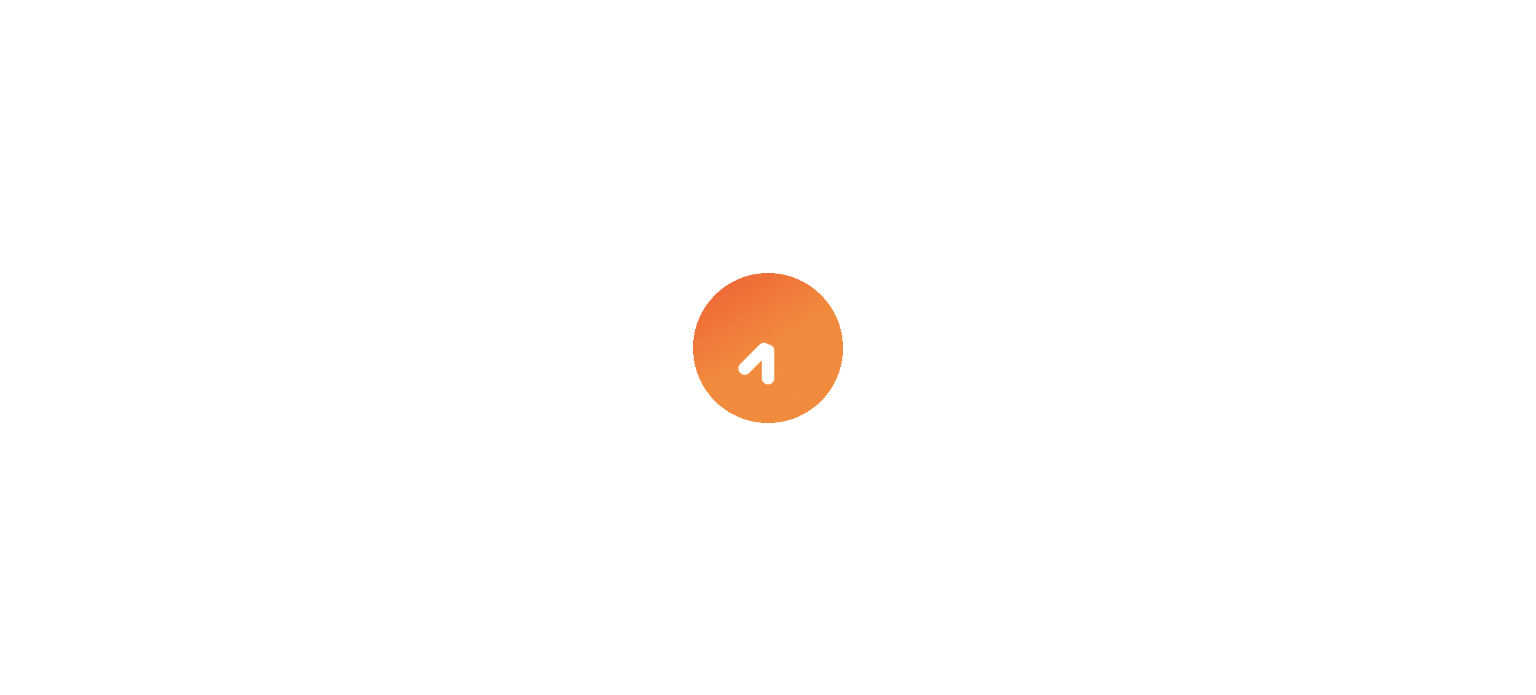 scroll, scrollTop: 0, scrollLeft: 0, axis: both 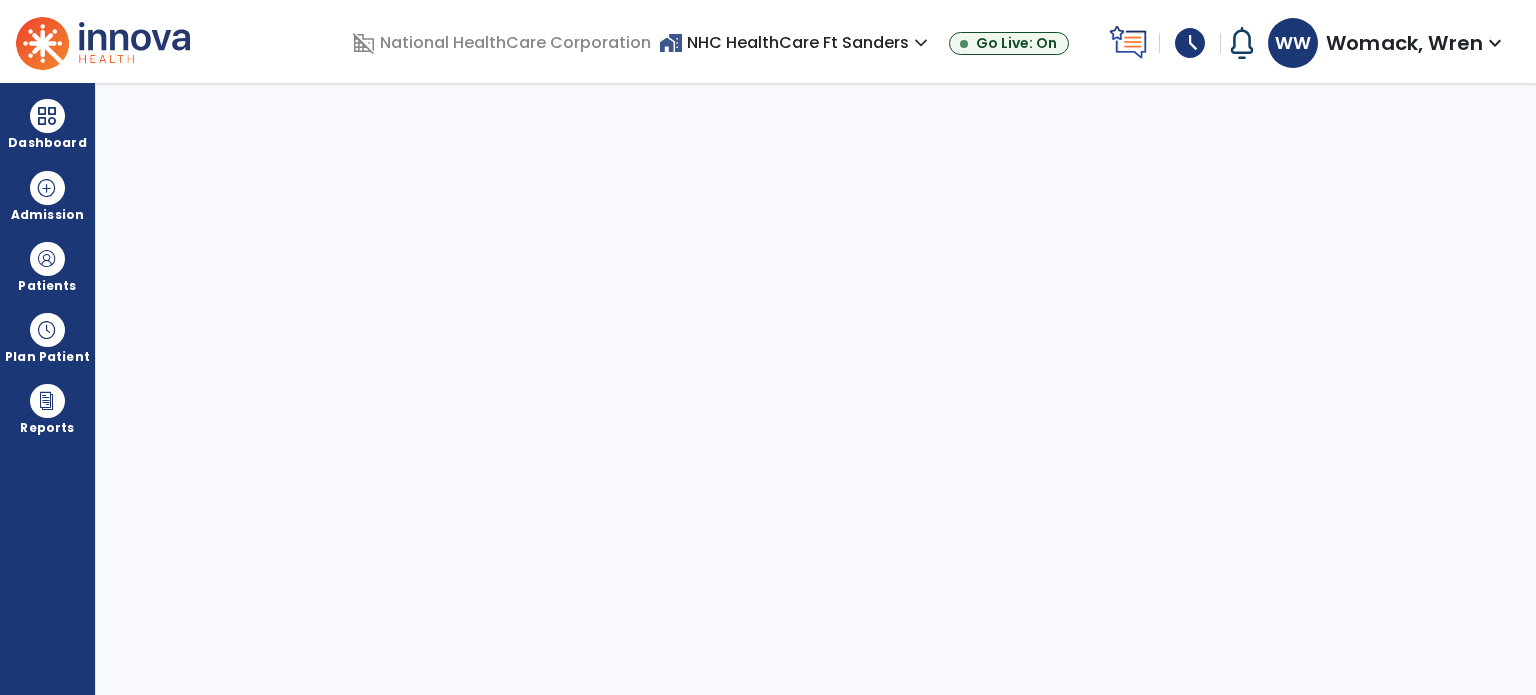 select on "****" 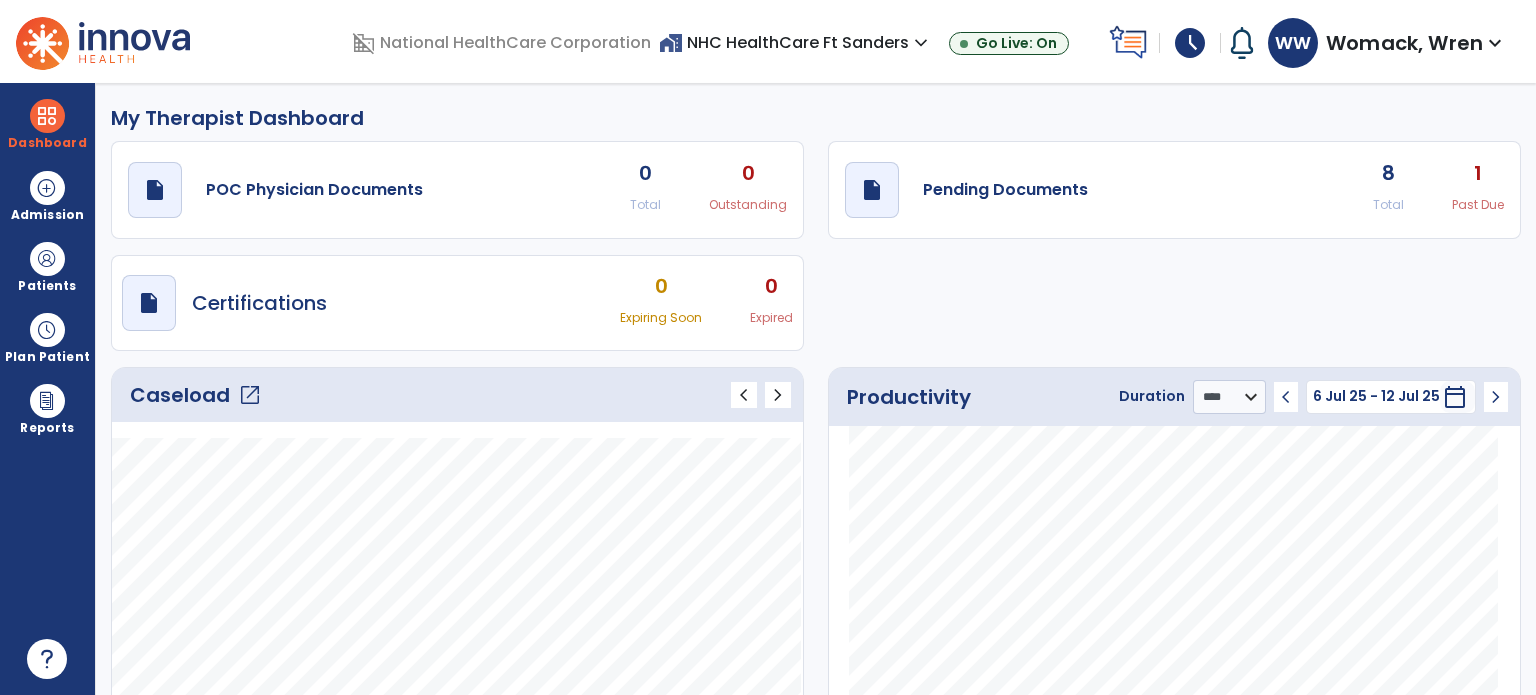 click on "8" 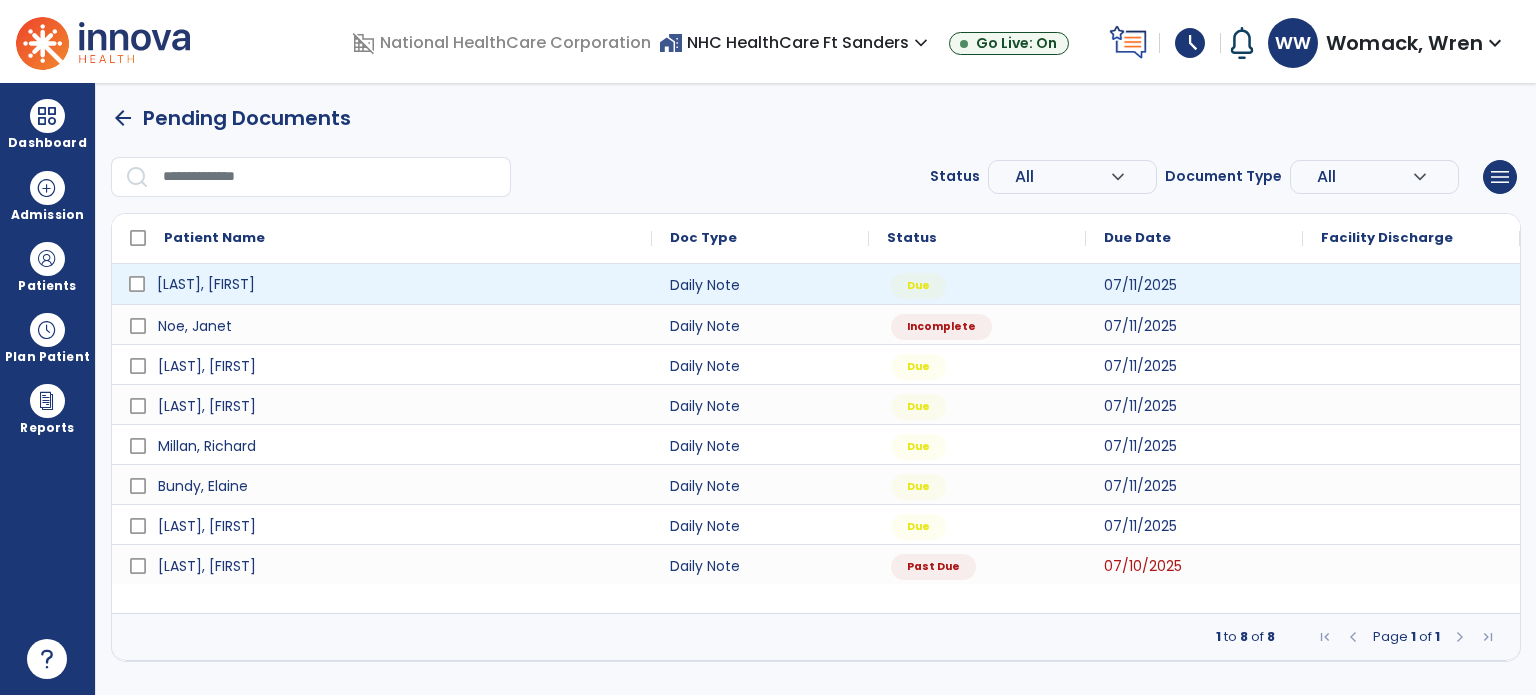 click on "[LAST], [FIRST]" at bounding box center (206, 284) 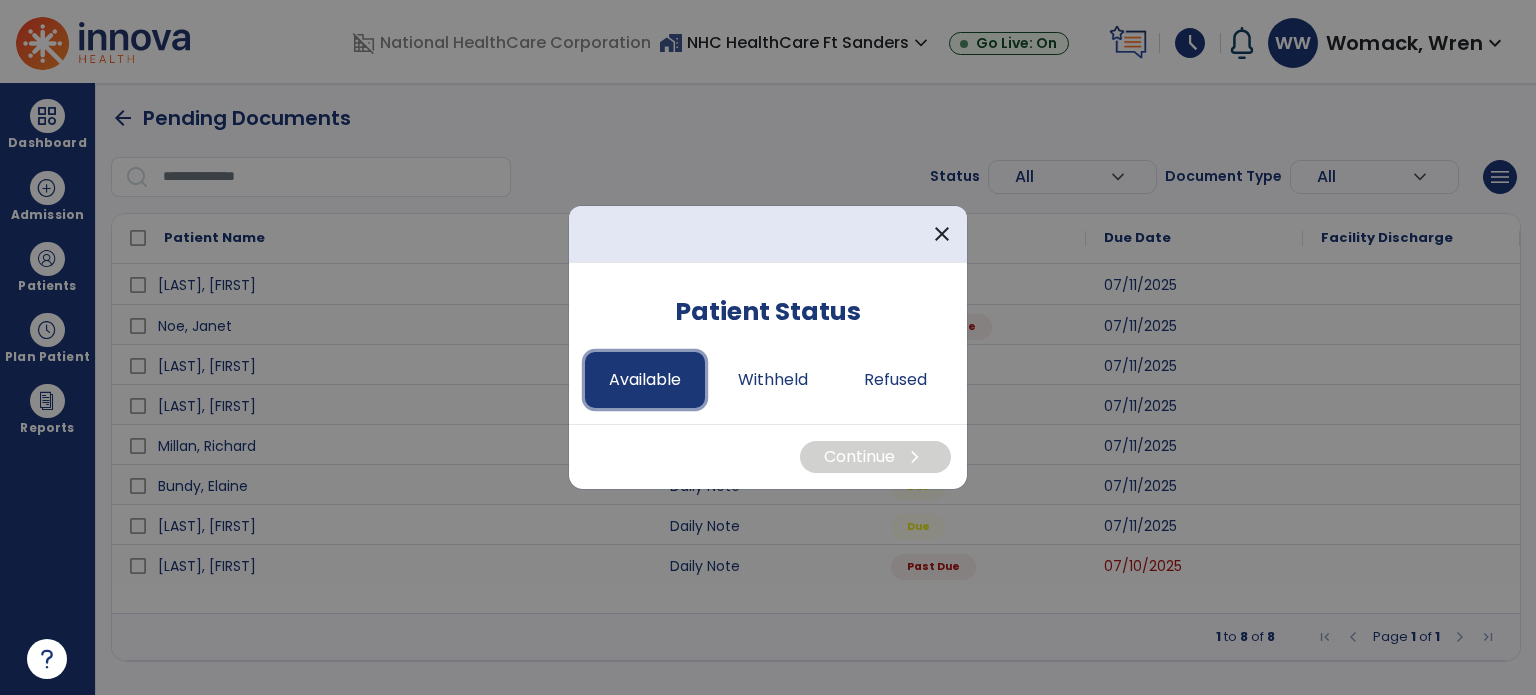 click on "Available" at bounding box center (645, 380) 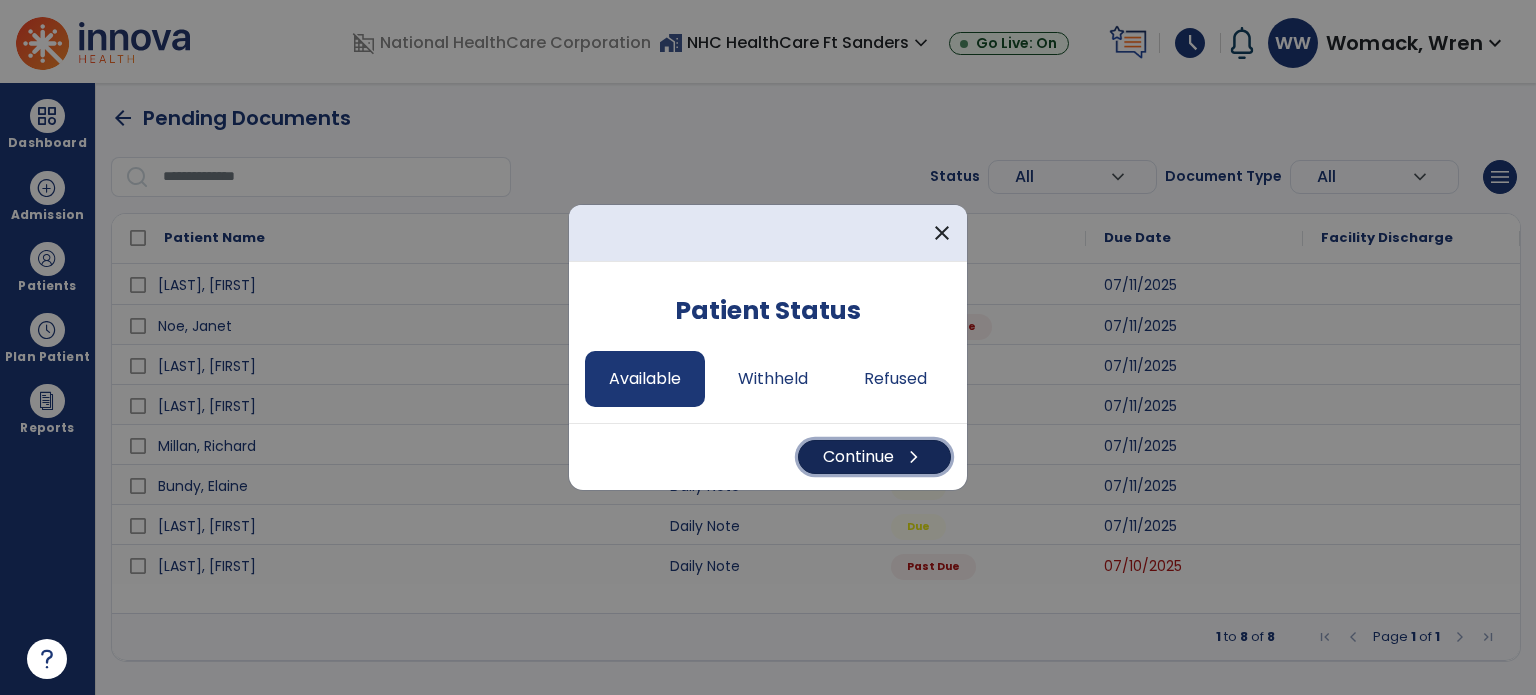 click on "Continue   chevron_right" at bounding box center (874, 457) 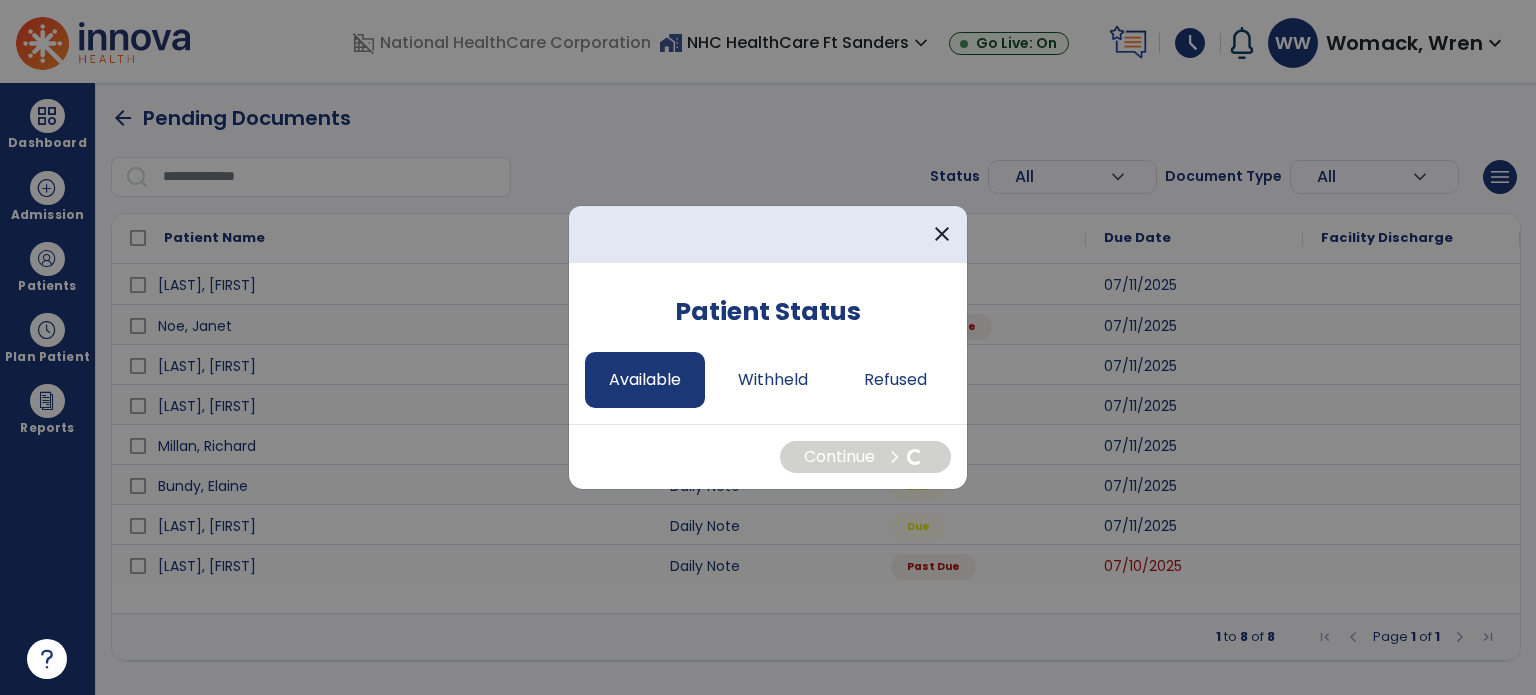 select on "*" 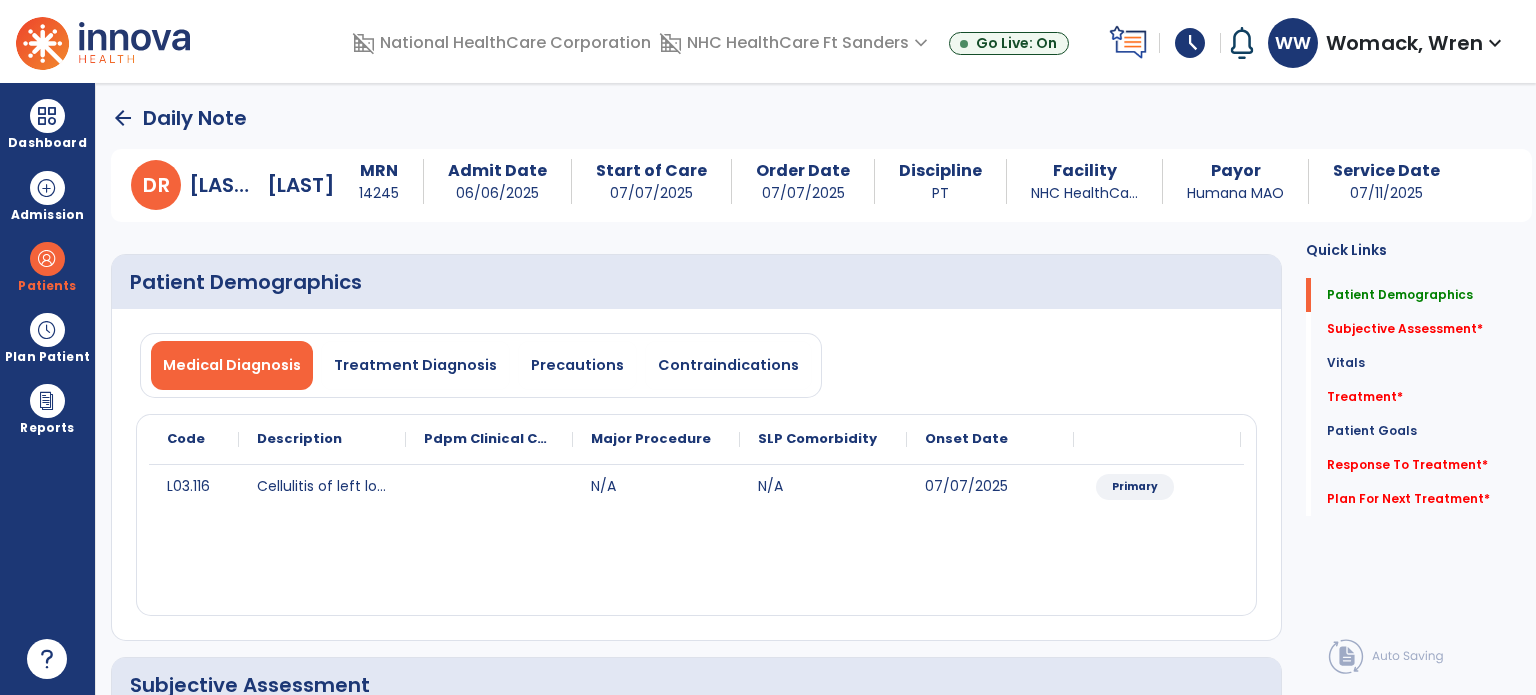 scroll, scrollTop: 179, scrollLeft: 0, axis: vertical 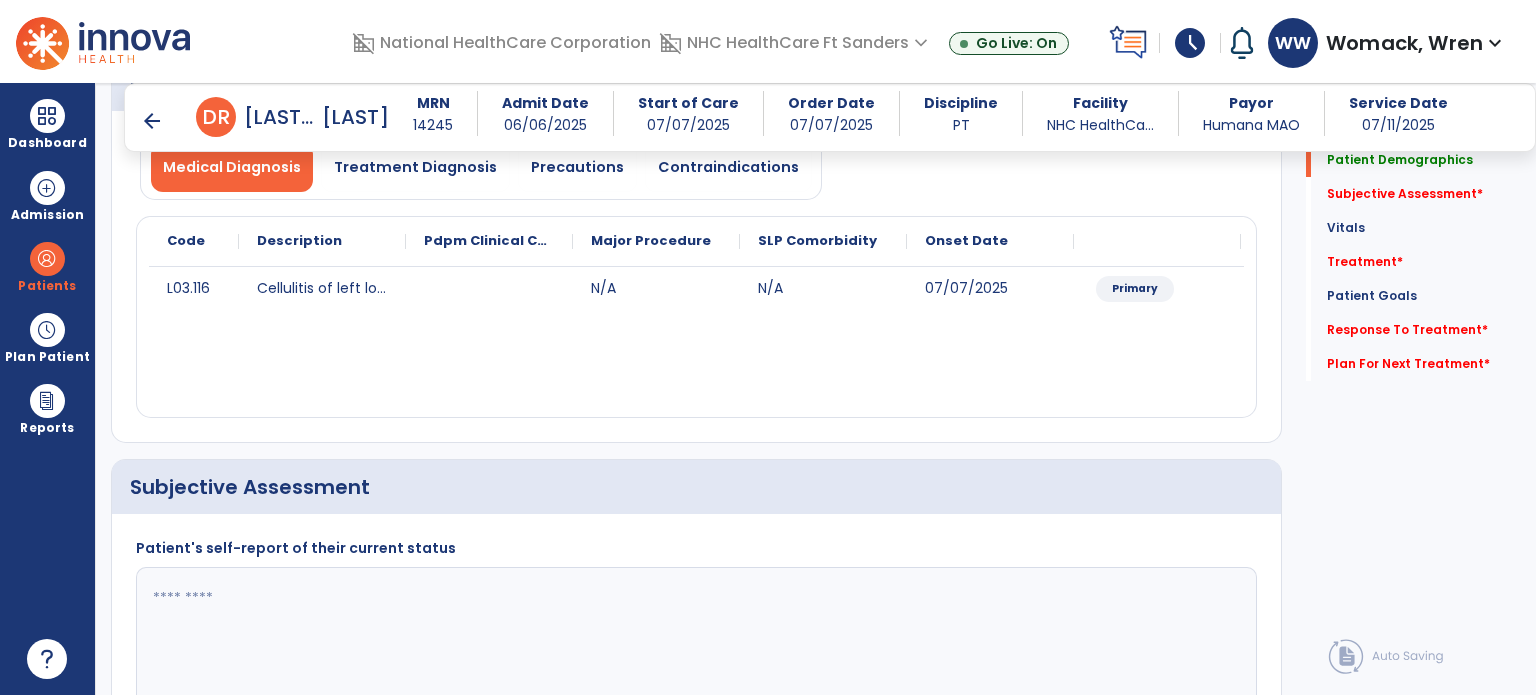 click 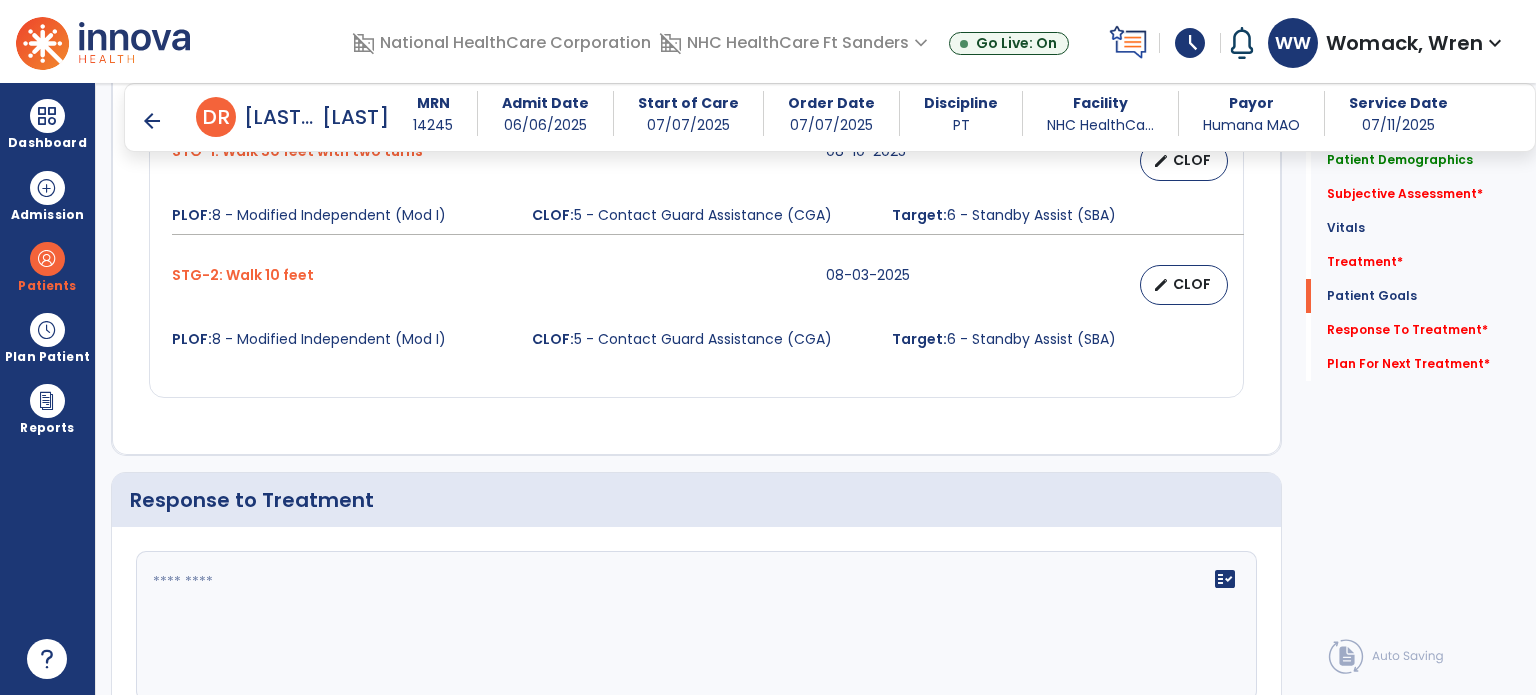 scroll, scrollTop: 2932, scrollLeft: 0, axis: vertical 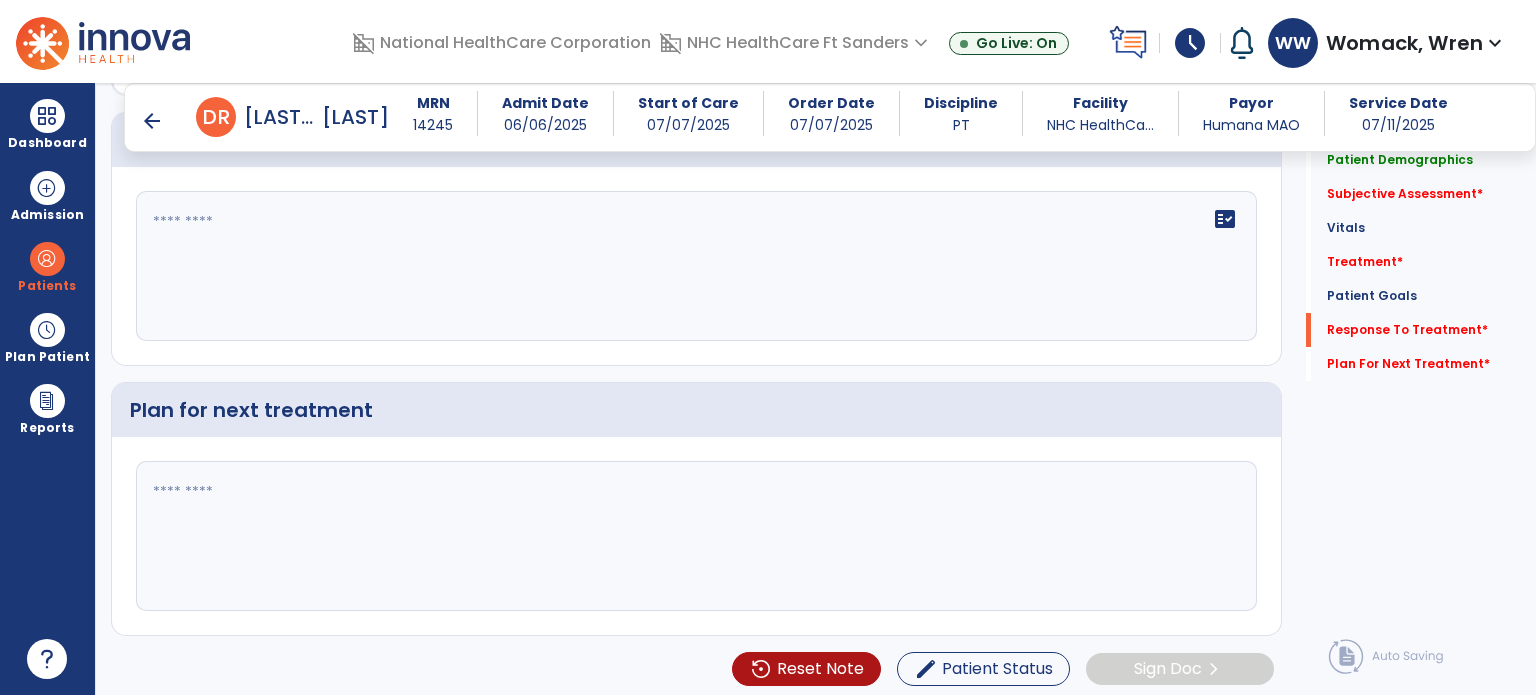 type on "**********" 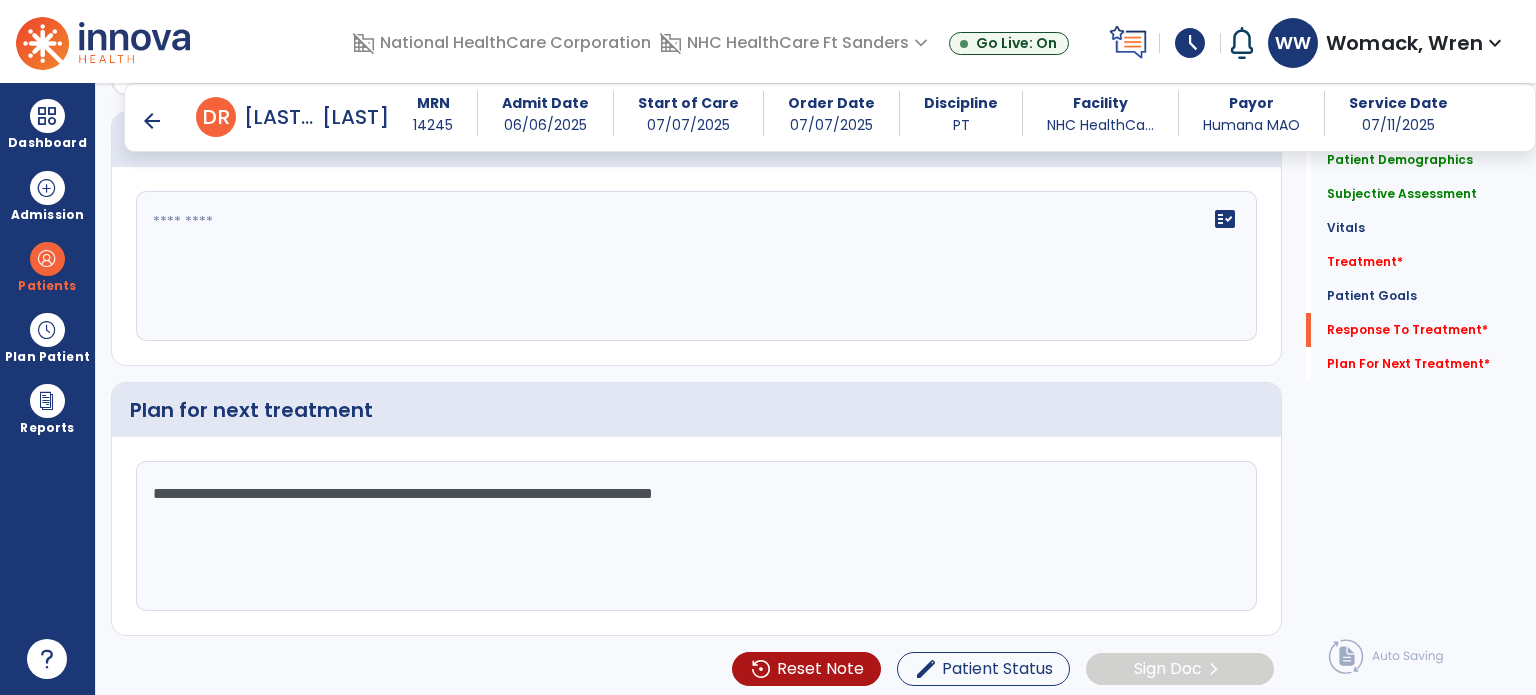 type on "**********" 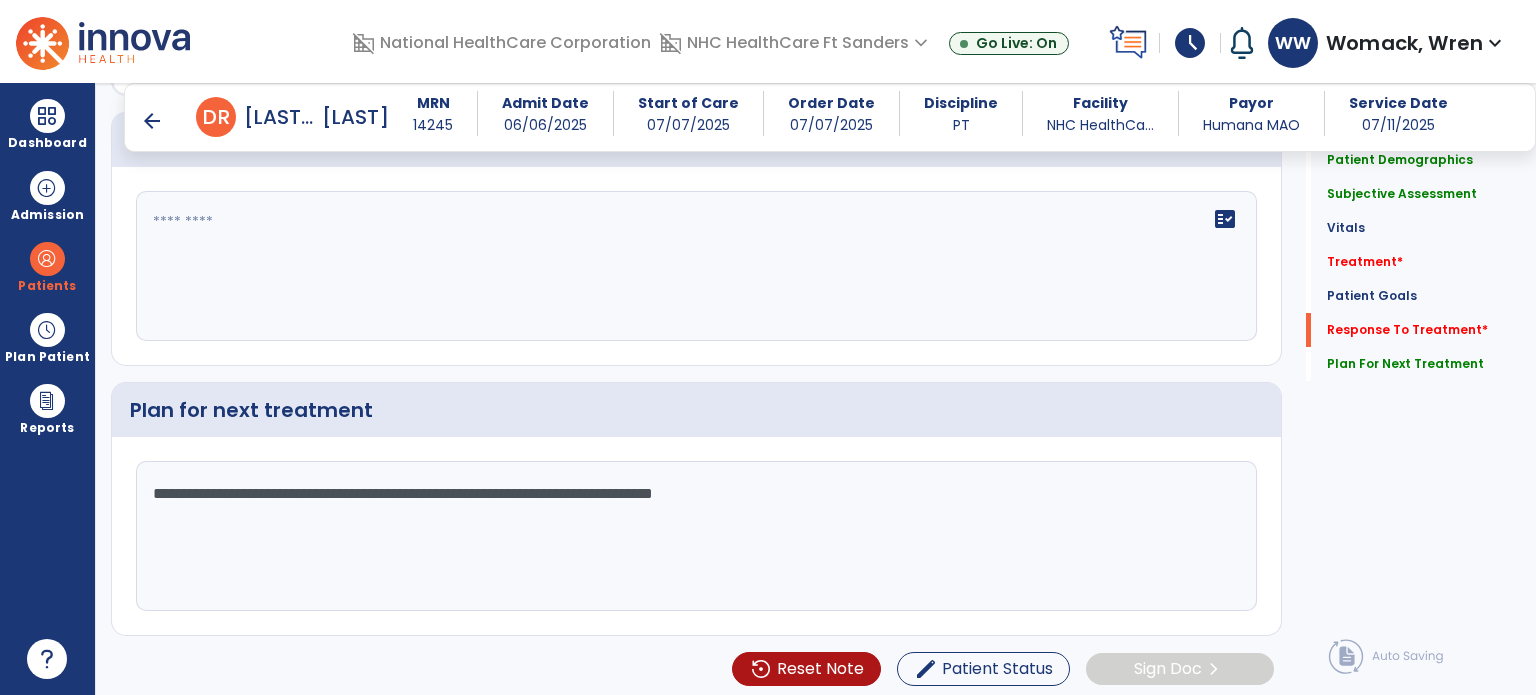 click on "fact_check" 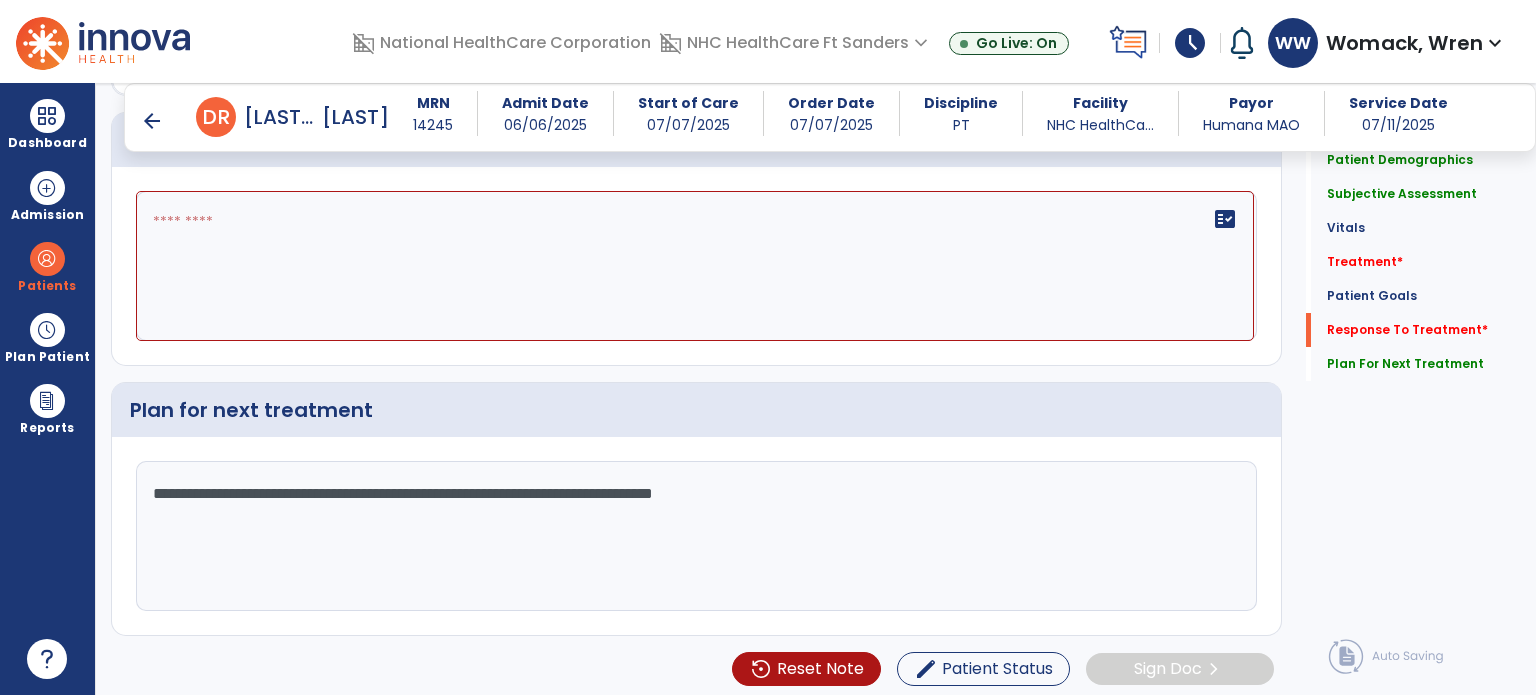 drag, startPoint x: 728, startPoint y: 275, endPoint x: 677, endPoint y: 259, distance: 53.450912 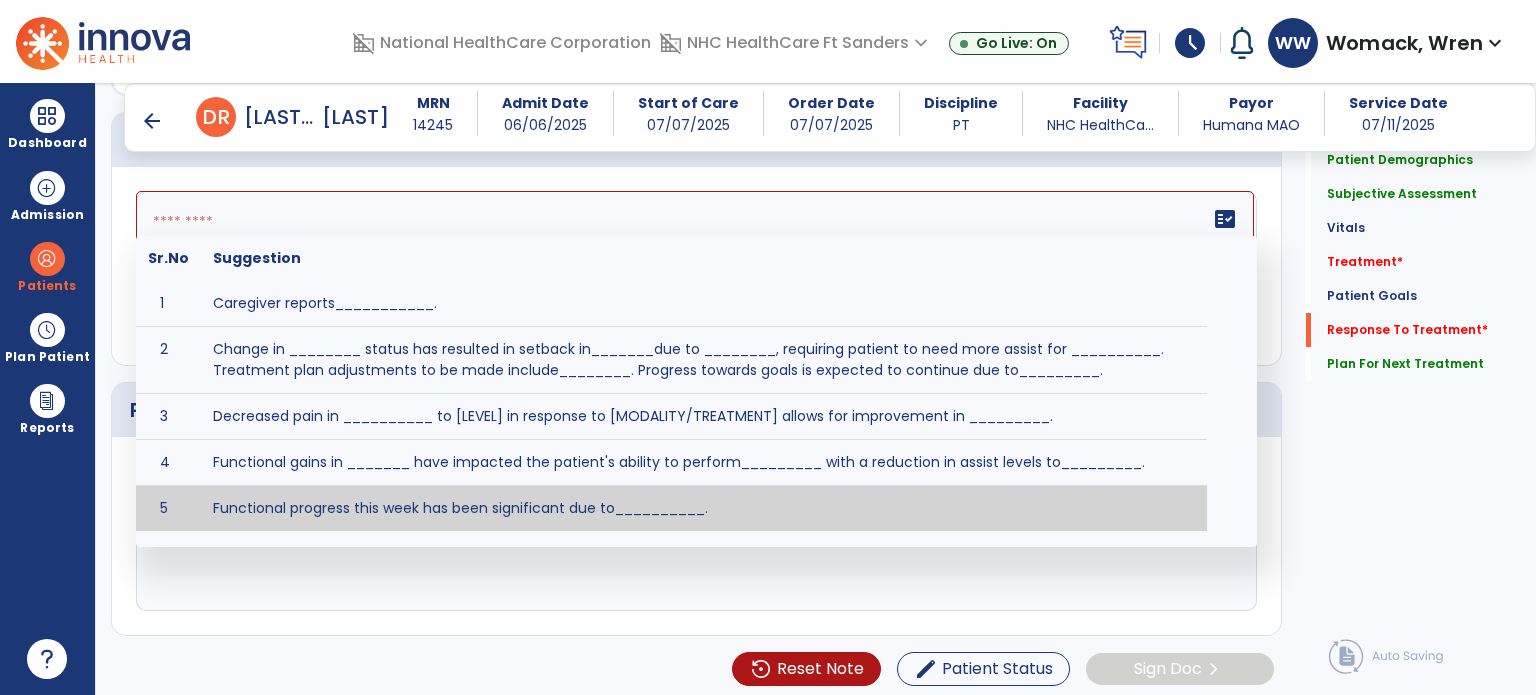 scroll, scrollTop: 20, scrollLeft: 0, axis: vertical 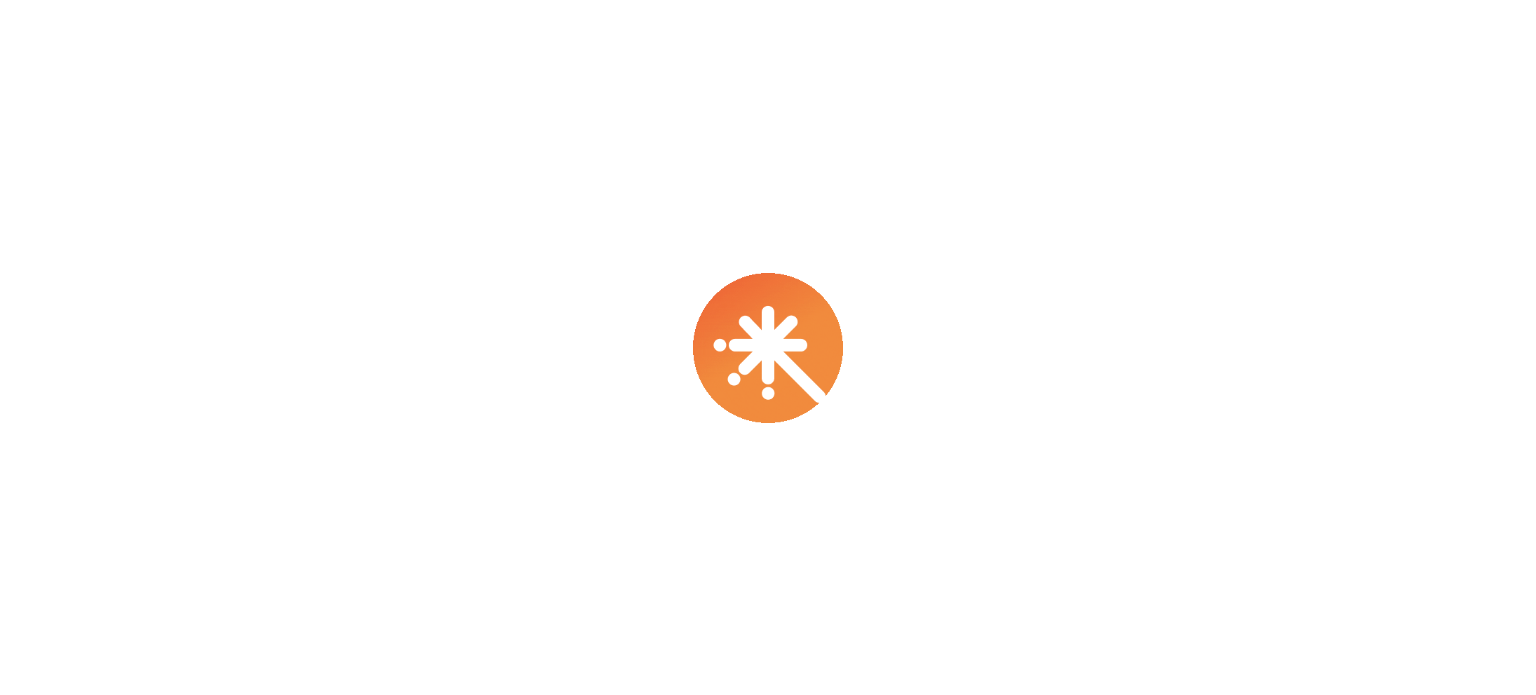 select on "****" 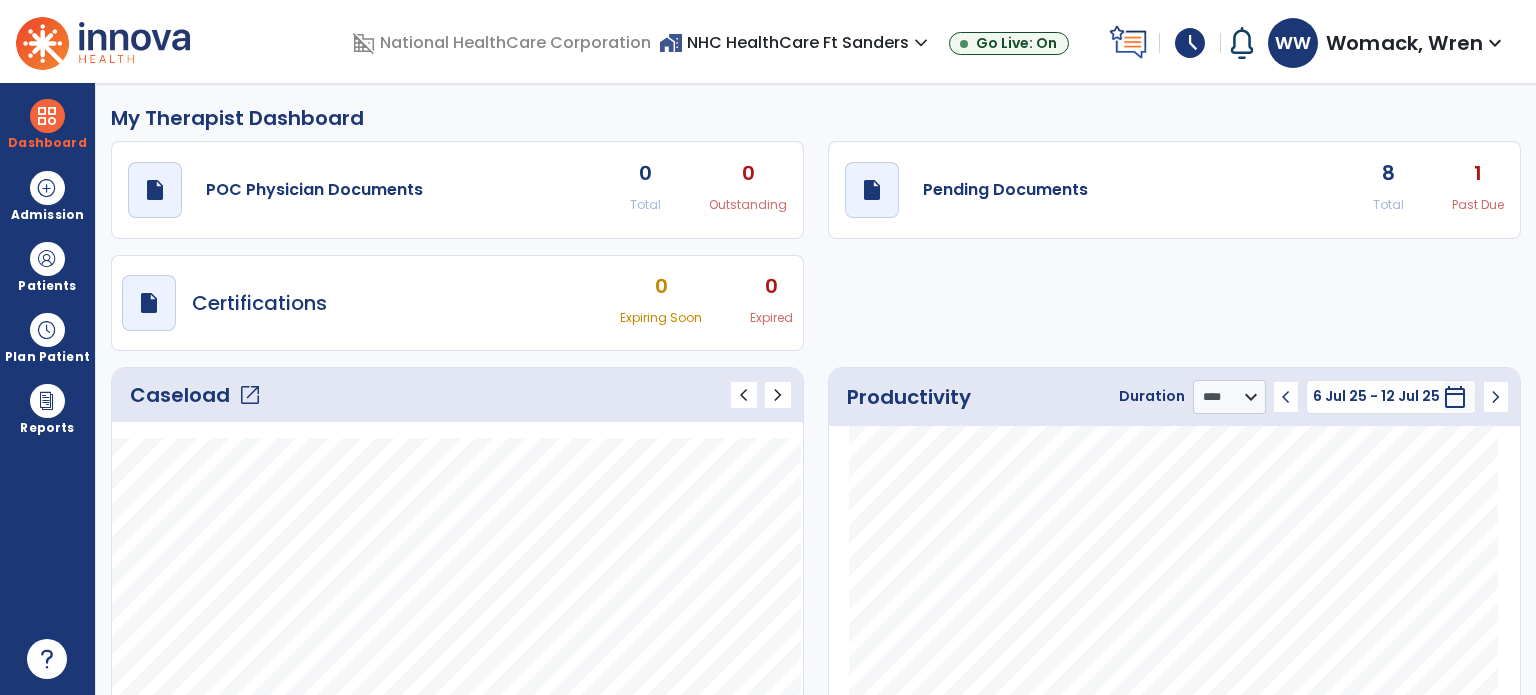 click on "8" 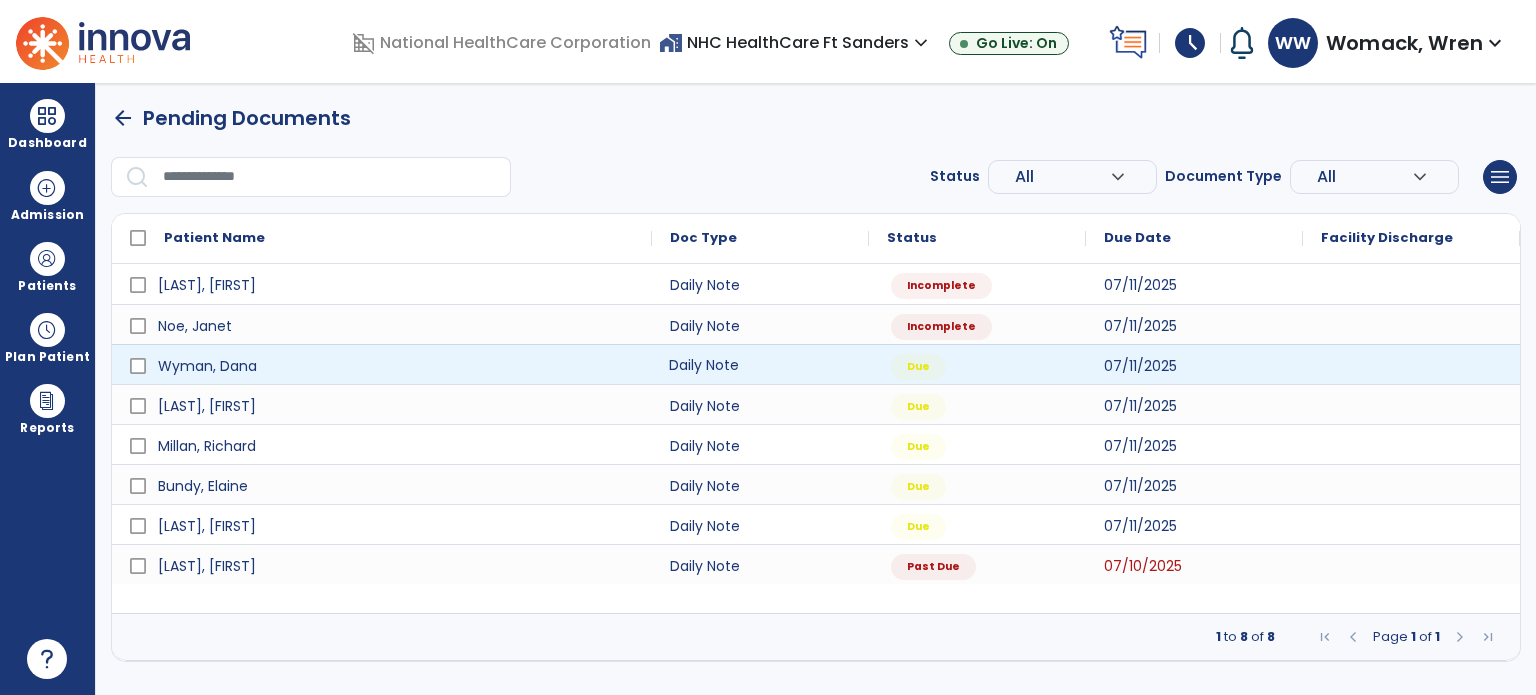 click on "Daily Note" at bounding box center [760, 364] 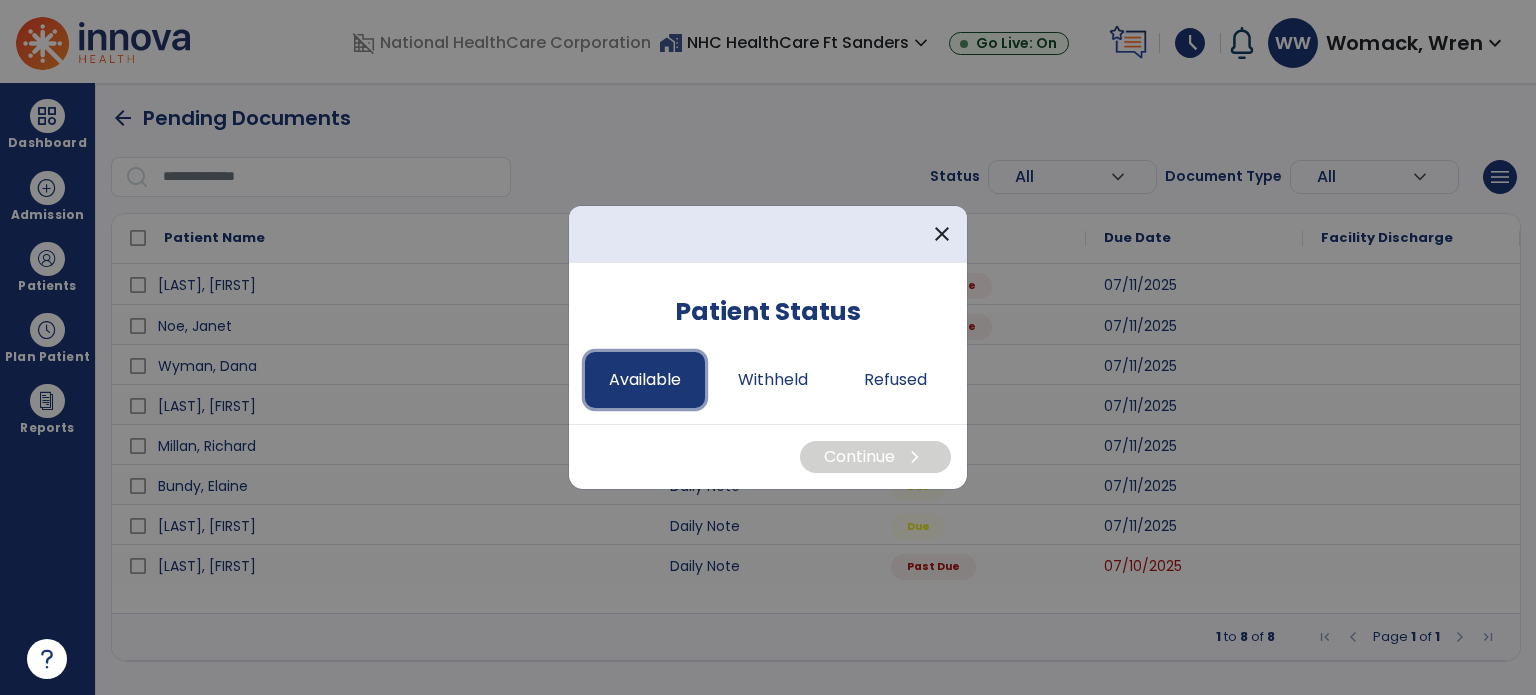 click on "Available" at bounding box center [645, 380] 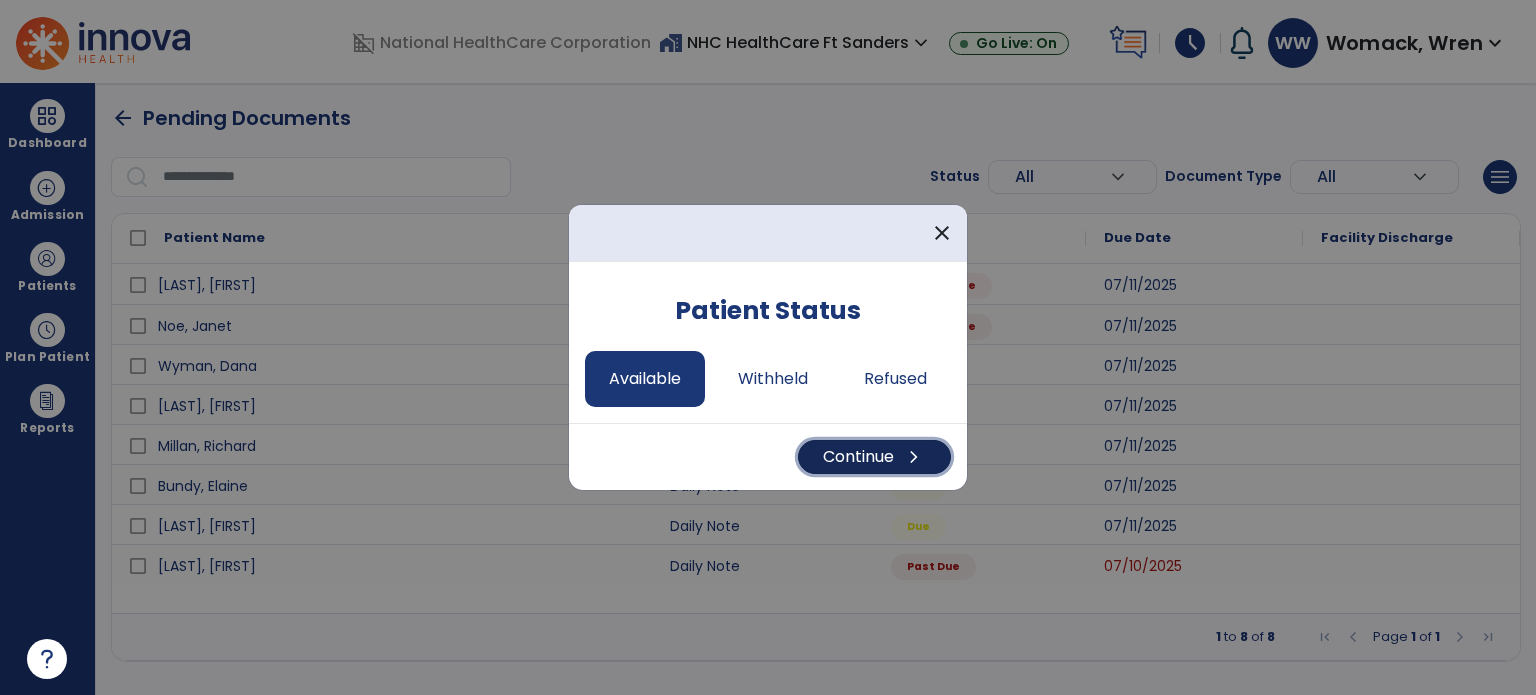 click on "Continue   chevron_right" at bounding box center [874, 457] 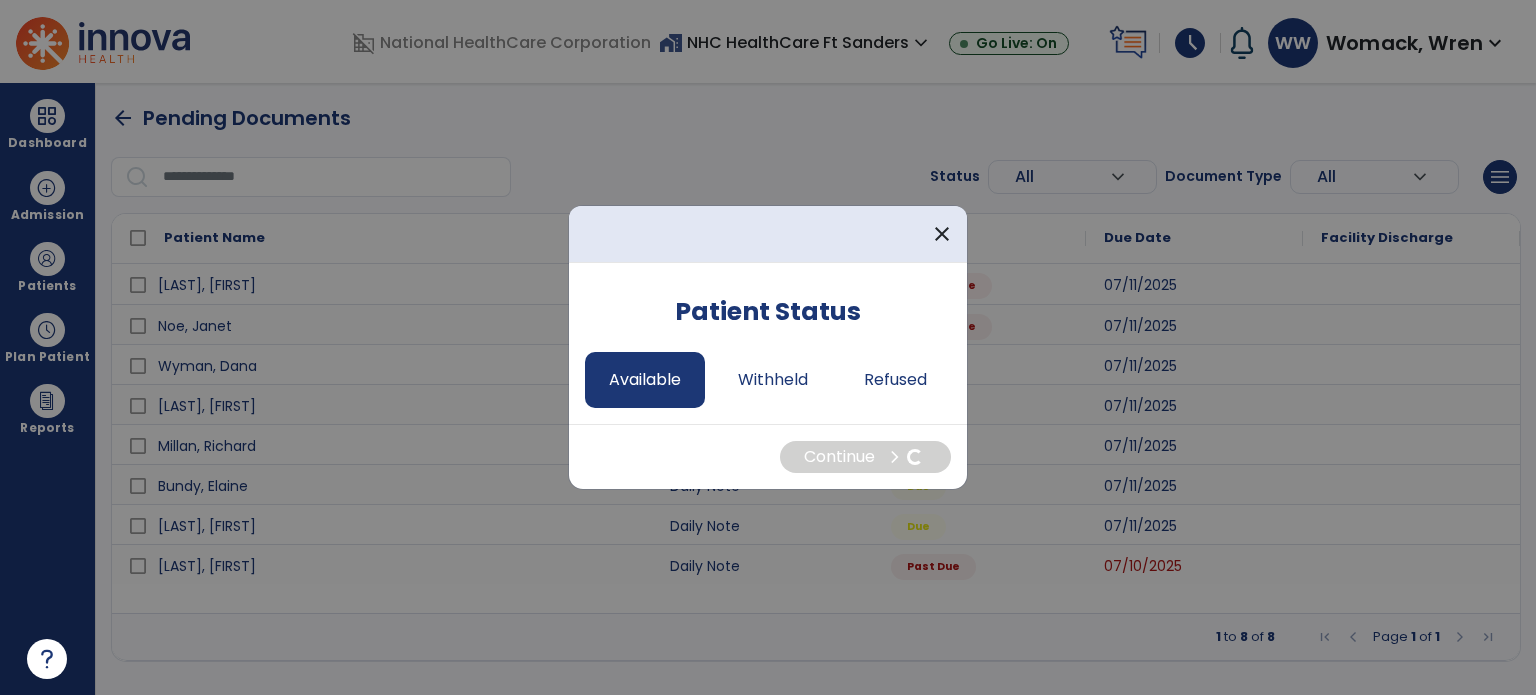 select on "*" 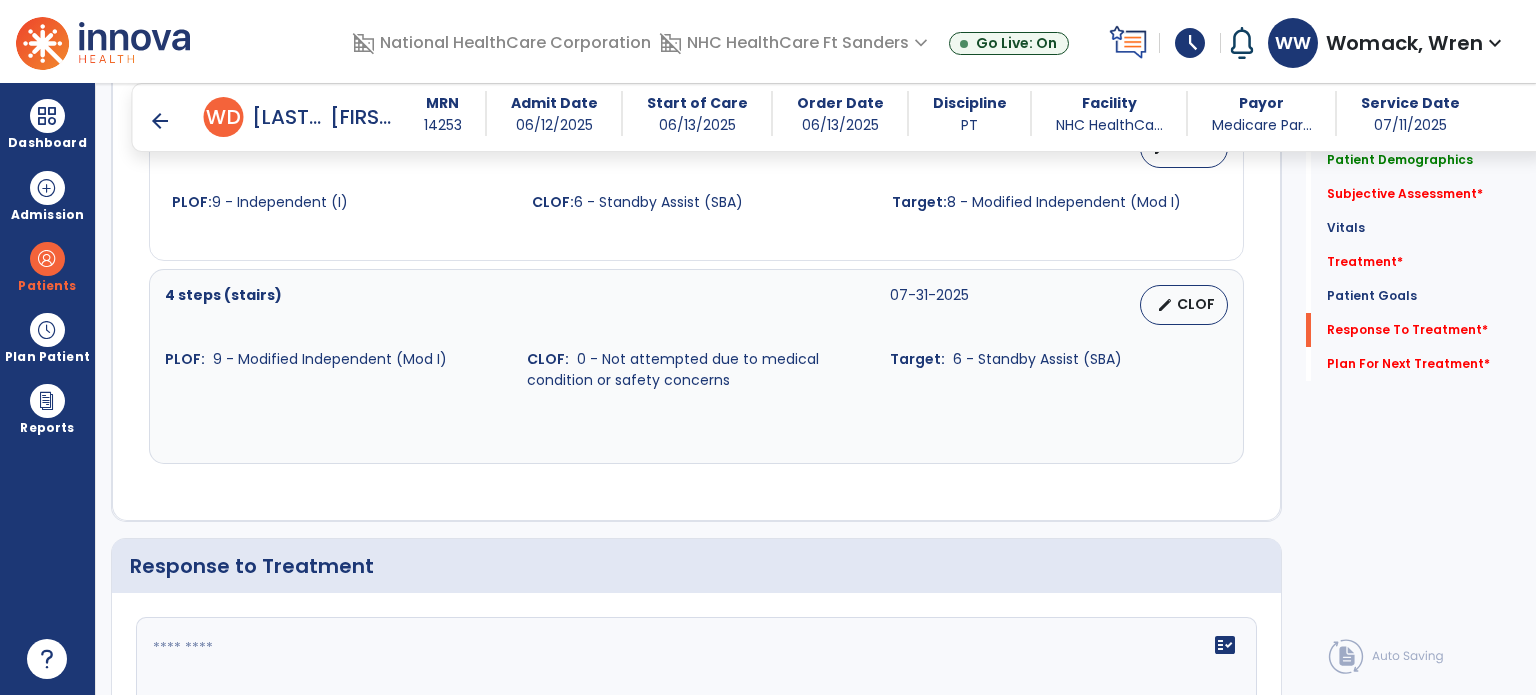 scroll, scrollTop: 2894, scrollLeft: 0, axis: vertical 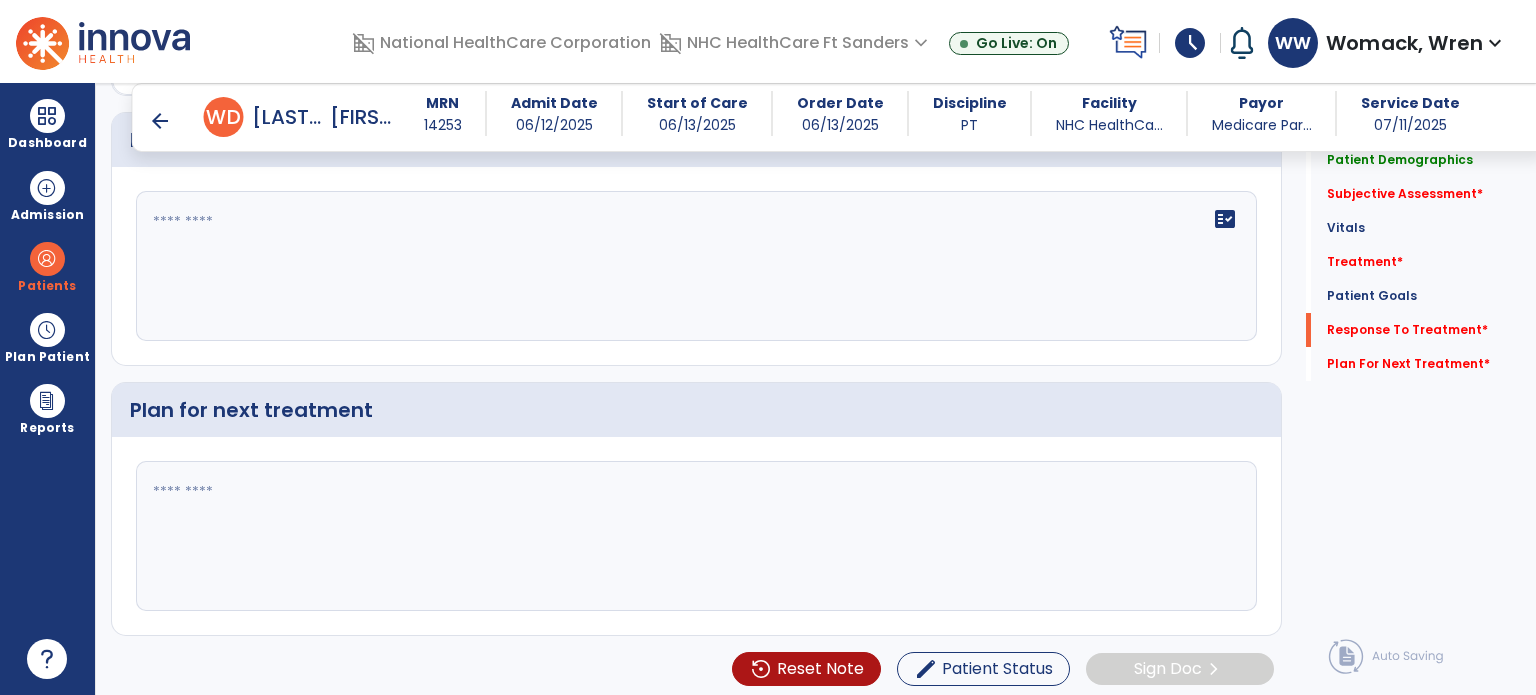 click 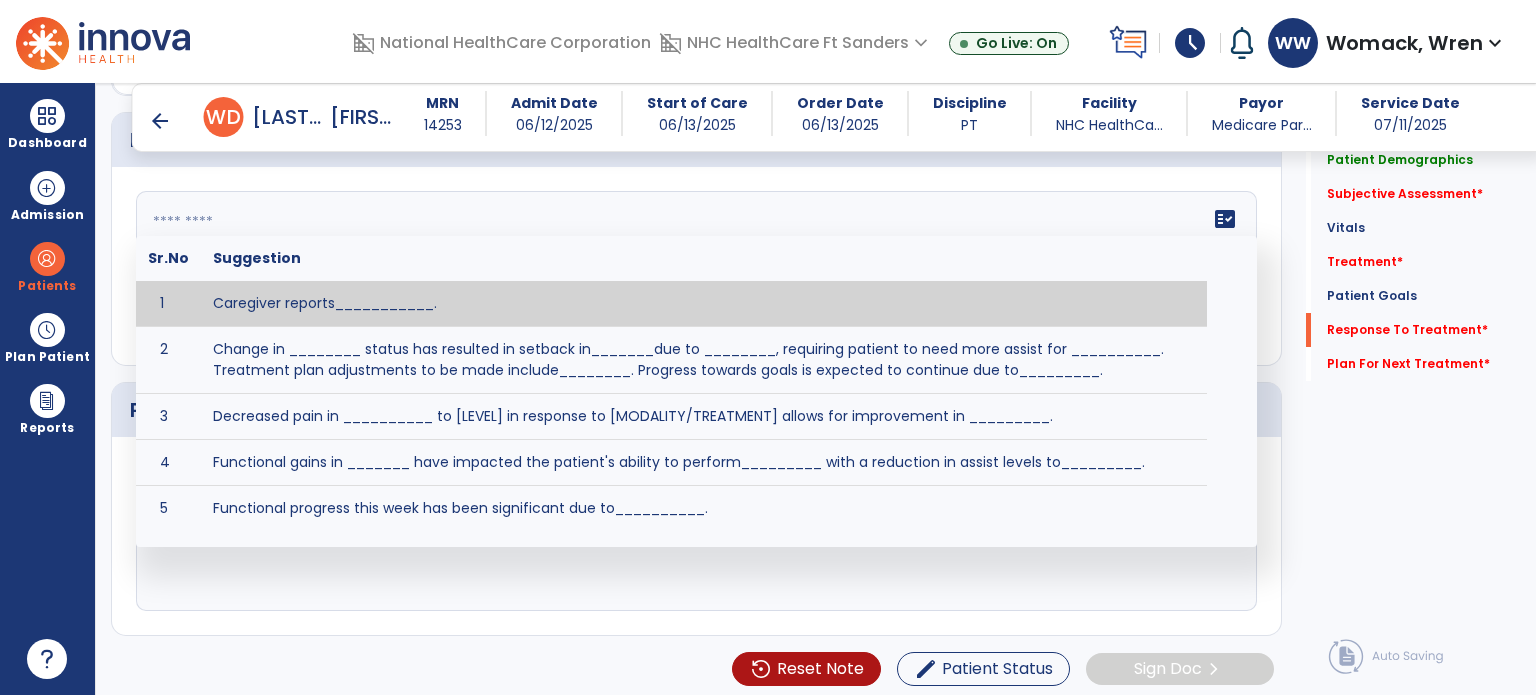 paste on "**********" 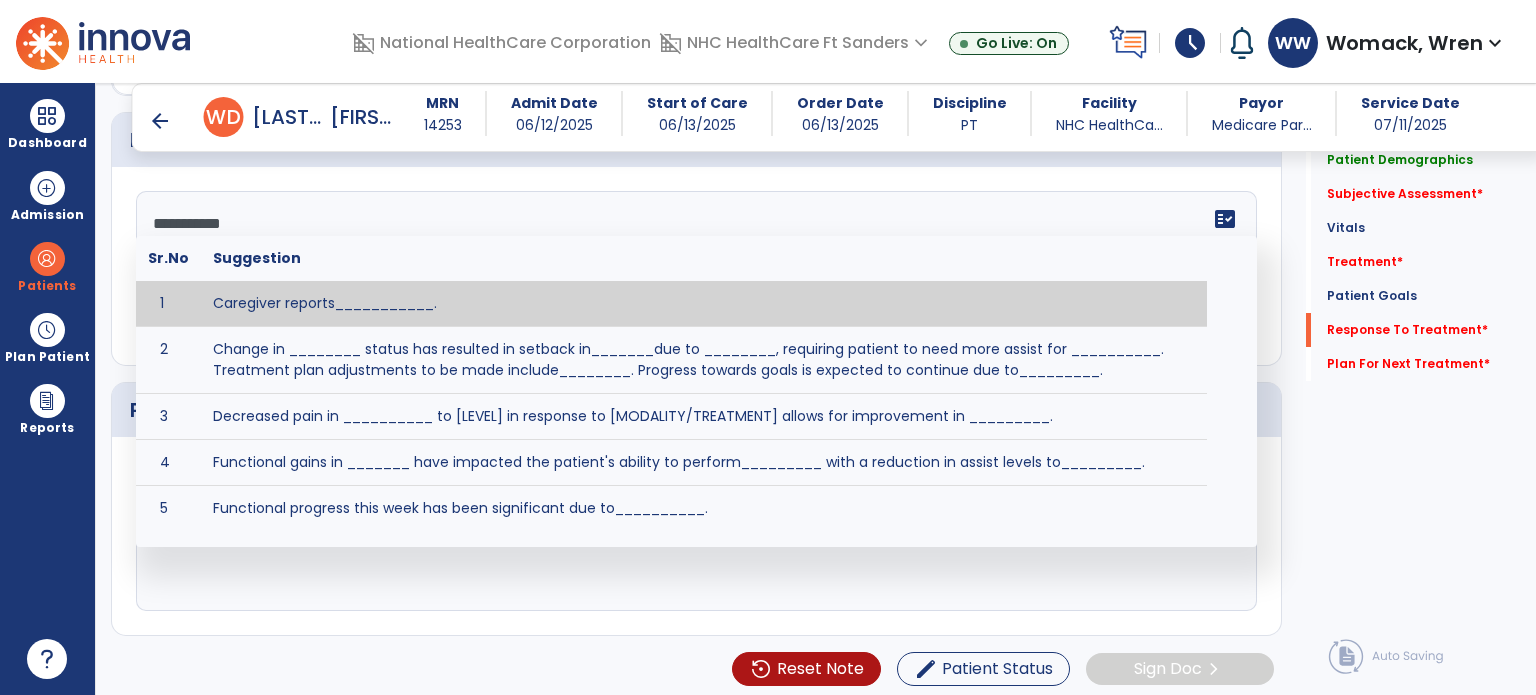scroll, scrollTop: 88, scrollLeft: 0, axis: vertical 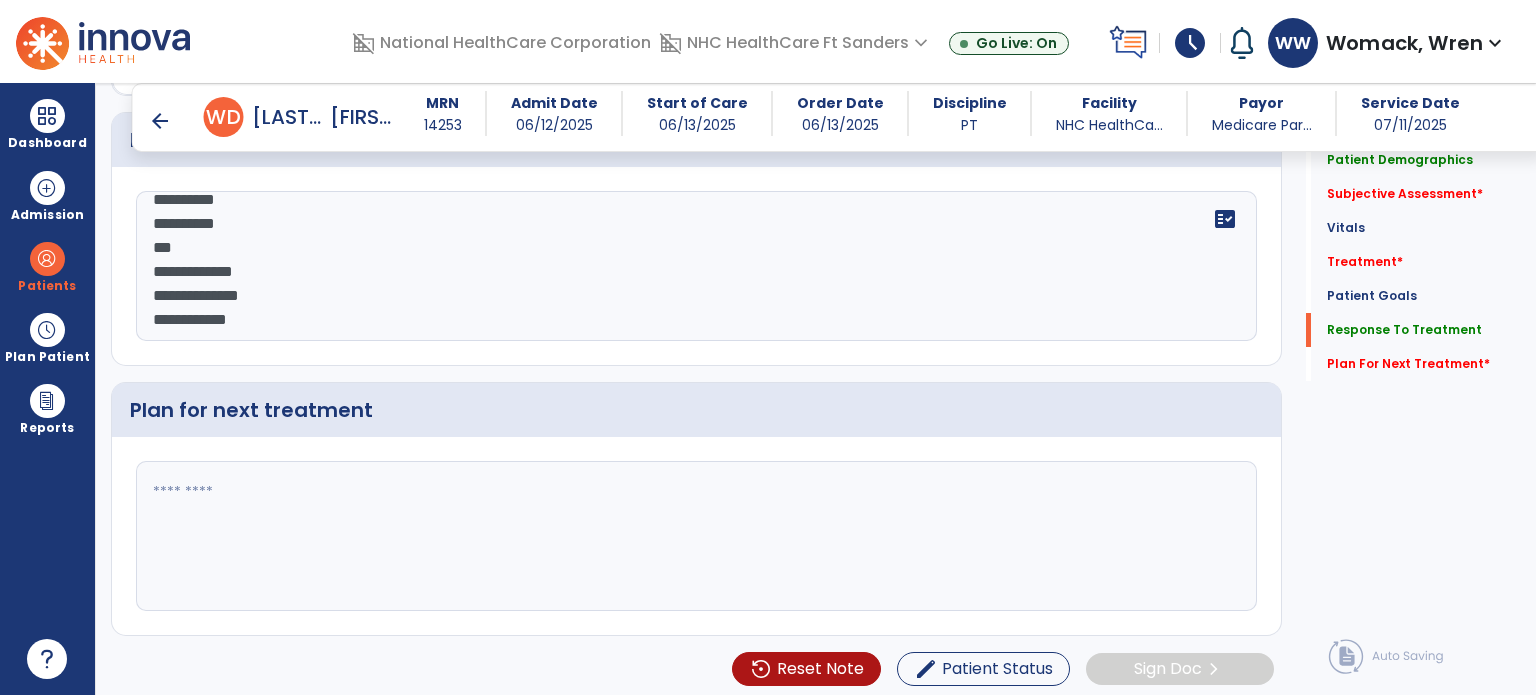 type on "**********" 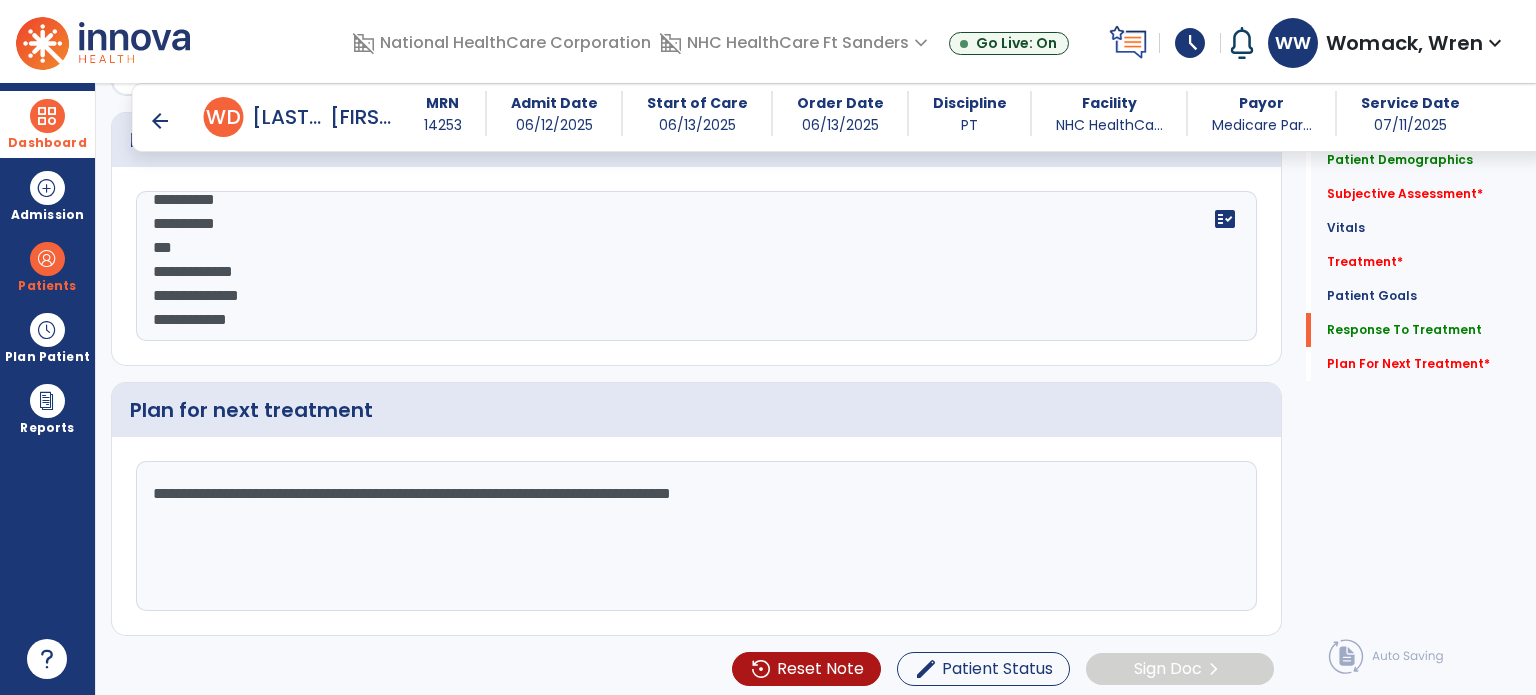 type on "**********" 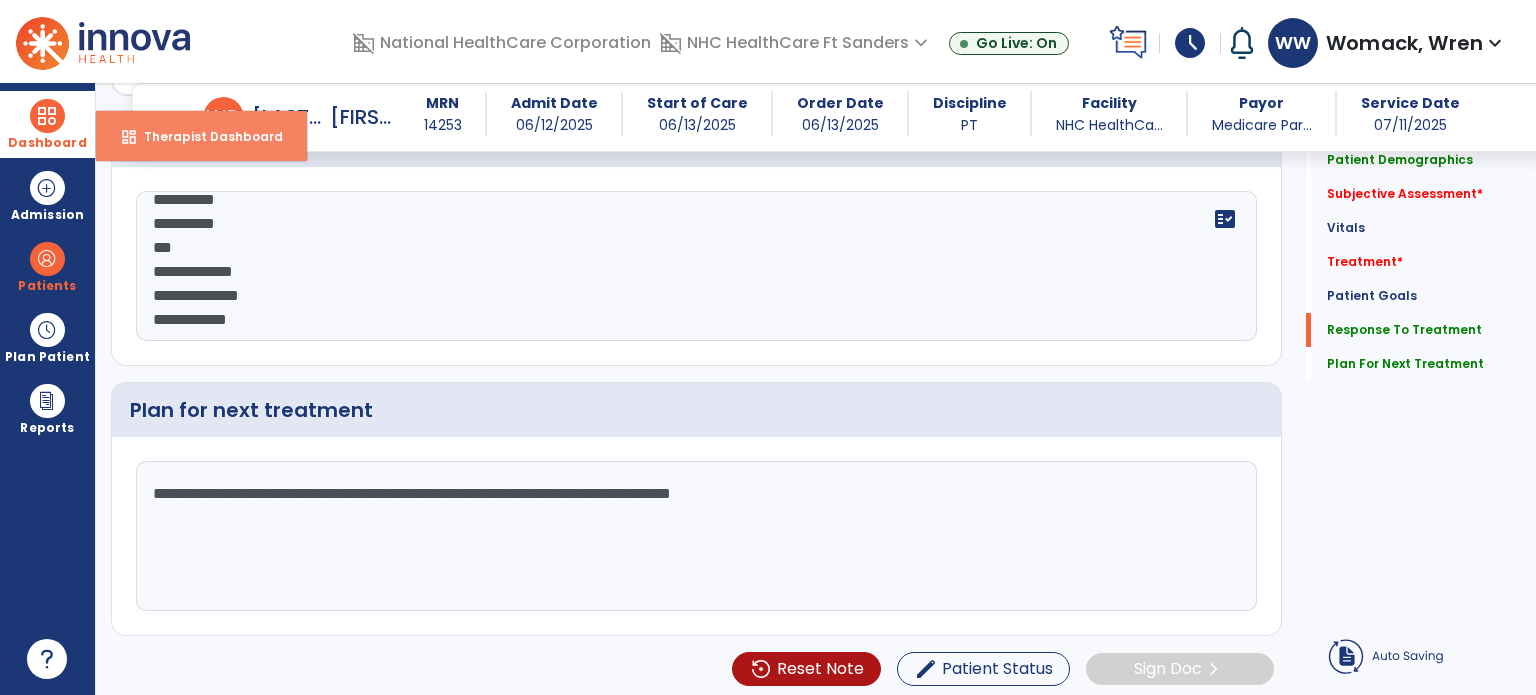 click on "Therapist Dashboard" at bounding box center (205, 136) 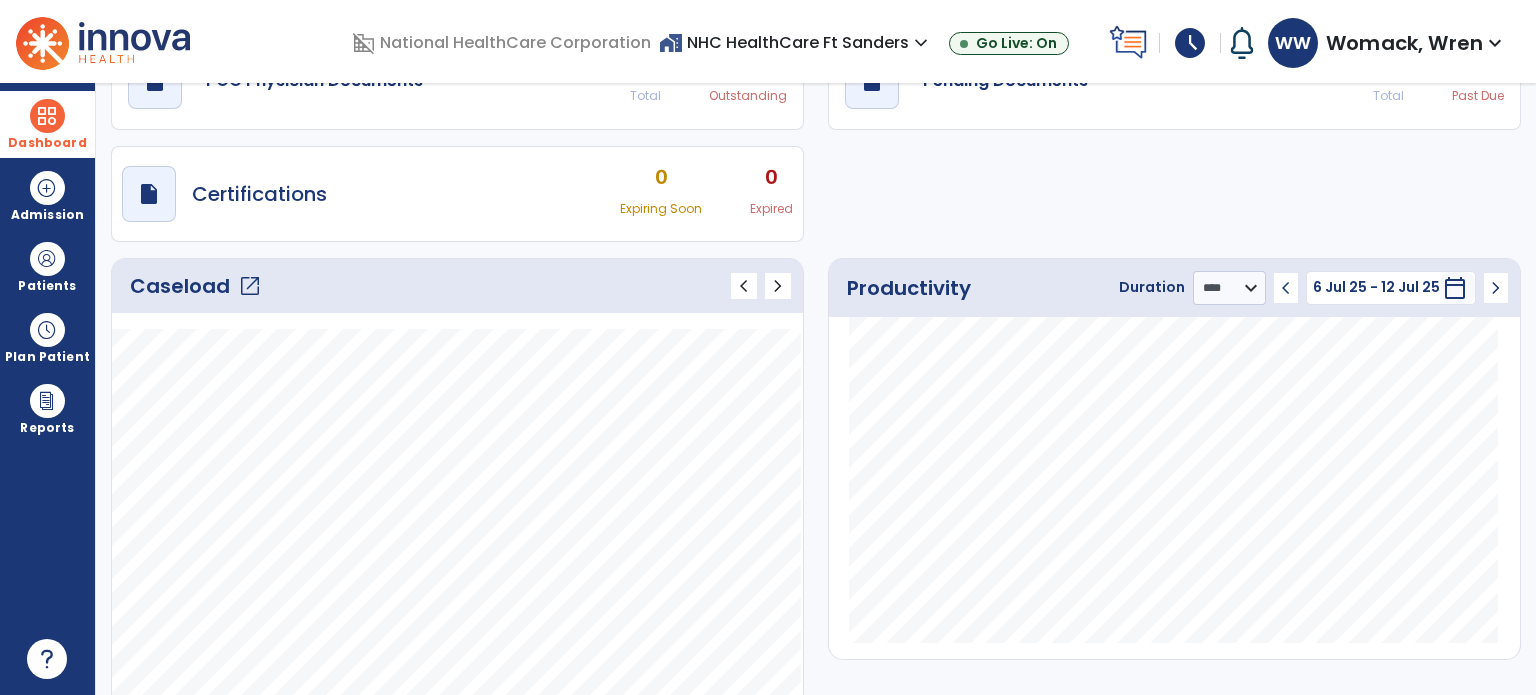 scroll, scrollTop: 17, scrollLeft: 0, axis: vertical 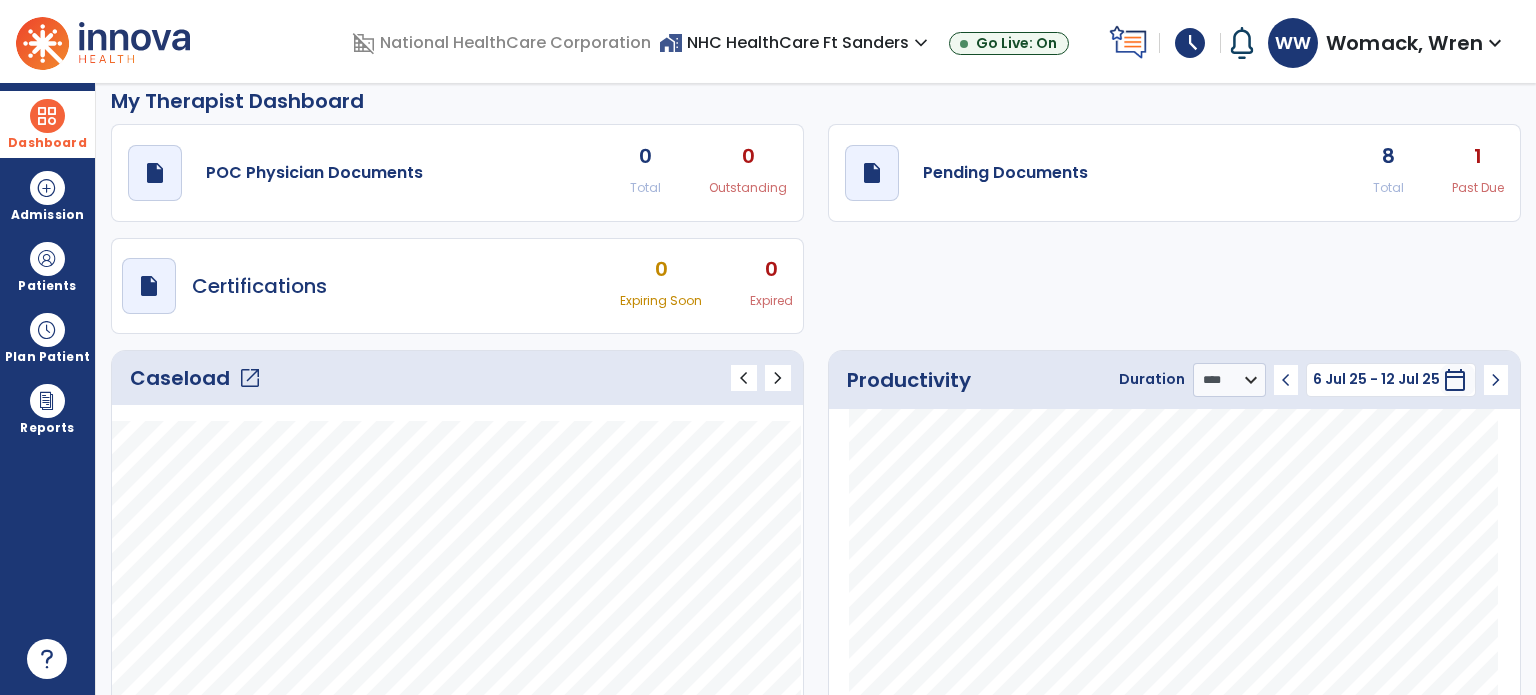click on "8" 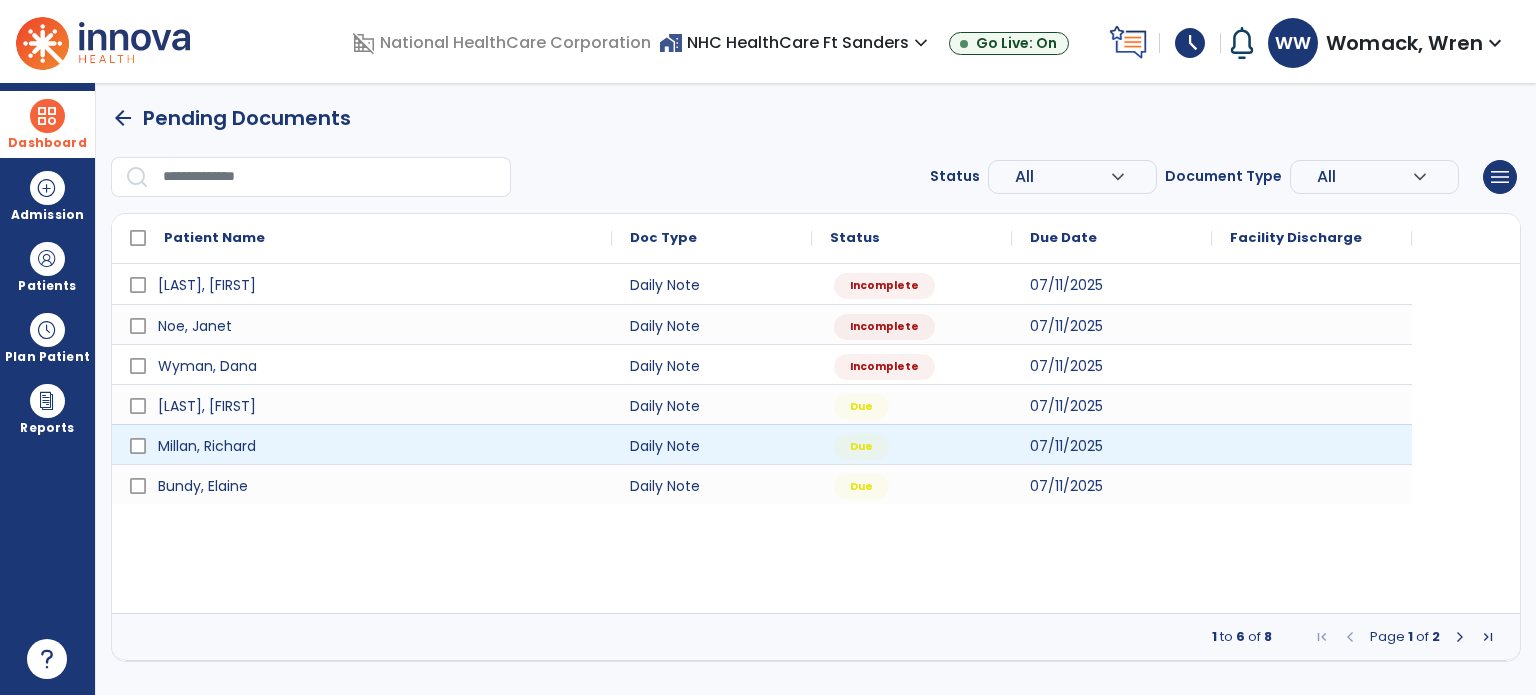 scroll, scrollTop: 0, scrollLeft: 0, axis: both 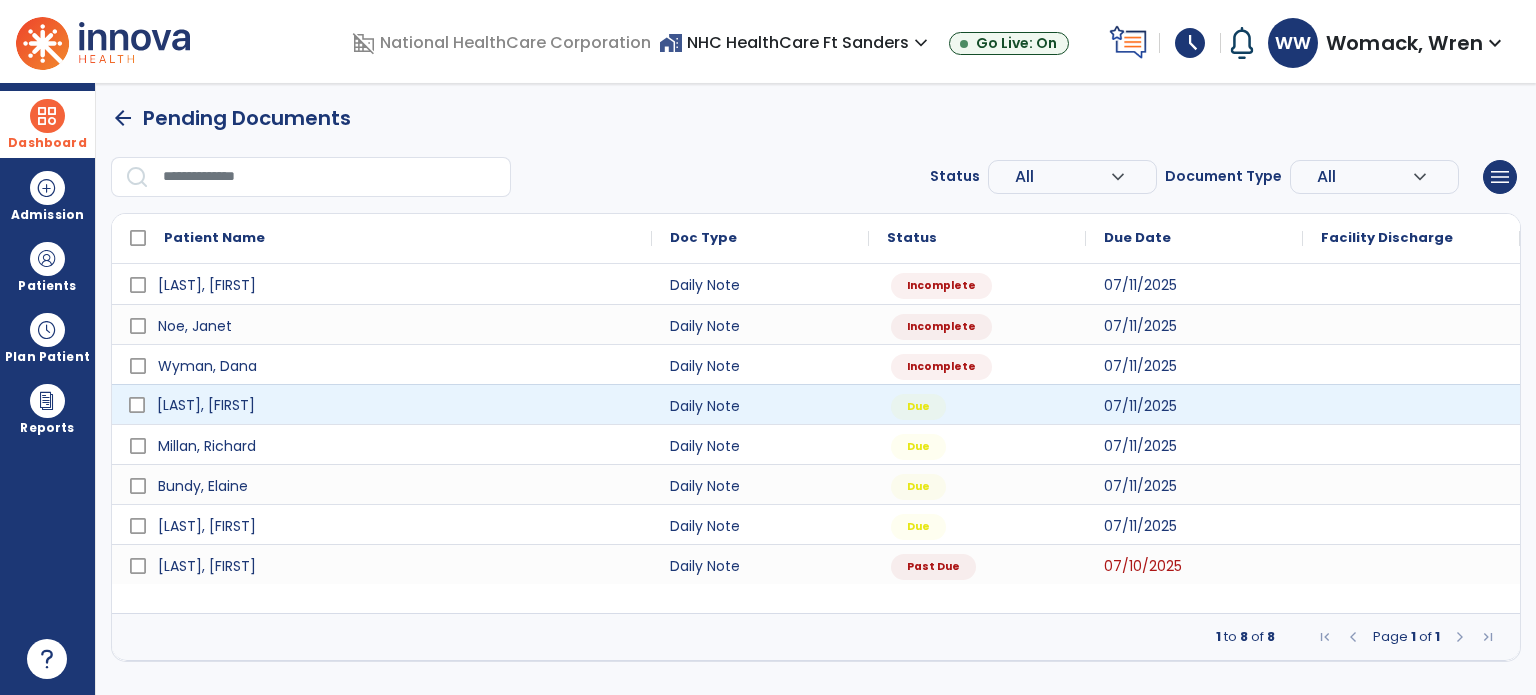 click on "[LAST], [FIRST]" at bounding box center [206, 405] 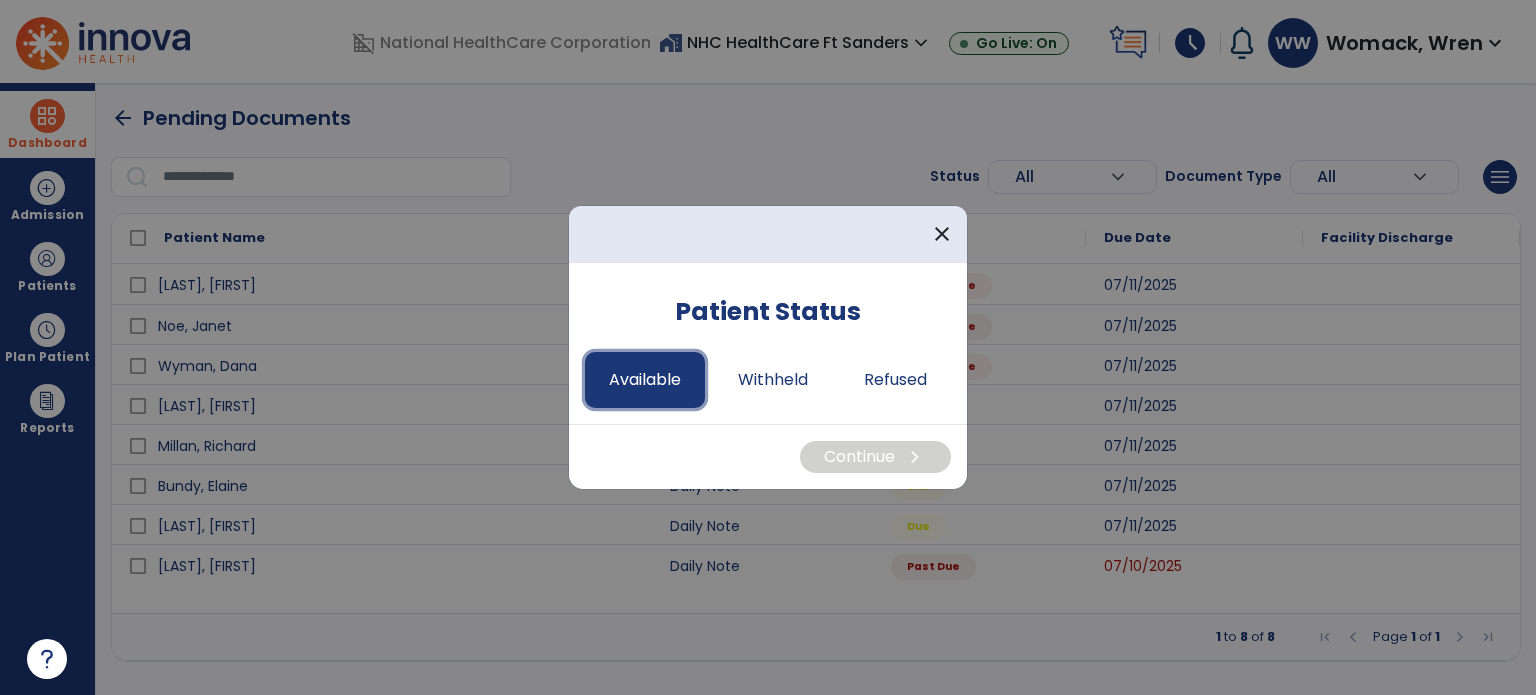 click on "Available" at bounding box center (645, 380) 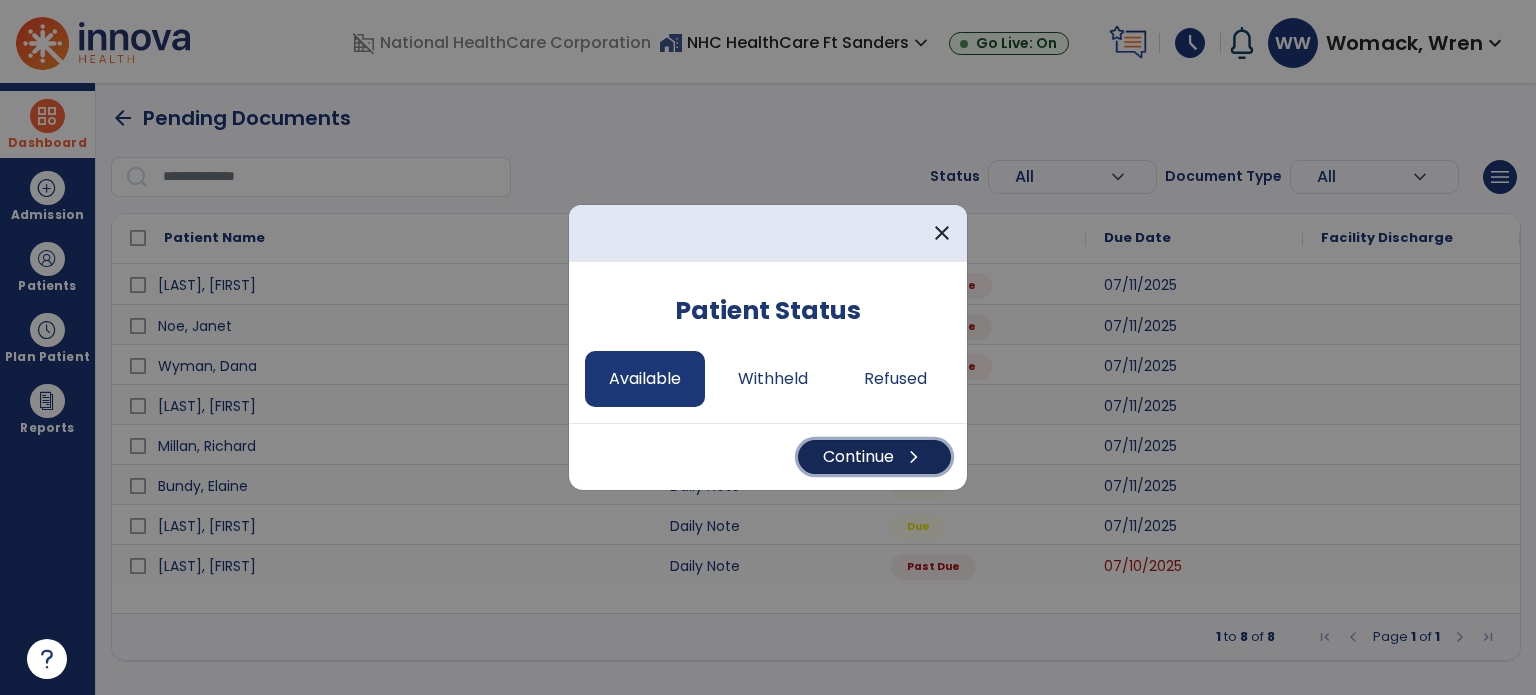 click on "Continue   chevron_right" at bounding box center [874, 457] 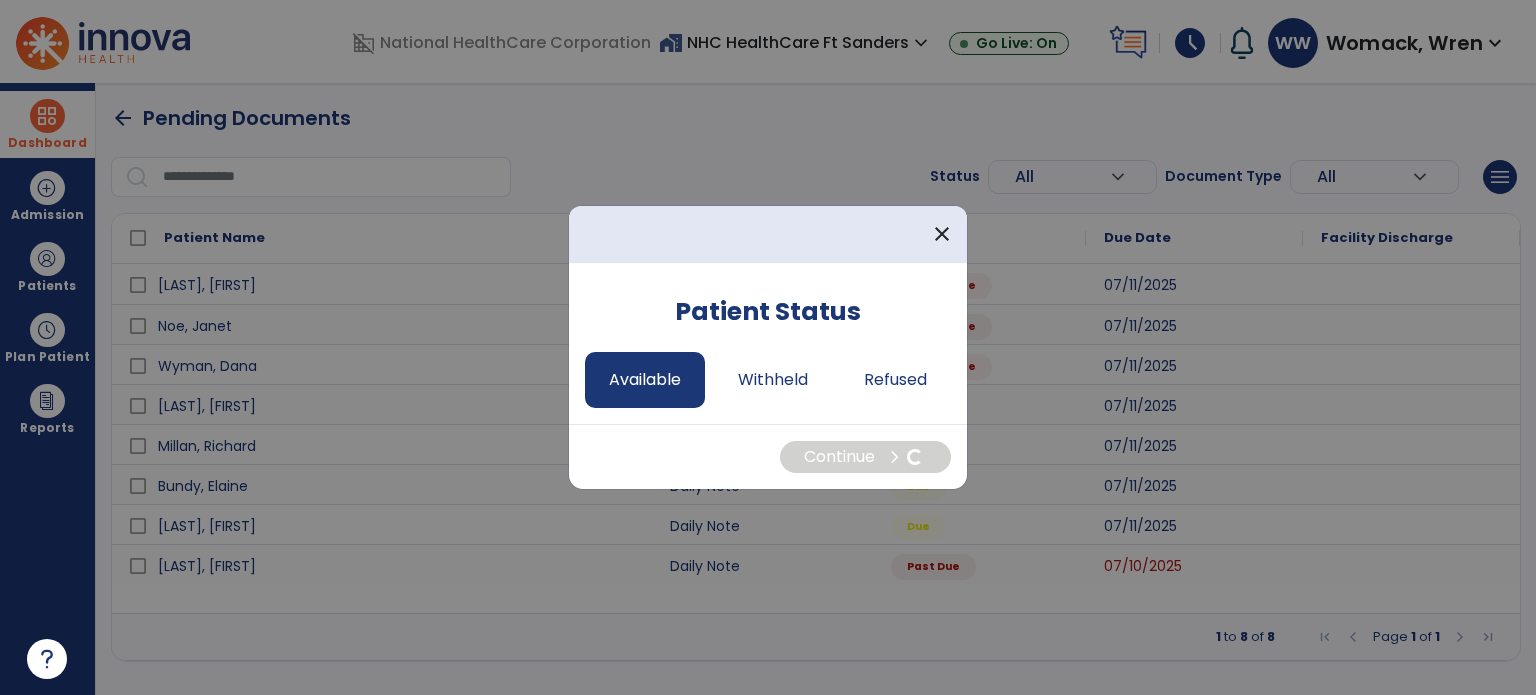 select on "*" 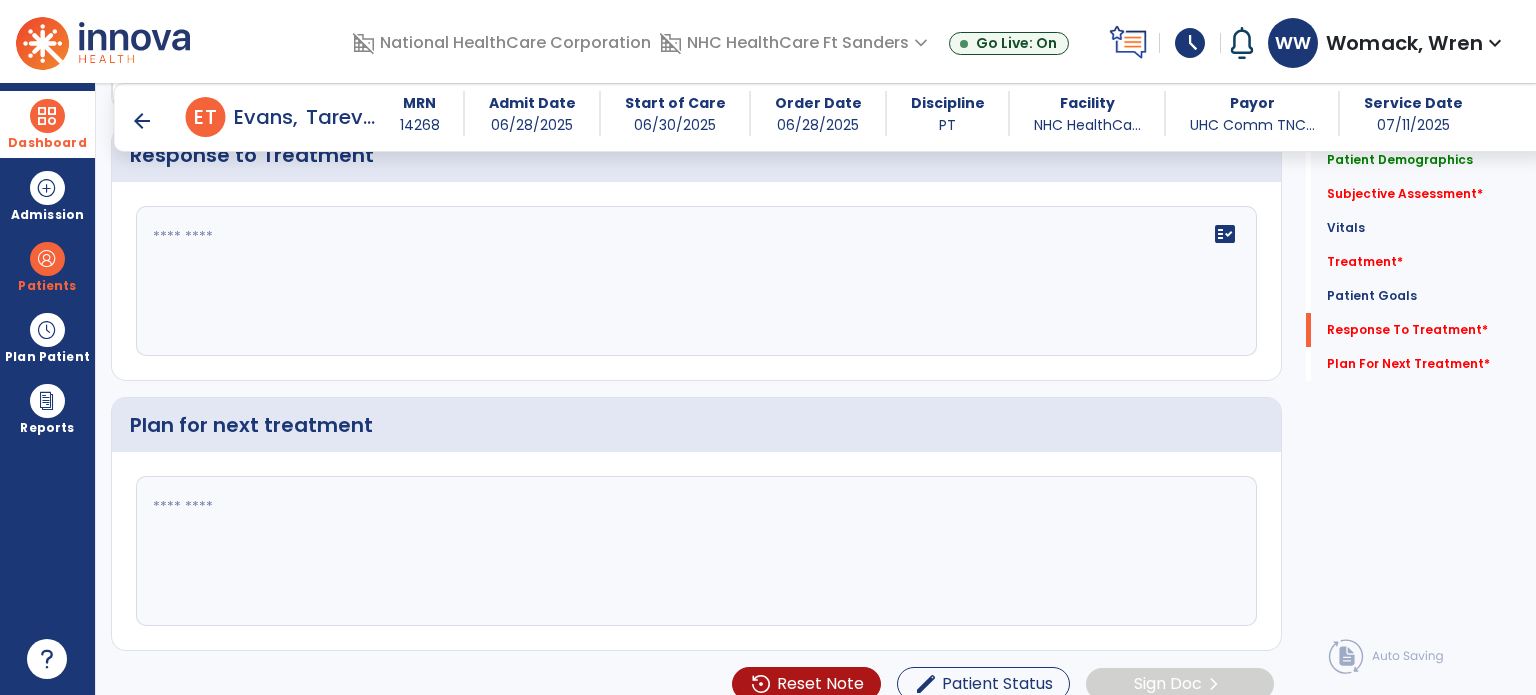 scroll, scrollTop: 2400, scrollLeft: 0, axis: vertical 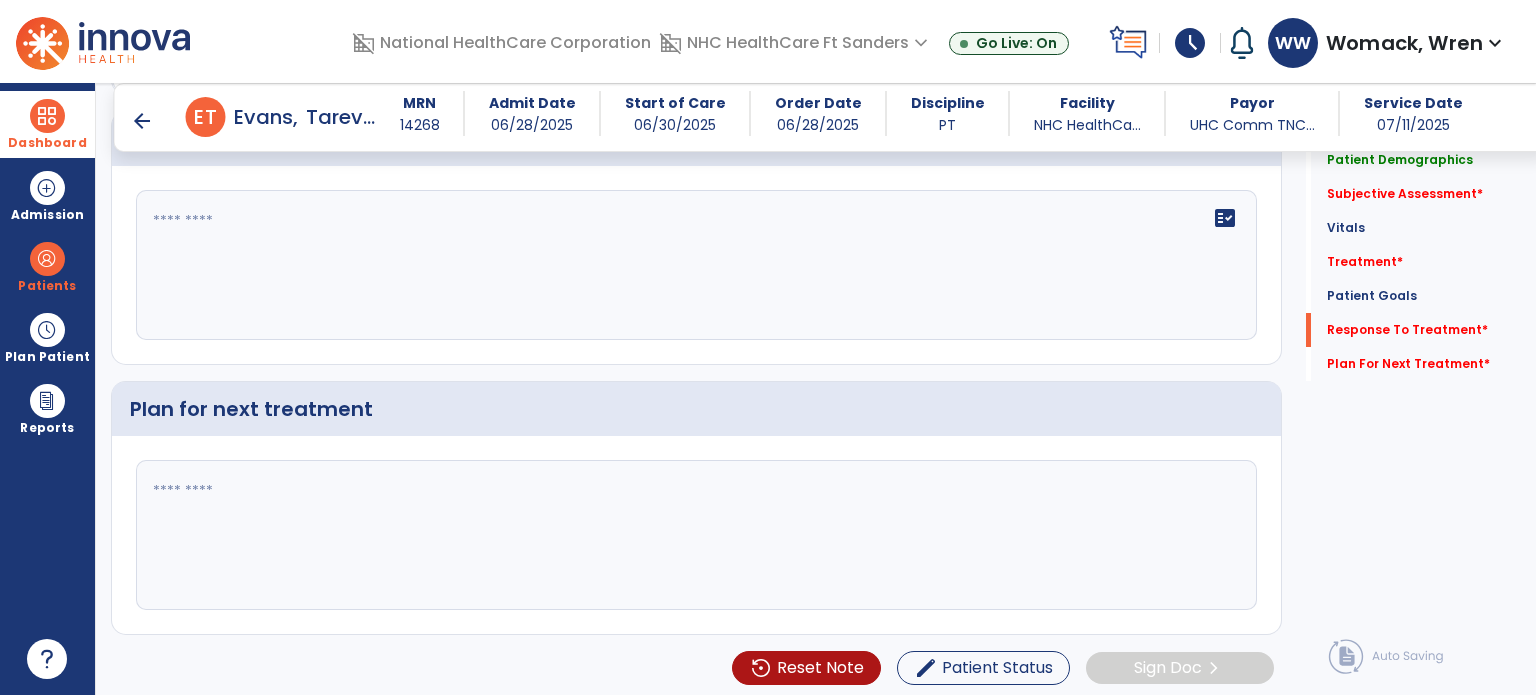 click on "fact_check" 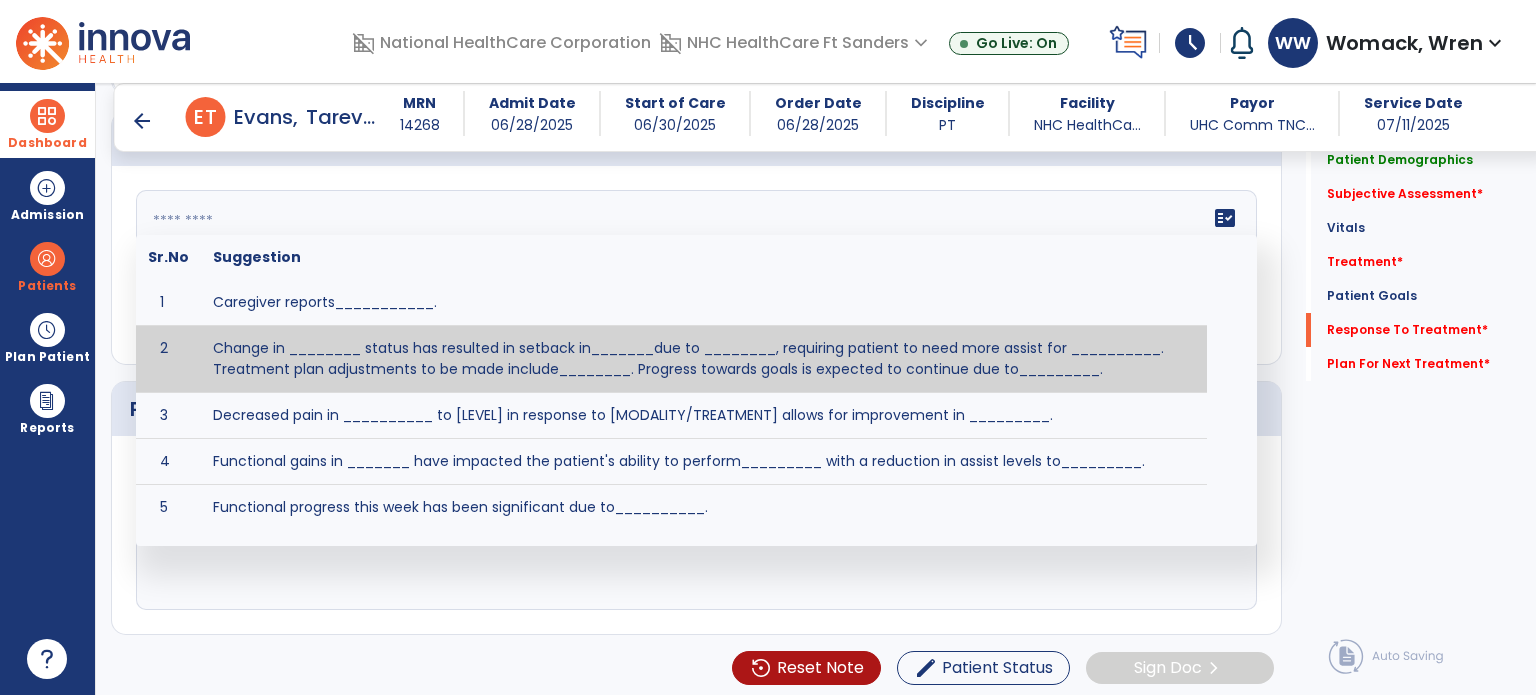 paste on "**********" 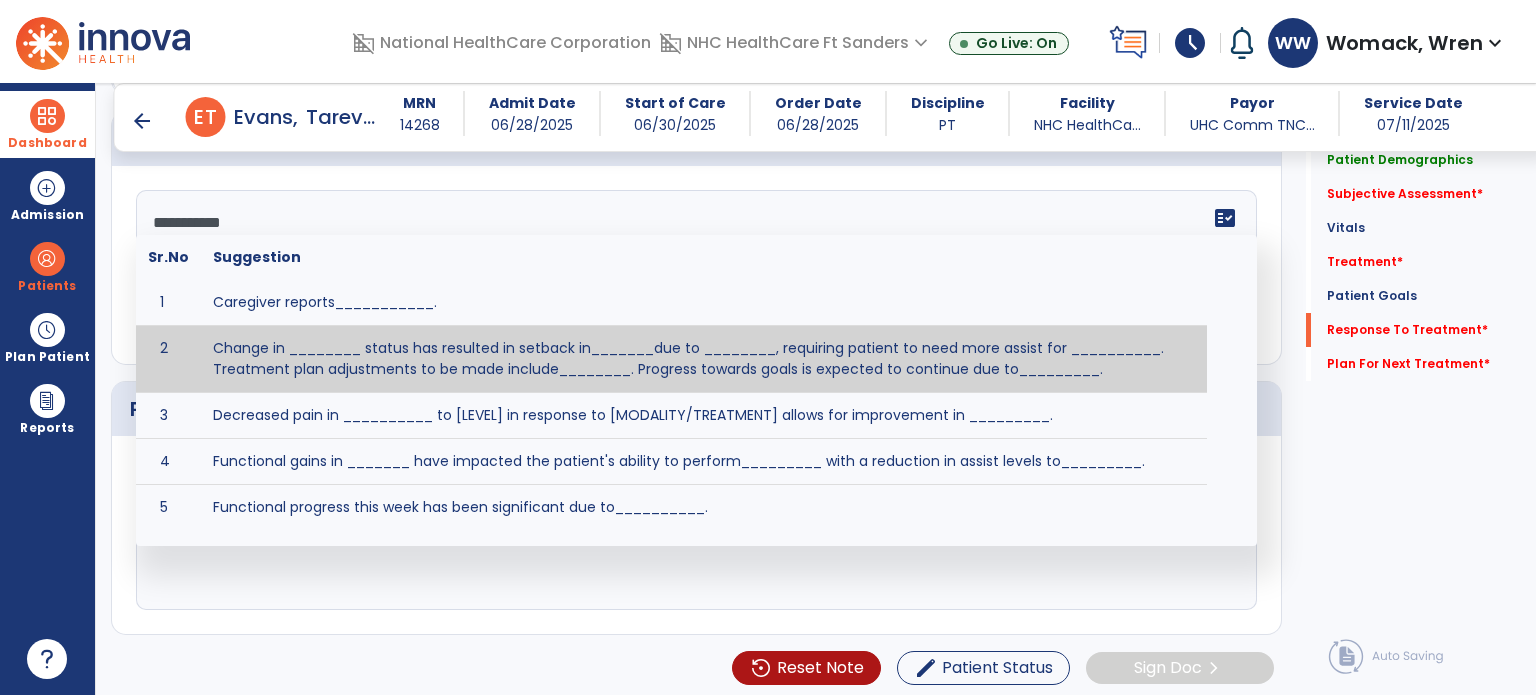 scroll, scrollTop: 88, scrollLeft: 0, axis: vertical 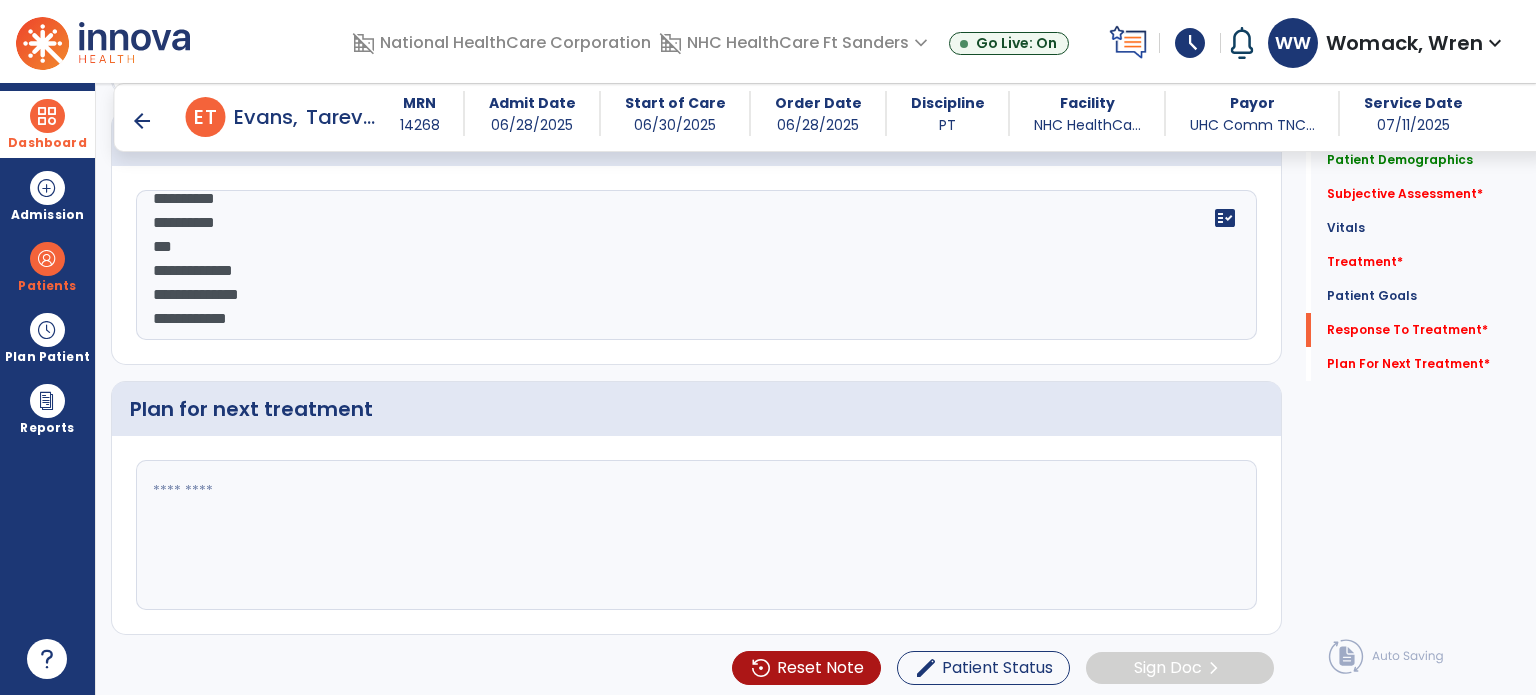 type on "**********" 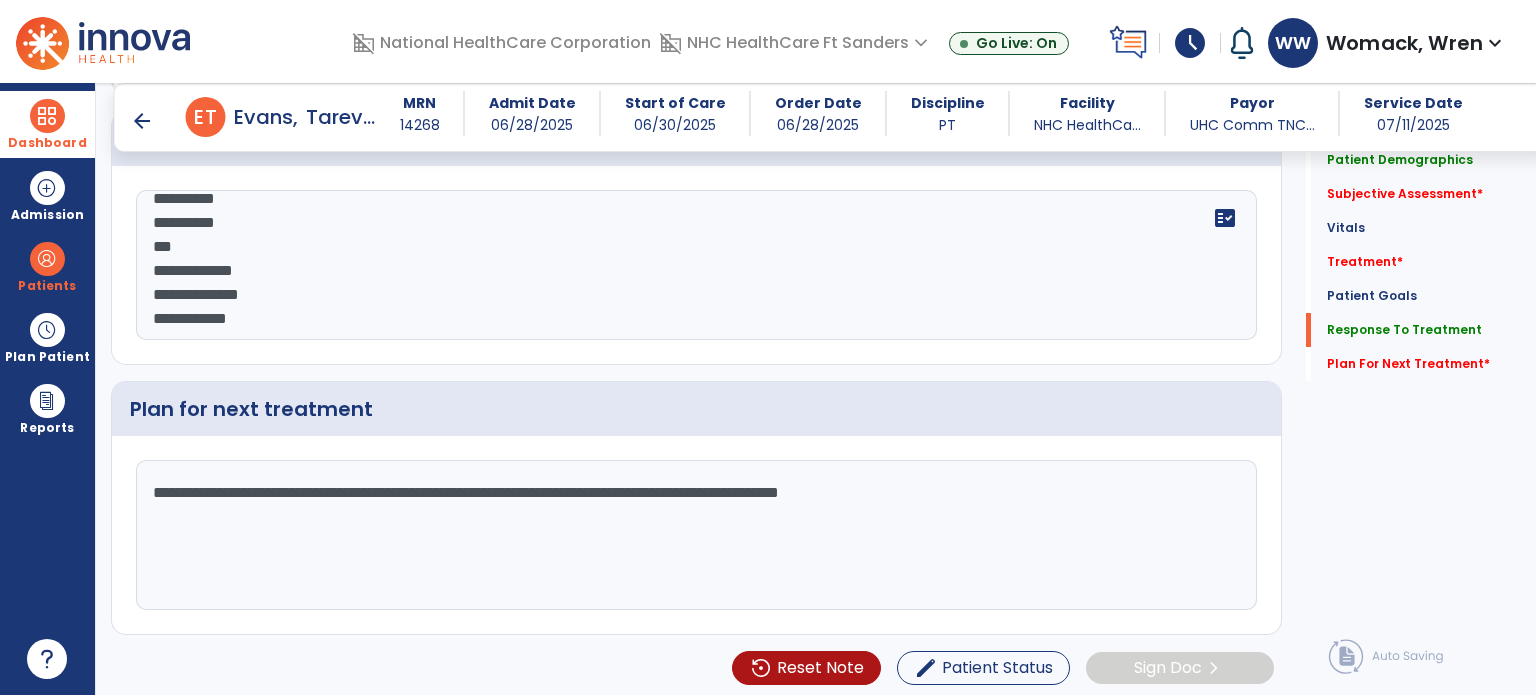 type on "**********" 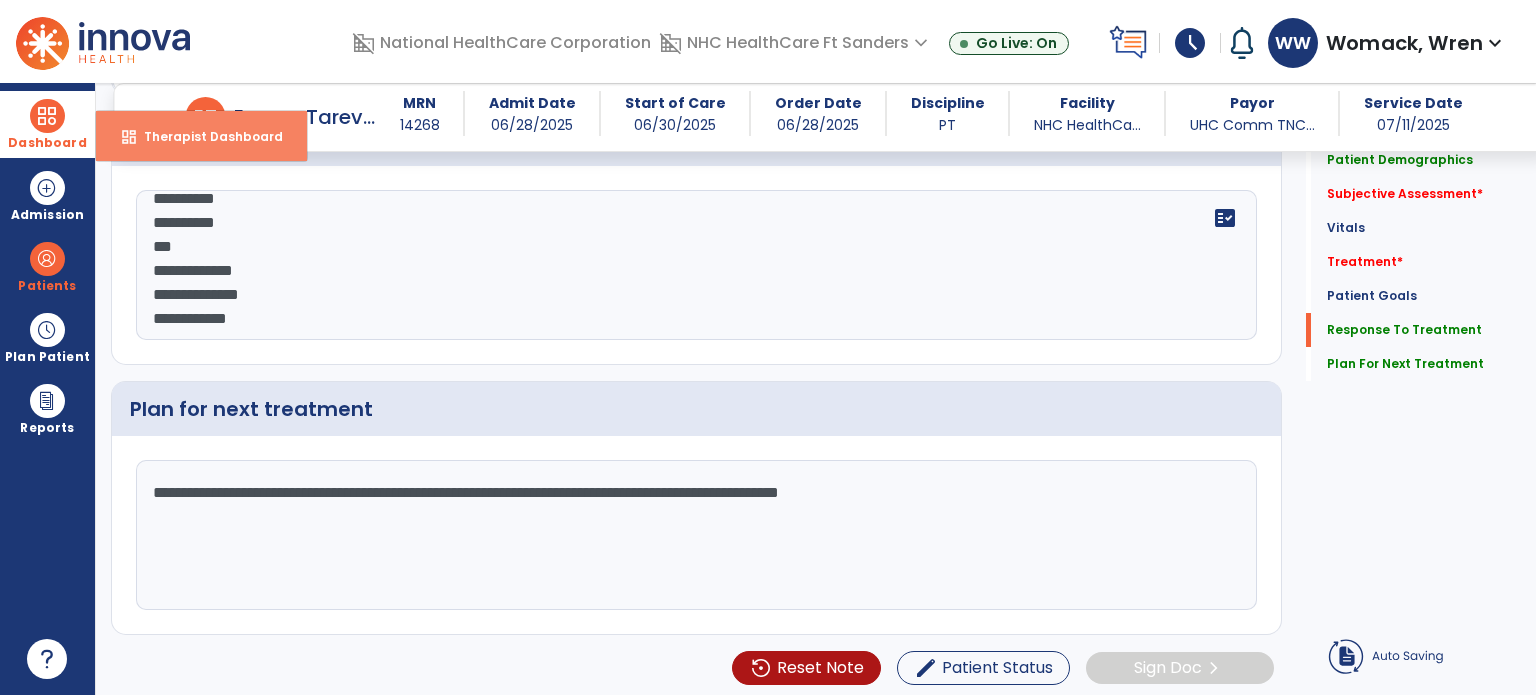 click on "dashboard" at bounding box center (129, 137) 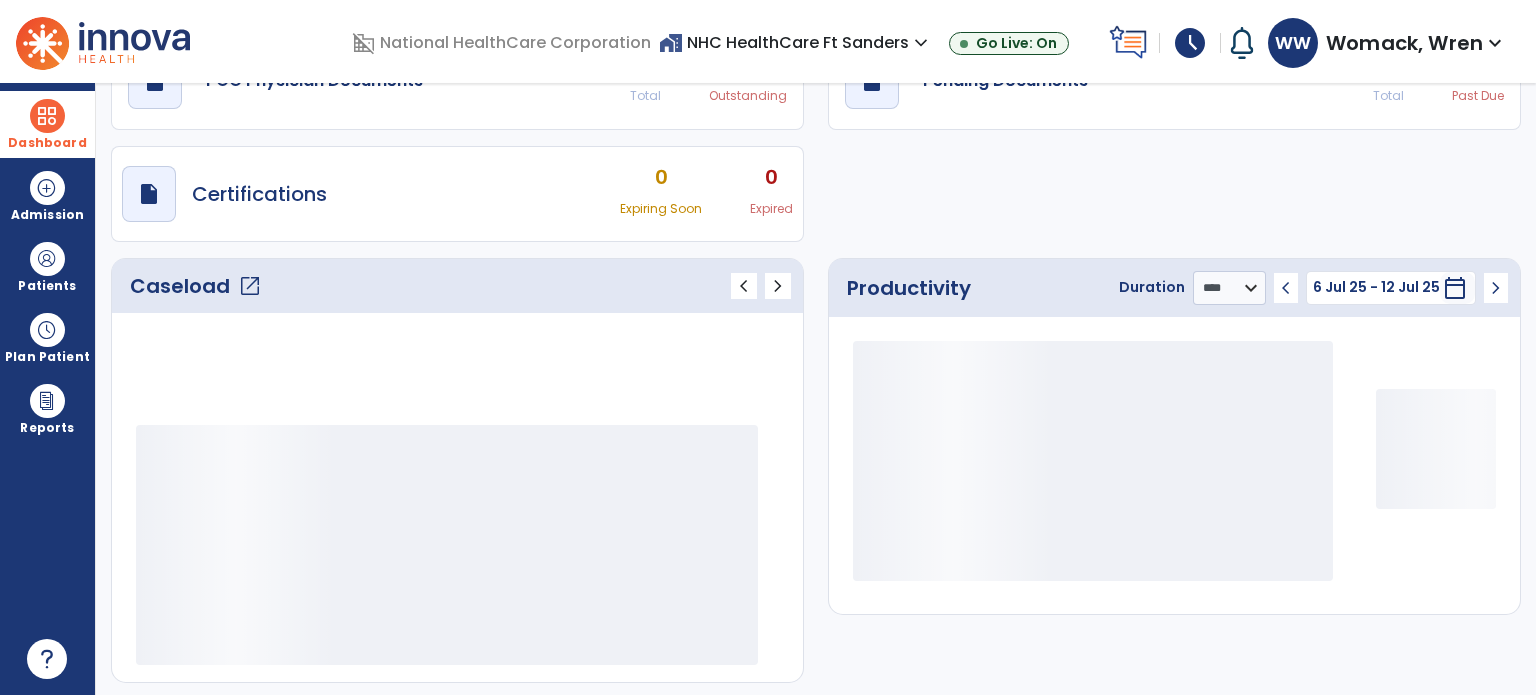 scroll, scrollTop: 49, scrollLeft: 0, axis: vertical 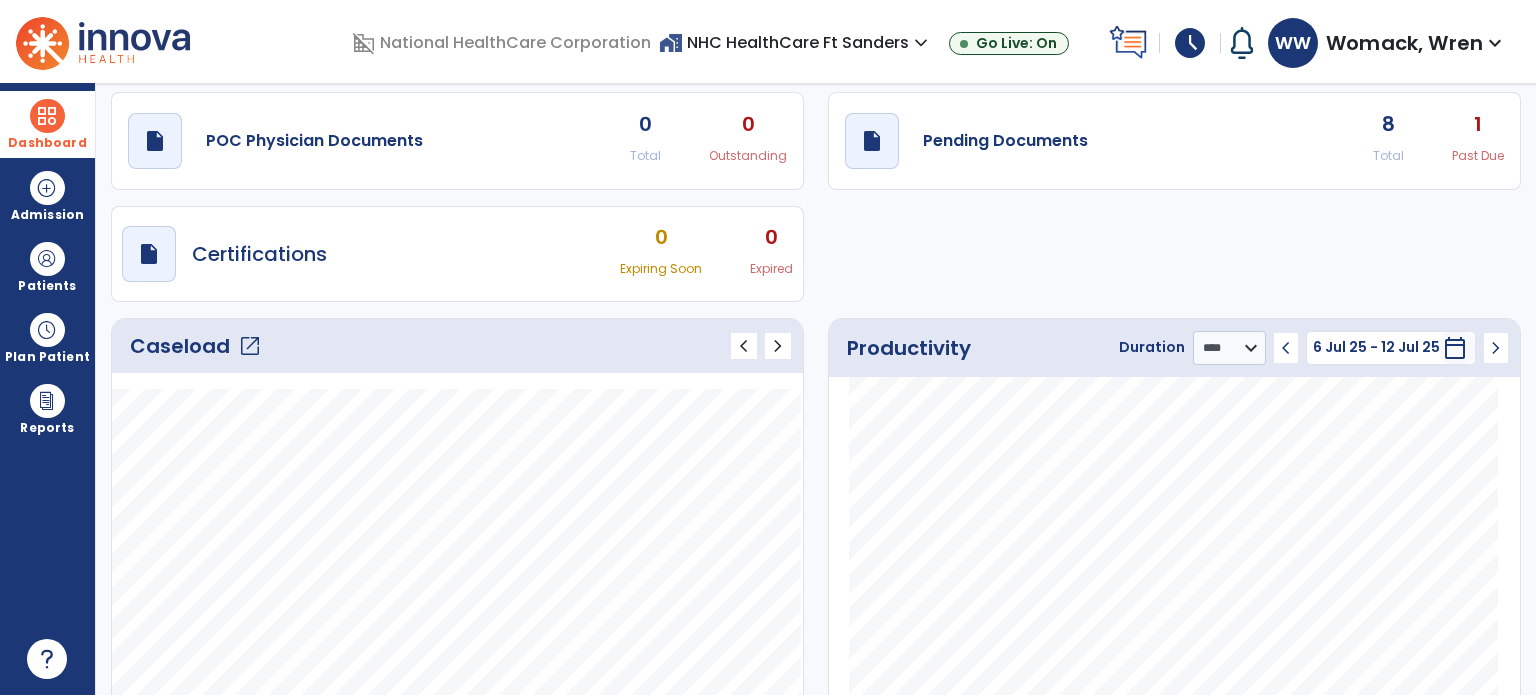 click on "8" 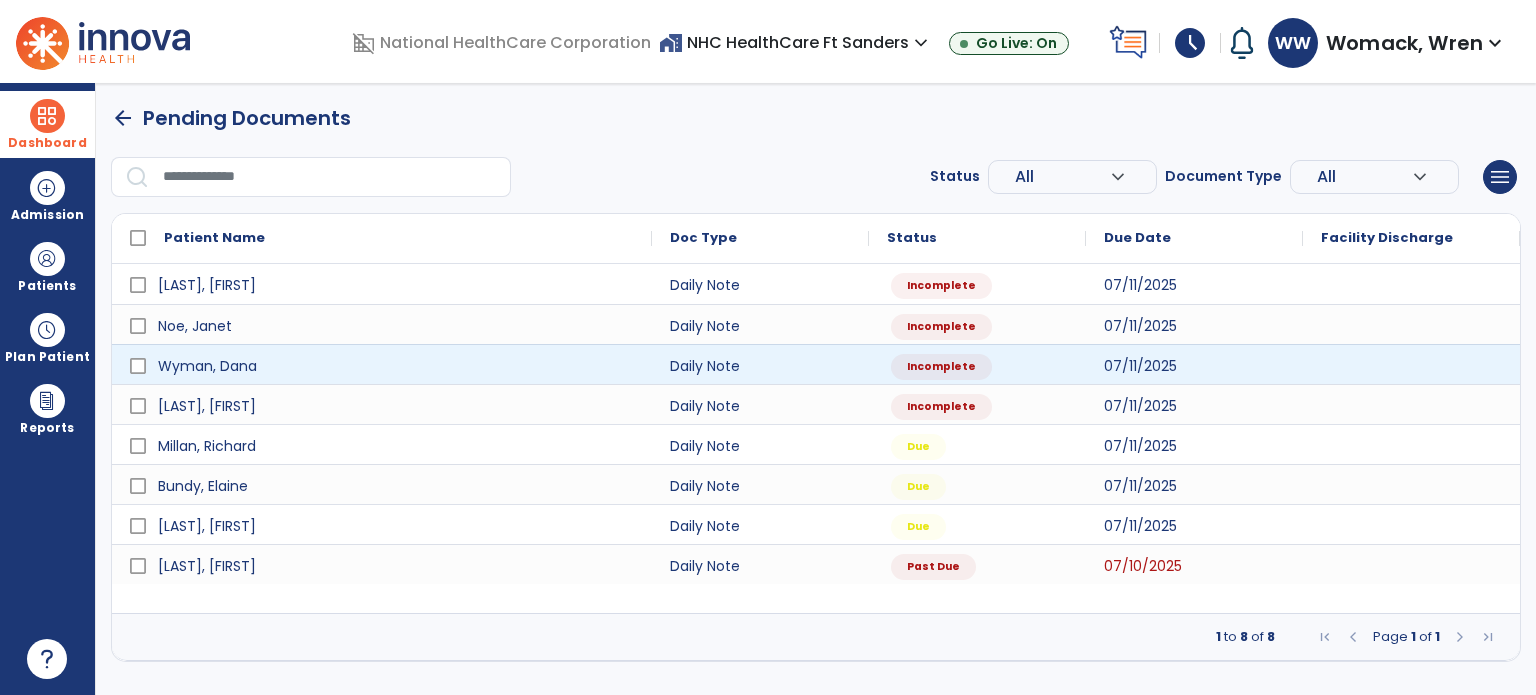 scroll, scrollTop: 0, scrollLeft: 0, axis: both 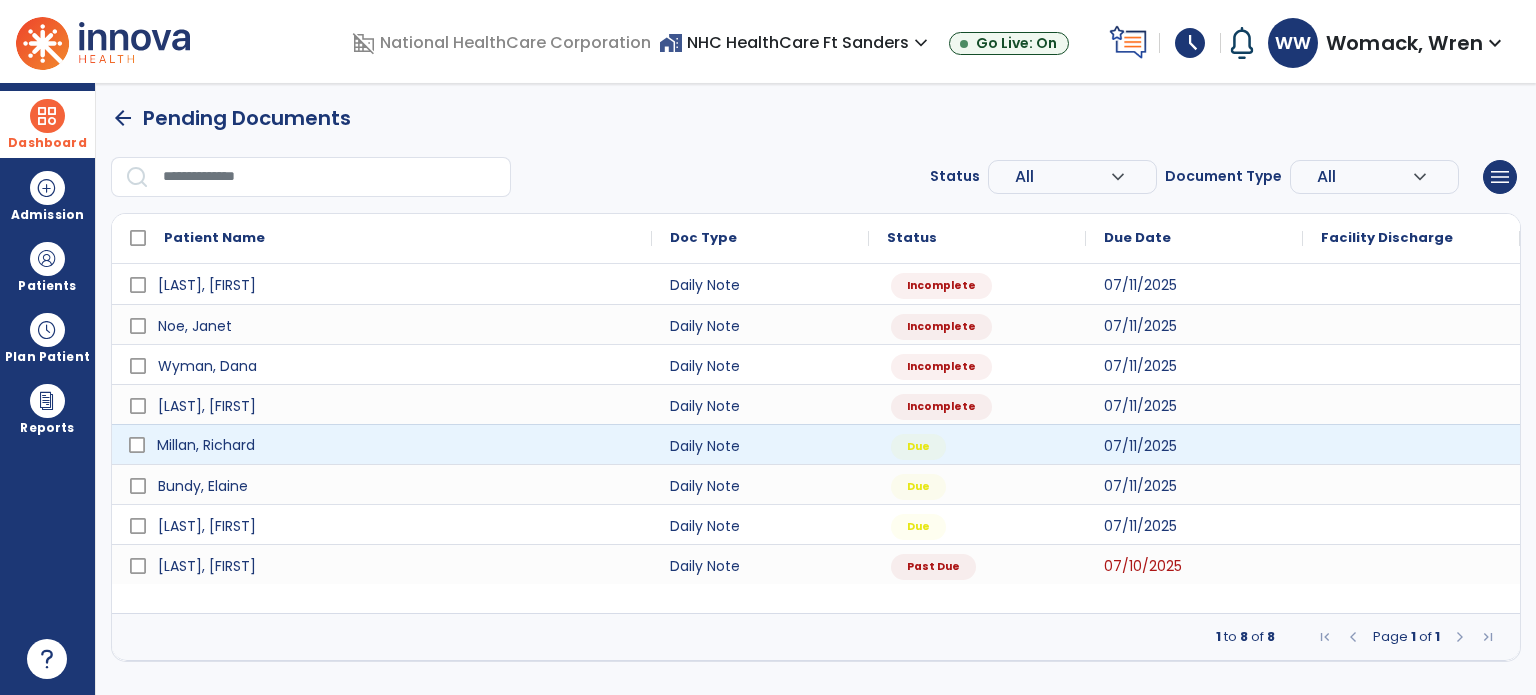 click on "Millan, Richard" at bounding box center [206, 445] 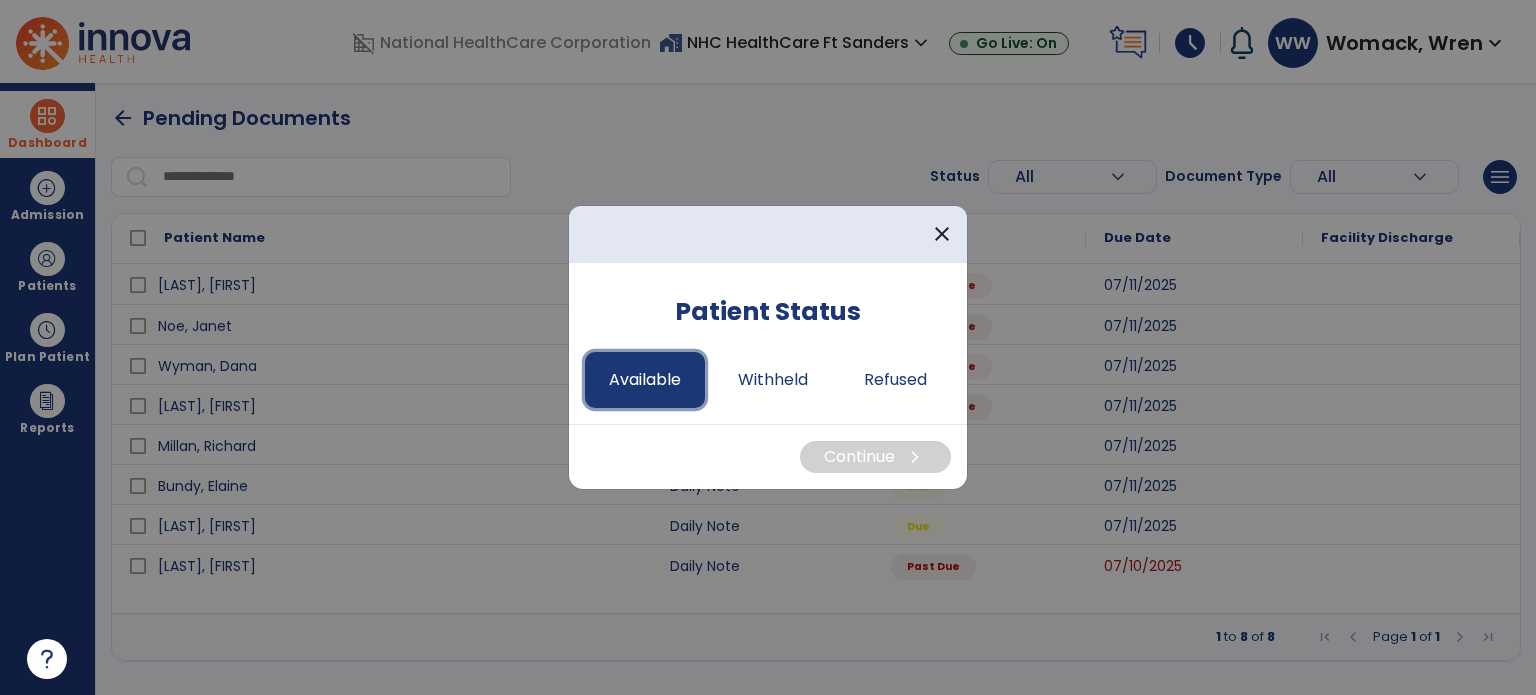 click on "Available" at bounding box center (645, 380) 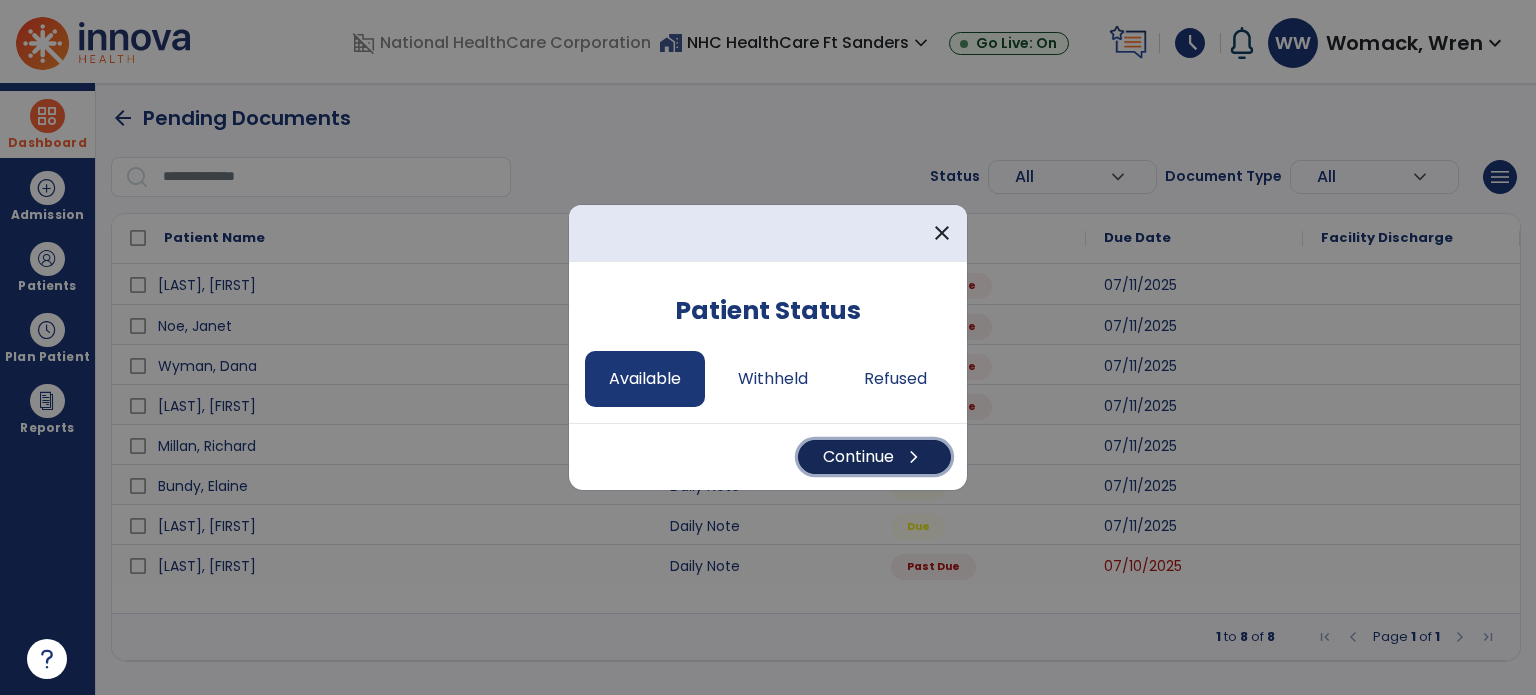 click on "Continue   chevron_right" at bounding box center (874, 457) 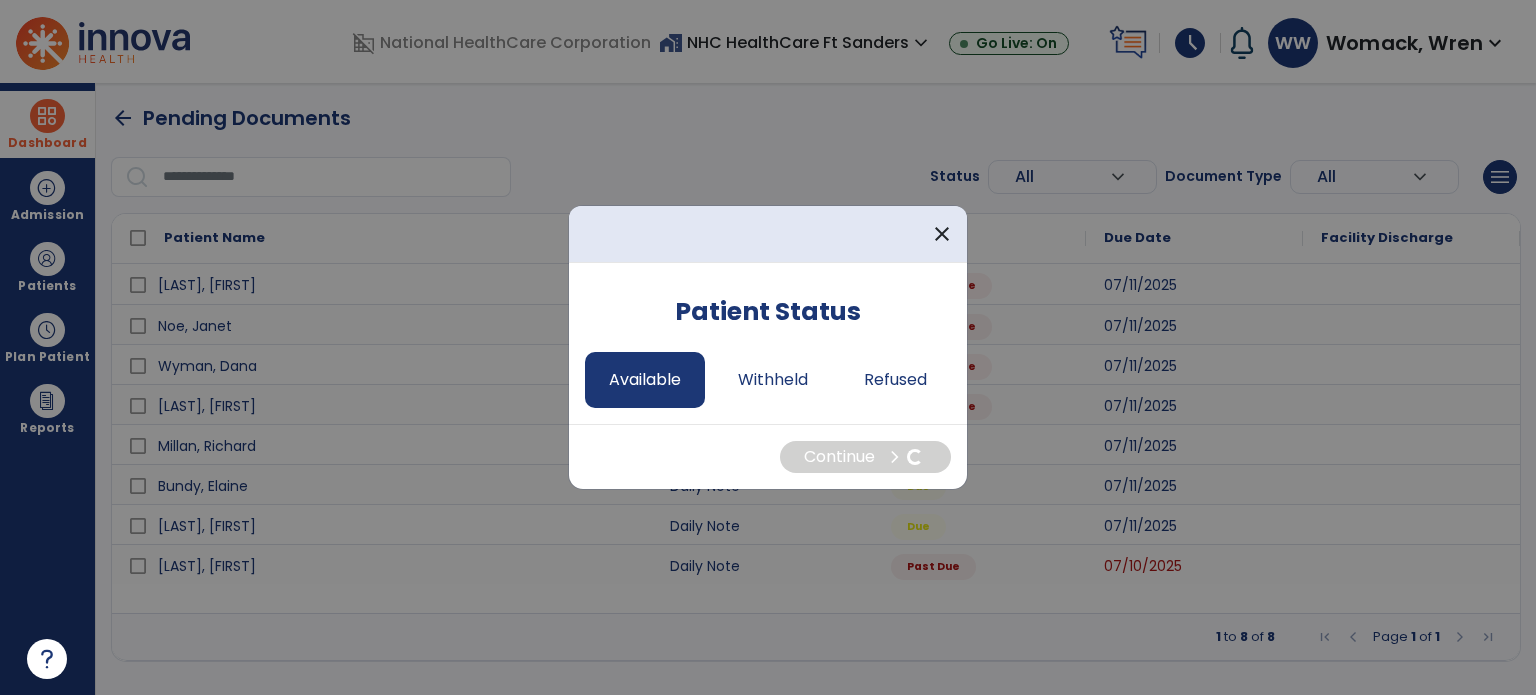select on "*" 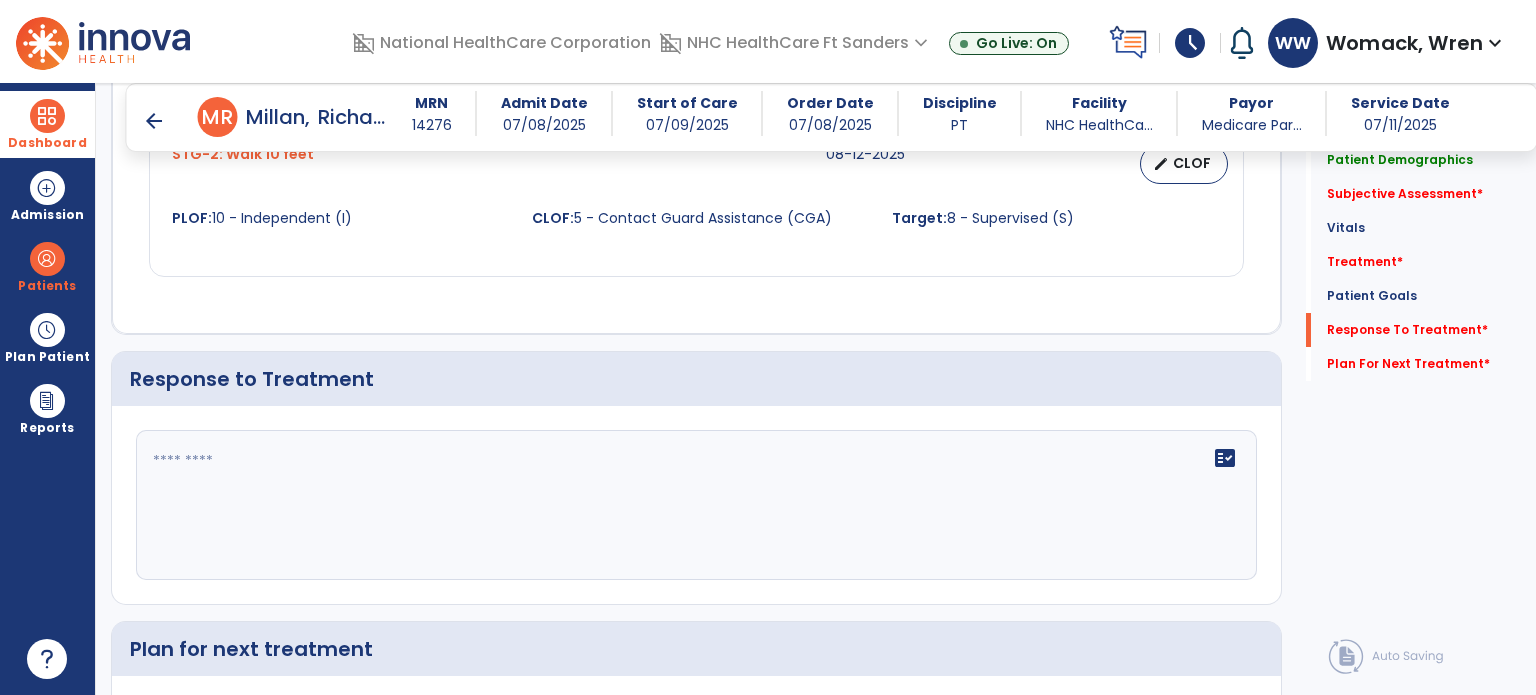 scroll, scrollTop: 3176, scrollLeft: 0, axis: vertical 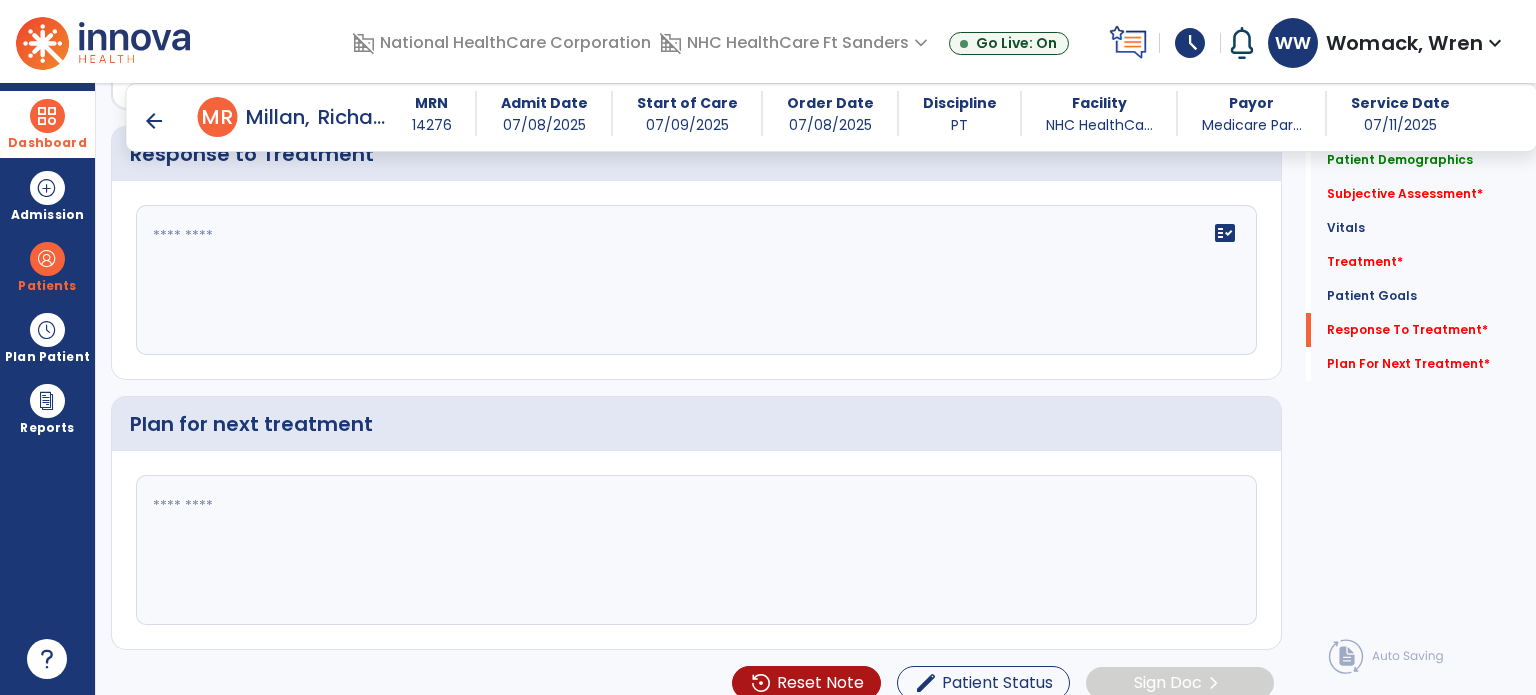click on "fact_check" 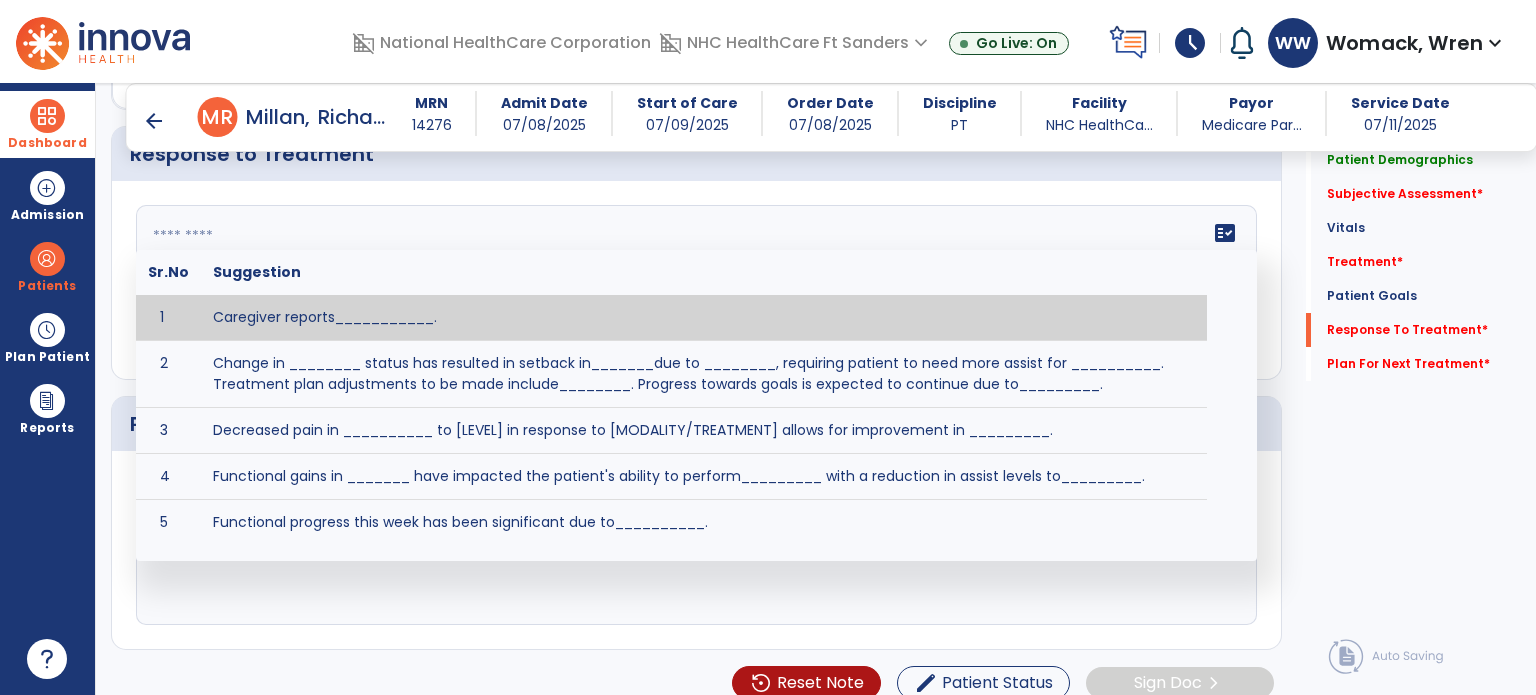 paste on "**********" 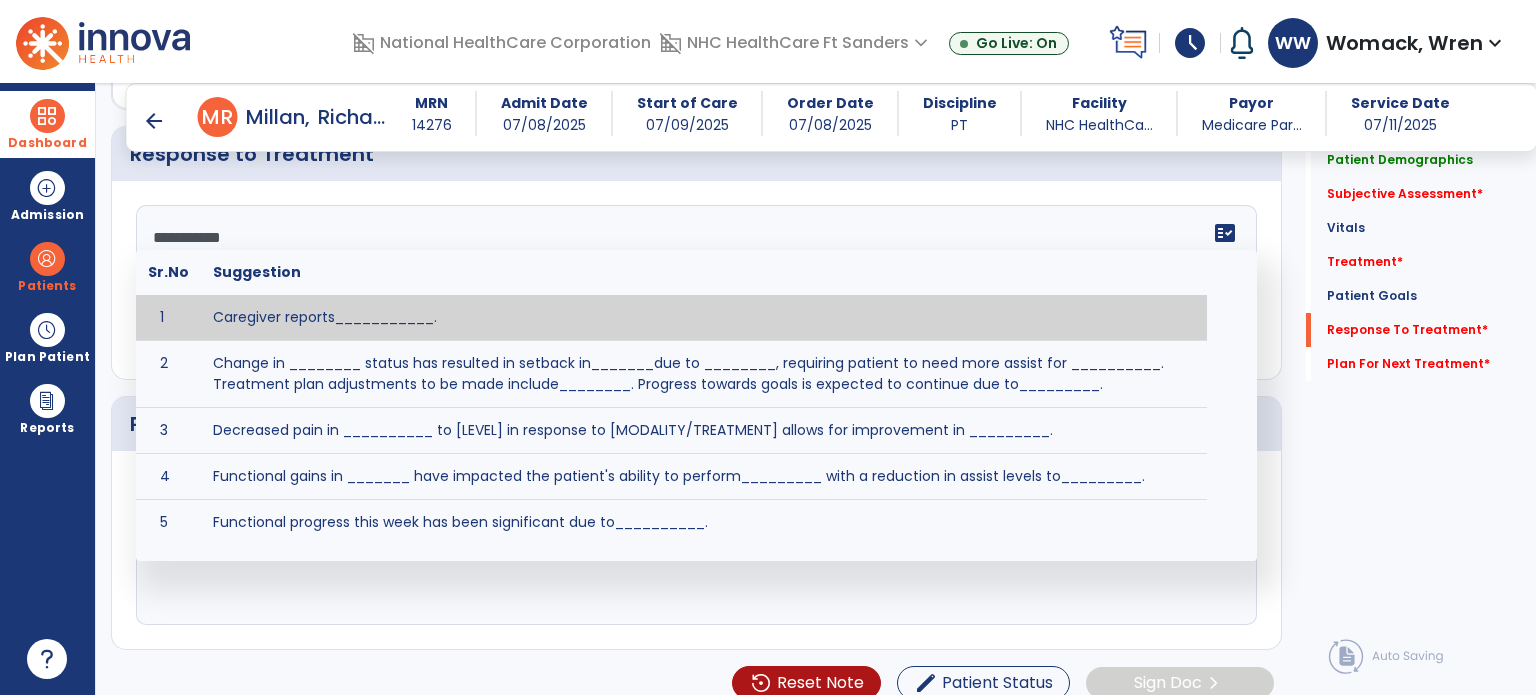 scroll, scrollTop: 87, scrollLeft: 0, axis: vertical 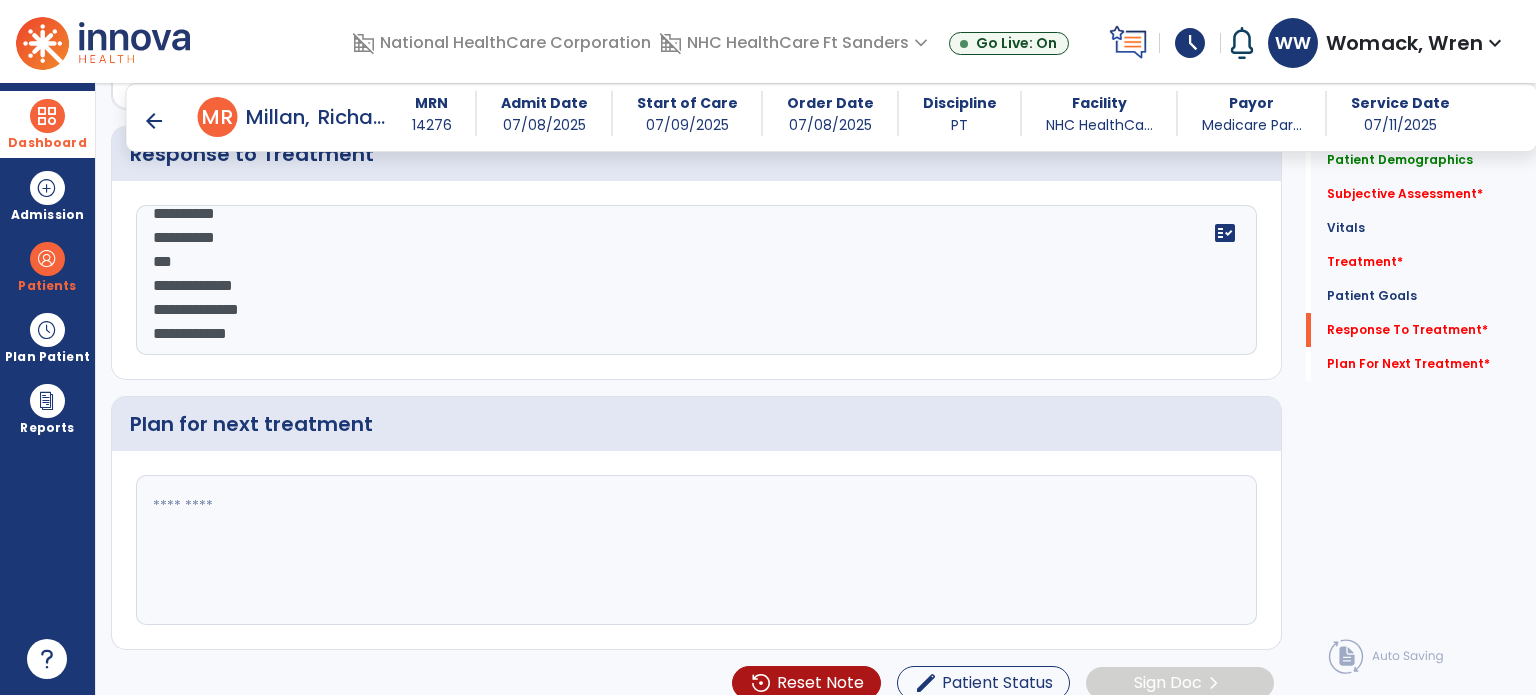 type on "**********" 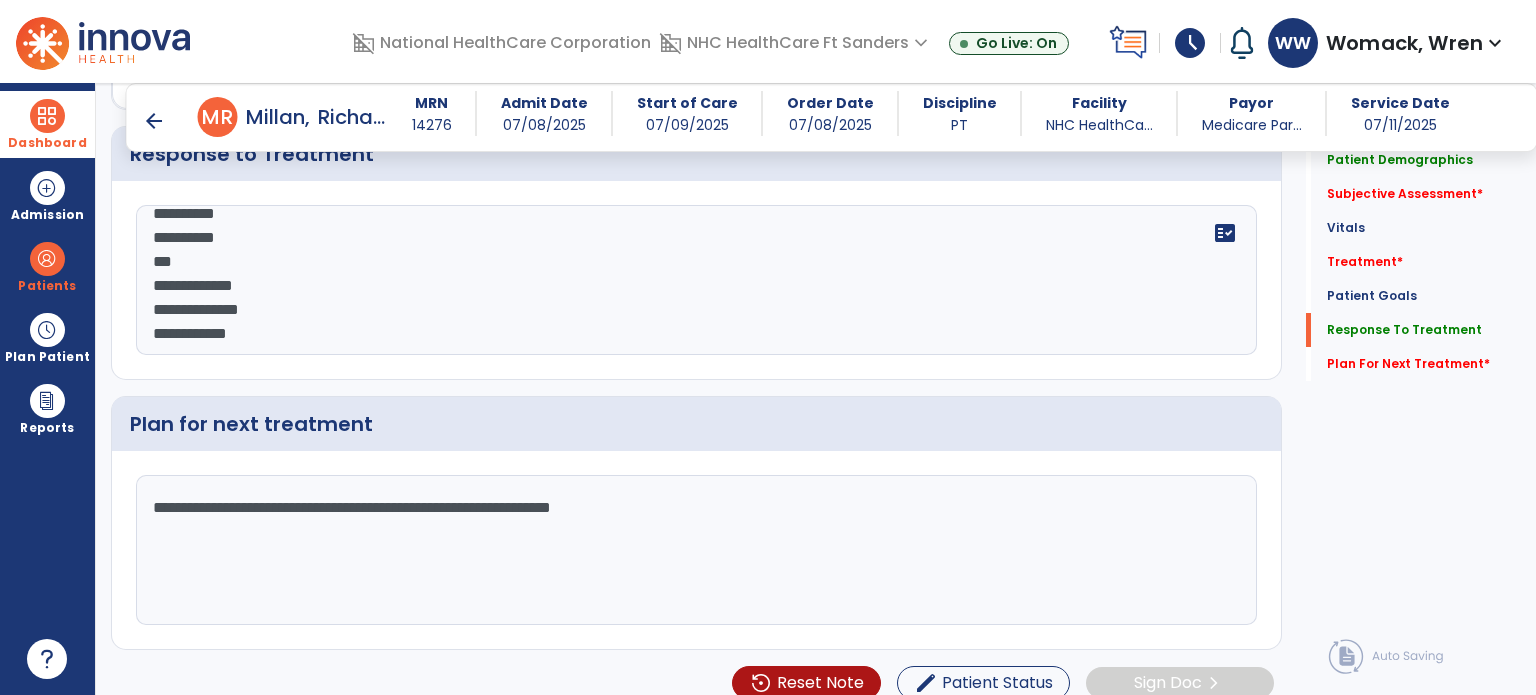 type on "**********" 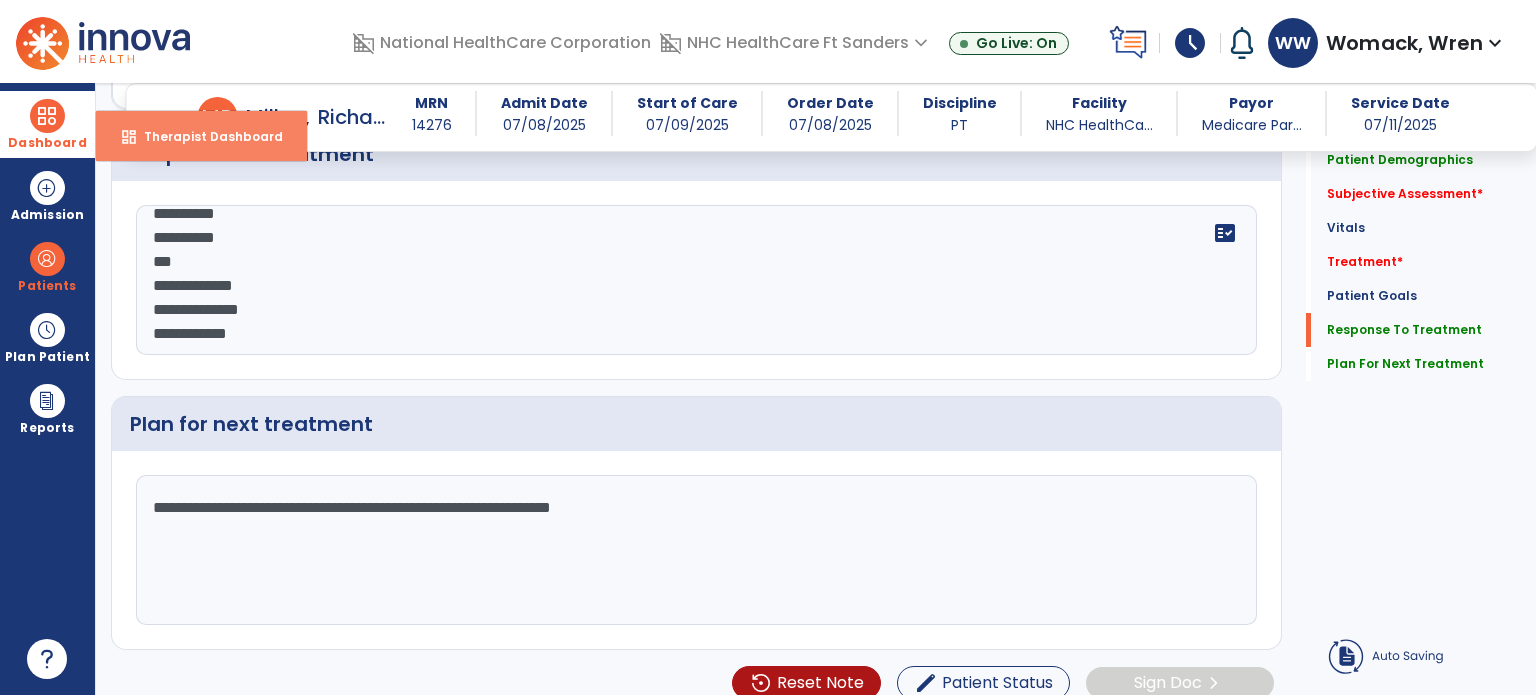 click on "dashboard" at bounding box center [129, 137] 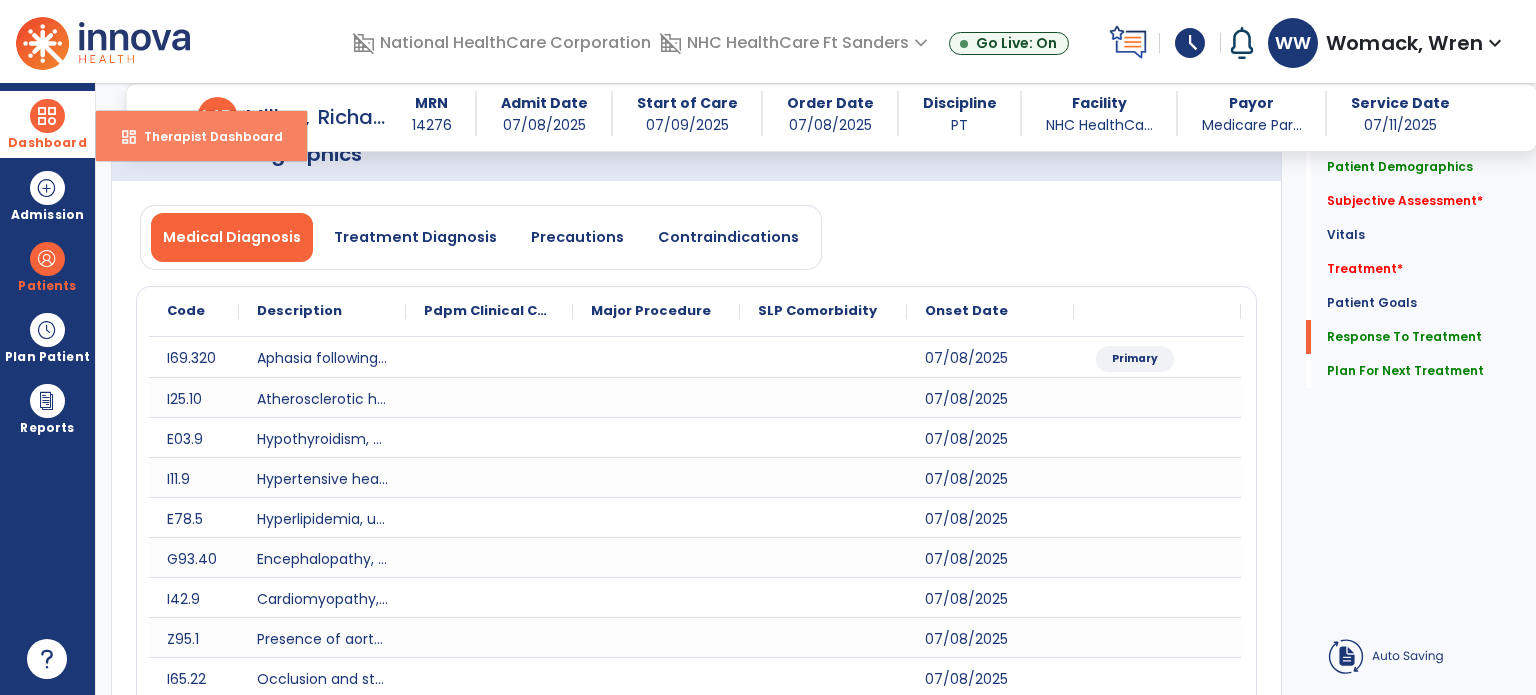 select on "****" 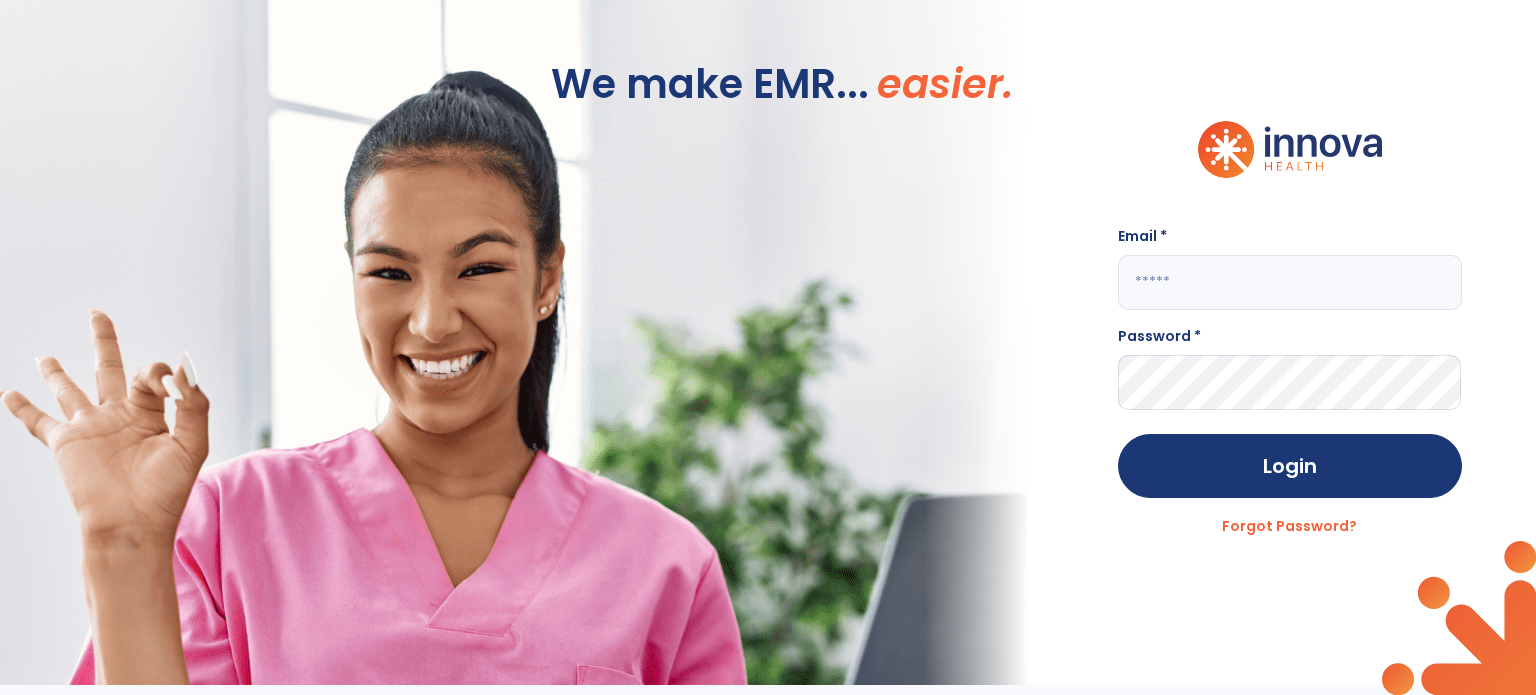 scroll, scrollTop: 0, scrollLeft: 0, axis: both 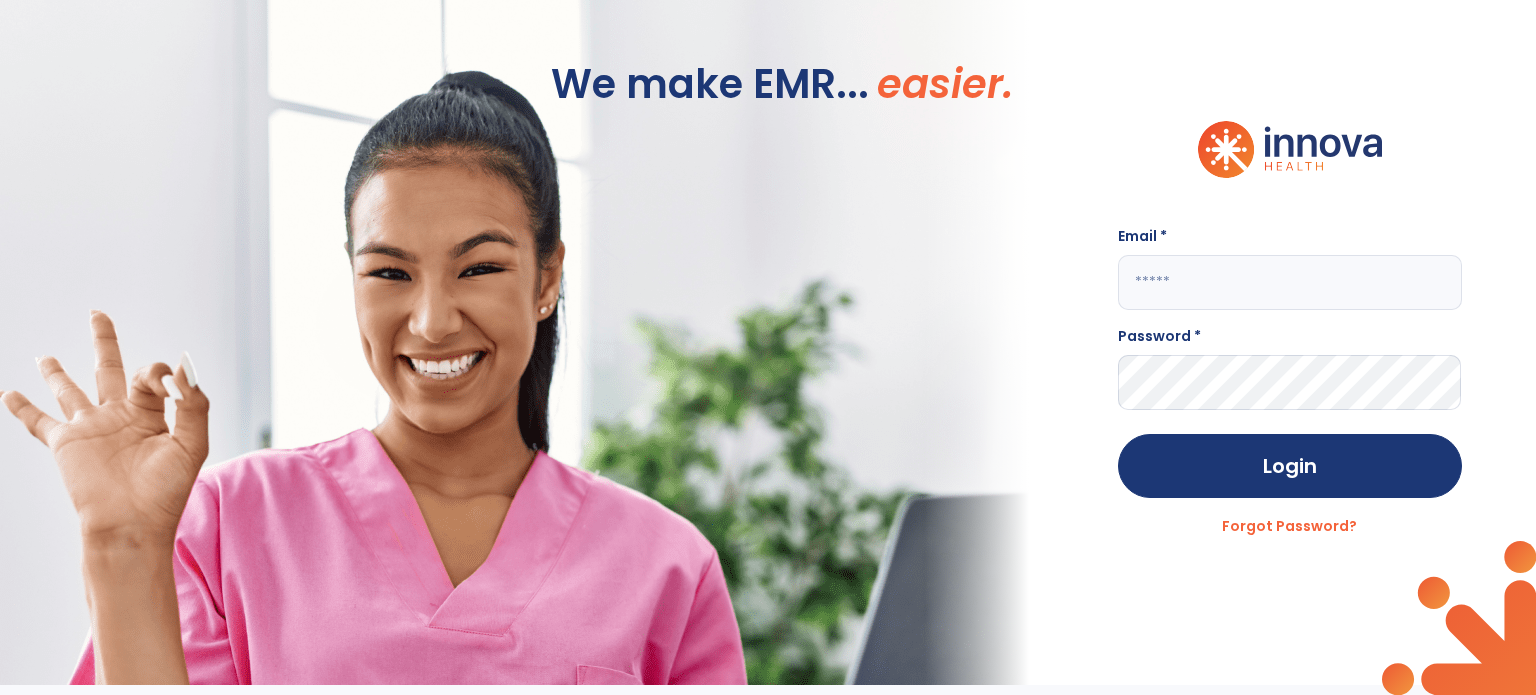 click 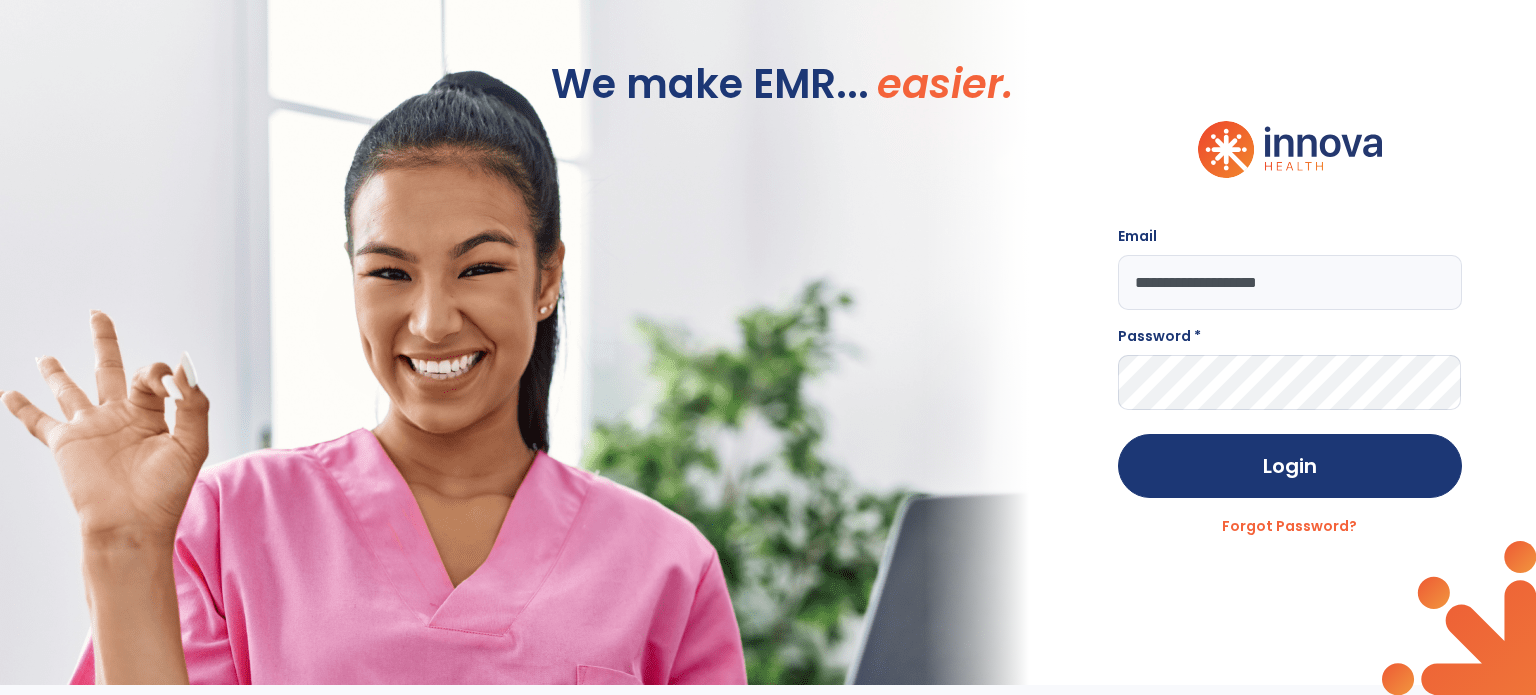 type on "**********" 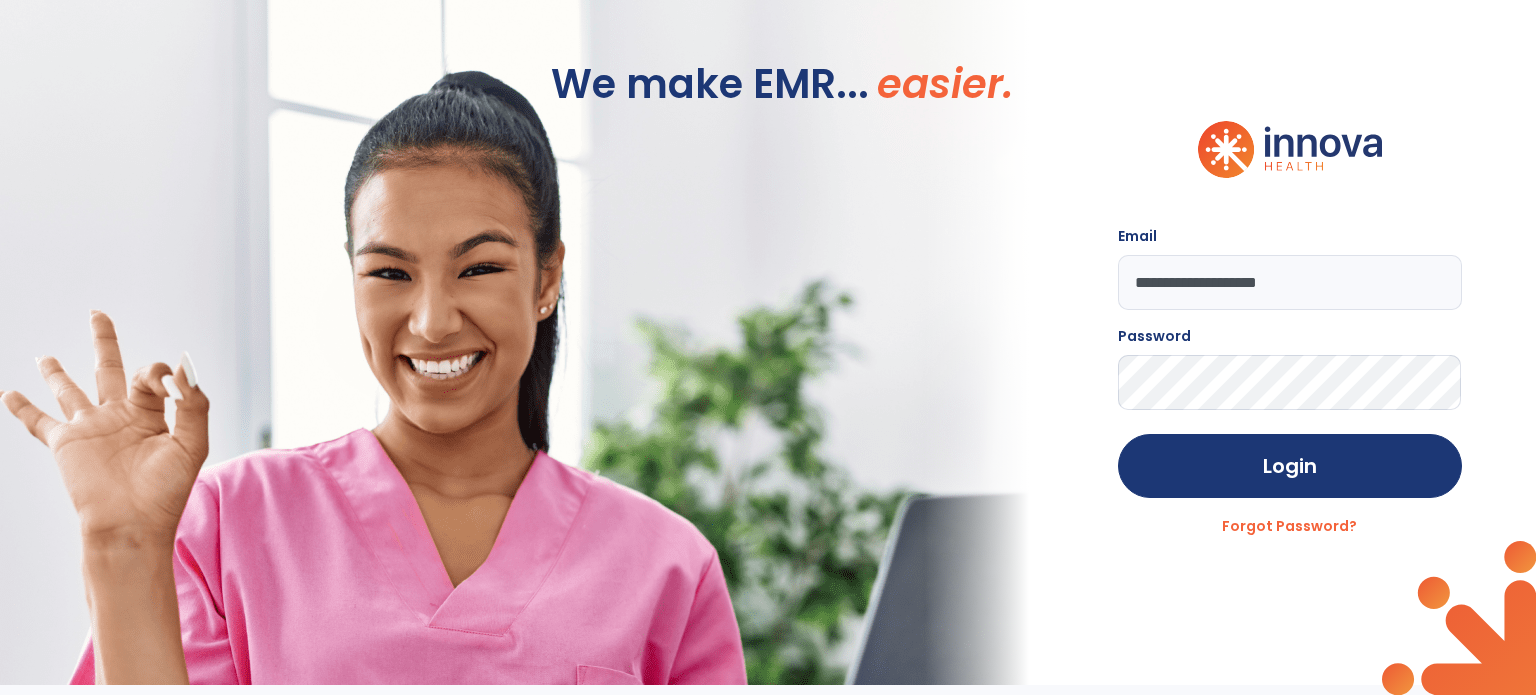 click on "Login" 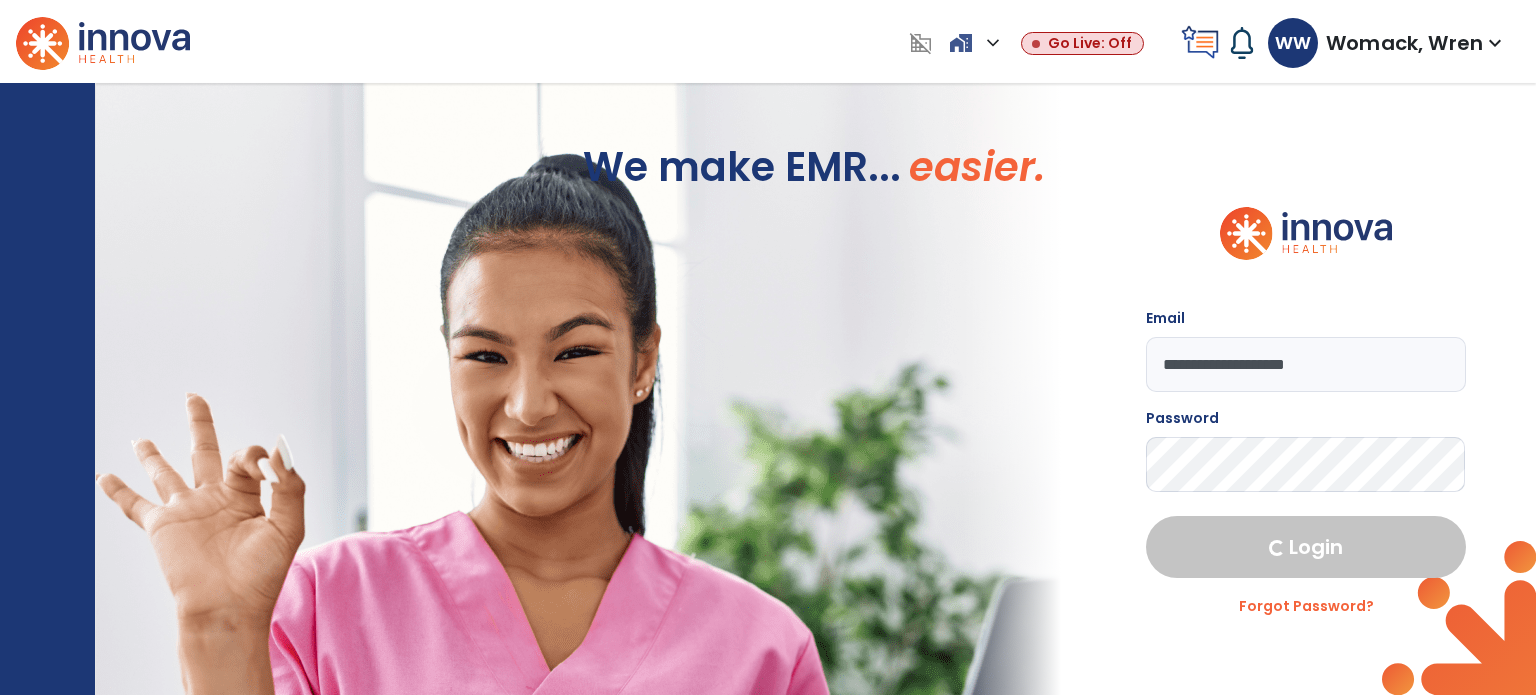 select on "****" 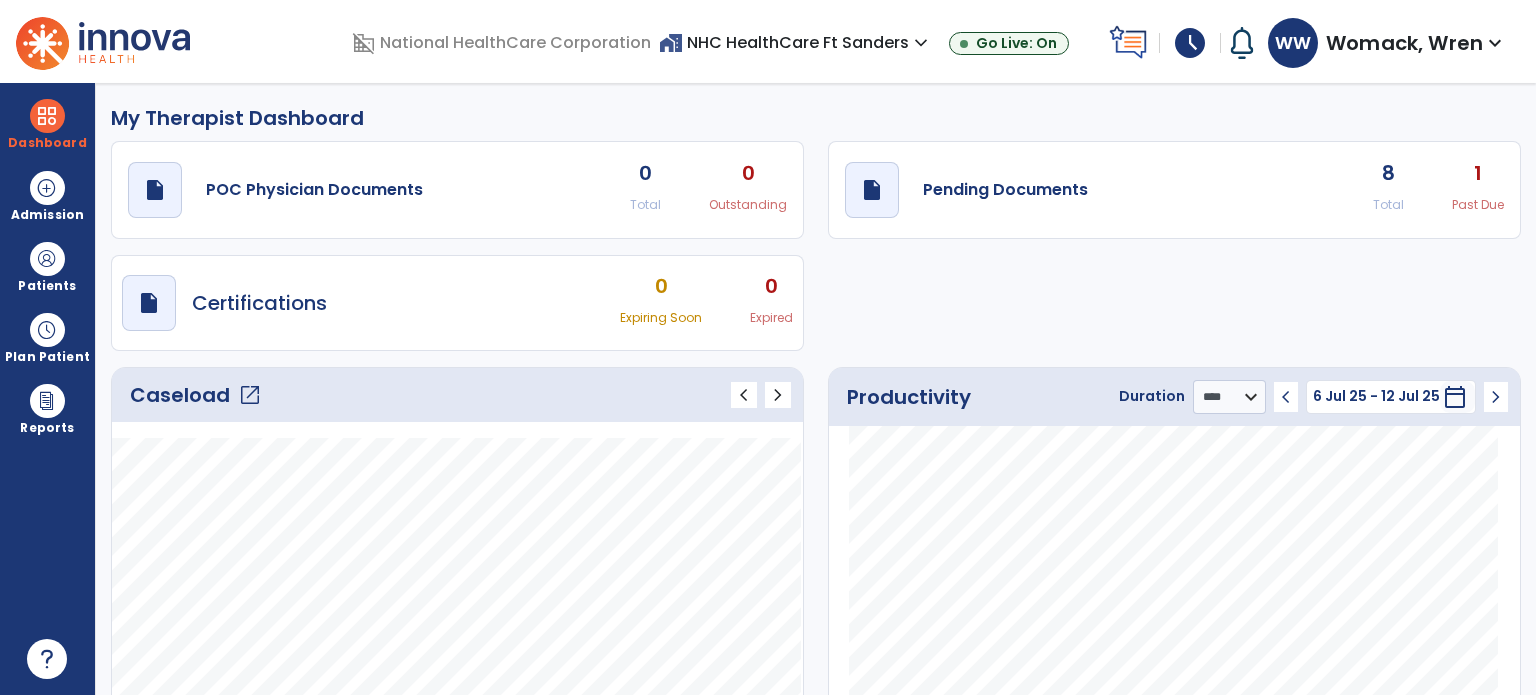 click on "8" 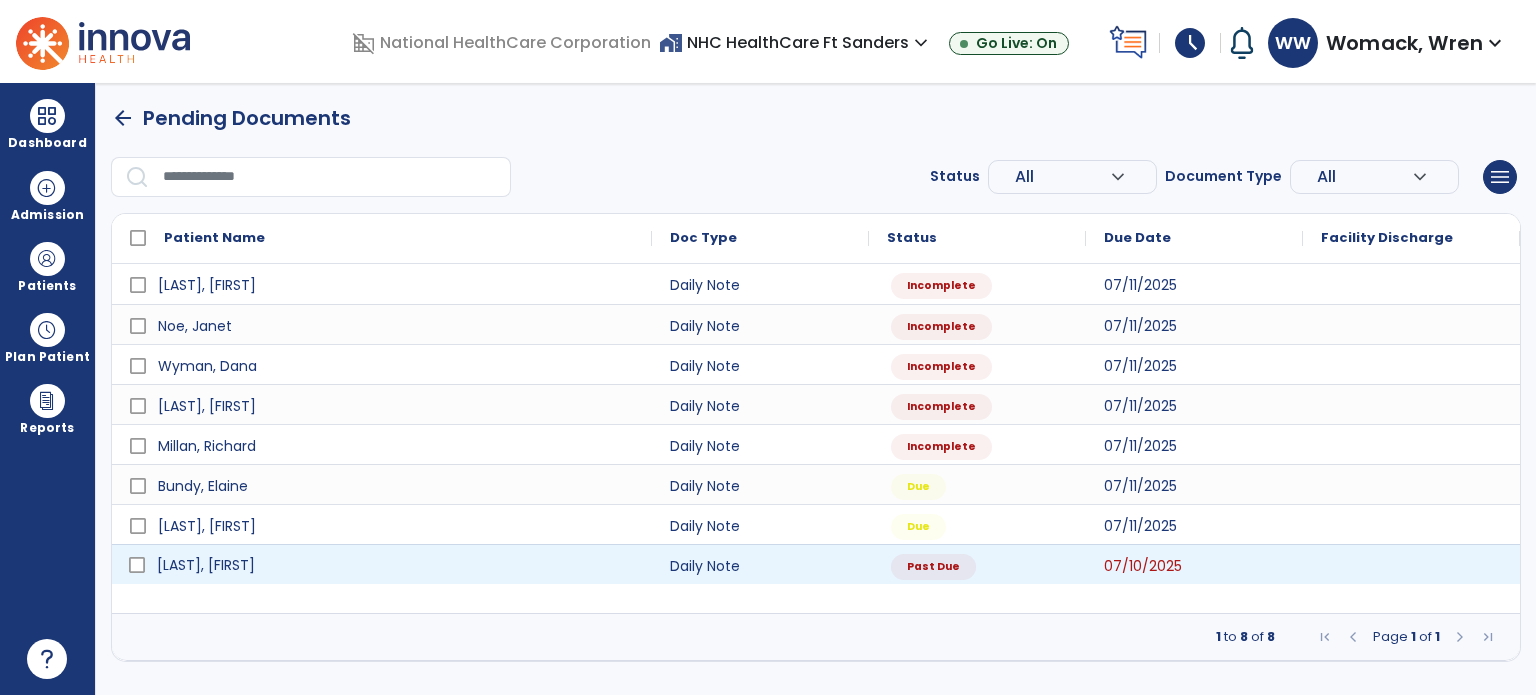 click on "[LAST], [FIRST]" at bounding box center [396, 565] 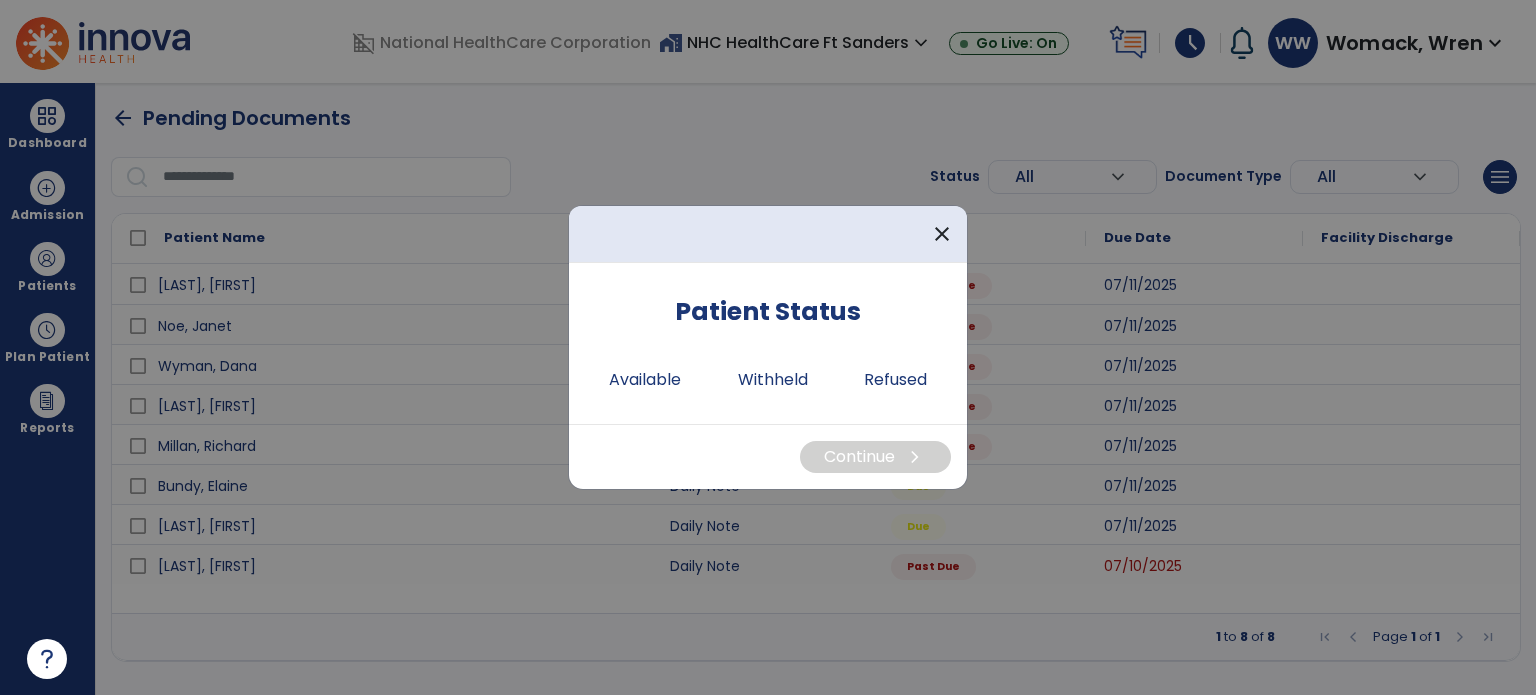 click on "Patient Status  Available   Withheld   Refused" at bounding box center (768, 343) 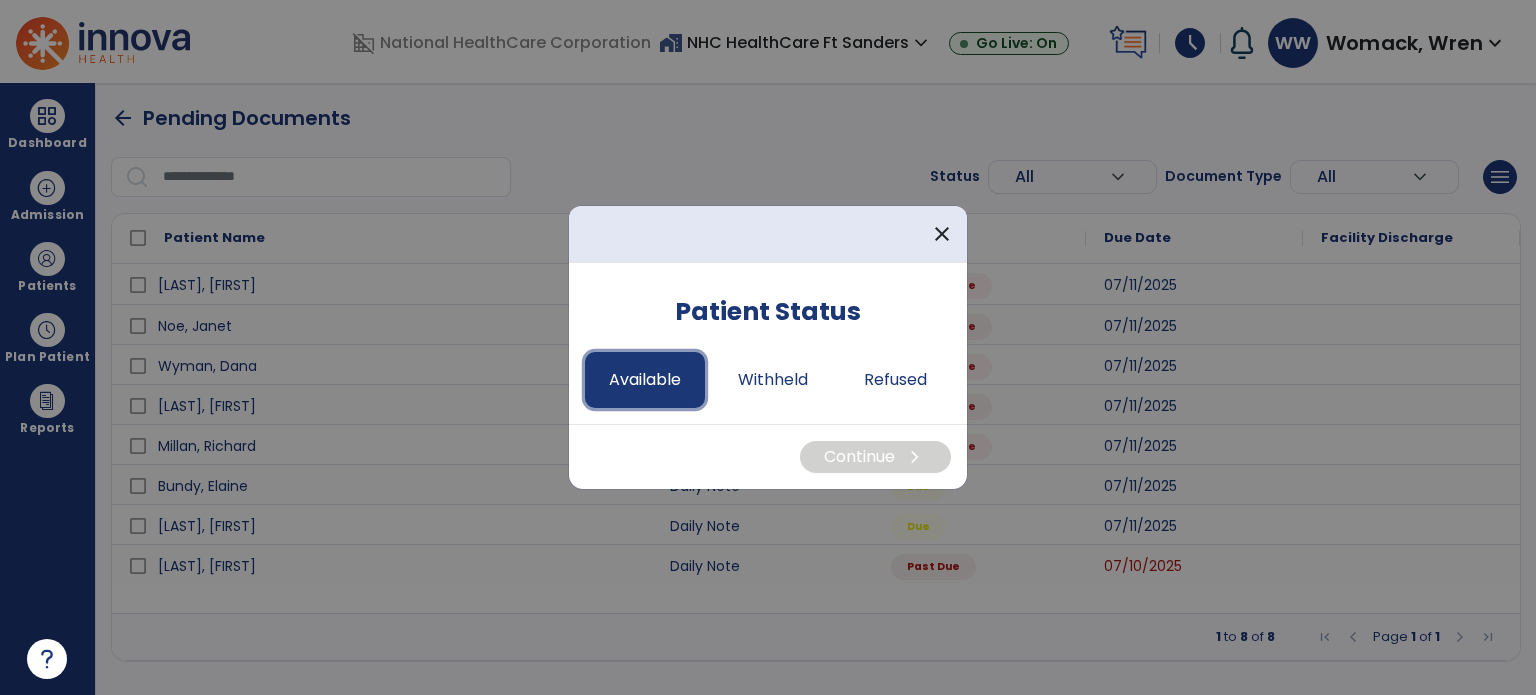 click on "Available" at bounding box center [645, 380] 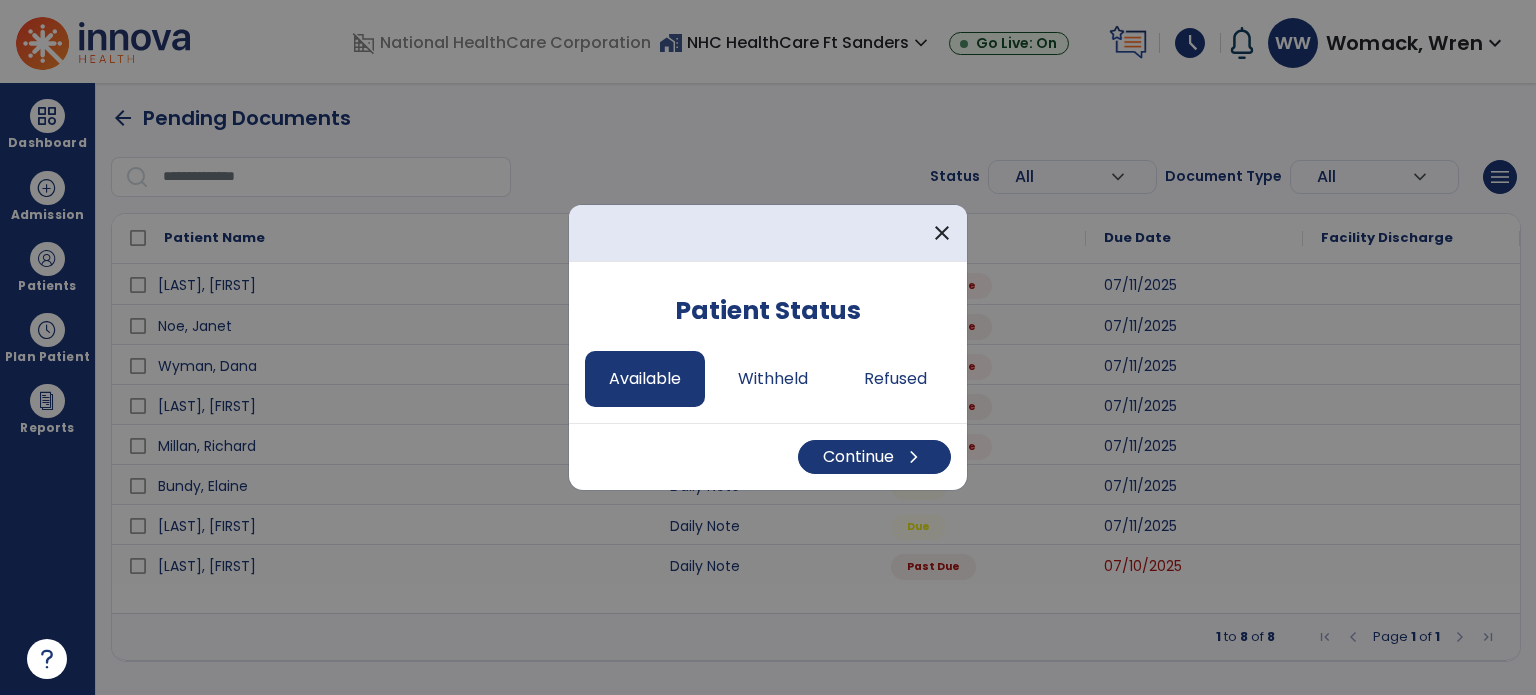 click on "Continue   chevron_right" at bounding box center (768, 456) 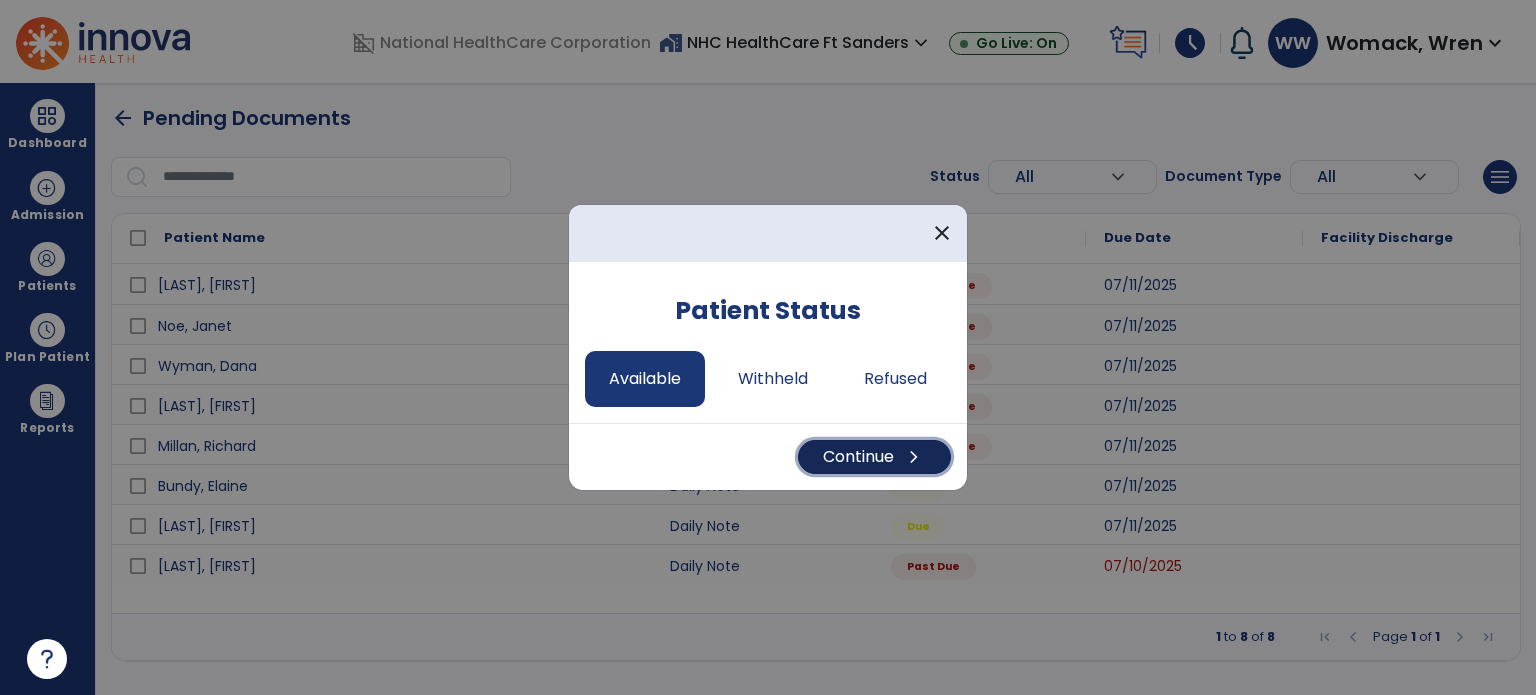 click on "Continue   chevron_right" at bounding box center [874, 457] 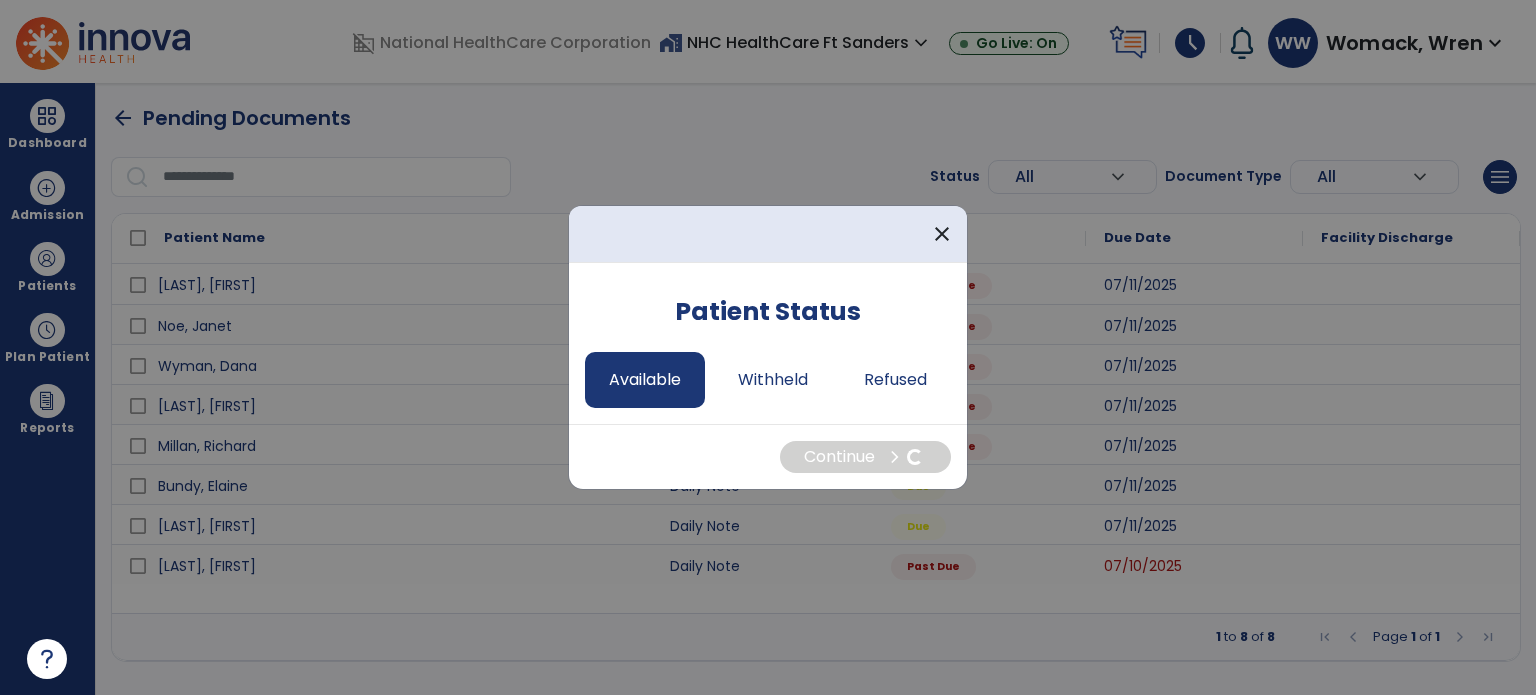 select on "*" 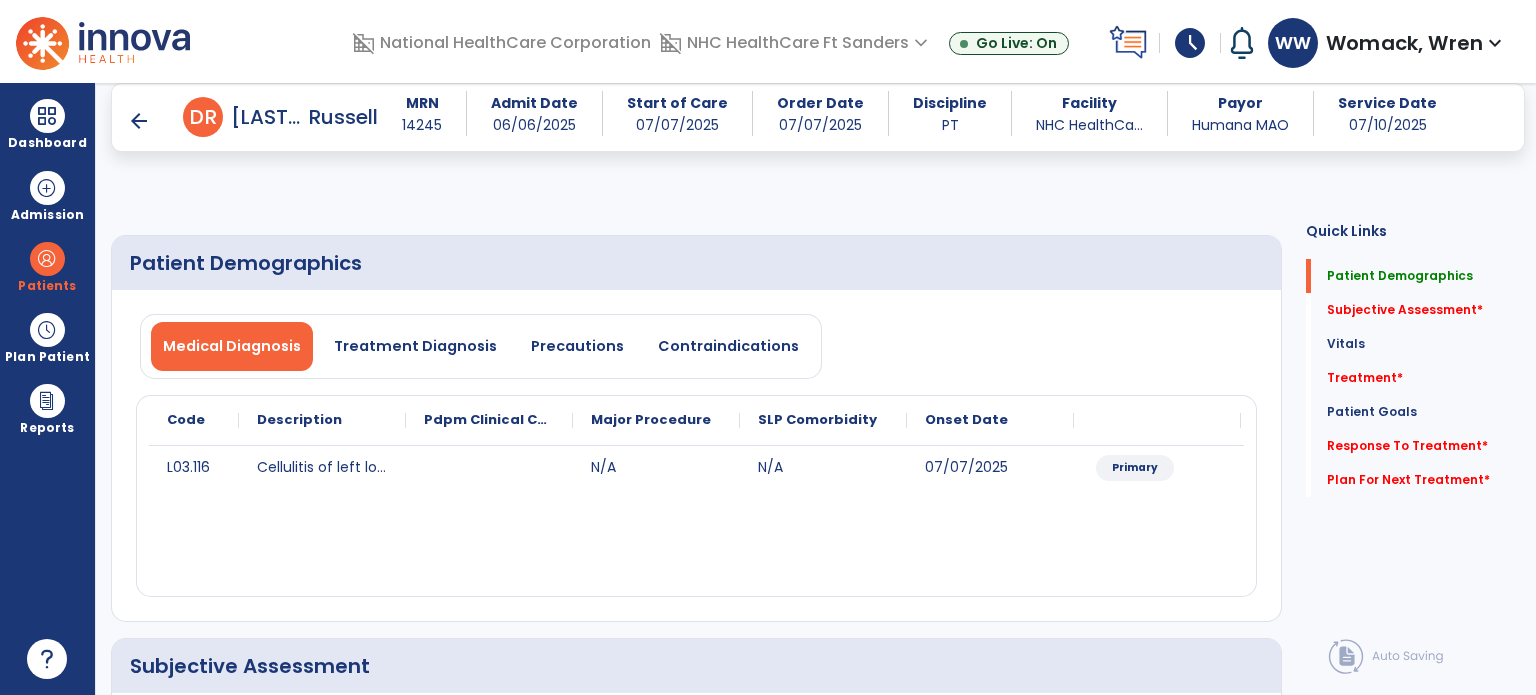scroll, scrollTop: 248, scrollLeft: 0, axis: vertical 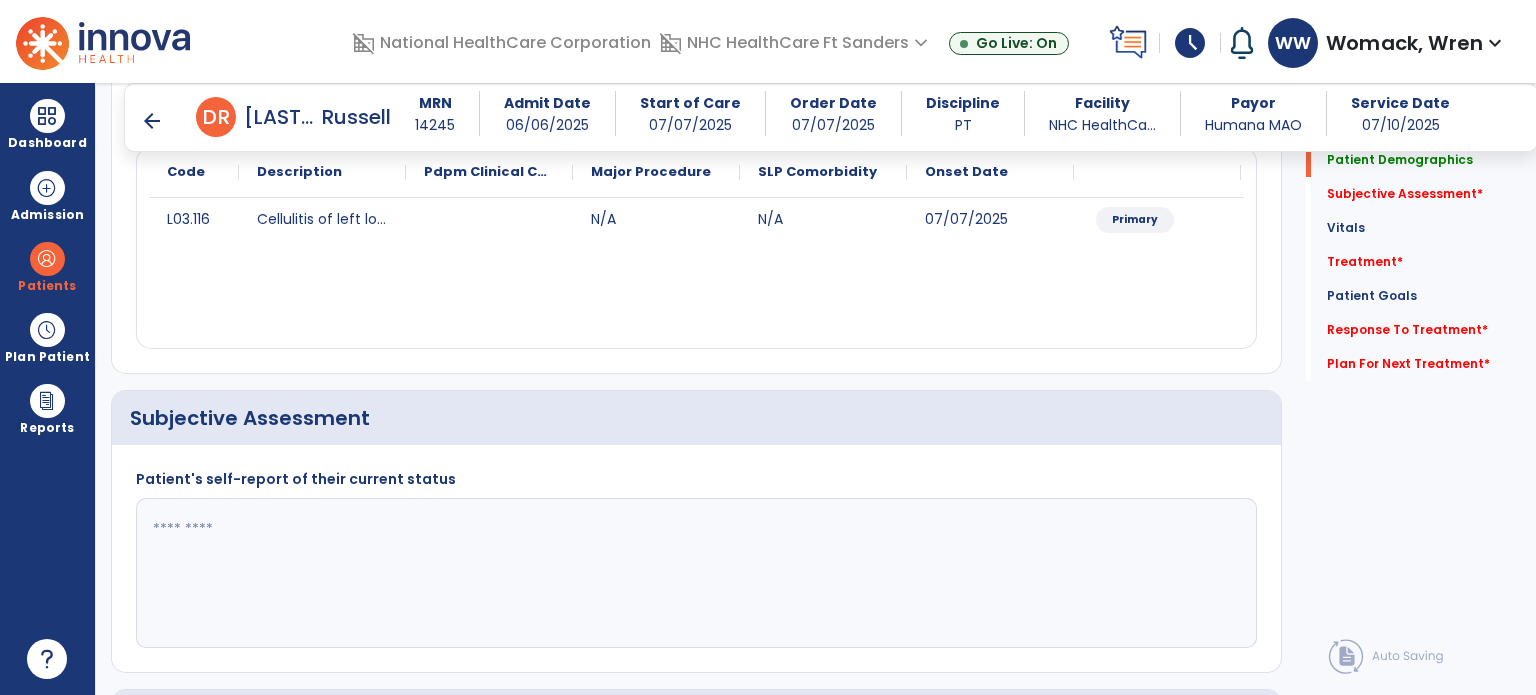click 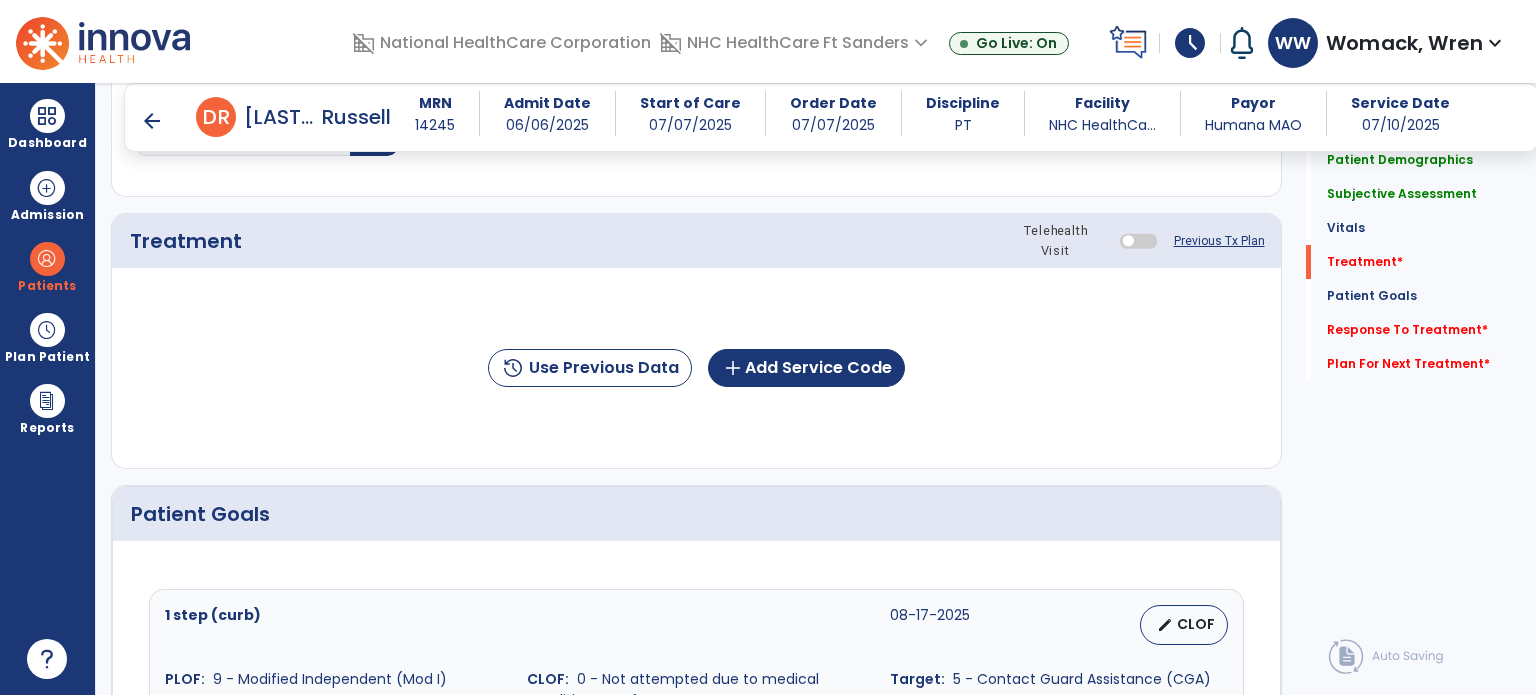 scroll, scrollTop: 1147, scrollLeft: 0, axis: vertical 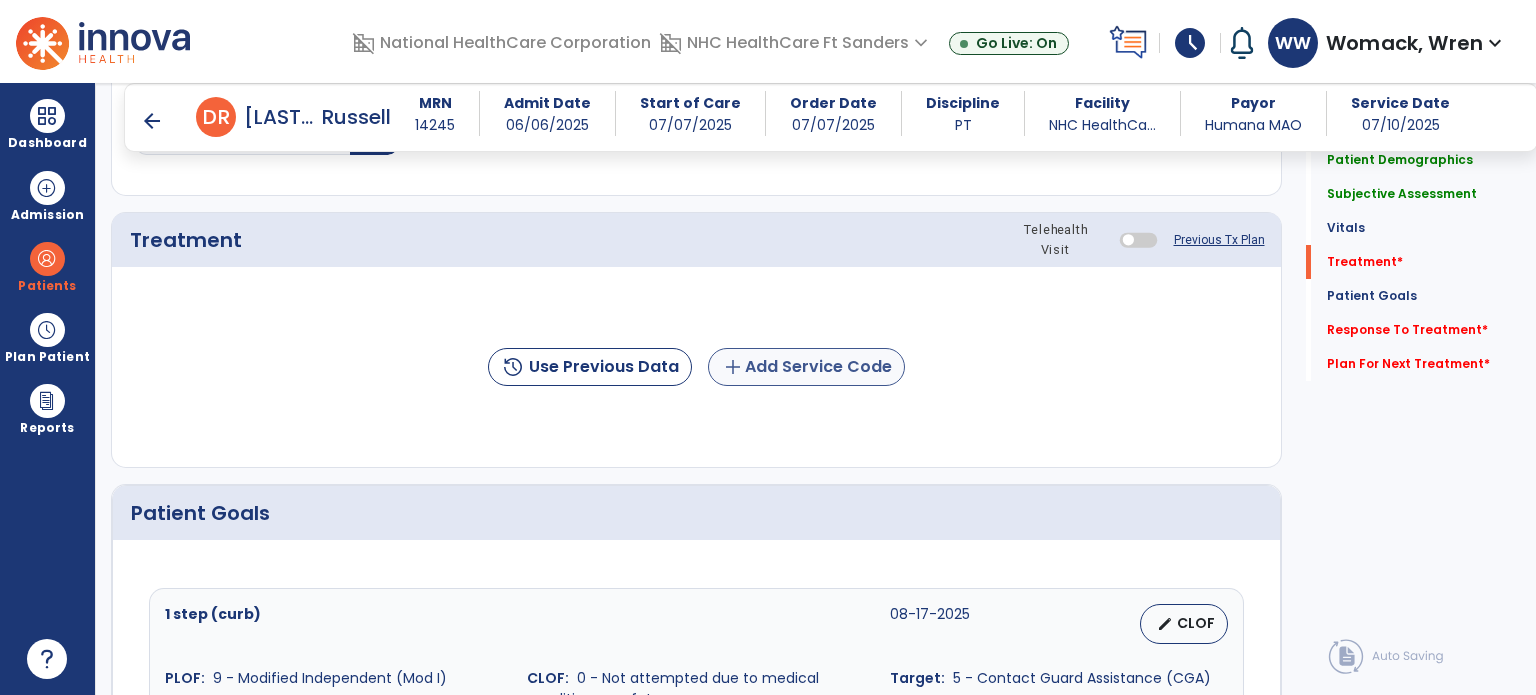 type on "**********" 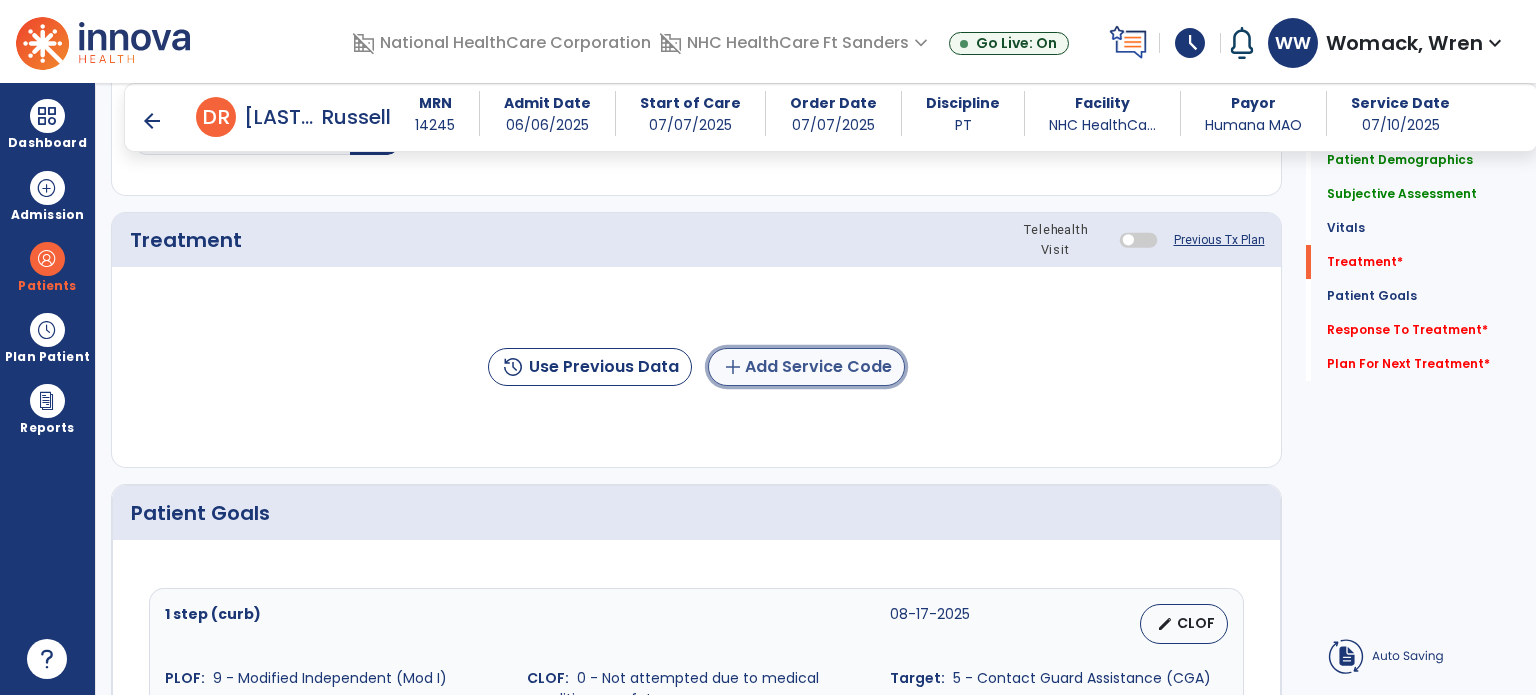 click on "add" 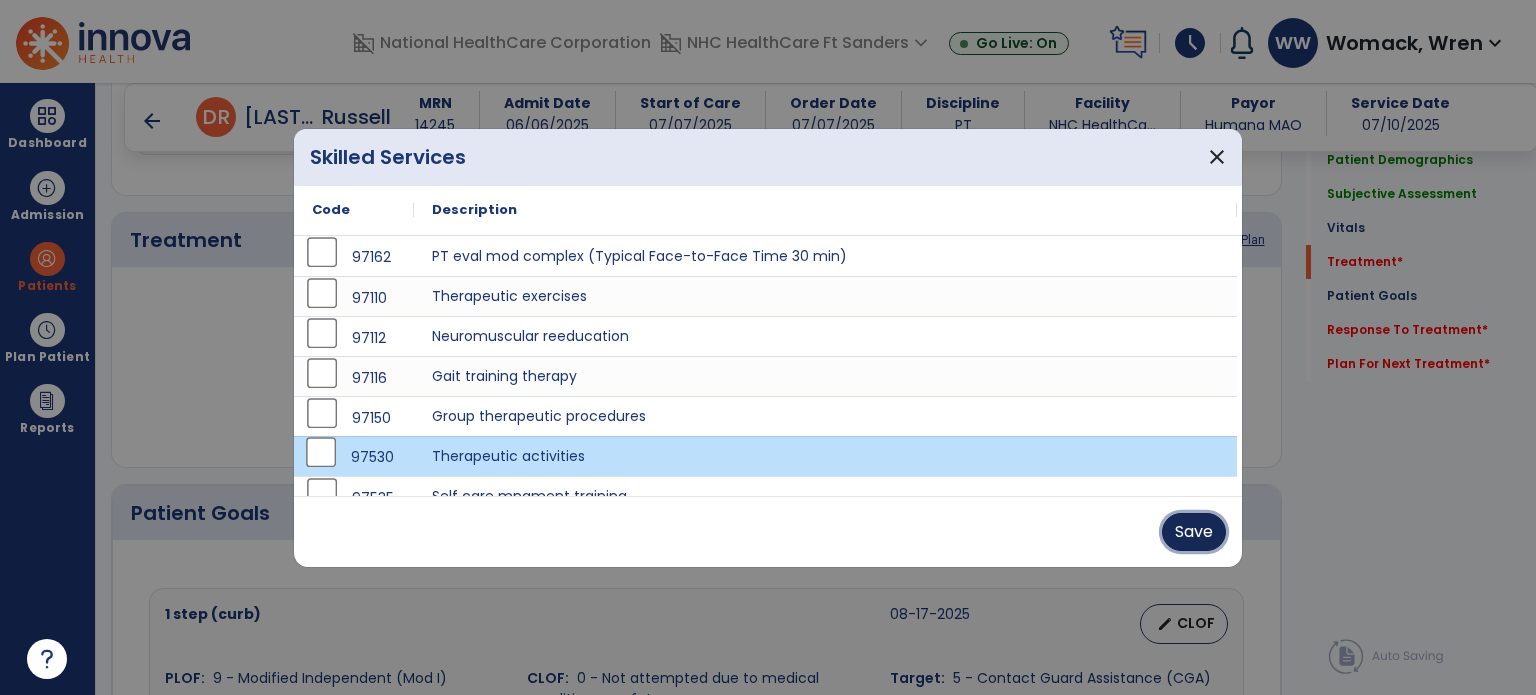 click on "Save" at bounding box center [1194, 532] 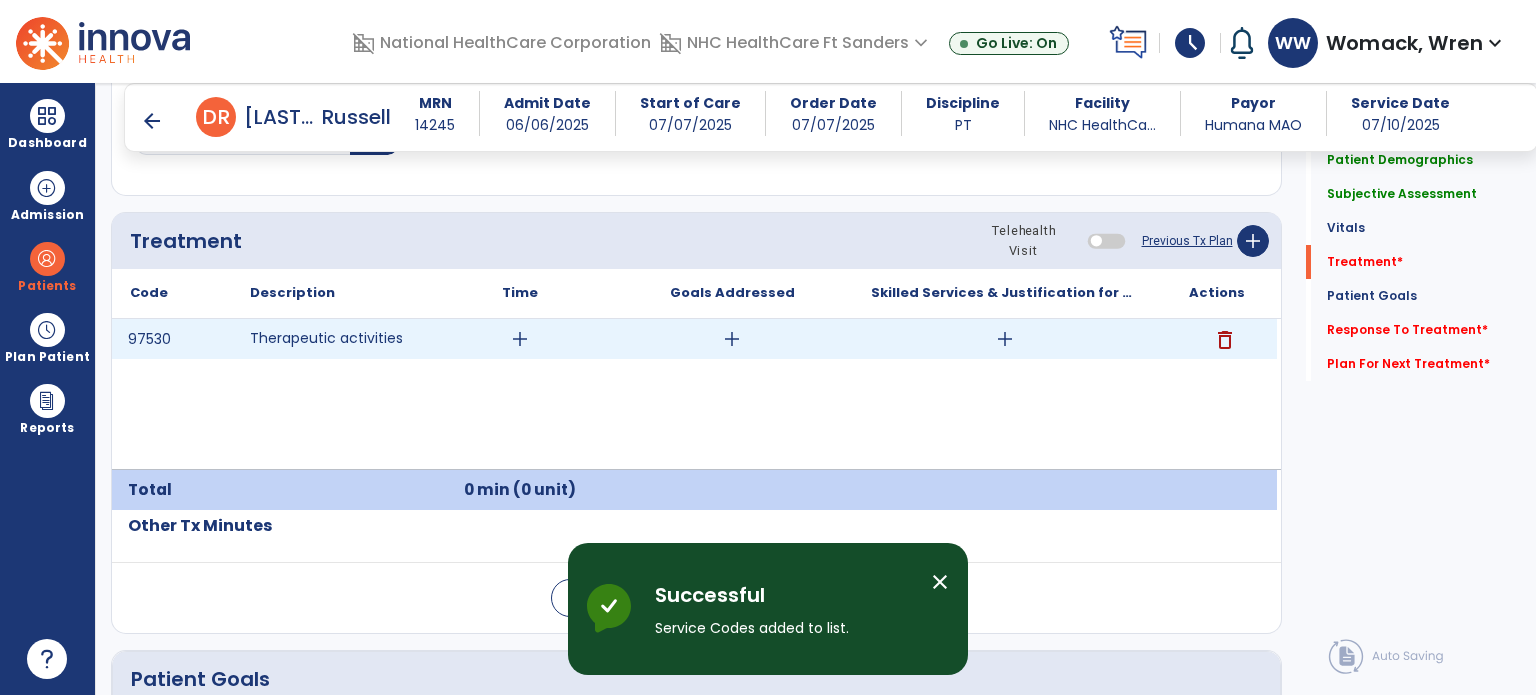 click on "add" at bounding box center (520, 339) 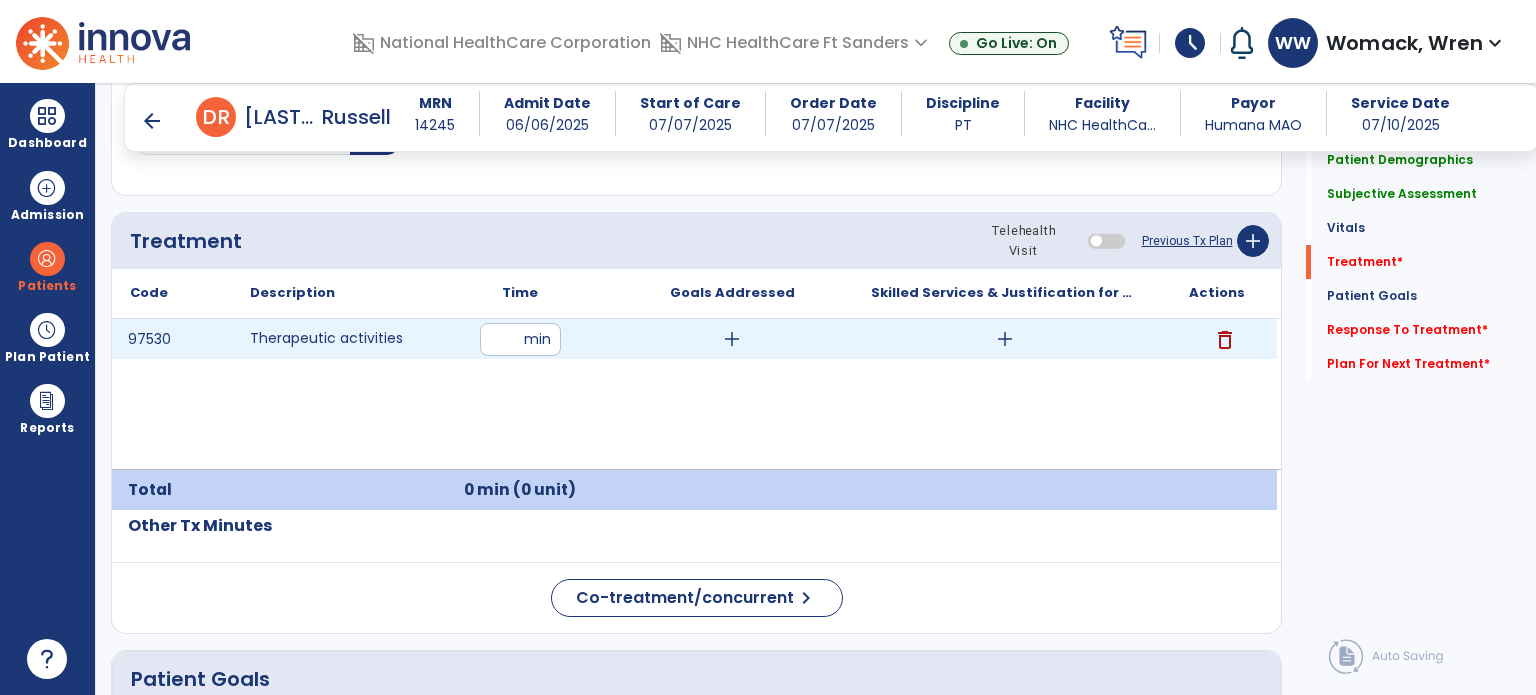 type on "**" 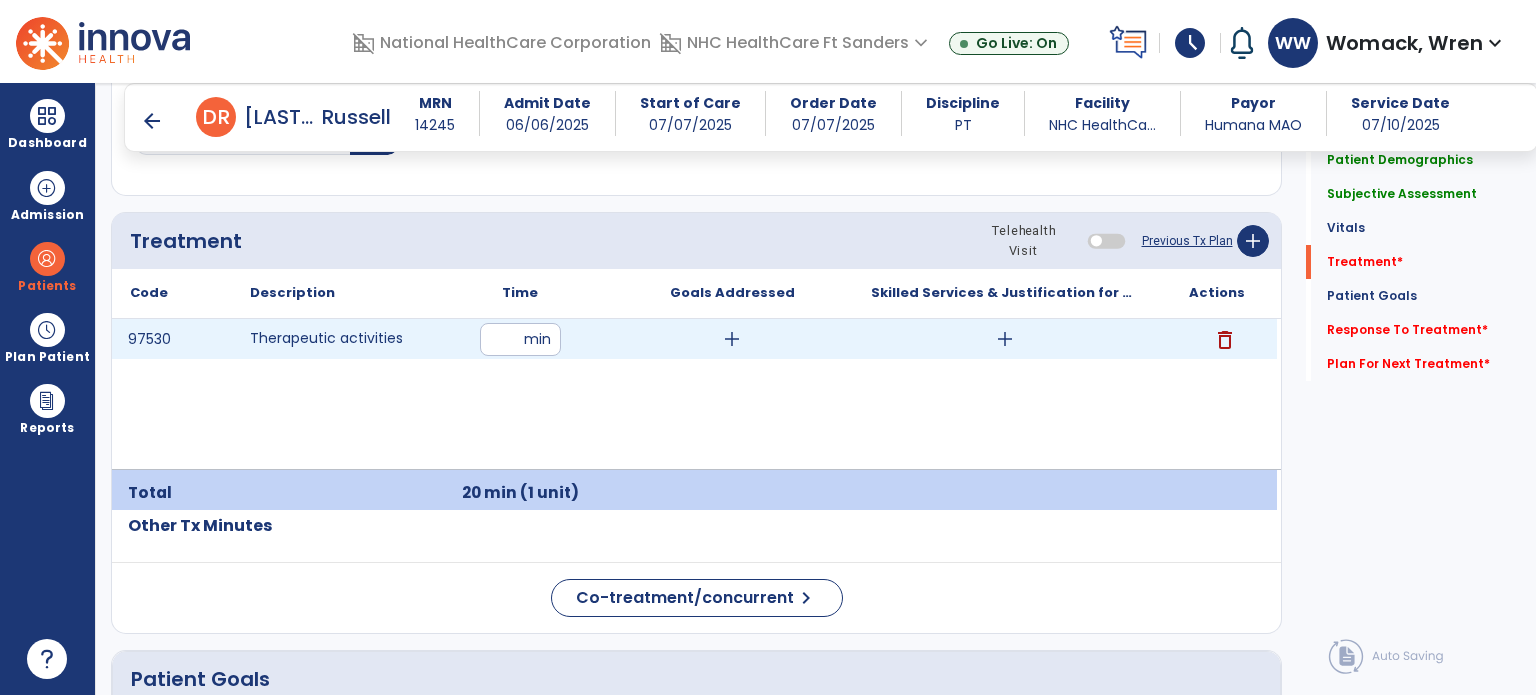 click on "add" at bounding box center [732, 339] 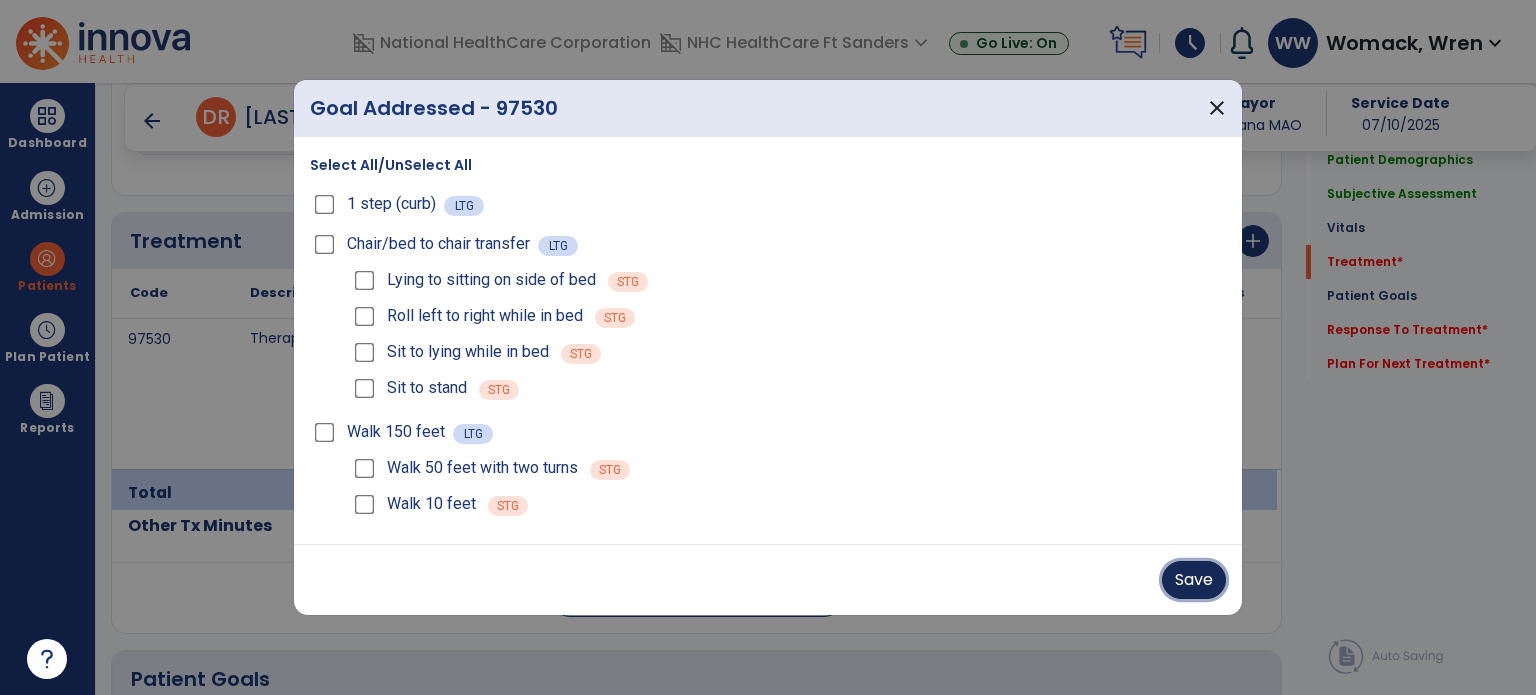 click on "Save" at bounding box center (1194, 580) 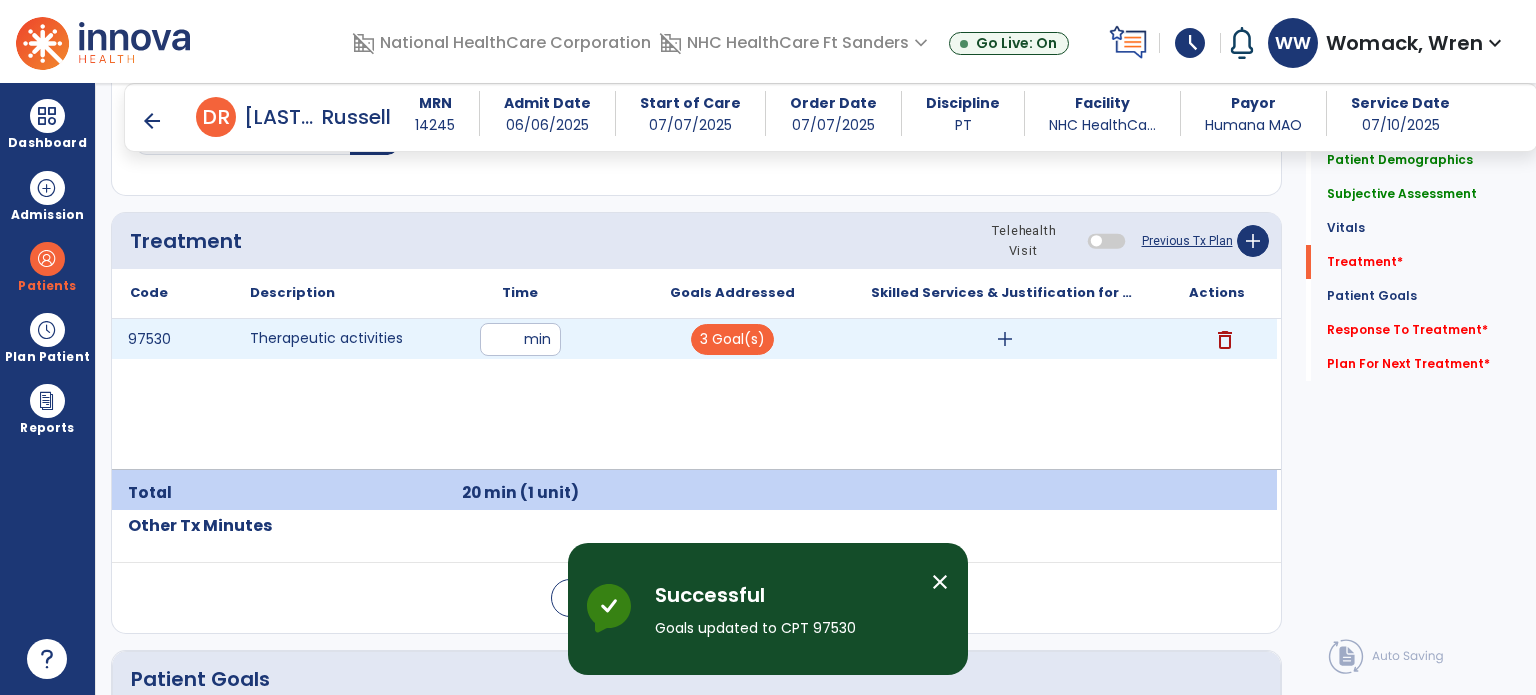 click on "add" at bounding box center [1005, 339] 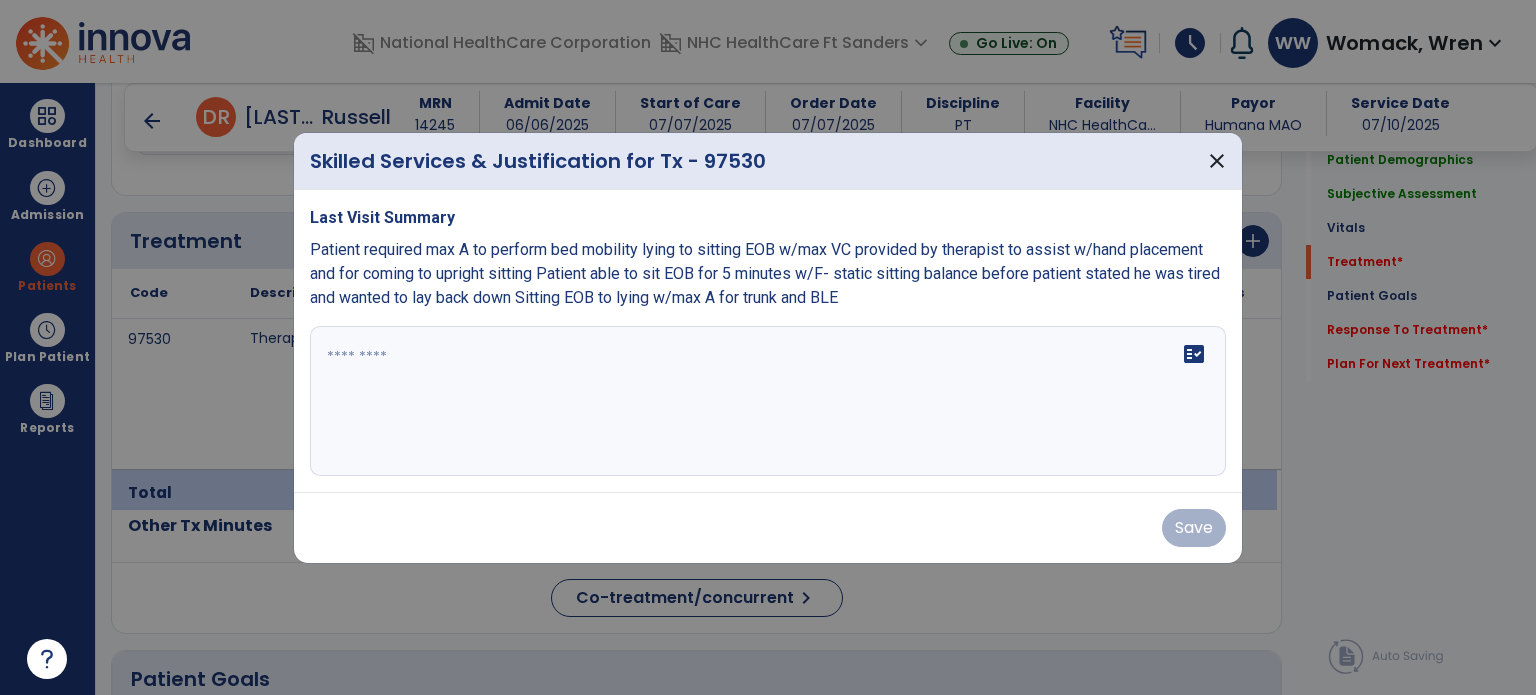 click at bounding box center [768, 401] 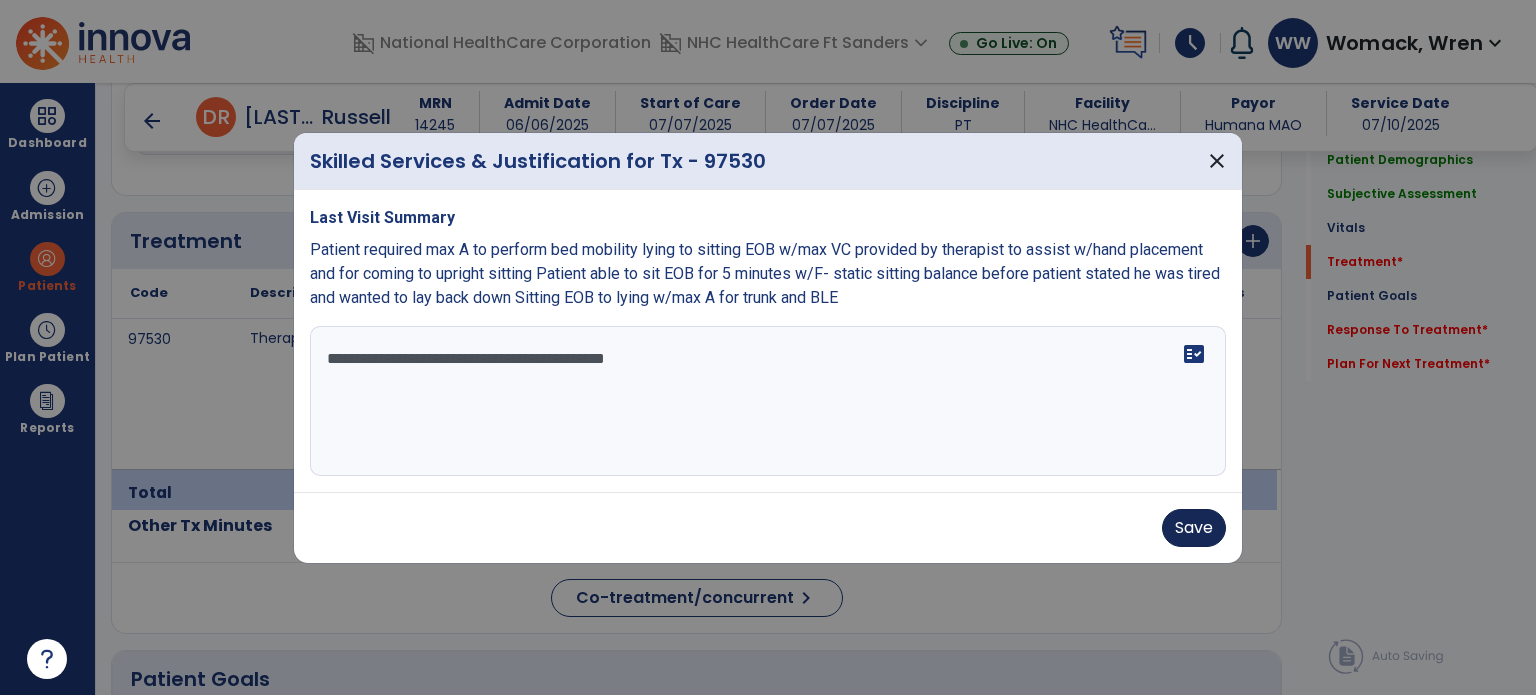 type on "**********" 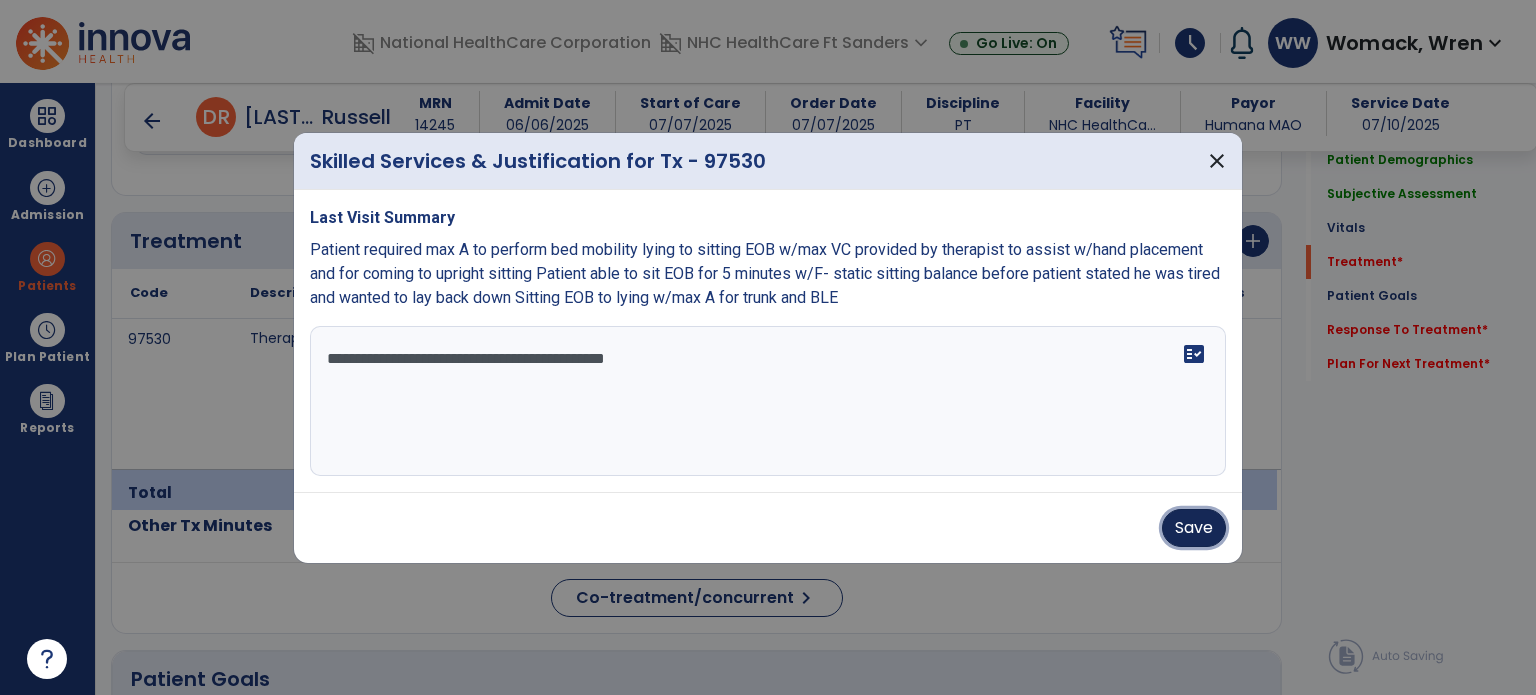 click on "Save" at bounding box center (1194, 528) 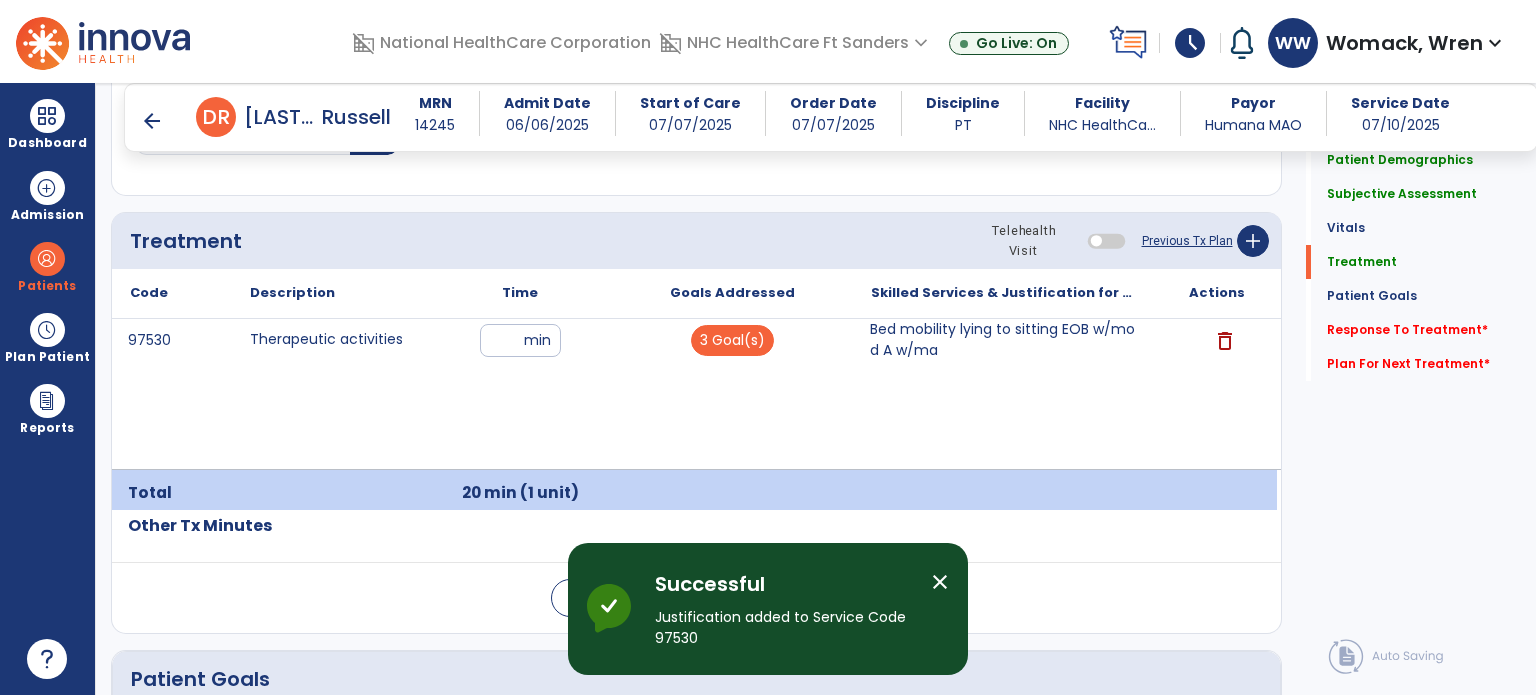 click on "schedule" at bounding box center (1190, 43) 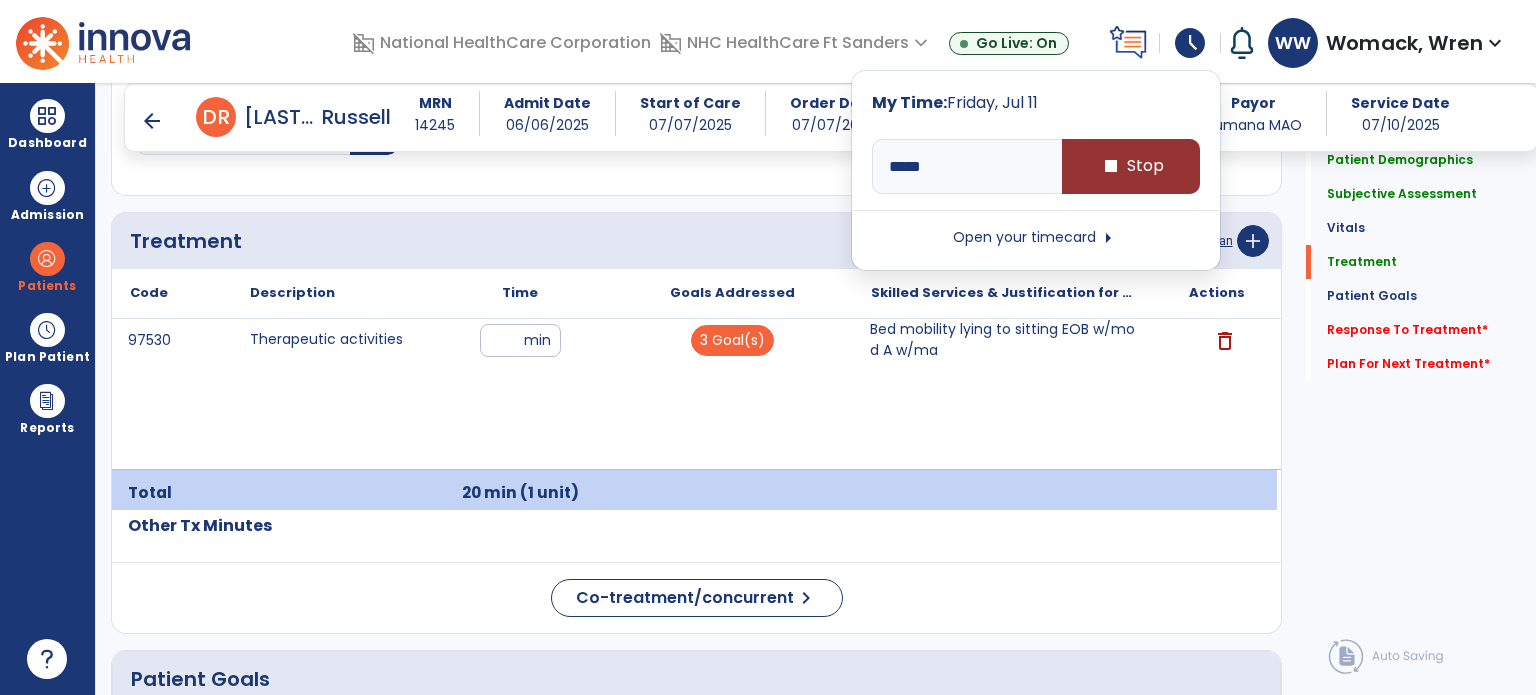 click on "stop  Stop" at bounding box center (1131, 166) 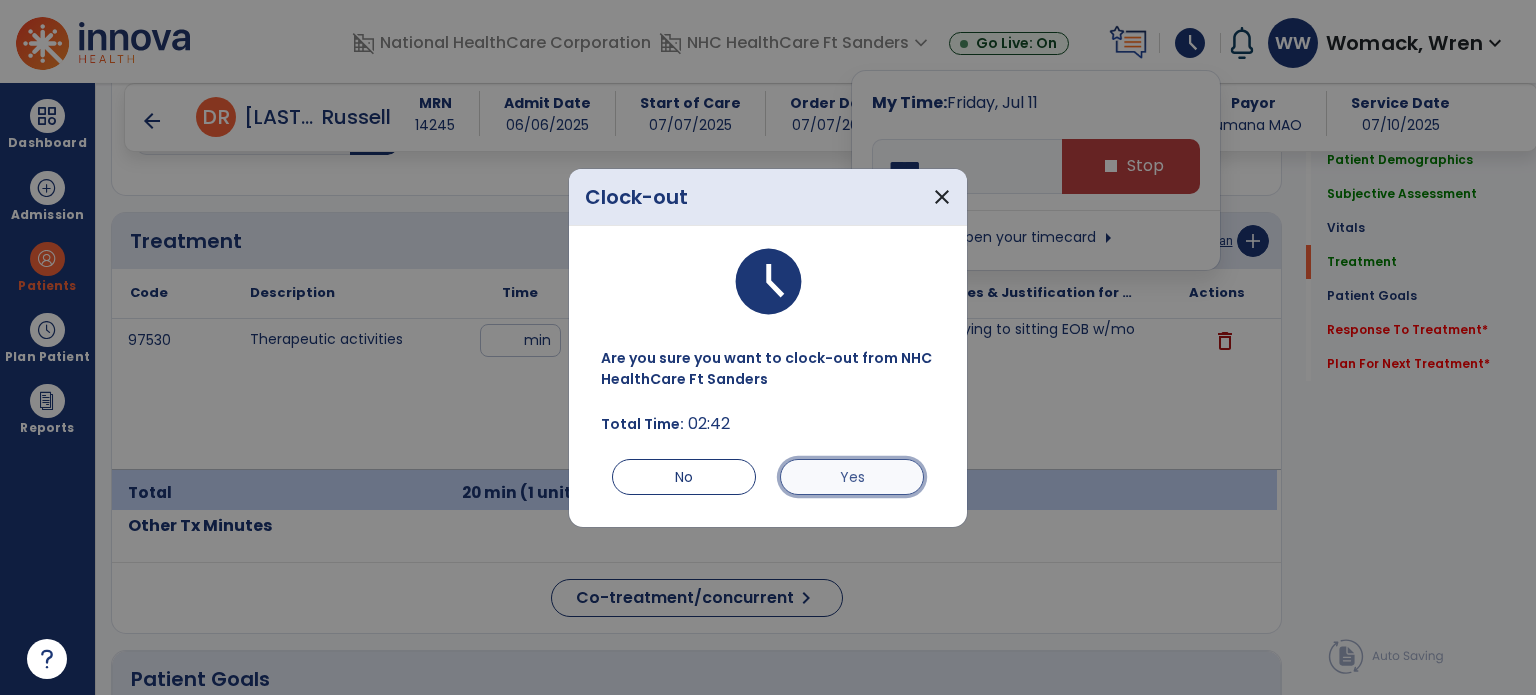click on "Yes" at bounding box center [852, 477] 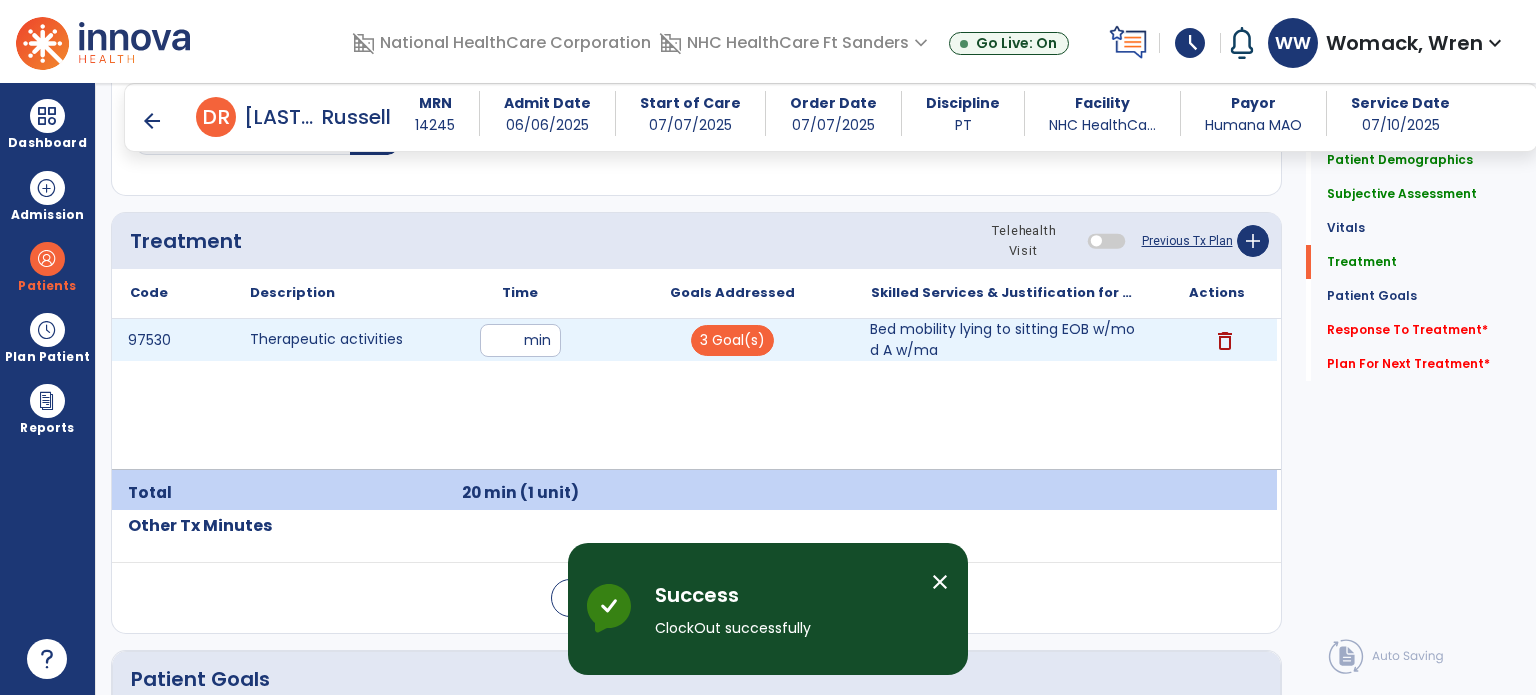 click on "Bed mobility lying to sitting EOB w/mod A w/ma" at bounding box center [1004, 340] 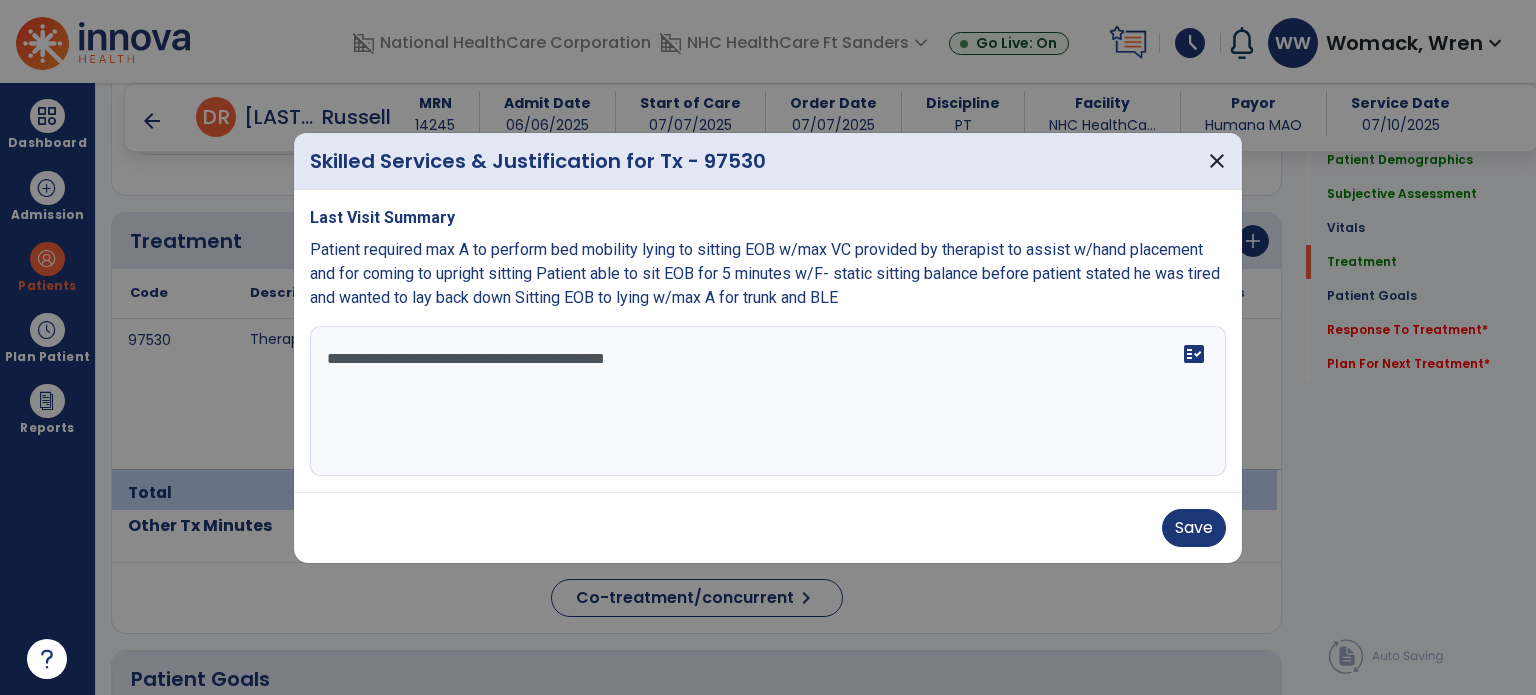 click on "**********" at bounding box center [768, 401] 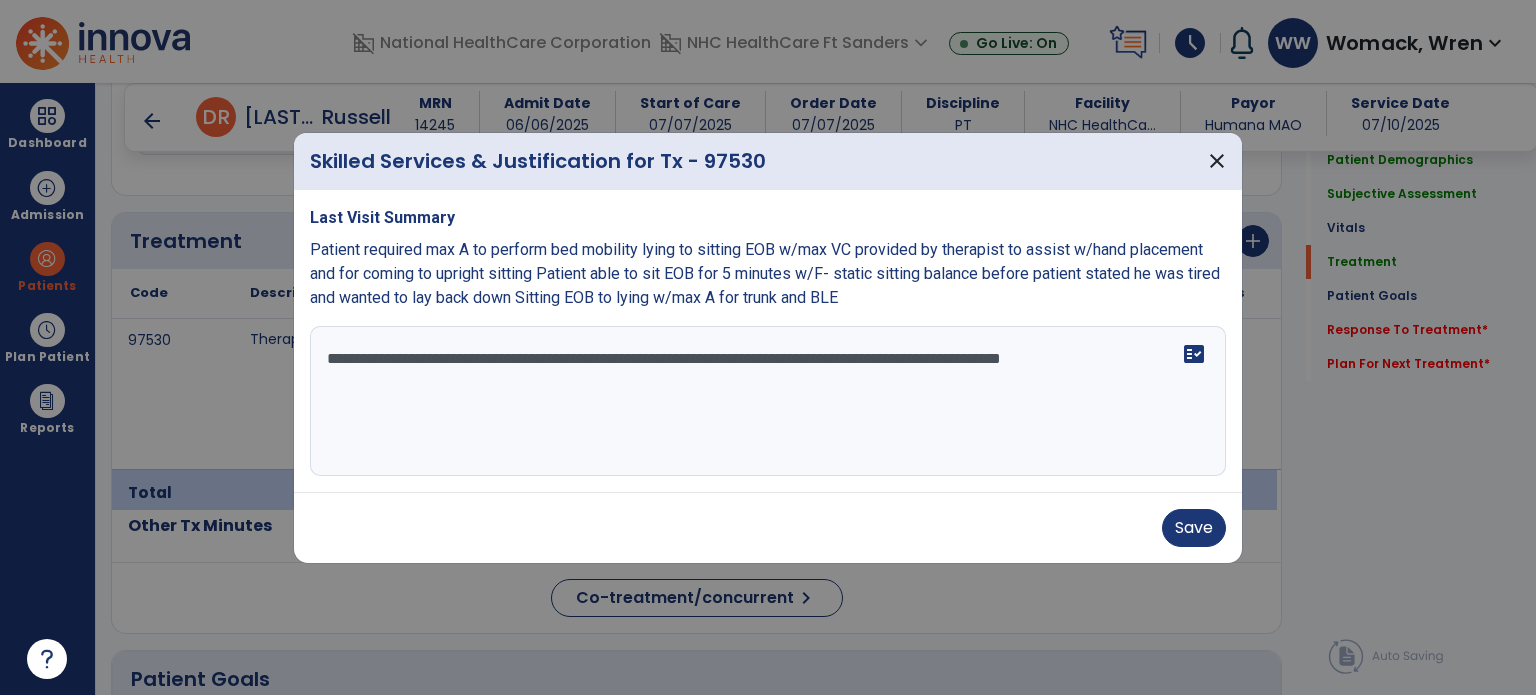 click on "**********" at bounding box center [768, 401] 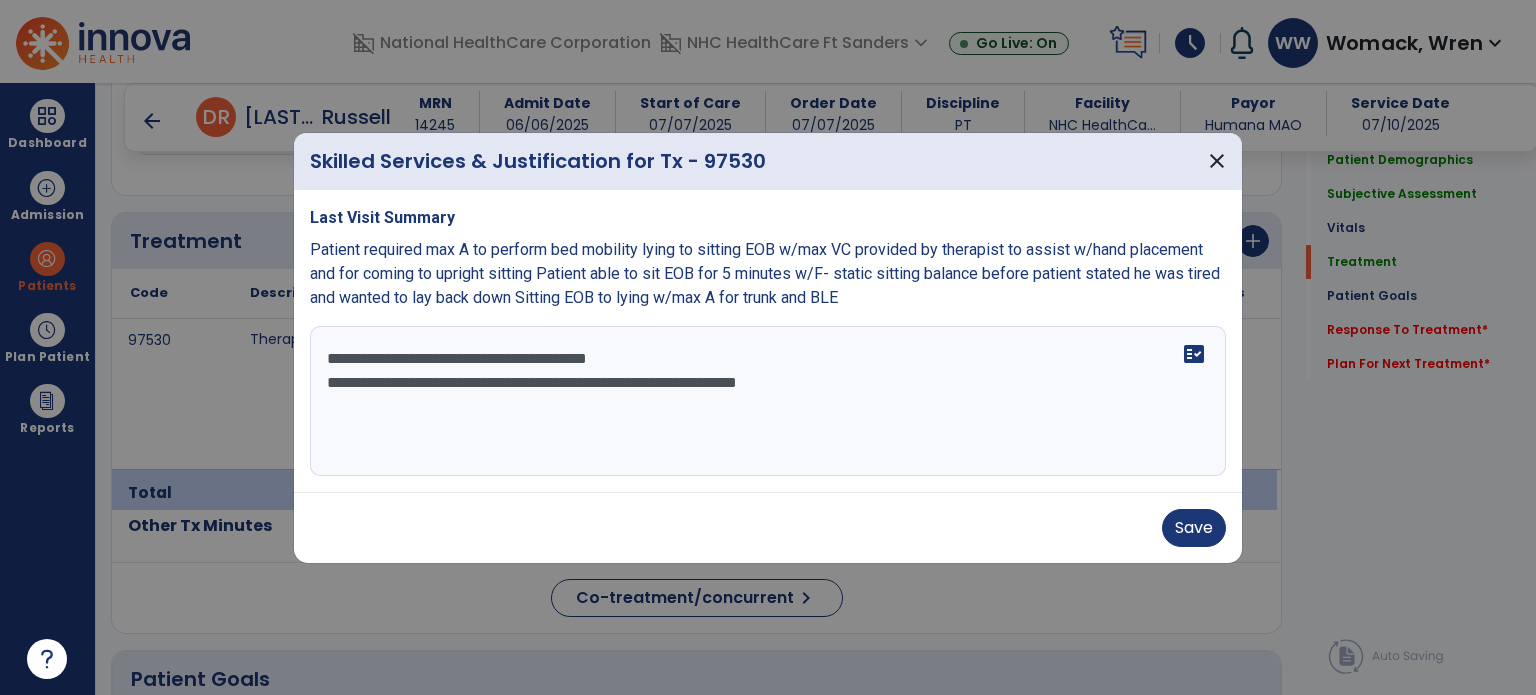 click on "**********" at bounding box center [768, 401] 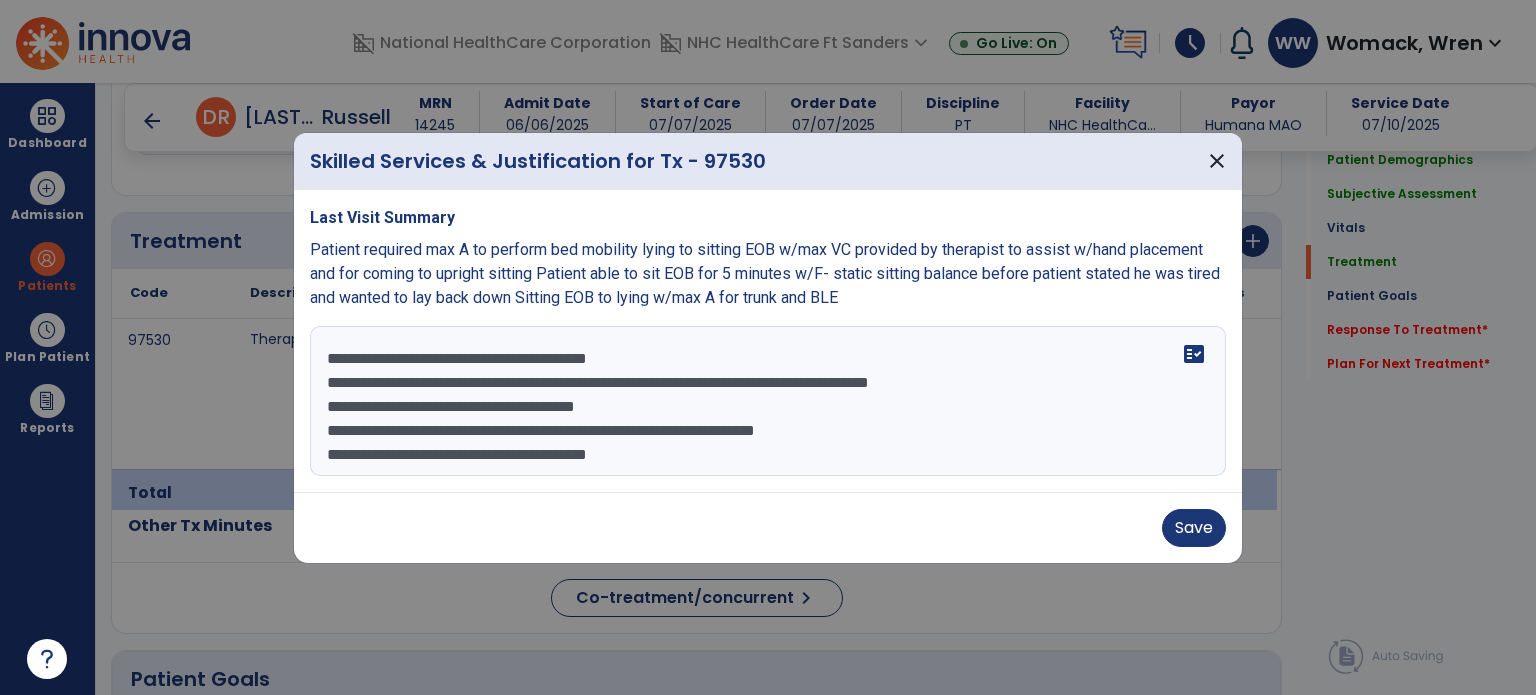 click on "**********" at bounding box center [768, 401] 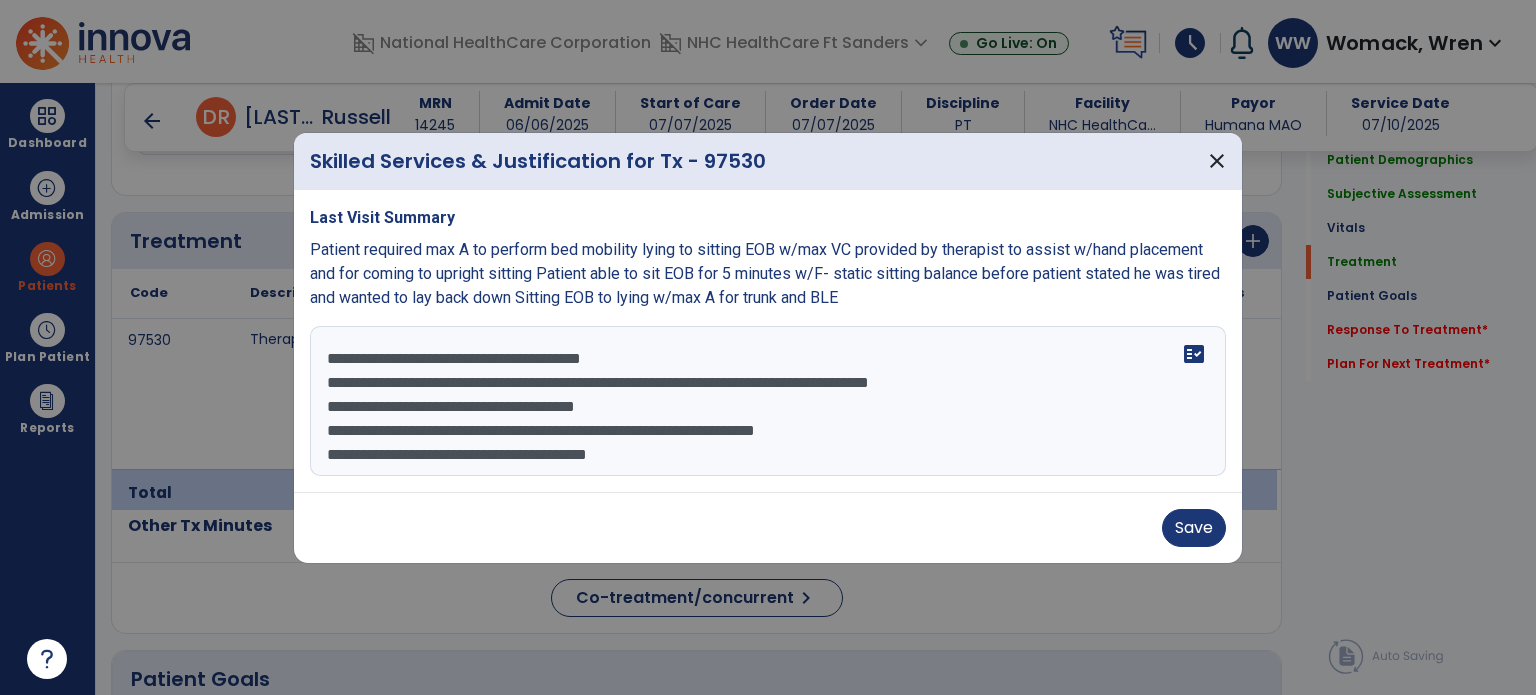 click on "**********" at bounding box center (768, 401) 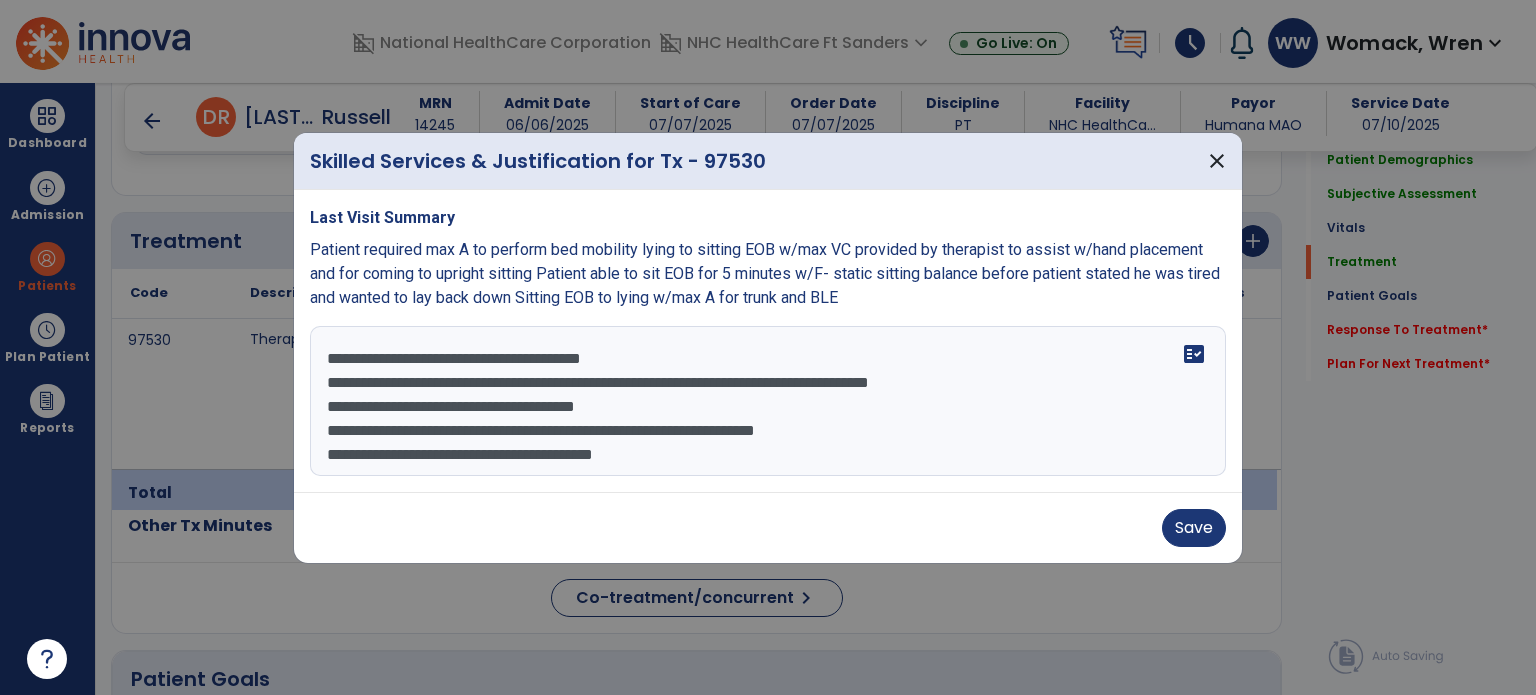 scroll, scrollTop: 15, scrollLeft: 0, axis: vertical 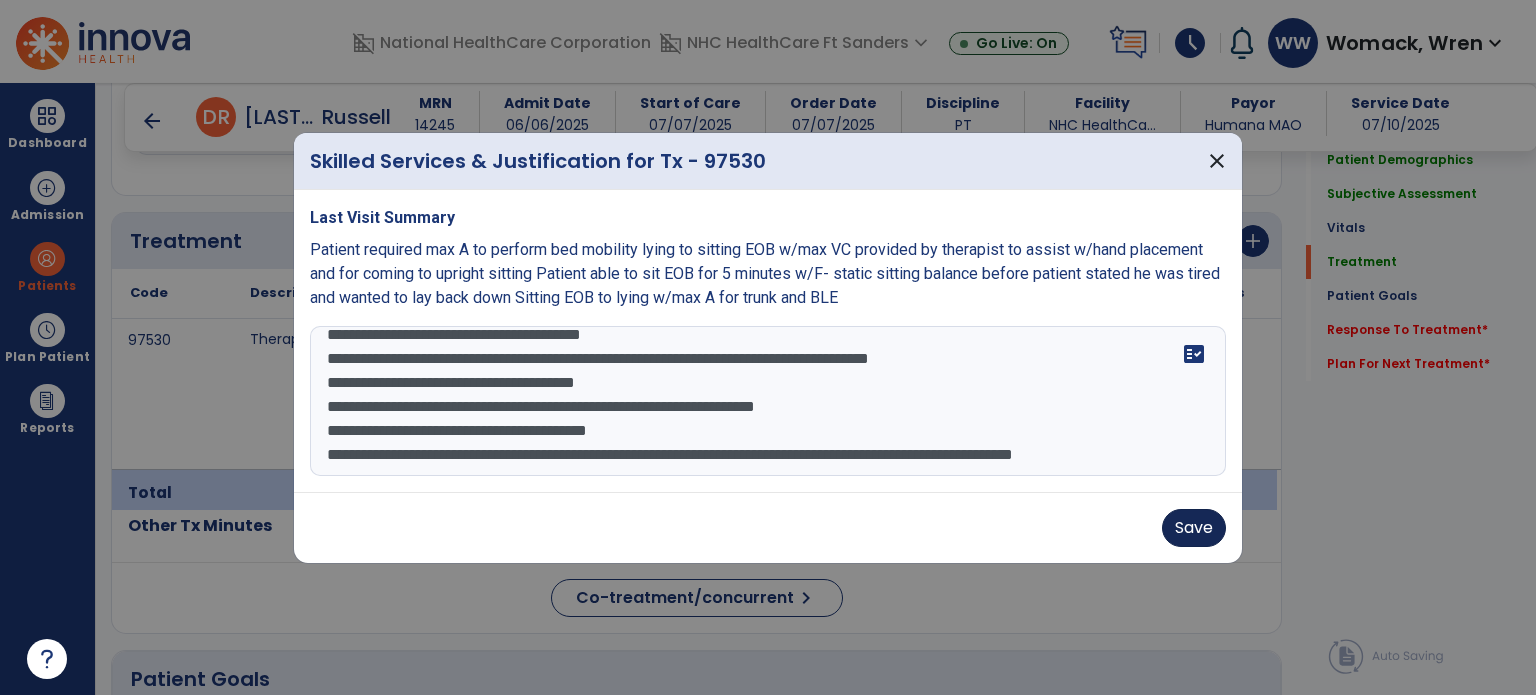 type on "**********" 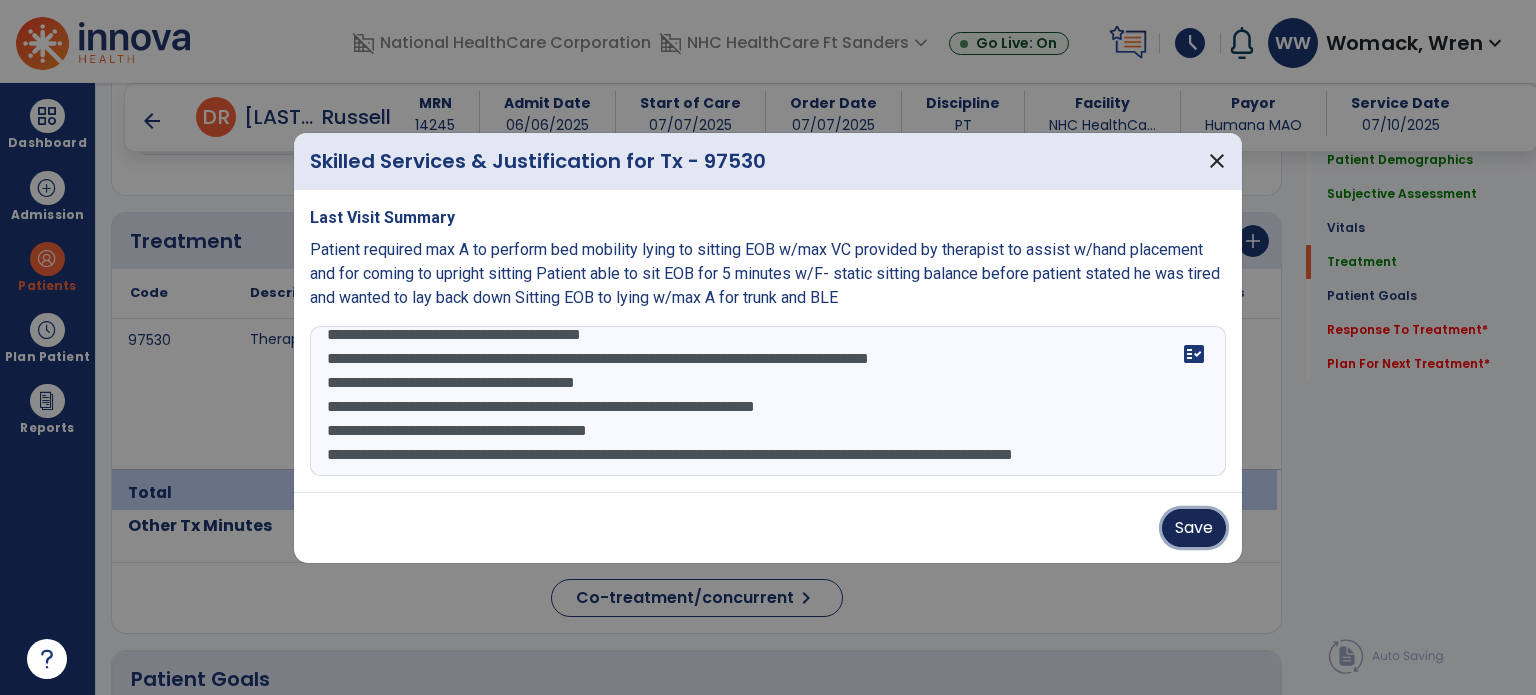 click on "Save" at bounding box center (1194, 528) 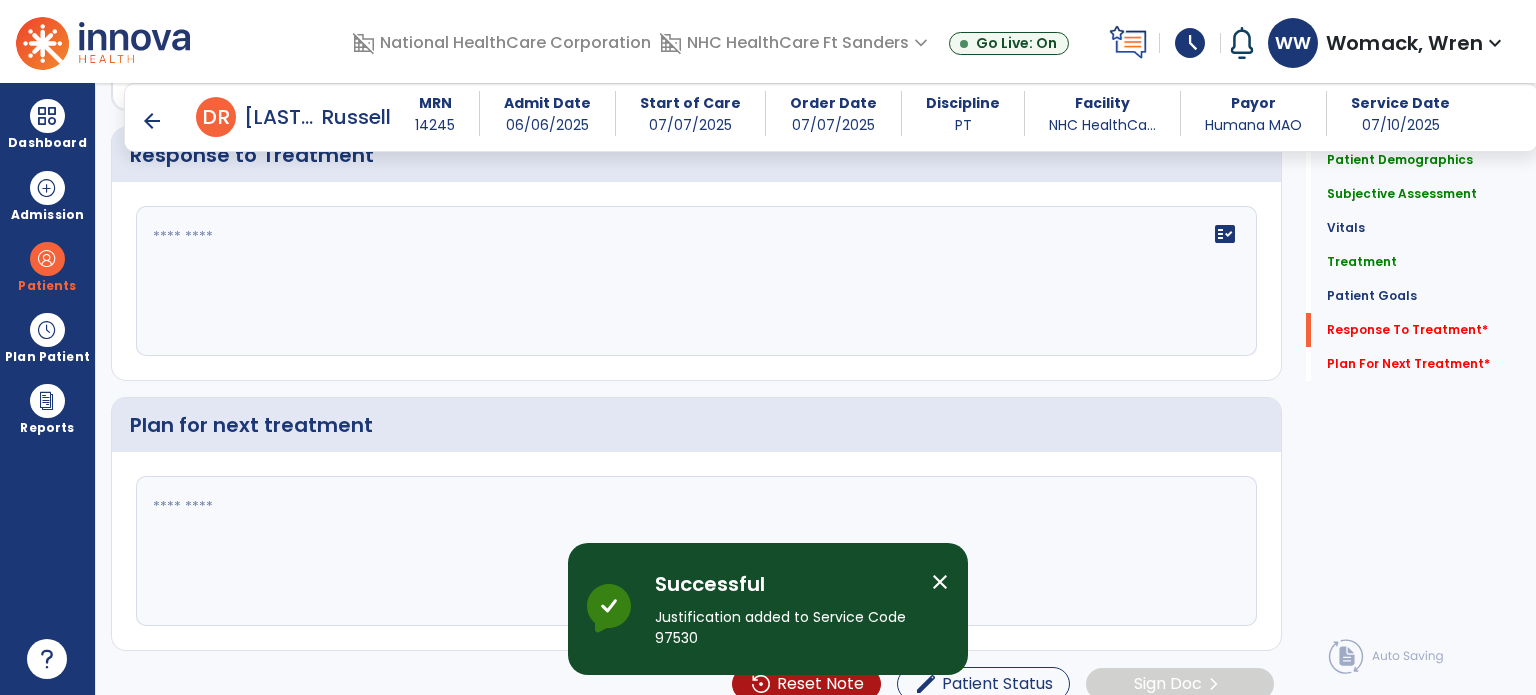 scroll, scrollTop: 3084, scrollLeft: 0, axis: vertical 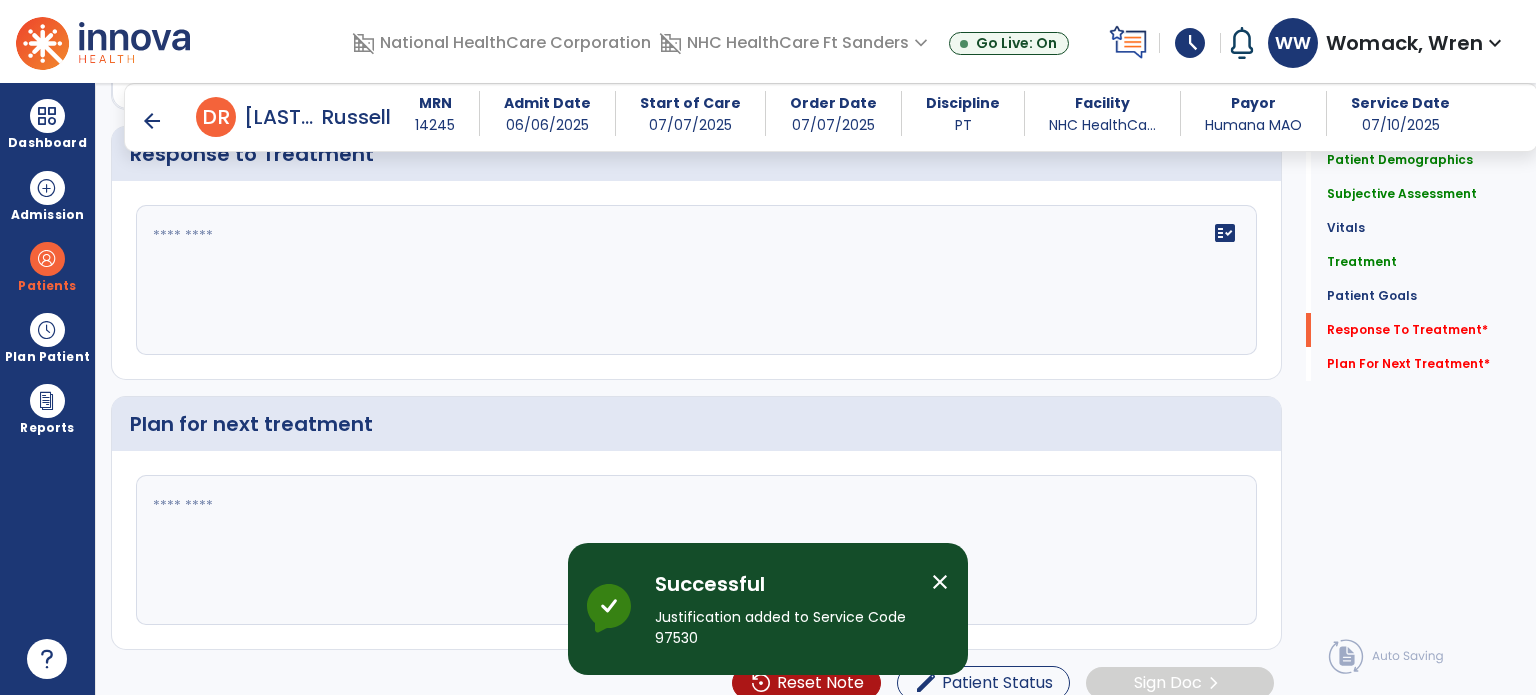 click 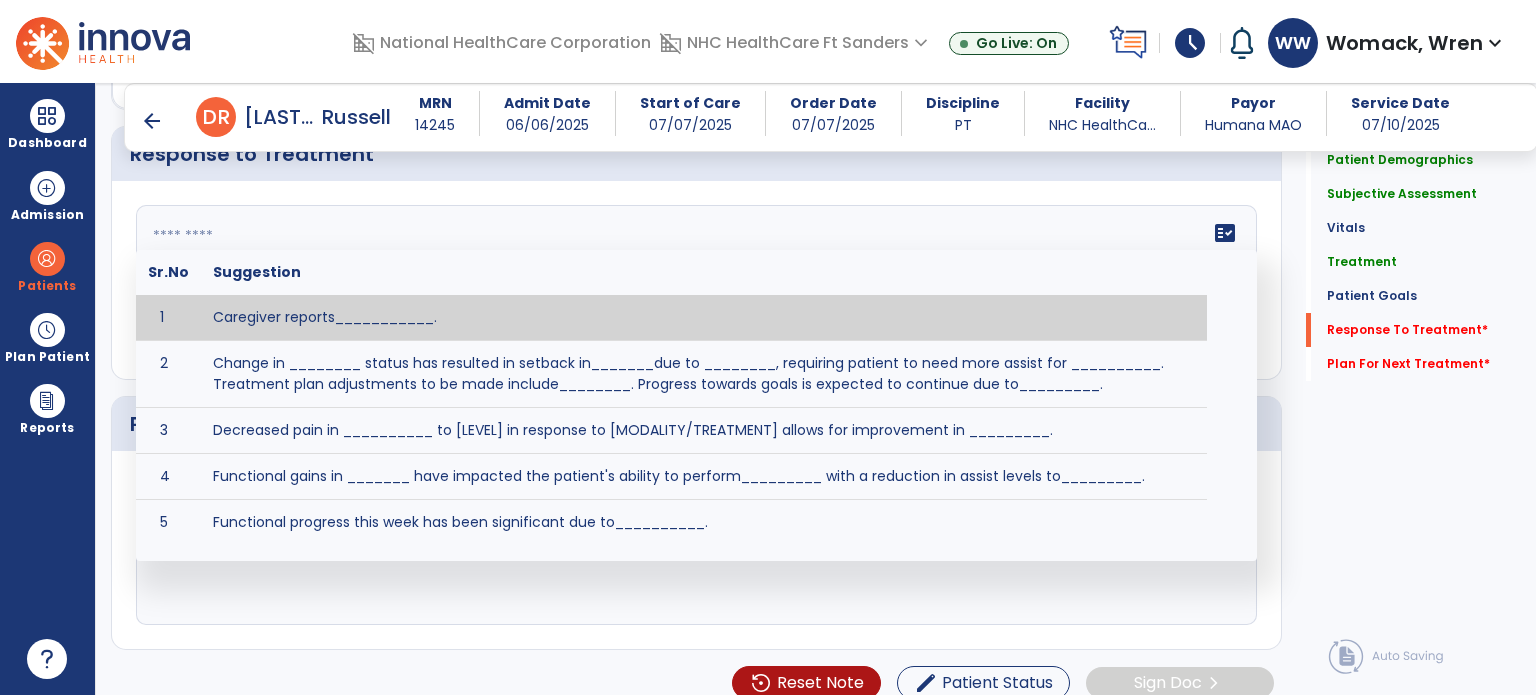 paste on "**********" 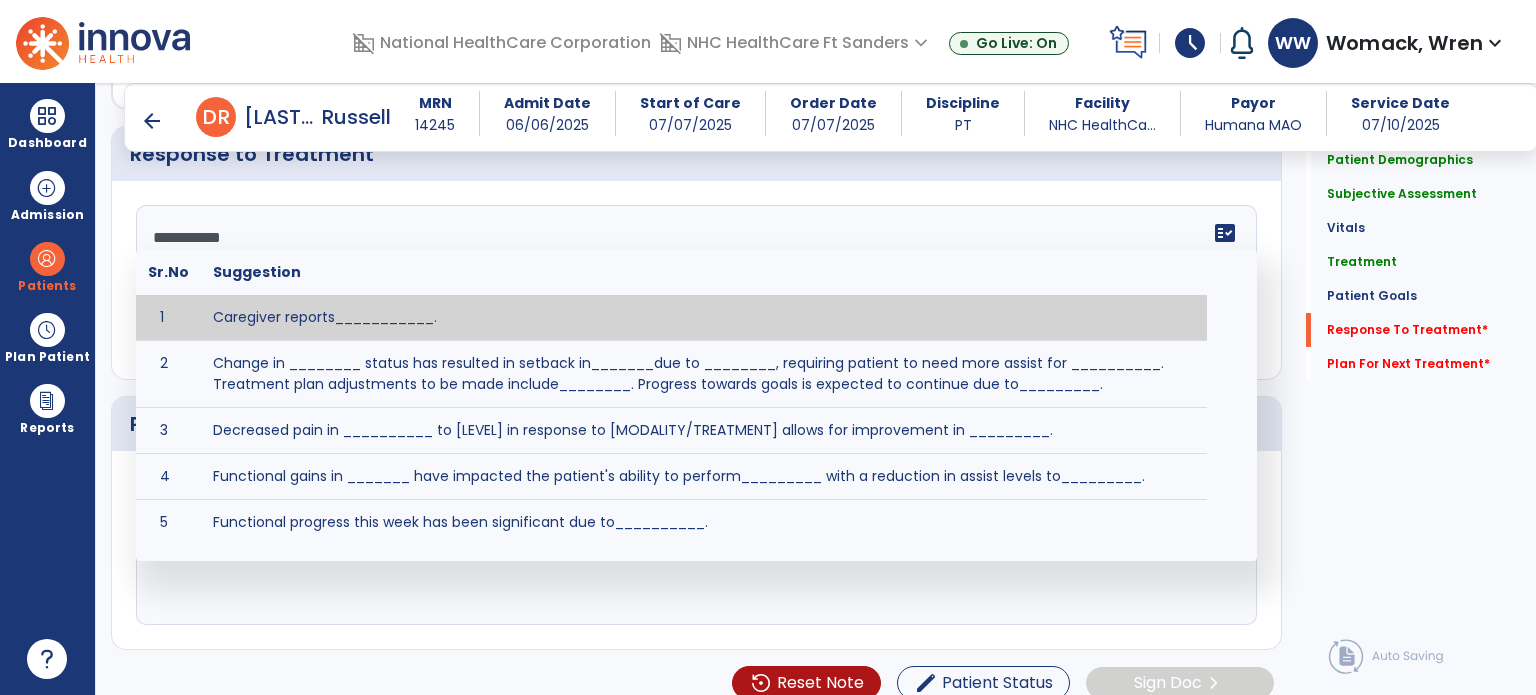 scroll, scrollTop: 87, scrollLeft: 0, axis: vertical 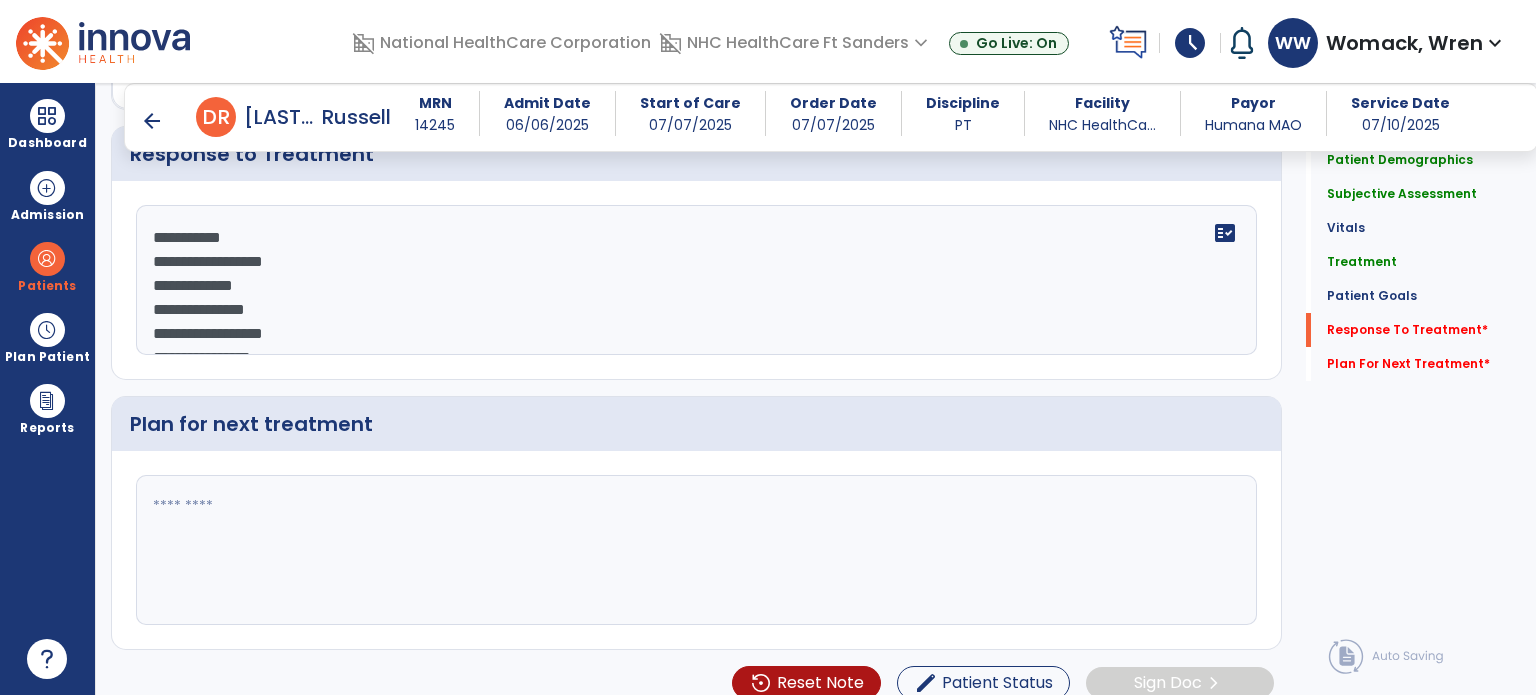 click on "**********" 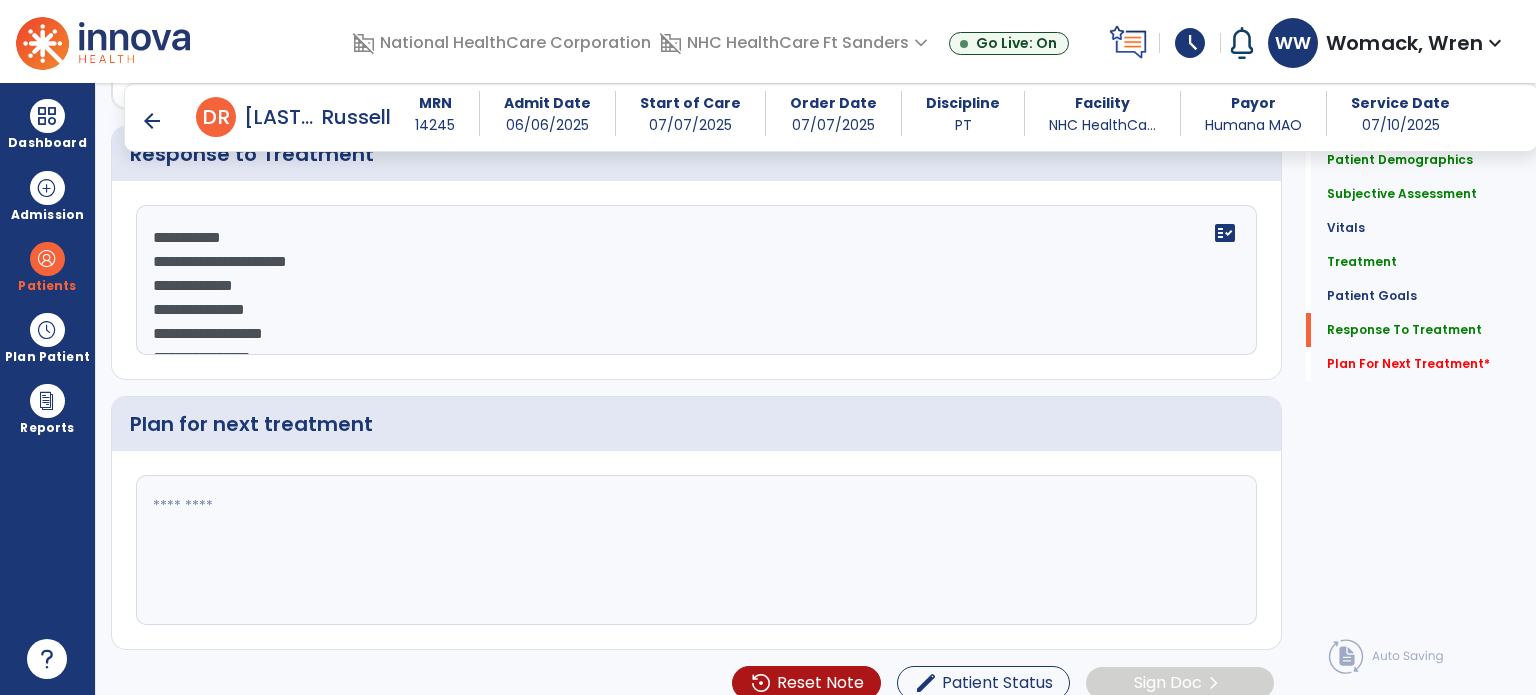 click on "**********" 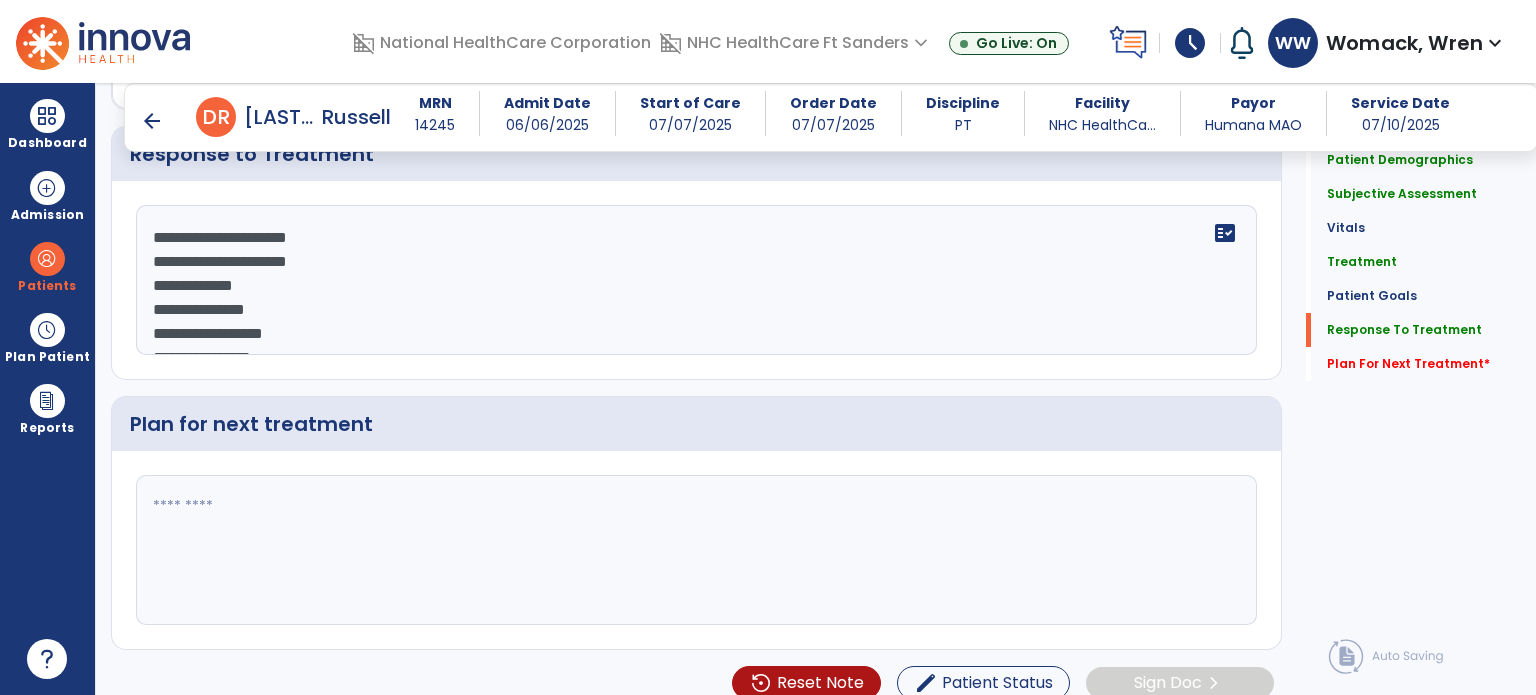 type on "**********" 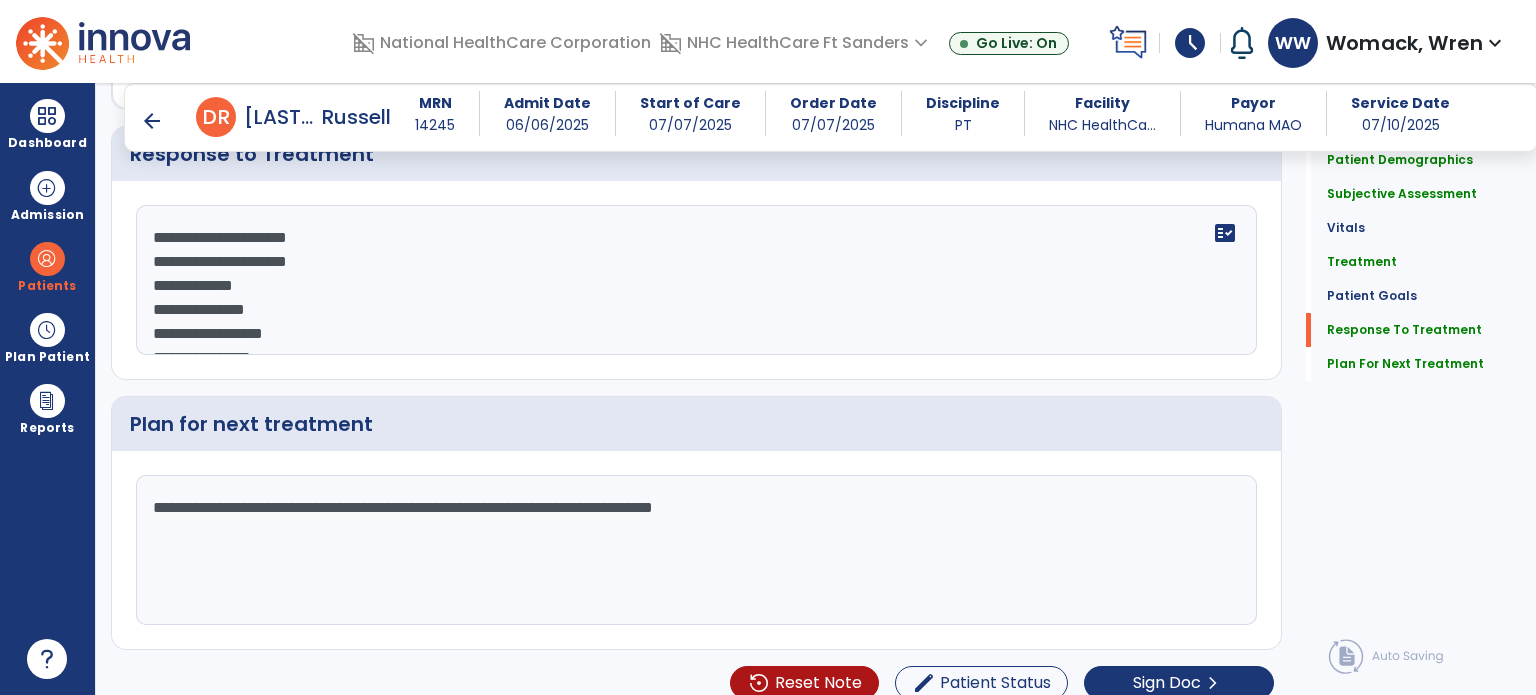 type on "**********" 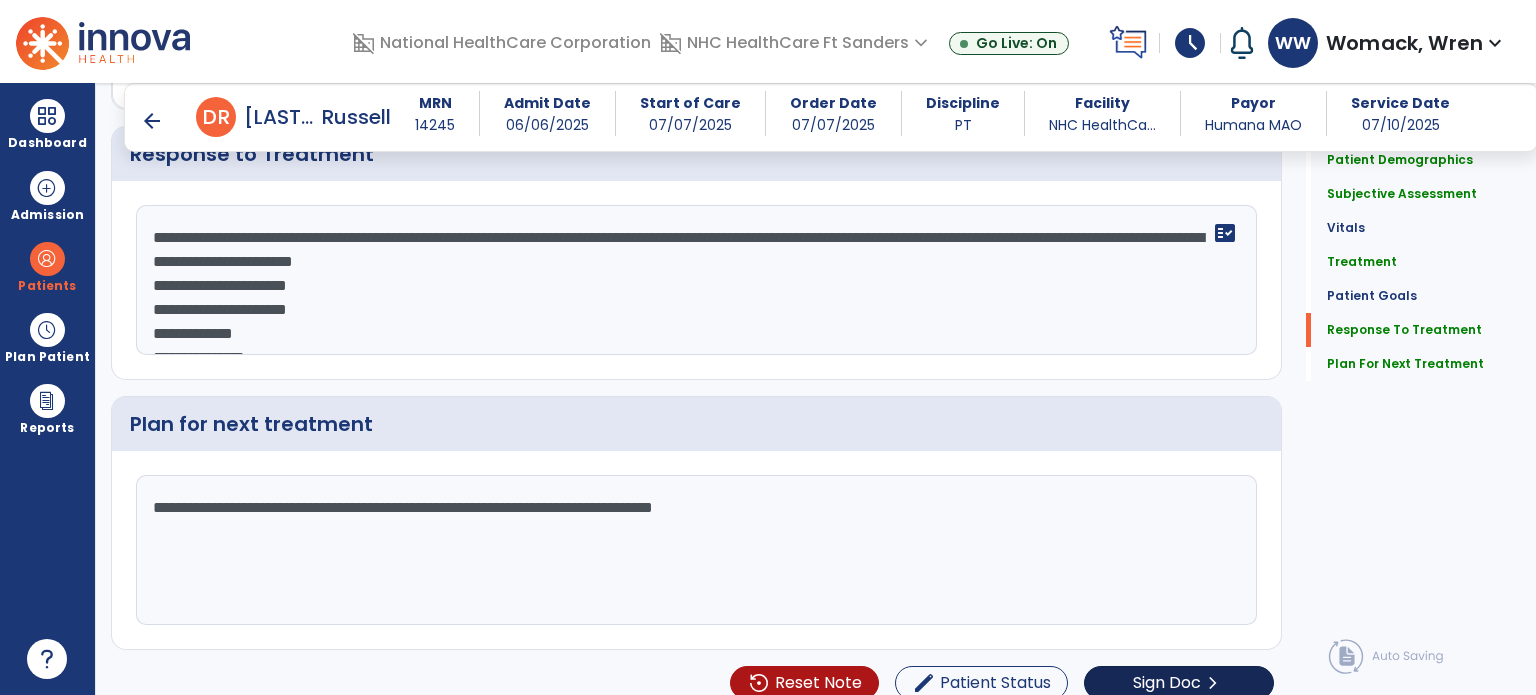 type on "**********" 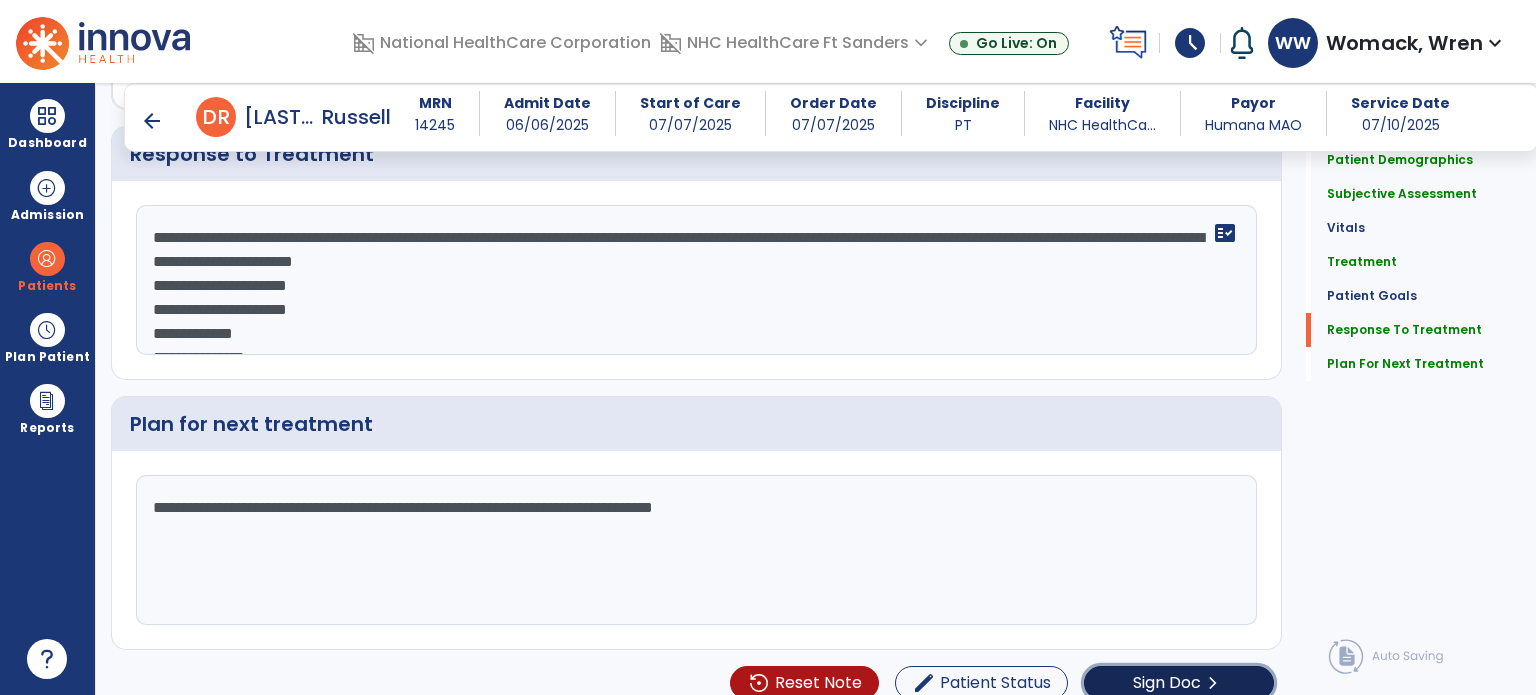 click on "Sign Doc  chevron_right" 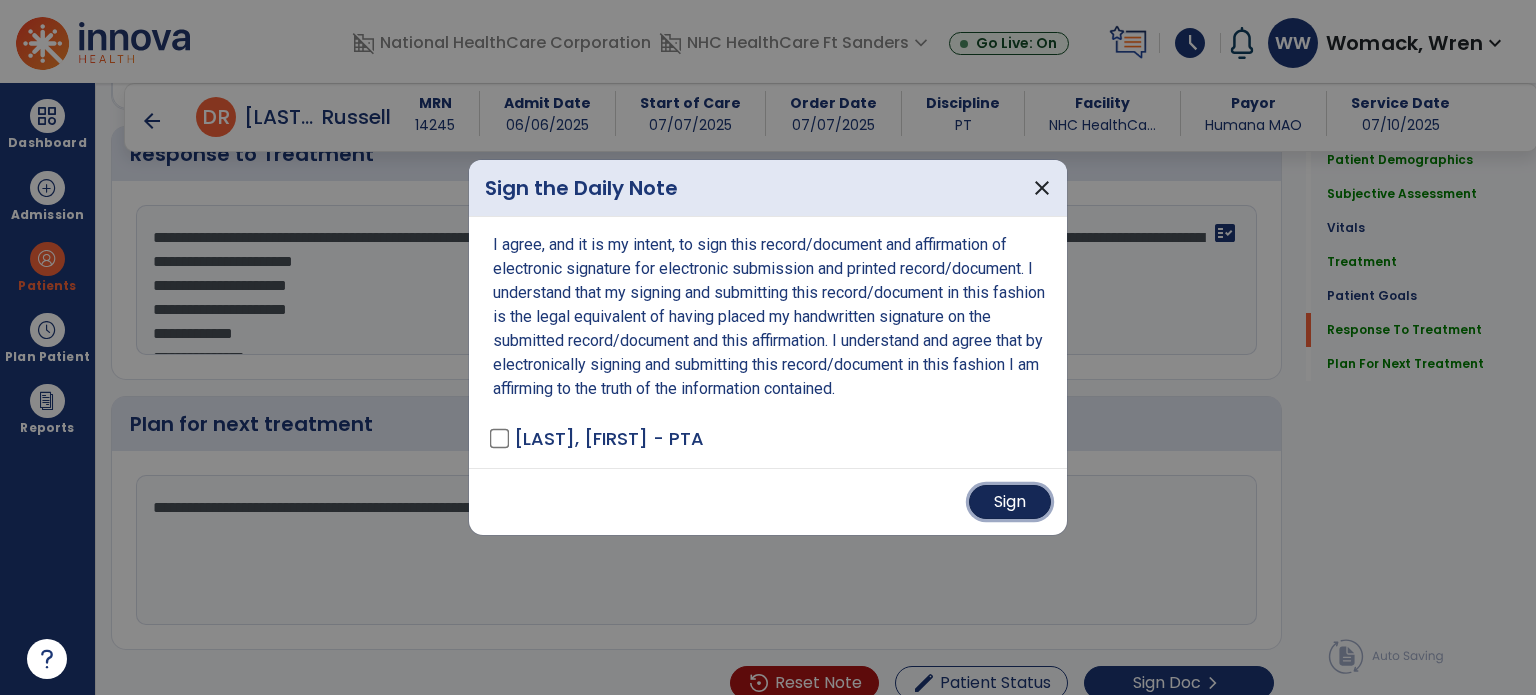 click on "Sign" at bounding box center (1010, 502) 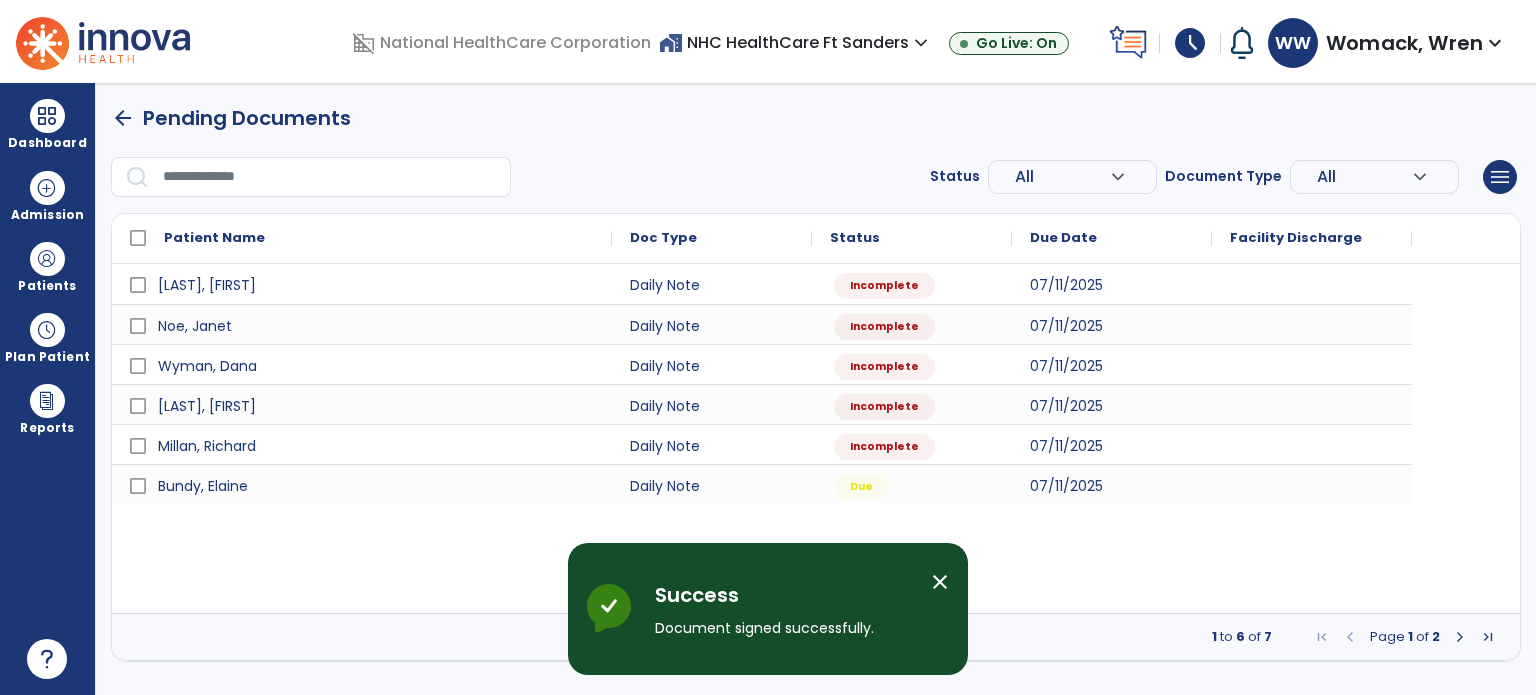 scroll, scrollTop: 0, scrollLeft: 0, axis: both 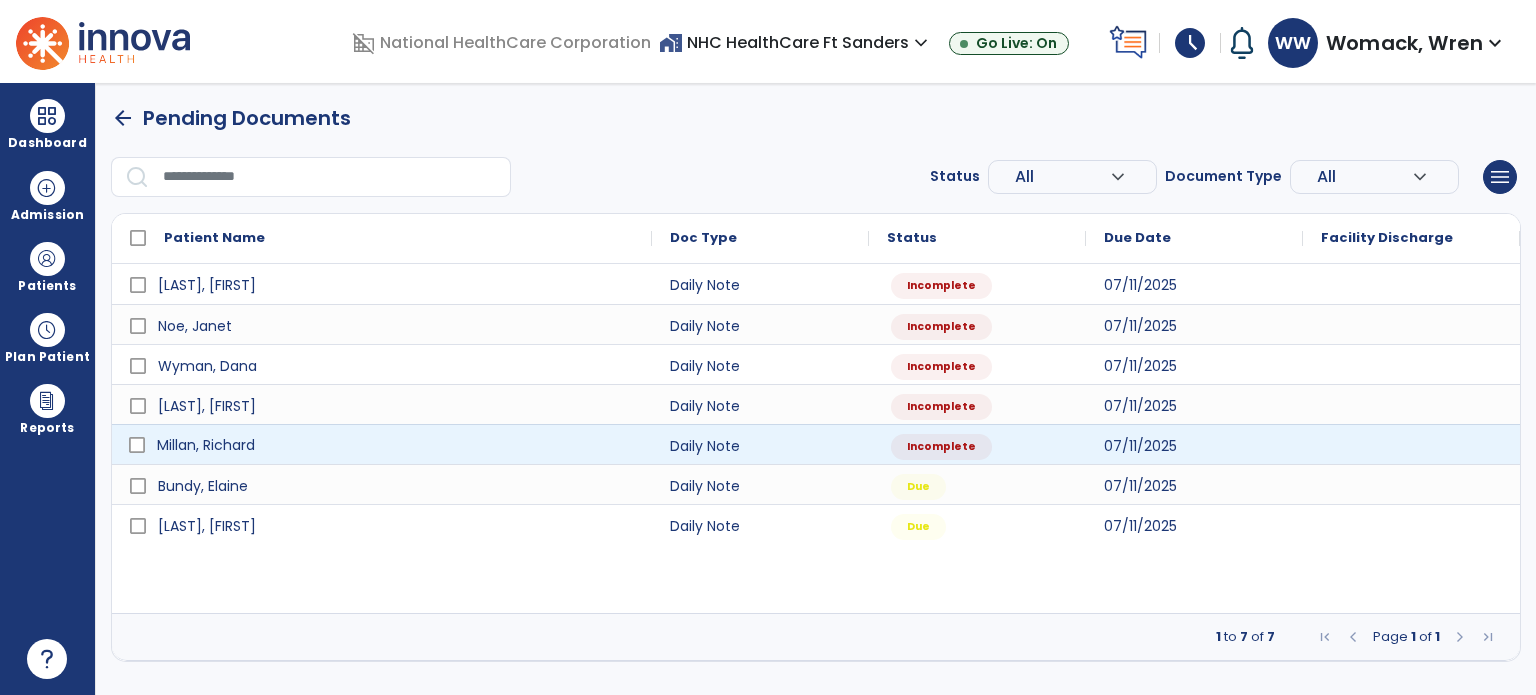 click on "Millan, Richard" at bounding box center [206, 445] 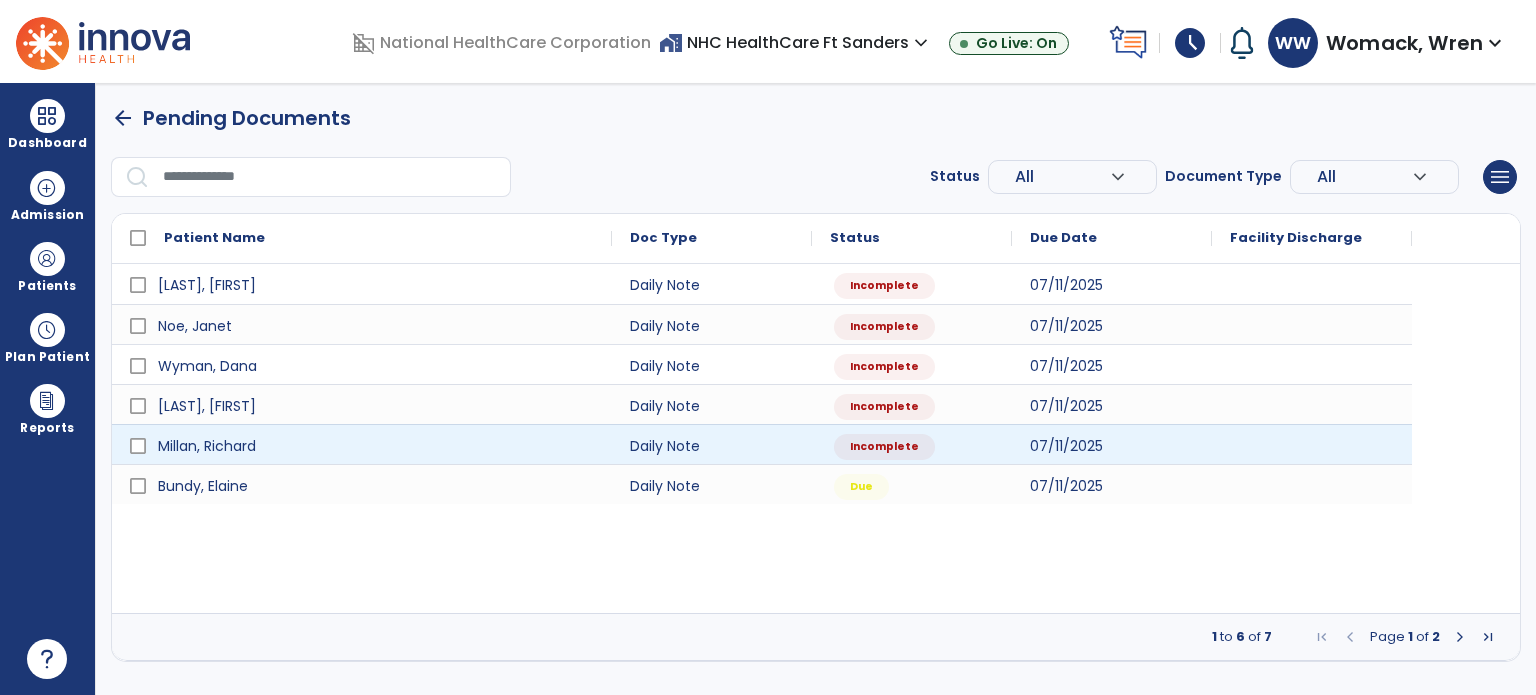 select on "*" 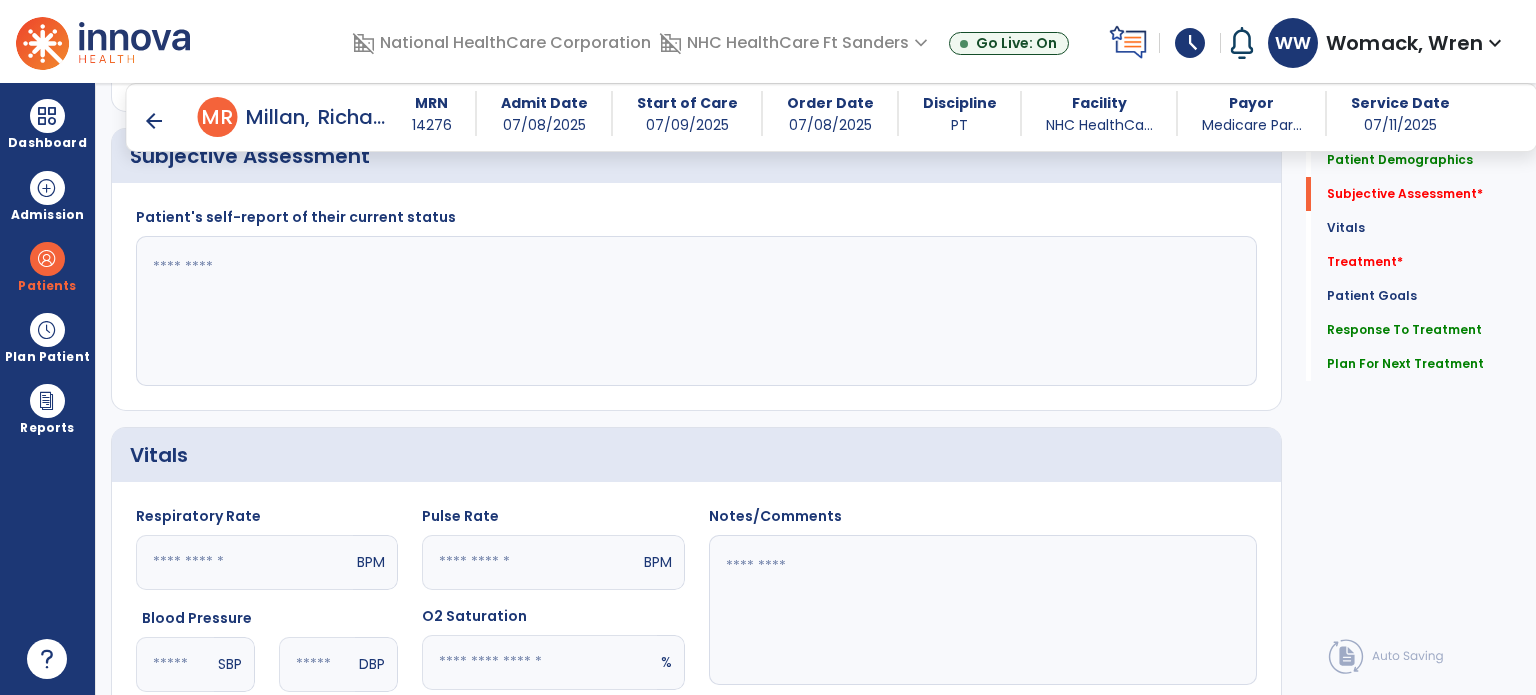 scroll, scrollTop: 760, scrollLeft: 0, axis: vertical 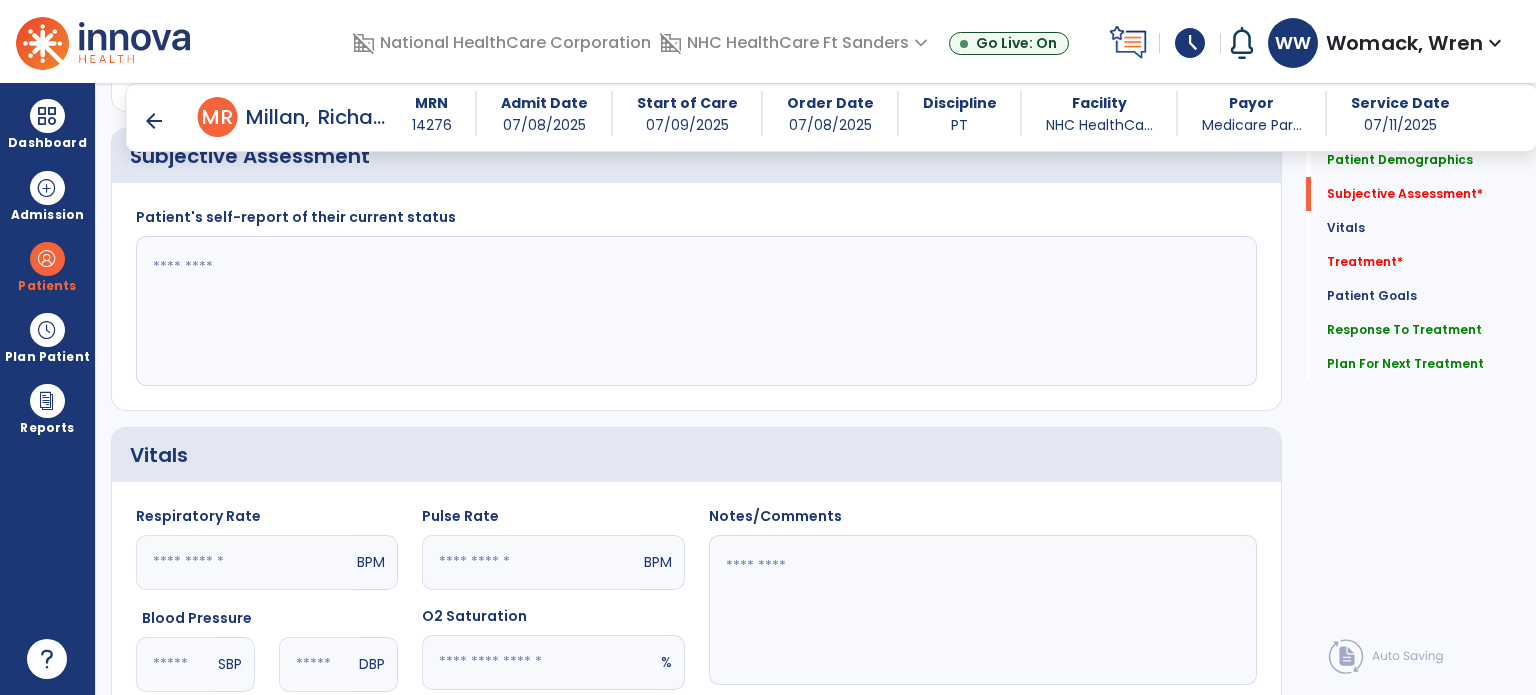 click 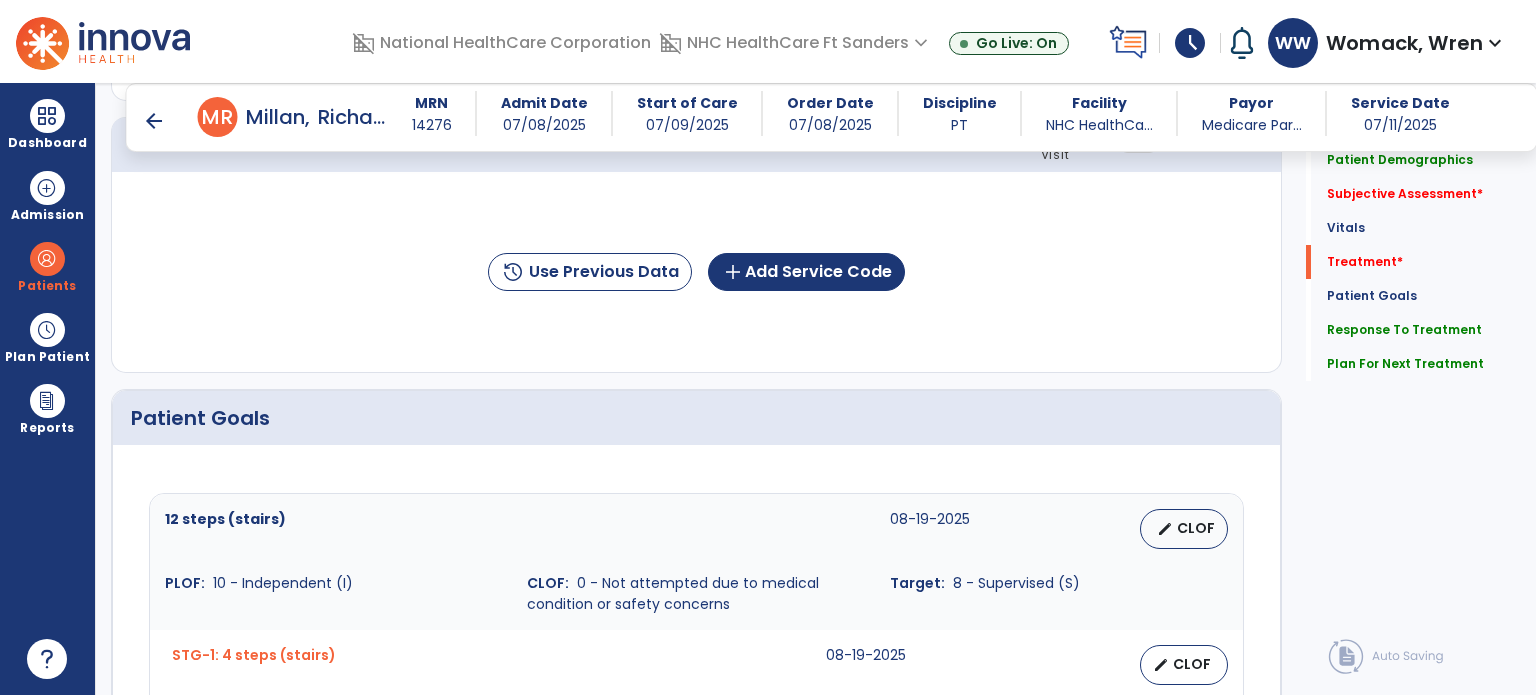 scroll, scrollTop: 1500, scrollLeft: 0, axis: vertical 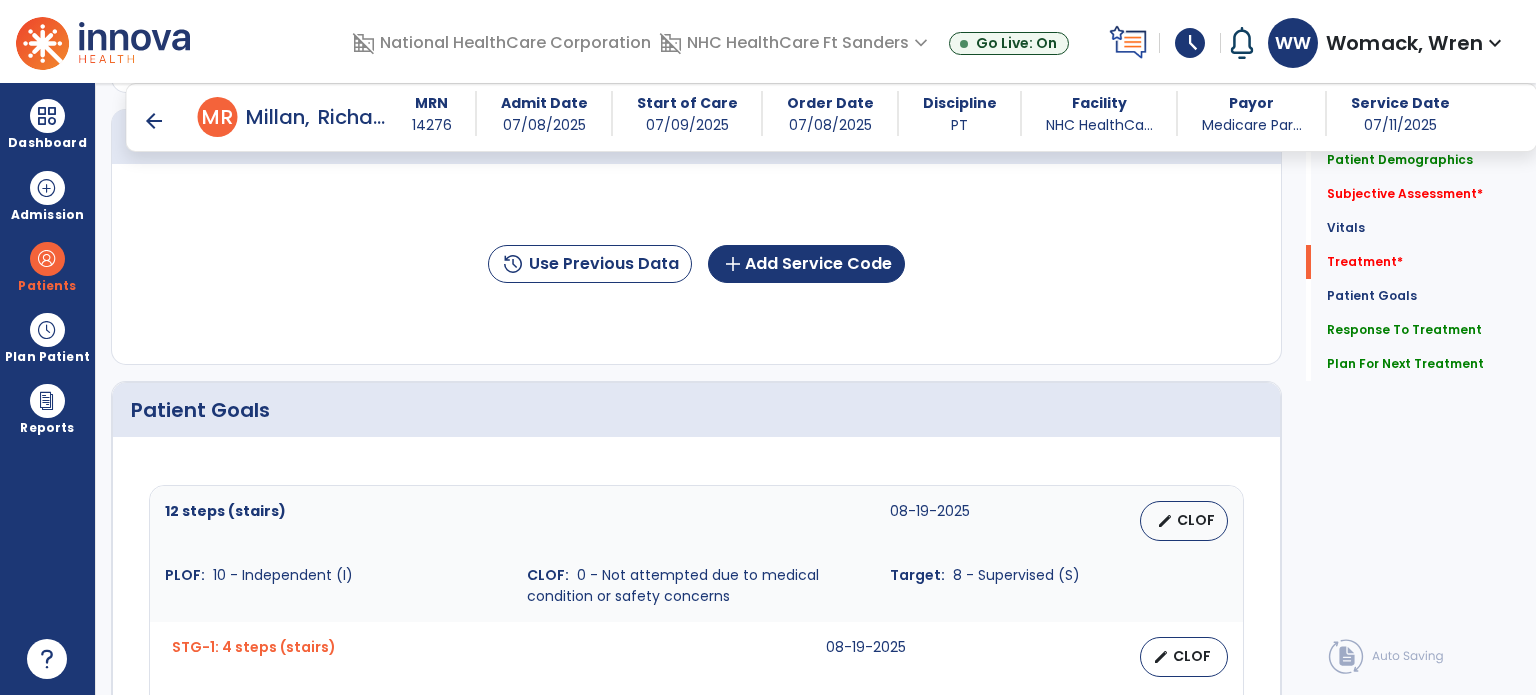 type on "**********" 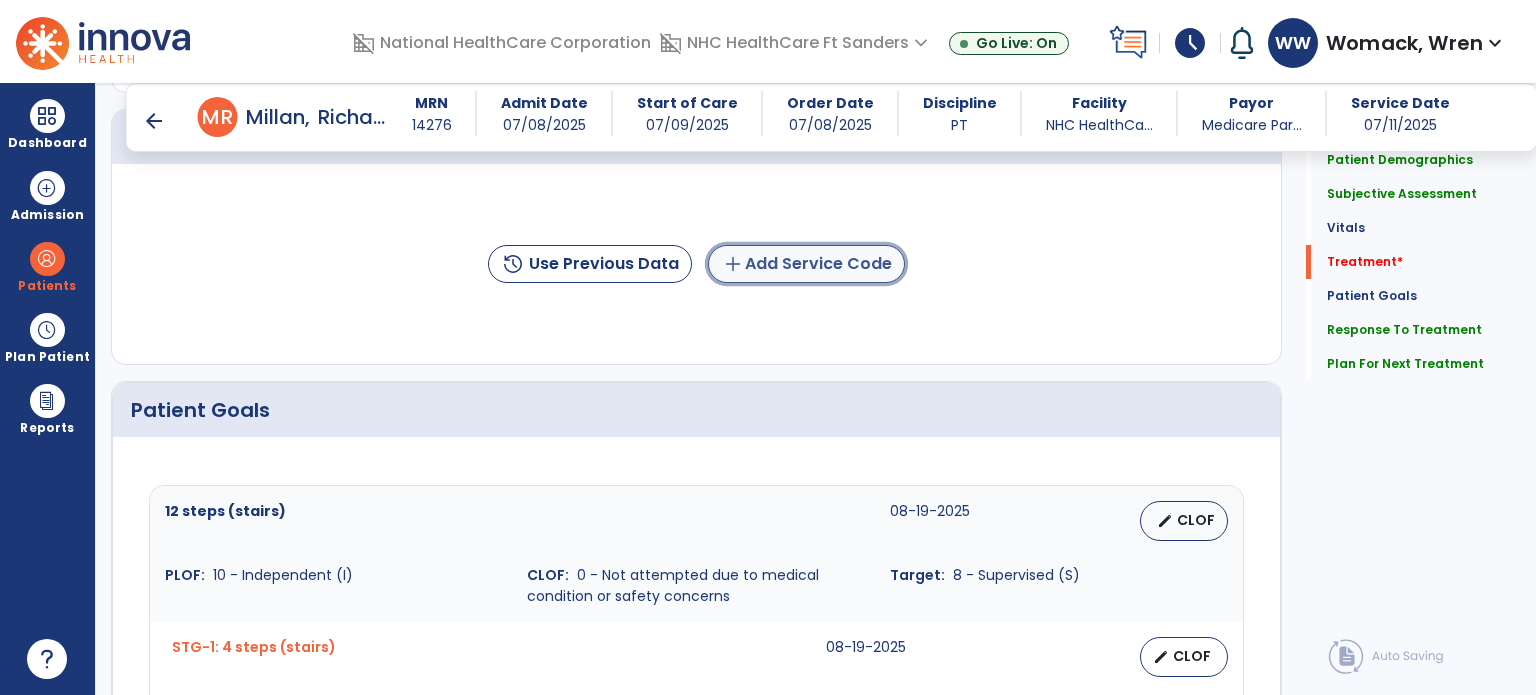 click on "add  Add Service Code" 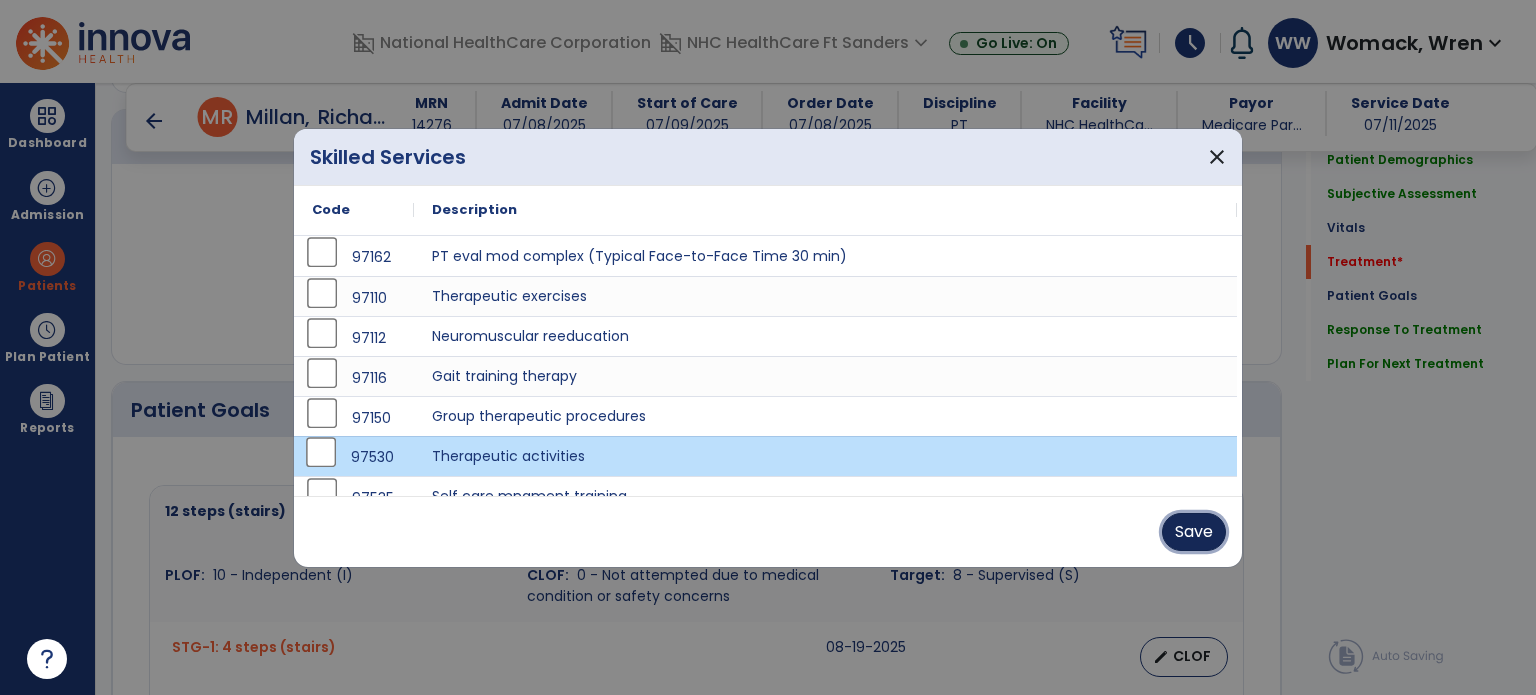 click on "Save" at bounding box center [1194, 532] 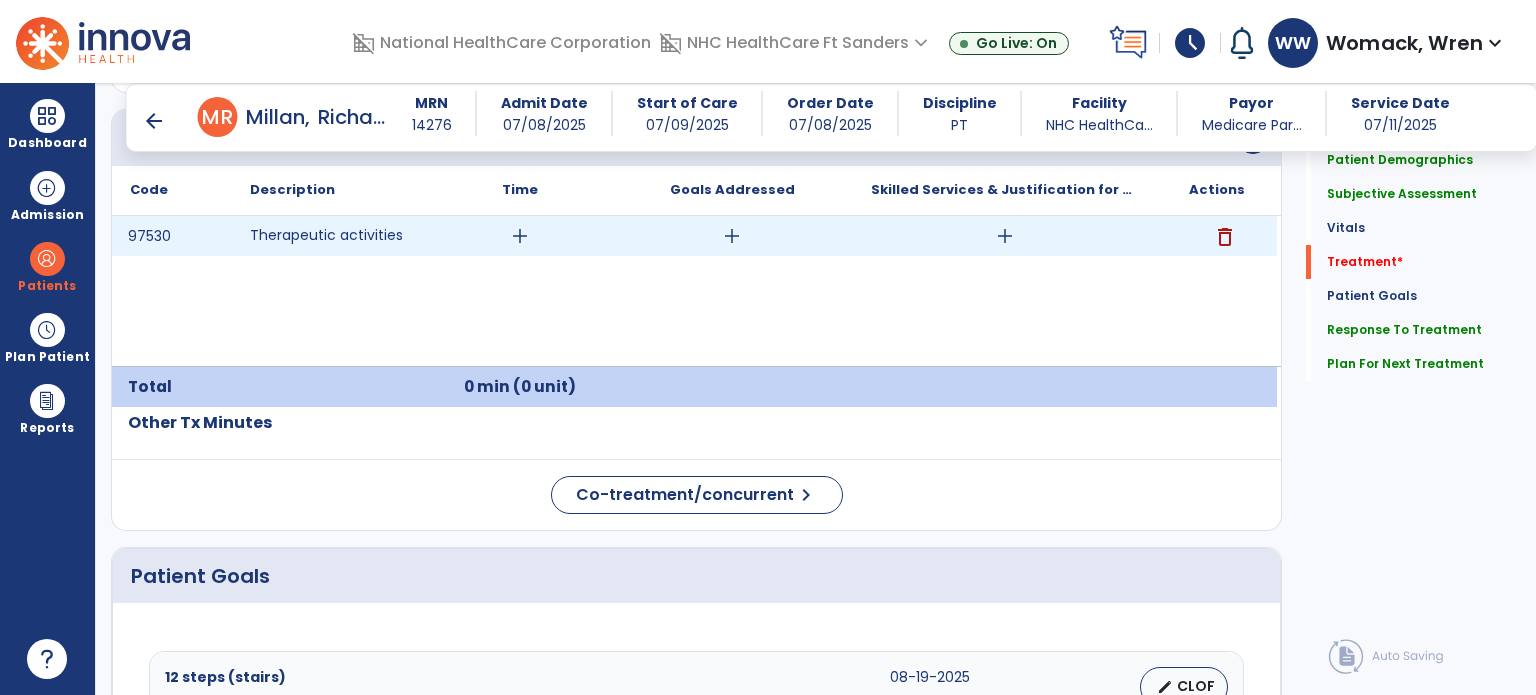 click on "add" at bounding box center [520, 236] 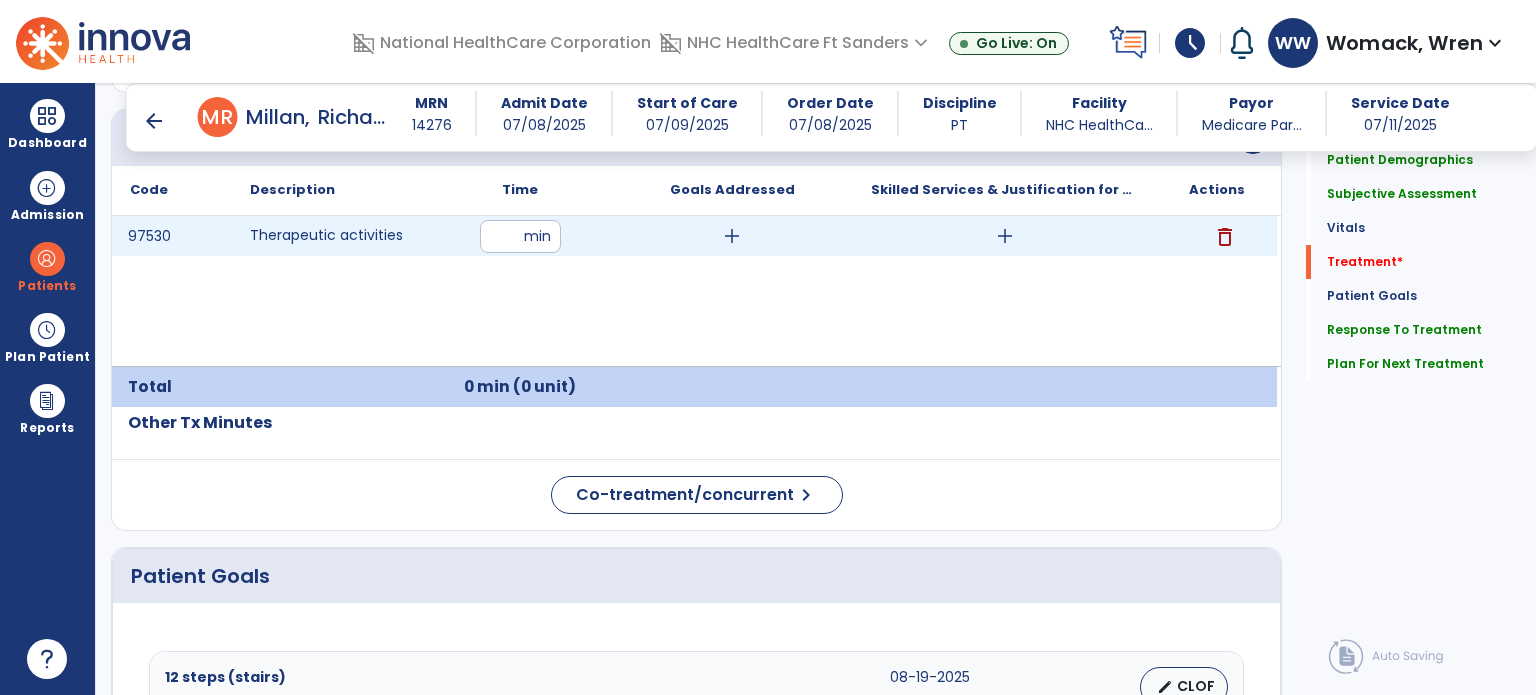 type on "**" 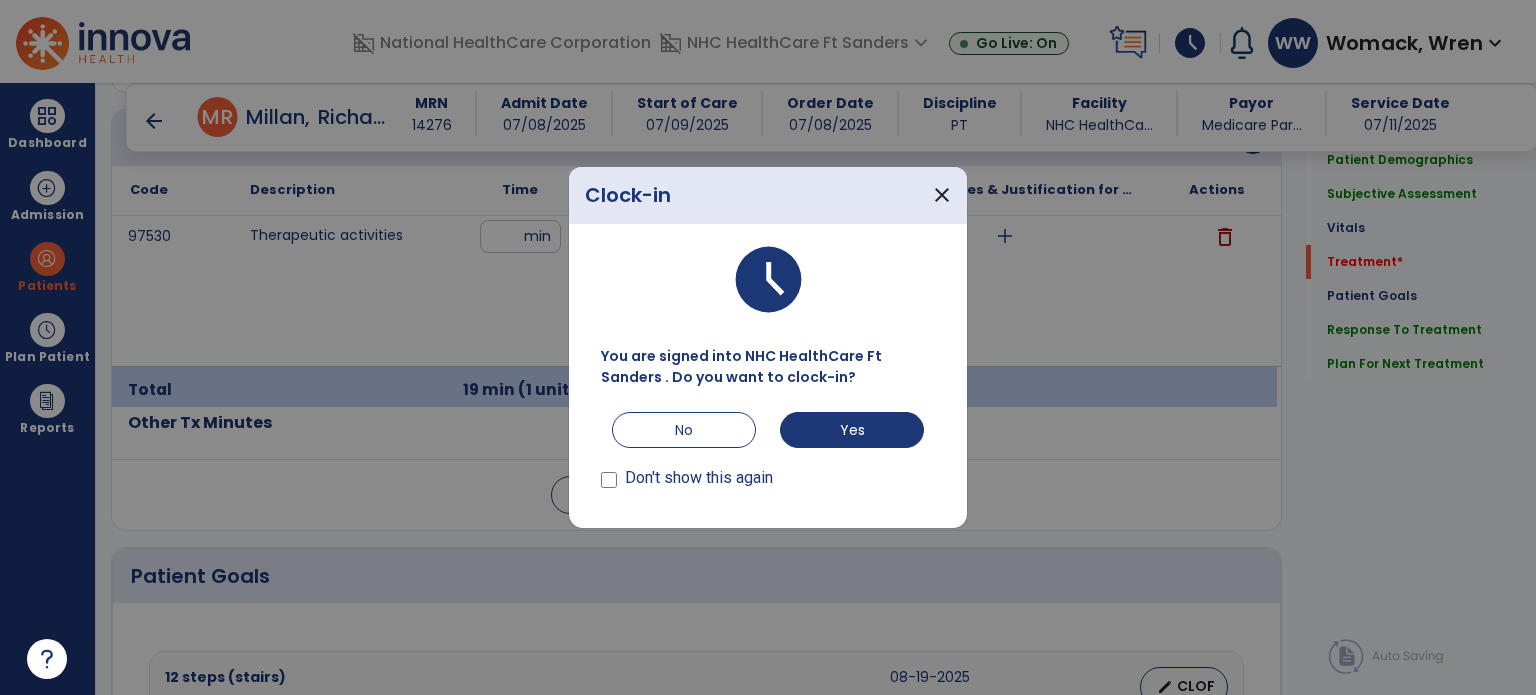 click on "You are signed into NHC HealthCare Ft Sanders . Do you want to clock-in?" at bounding box center (768, 367) 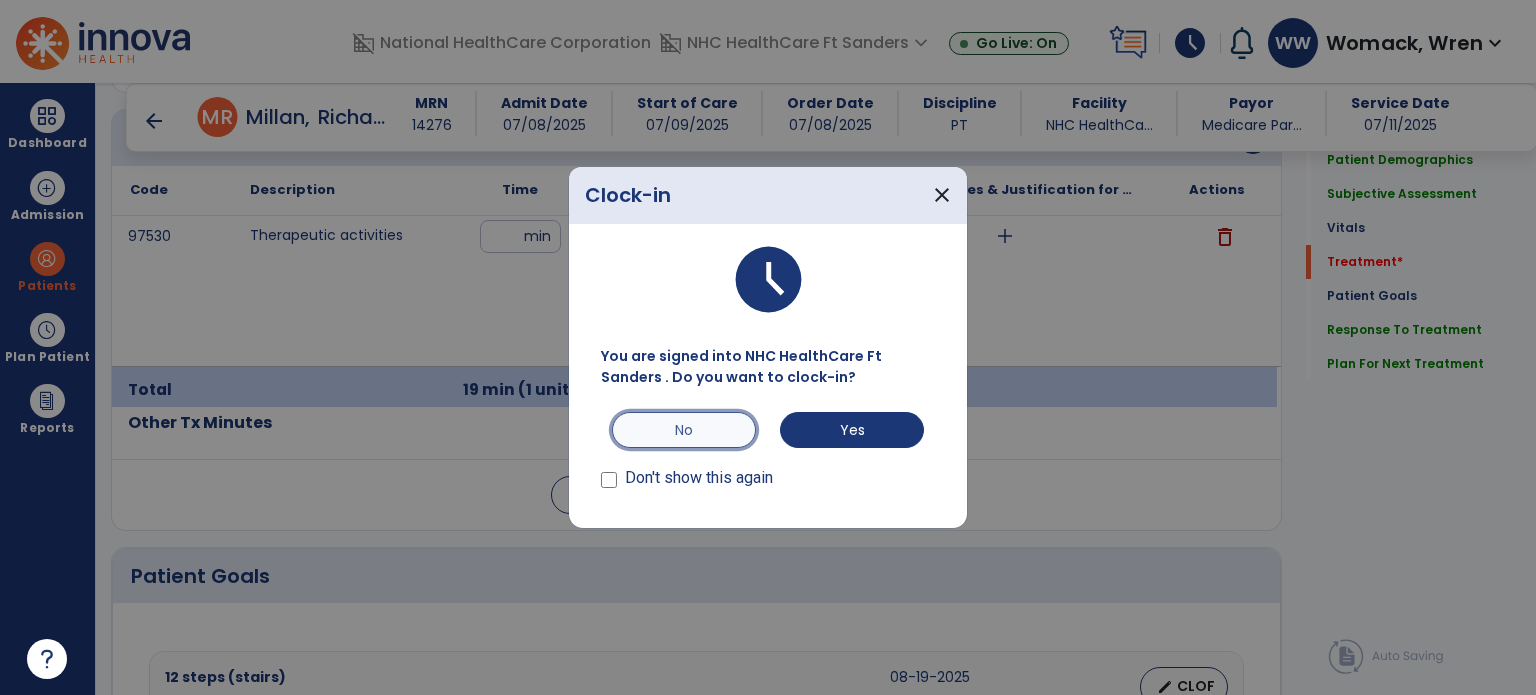 click on "No" at bounding box center [684, 430] 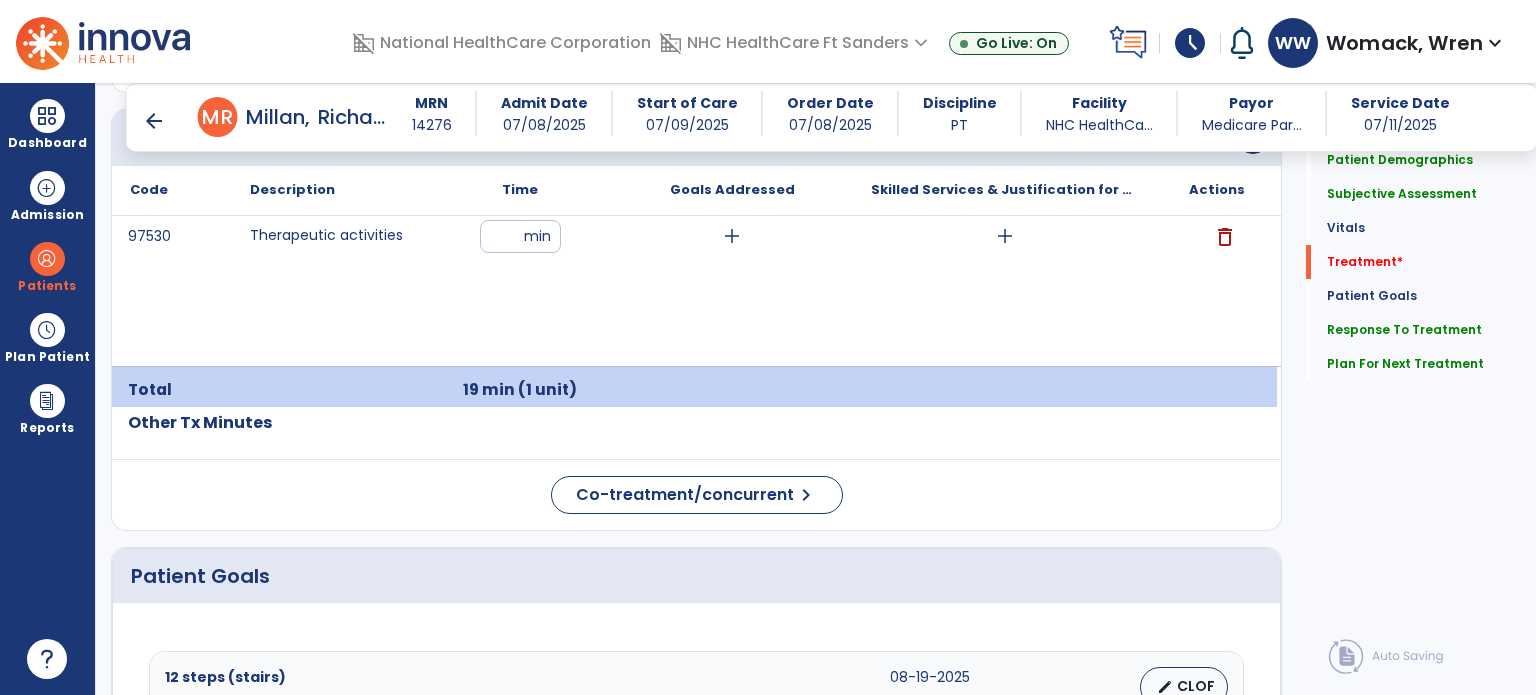 click on "schedule" at bounding box center [1190, 43] 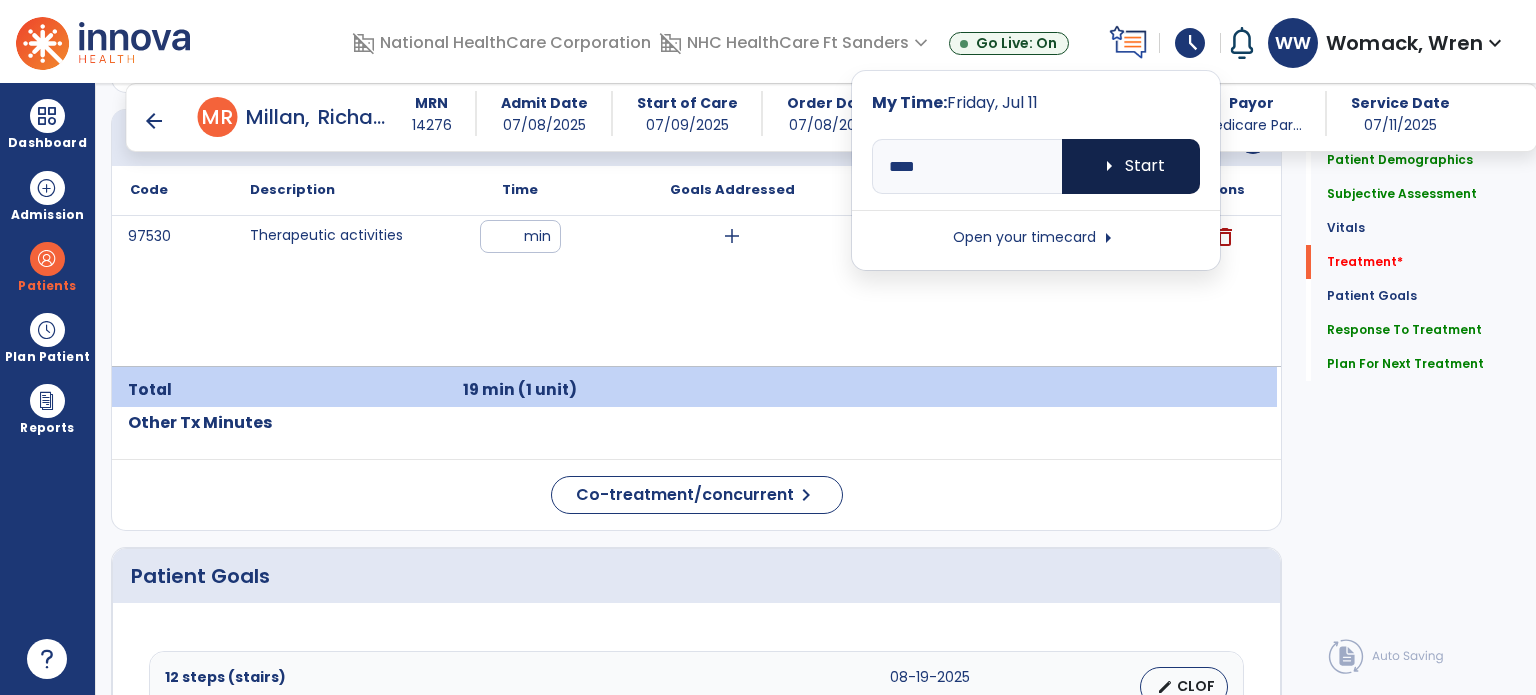 click on "arrow_right  Start" at bounding box center [1131, 166] 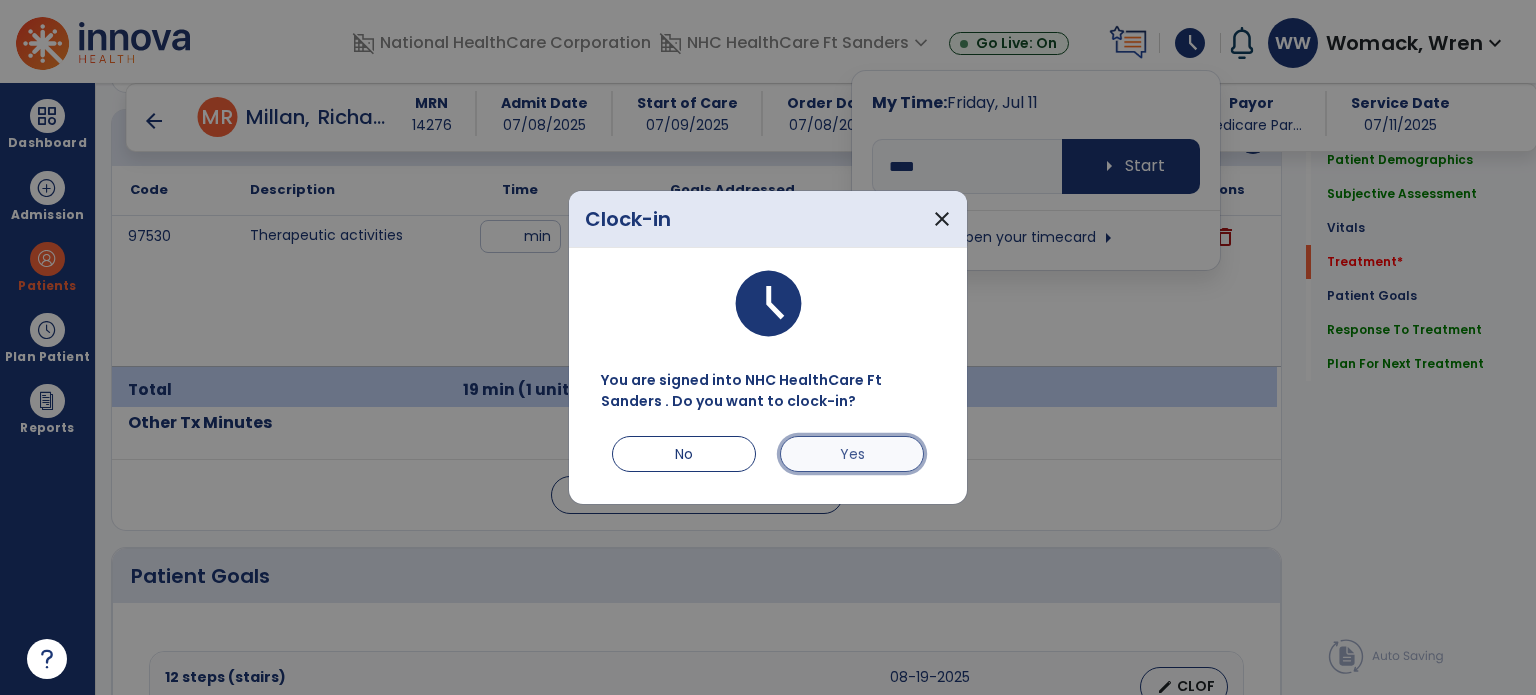 click on "Yes" at bounding box center [852, 454] 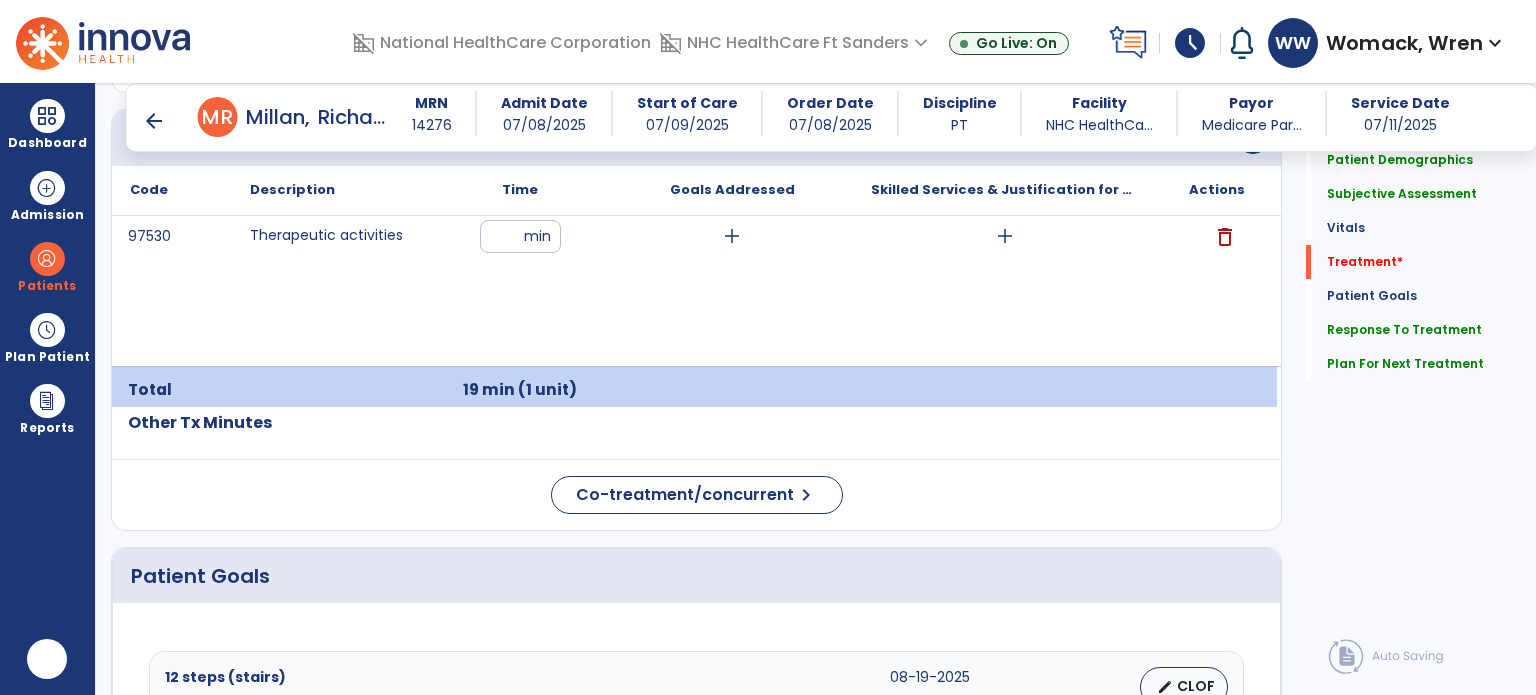 scroll, scrollTop: 0, scrollLeft: 0, axis: both 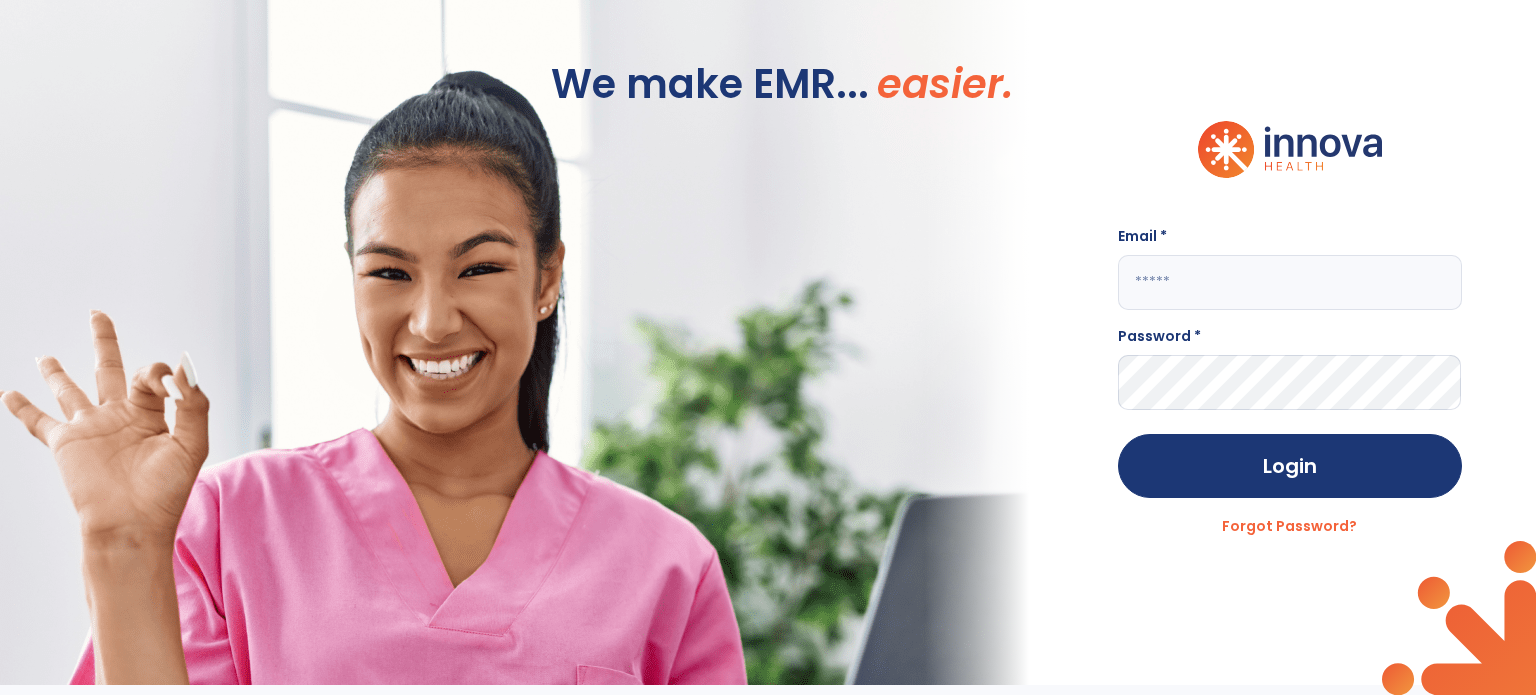 click 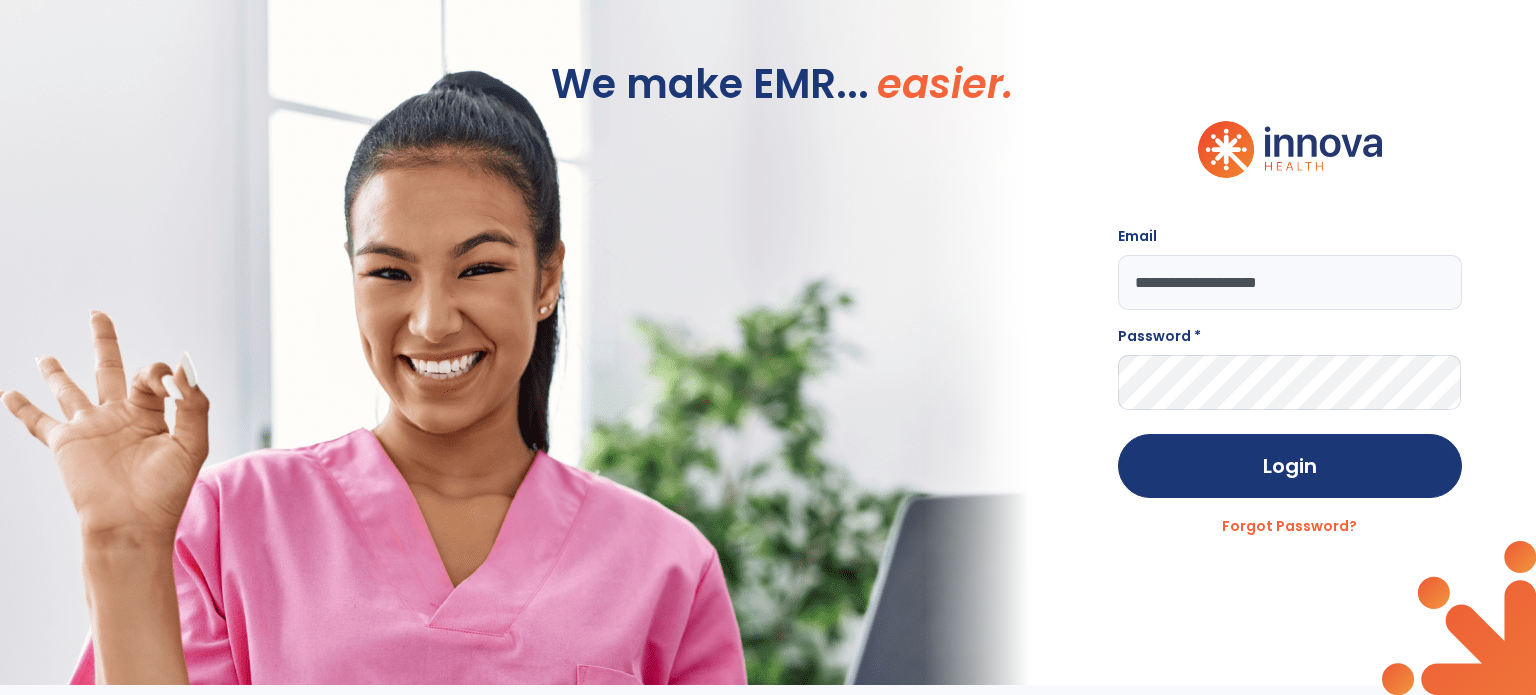 type on "**********" 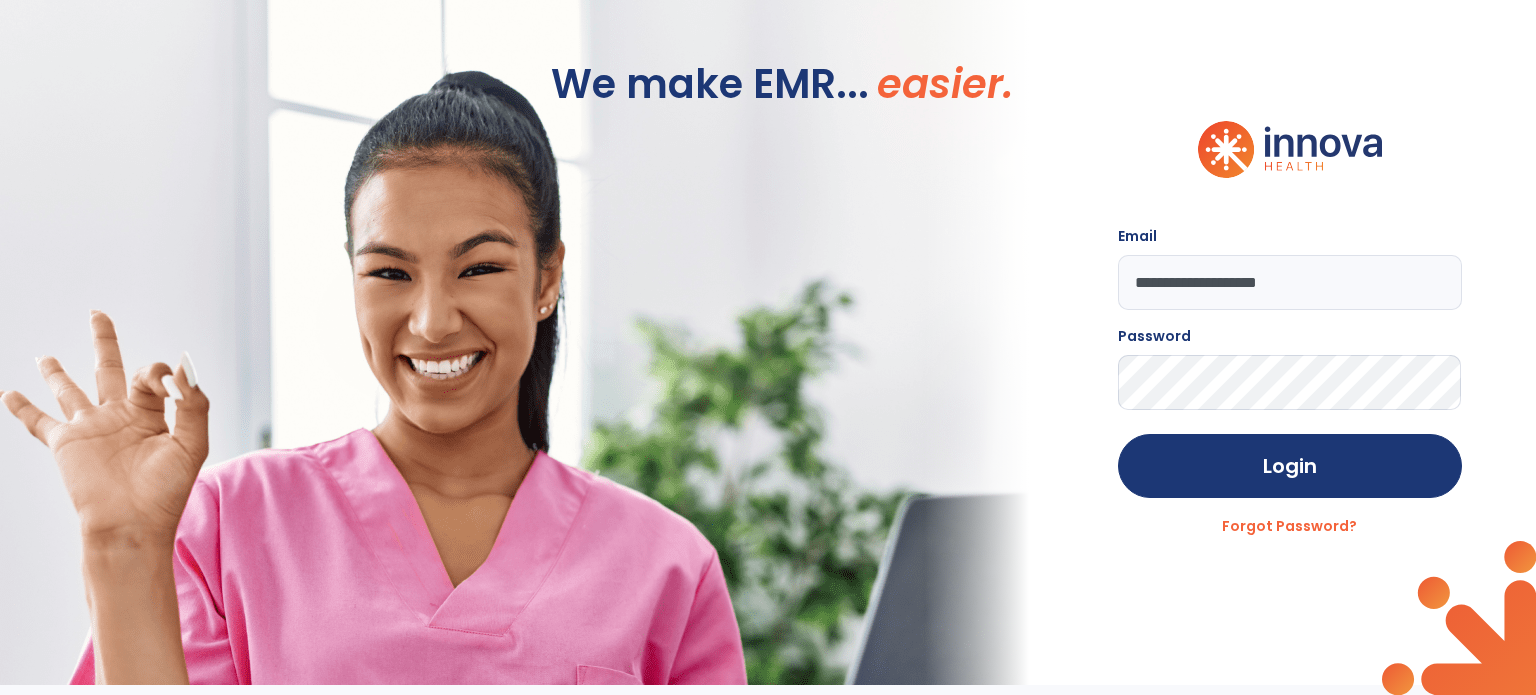 click on "Login" 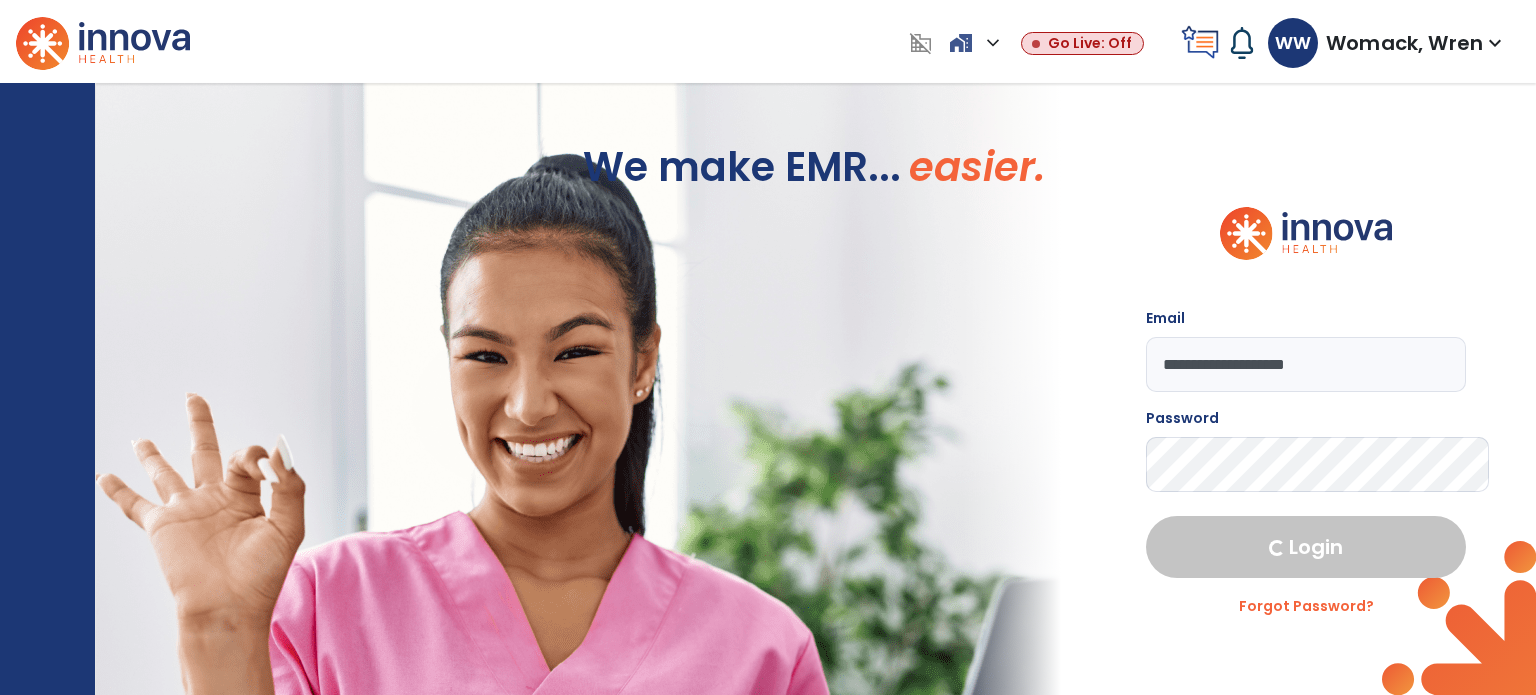 select on "****" 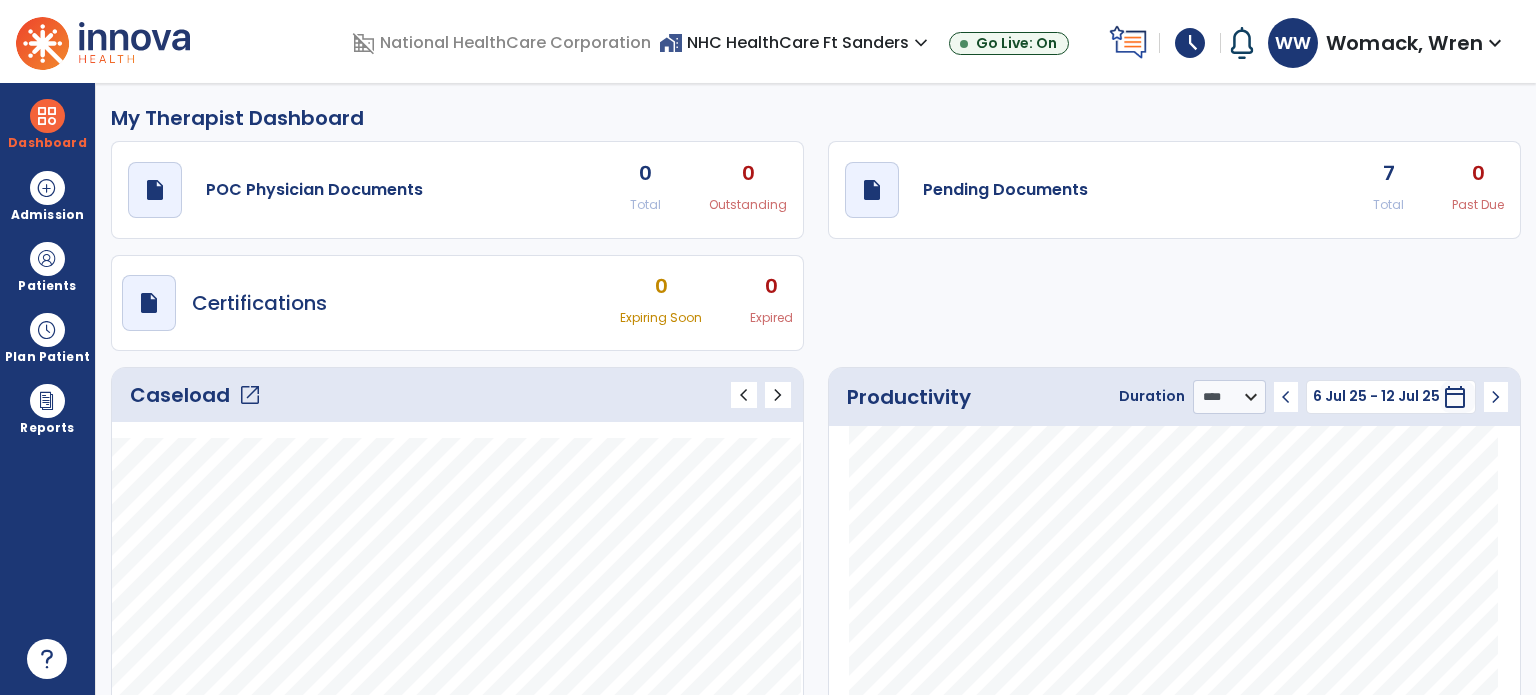click on "7" 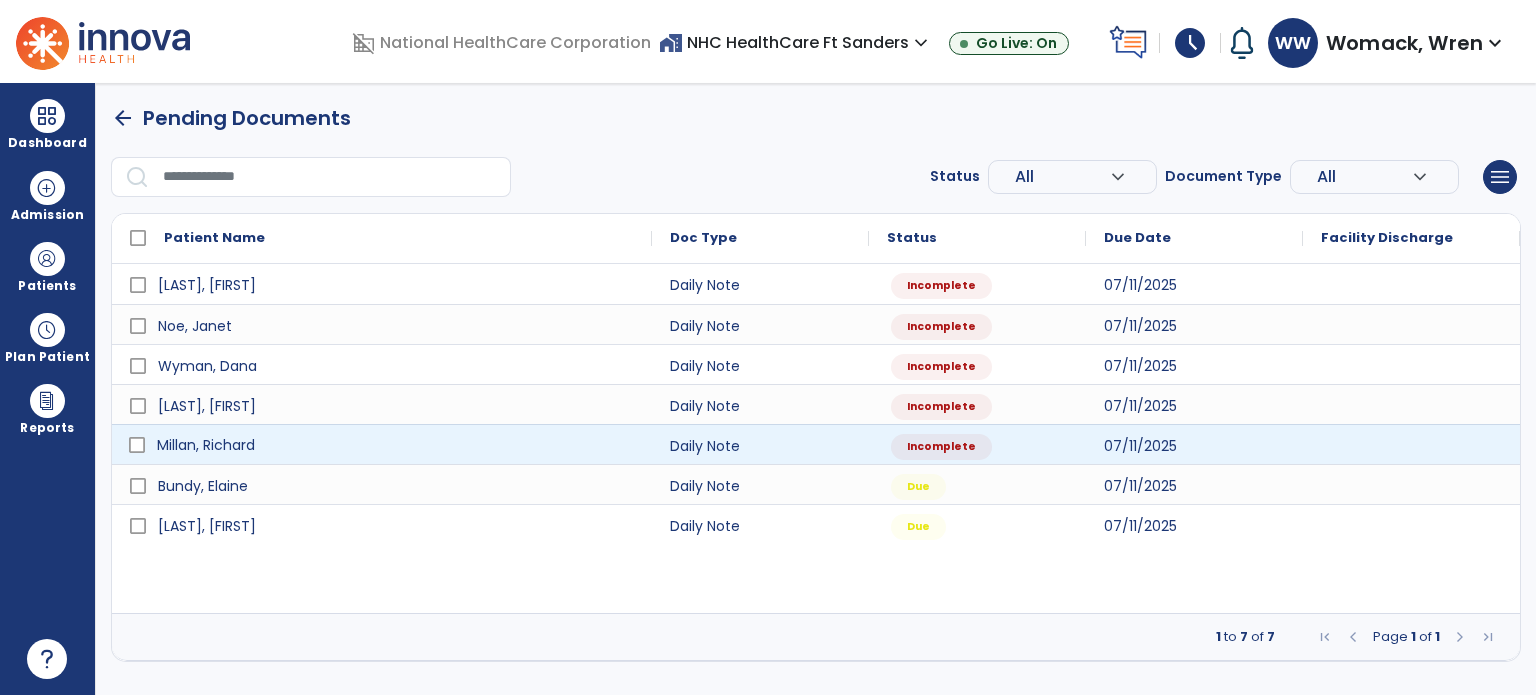 click on "Millan, Richard" at bounding box center [206, 445] 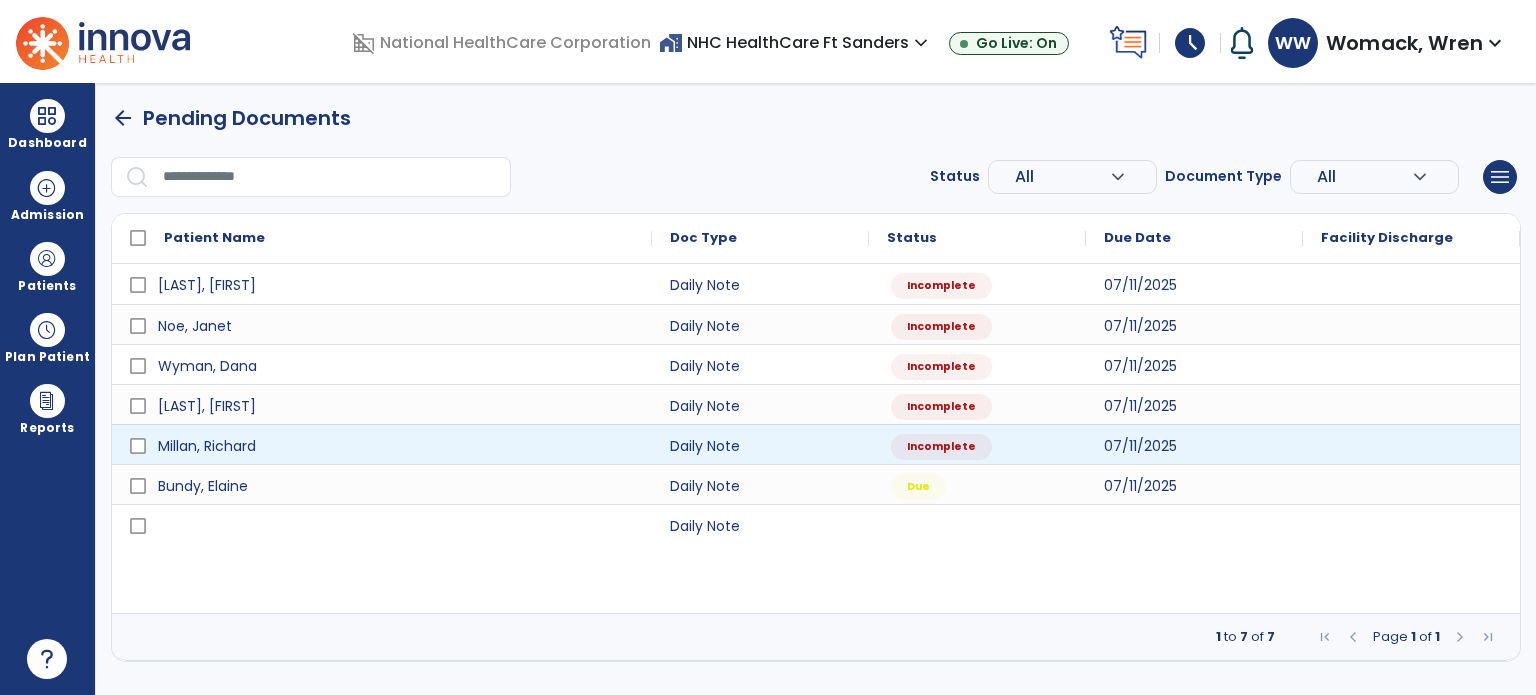 select on "*" 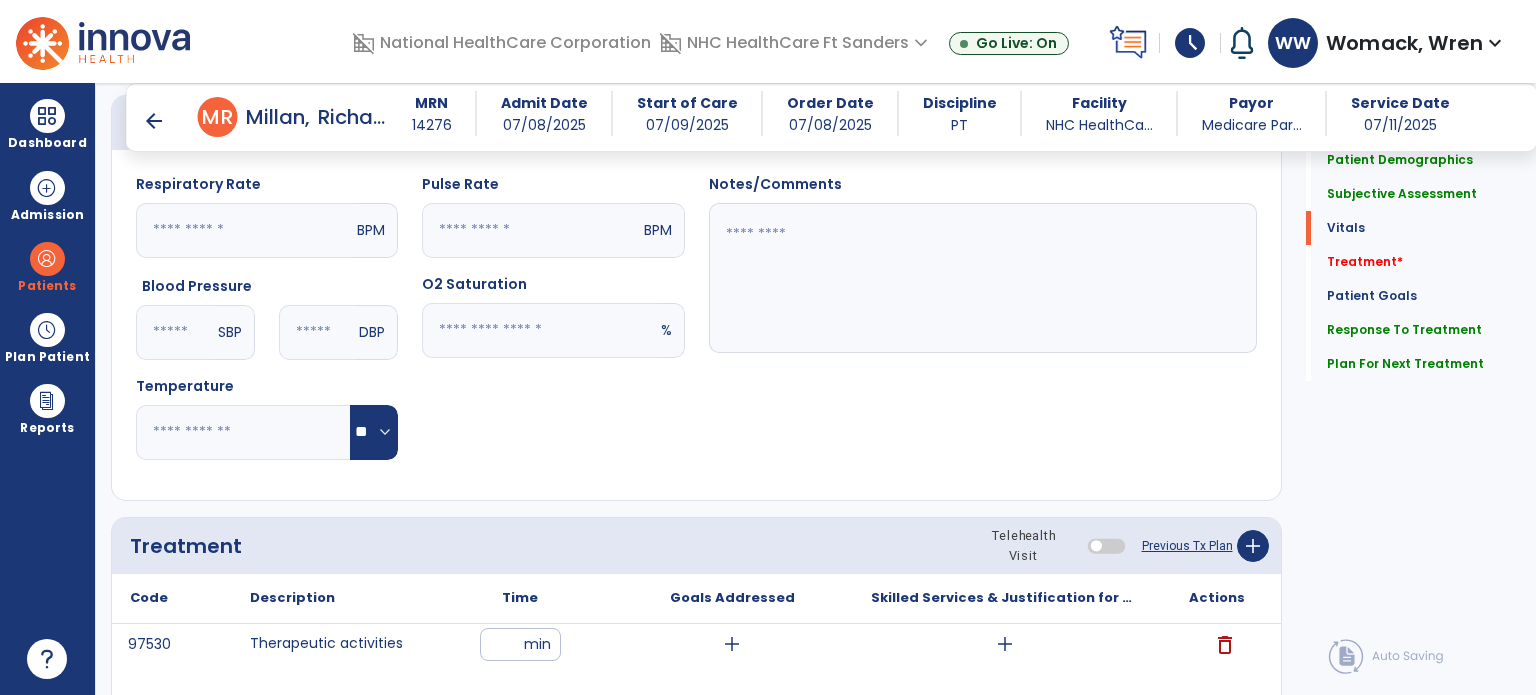 scroll, scrollTop: 1390, scrollLeft: 0, axis: vertical 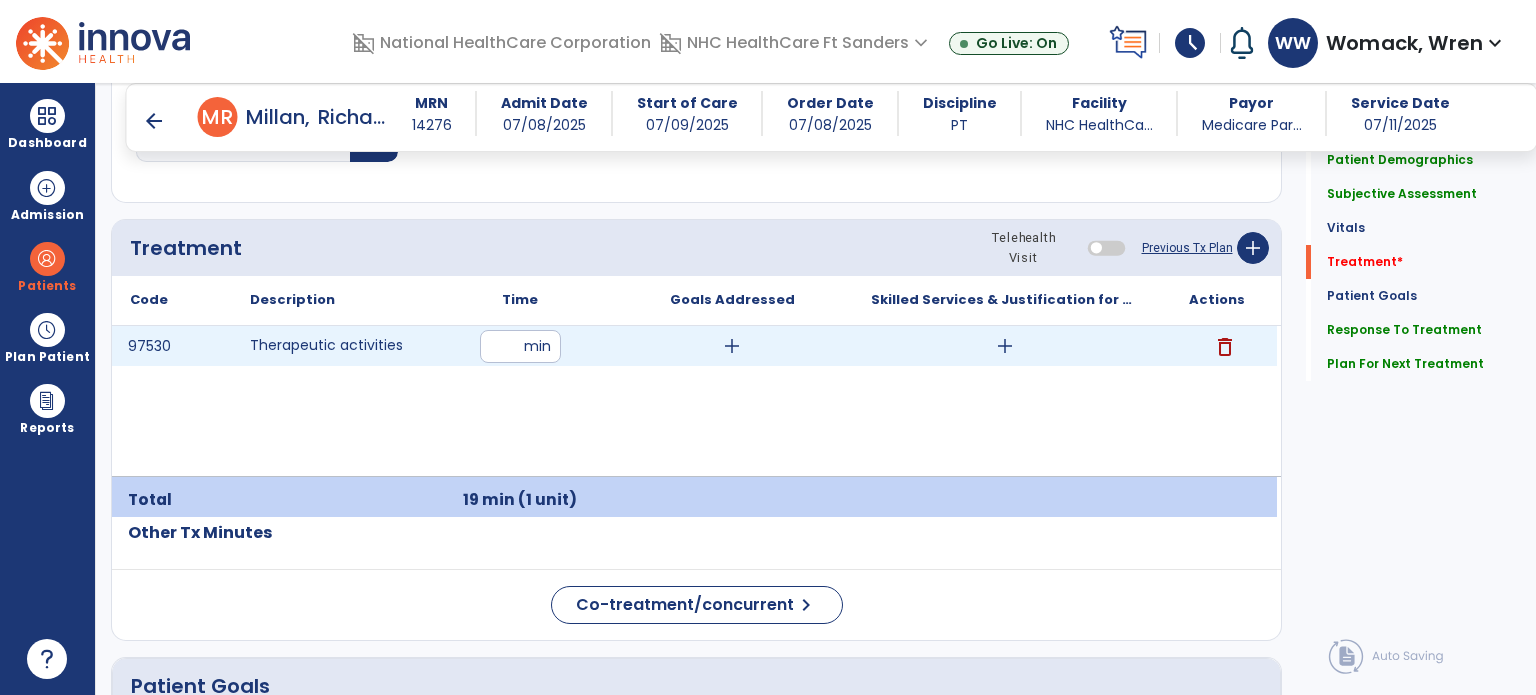 click on "add" at bounding box center [732, 346] 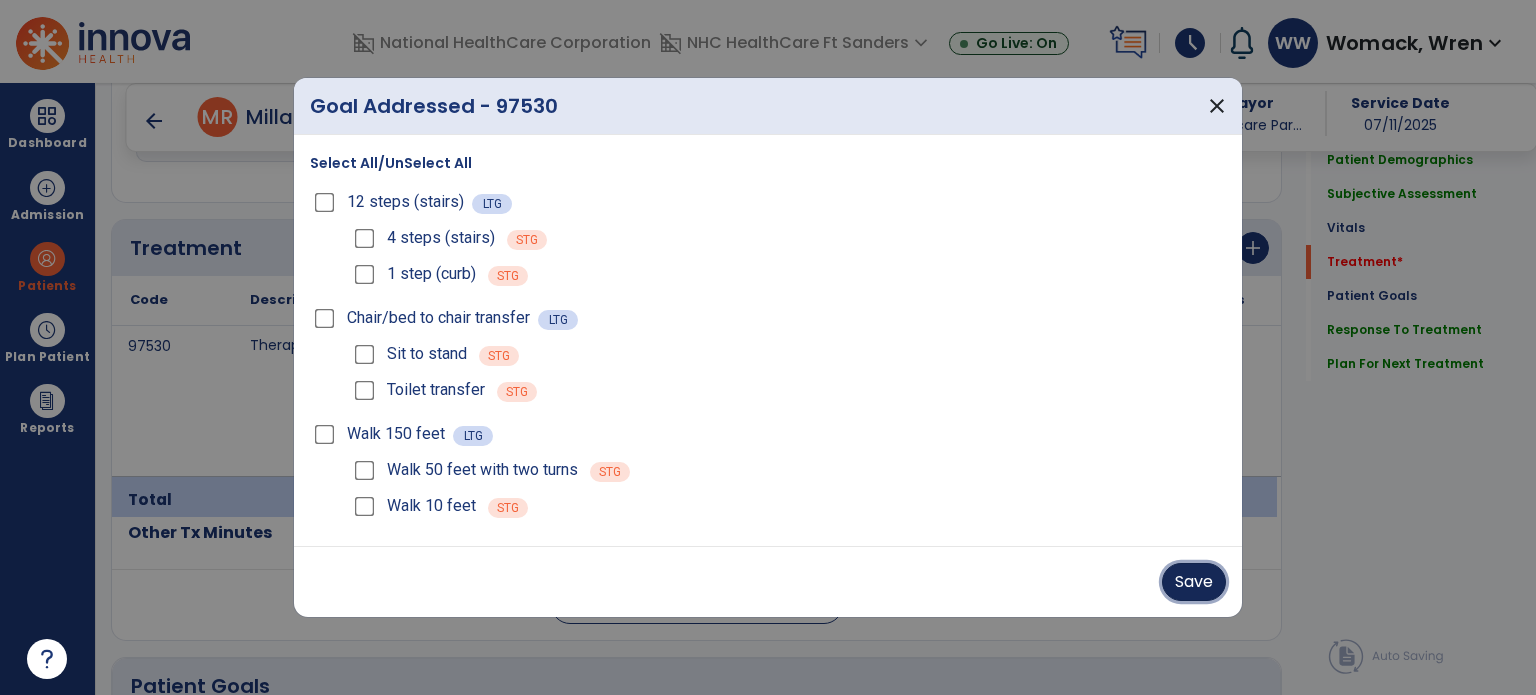 click on "Save" at bounding box center [1194, 582] 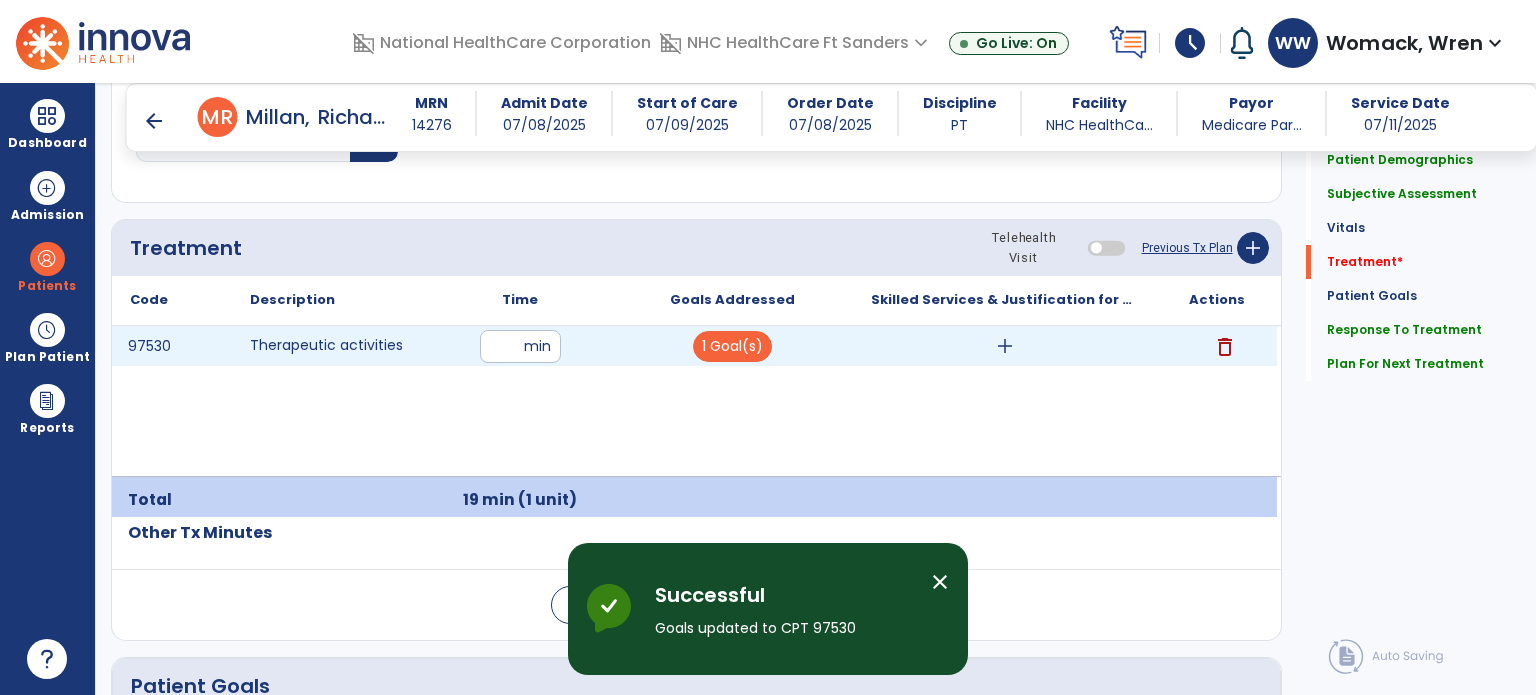 click on "add" at bounding box center (1005, 346) 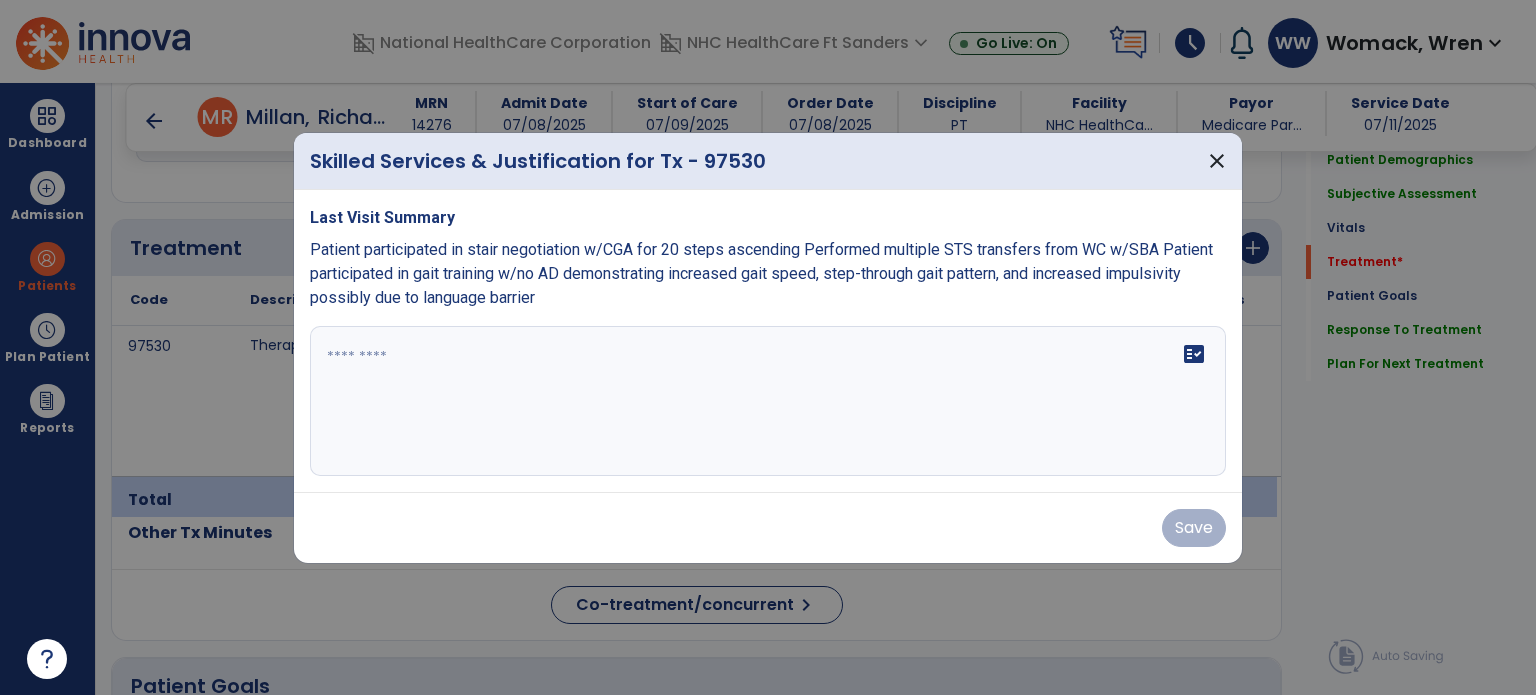 click on "fact_check" at bounding box center [768, 401] 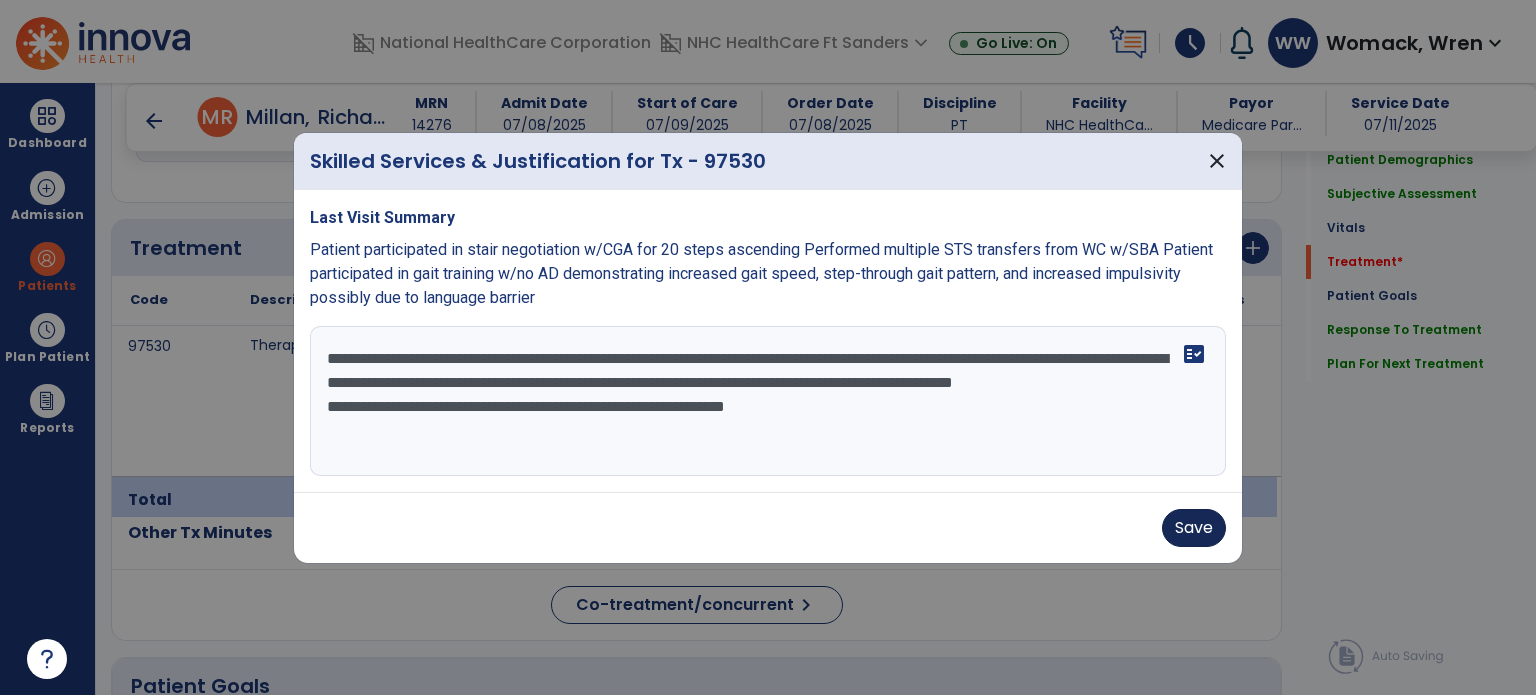 type on "**********" 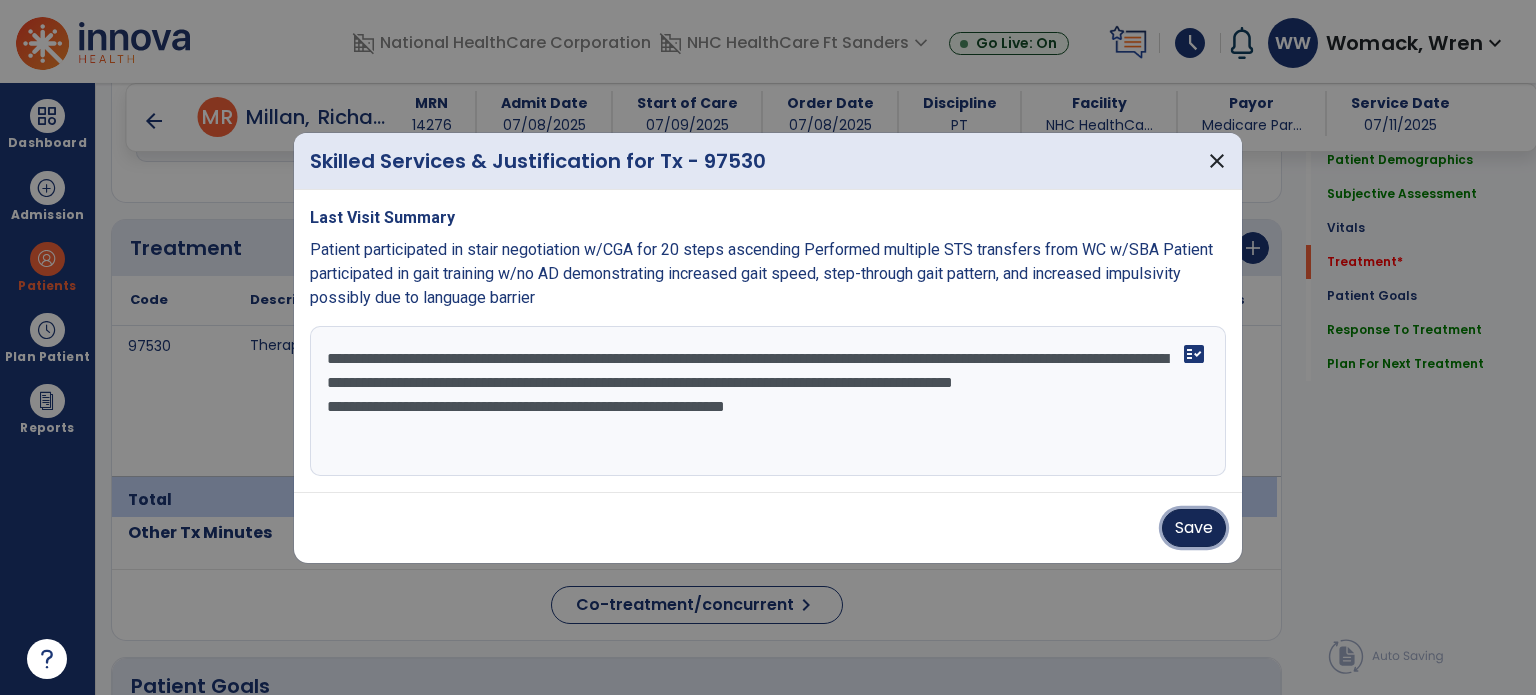 click on "Save" at bounding box center [1194, 528] 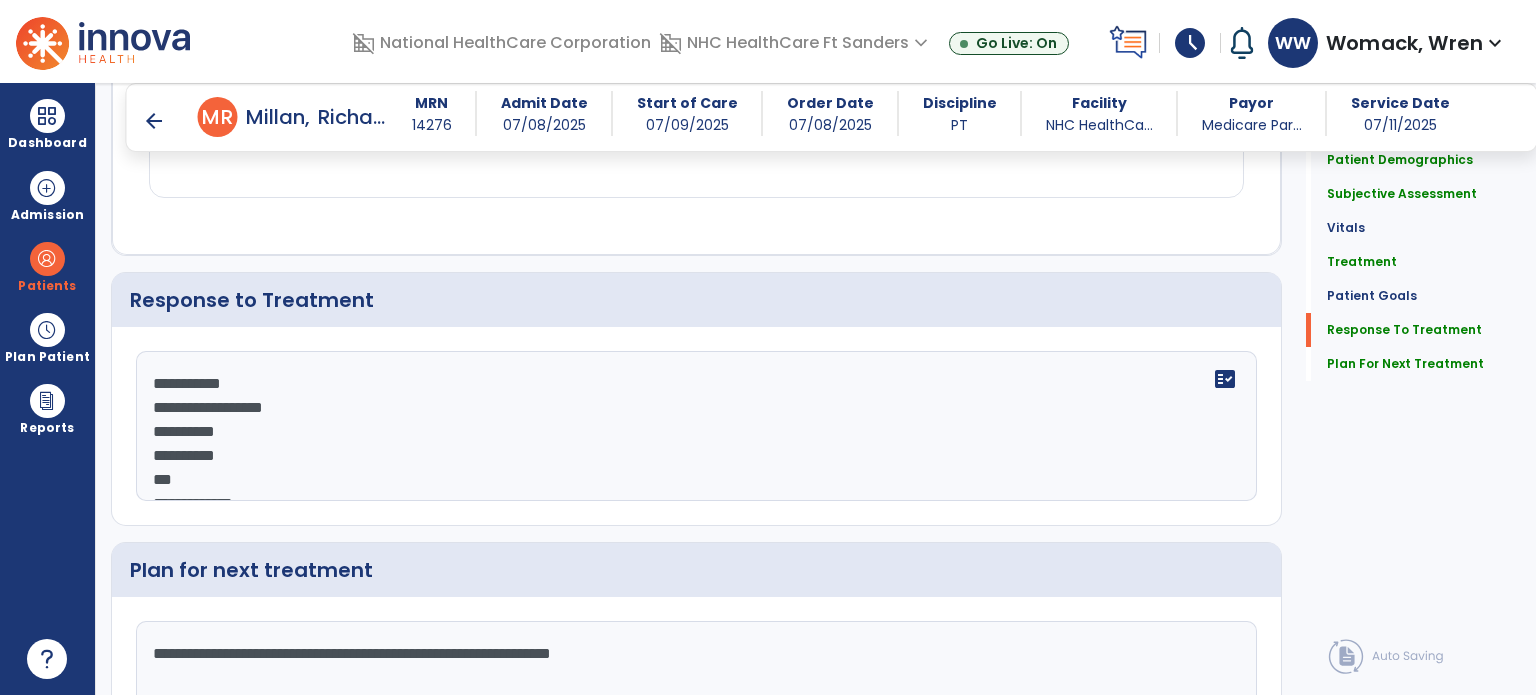 scroll, scrollTop: 3264, scrollLeft: 0, axis: vertical 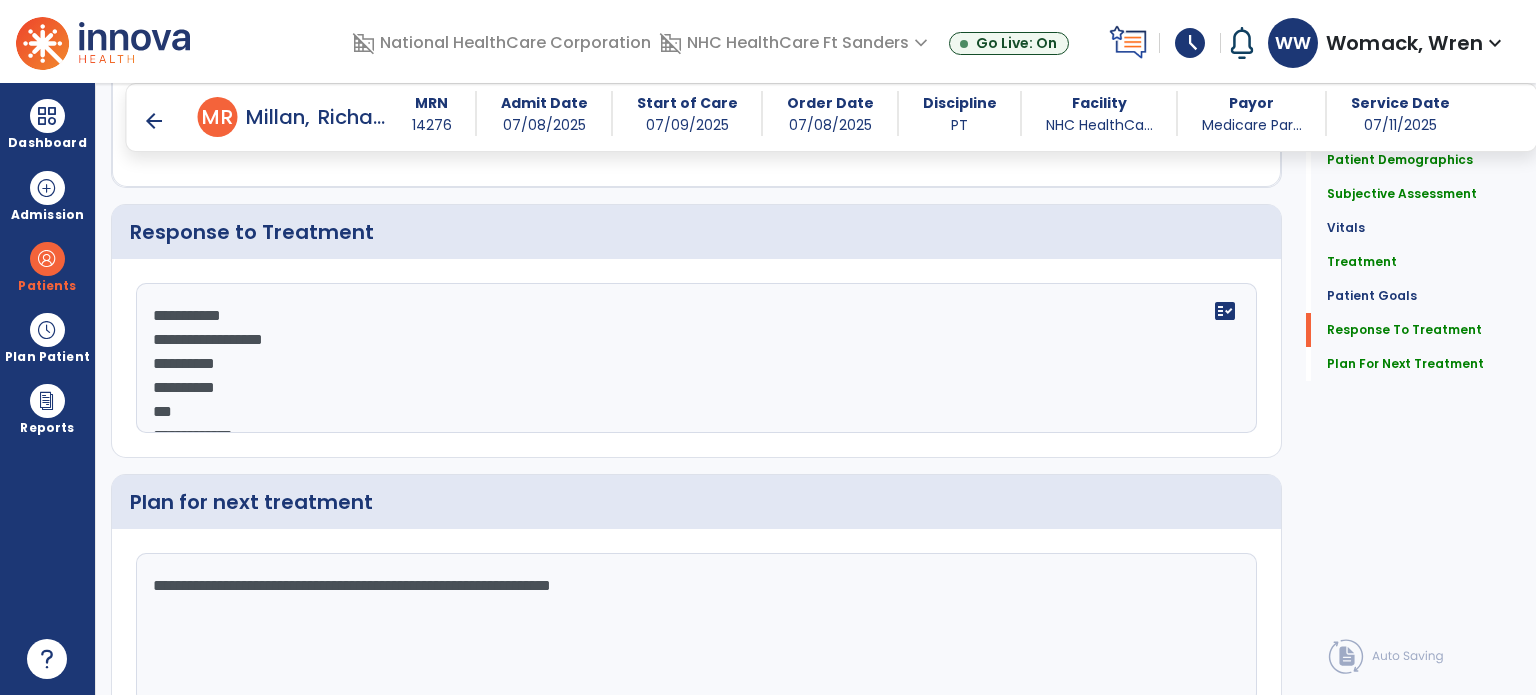 click on "**********" 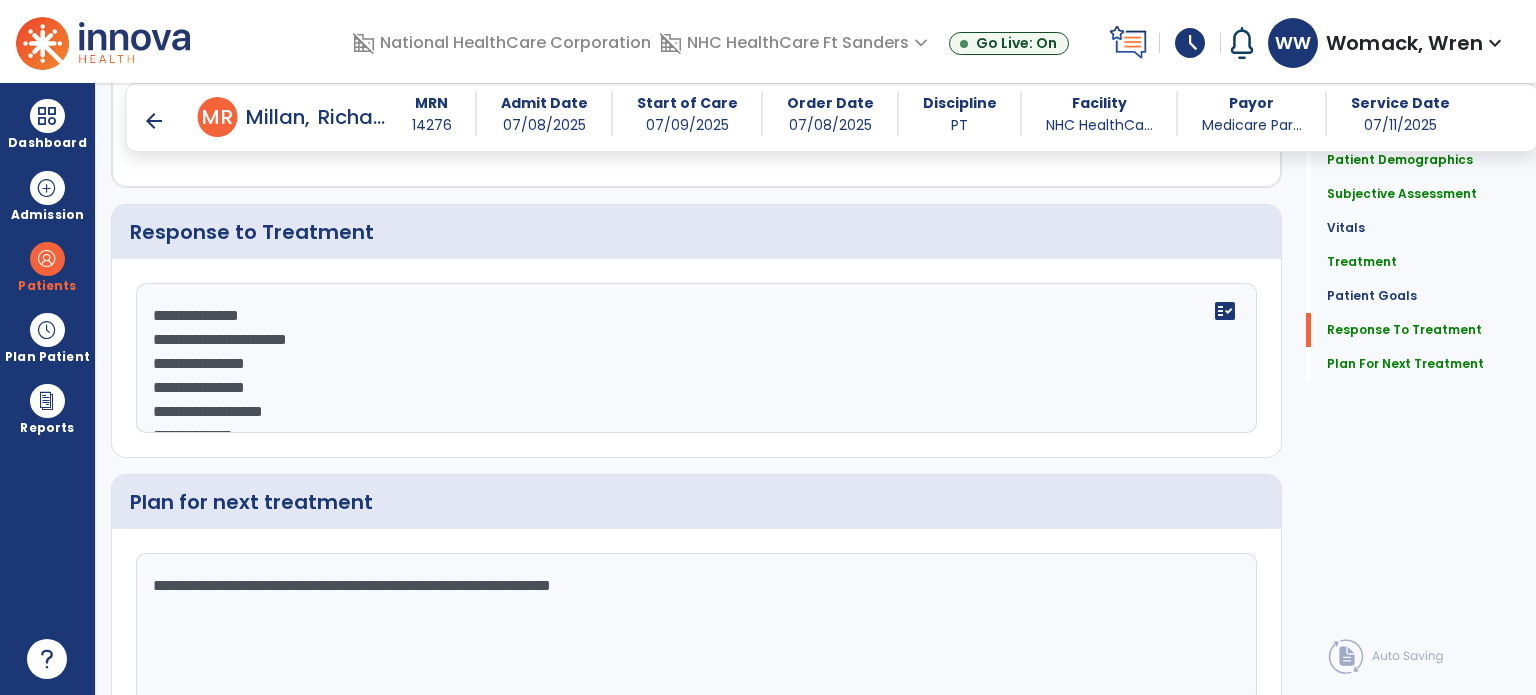 scroll, scrollTop: 15, scrollLeft: 0, axis: vertical 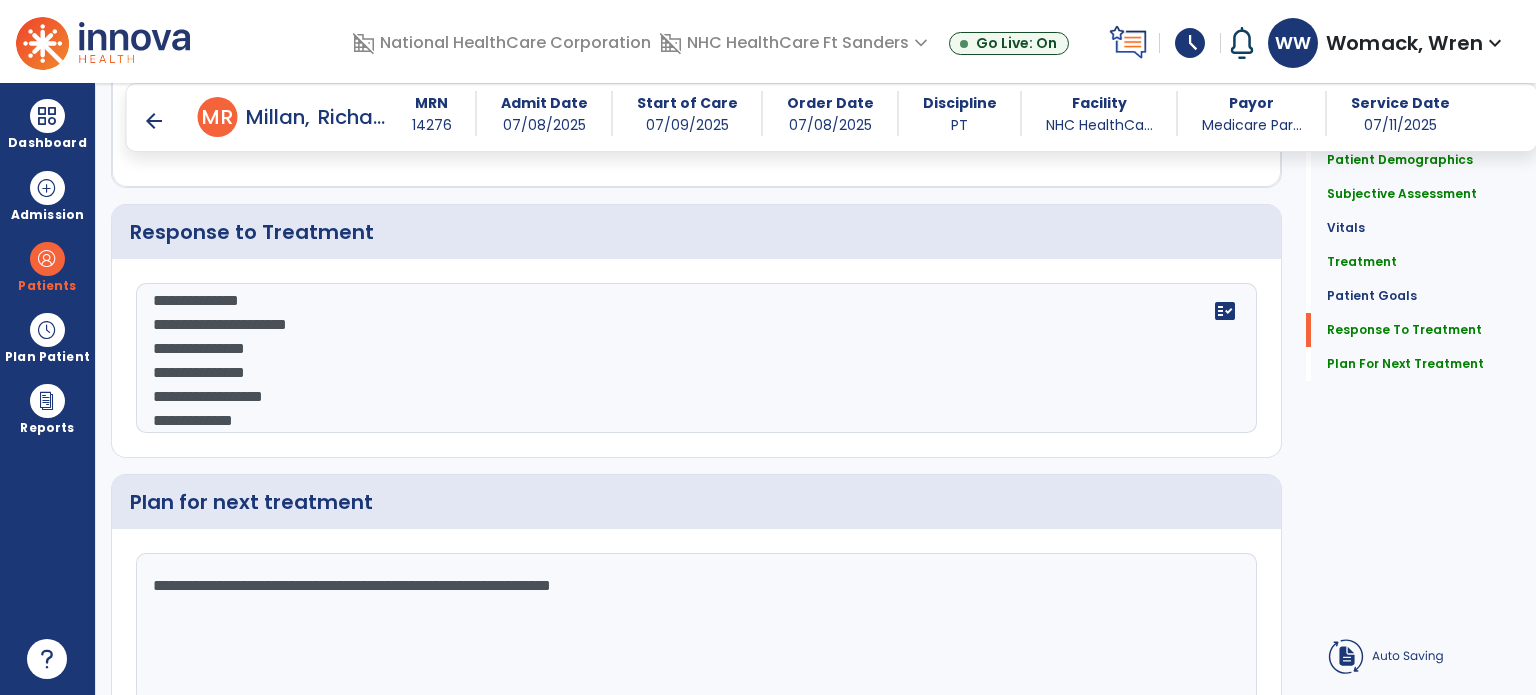 click on "**********" 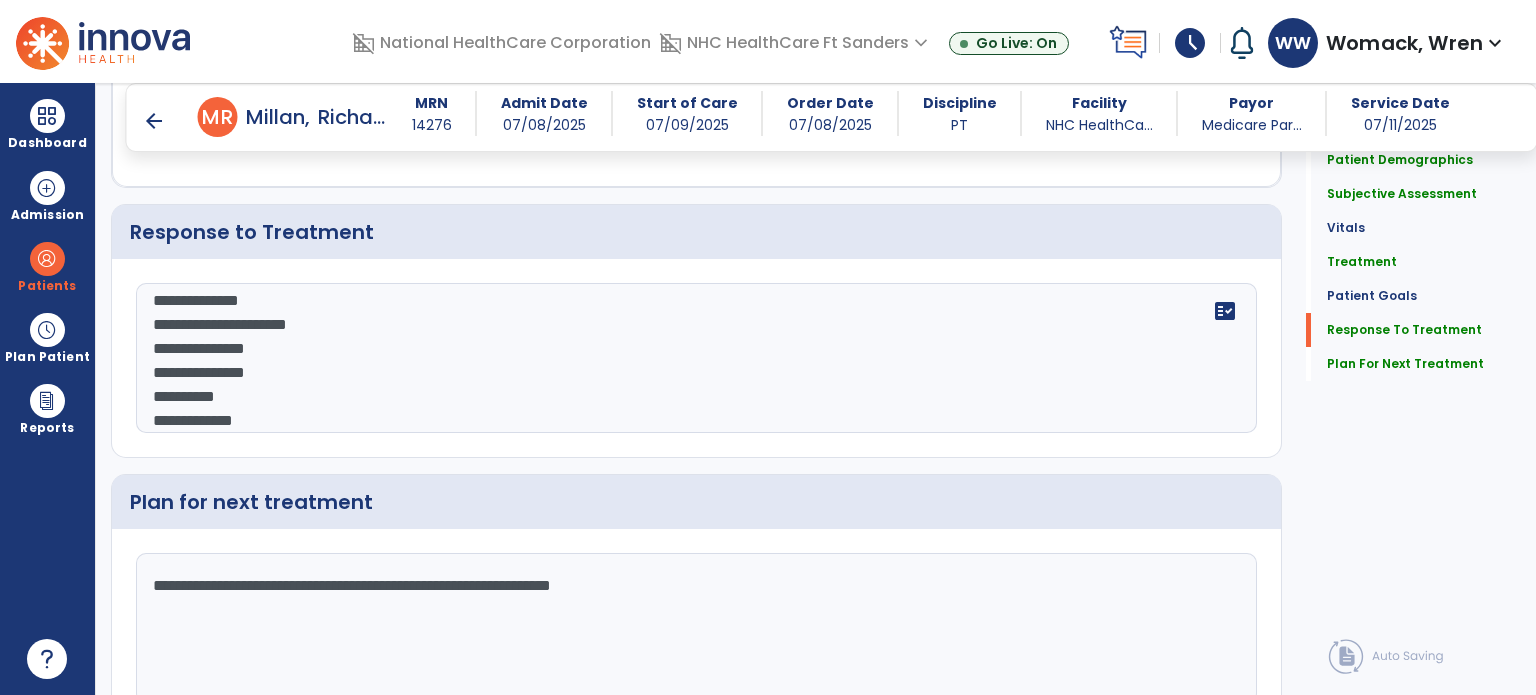 scroll, scrollTop: 53, scrollLeft: 0, axis: vertical 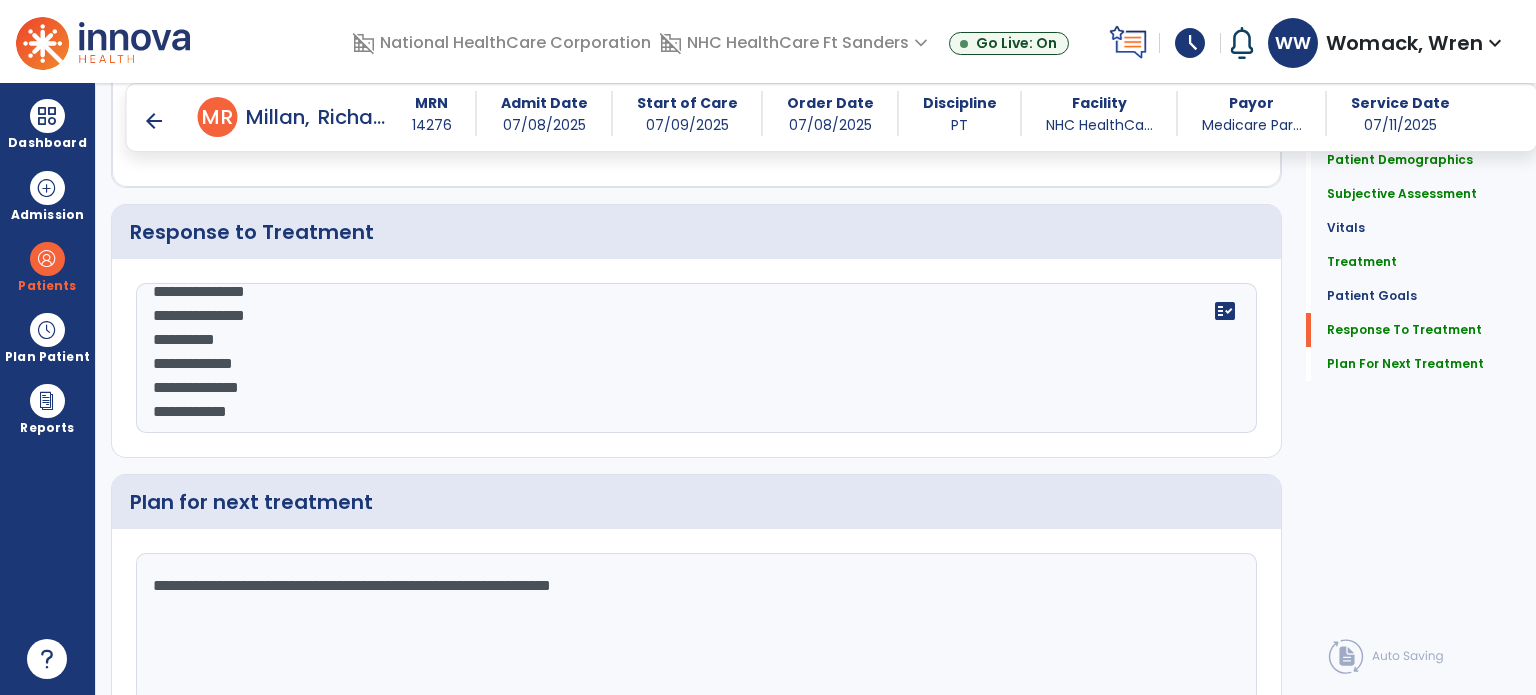 click on "**********" 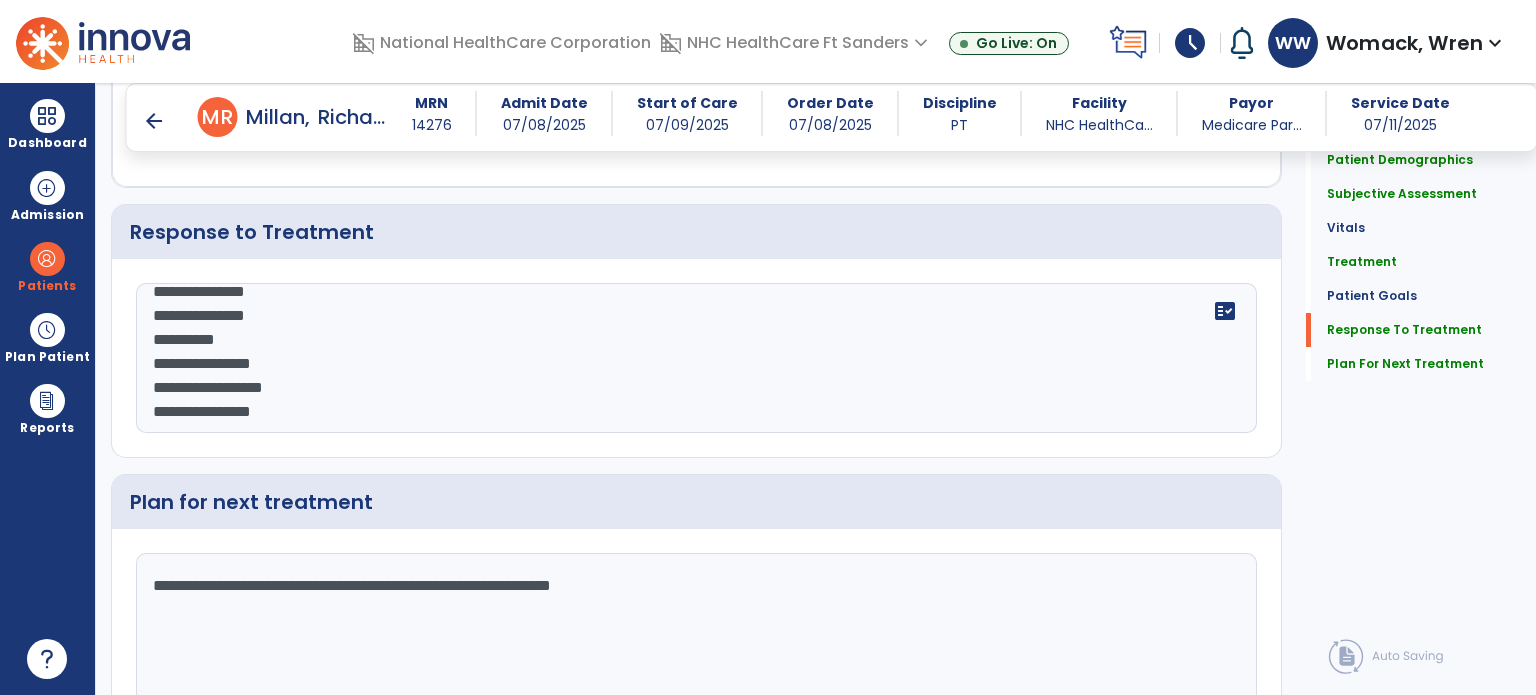 scroll, scrollTop: 0, scrollLeft: 0, axis: both 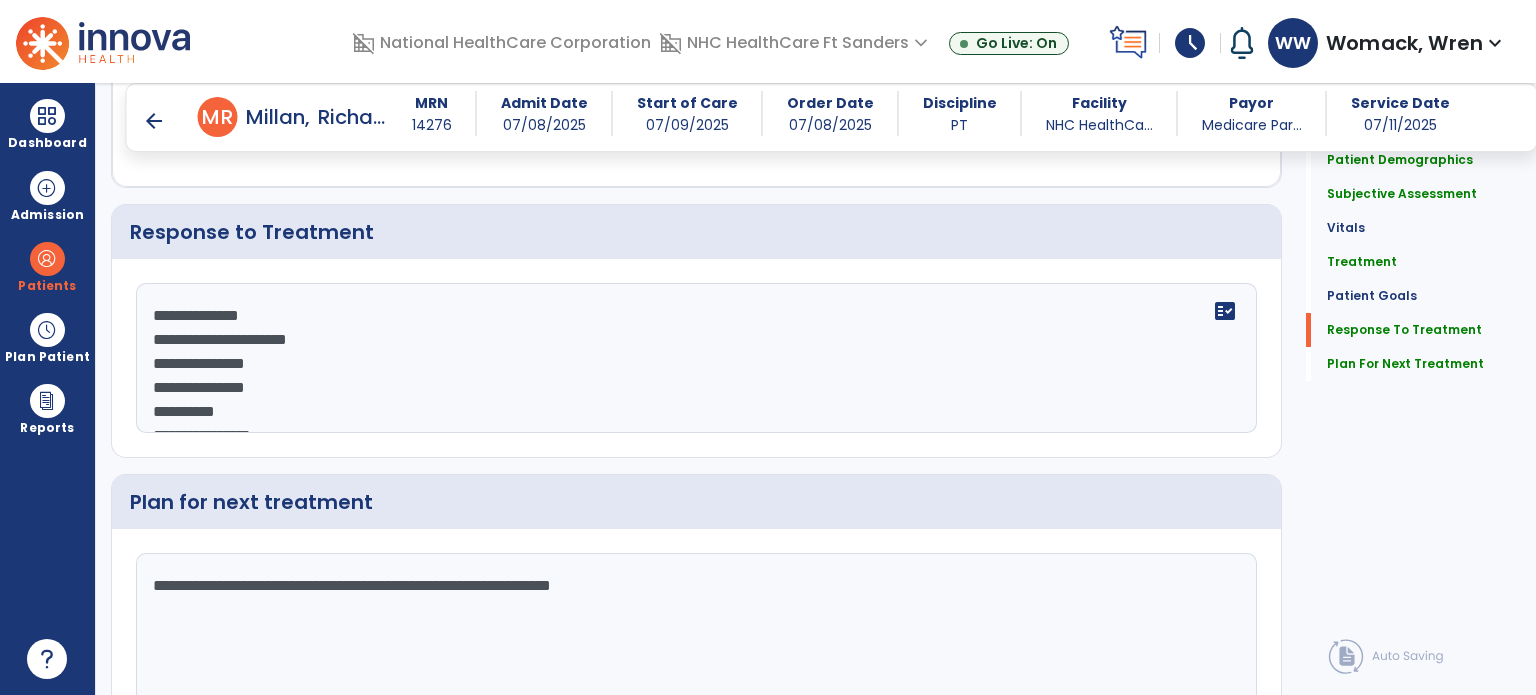 click on "**********" 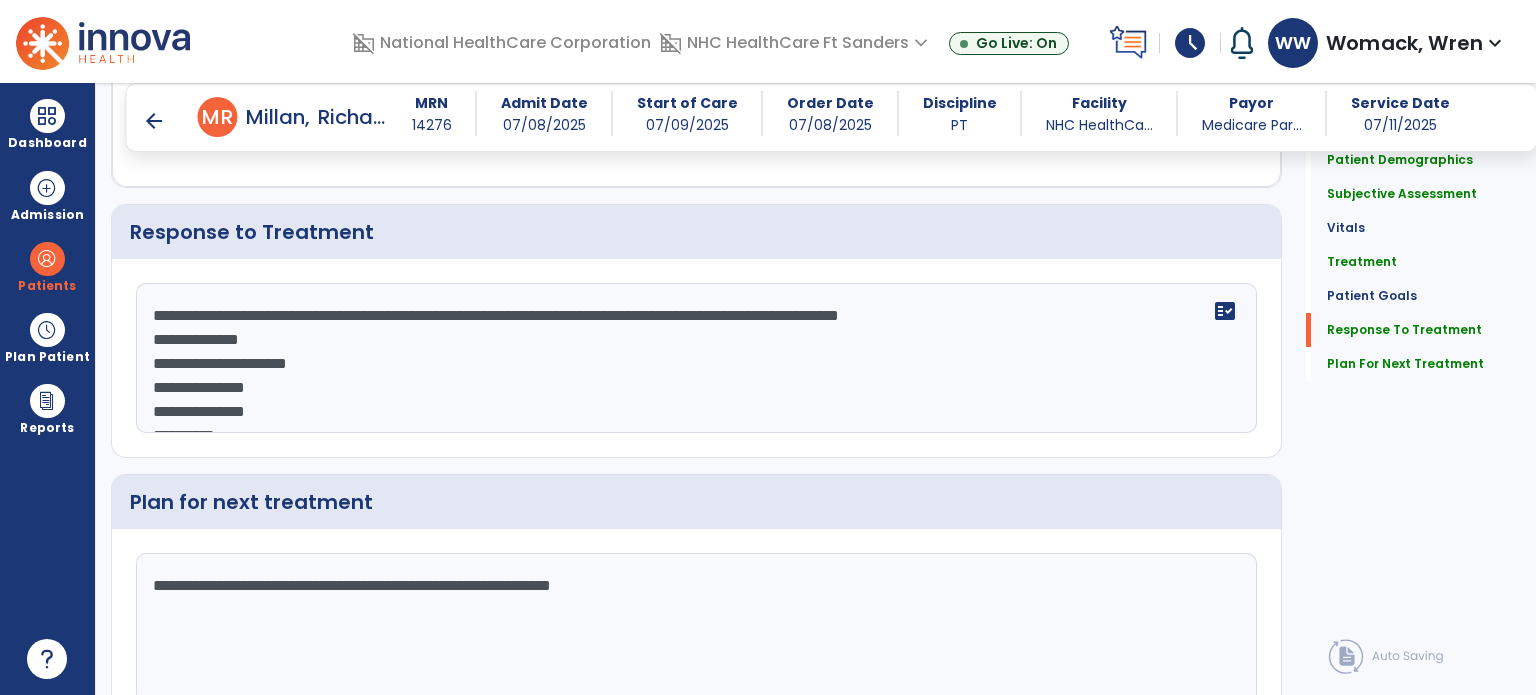 scroll, scrollTop: 96, scrollLeft: 0, axis: vertical 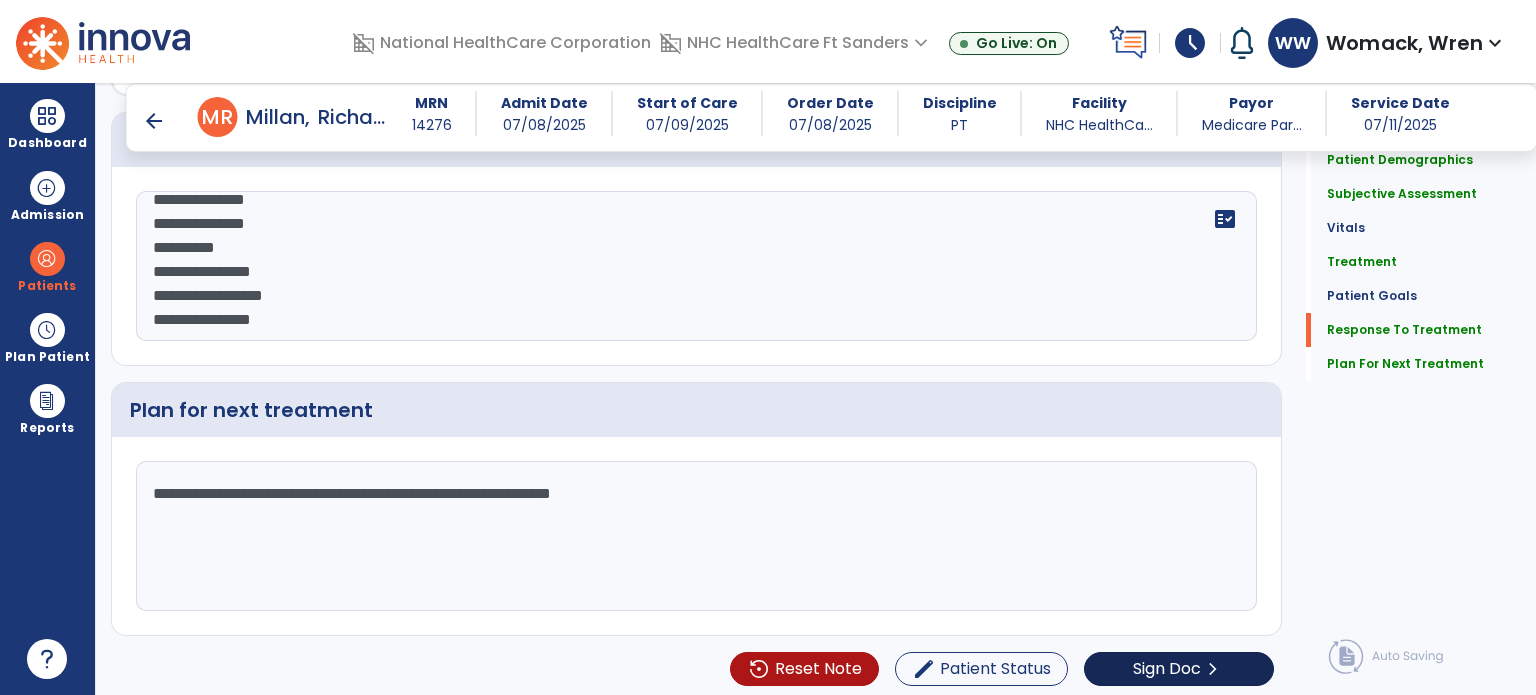 type on "**********" 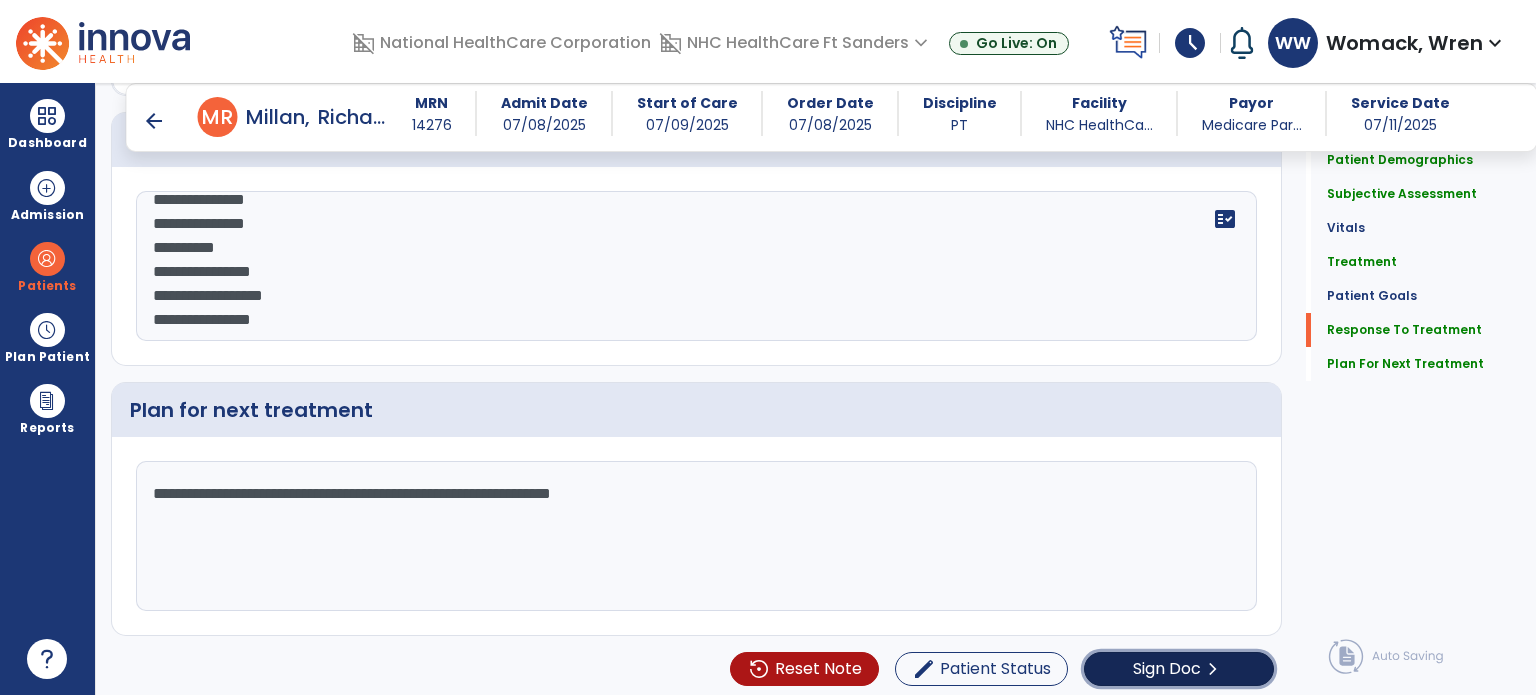 click on "Sign Doc  chevron_right" 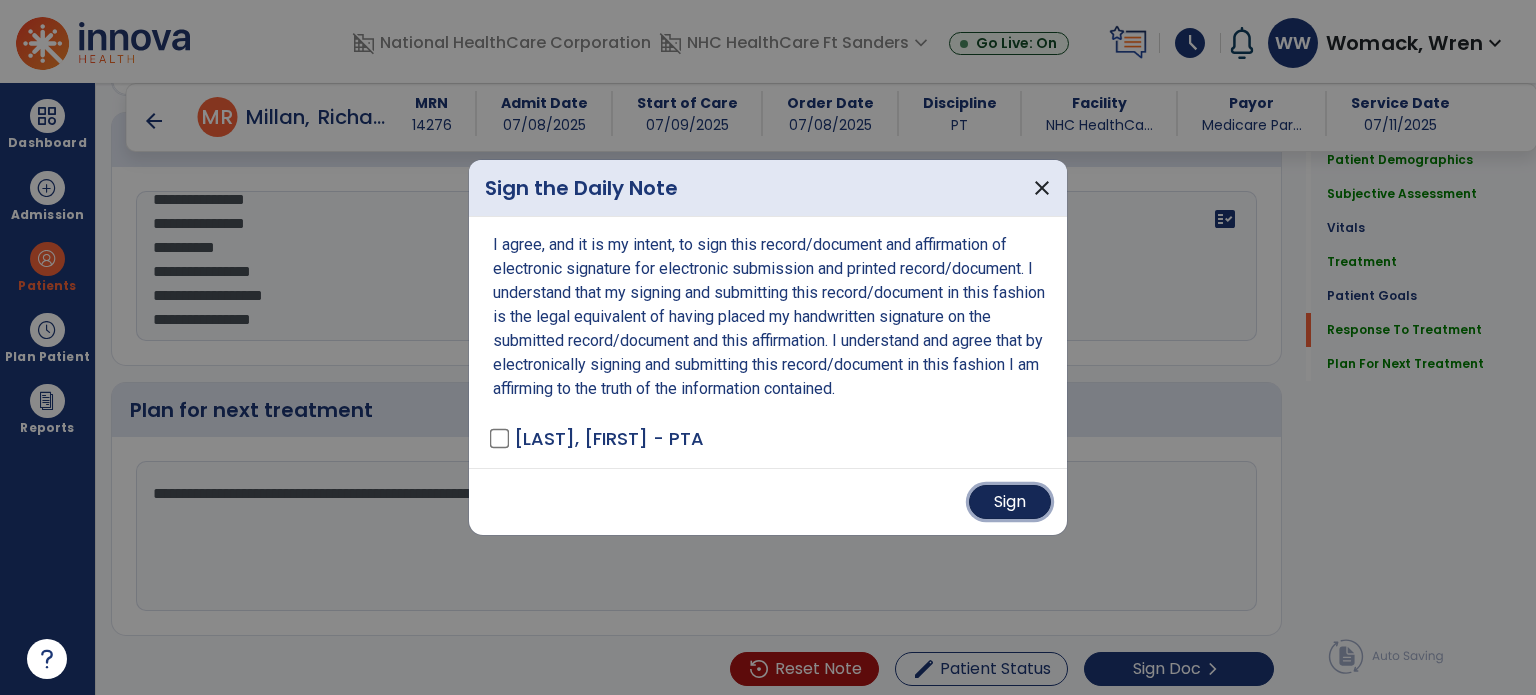 click on "Sign" at bounding box center [1010, 502] 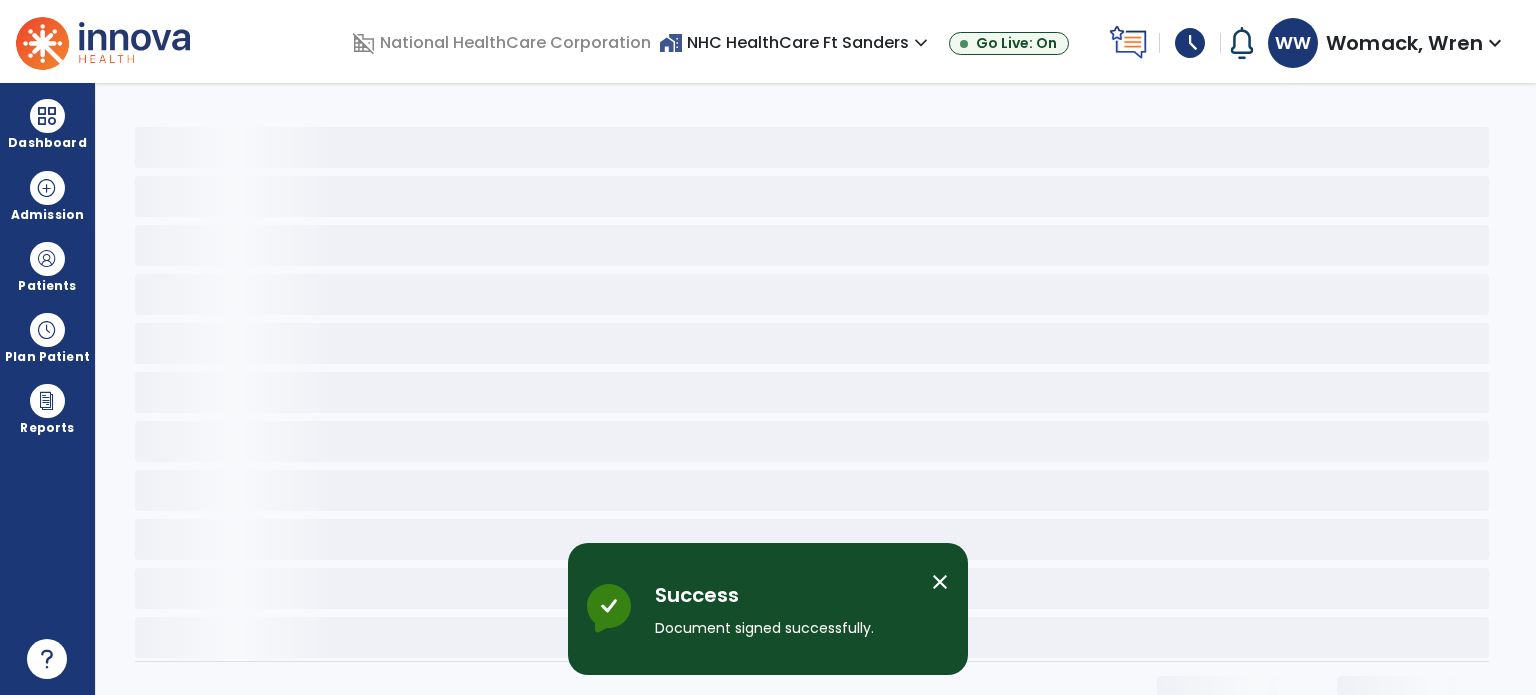 scroll, scrollTop: 0, scrollLeft: 0, axis: both 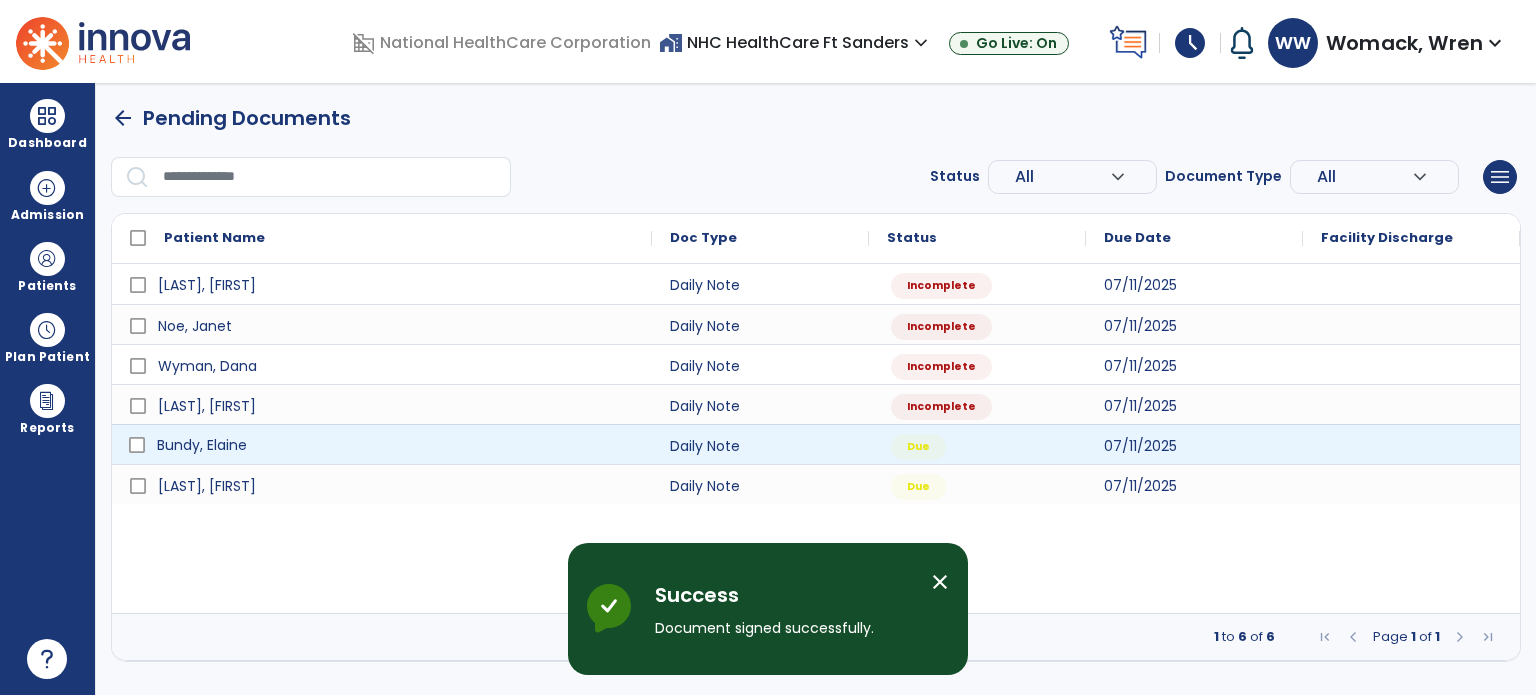 click on "Bundy, Elaine" at bounding box center (202, 445) 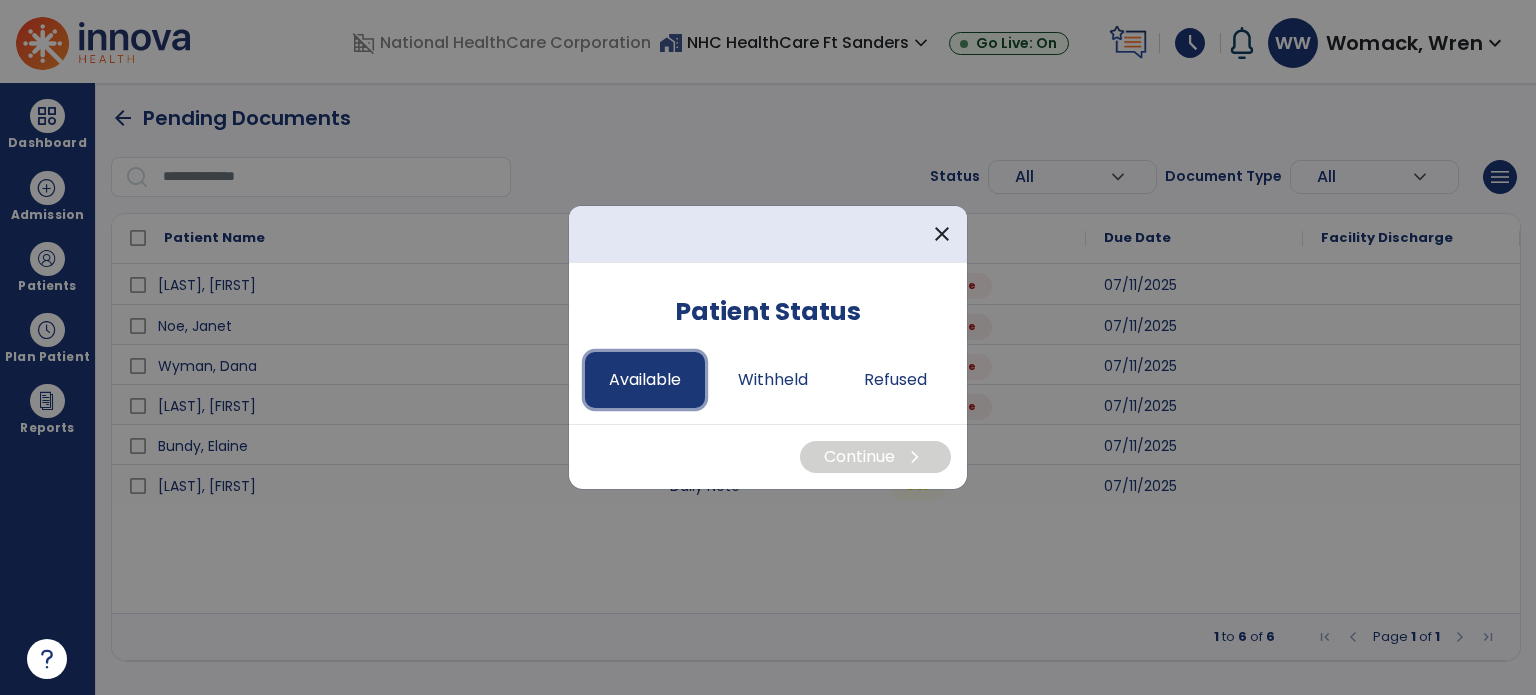 click on "Available" at bounding box center (645, 380) 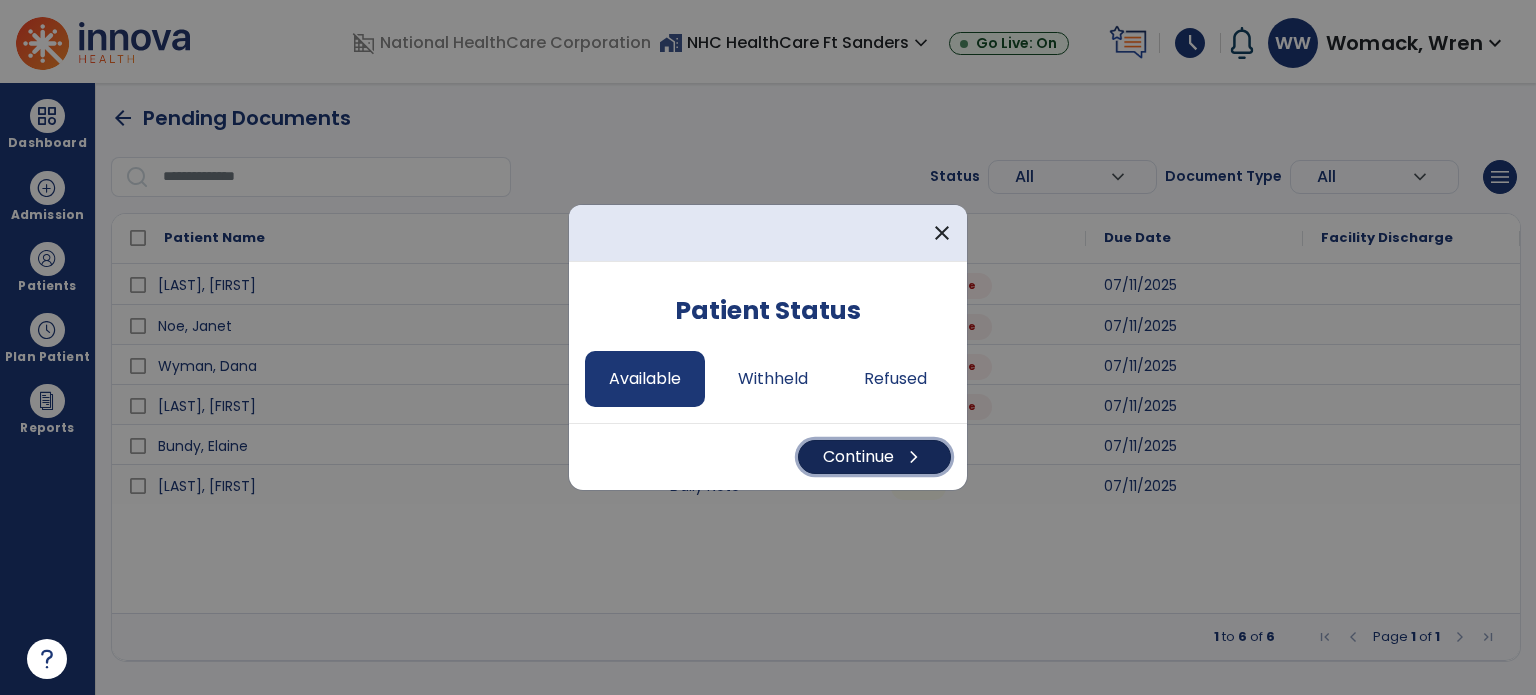 click on "Continue   chevron_right" at bounding box center [874, 457] 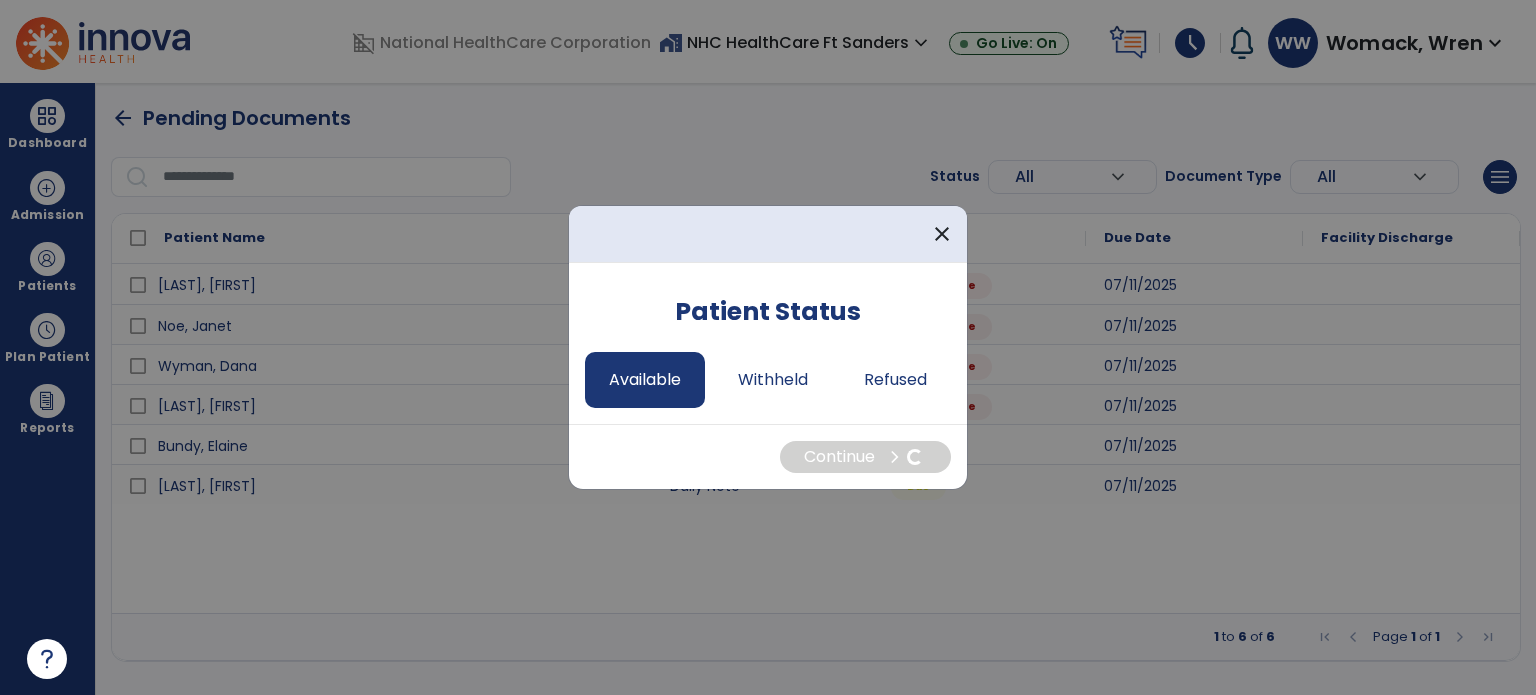 select on "*" 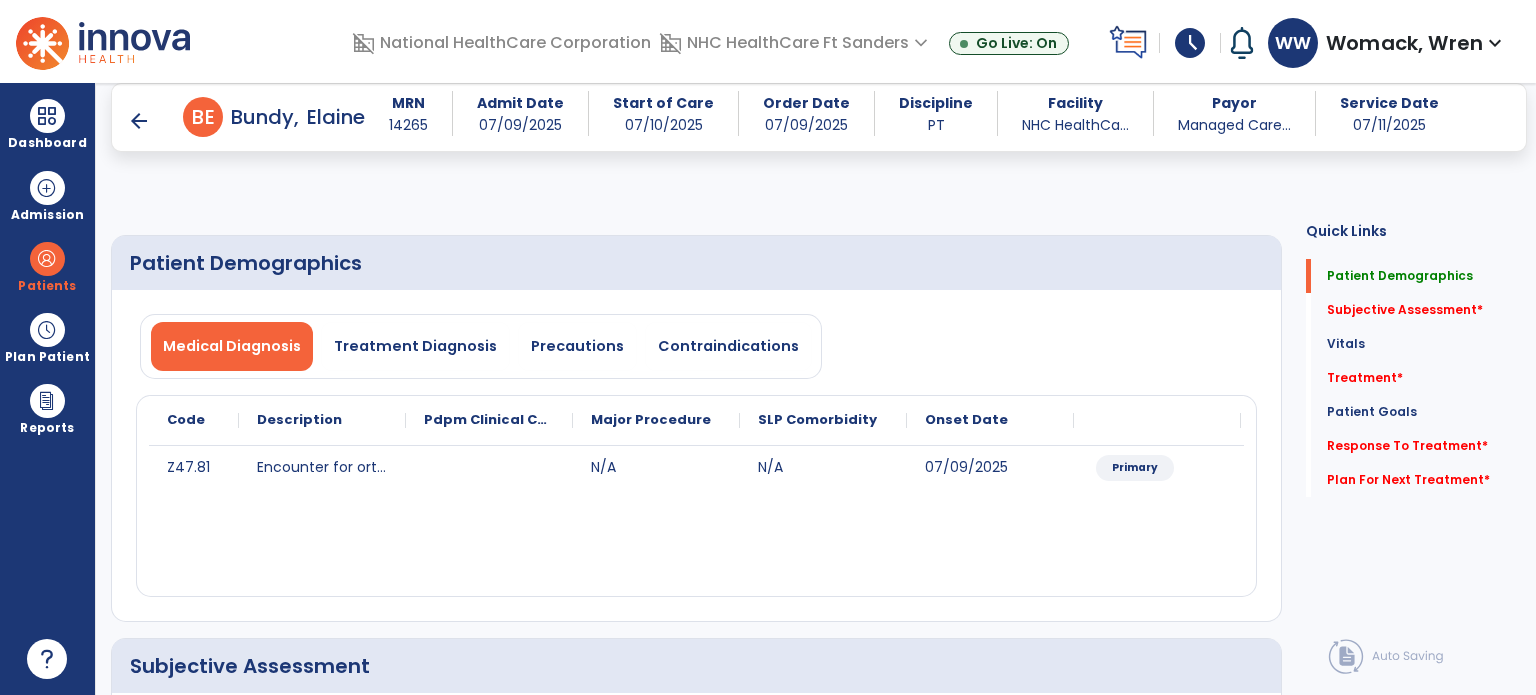 scroll, scrollTop: 320, scrollLeft: 0, axis: vertical 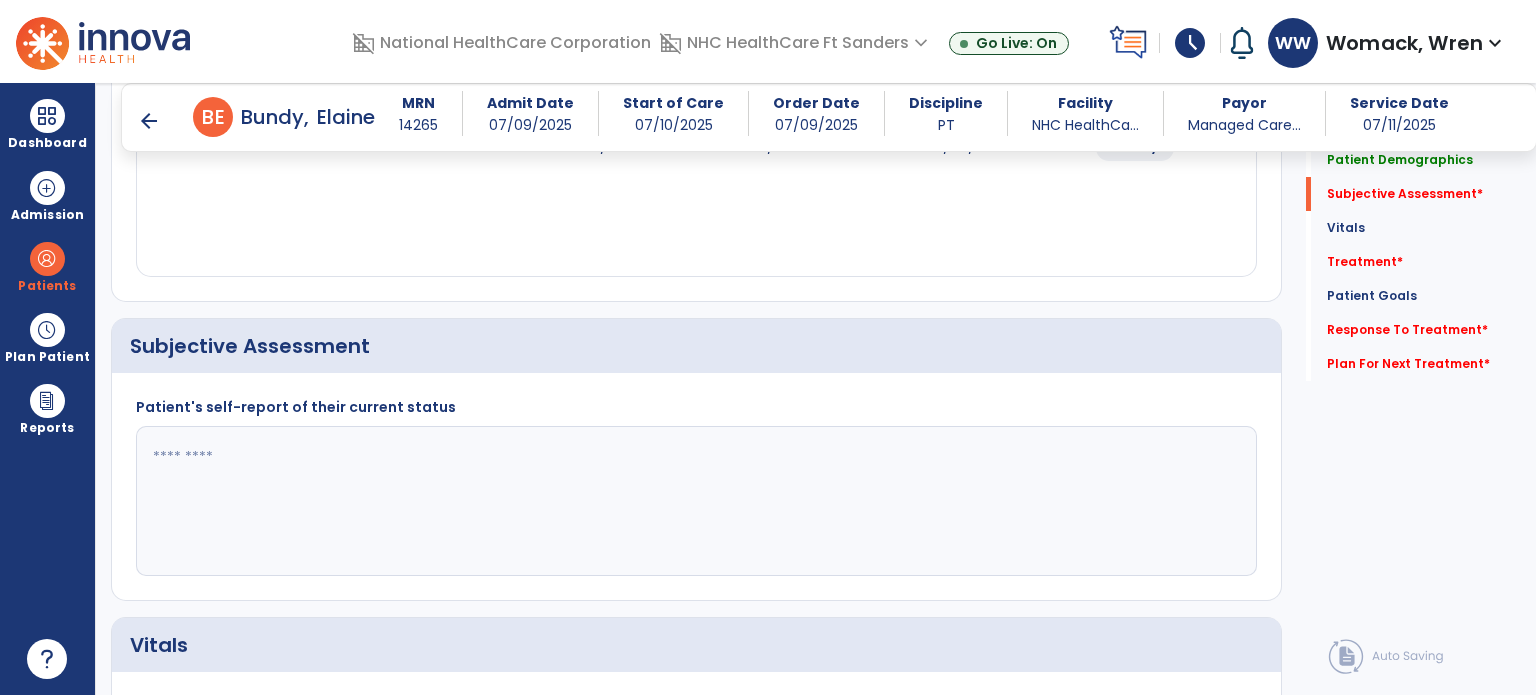click 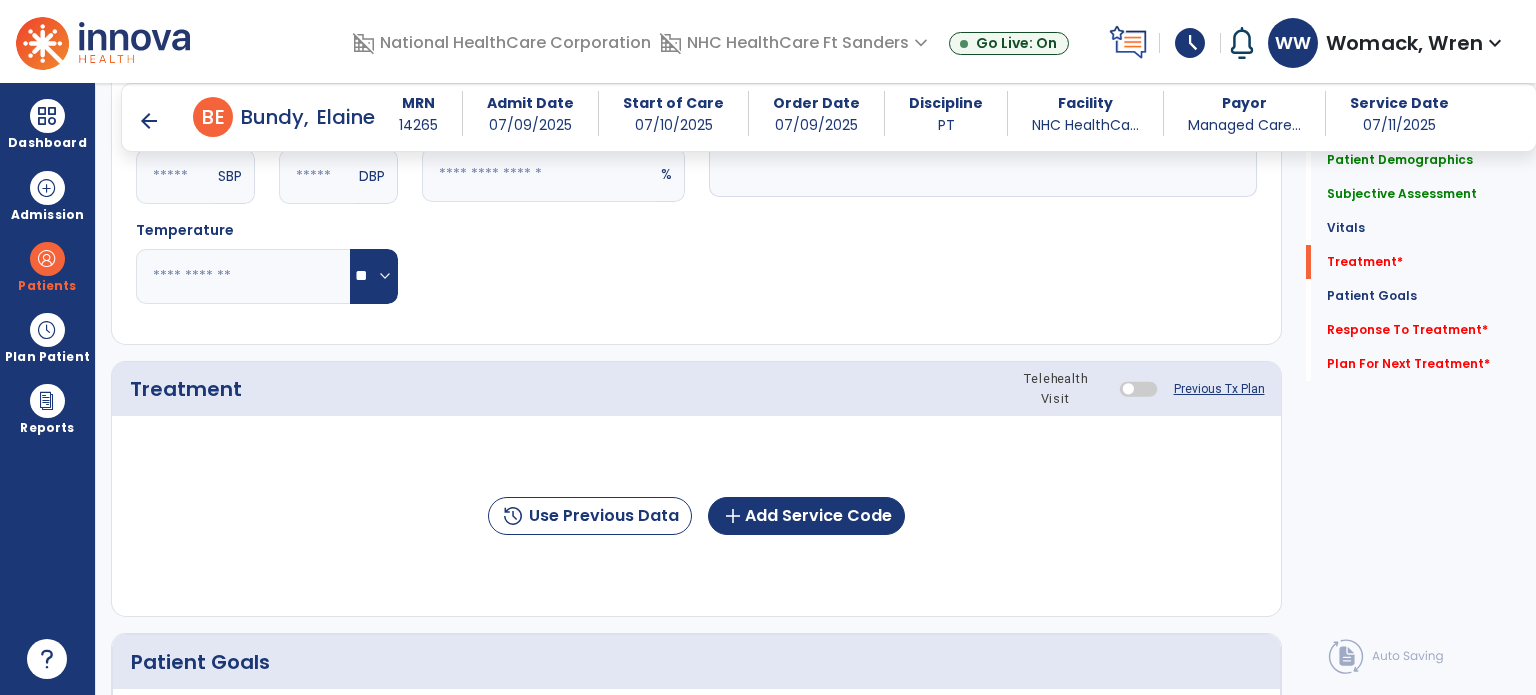 scroll, scrollTop: 999, scrollLeft: 0, axis: vertical 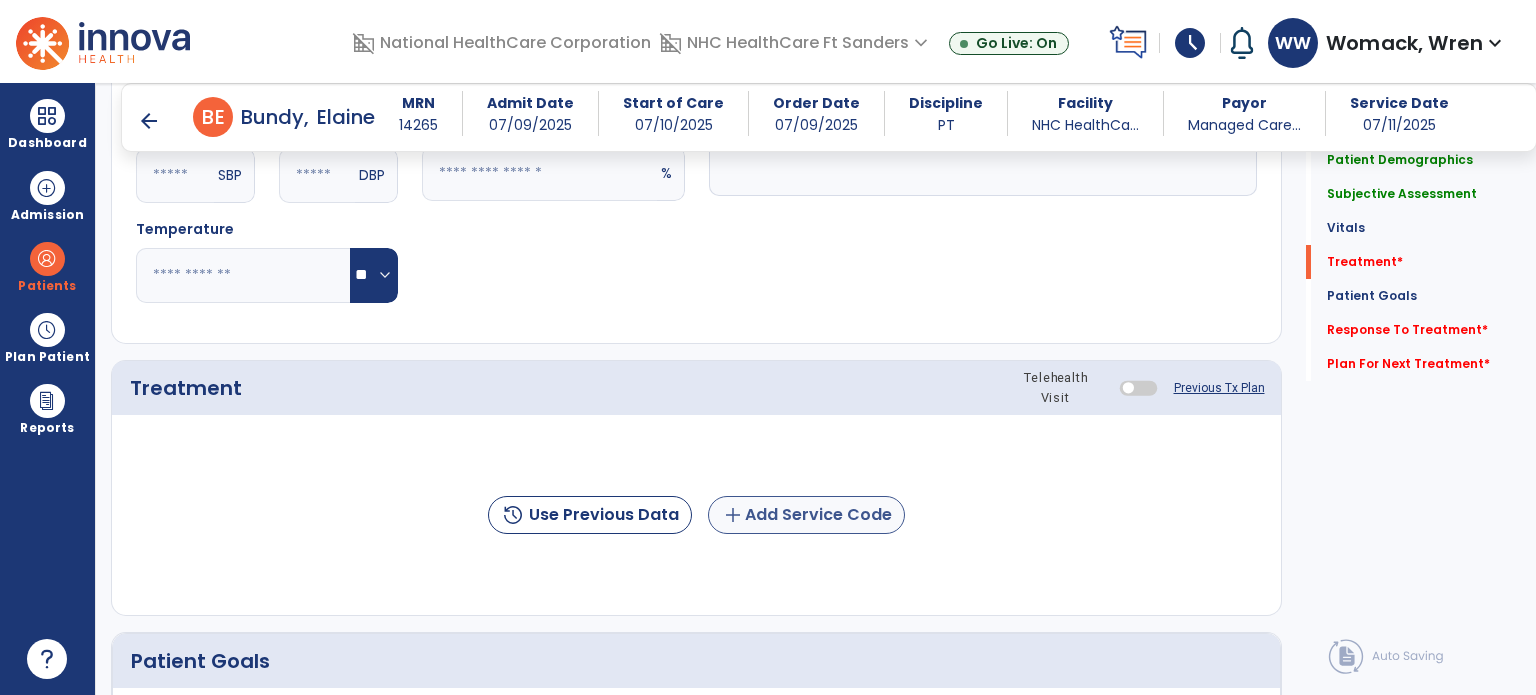 type on "**********" 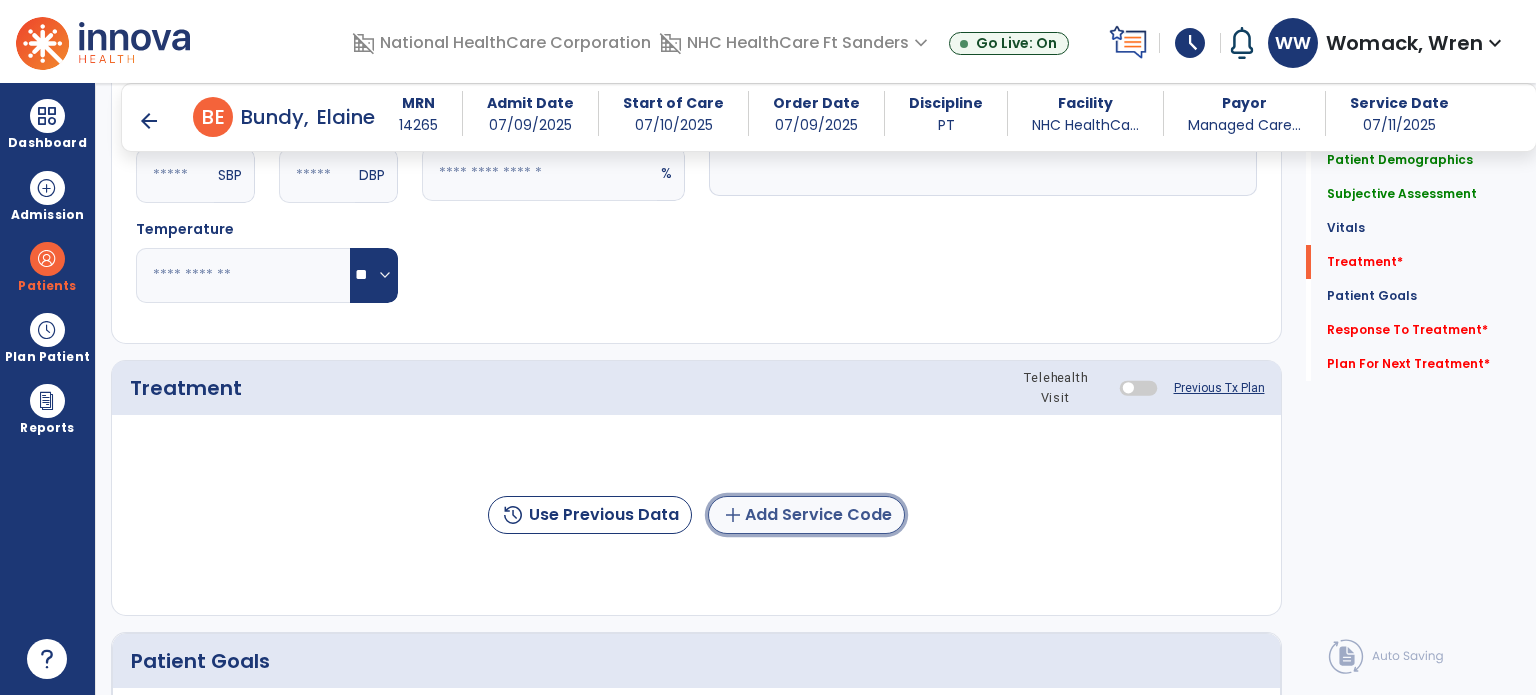 click on "add  Add Service Code" 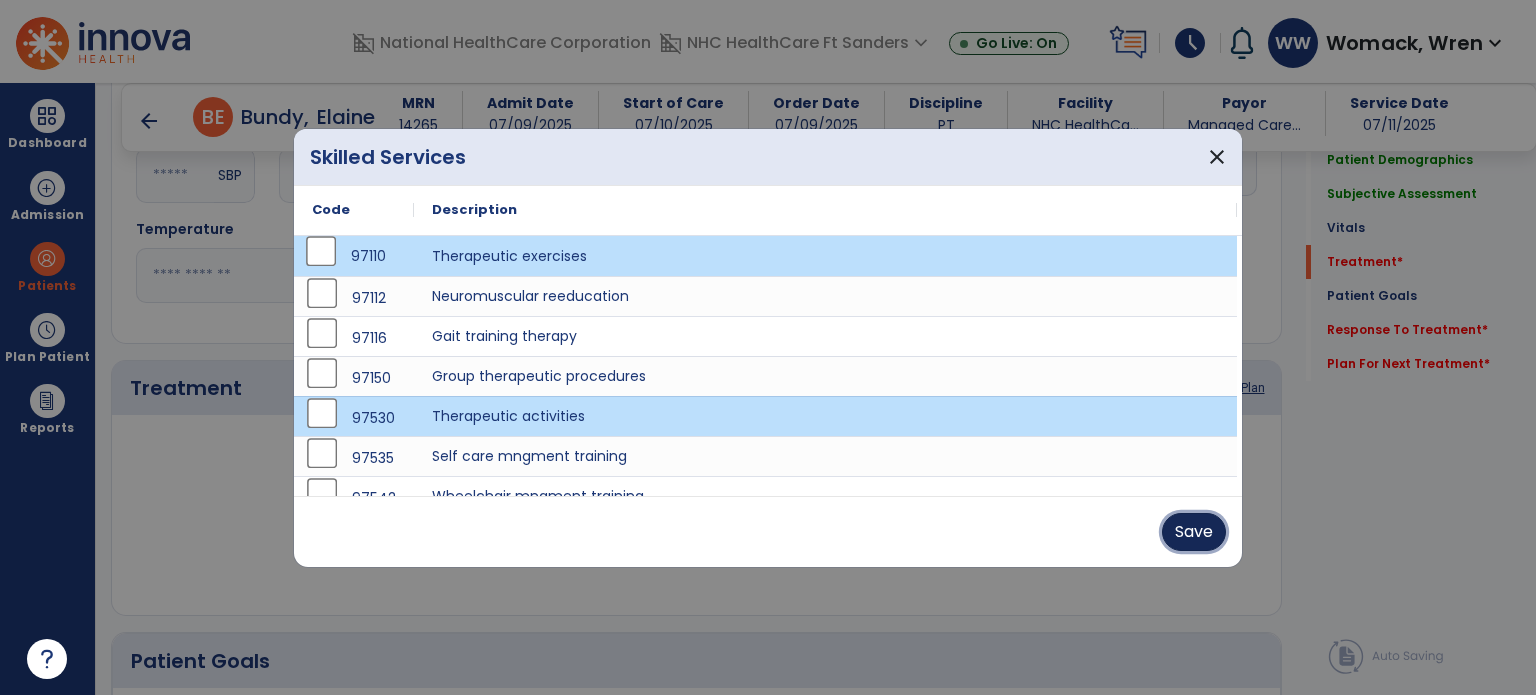 click on "Save" at bounding box center [1194, 532] 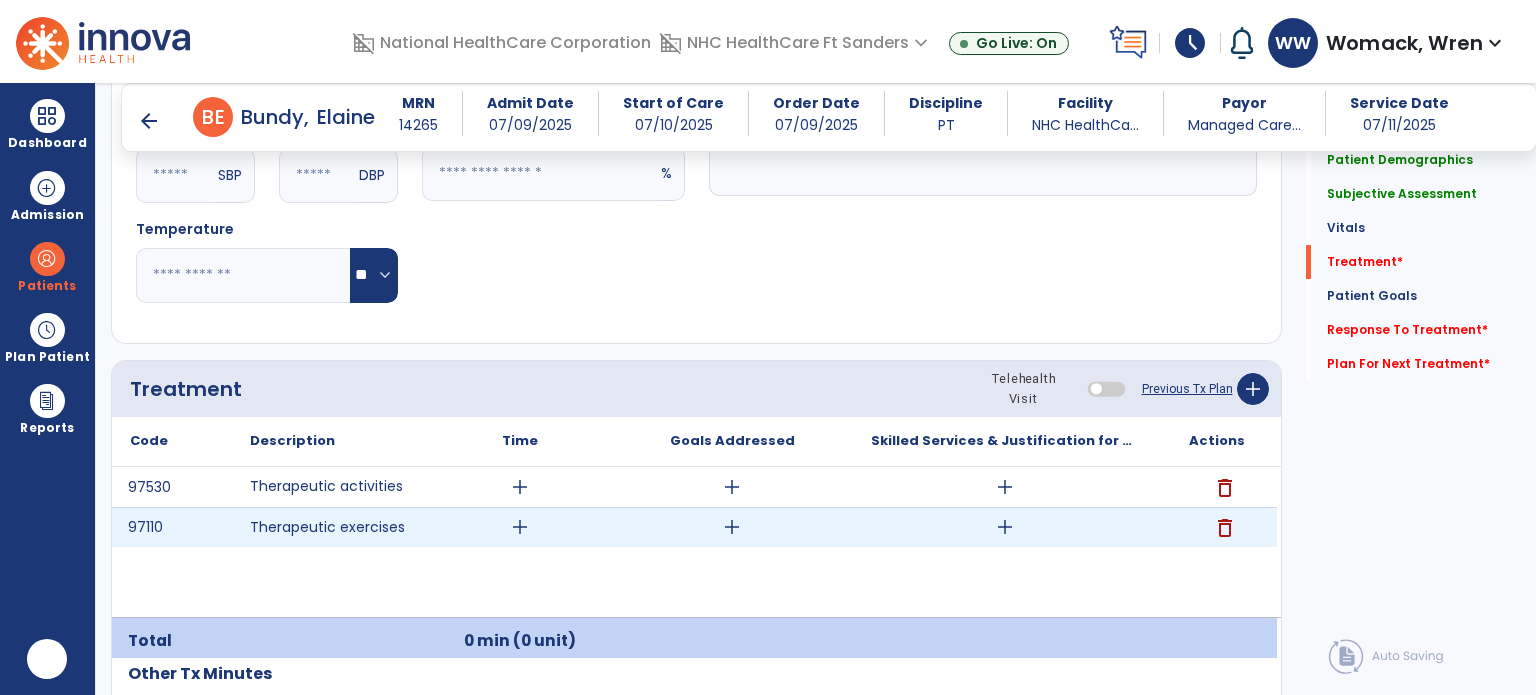 scroll, scrollTop: 0, scrollLeft: 0, axis: both 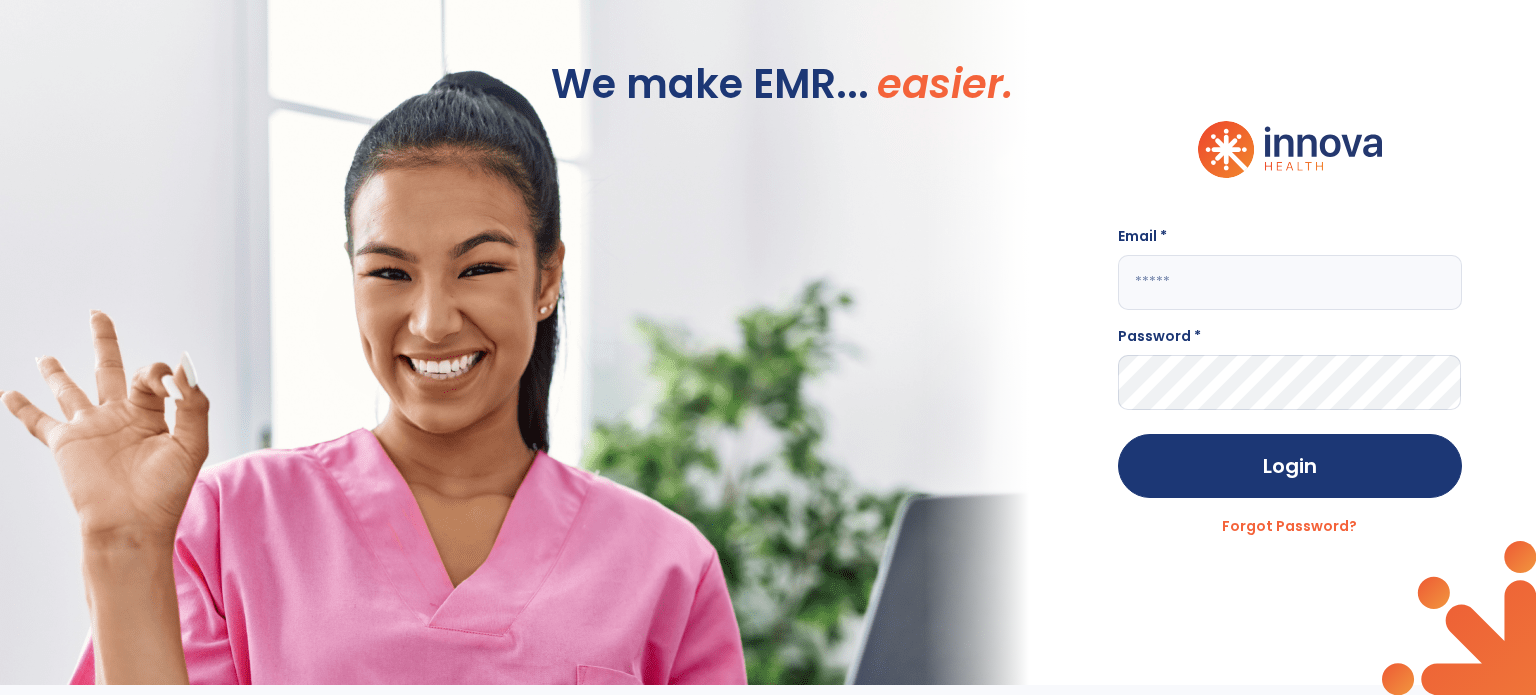 click 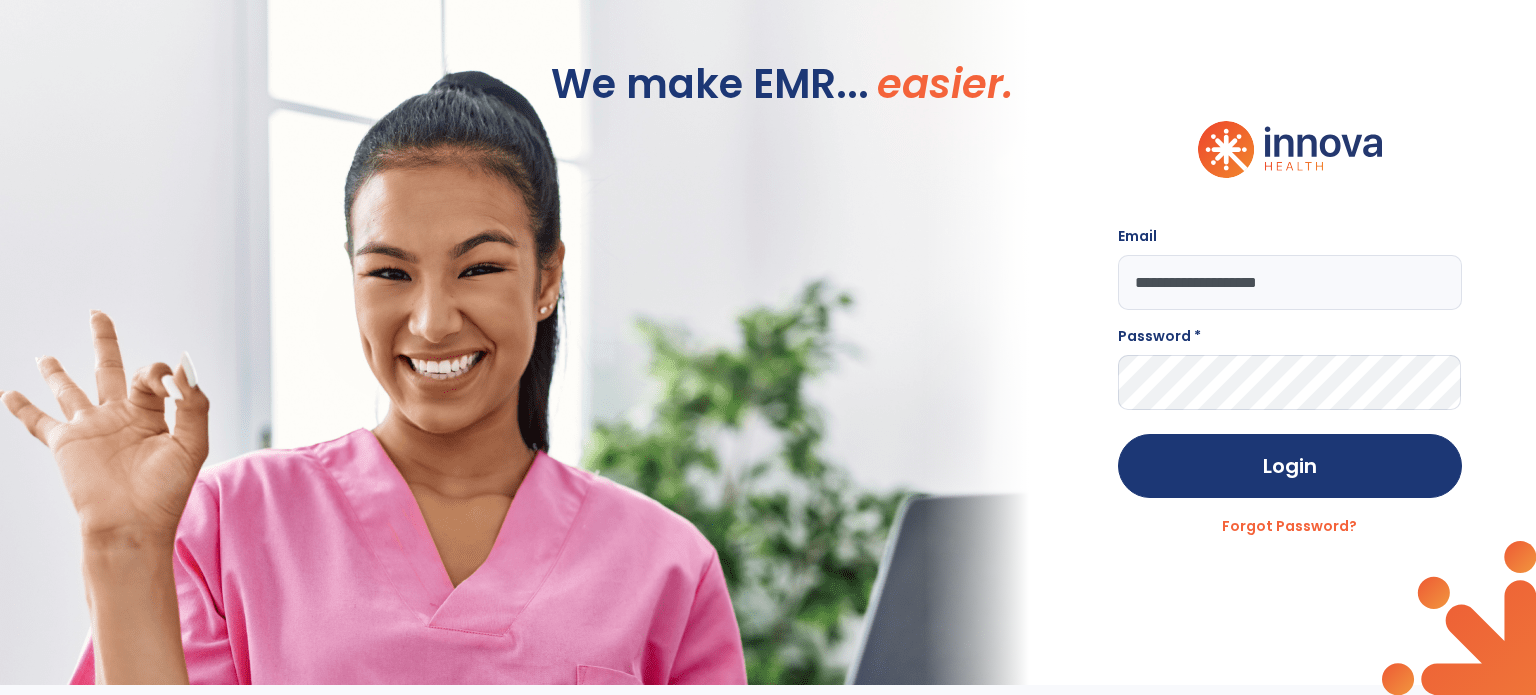 type on "**********" 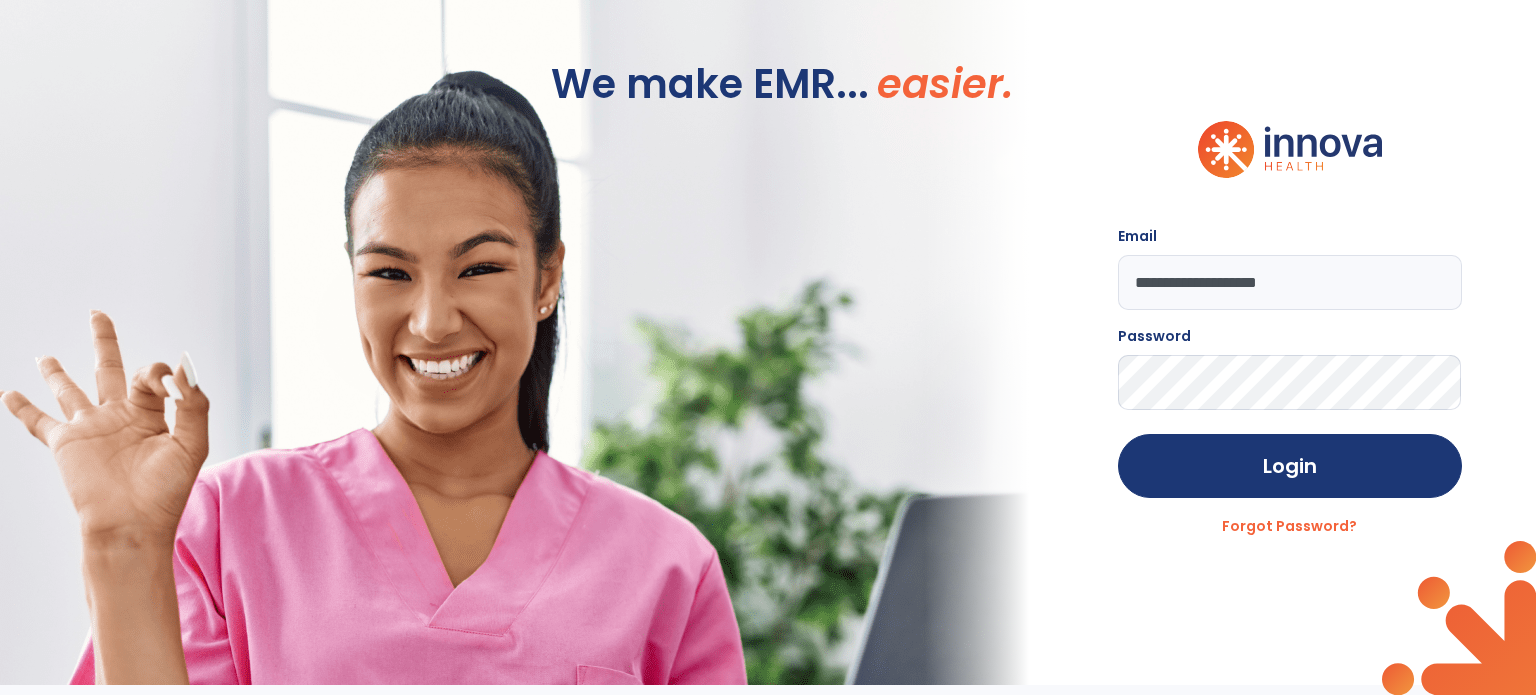 click on "Login" 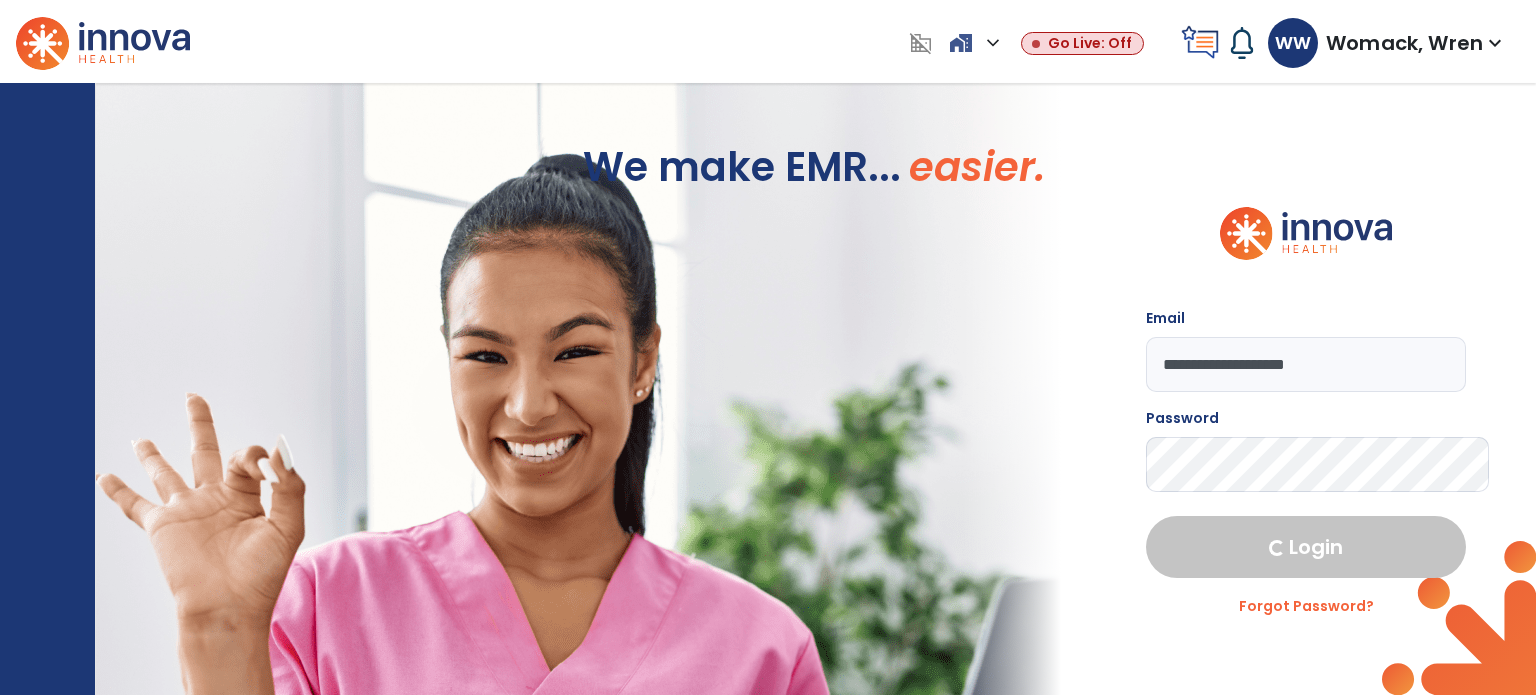 select on "****" 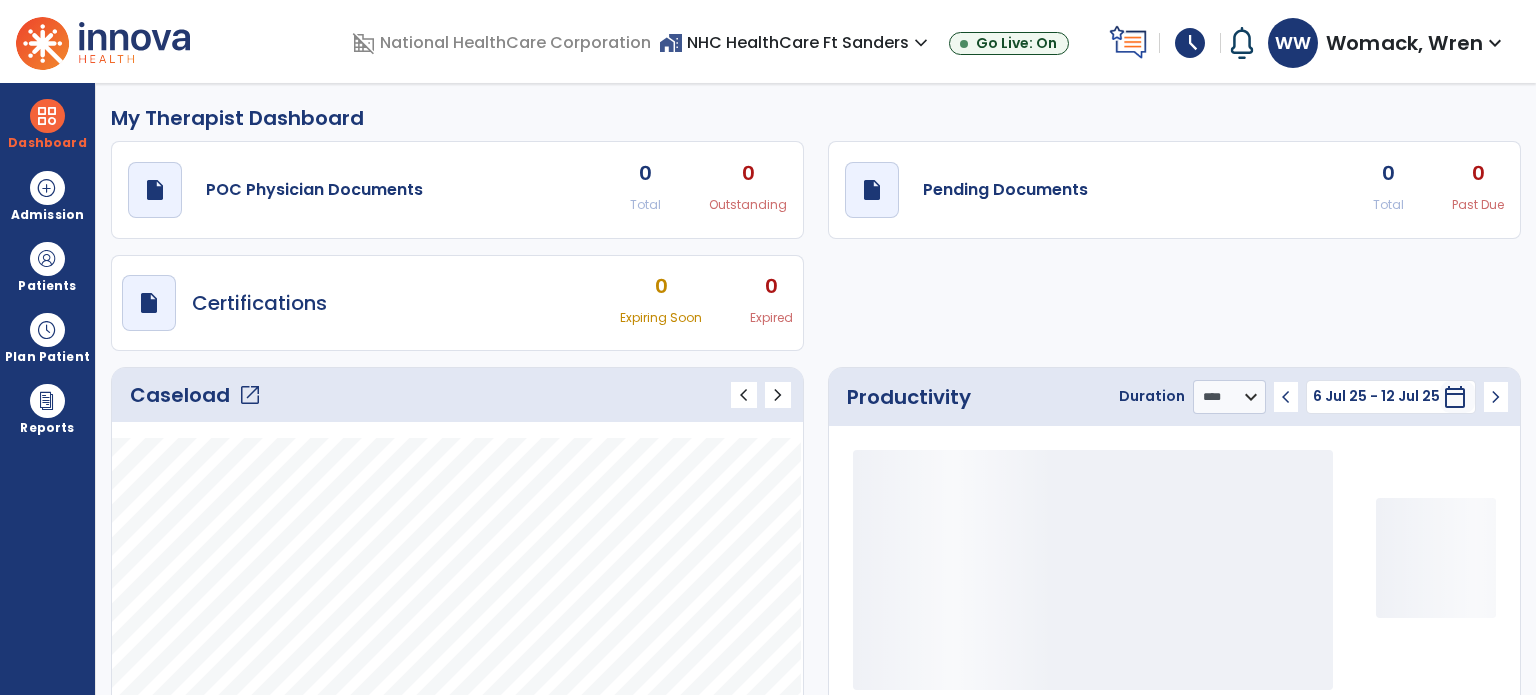 type on "*****" 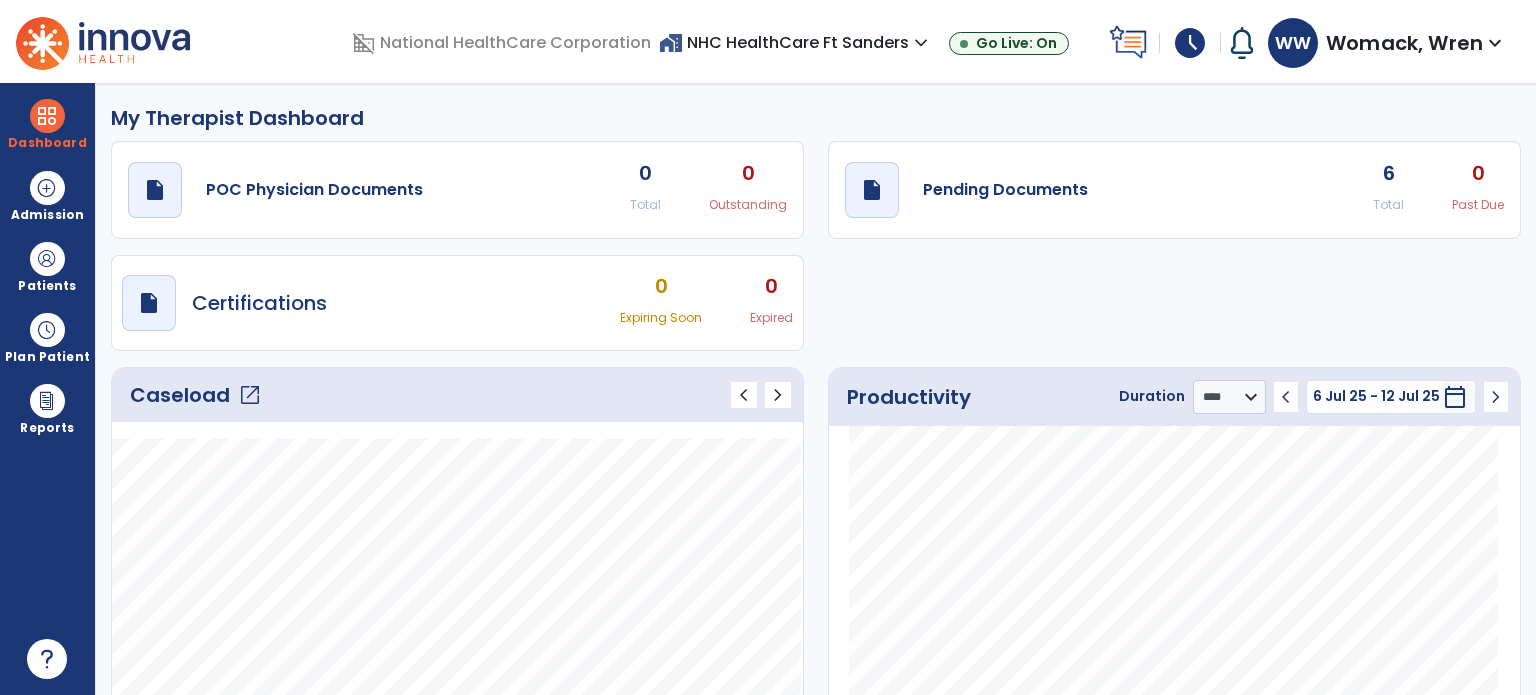 click on "schedule" at bounding box center [1190, 43] 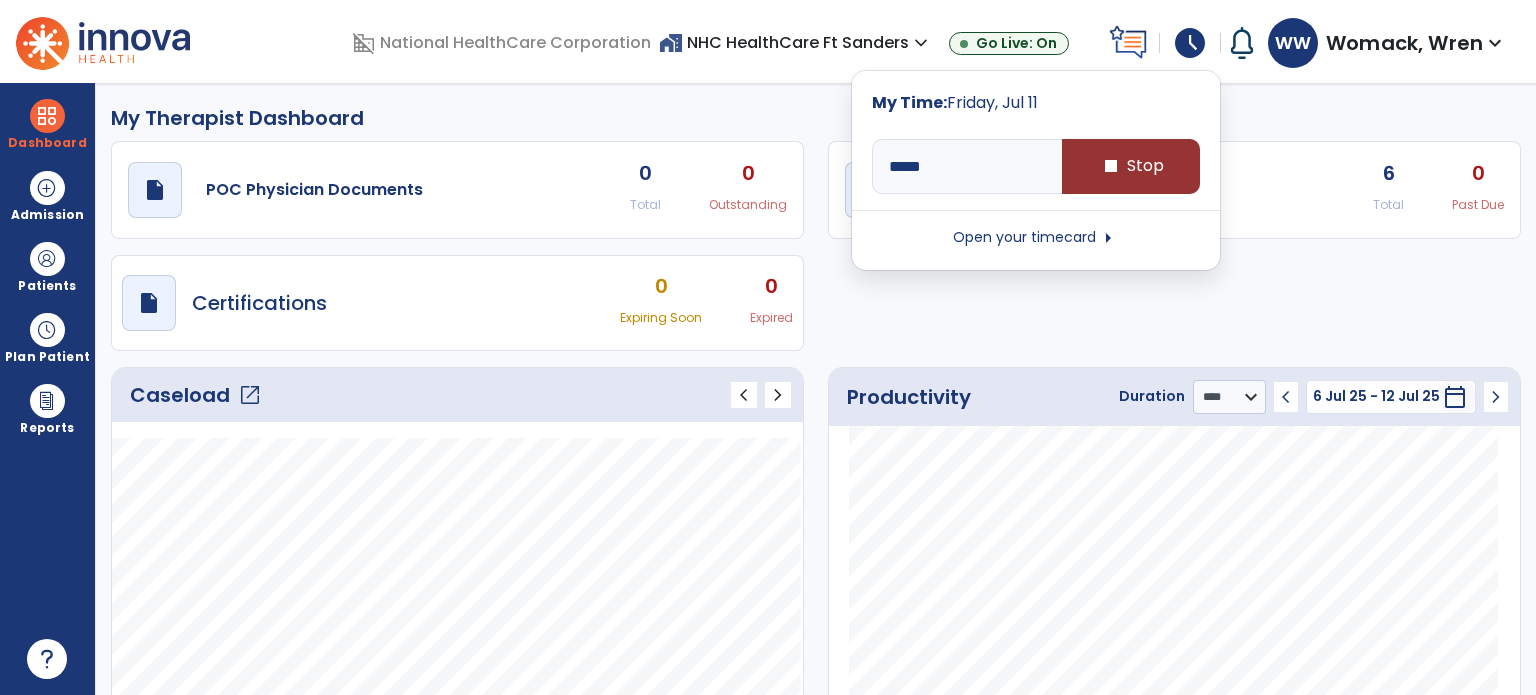 click on "stop  Stop" at bounding box center [1131, 166] 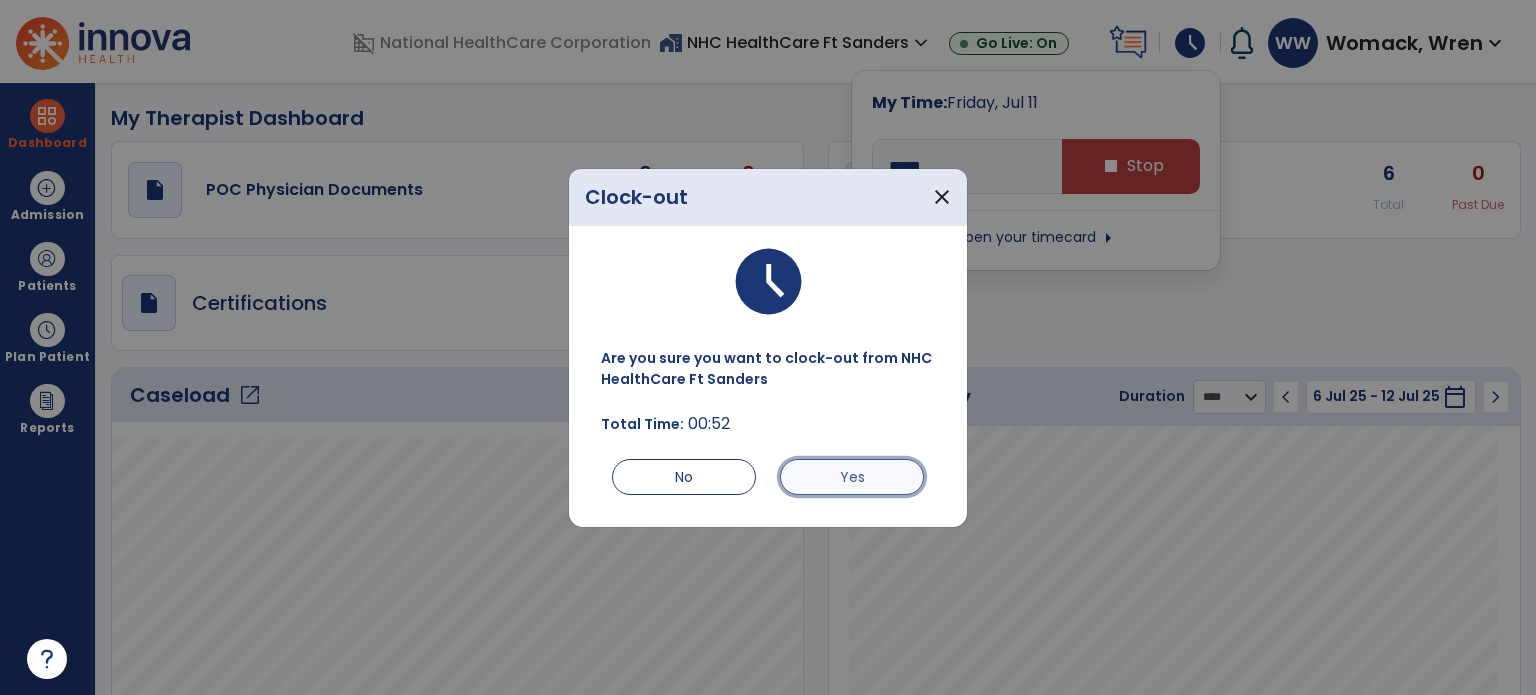 click on "Yes" at bounding box center (852, 477) 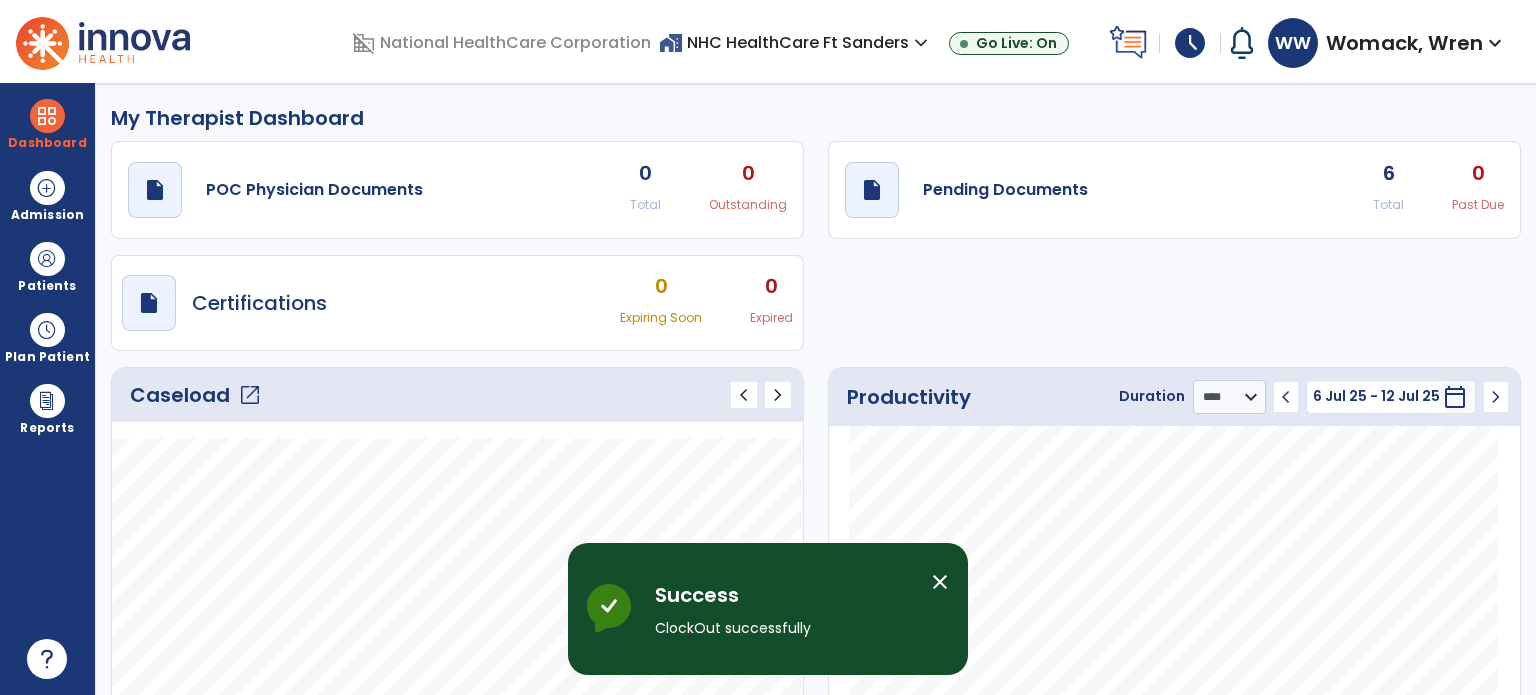 click on "6" 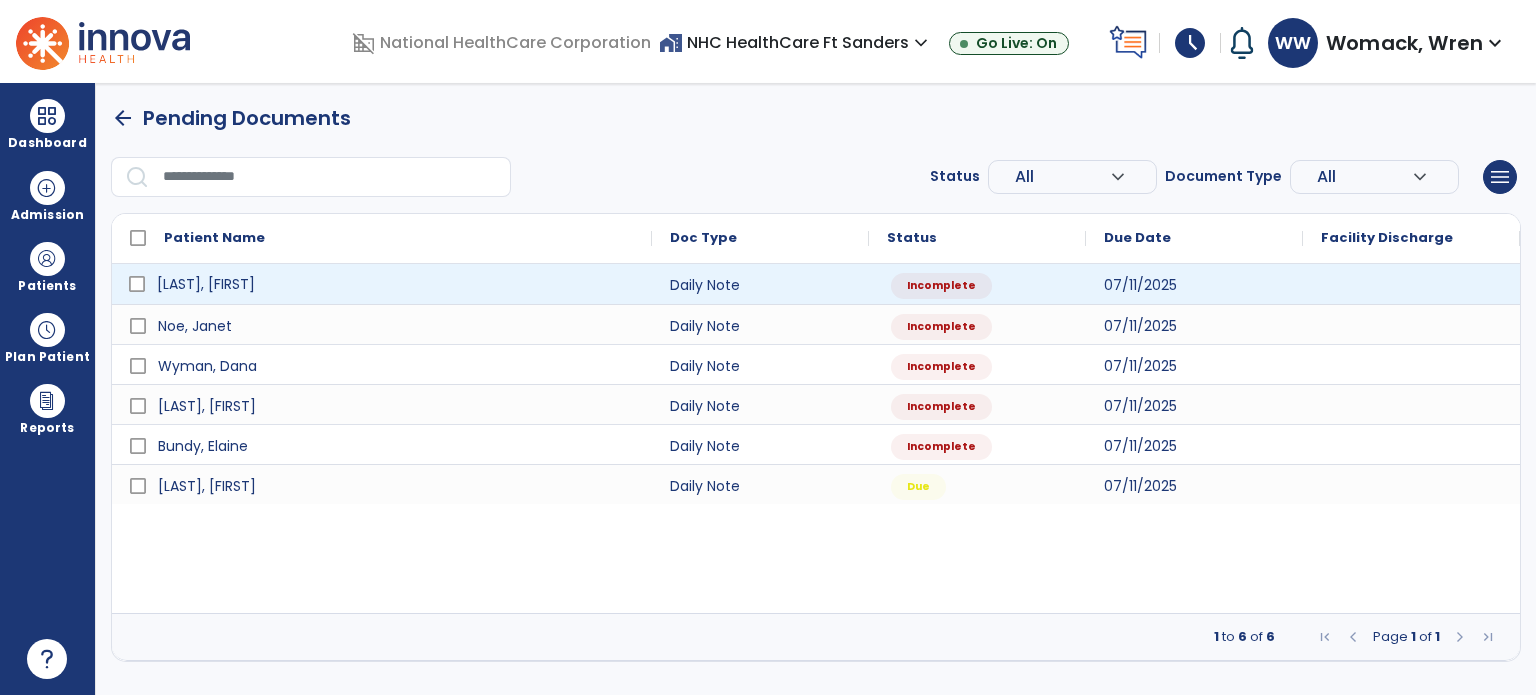 click on "[LAST], [FIRST]" at bounding box center [206, 284] 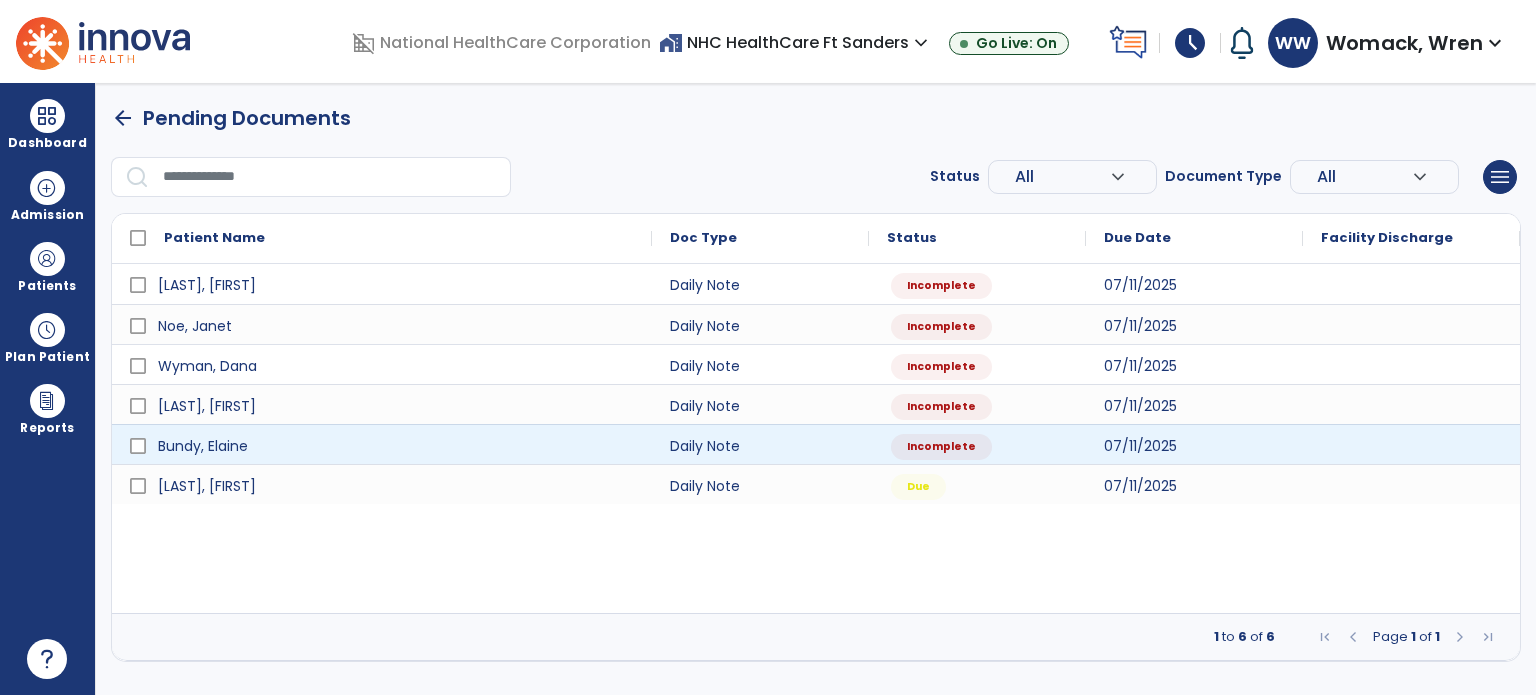 select on "*" 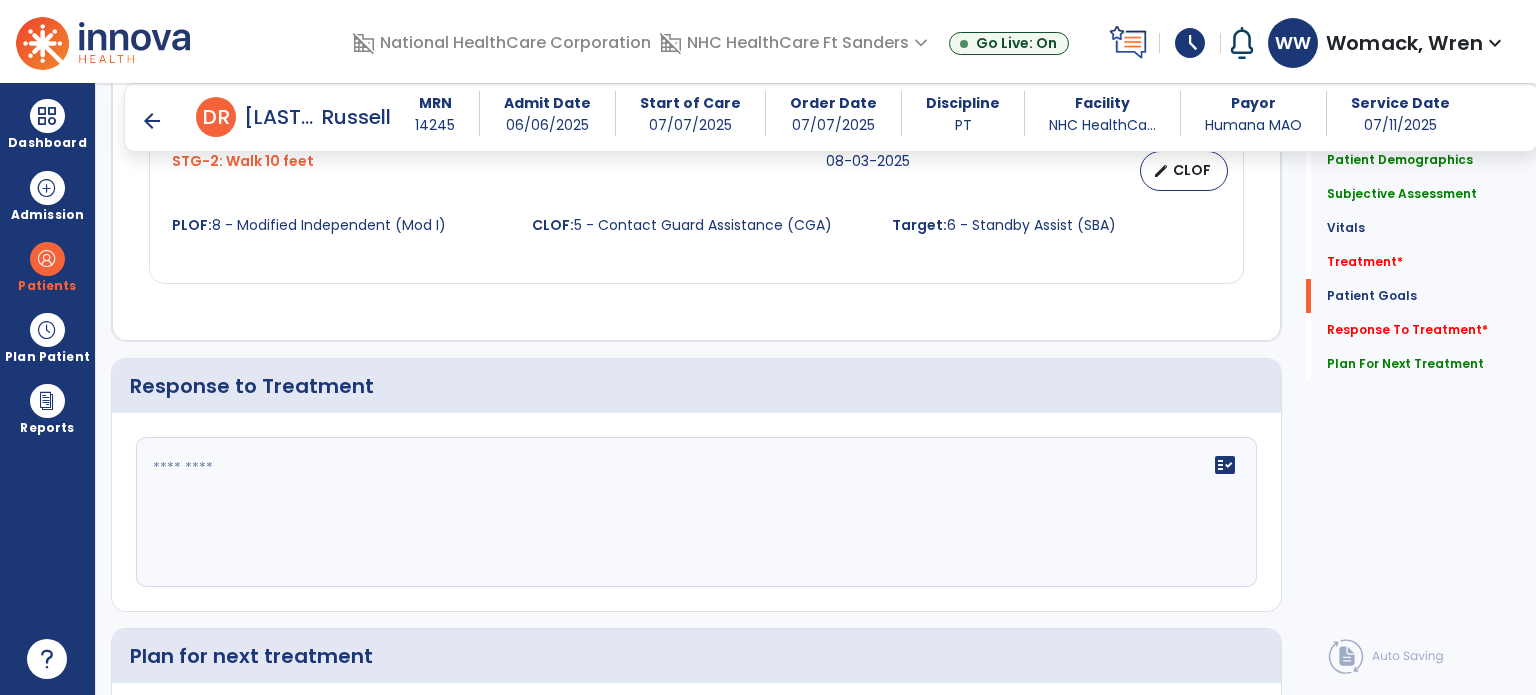 scroll, scrollTop: 2932, scrollLeft: 0, axis: vertical 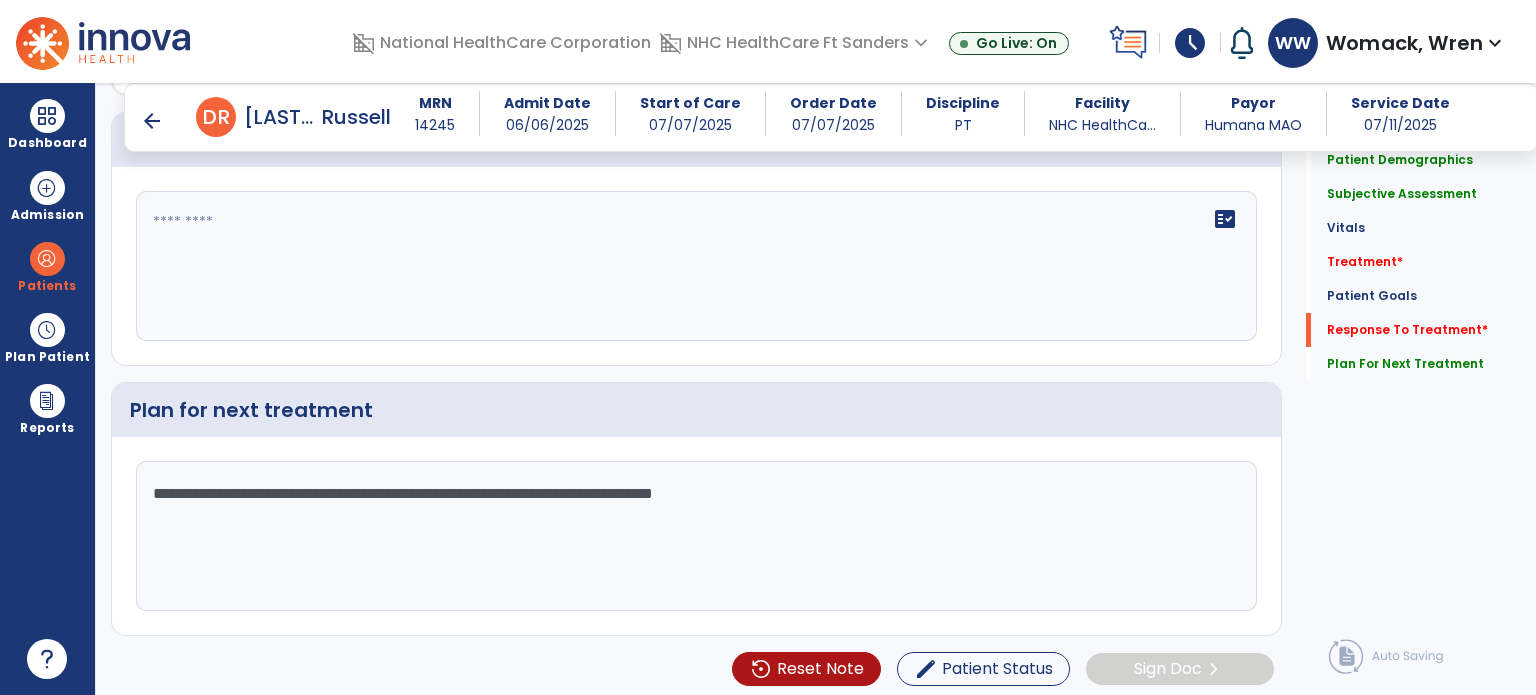 click on "arrow_back" at bounding box center (152, 121) 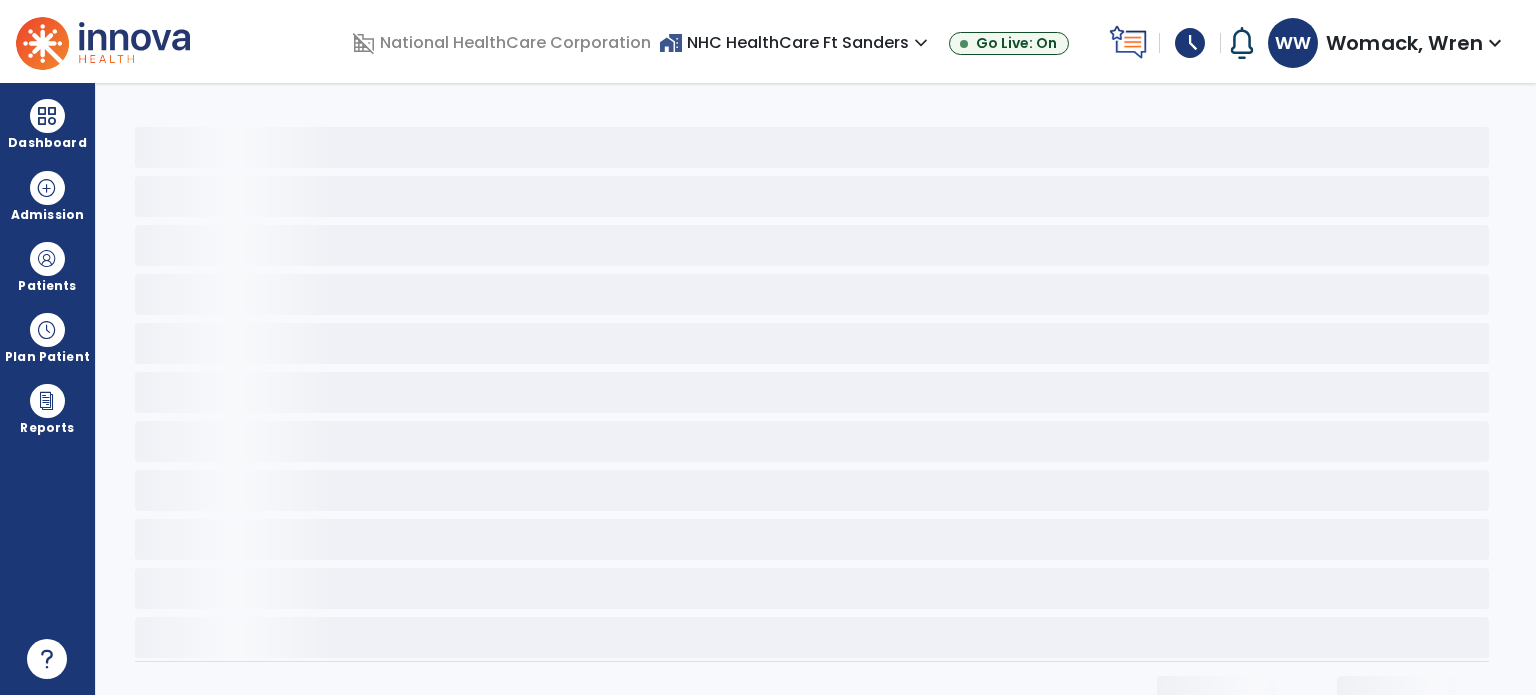 scroll, scrollTop: 0, scrollLeft: 0, axis: both 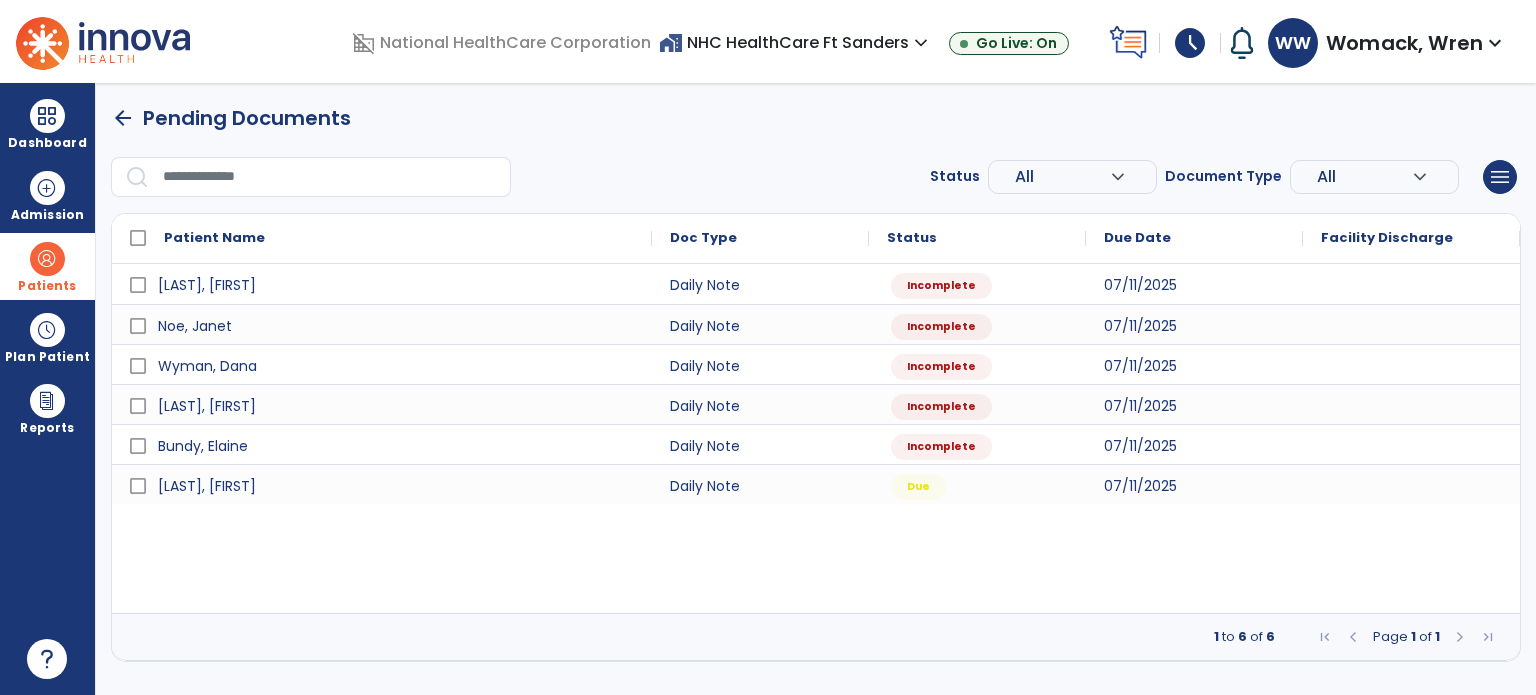 click at bounding box center [47, 259] 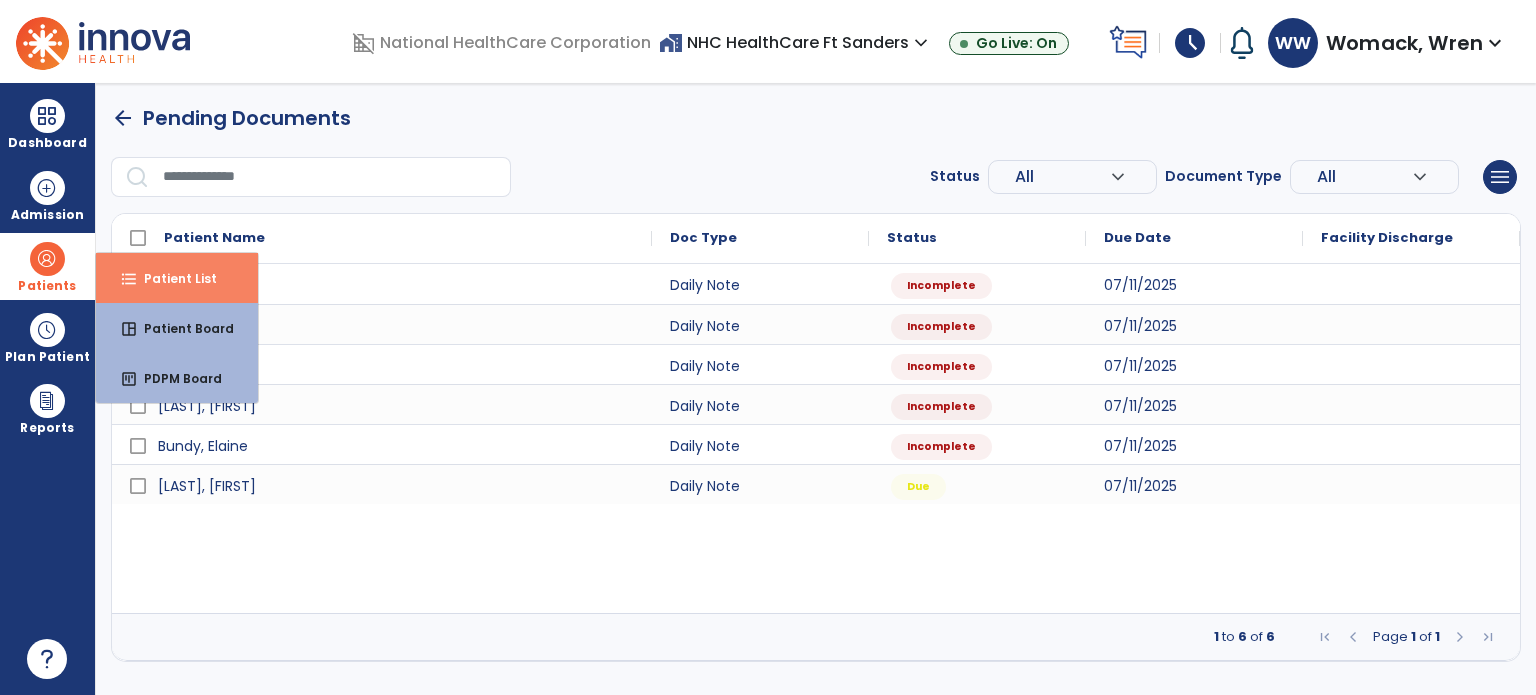 click on "Patient List" at bounding box center (172, 278) 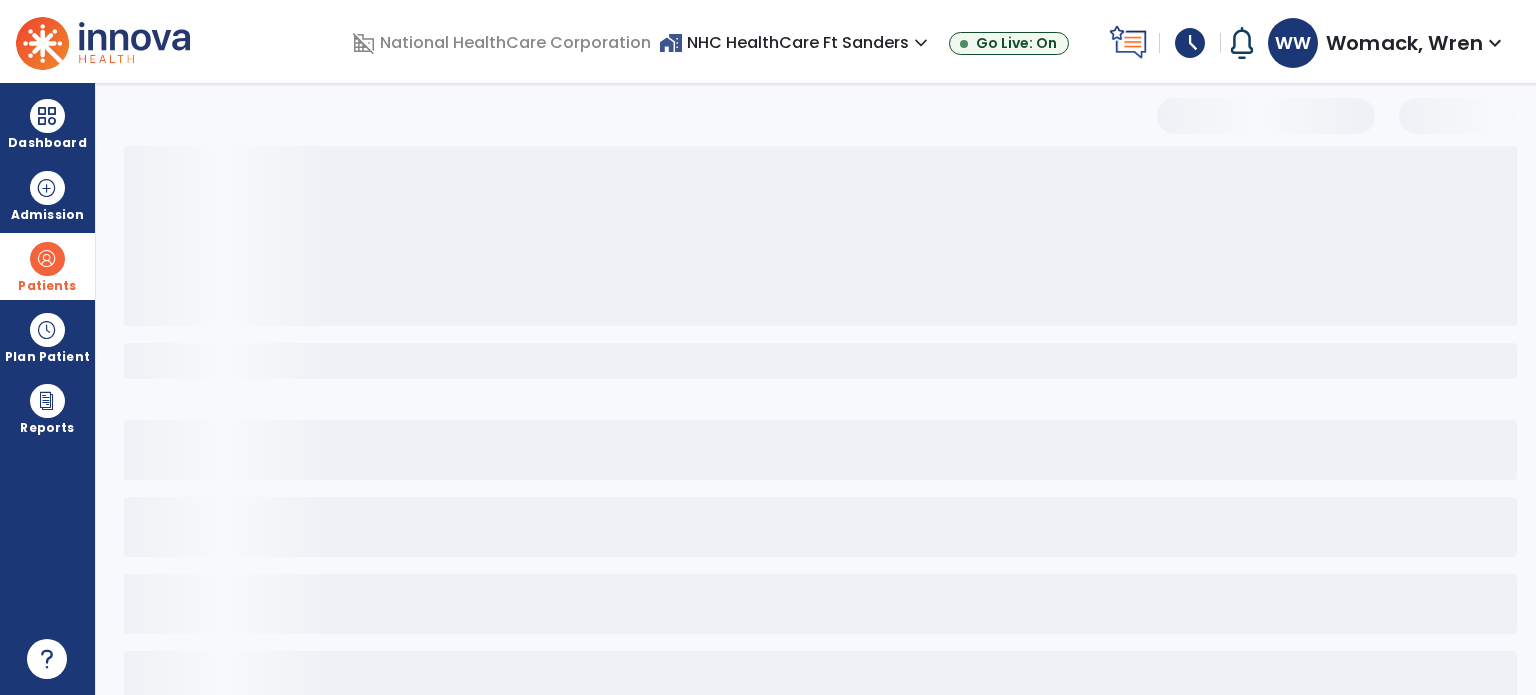 select on "***" 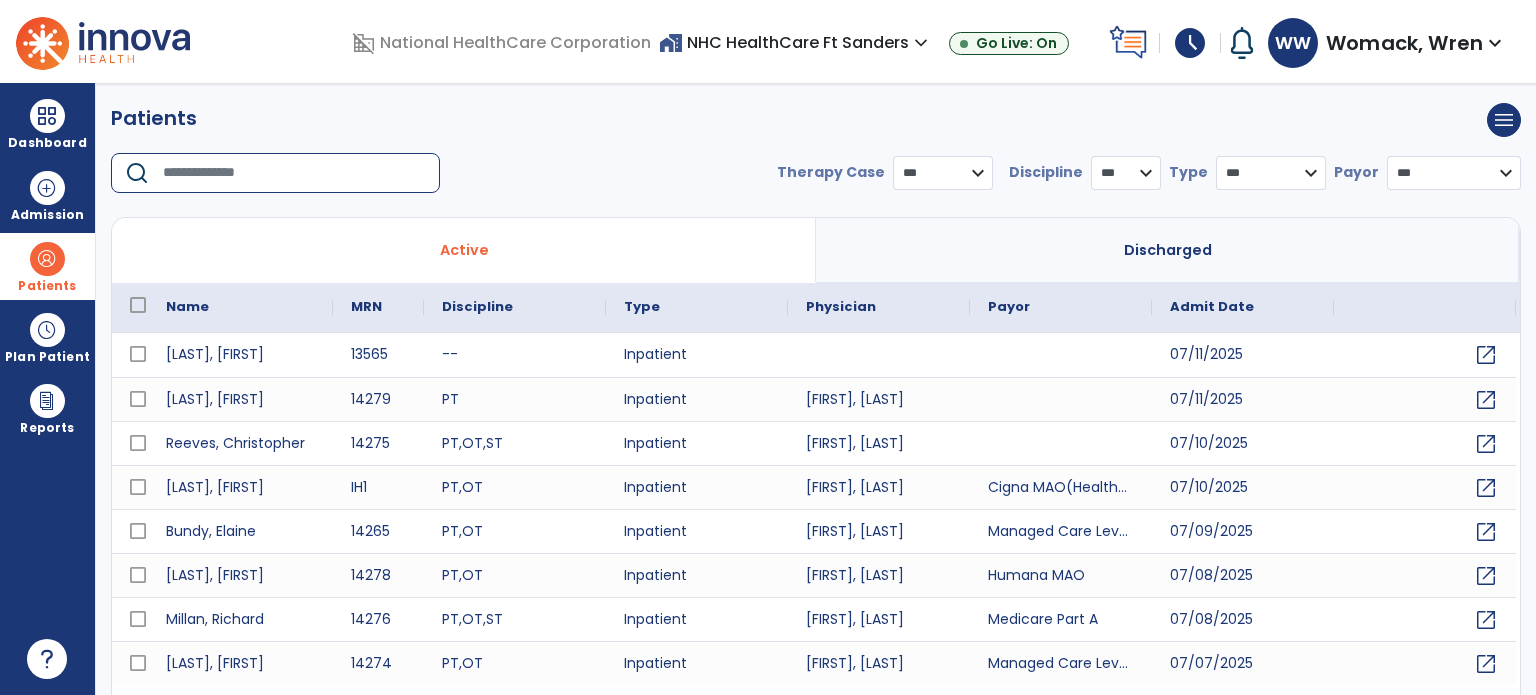 click at bounding box center (294, 173) 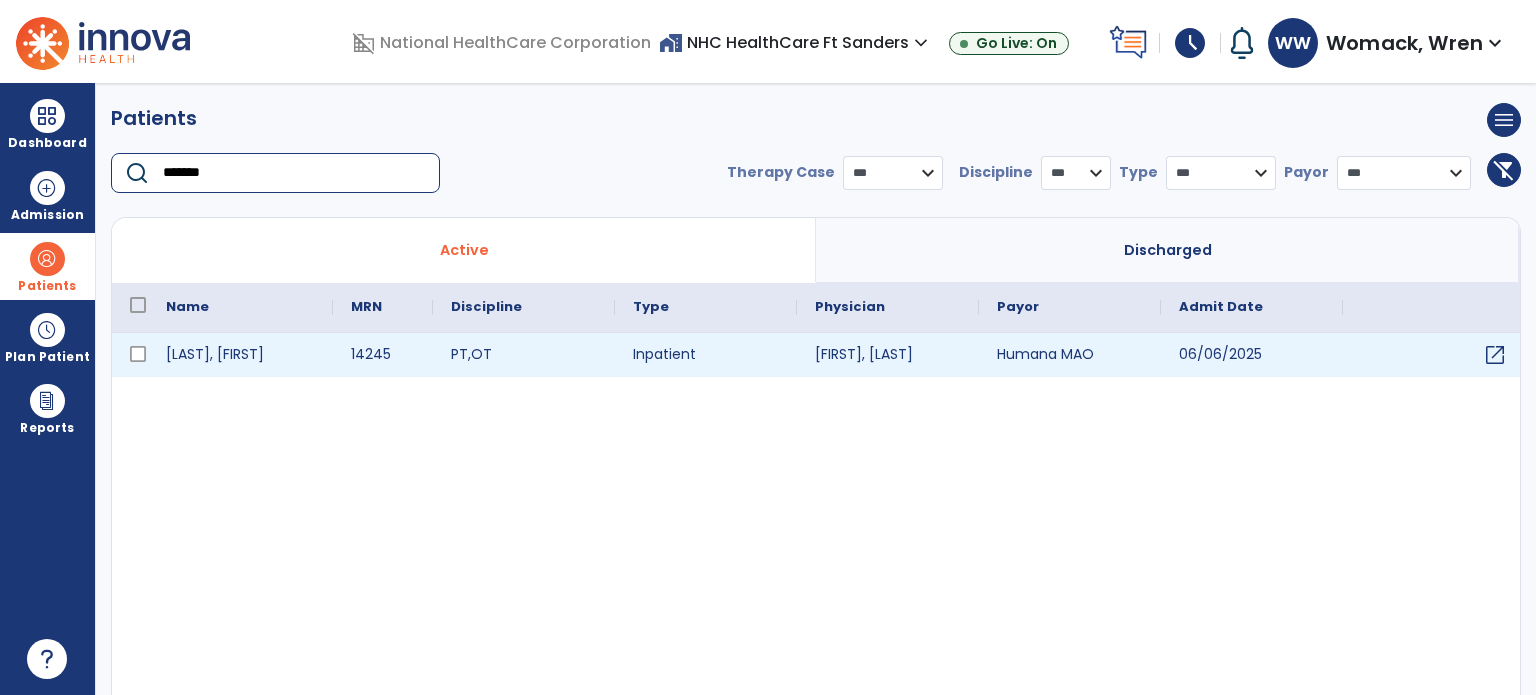 type on "*******" 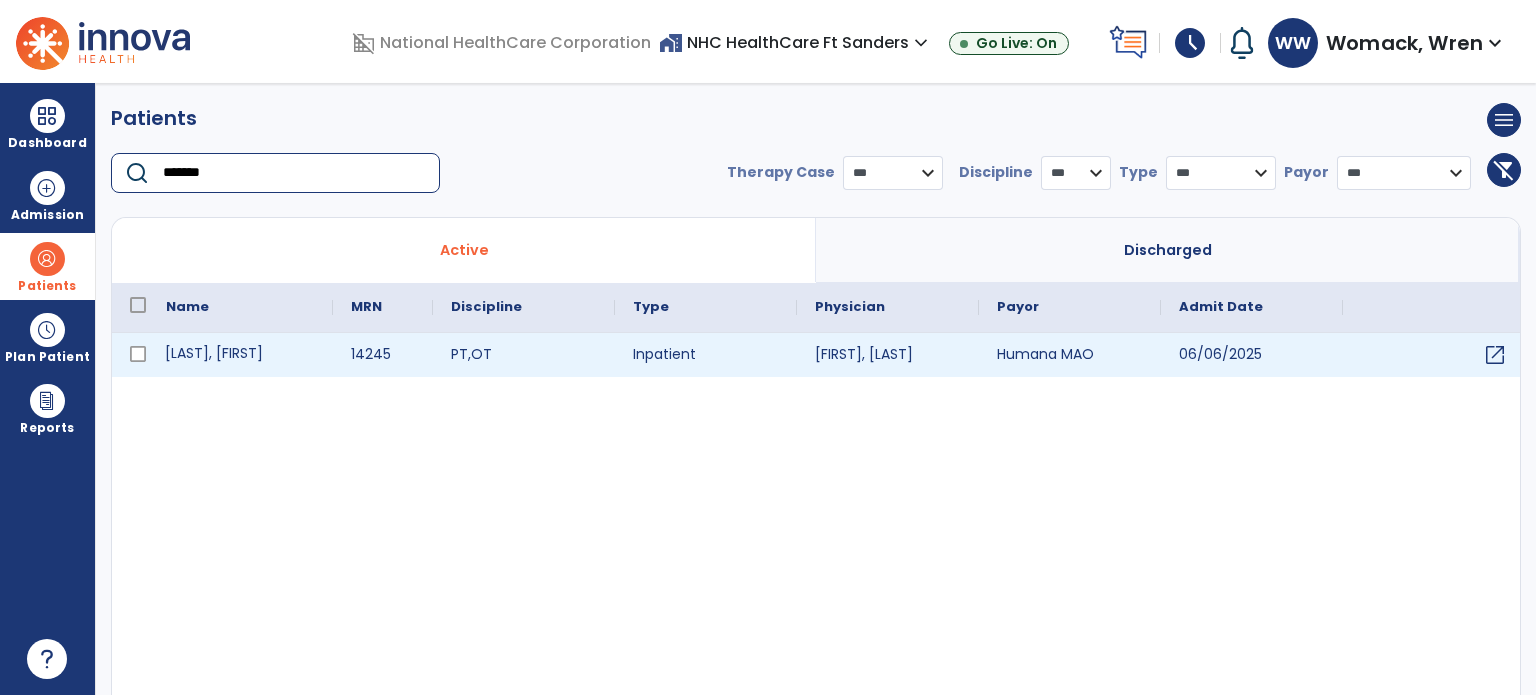 click on "[LAST], [FIRST]" at bounding box center [240, 355] 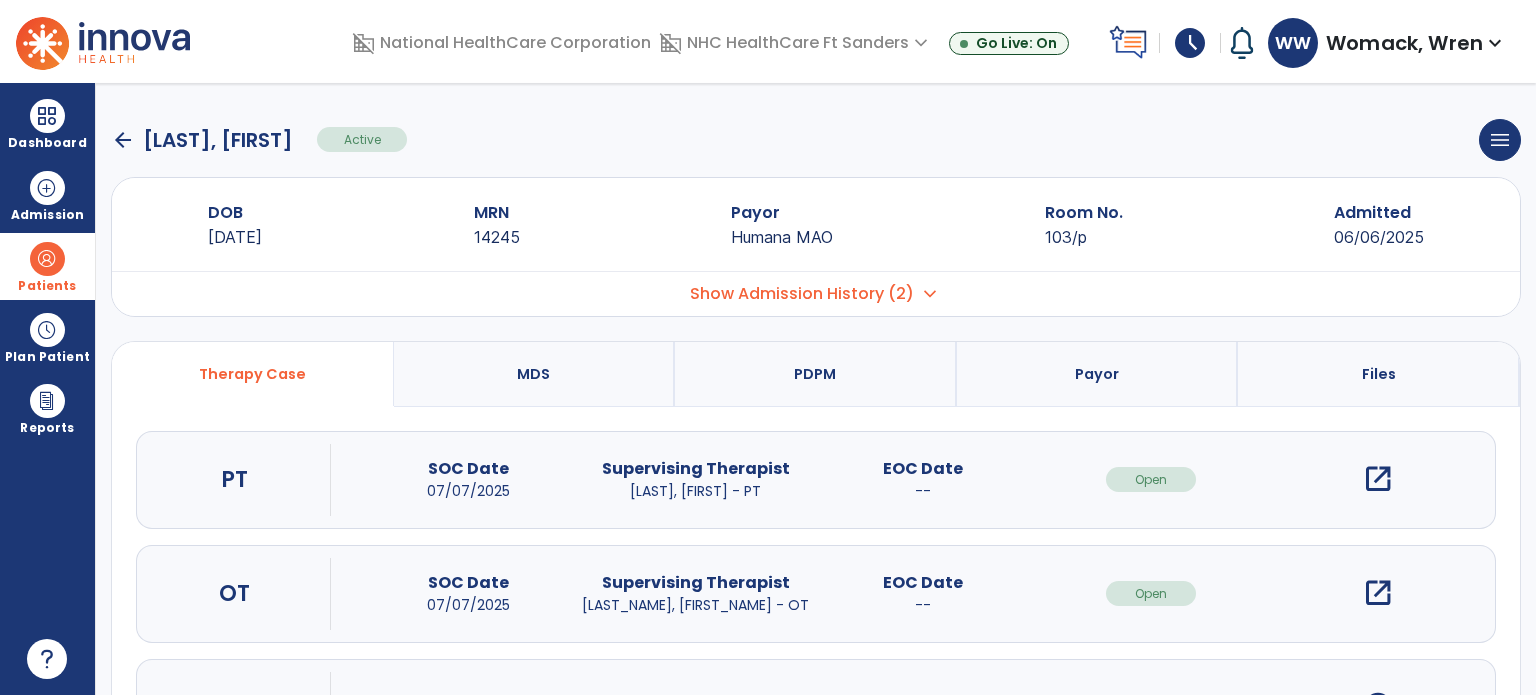 click on "open_in_new" at bounding box center [1378, 479] 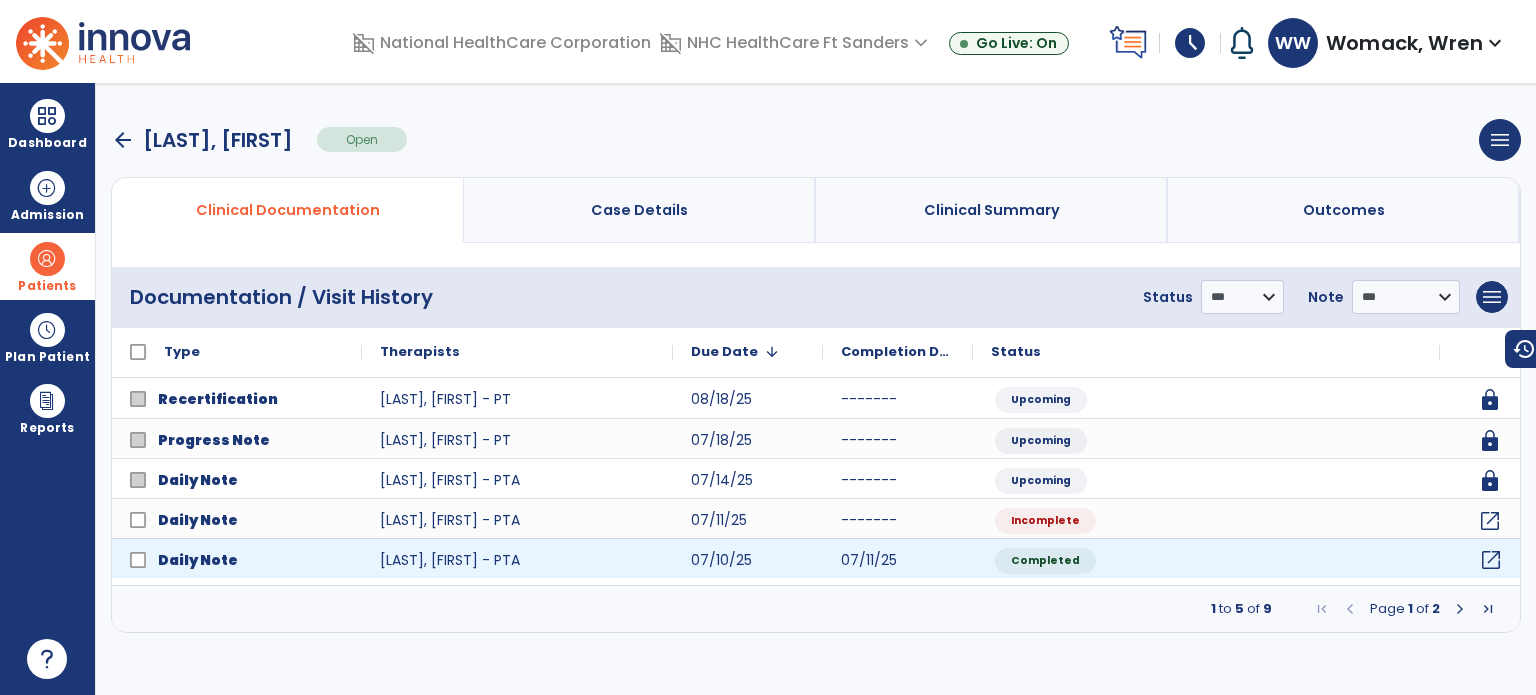 click on "open_in_new" 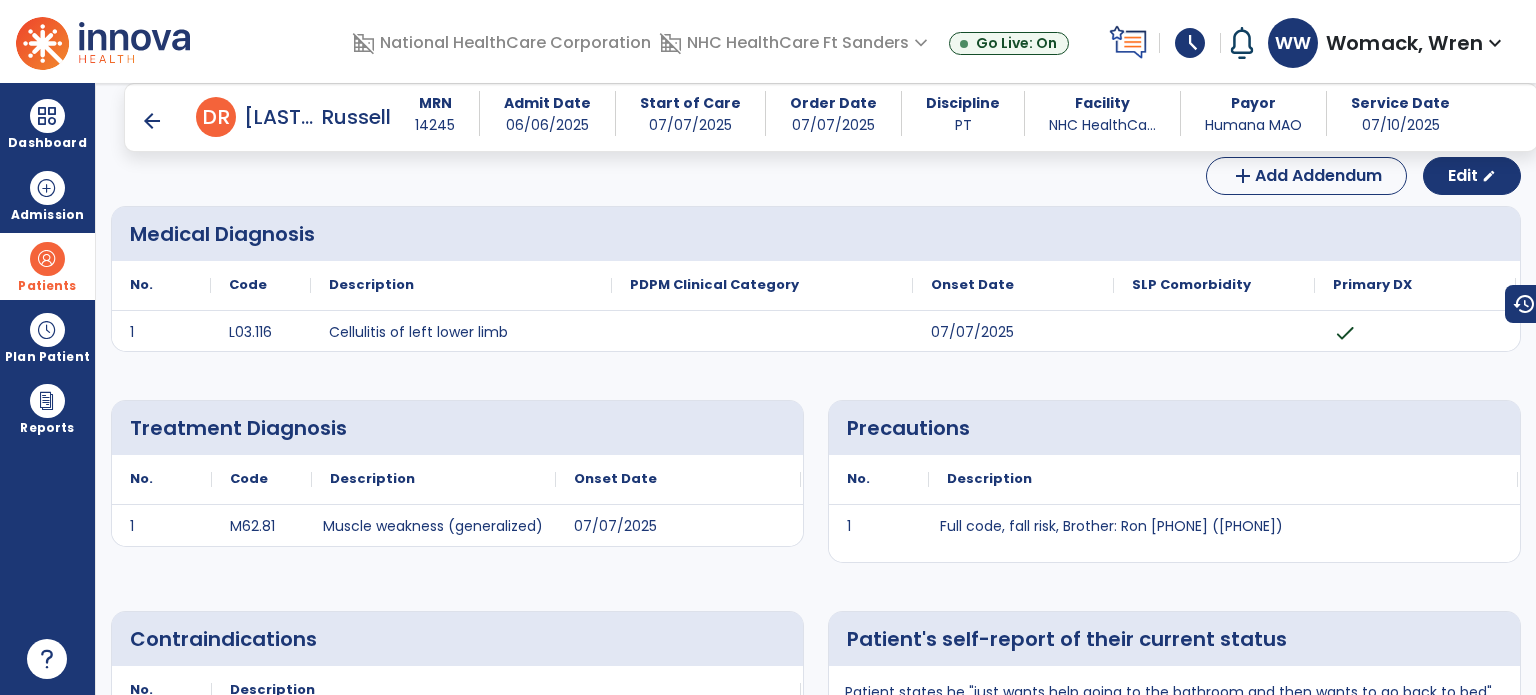 scroll, scrollTop: 48, scrollLeft: 0, axis: vertical 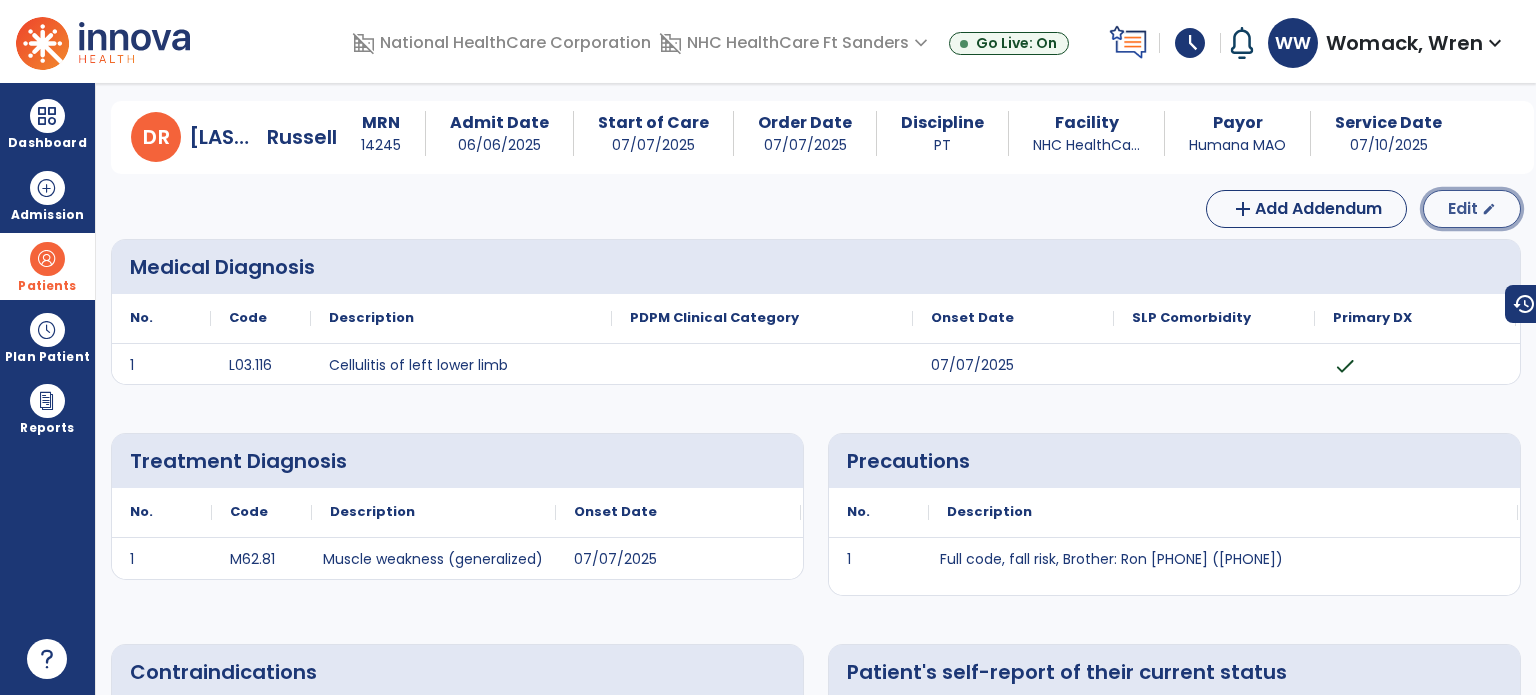 click on "Edit  edit" 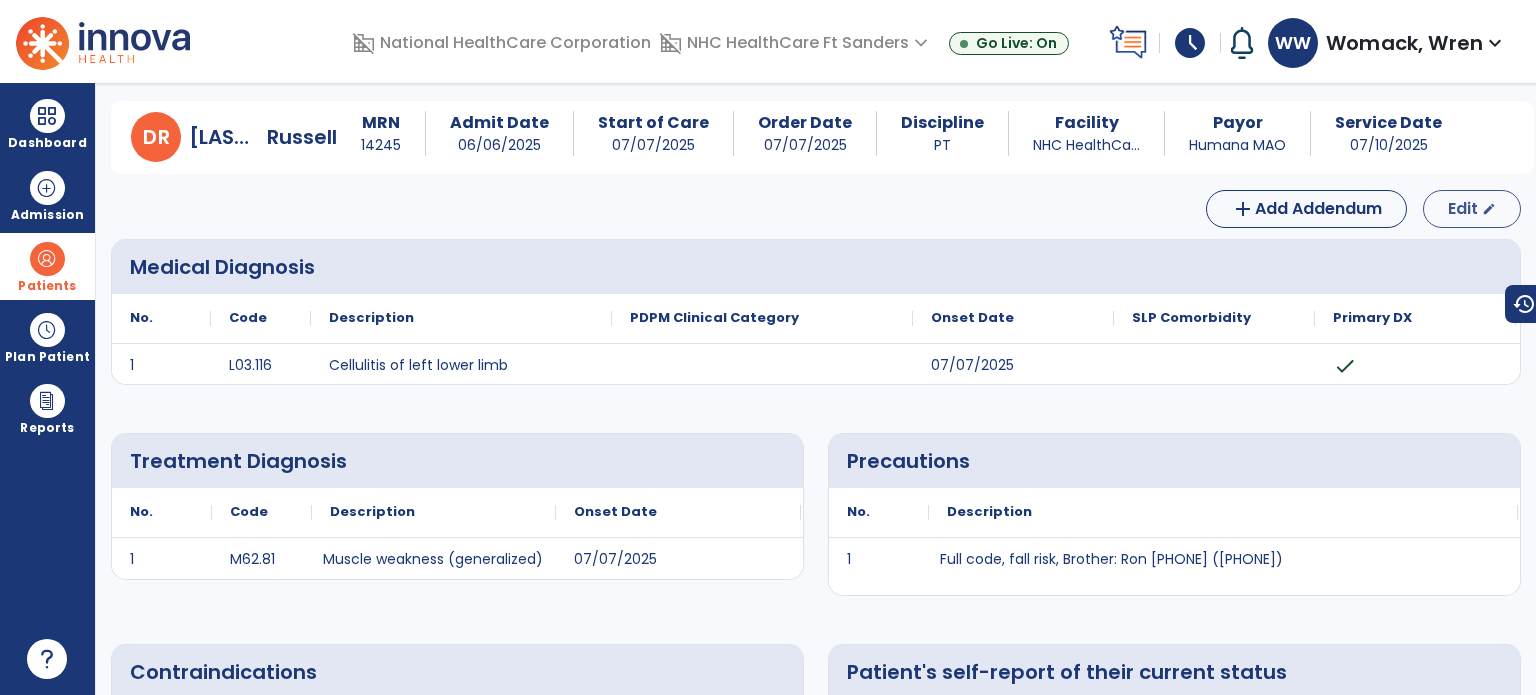 select on "*" 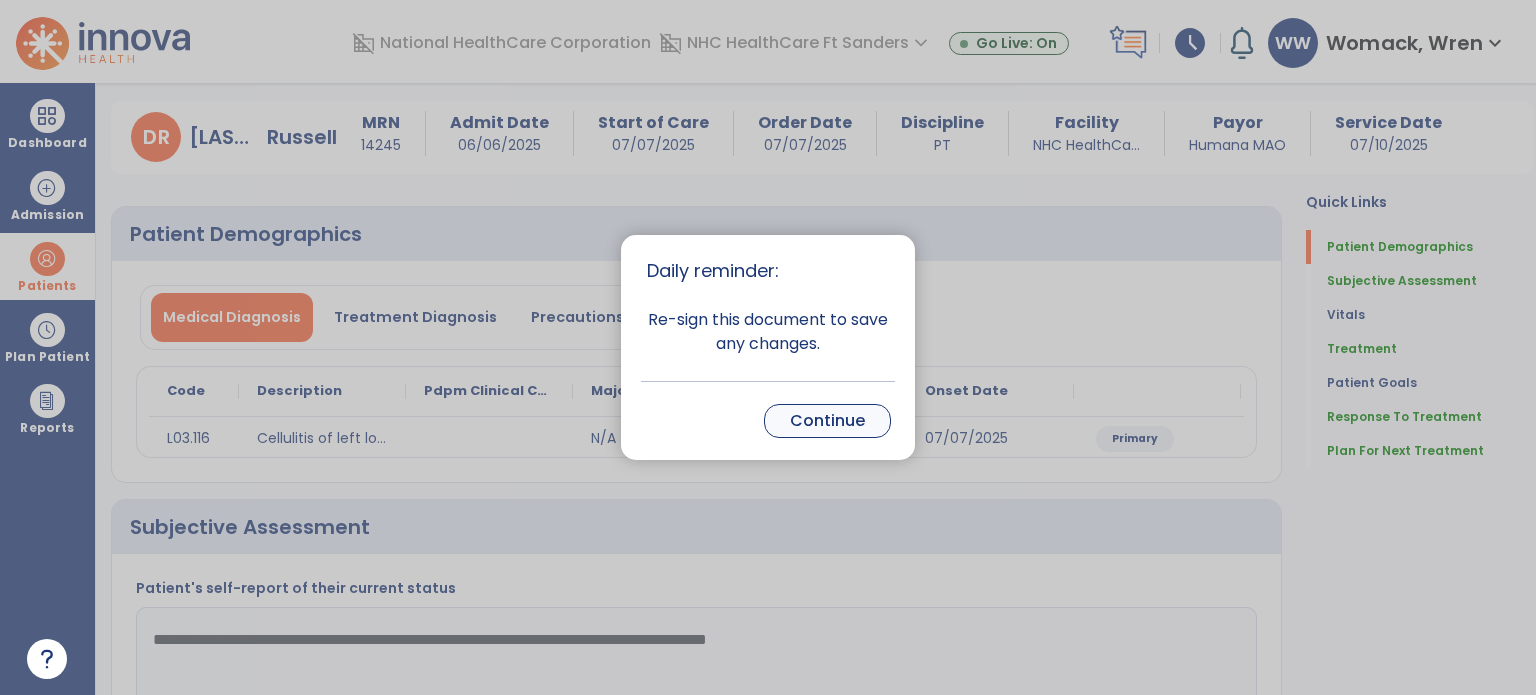 click on "Continue" at bounding box center [827, 421] 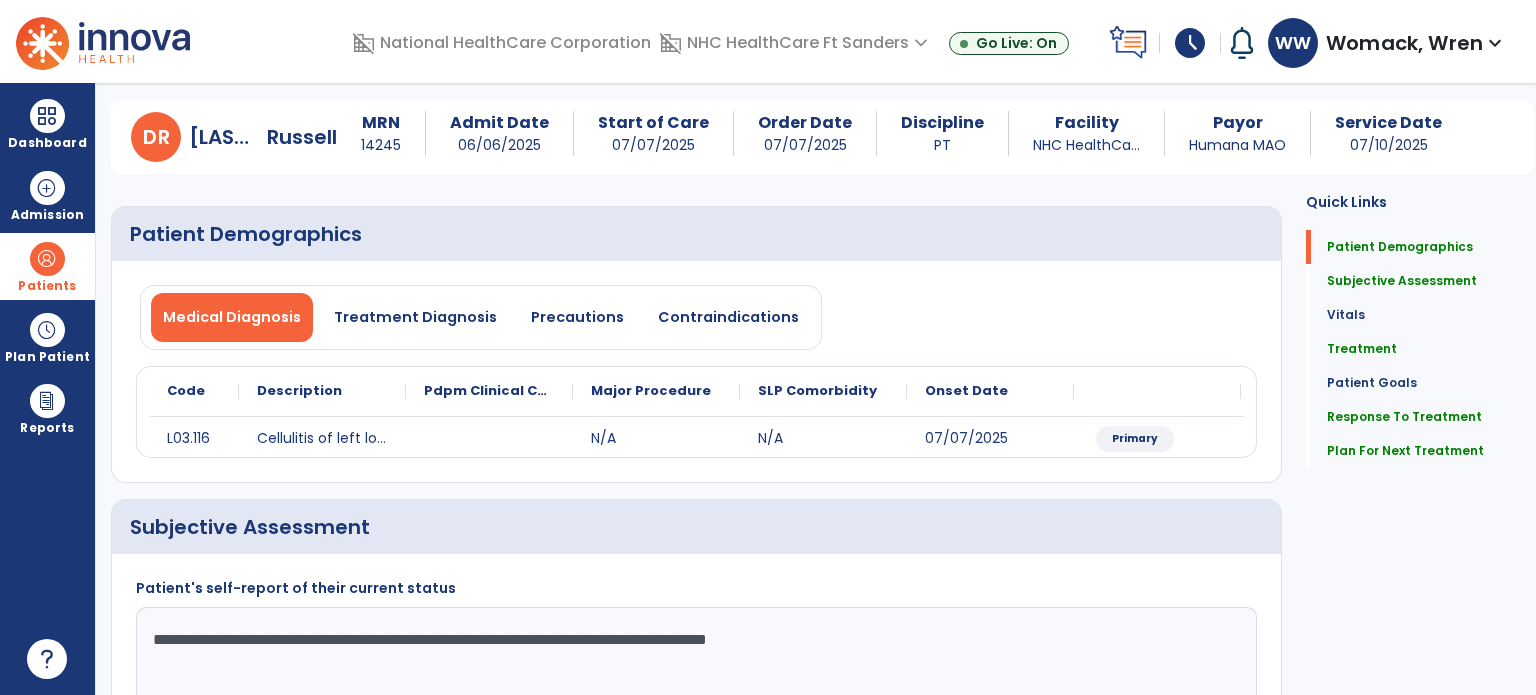 drag, startPoint x: 932, startPoint y: 647, endPoint x: 107, endPoint y: 572, distance: 828.4021 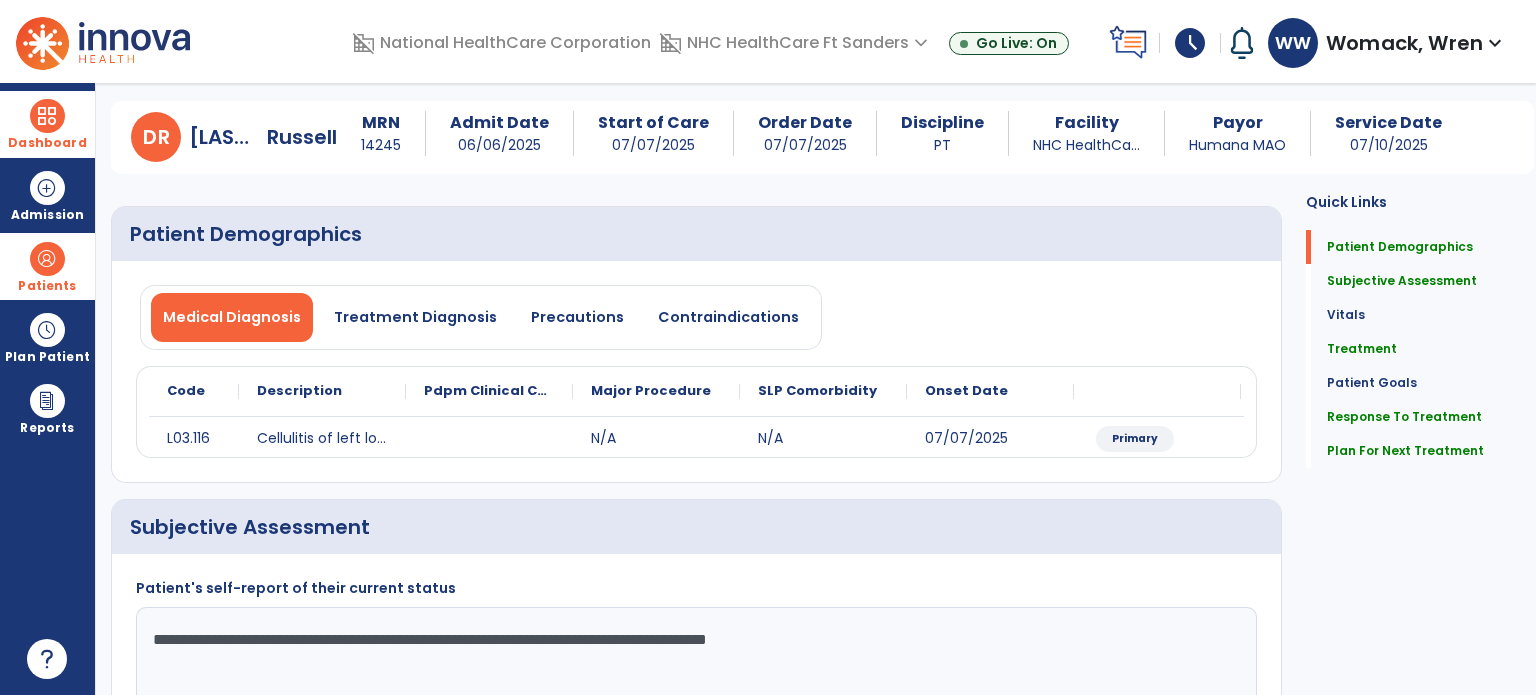 click on "Dashboard" at bounding box center [47, 124] 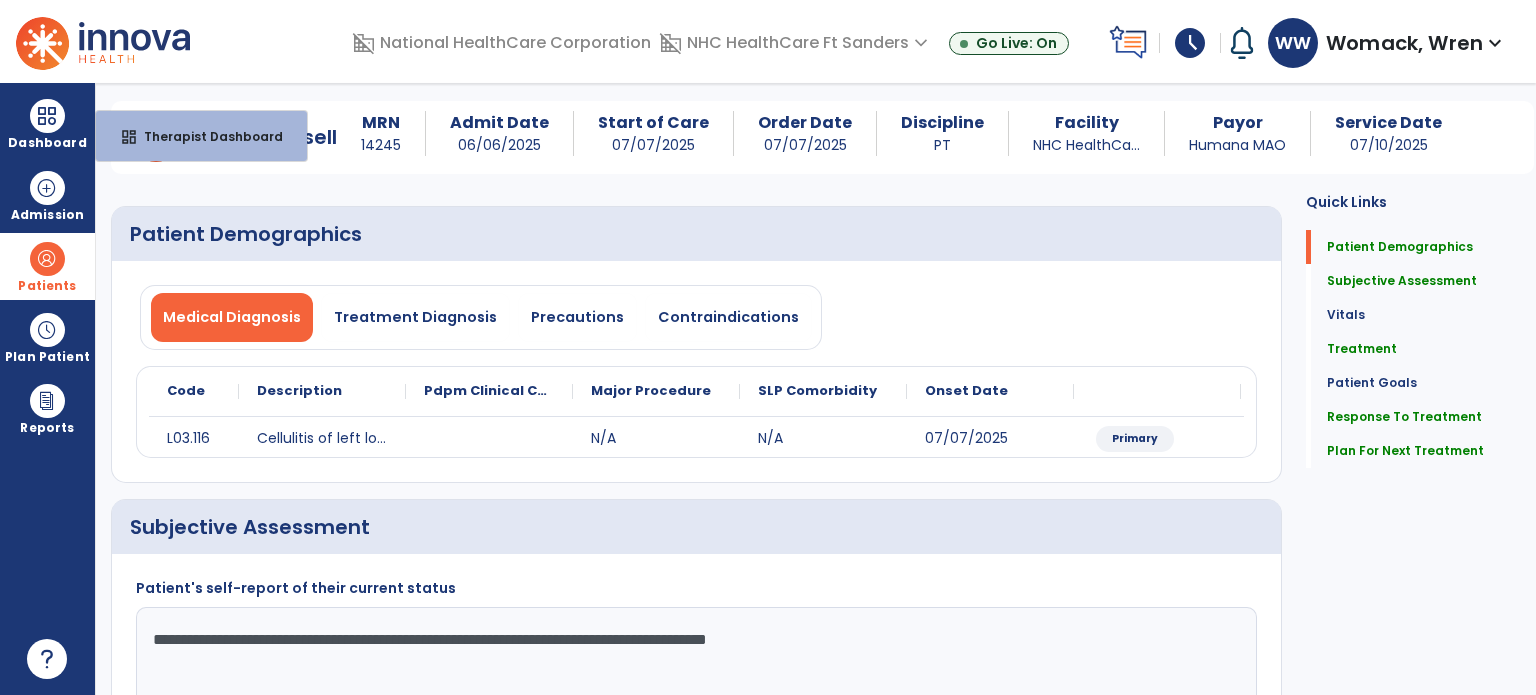 click on "D  R  [LAST],   [FIRST]  MRN [NUMBER] Admit Date [DATE] Start of Care [DATE] Order Date [DATE] Discipline PT Facility [COMPANY] Payor [COMPANY] Service Date [DATE]" at bounding box center [822, 137] 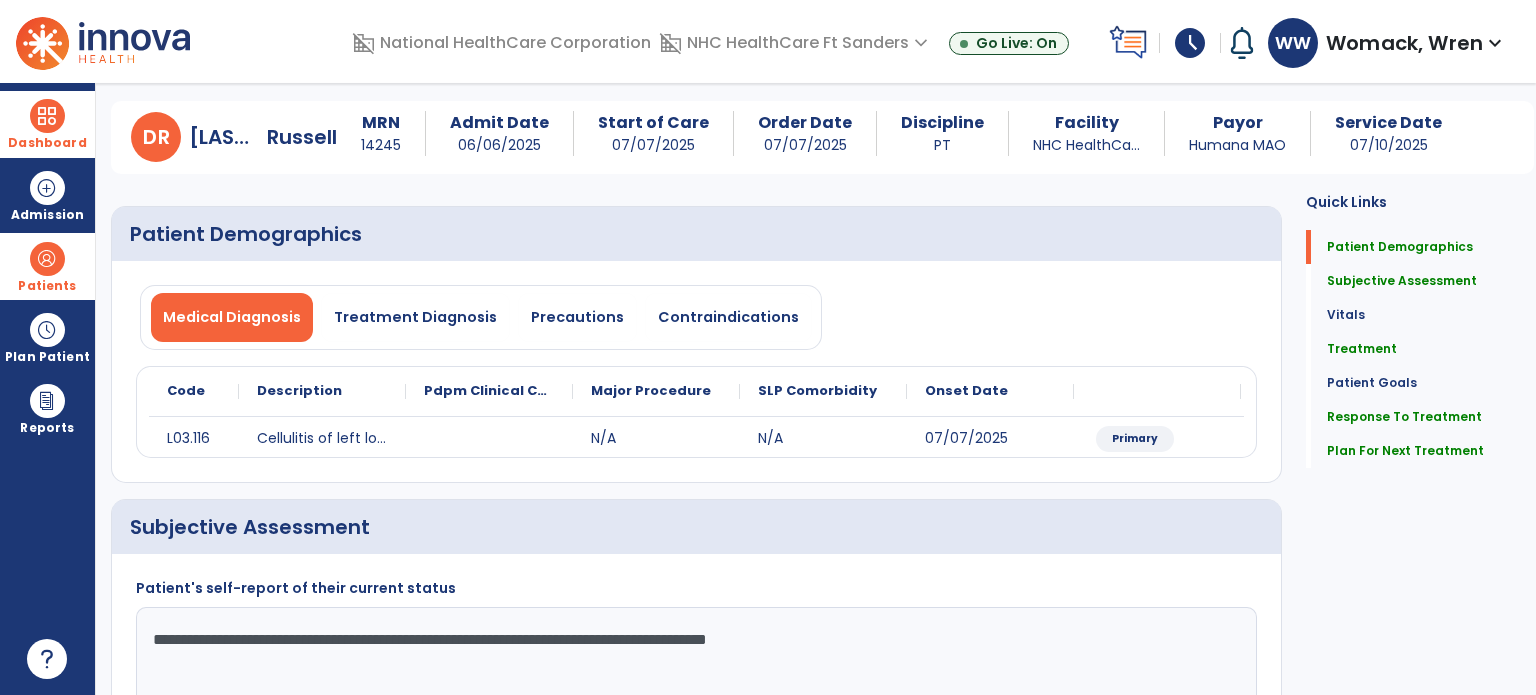click at bounding box center (47, 116) 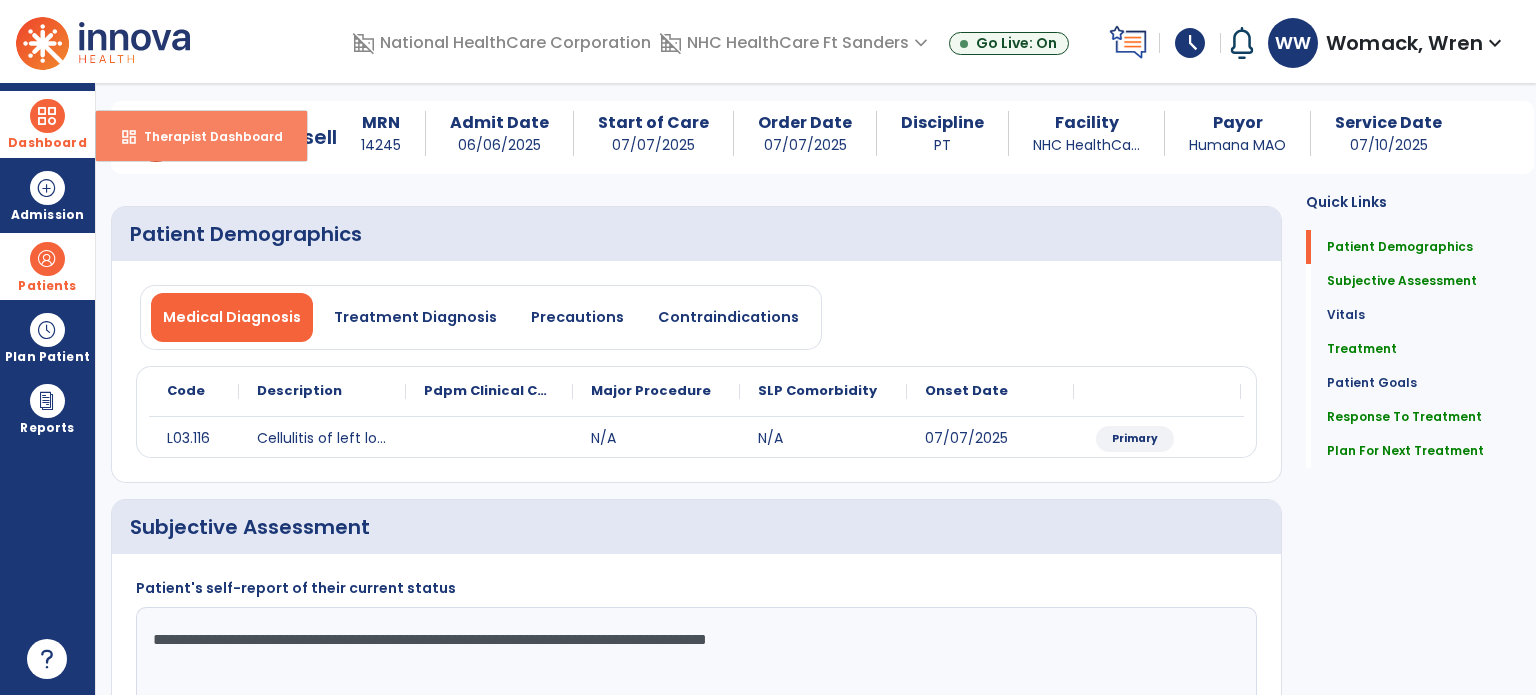 click on "Therapist Dashboard" at bounding box center [205, 136] 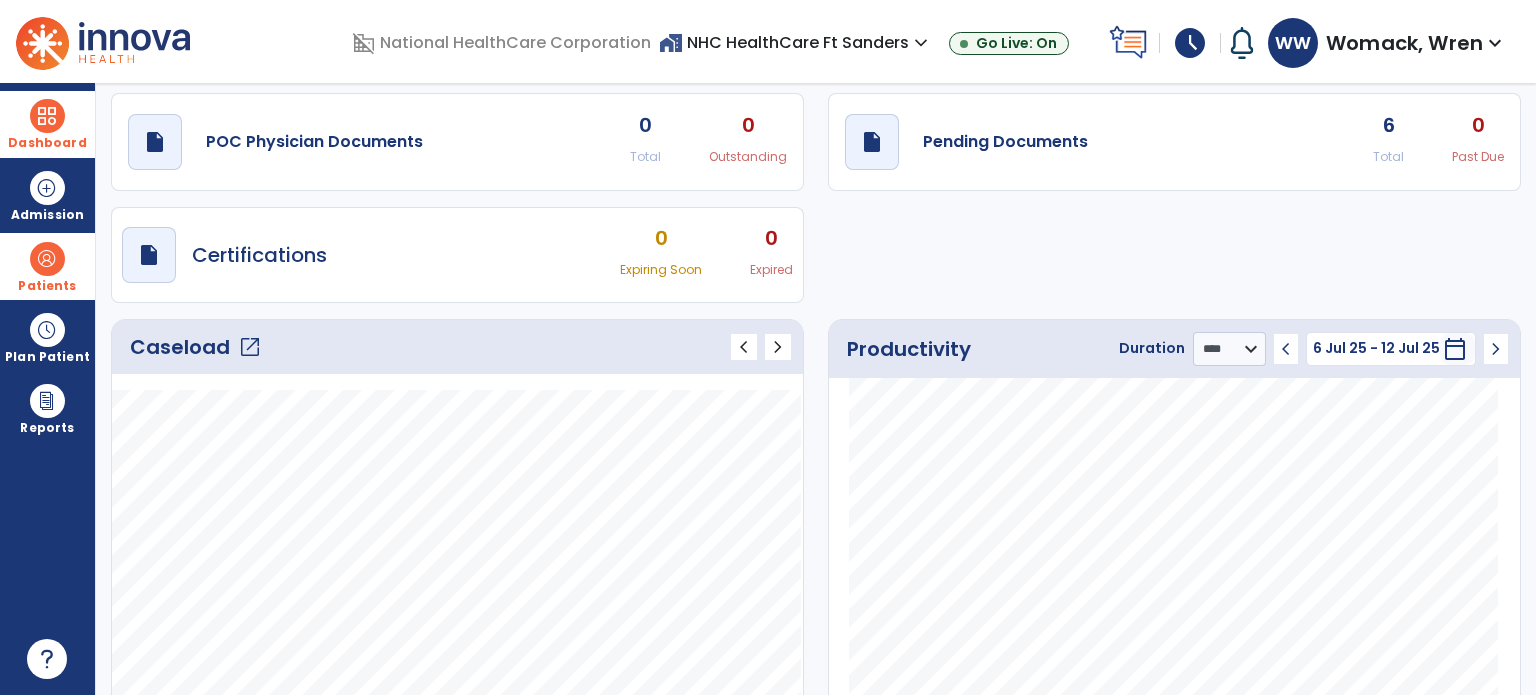 click on "6" 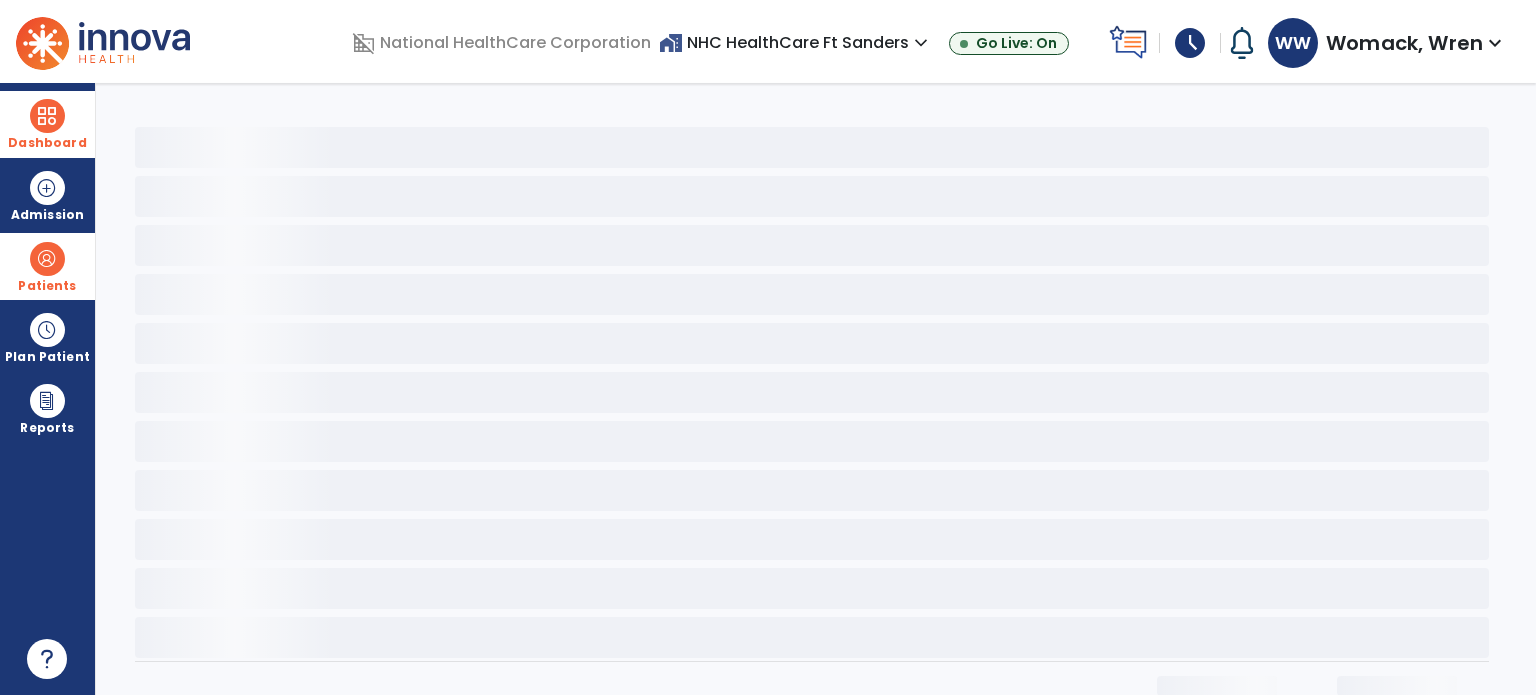 scroll, scrollTop: 0, scrollLeft: 0, axis: both 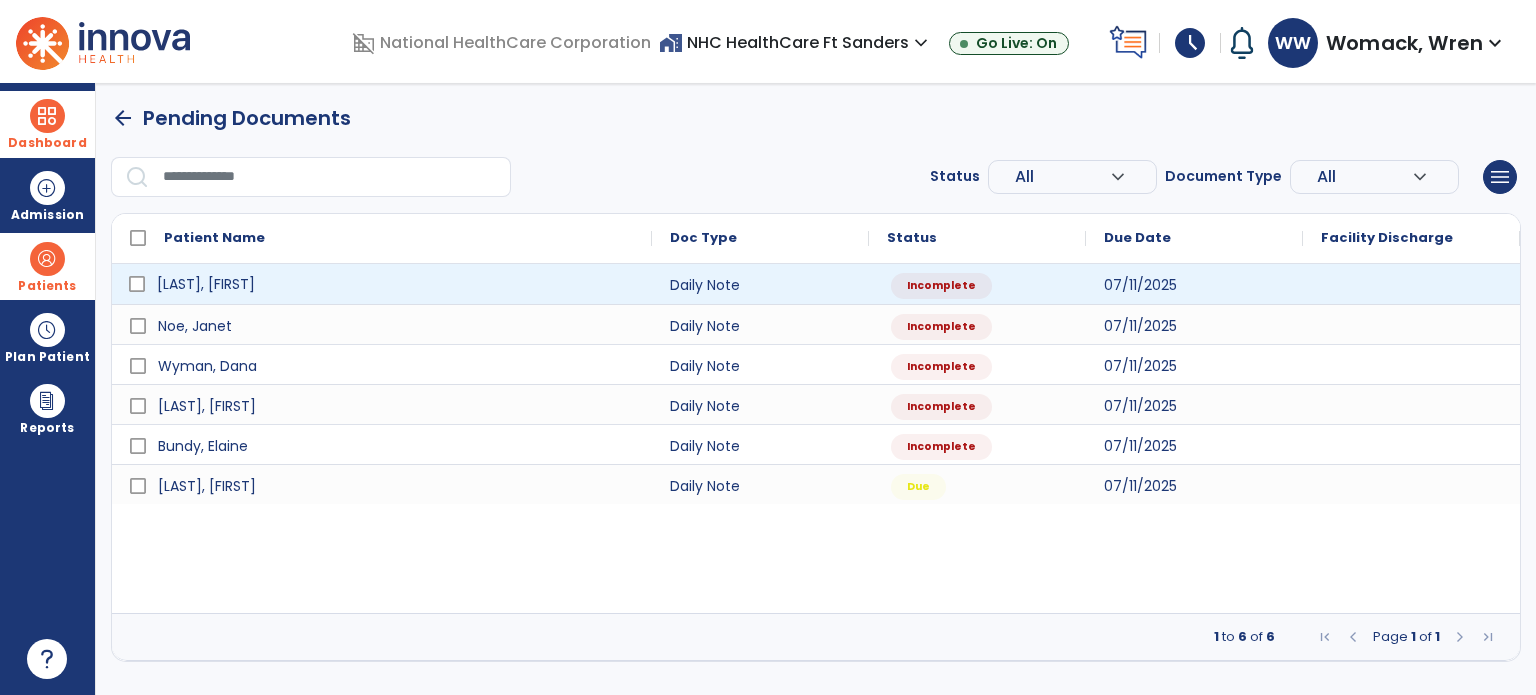 click on "[LAST], [FIRST]" at bounding box center [206, 284] 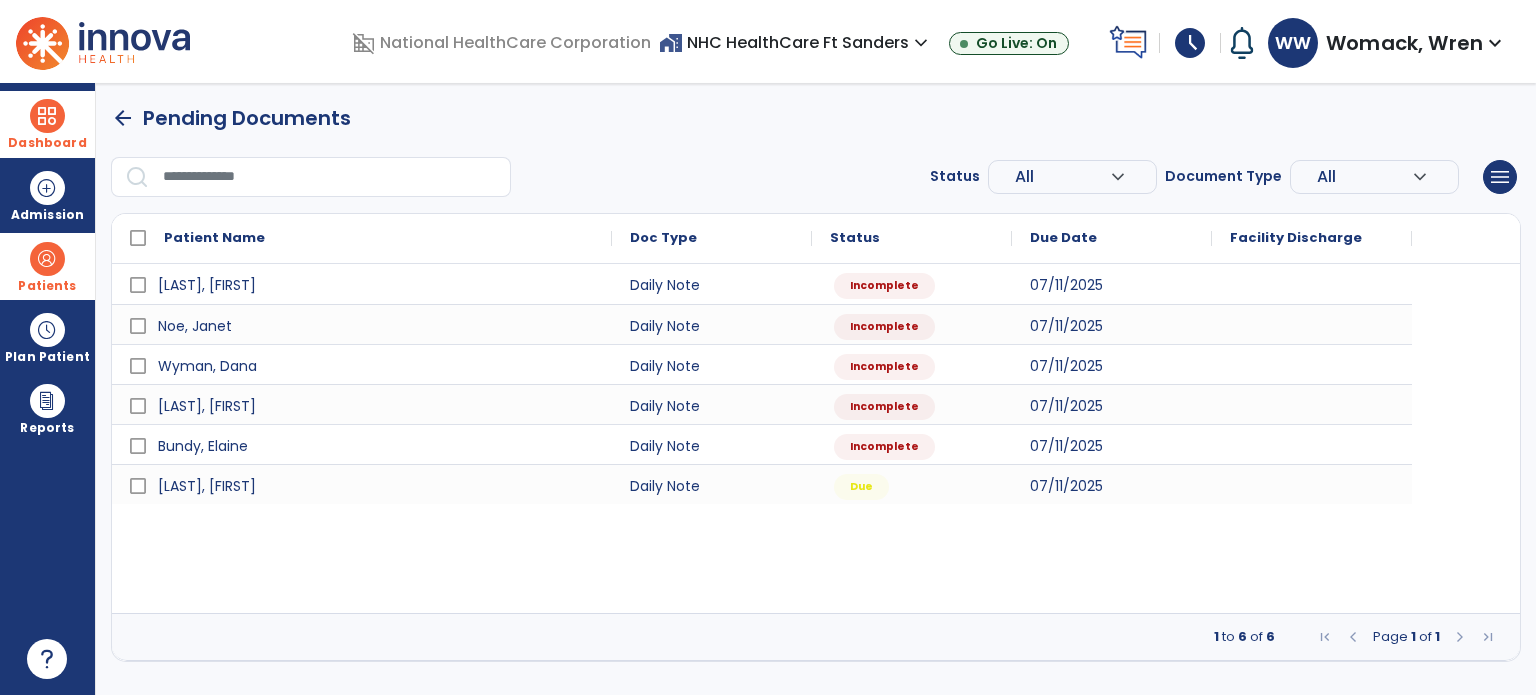 select on "*" 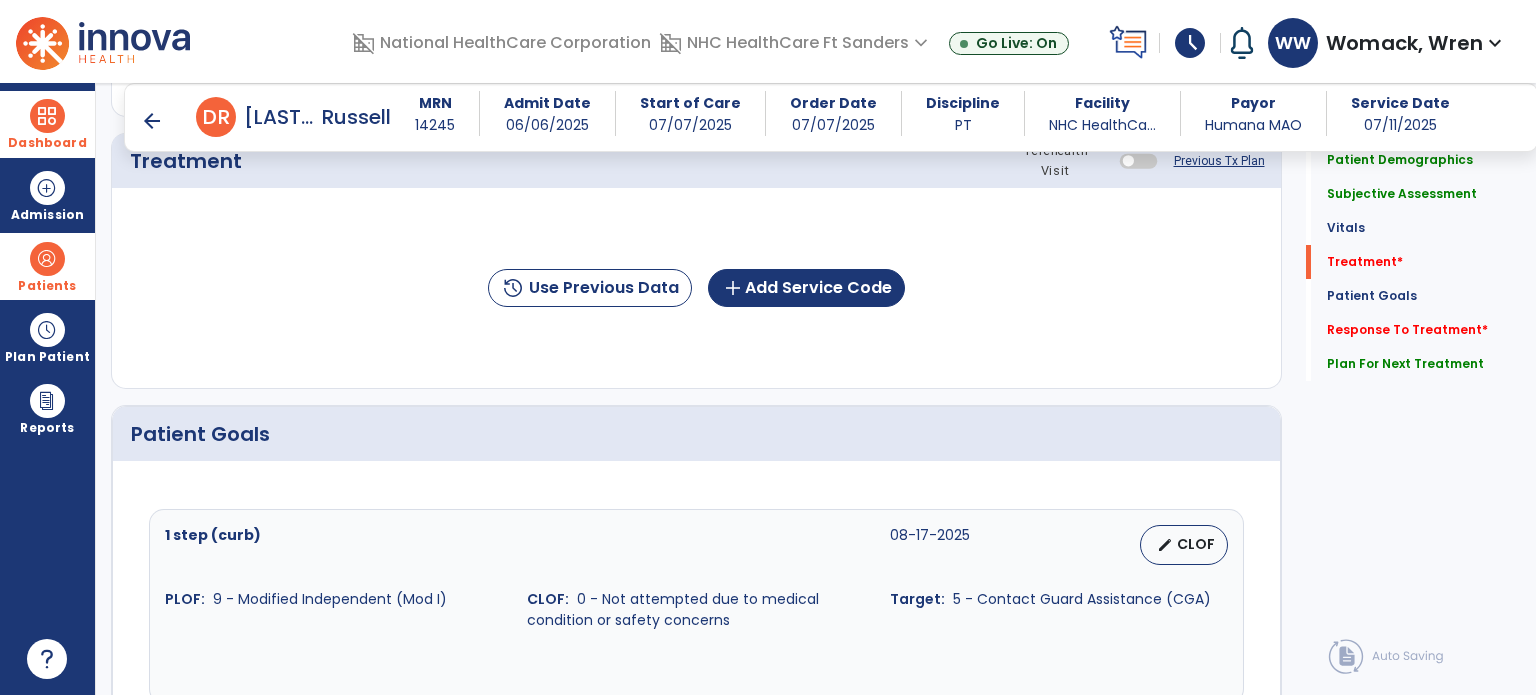 scroll, scrollTop: 1068, scrollLeft: 0, axis: vertical 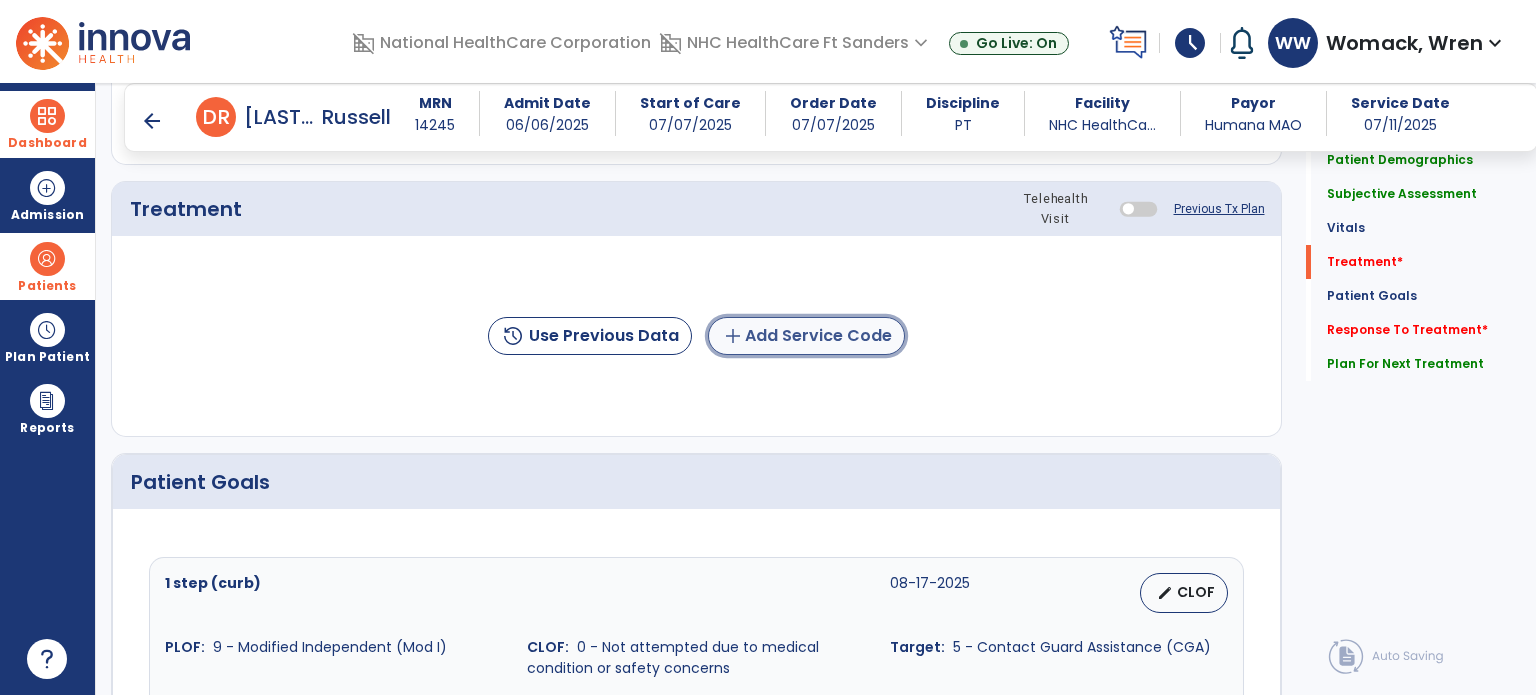 click on "add  Add Service Code" 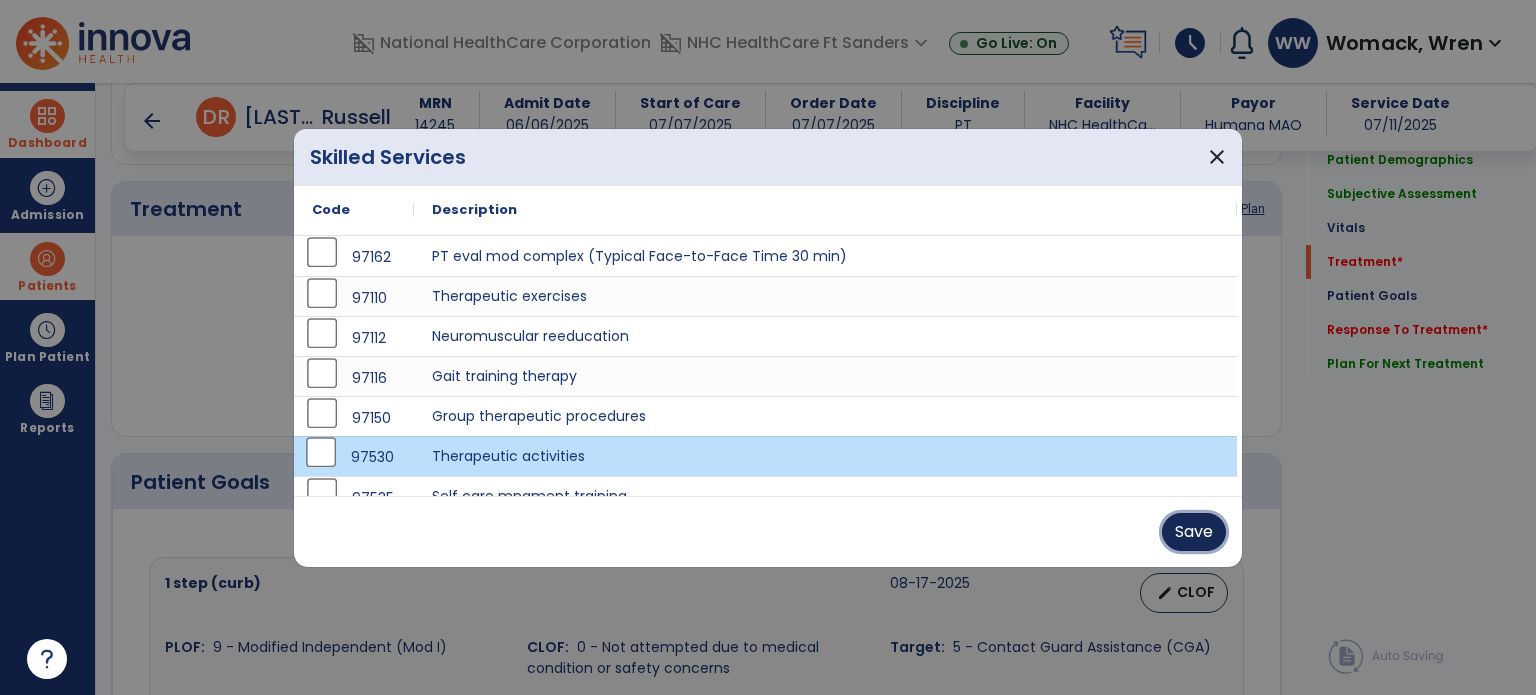 click on "Save" at bounding box center [1194, 532] 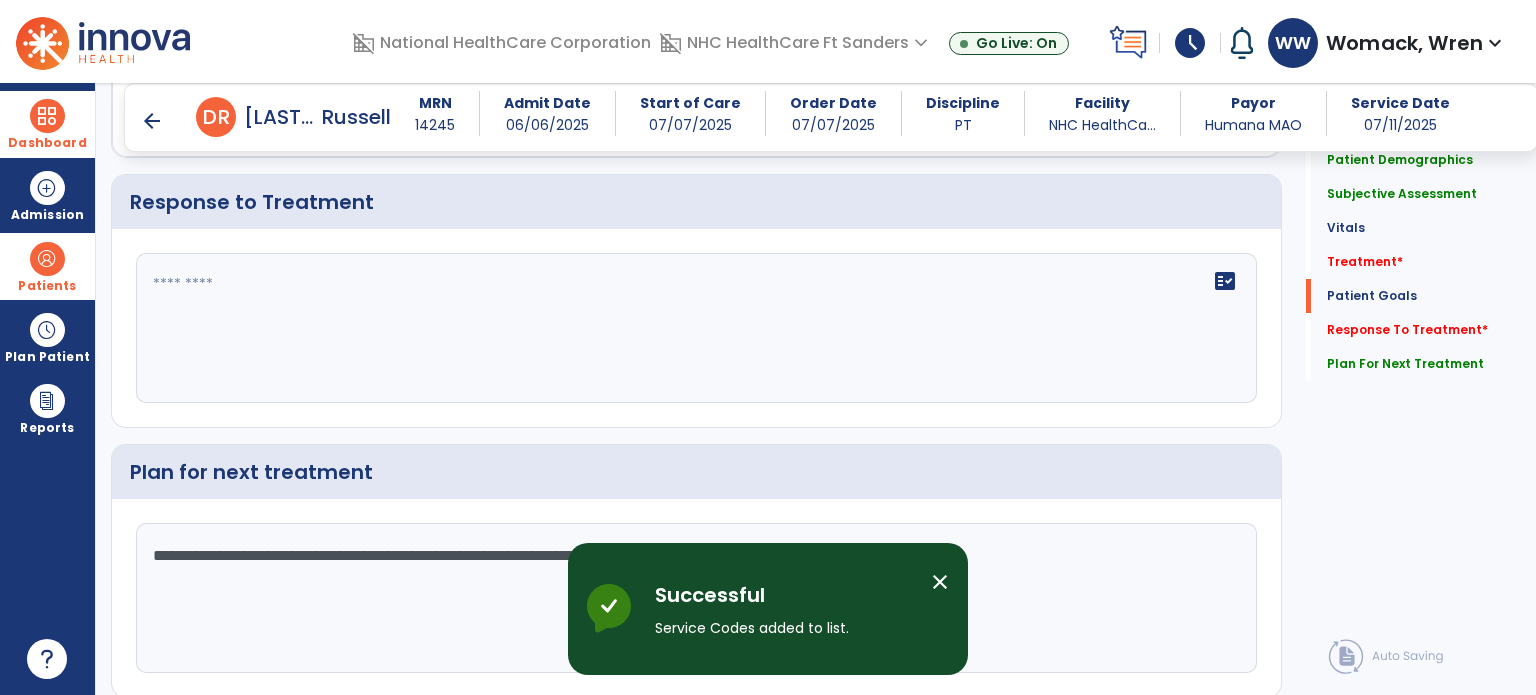 scroll, scrollTop: 2828, scrollLeft: 0, axis: vertical 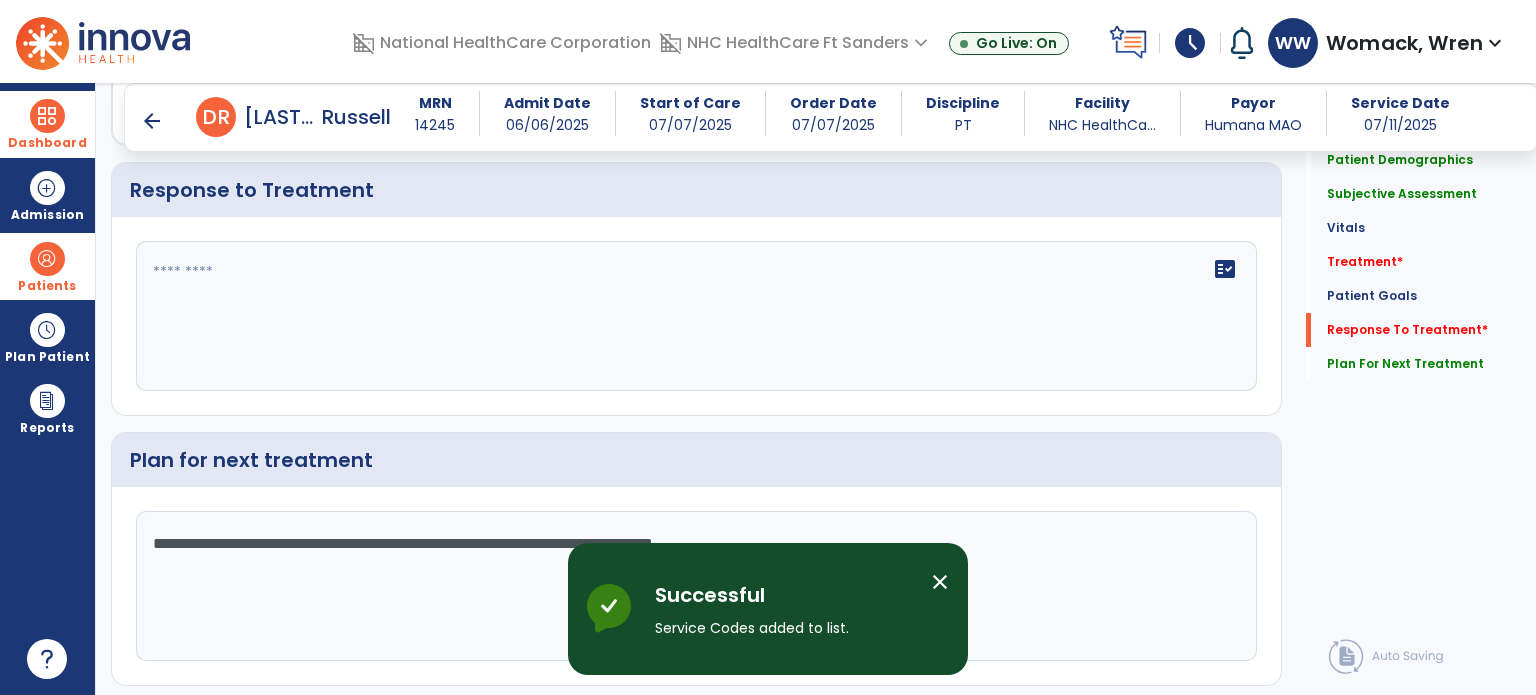 click at bounding box center [47, 259] 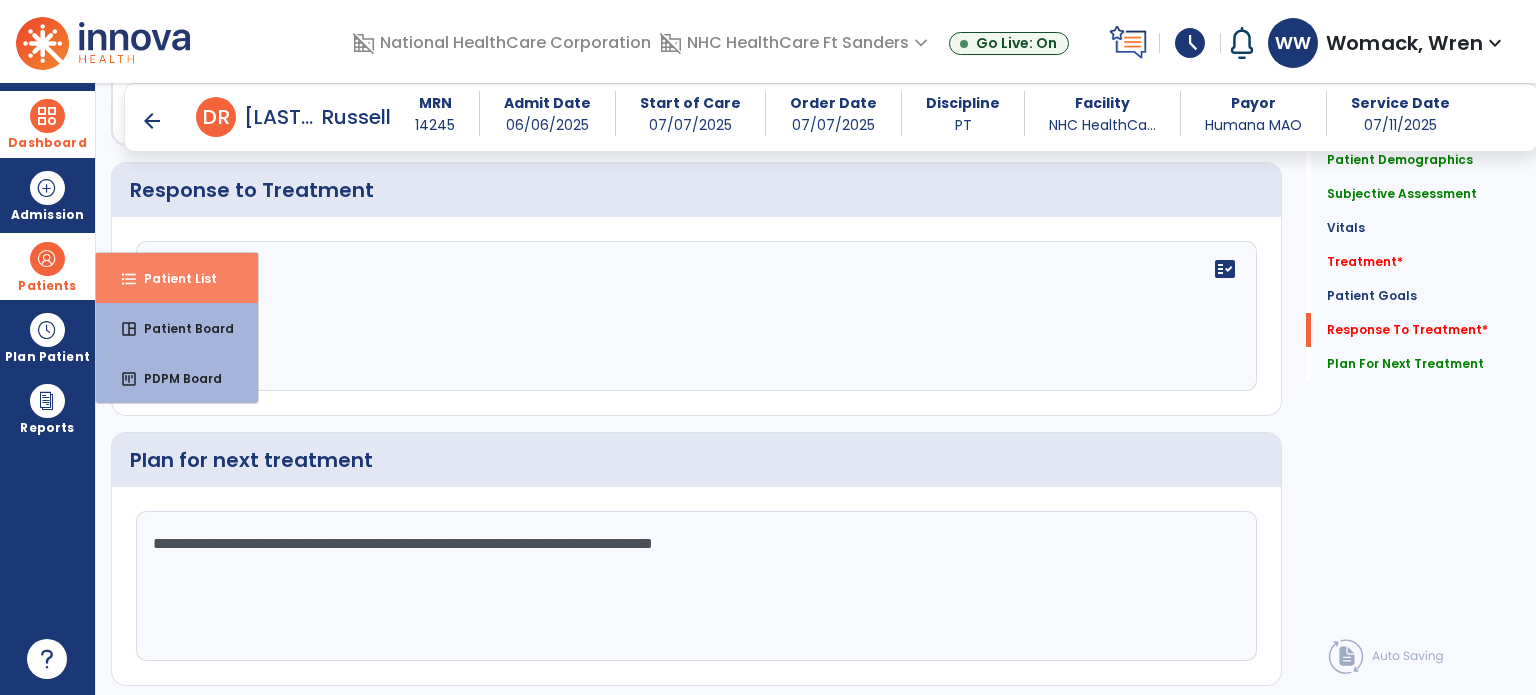 click on "Patient List" at bounding box center [172, 278] 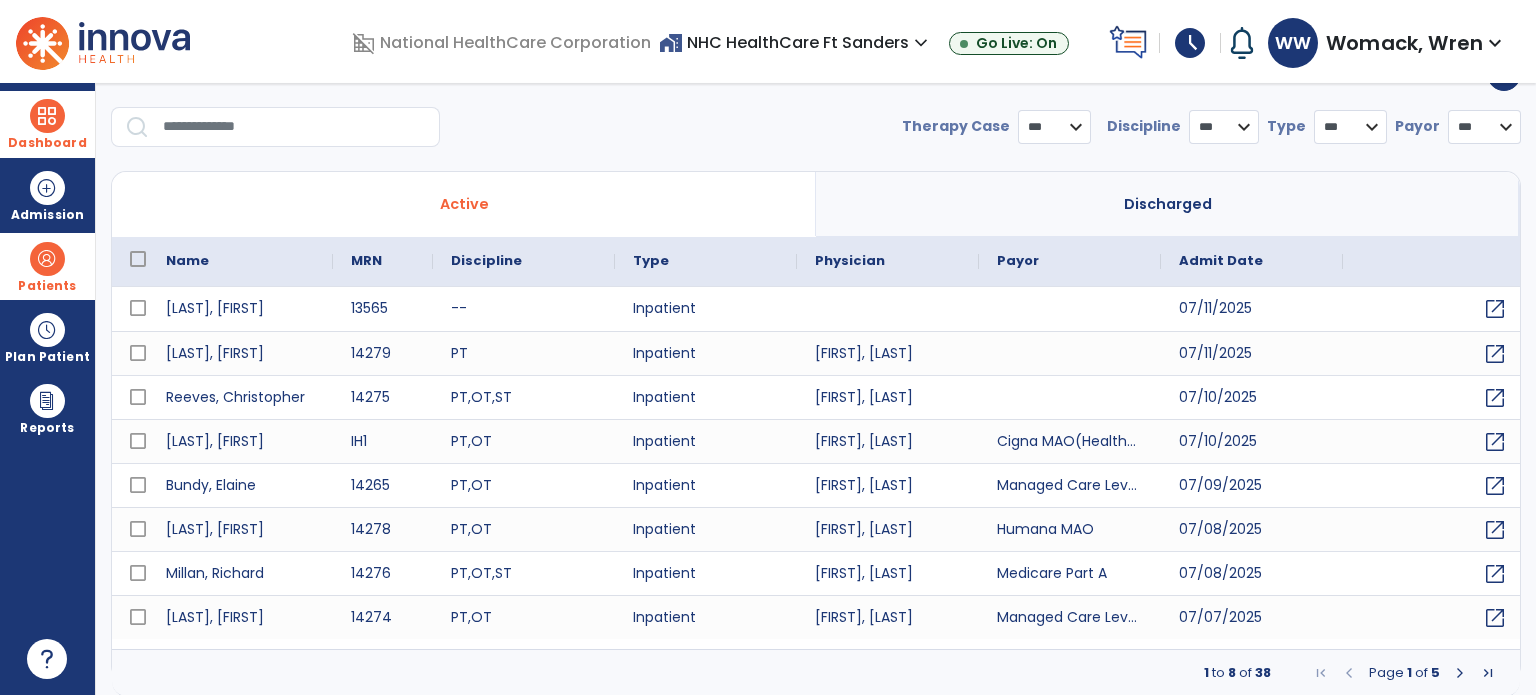 select on "***" 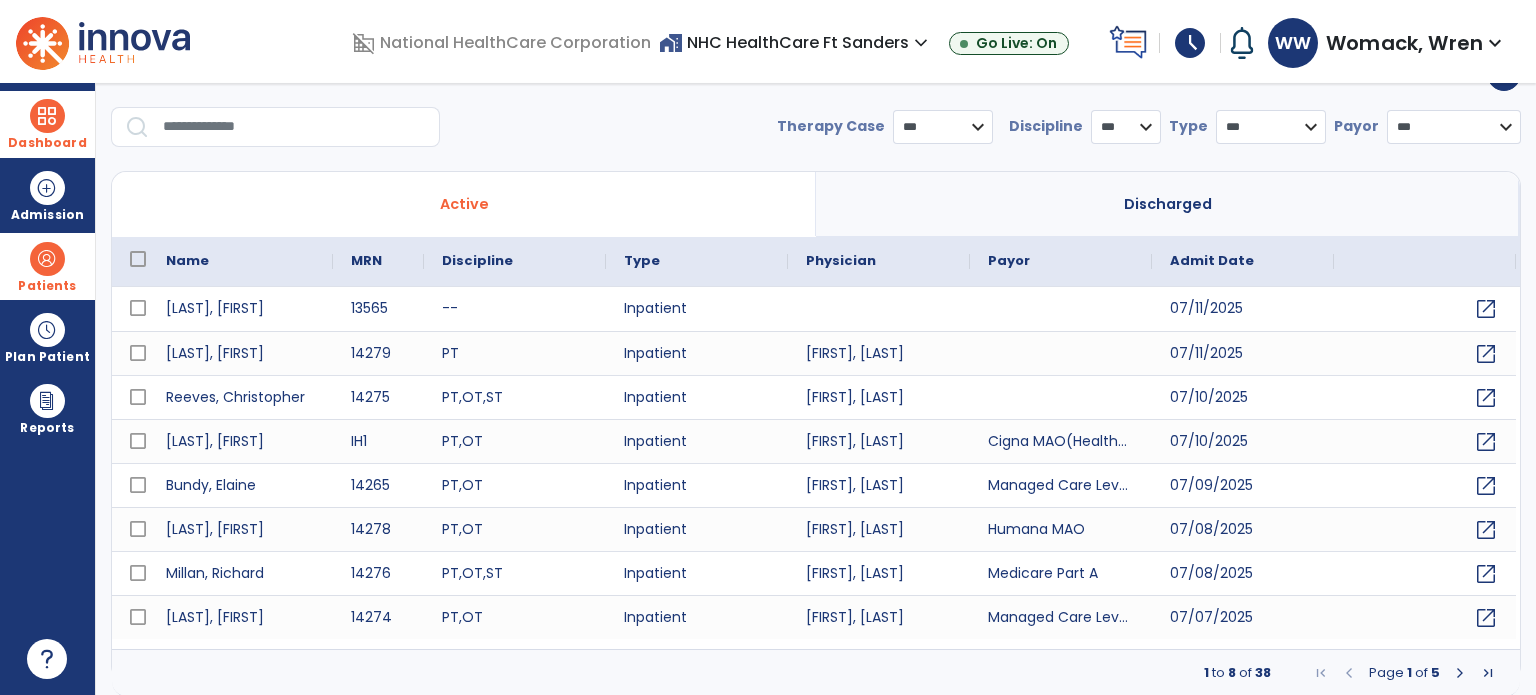 click at bounding box center [294, 127] 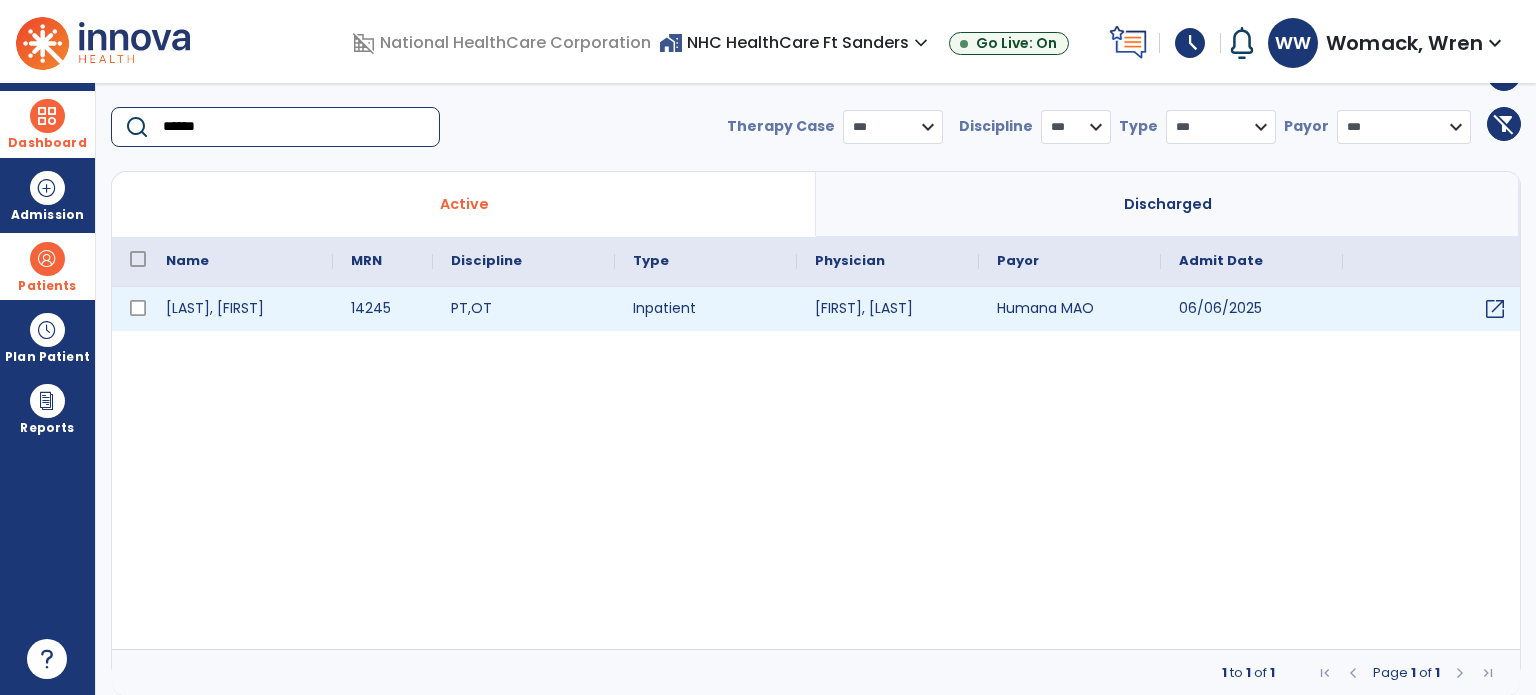 type on "******" 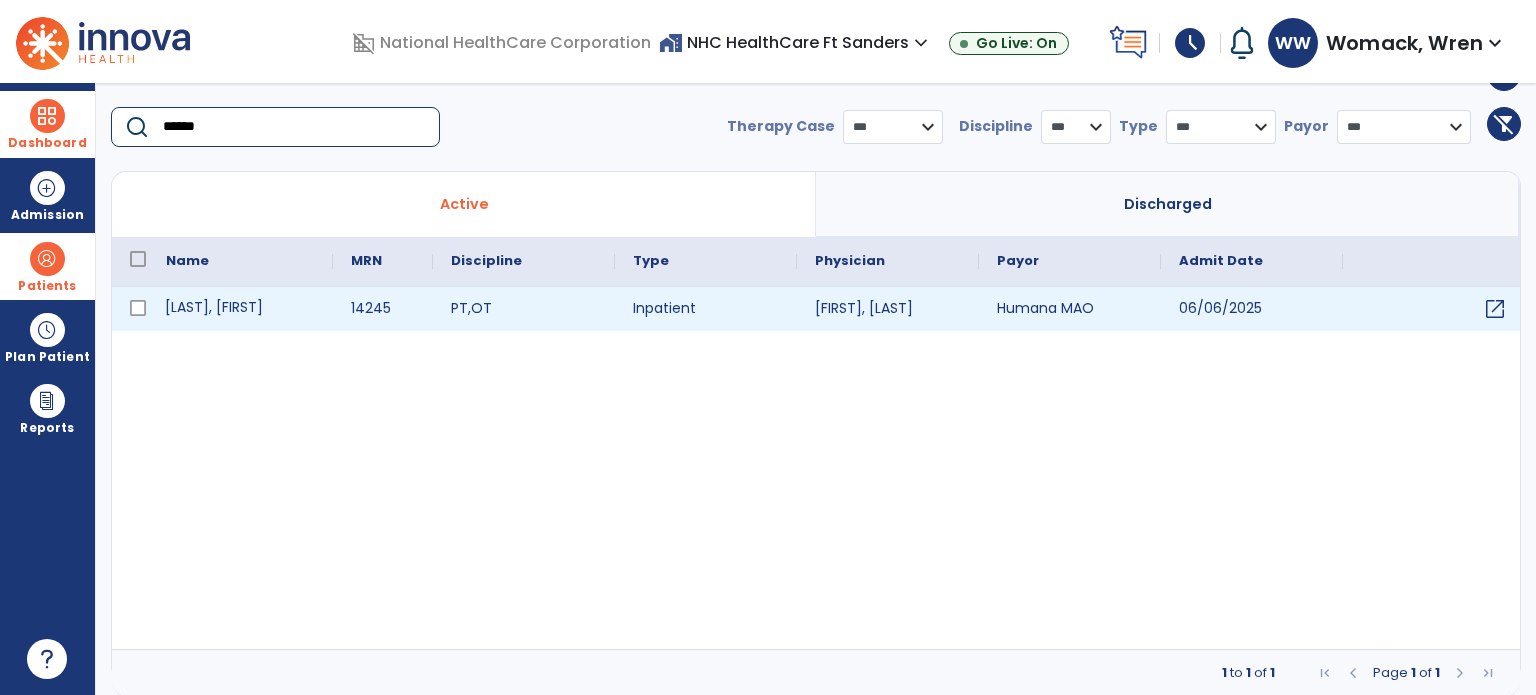 click on "[LAST], [FIRST]" at bounding box center [240, 309] 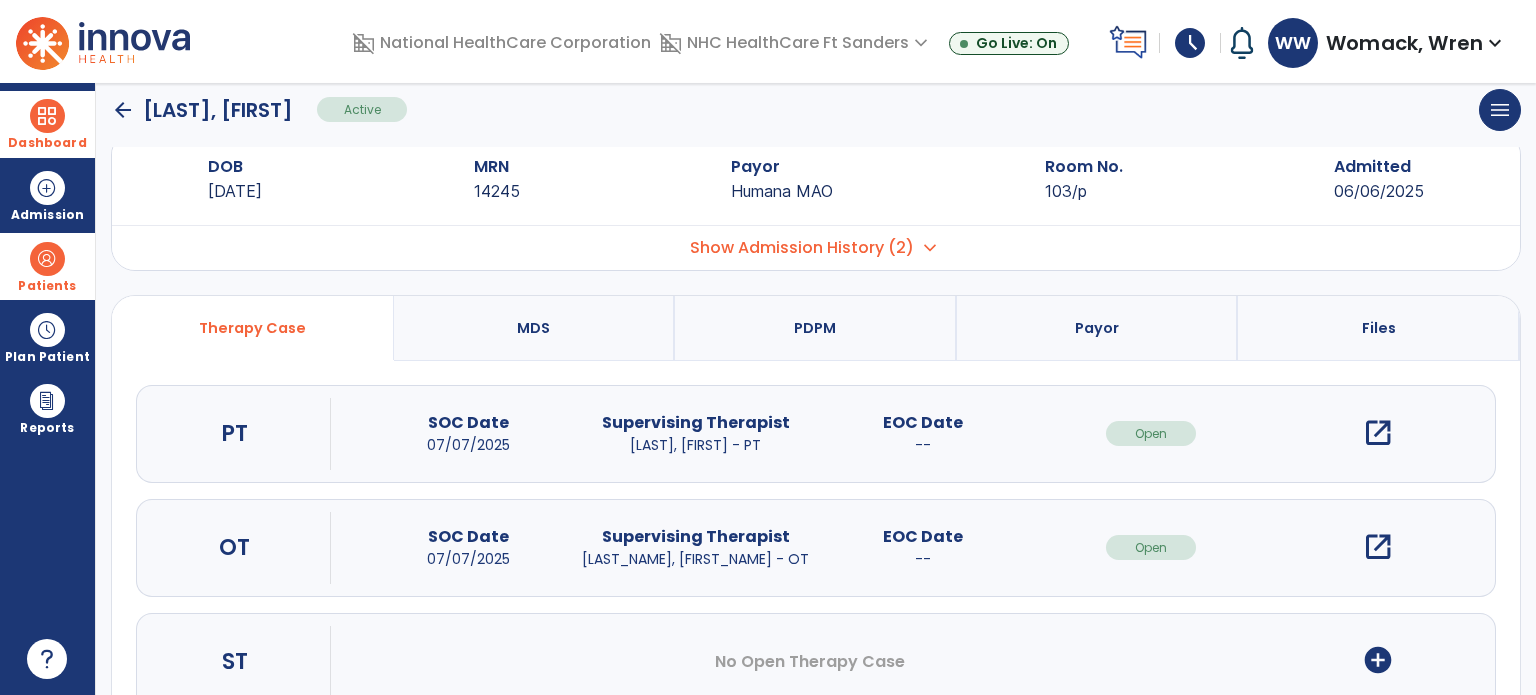 scroll, scrollTop: 0, scrollLeft: 0, axis: both 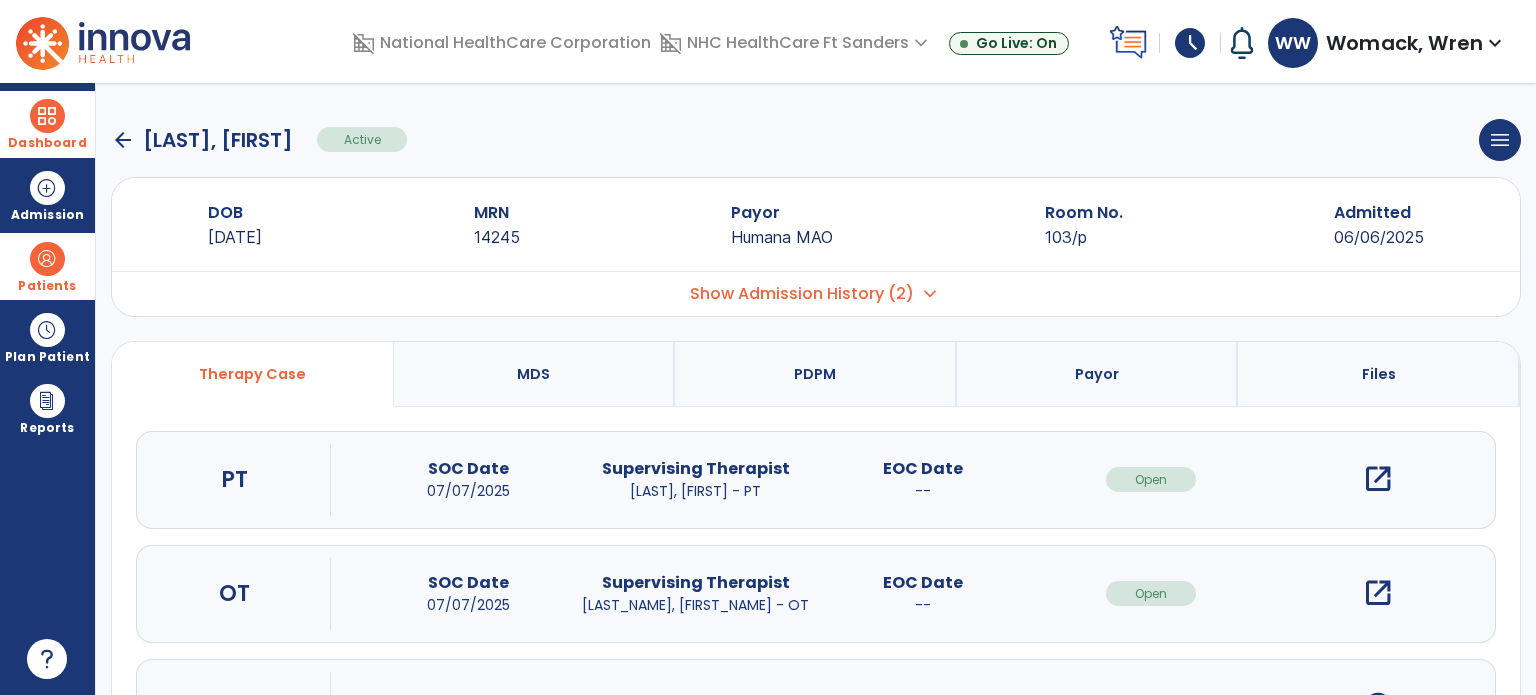click on "open_in_new" at bounding box center [1378, 479] 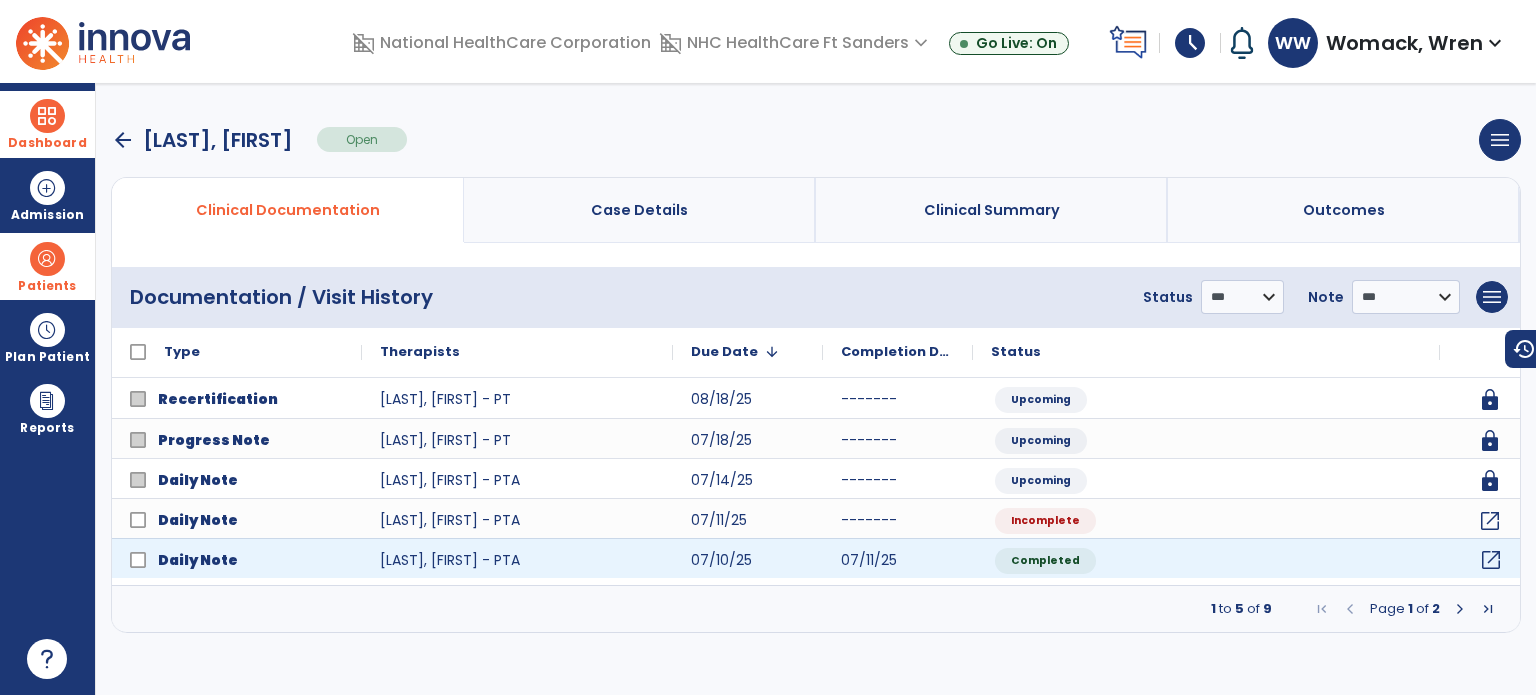 click on "open_in_new" 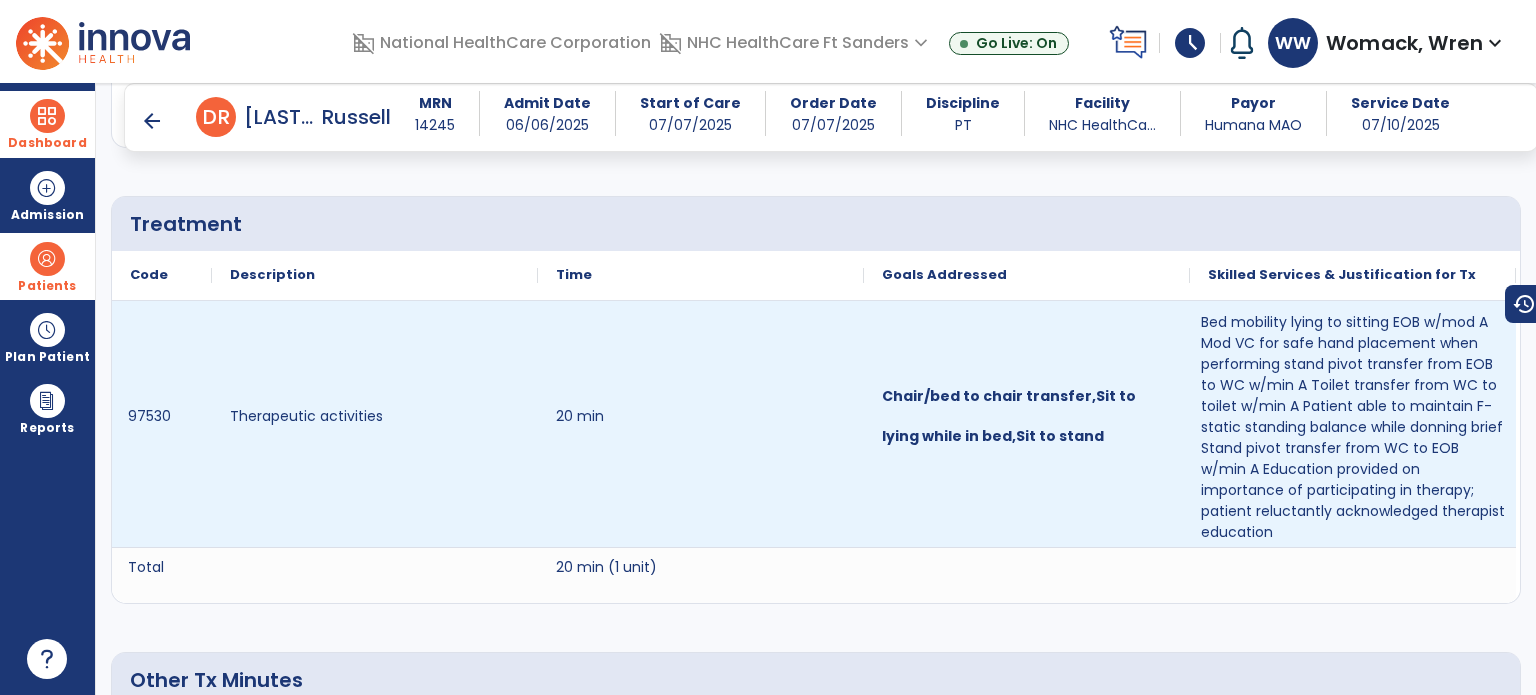 scroll, scrollTop: 1030, scrollLeft: 0, axis: vertical 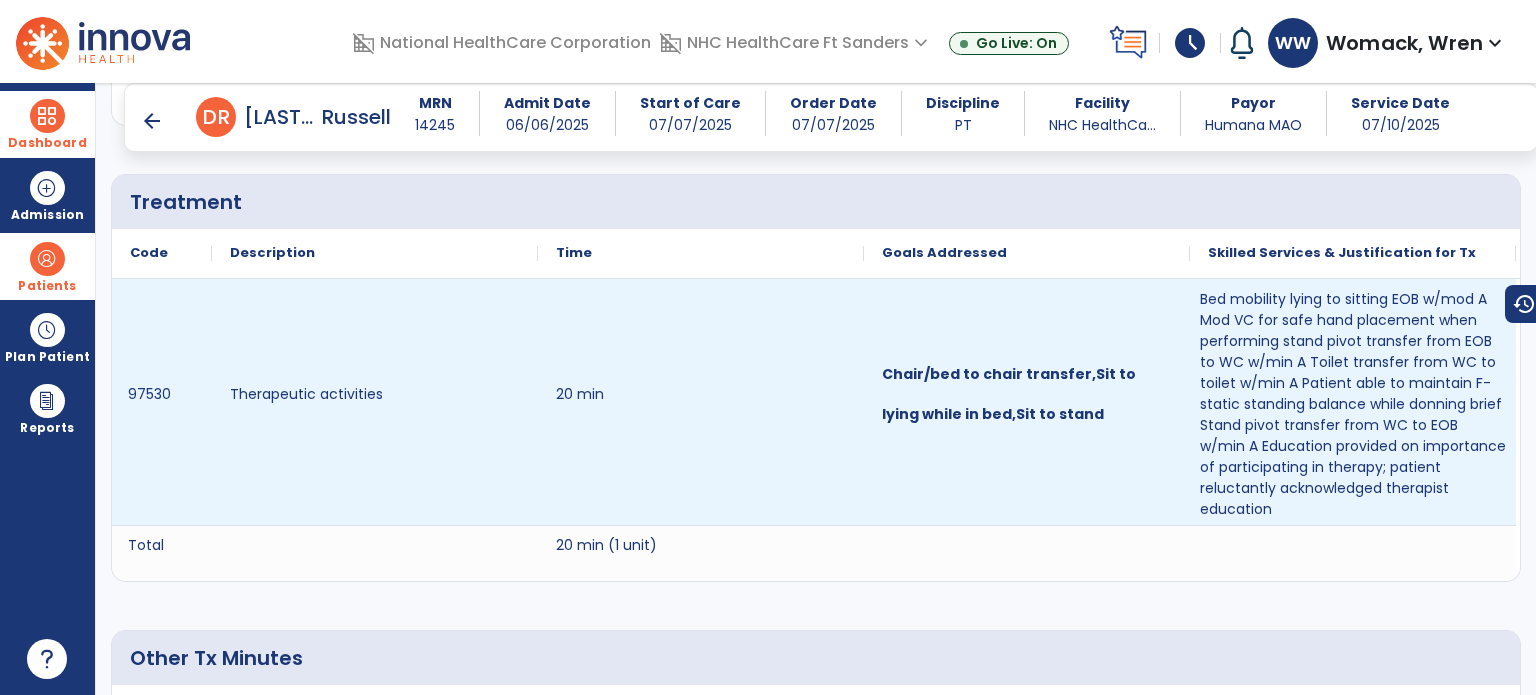 drag, startPoint x: 1195, startPoint y: 294, endPoint x: 1324, endPoint y: 398, distance: 165.70154 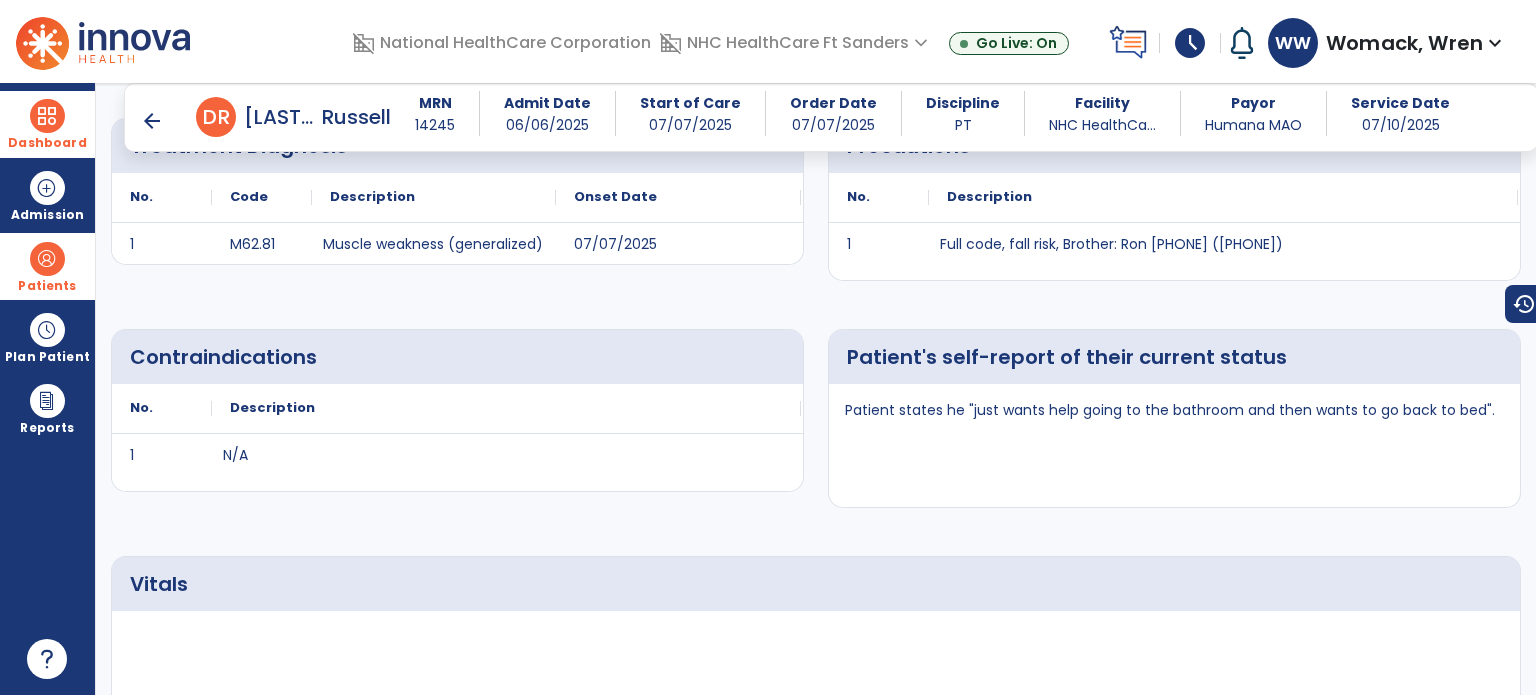 scroll, scrollTop: 0, scrollLeft: 0, axis: both 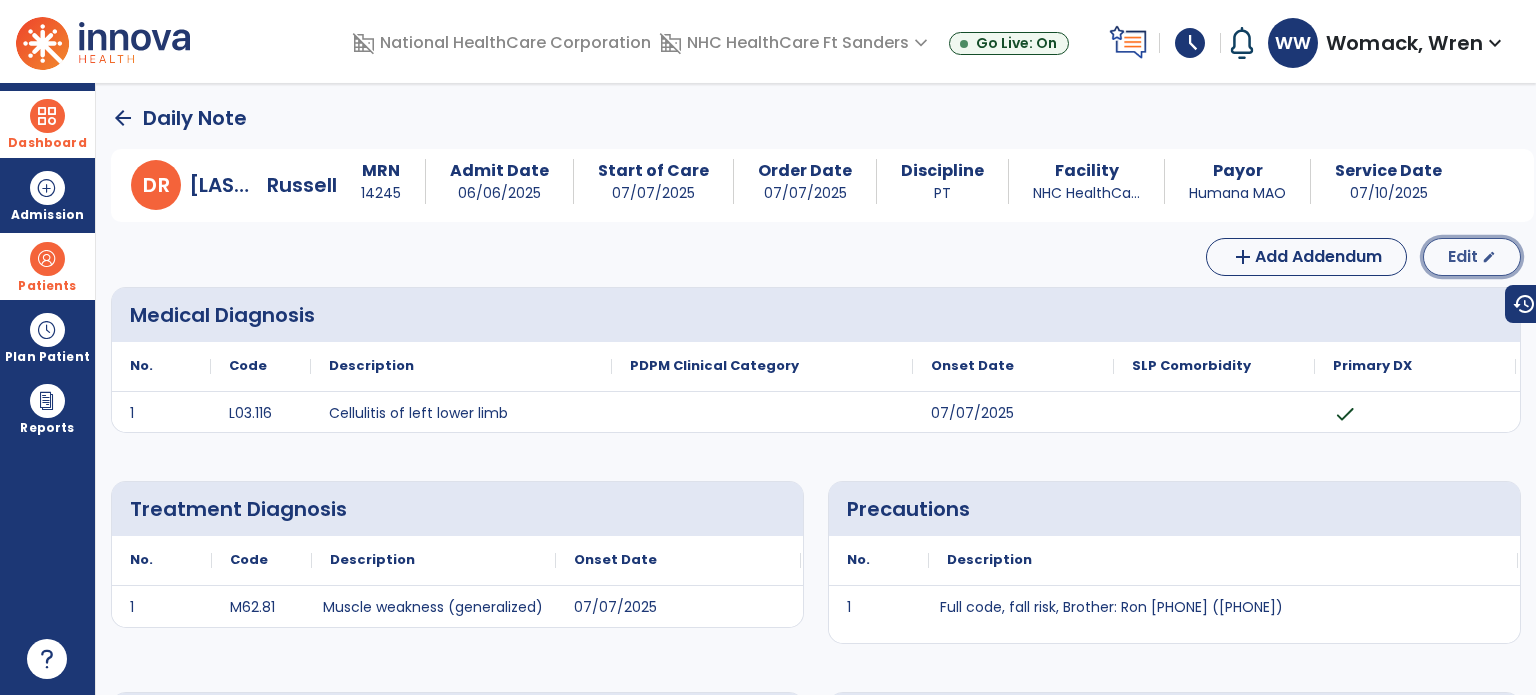 click on "Edit" 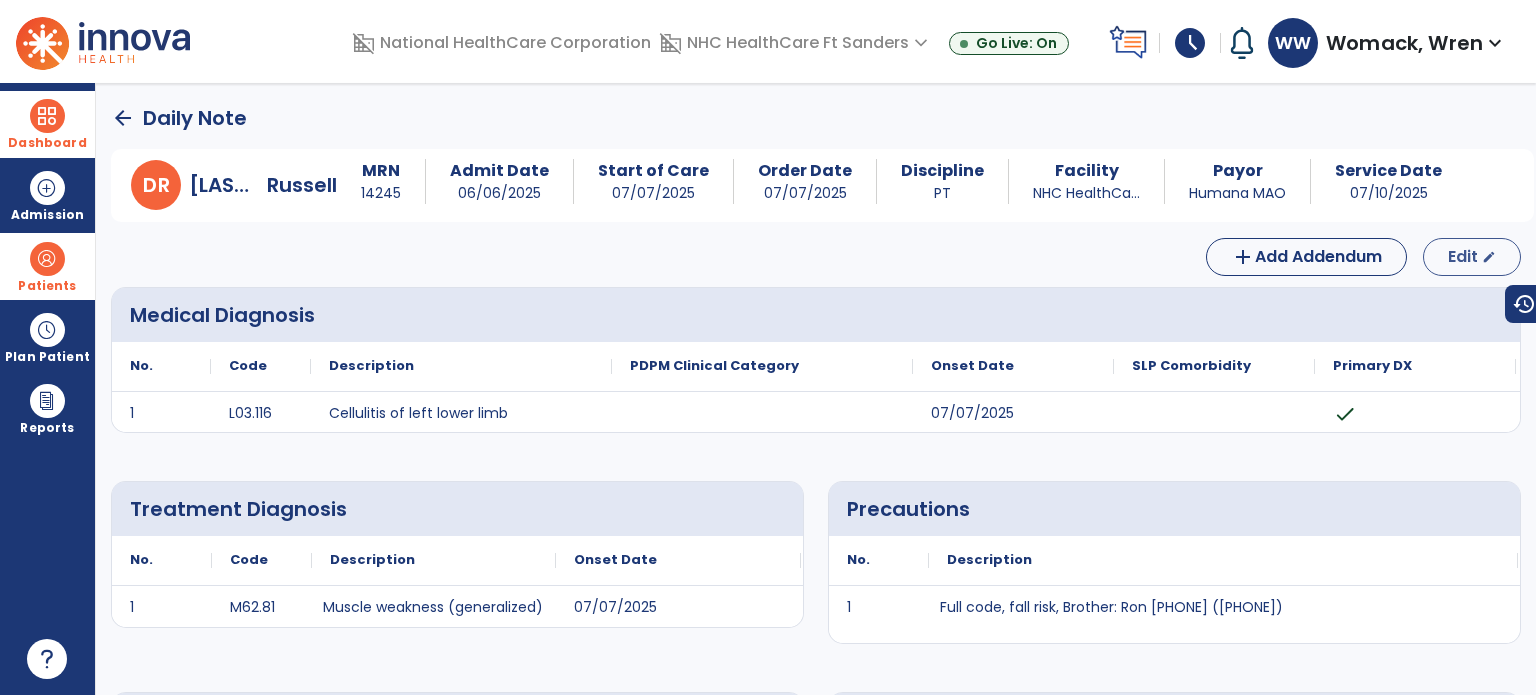 select on "*" 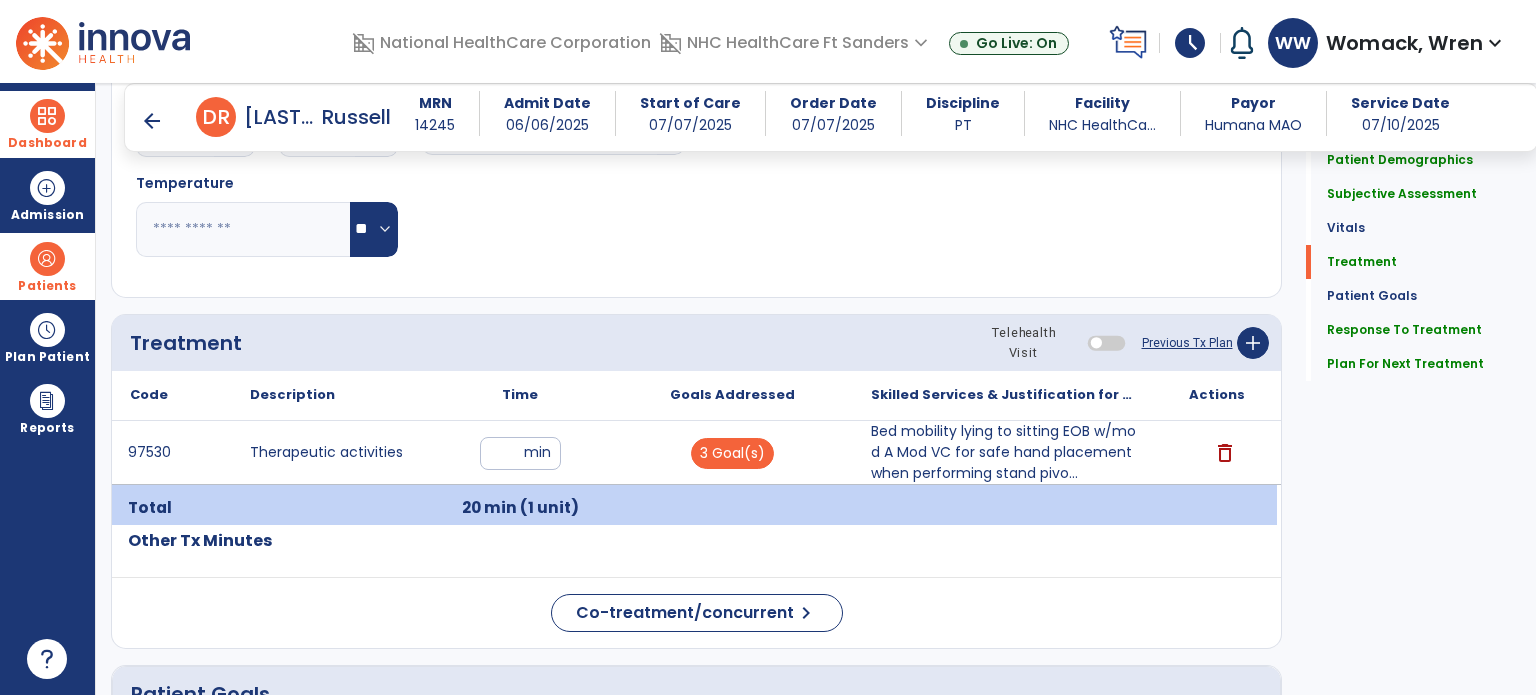 scroll, scrollTop: 955, scrollLeft: 0, axis: vertical 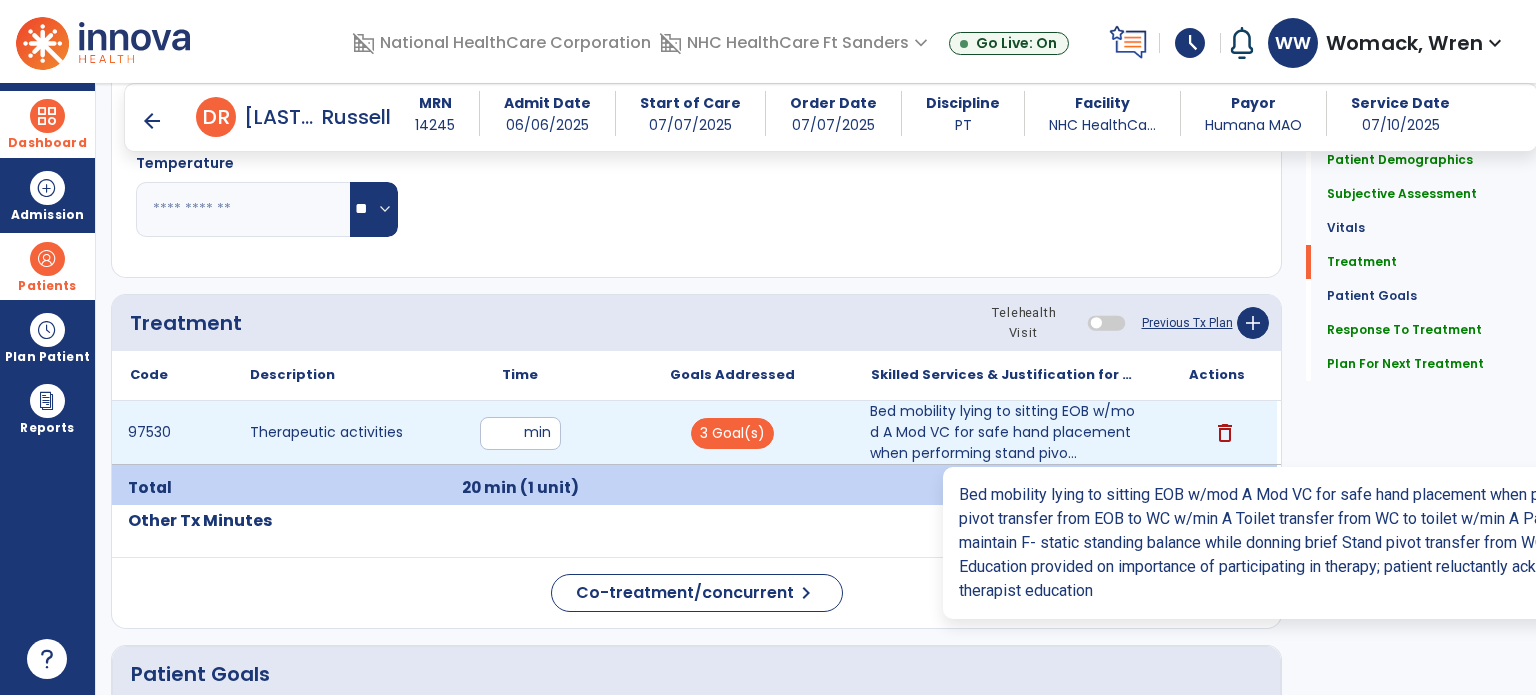 click on "Bed mobility lying to sitting EOB w/mod A
Mod VC for safe hand placement when performing stand pivo..." at bounding box center (1004, 432) 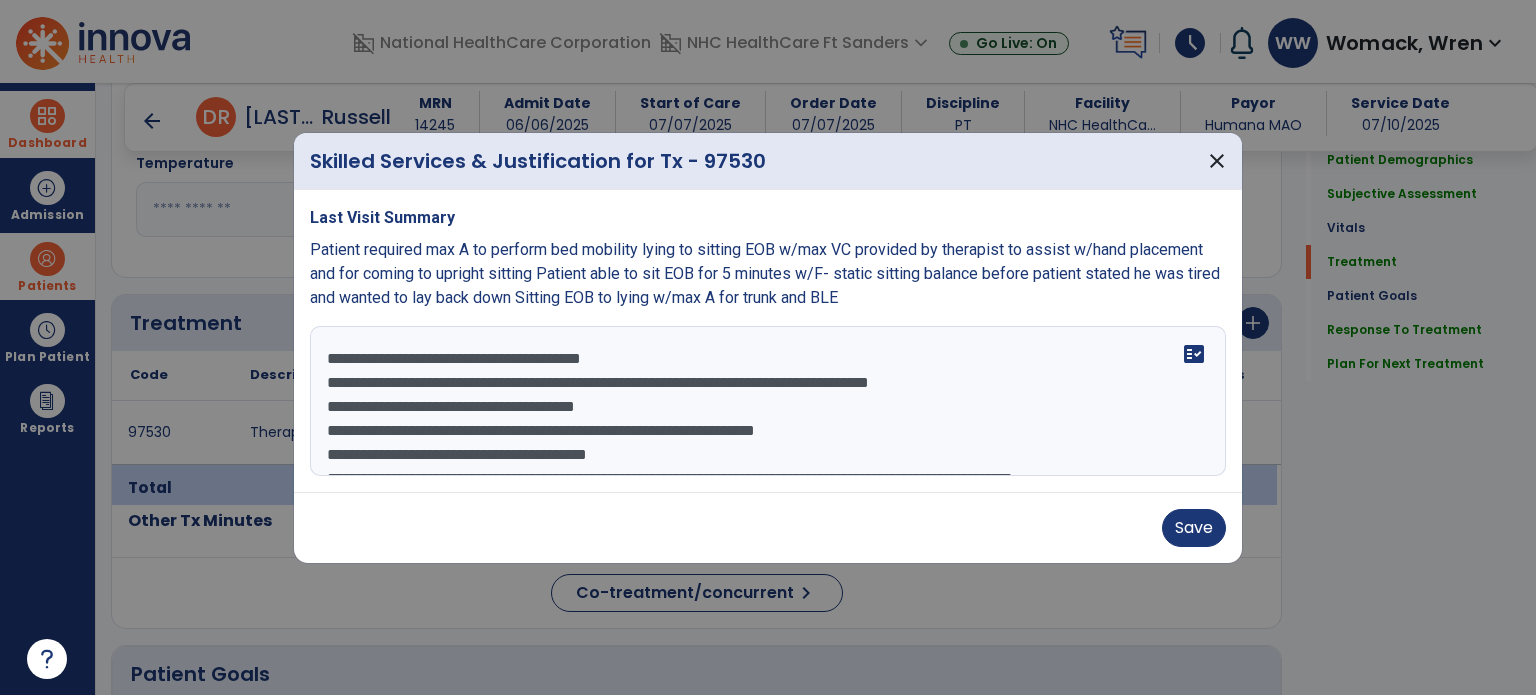 scroll, scrollTop: 48, scrollLeft: 0, axis: vertical 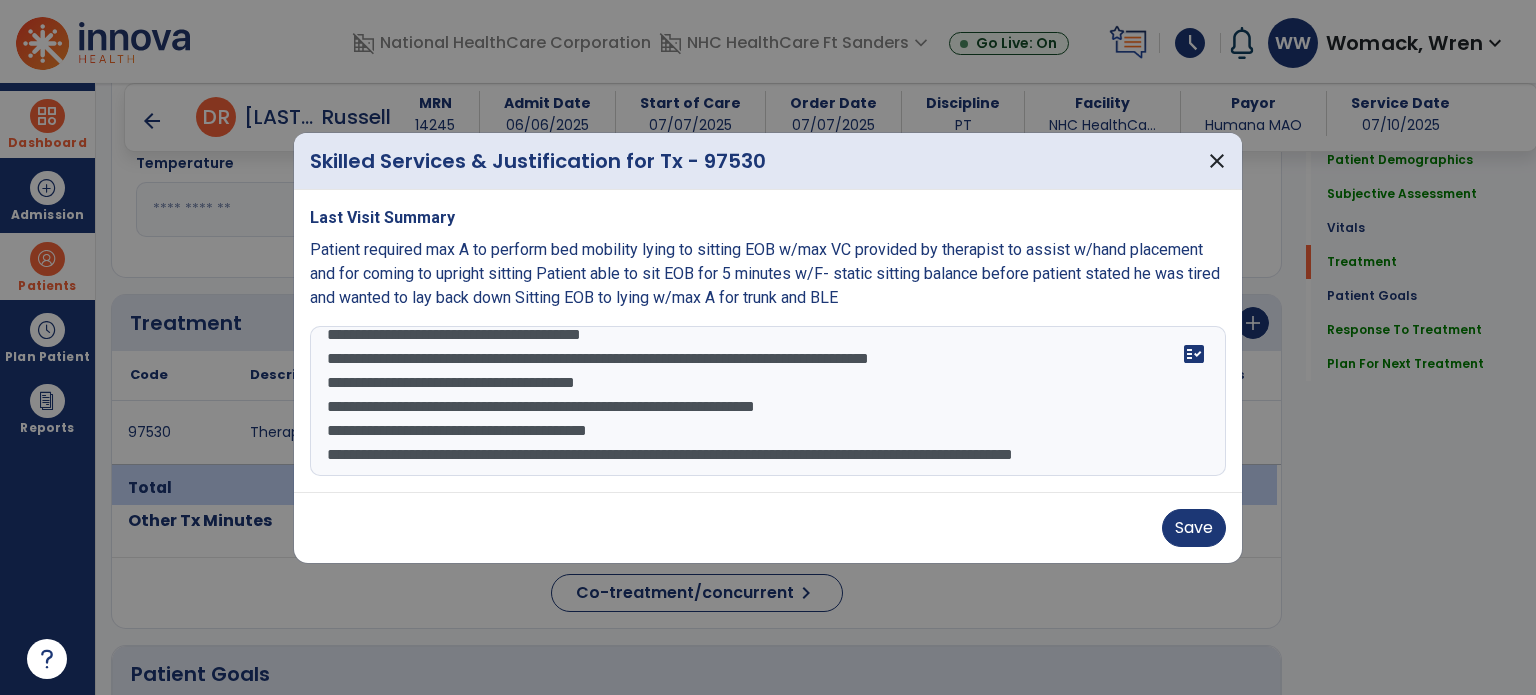 drag, startPoint x: 324, startPoint y: 363, endPoint x: 591, endPoint y: 499, distance: 299.64145 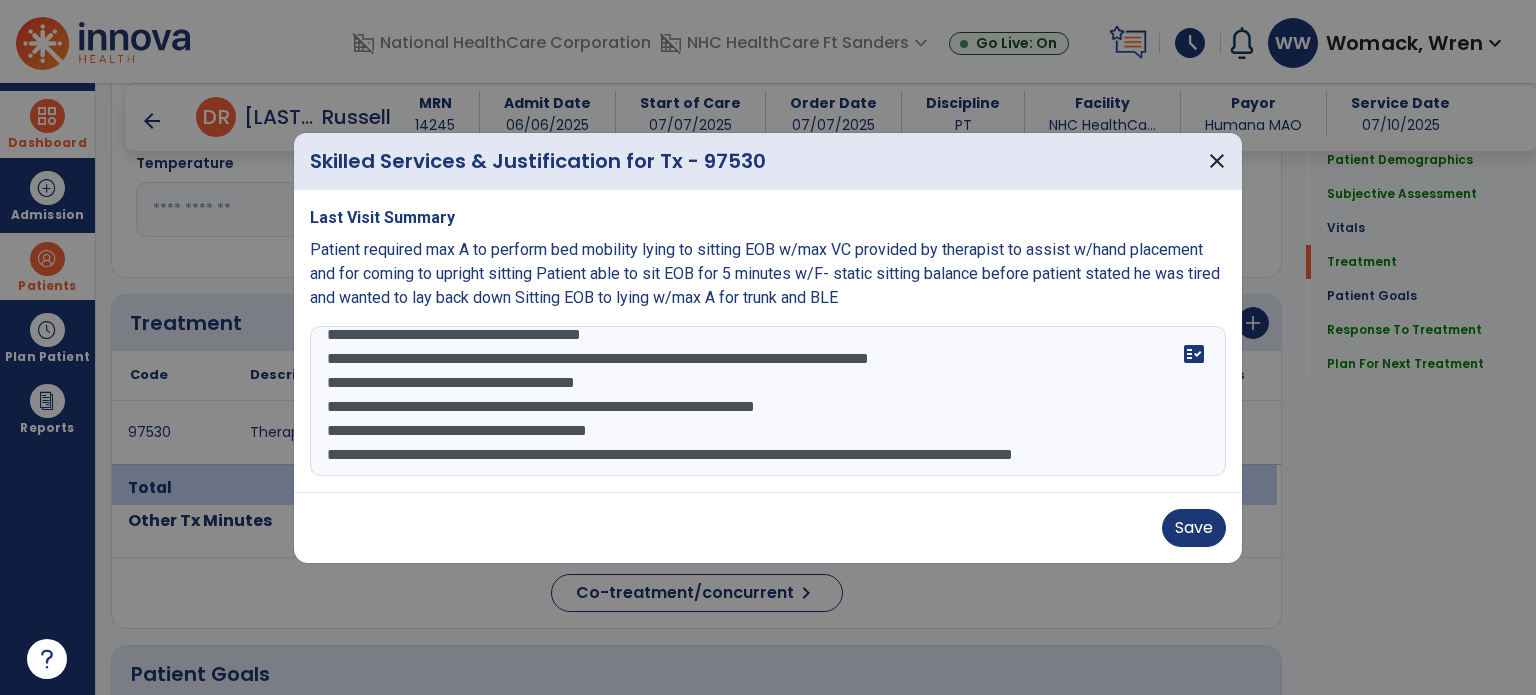 click on "Skilled Services & Justification for Tx - 97530   close   Last Visit Summary Patient required max A to perform bed mobility lying to sitting EOB w/max VC provided by therapist to assist w/hand placement and for coming to upright sitting
Patient able to sit EOB for 5 minutes w/F- static sitting balance before patient stated he was tired and wanted to lay back down
Sitting EOB to lying w/max A for trunk and BLE   Bed mobility lying to sitting EOB w/mod A
Mod VC for safe hand placement when performing stand pivot transfer from EOB to WC w/min A
Toilet transfer from WC to toilet w/min A
Patient able to maintain F- static standing balance while donning brief
Stand pivot transfer from WC to EOB w/min A
Education provided on importance of participating in therapy; patient reluctantly acknowledged therapist education  fact_check   Save" at bounding box center [768, 348] 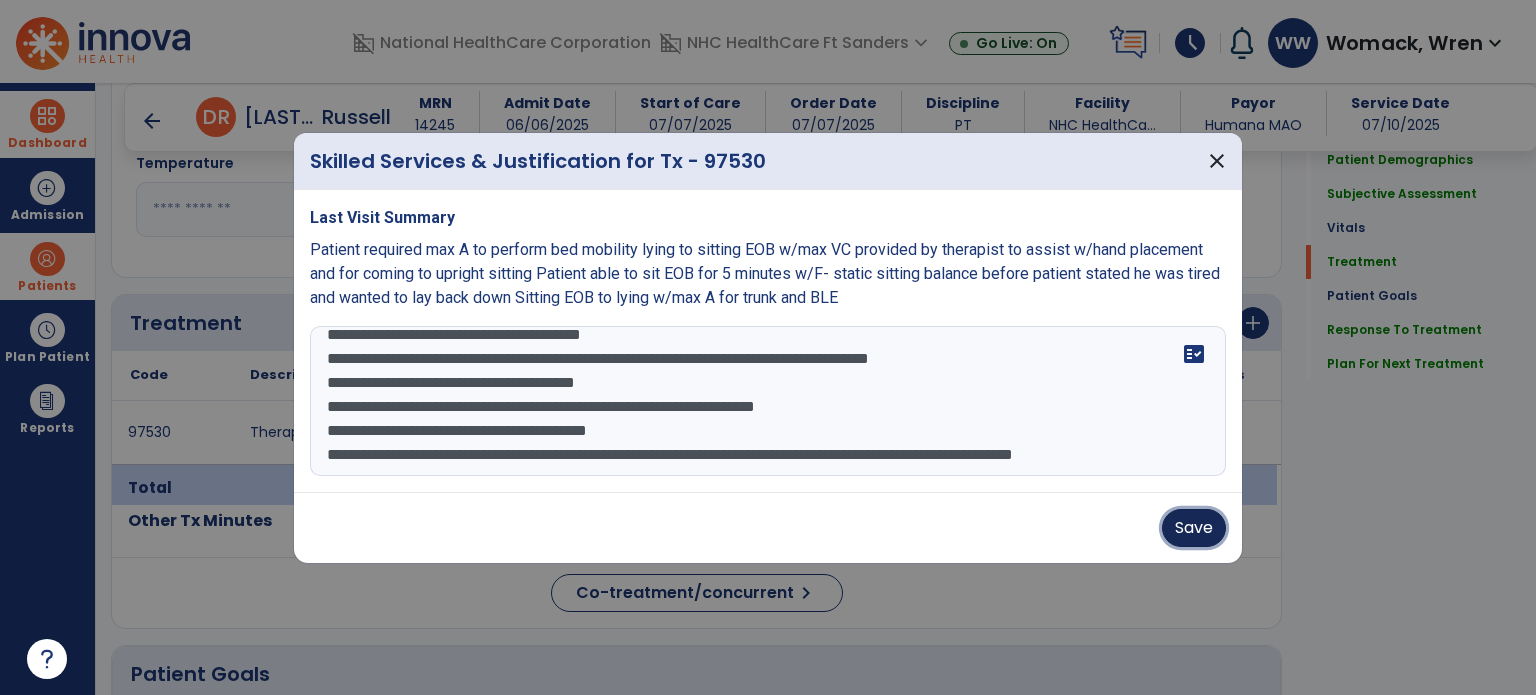 click on "Save" at bounding box center [1194, 528] 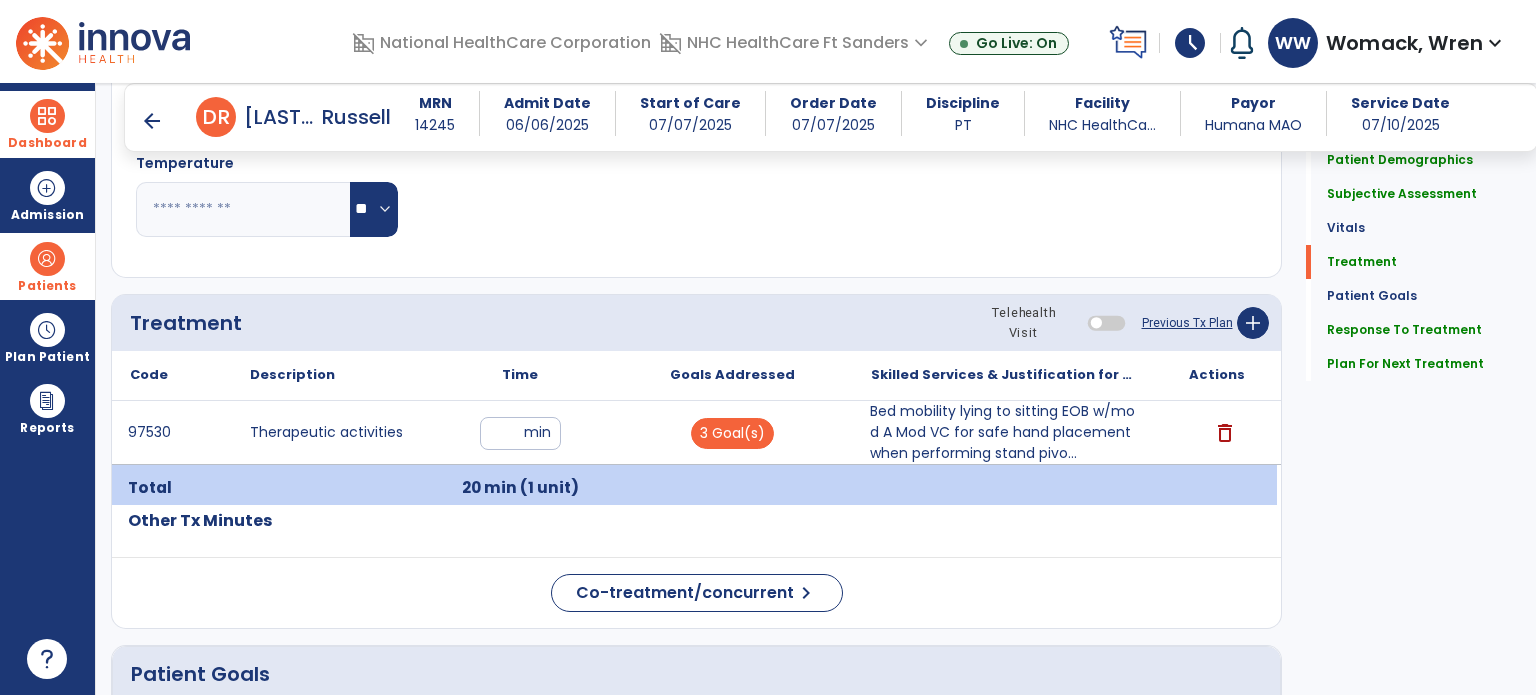 click on "Dashboard" at bounding box center [47, 124] 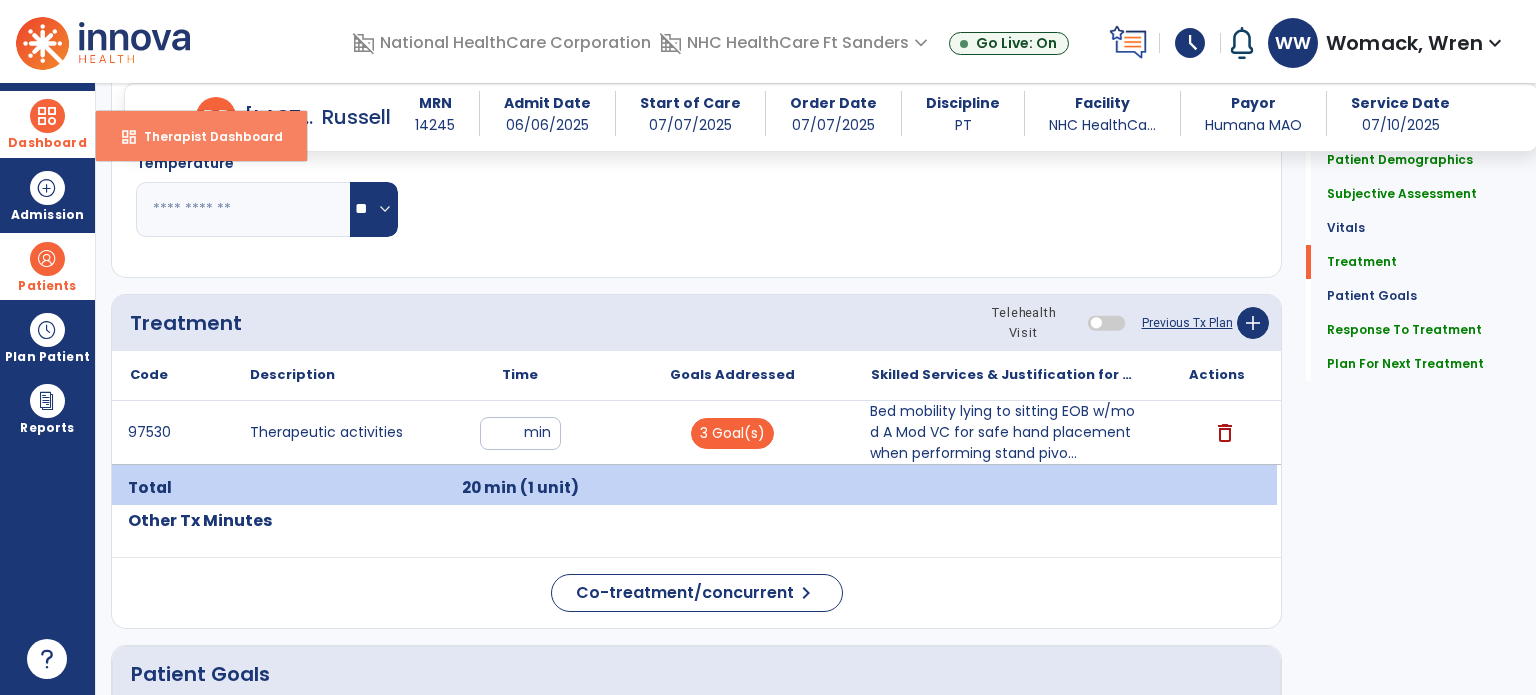 click on "dashboard" at bounding box center [129, 137] 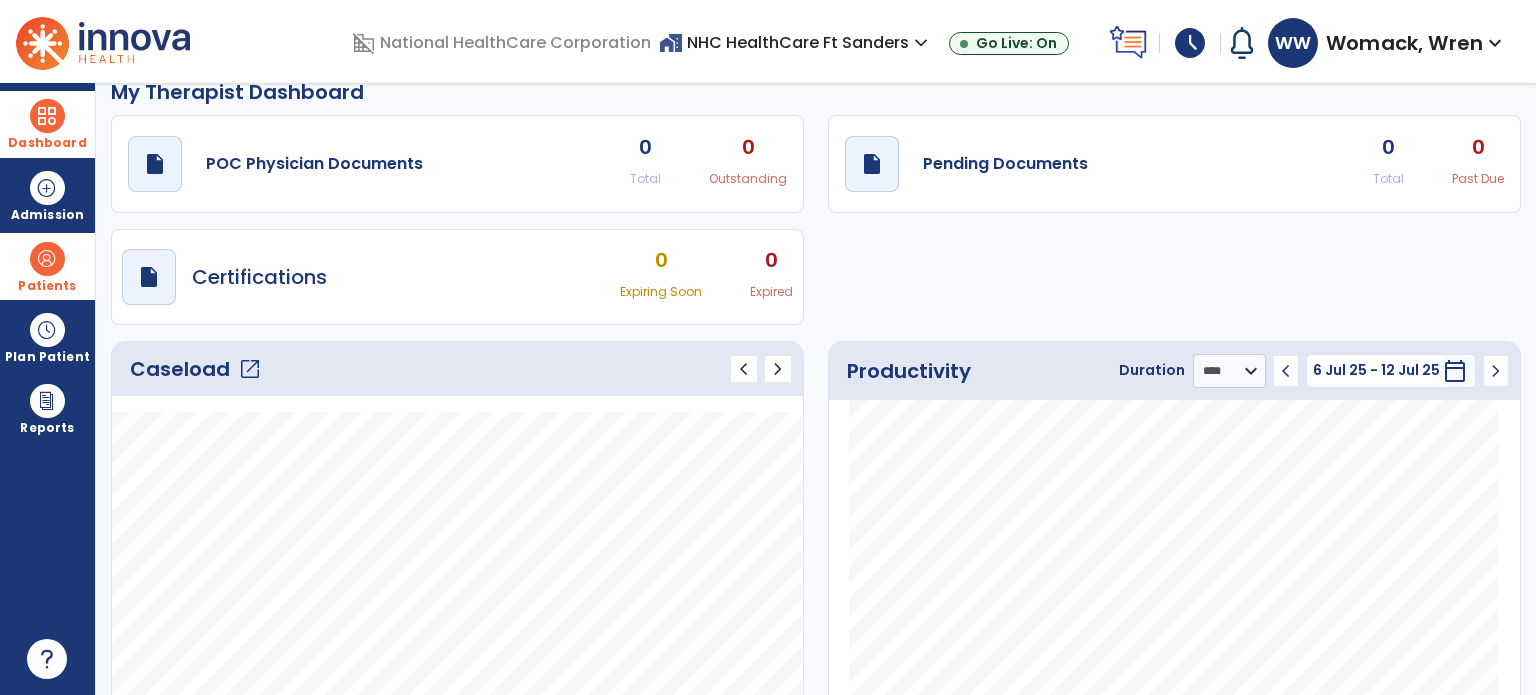 scroll, scrollTop: 25, scrollLeft: 0, axis: vertical 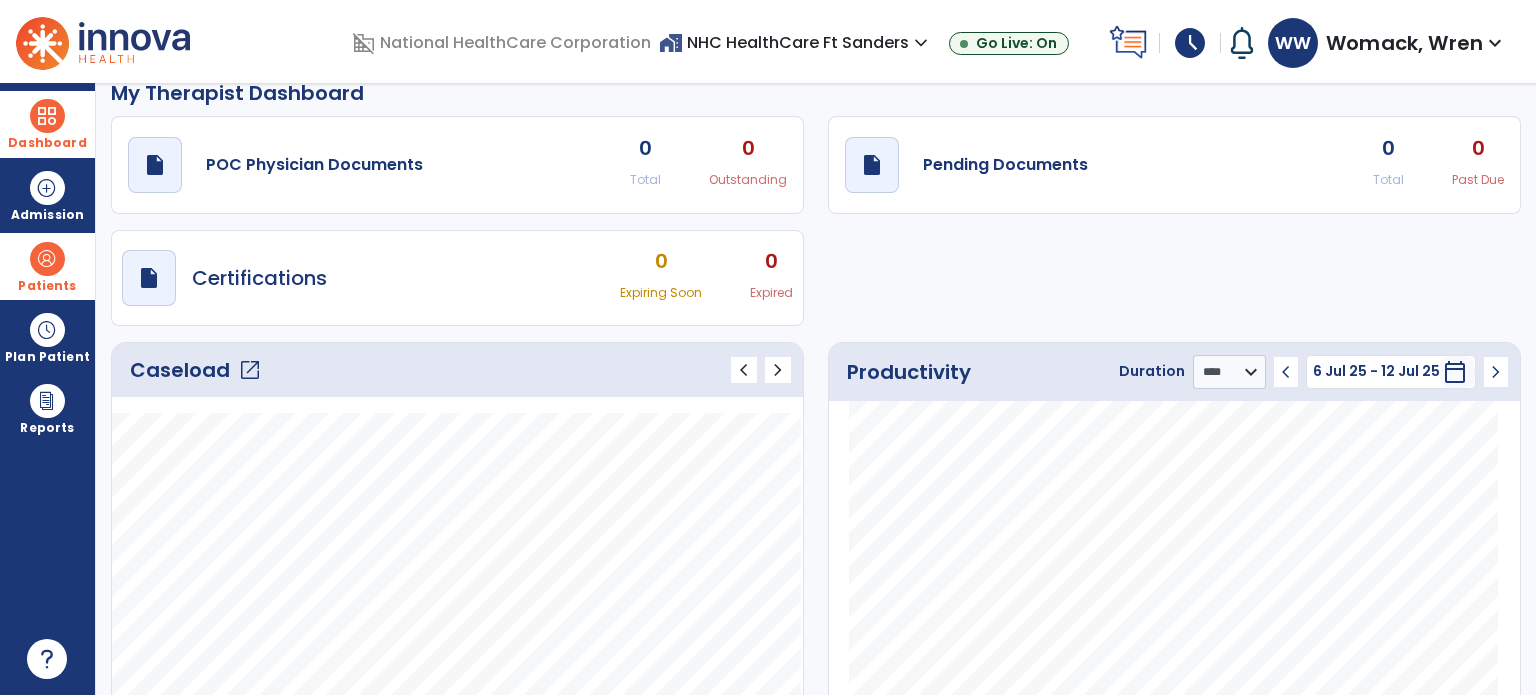 click on "0" 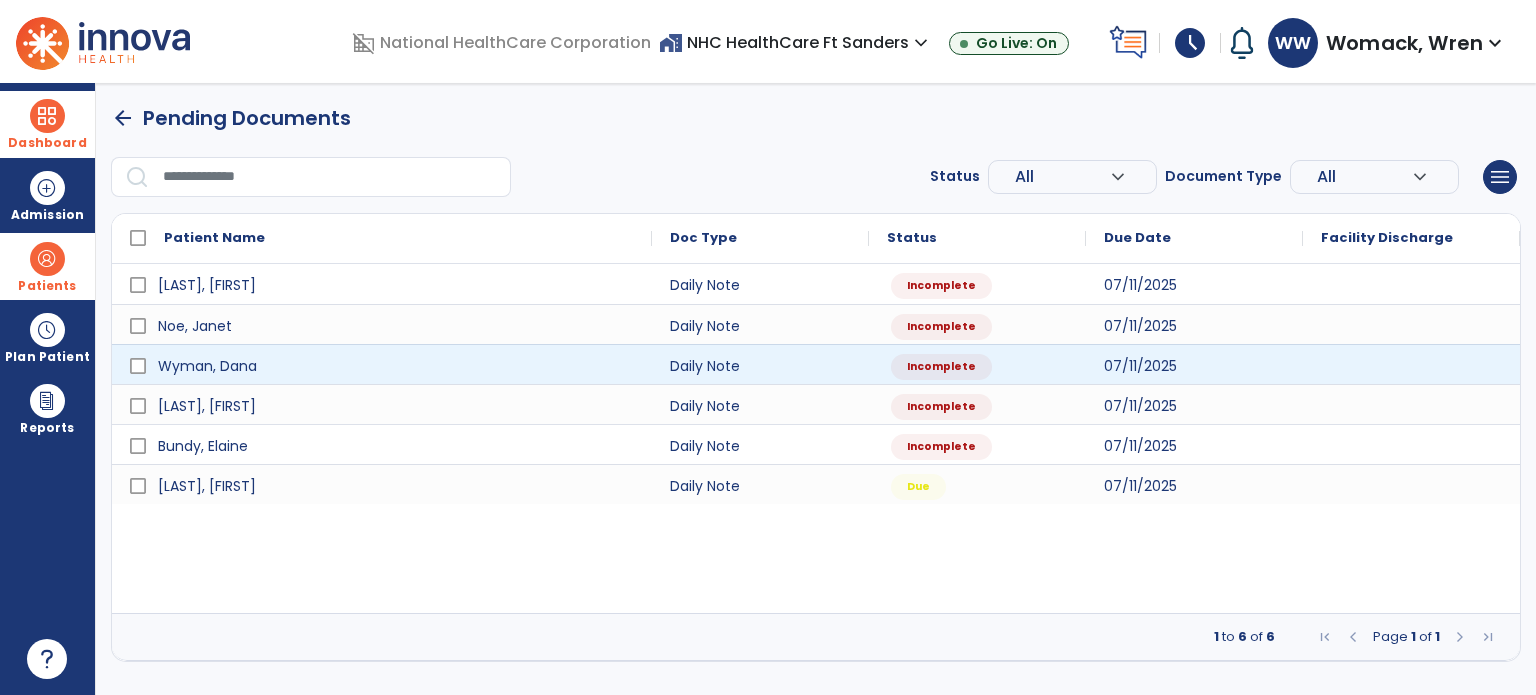 scroll, scrollTop: 0, scrollLeft: 0, axis: both 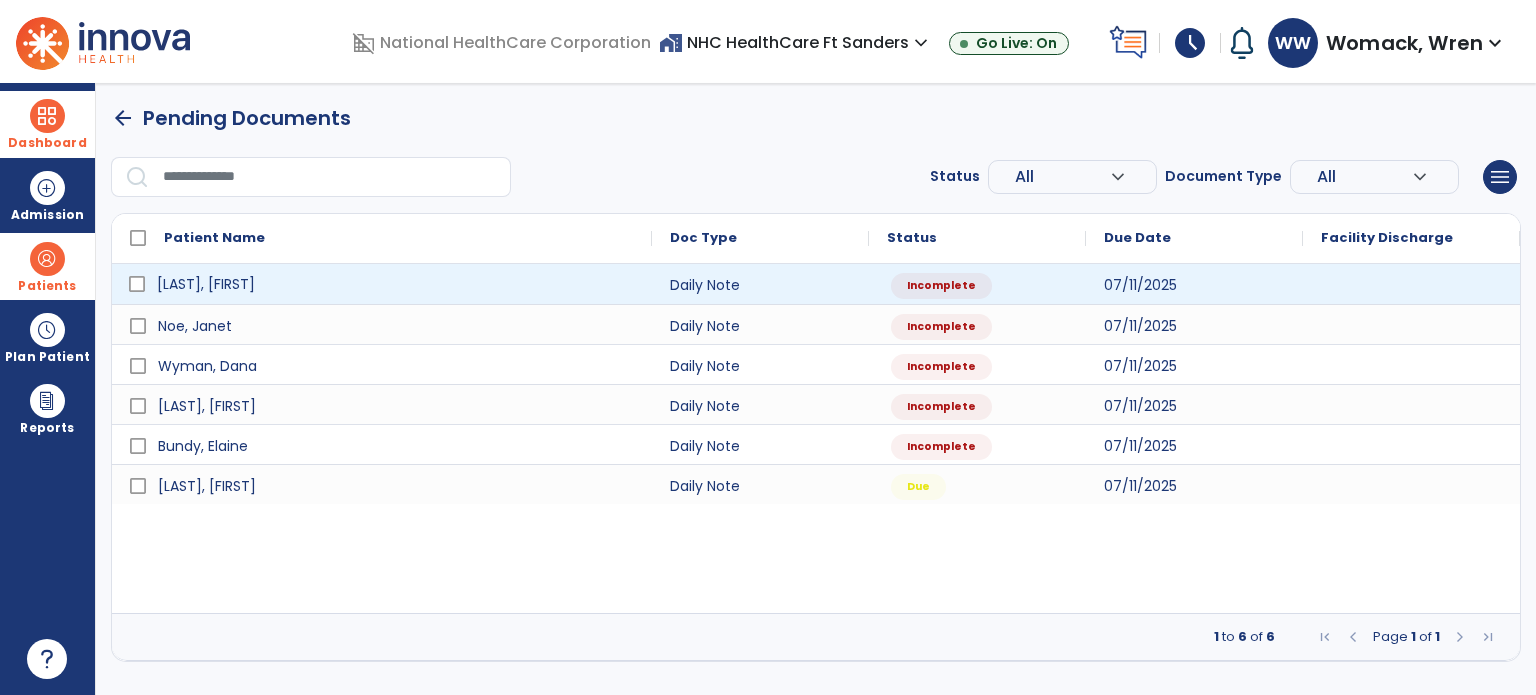 click on "[LAST], [FIRST]" at bounding box center [206, 284] 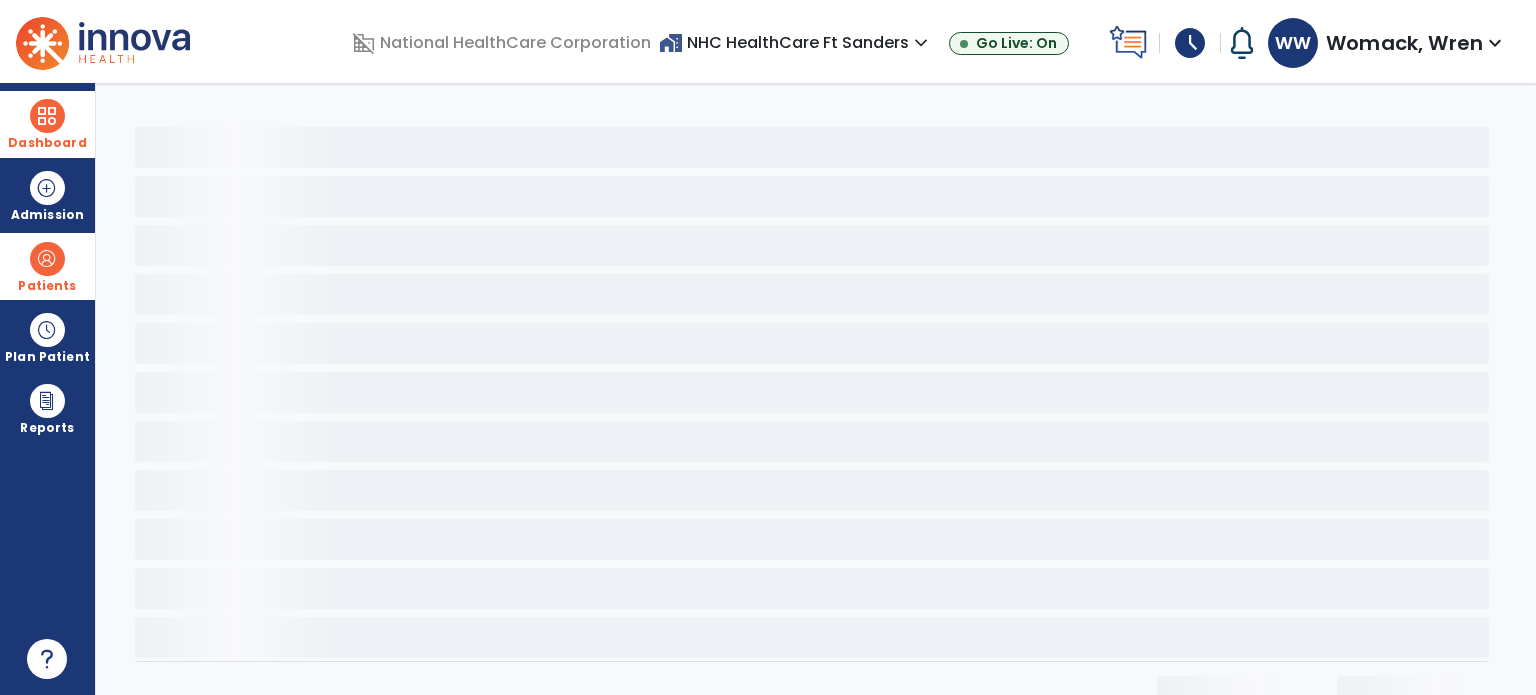 select on "*" 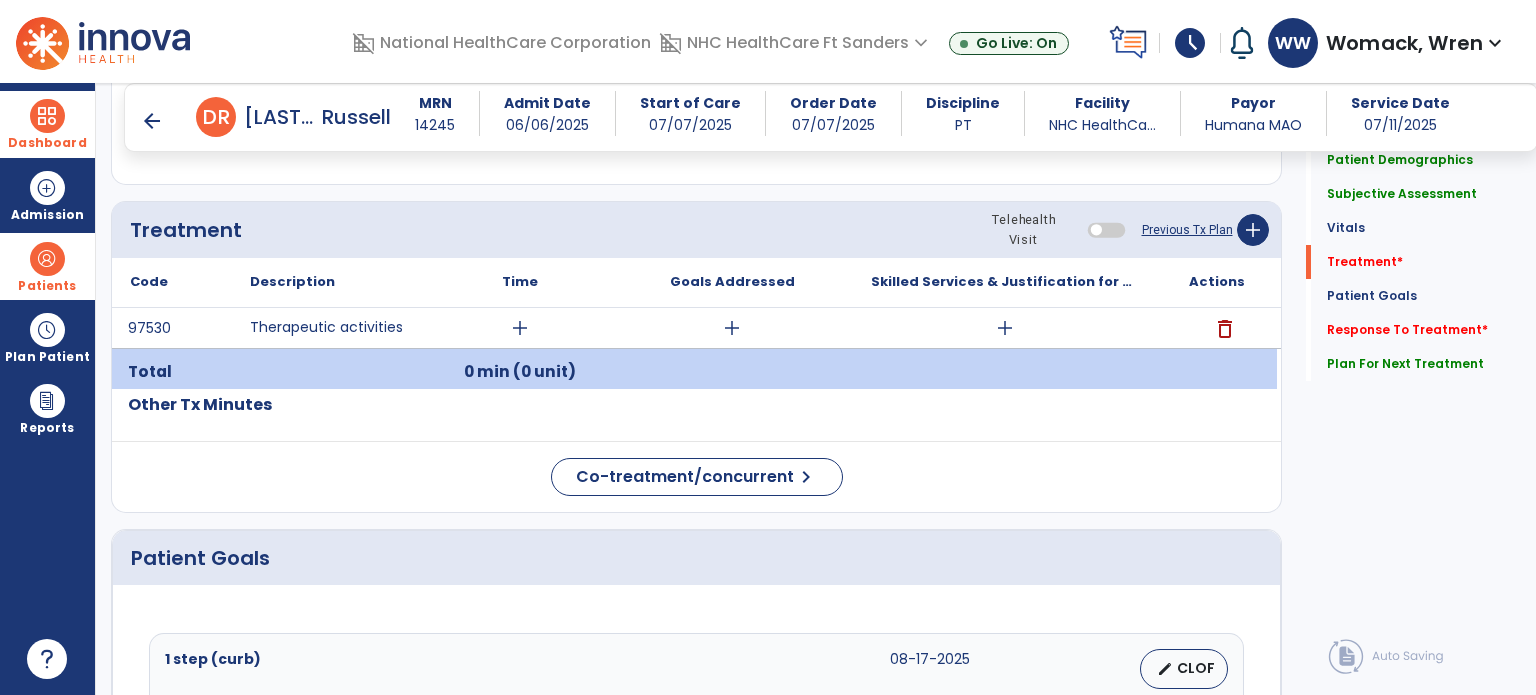 scroll, scrollTop: 1035, scrollLeft: 0, axis: vertical 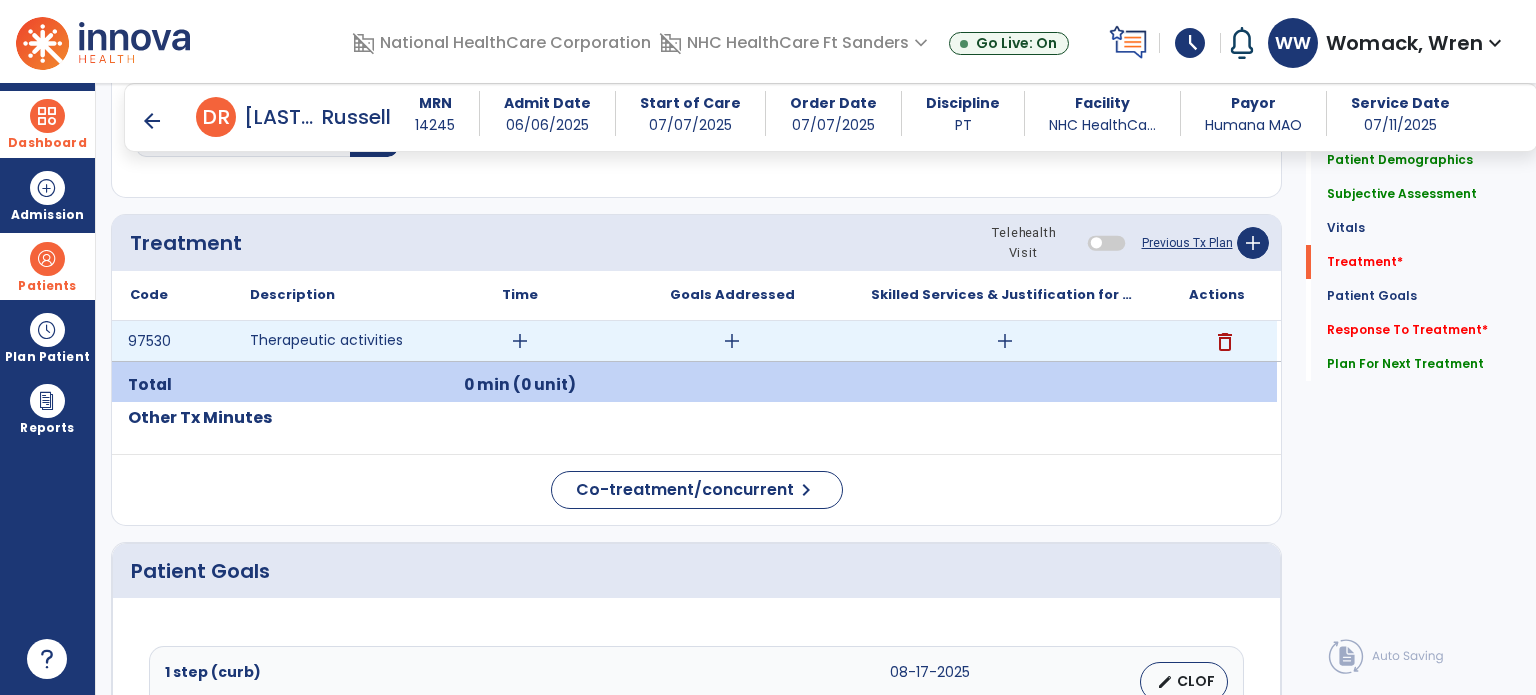 click on "add" at bounding box center [1005, 341] 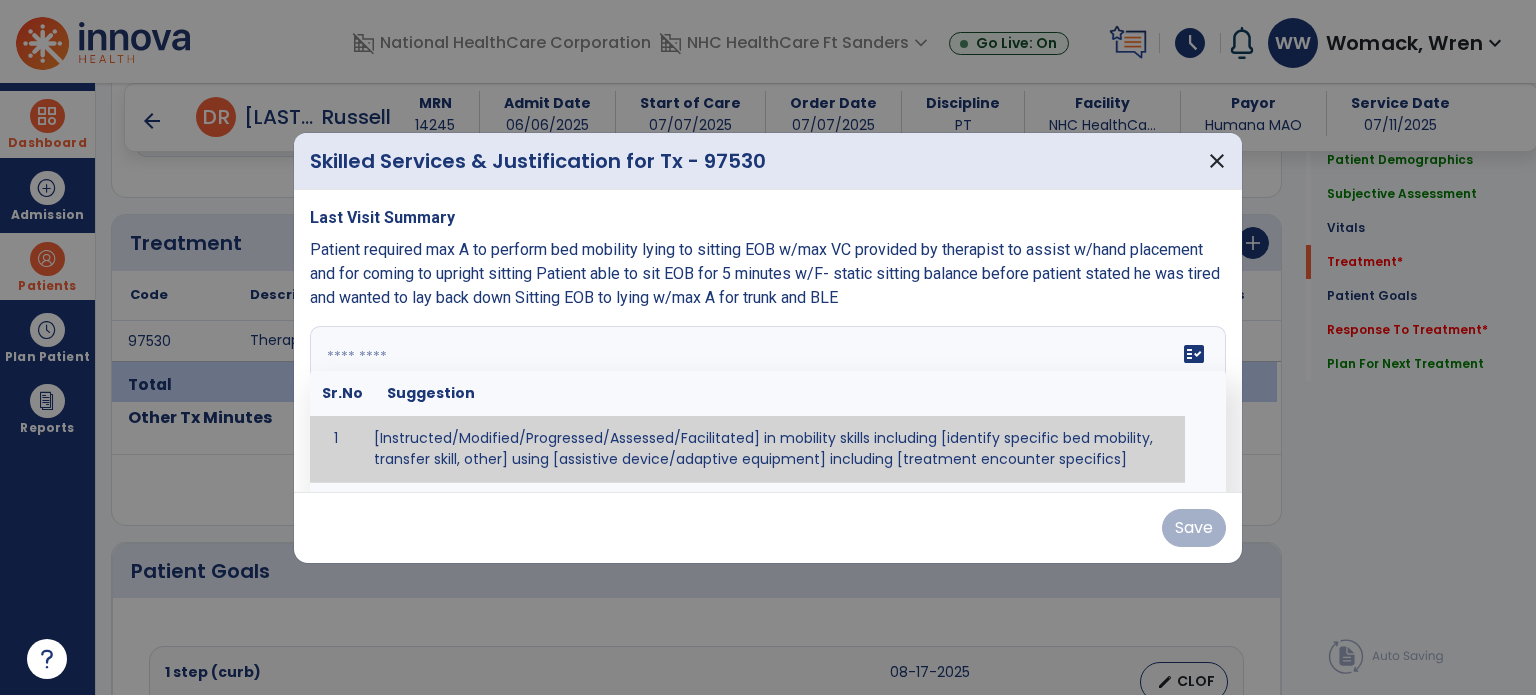 click on "fact_check  Sr.No Suggestion 1 [Instructed/Modified/Progressed/Assessed/Facilitated] in mobility skills including [identify specific bed mobility, transfer skill, other] using [assistive device/adaptive equipment] including [treatment encounter specifics]" at bounding box center (768, 401) 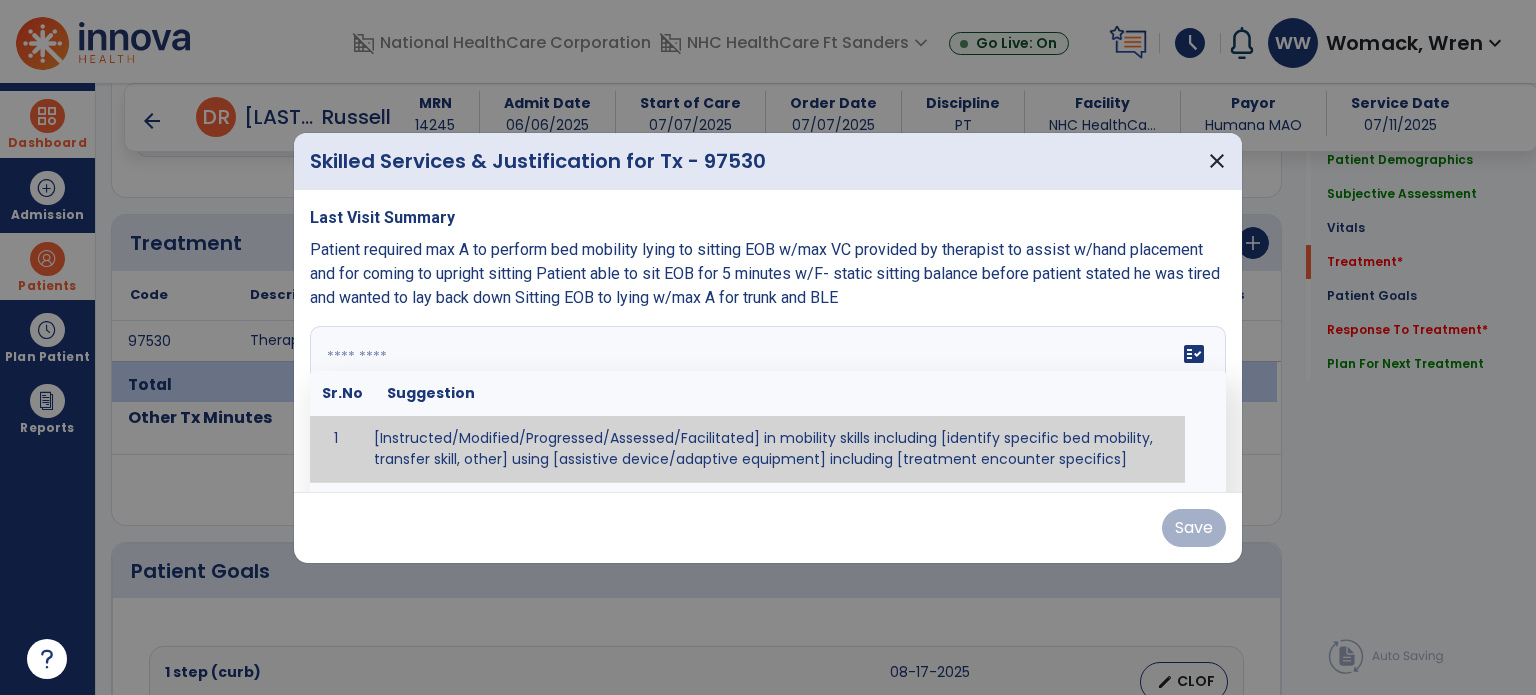 paste on "**********" 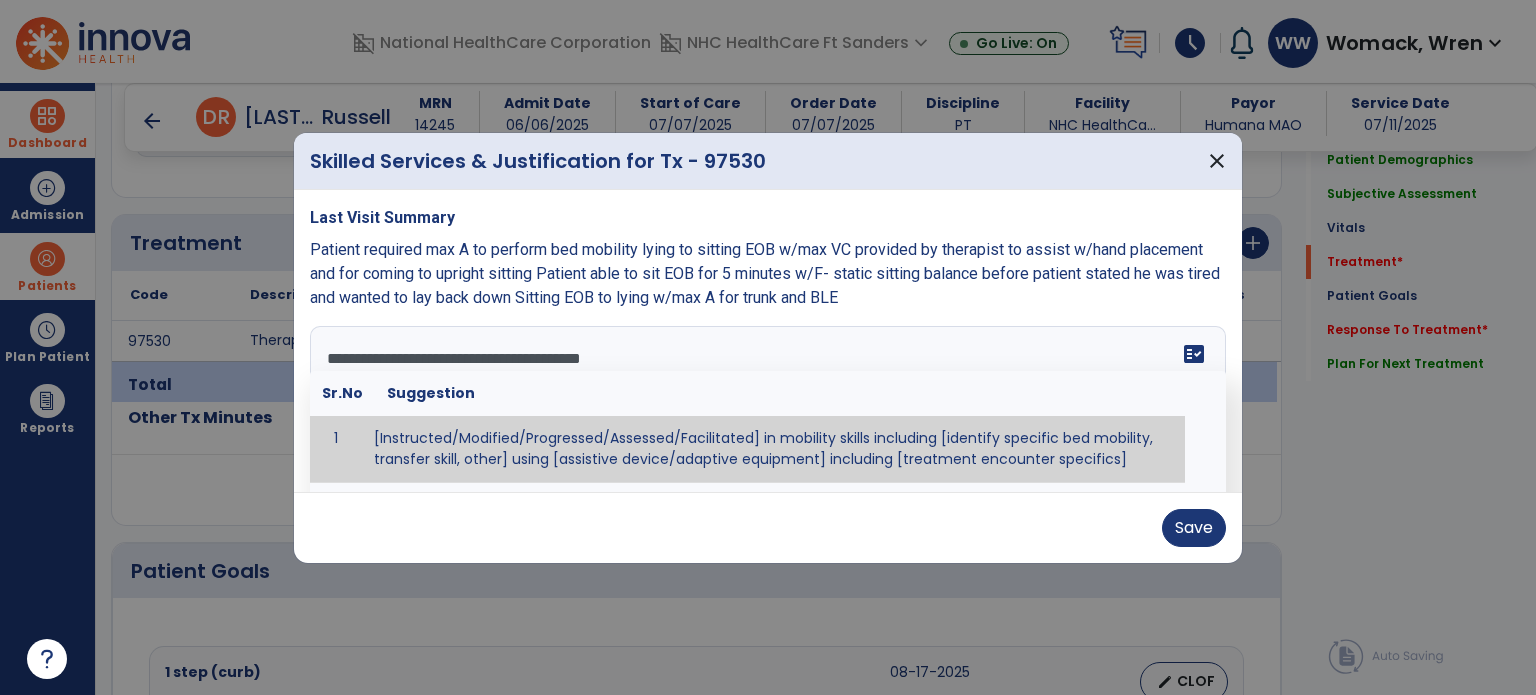 scroll, scrollTop: 39, scrollLeft: 0, axis: vertical 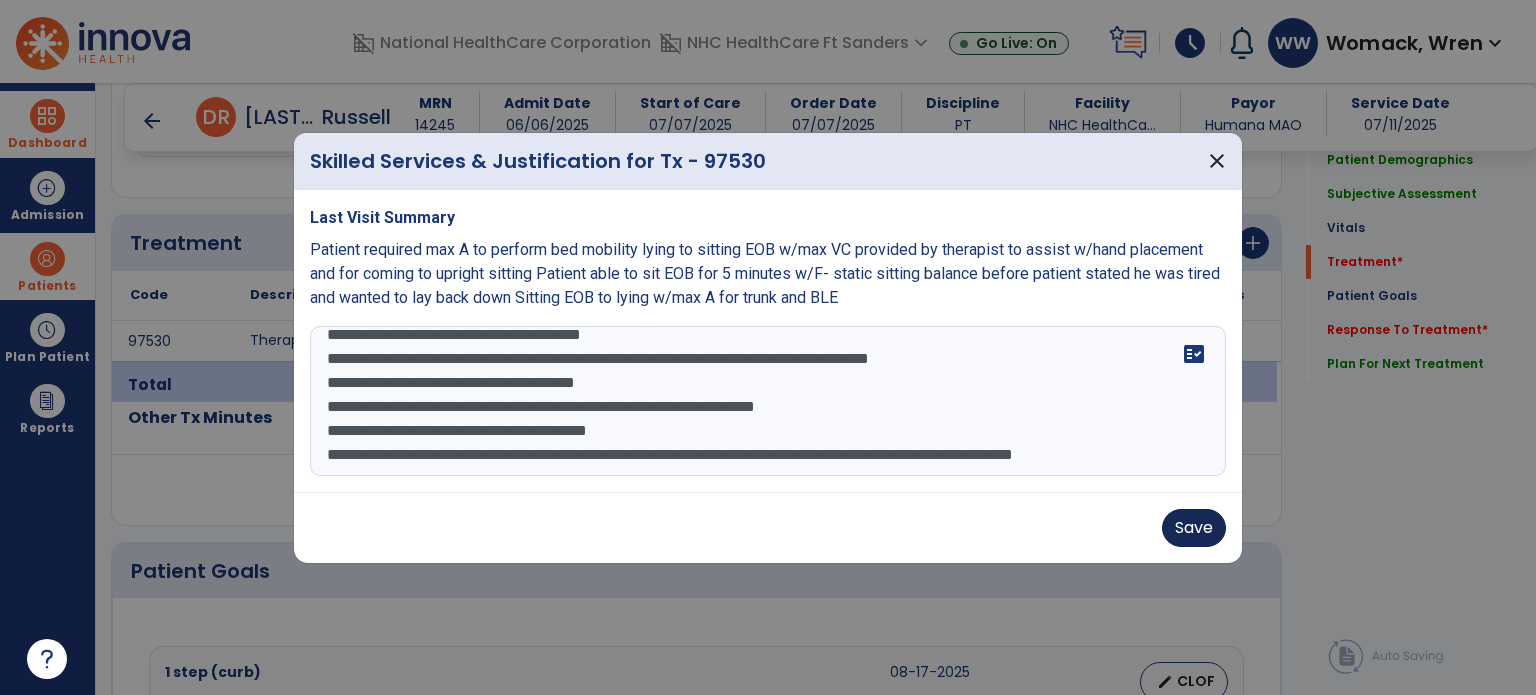 type on "**********" 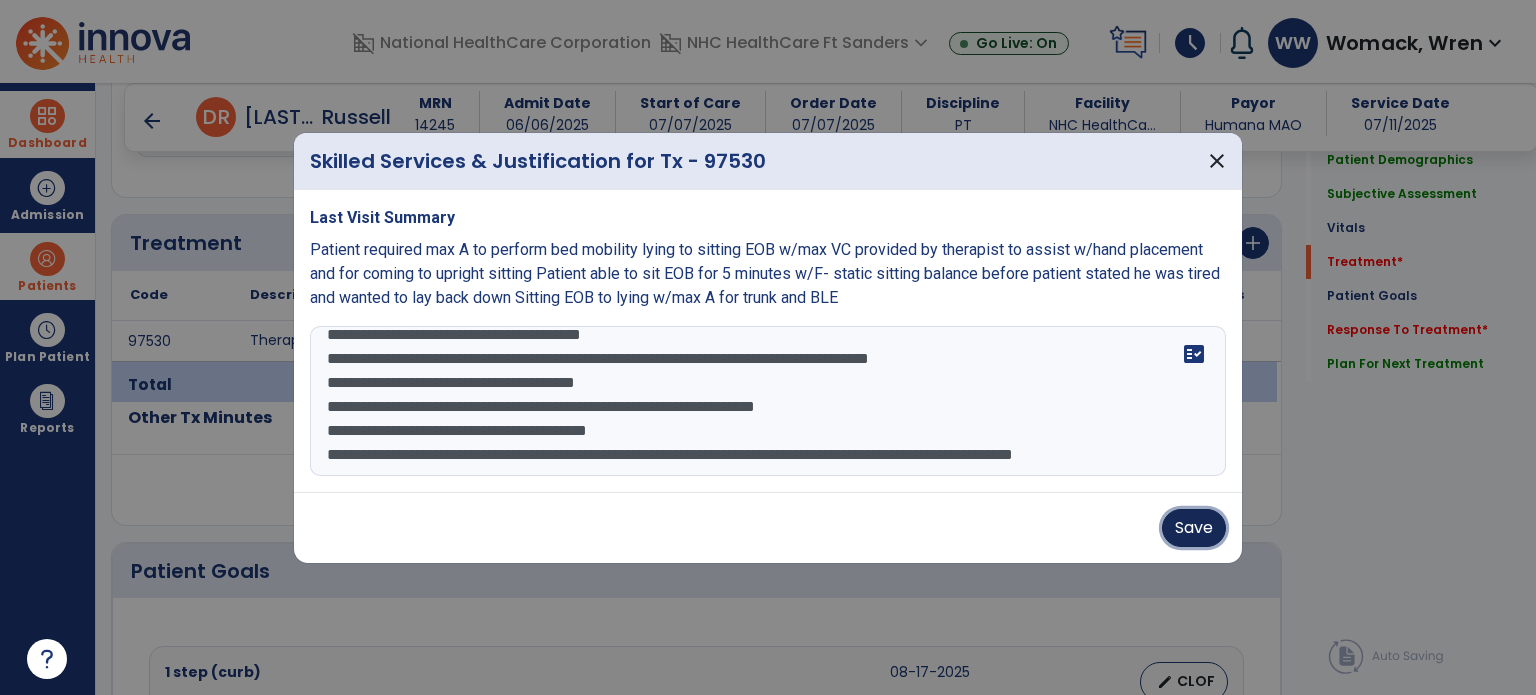 click on "Save" at bounding box center (1194, 528) 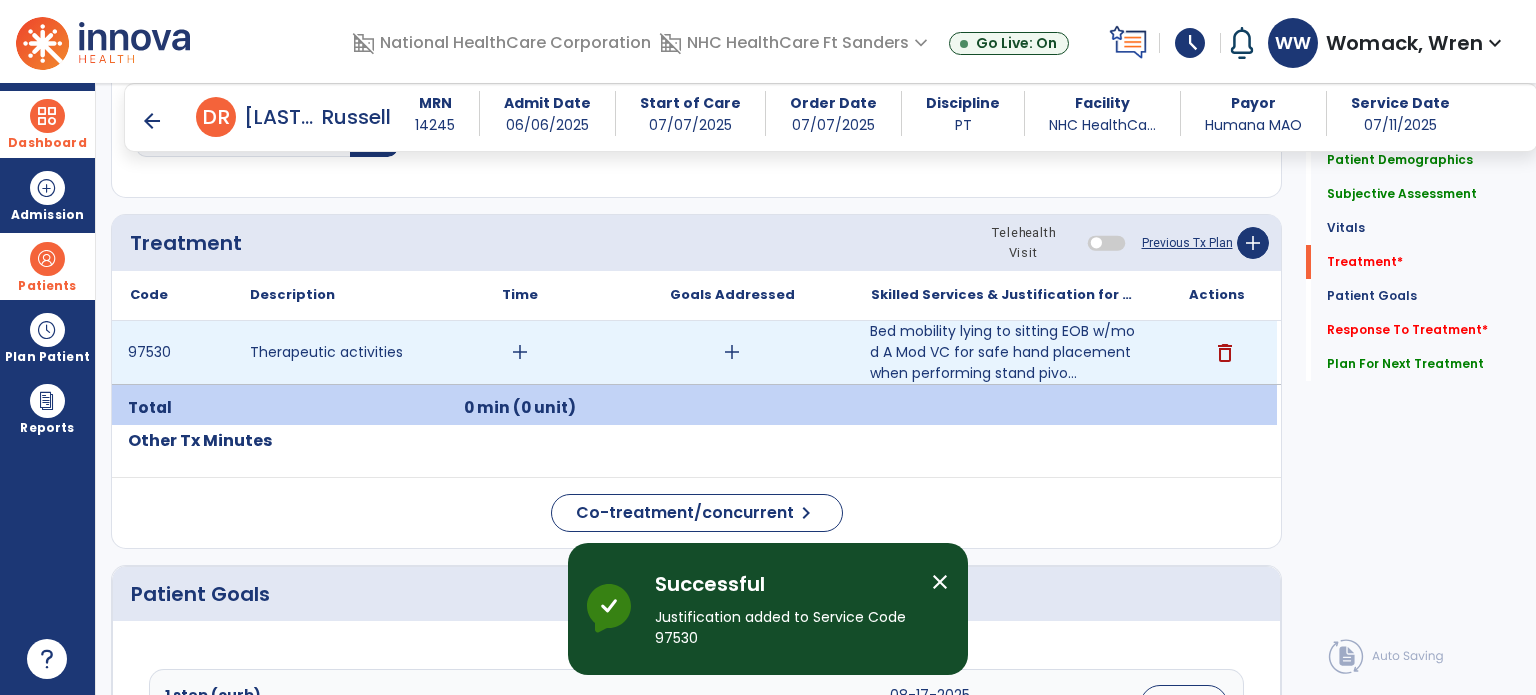 click on "add" at bounding box center (732, 352) 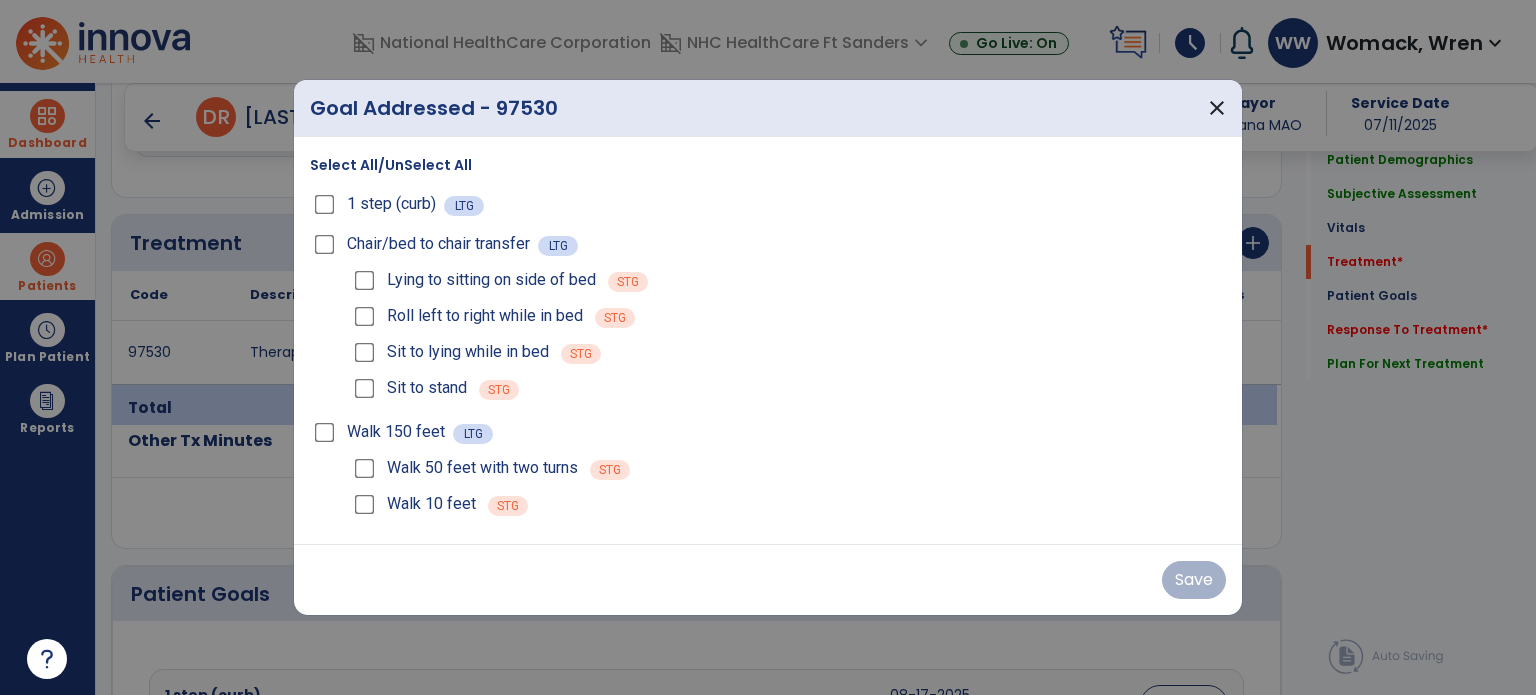 click on "Chair/bed to chair transfer" at bounding box center (424, 244) 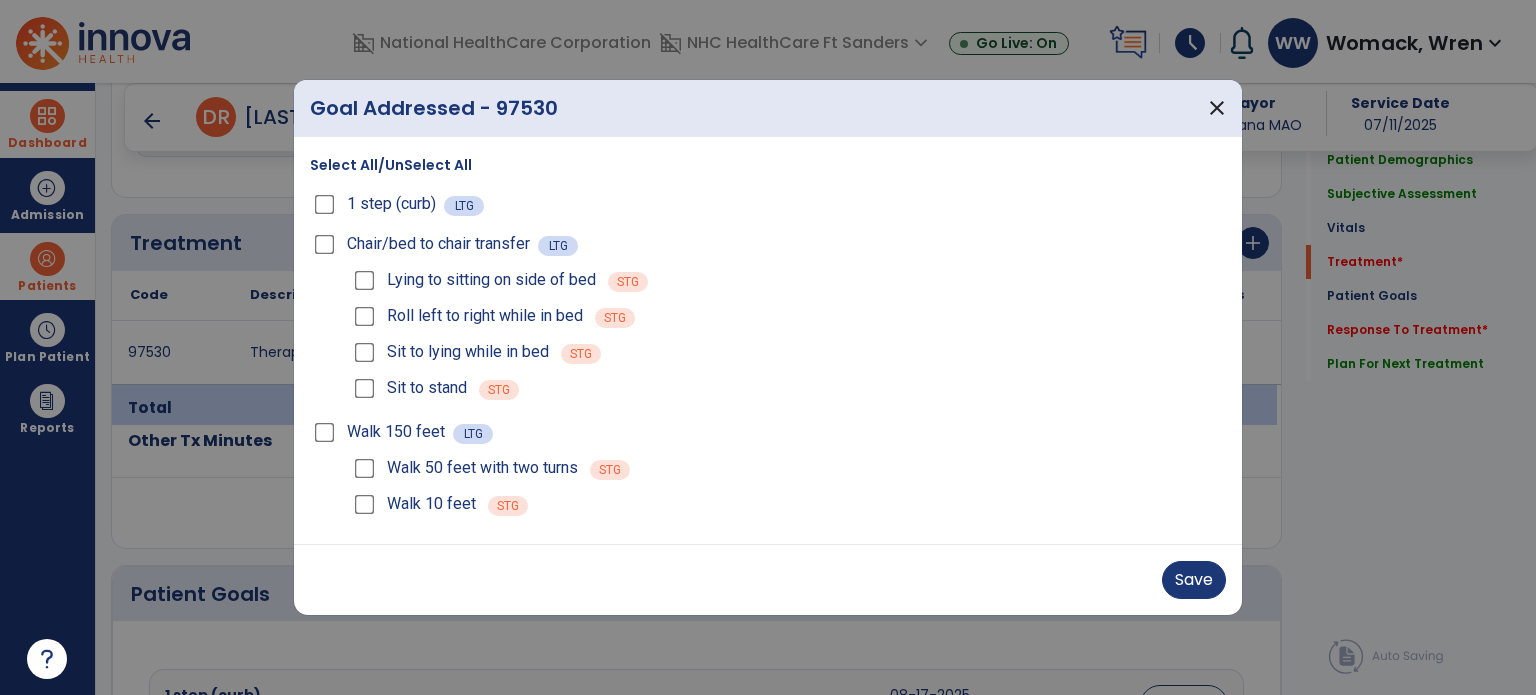click on "Lying to sitting on side of bed  STG  Roll left to right while in bed  STG  Sit to lying while in bed  STG  Sit to stand  STG" at bounding box center (784, 334) 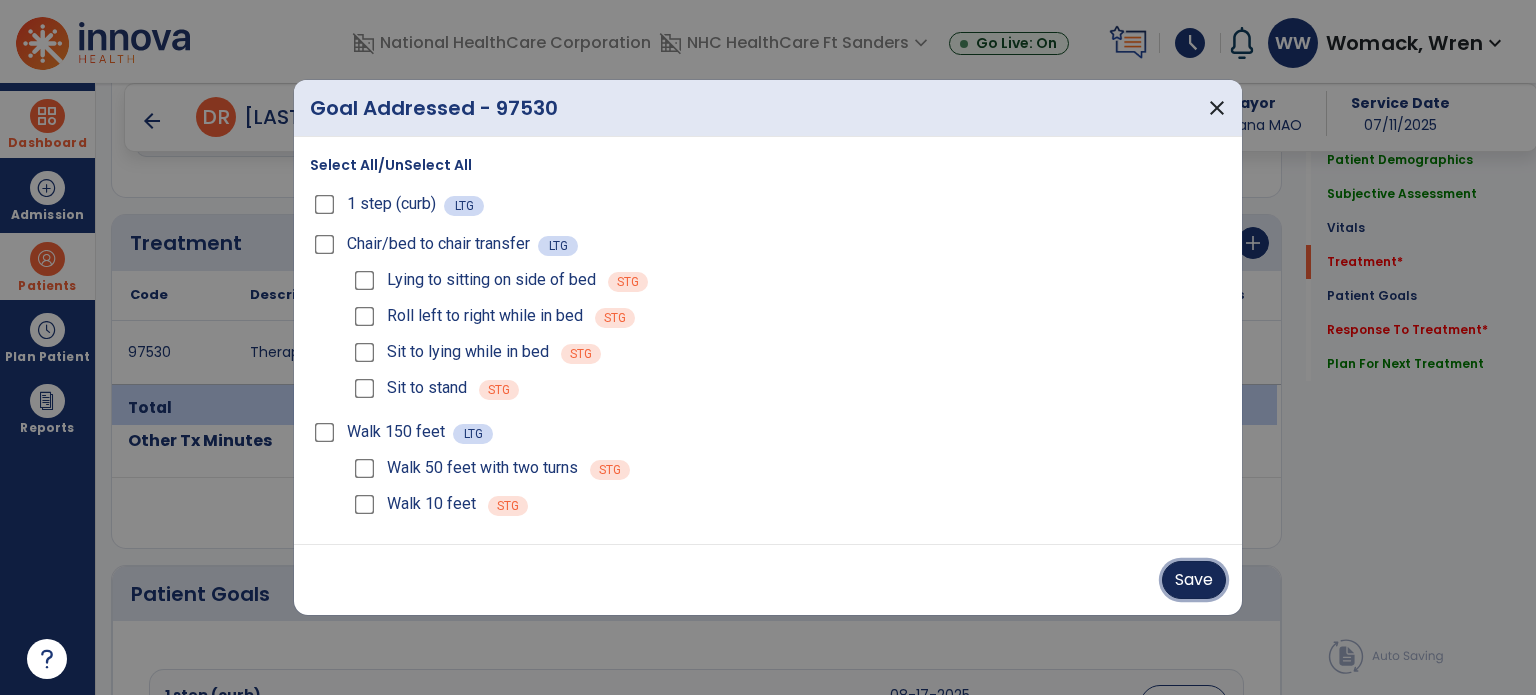 click on "Save" at bounding box center (1194, 580) 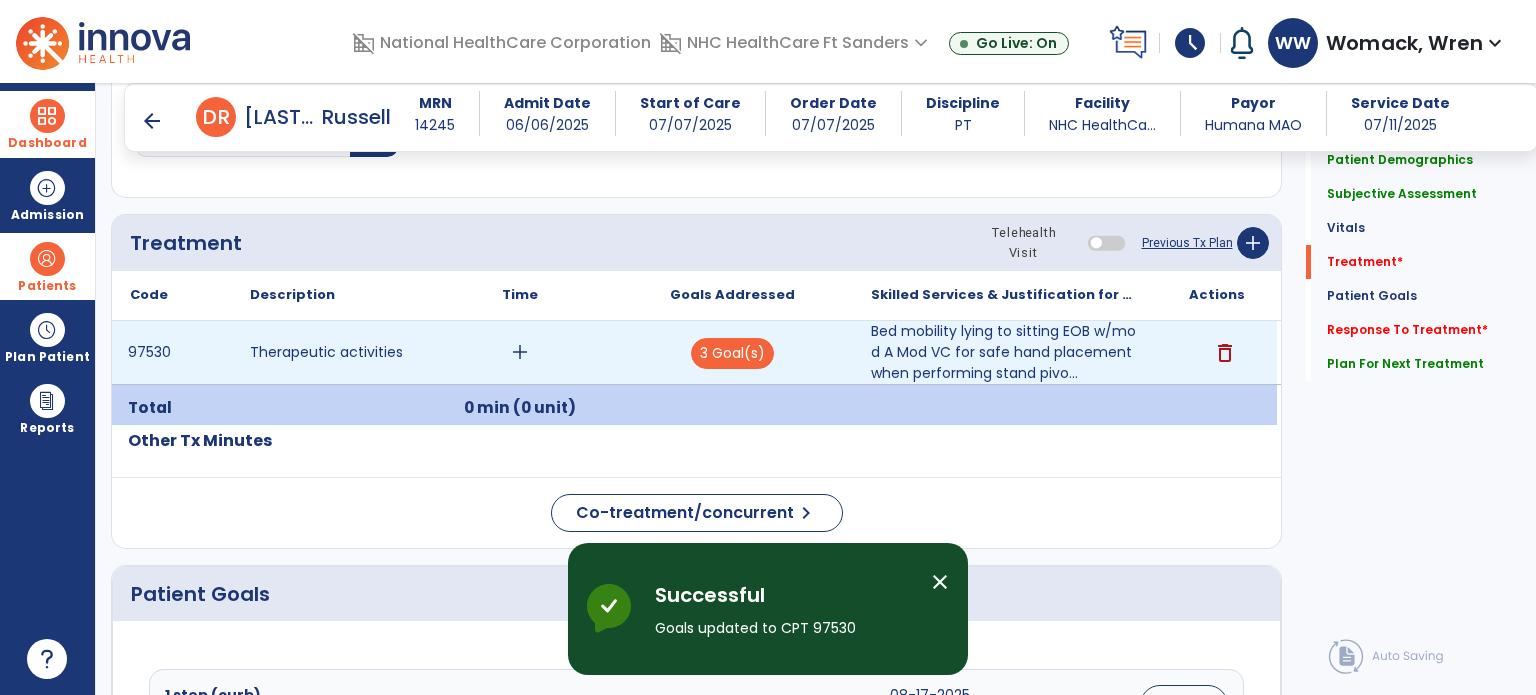 click on "add" at bounding box center (520, 352) 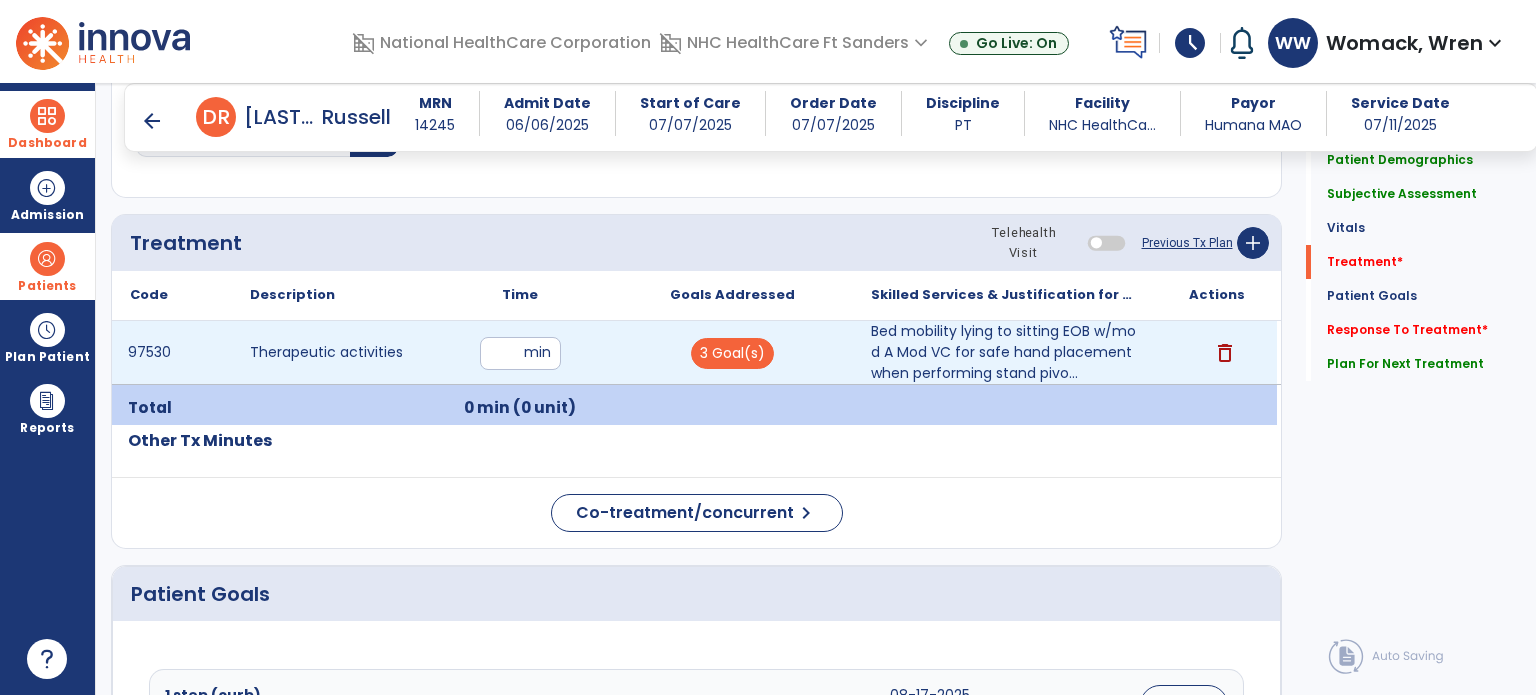 type on "**" 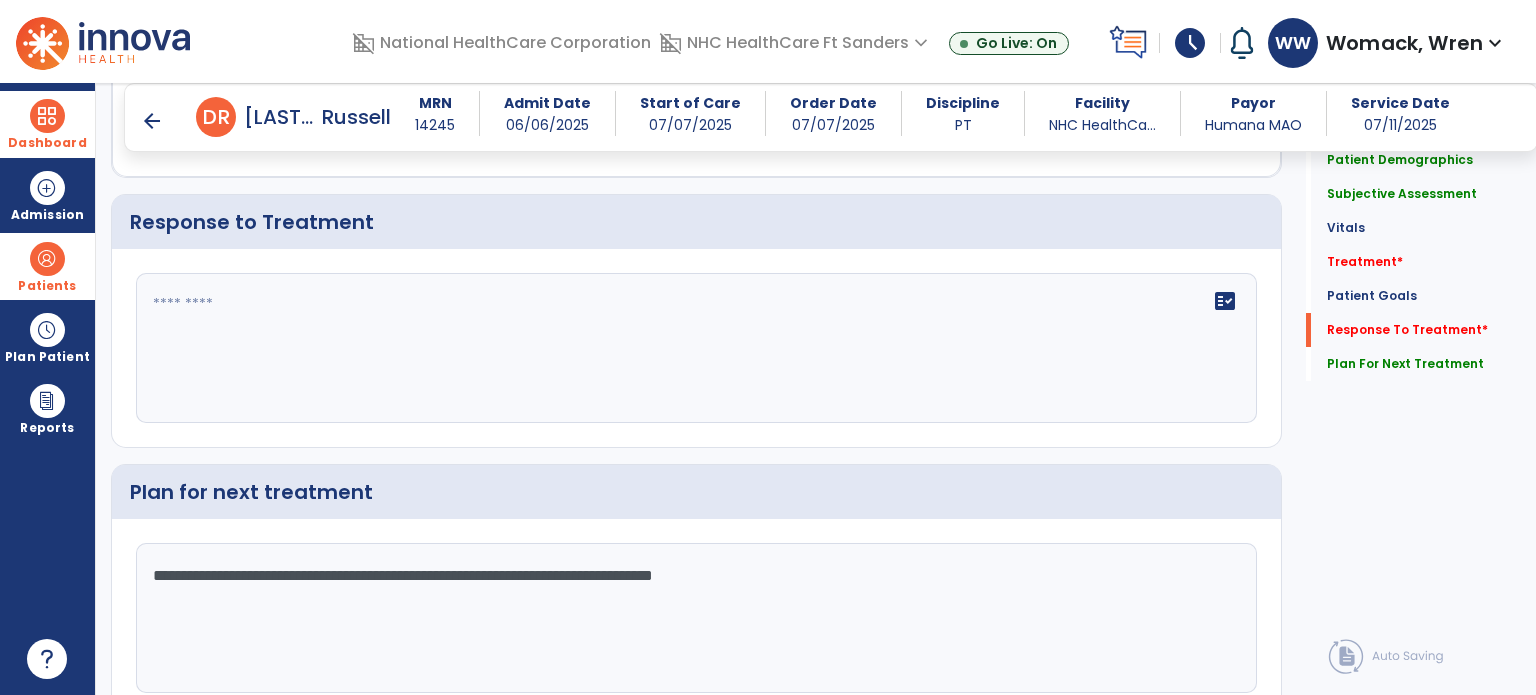 scroll, scrollTop: 2836, scrollLeft: 0, axis: vertical 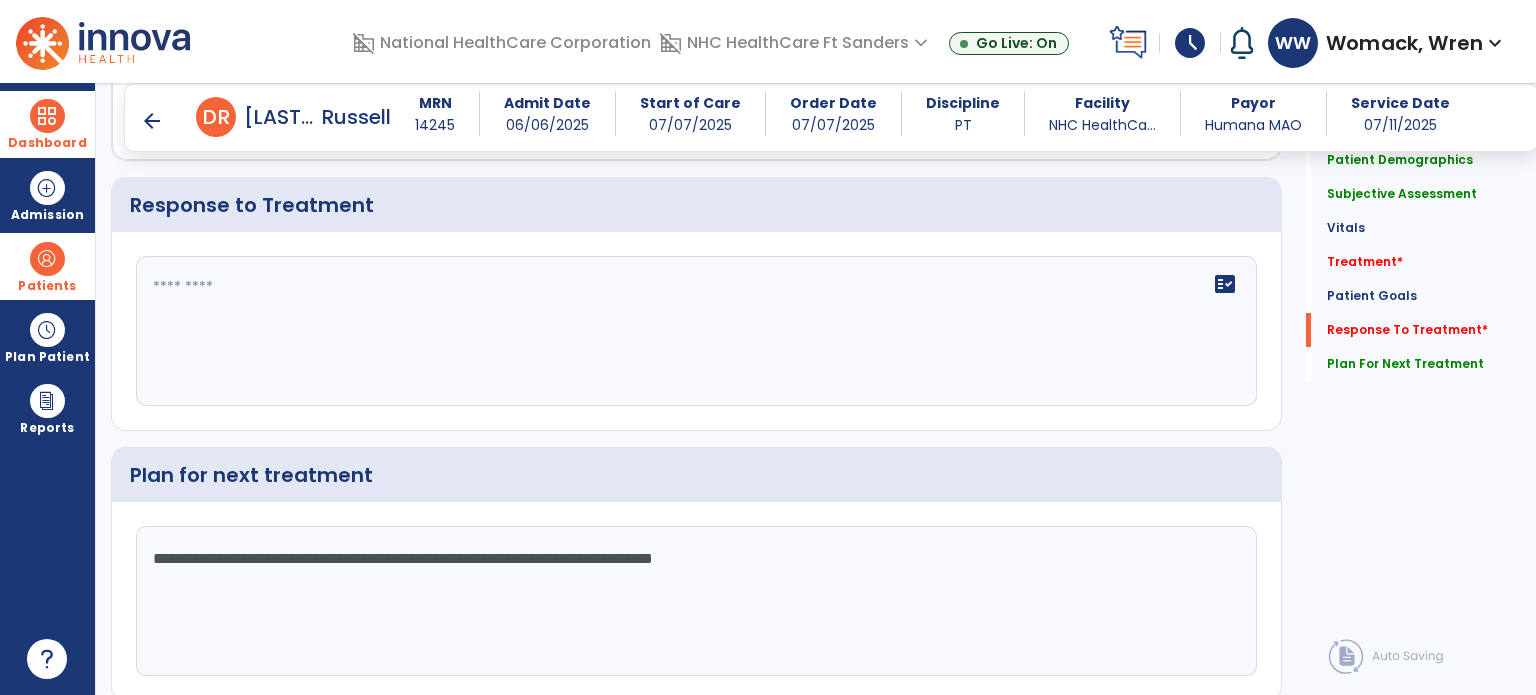 click on "Patients" at bounding box center [47, 266] 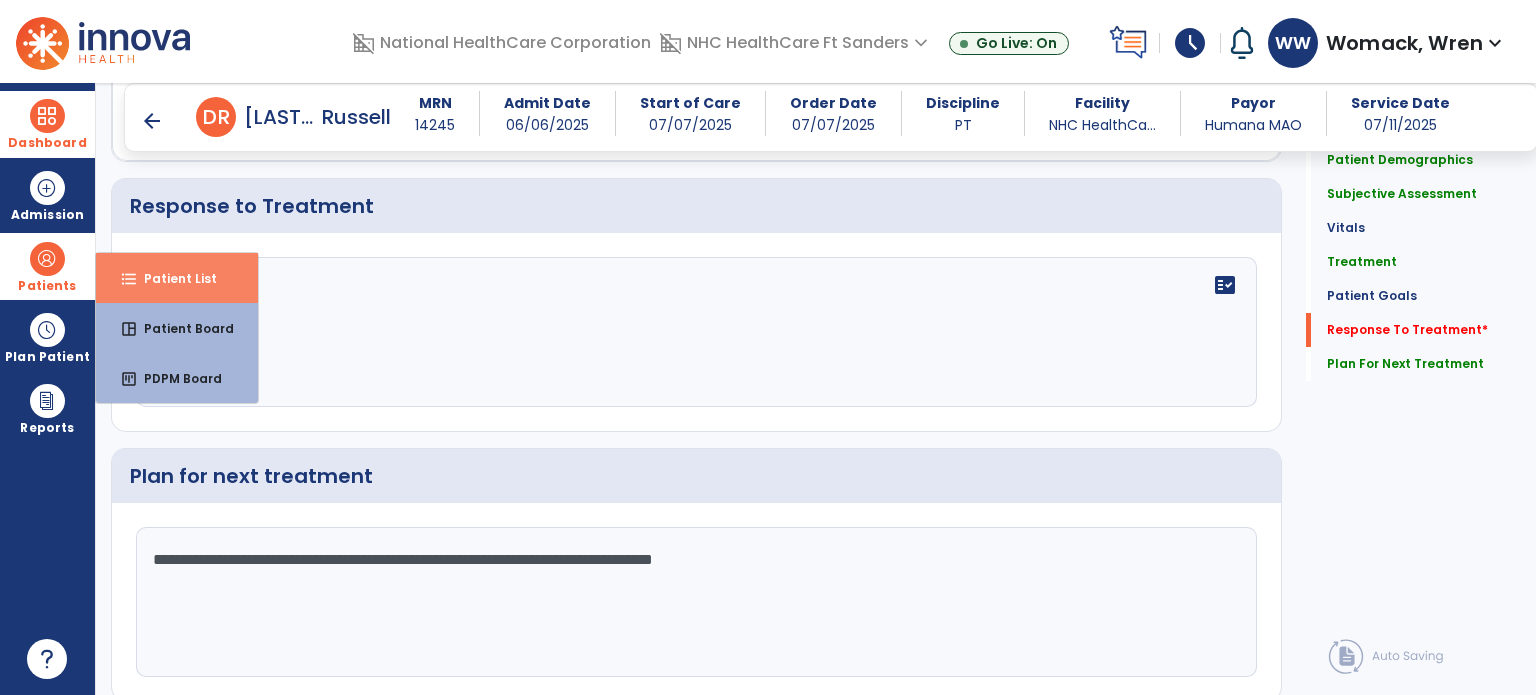 click on "Patient List" at bounding box center [172, 278] 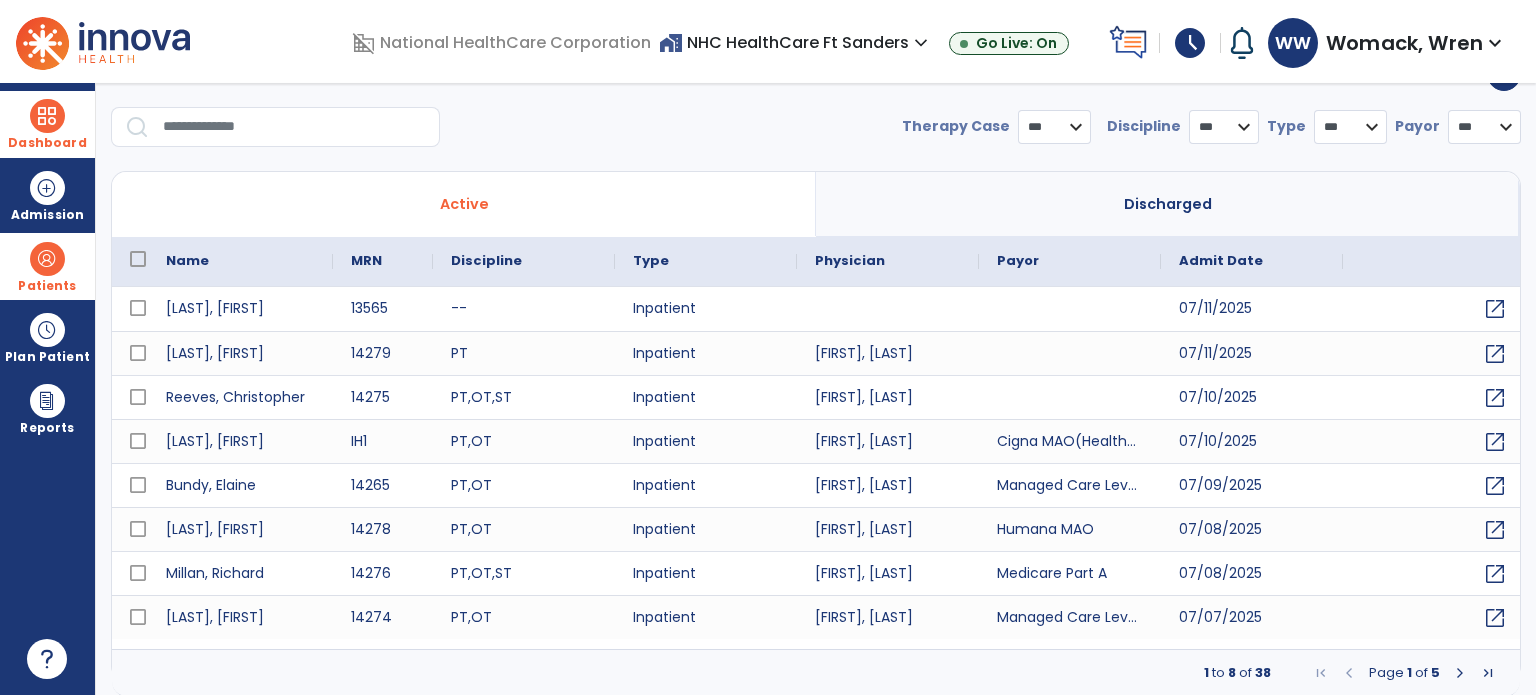 select on "***" 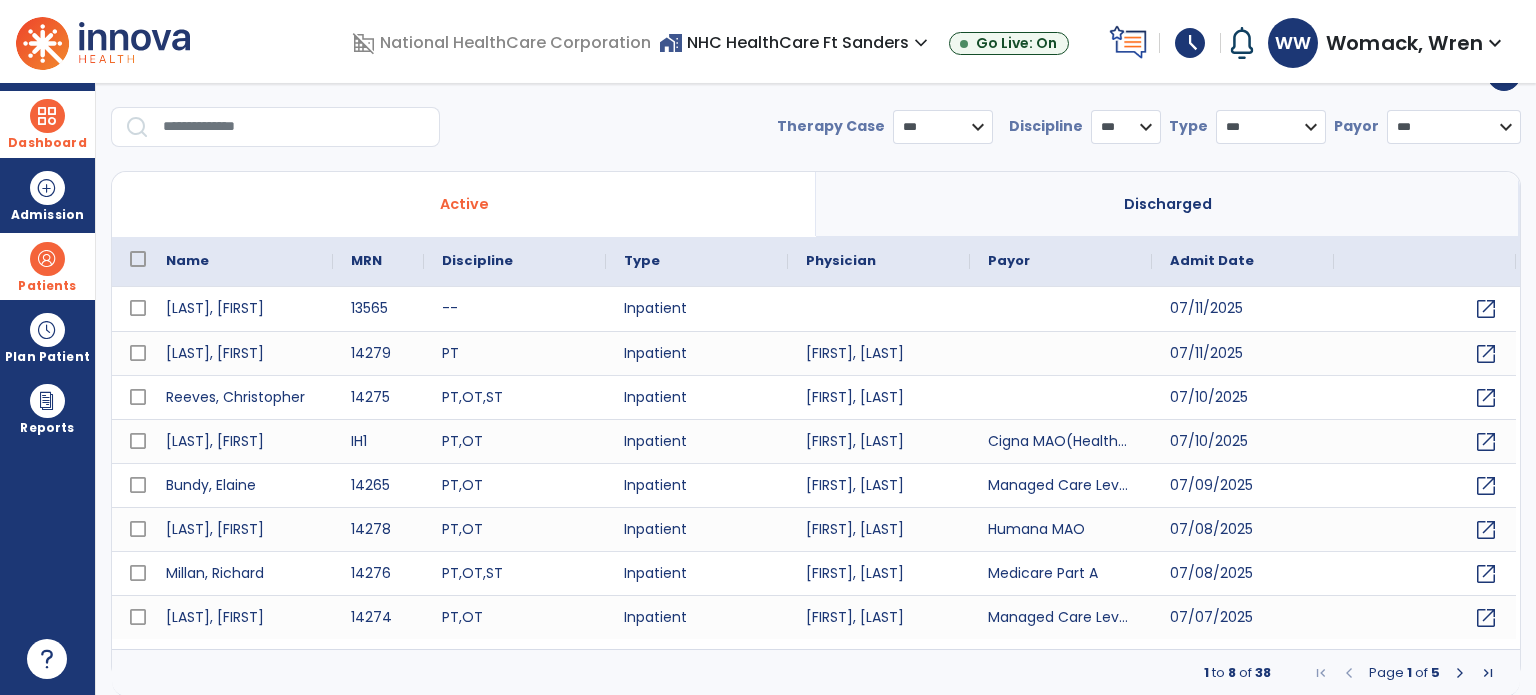 click at bounding box center (275, 127) 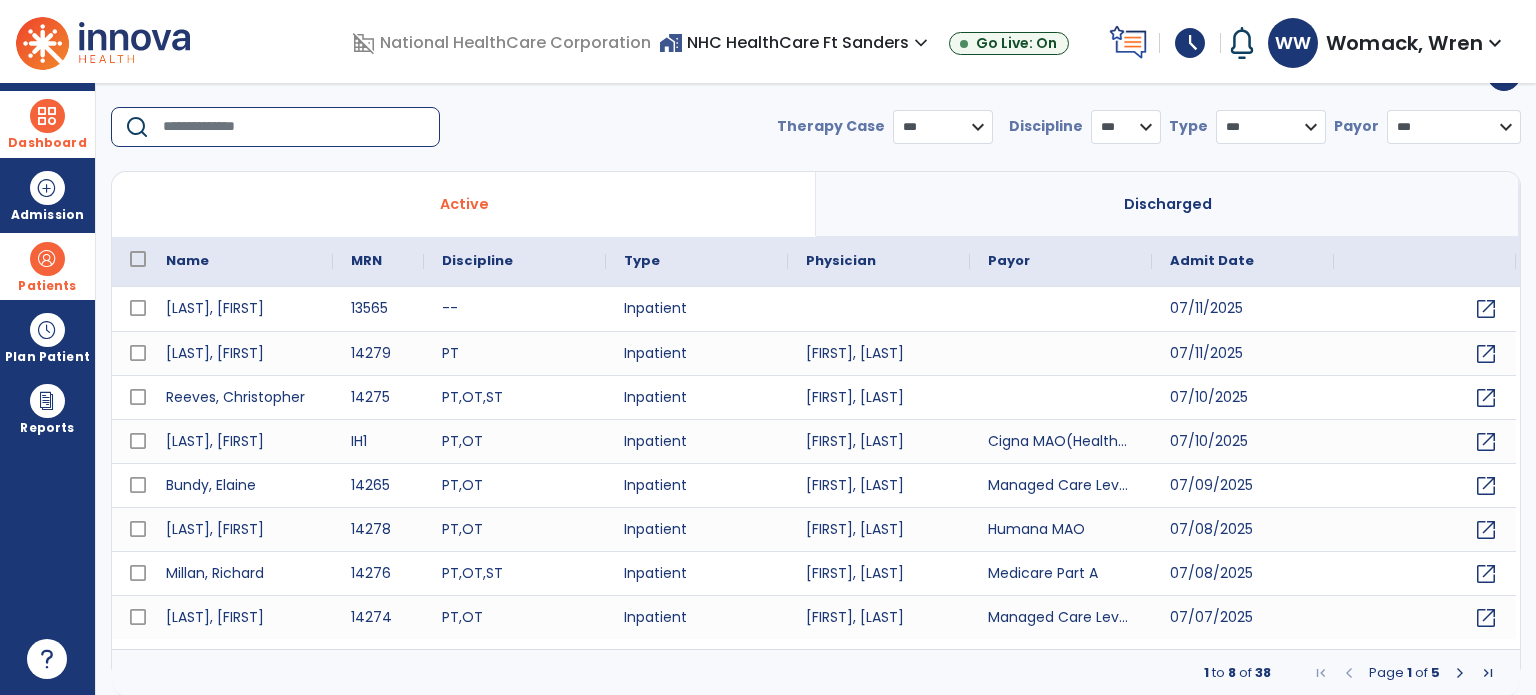 click at bounding box center [294, 127] 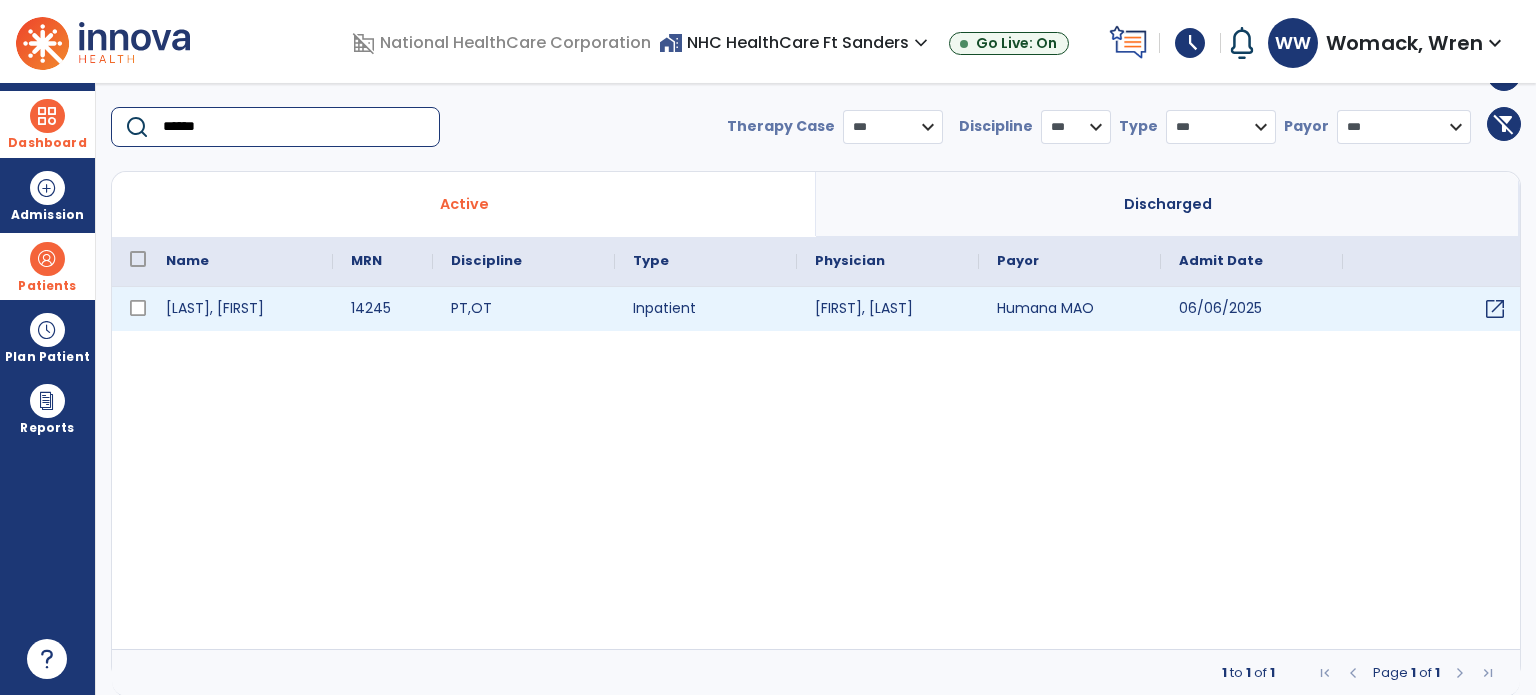 type on "******" 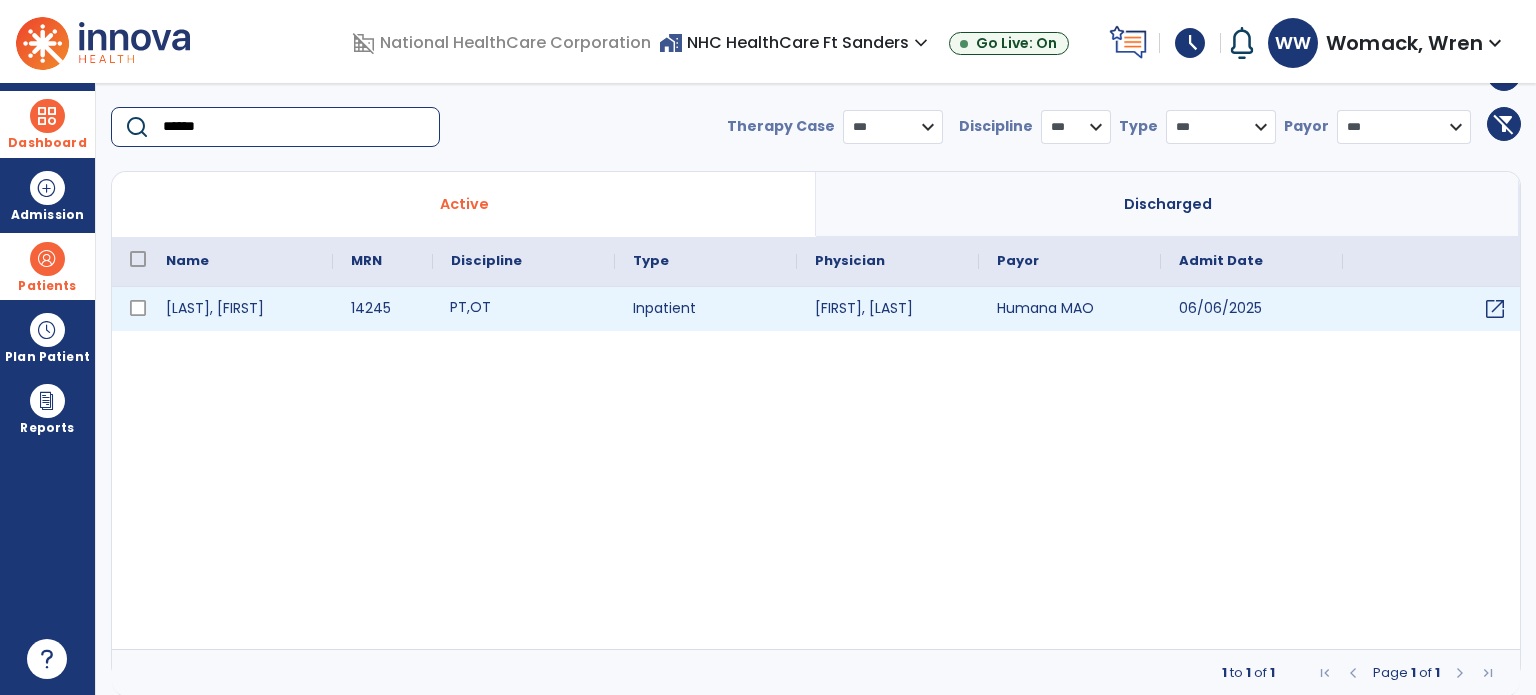 click on "PT , OT" at bounding box center [524, 309] 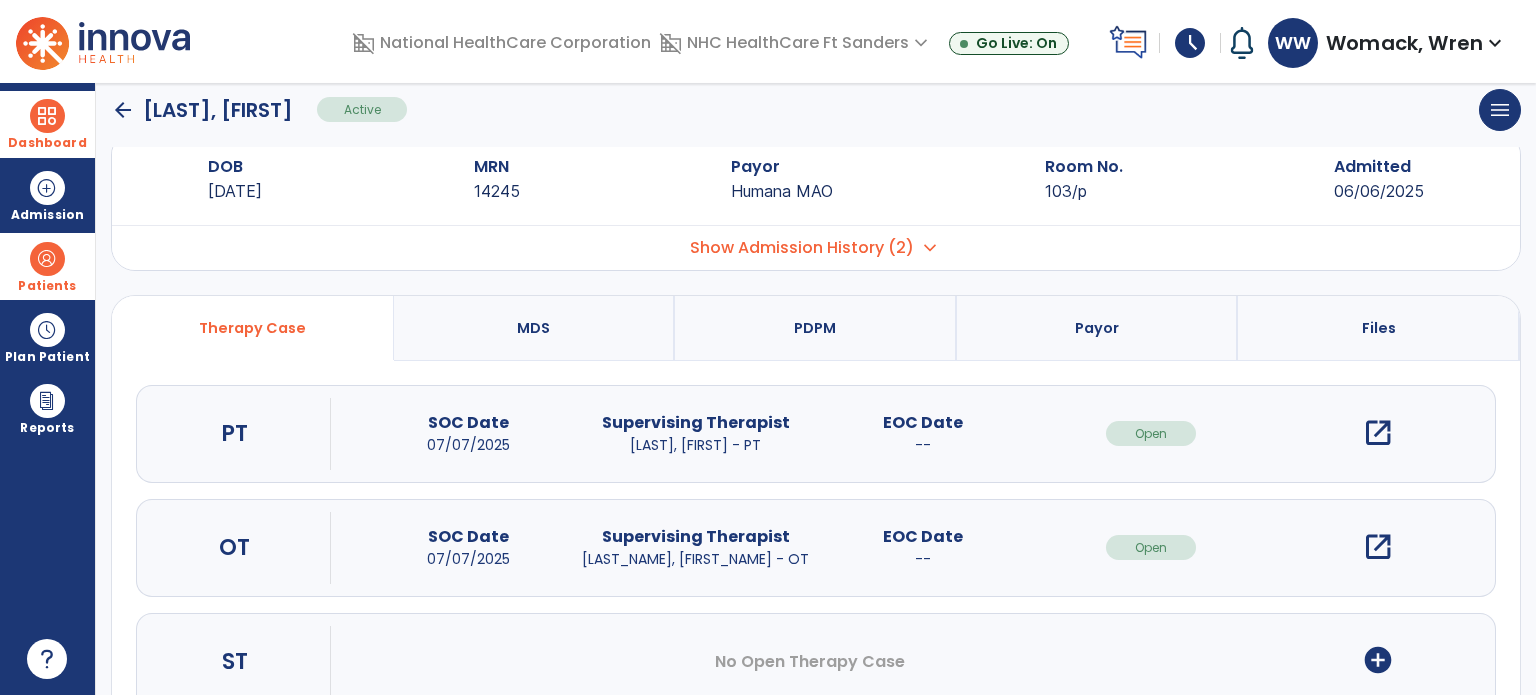 scroll, scrollTop: 0, scrollLeft: 0, axis: both 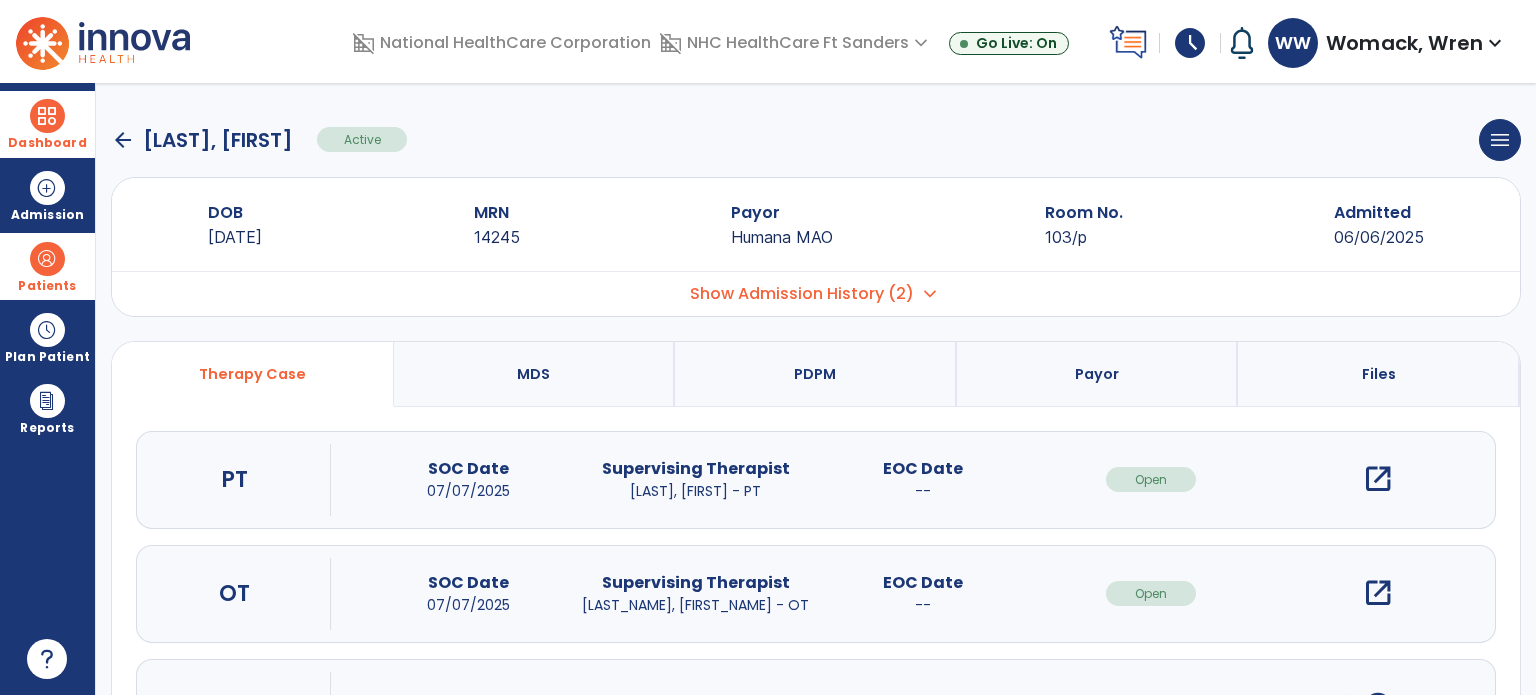 click on "open_in_new" at bounding box center (1378, 479) 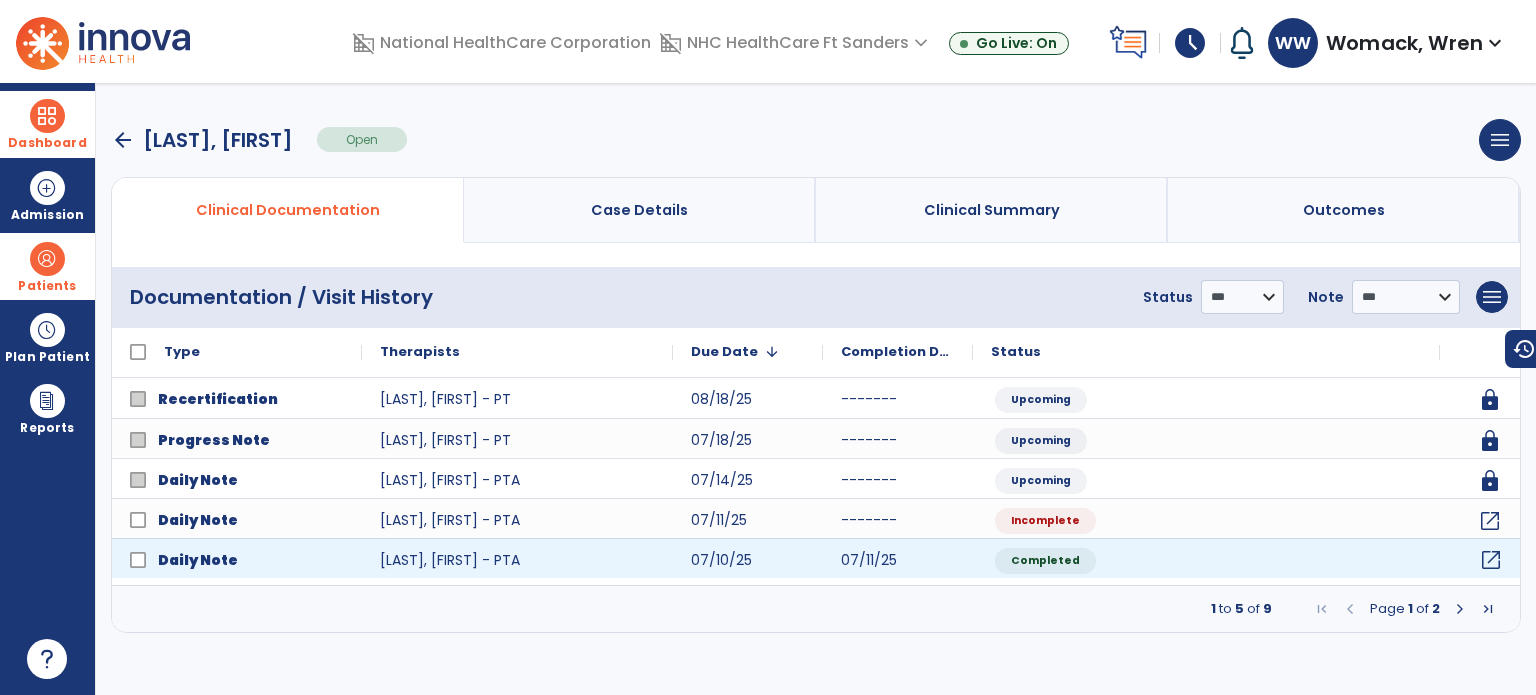 click on "open_in_new" 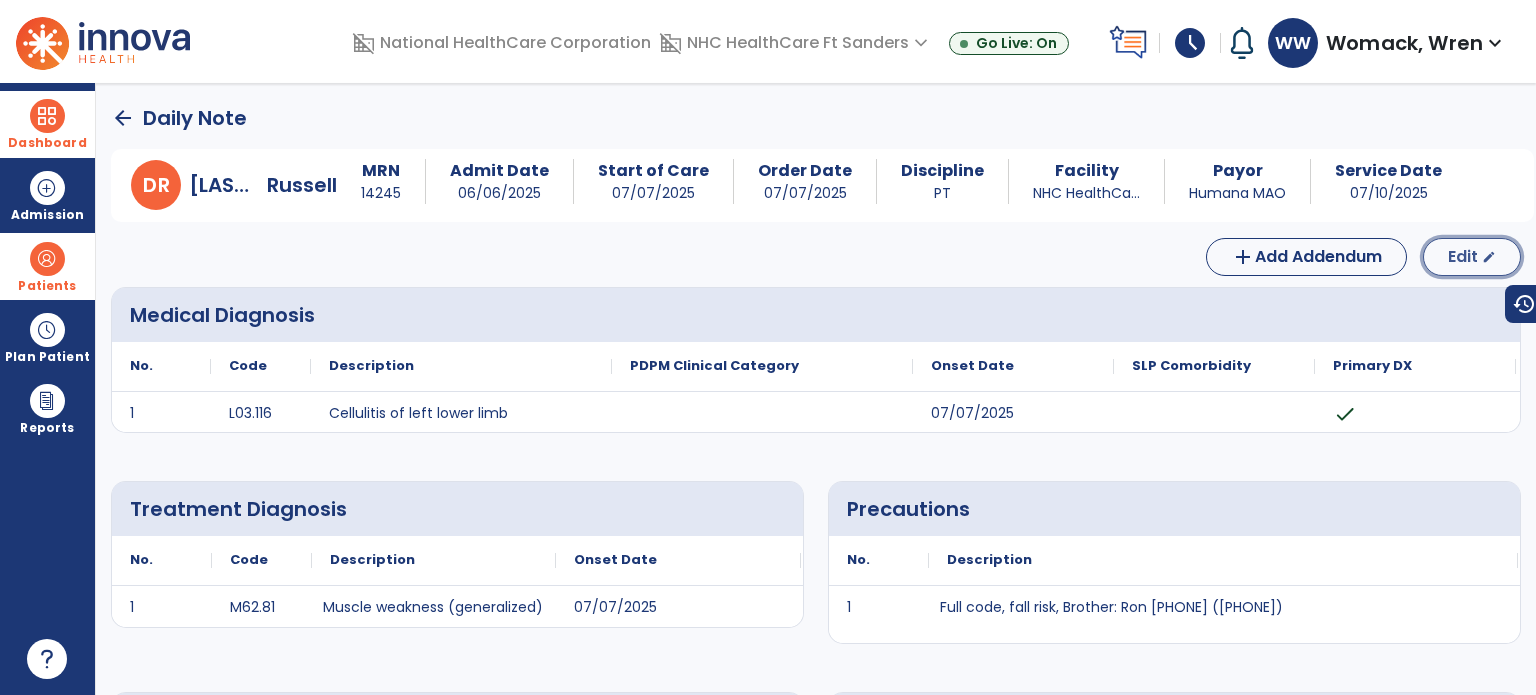 click on "edit" 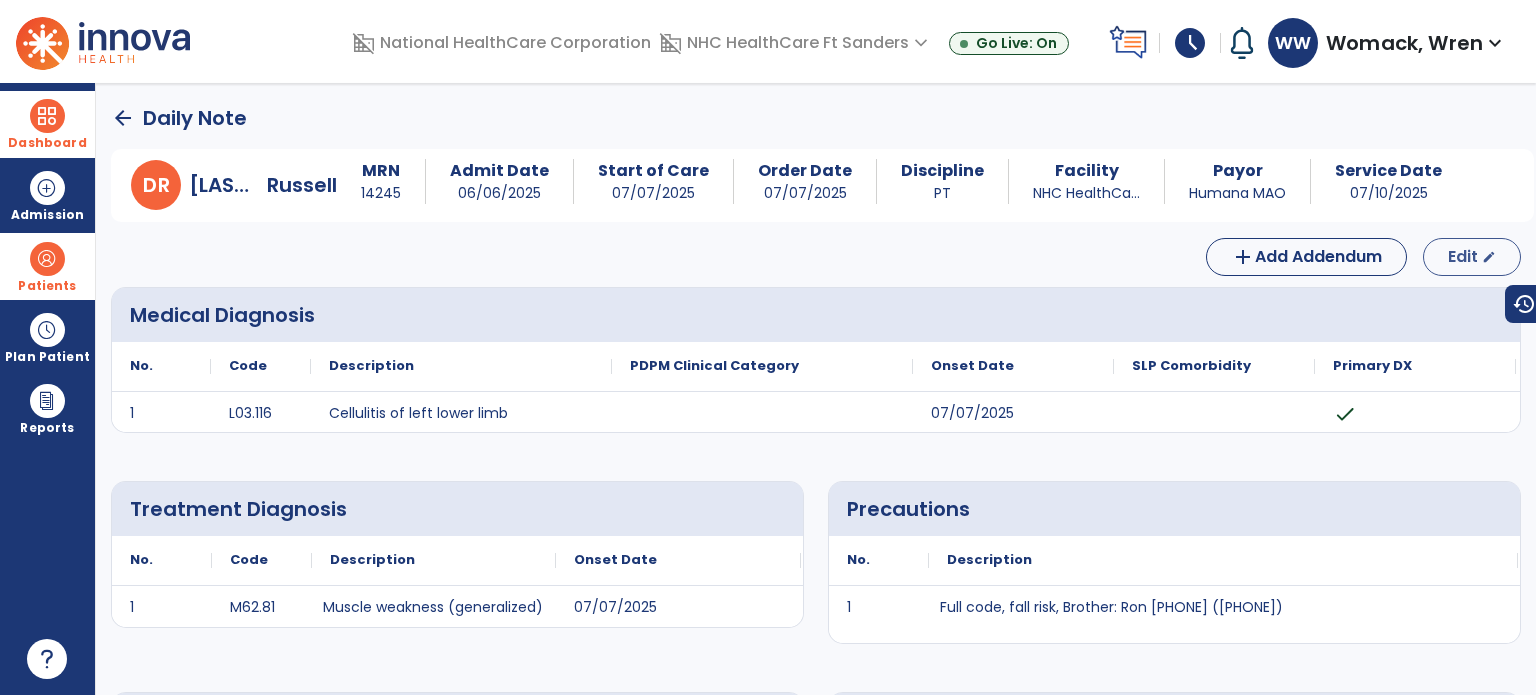 select on "*" 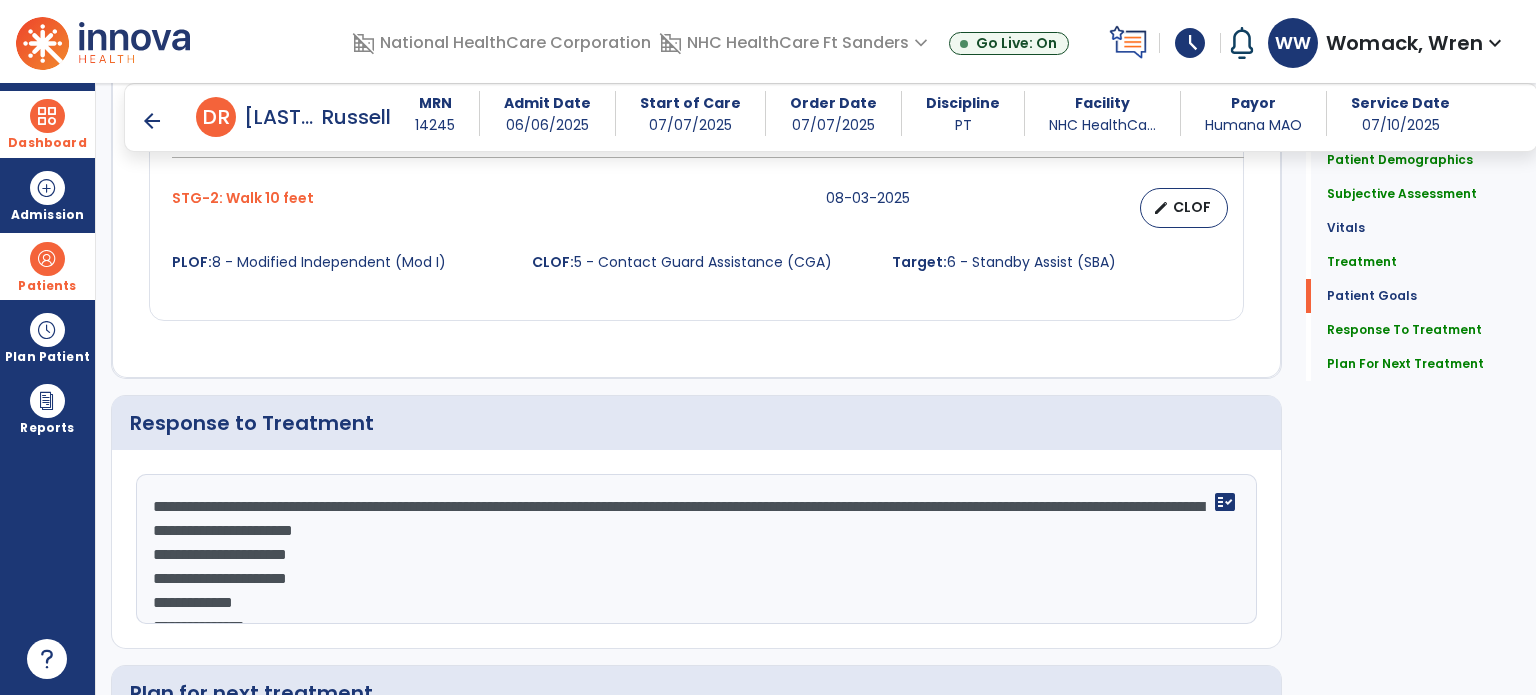 scroll, scrollTop: 2654, scrollLeft: 0, axis: vertical 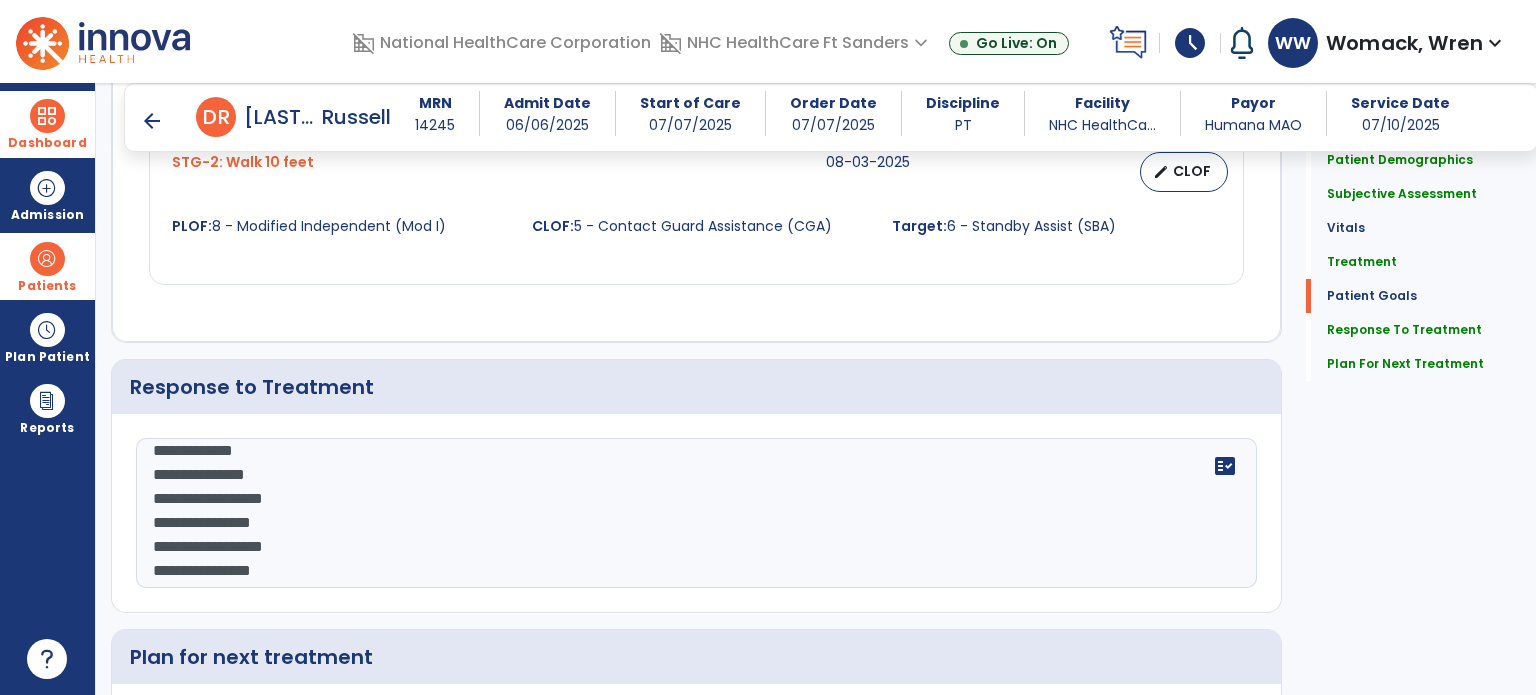click on "**********" 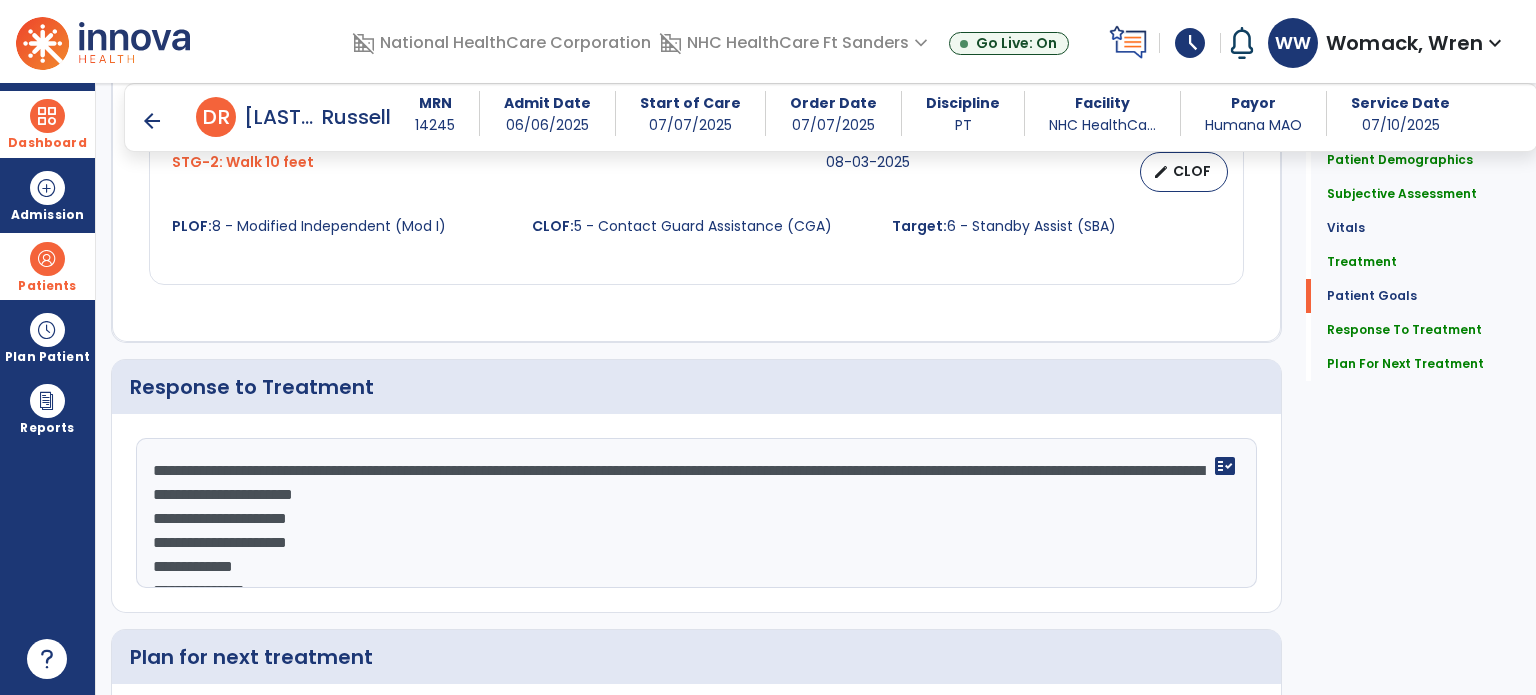 drag, startPoint x: 283, startPoint y: 566, endPoint x: 98, endPoint y: 419, distance: 236.29219 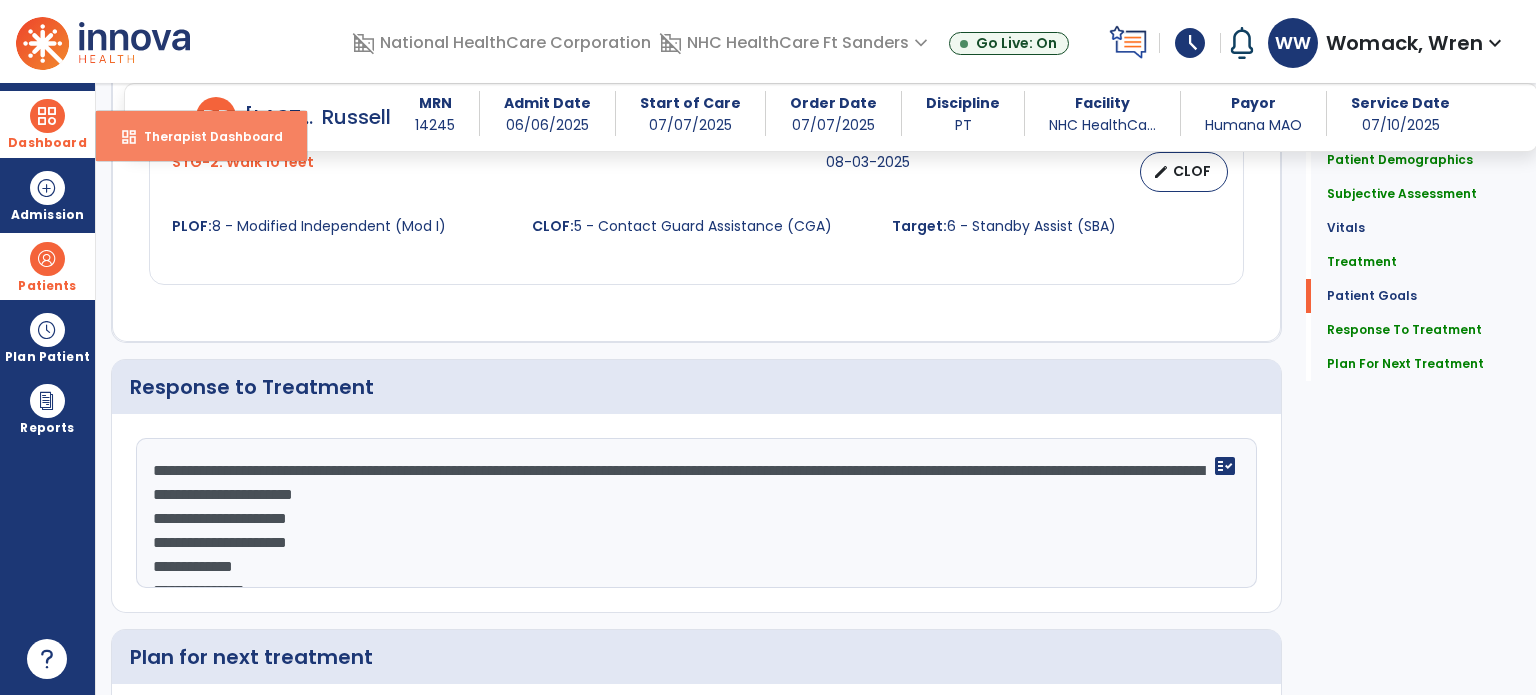 click on "dashboard  Therapist Dashboard" at bounding box center [201, 136] 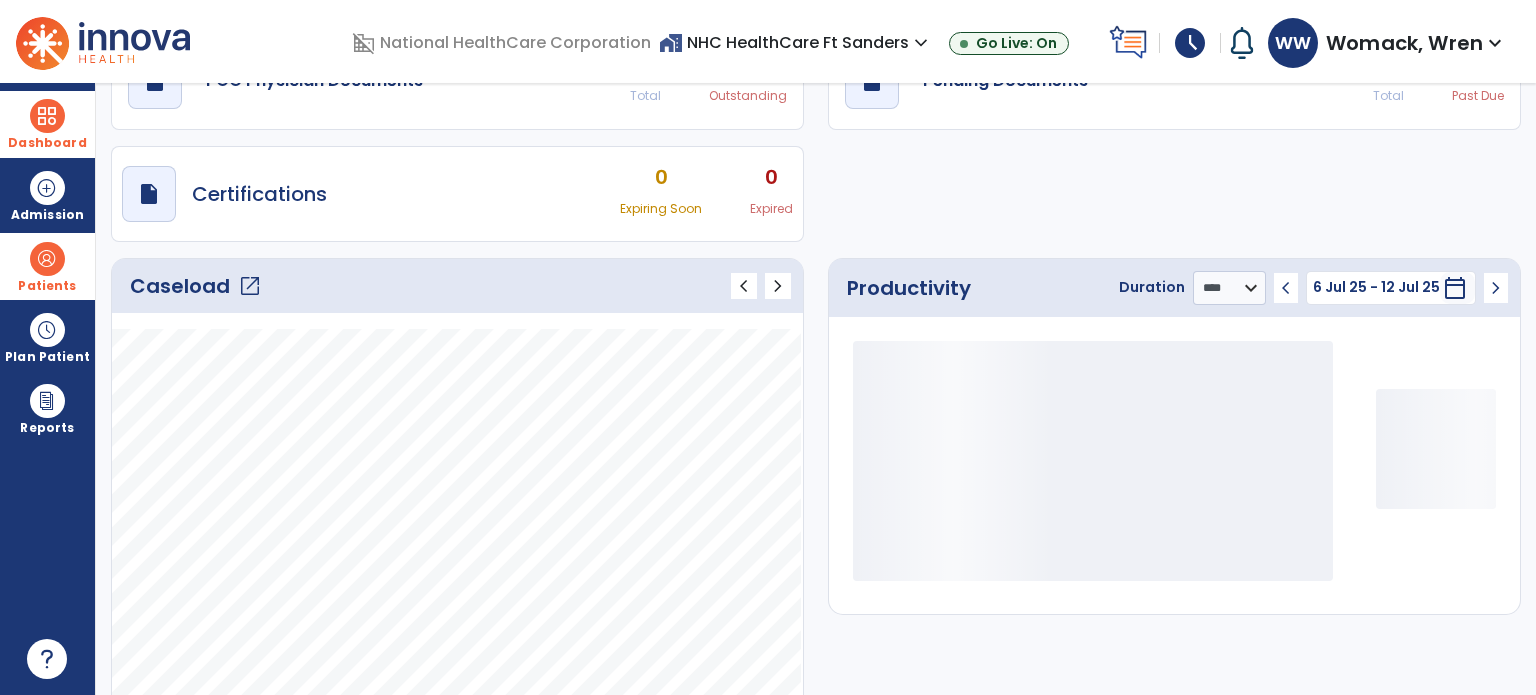 scroll, scrollTop: 0, scrollLeft: 0, axis: both 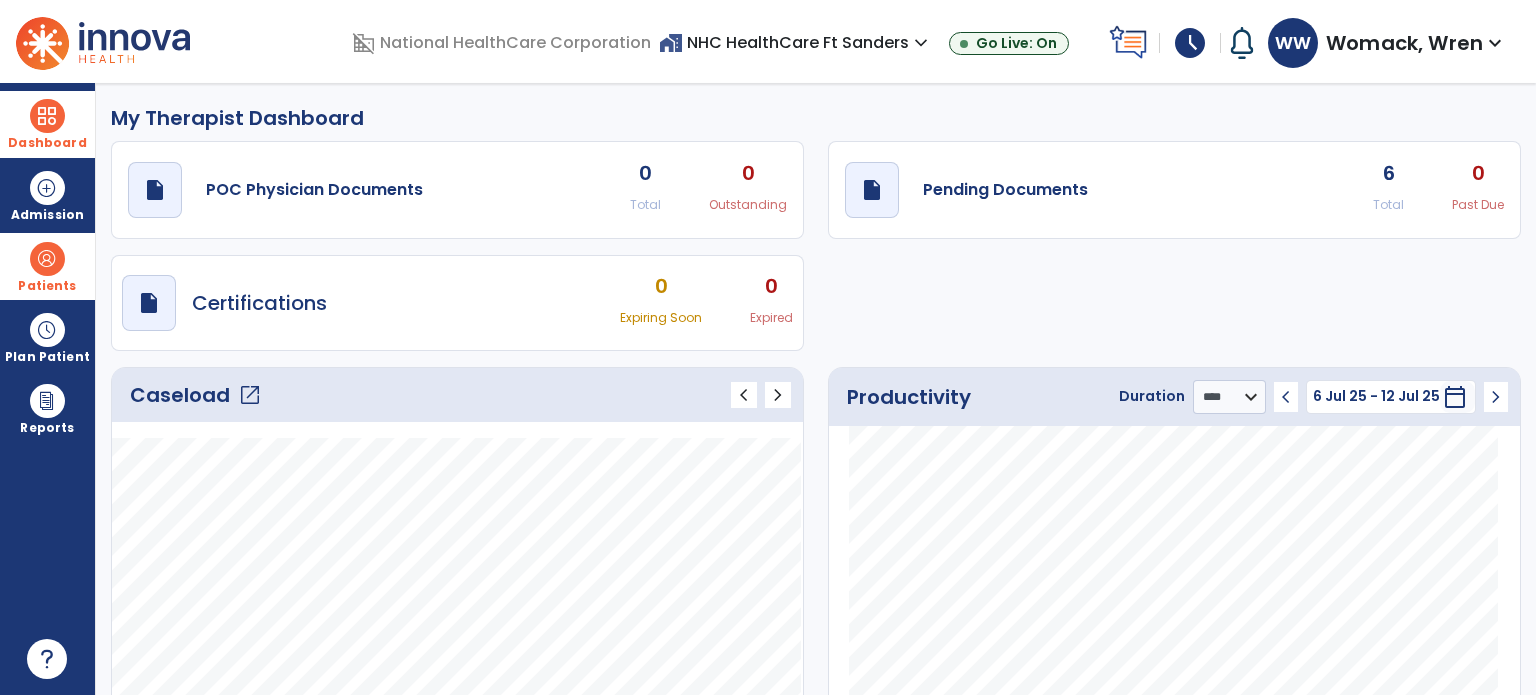 click on "6" 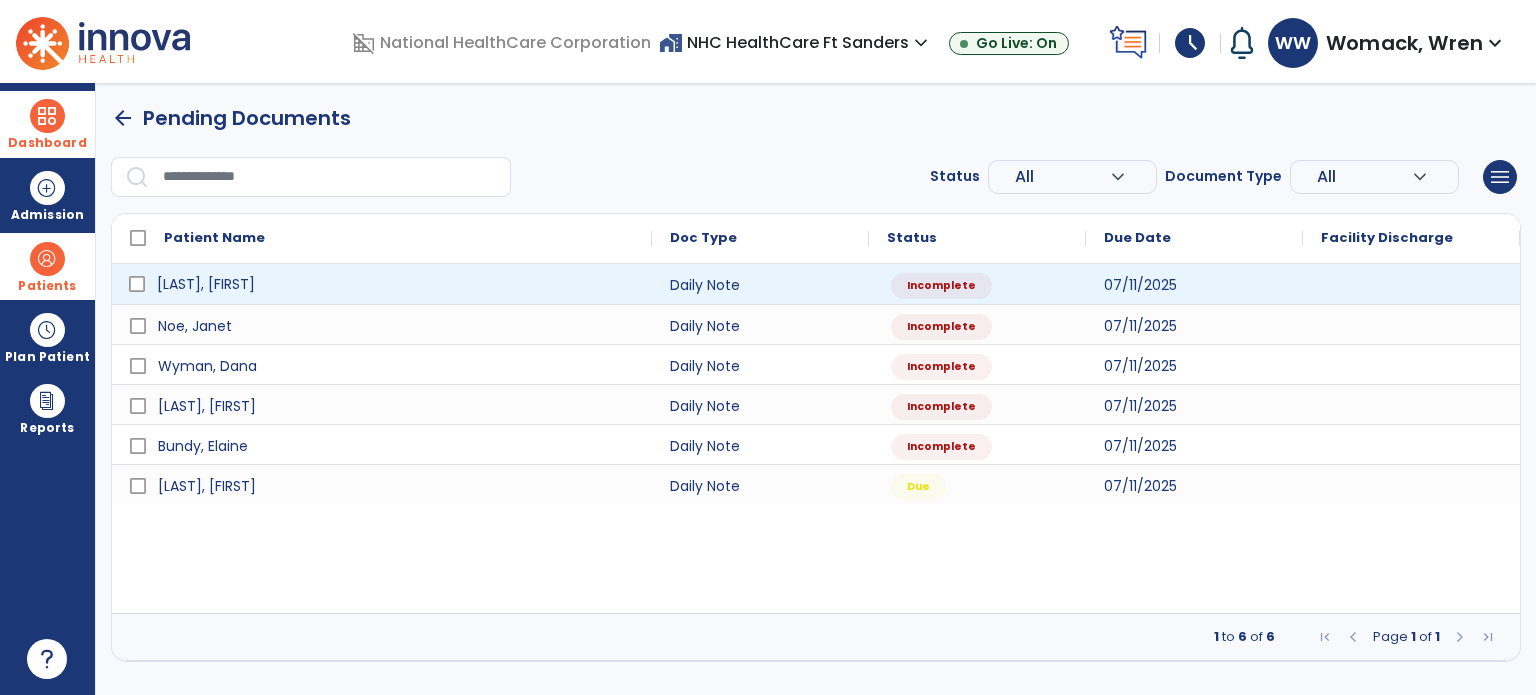 click on "[LAST], [FIRST]" at bounding box center (206, 284) 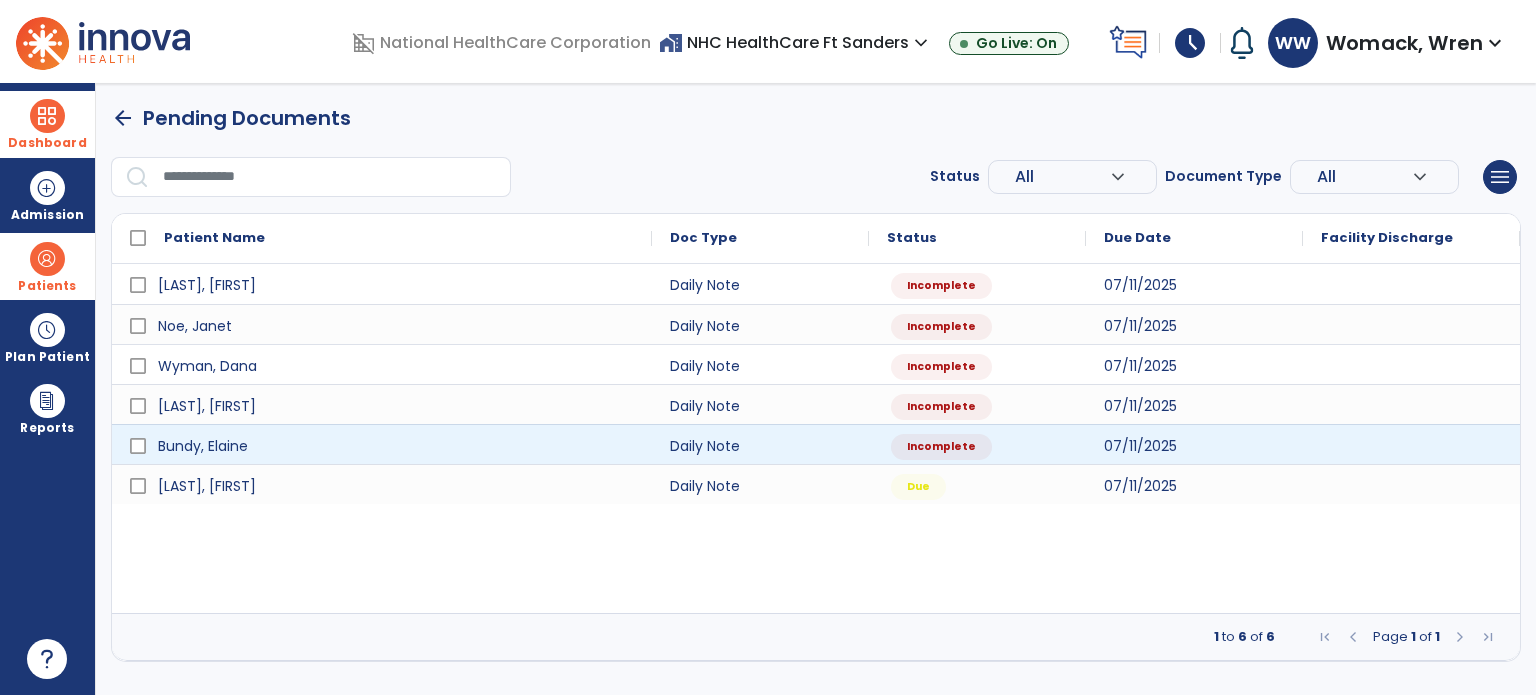 select on "*" 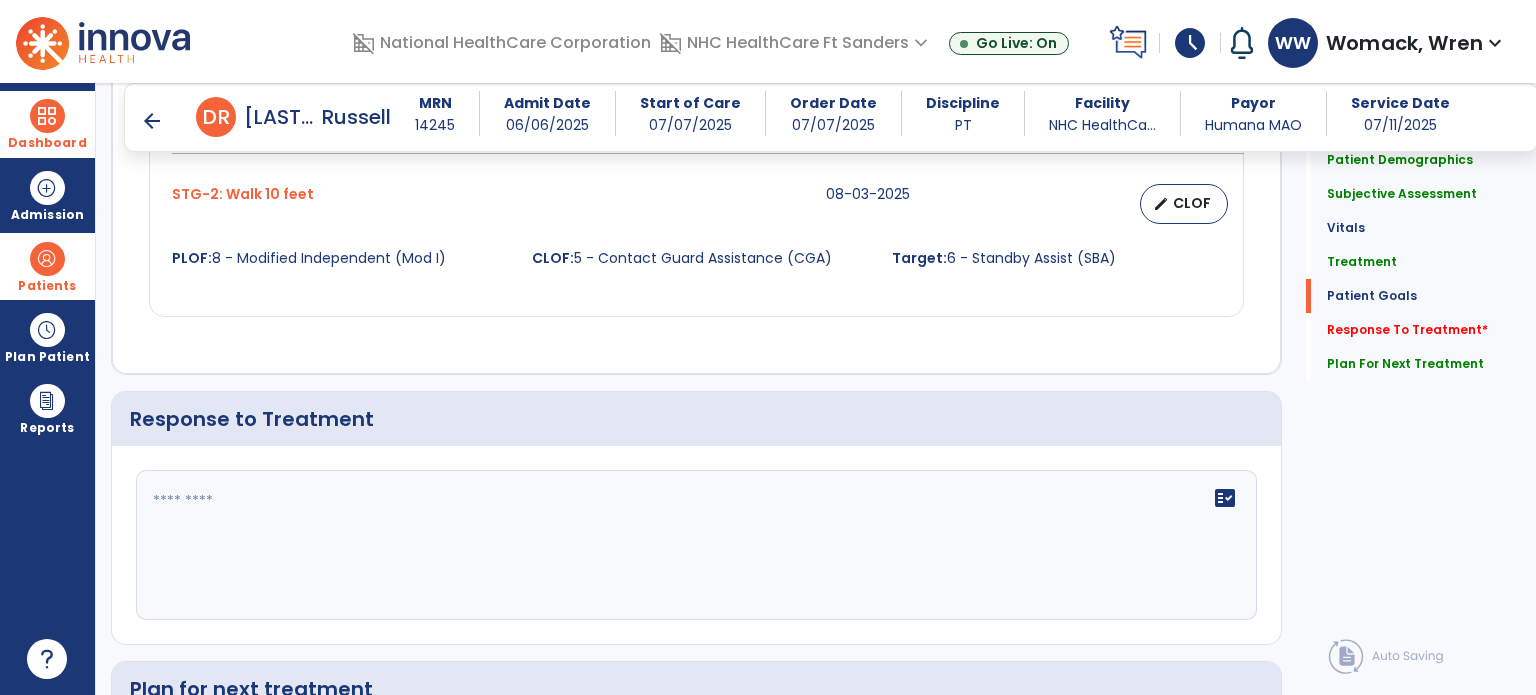 scroll, scrollTop: 2623, scrollLeft: 0, axis: vertical 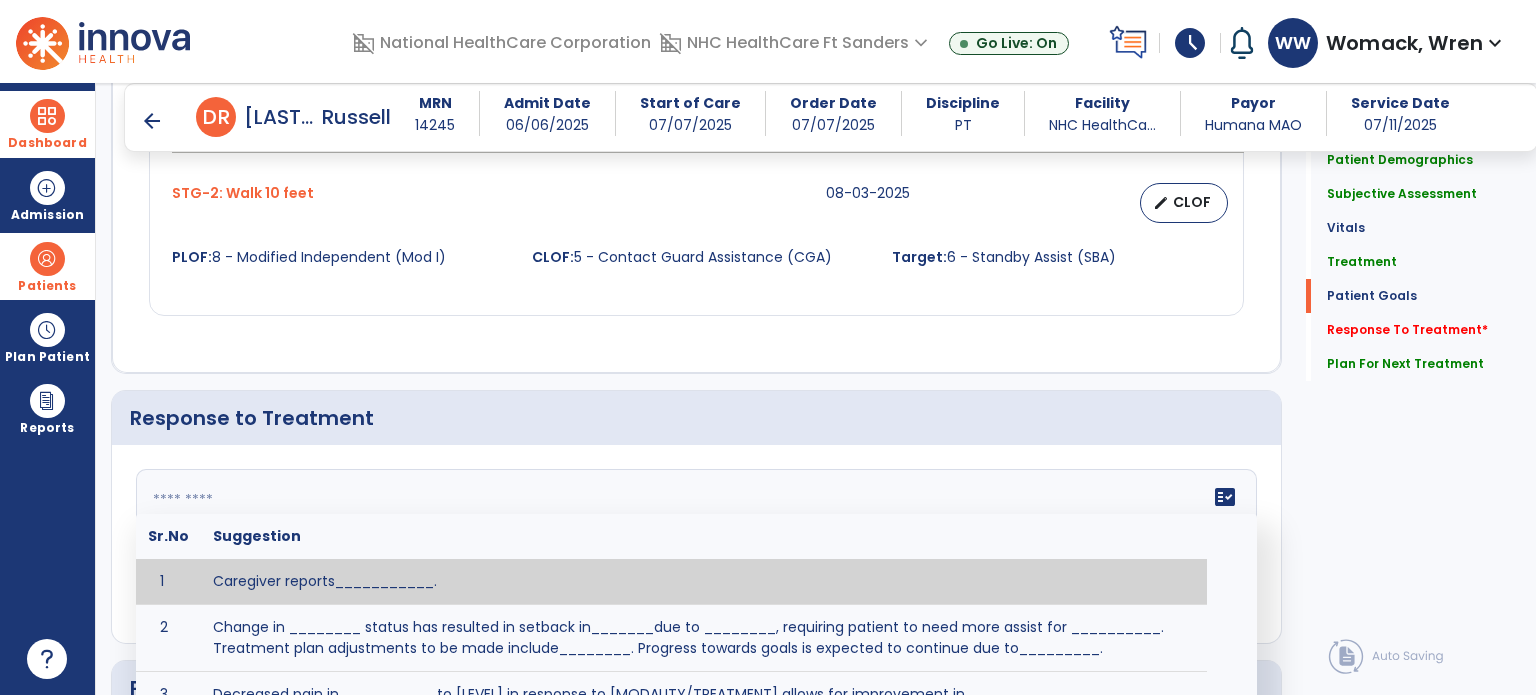 click 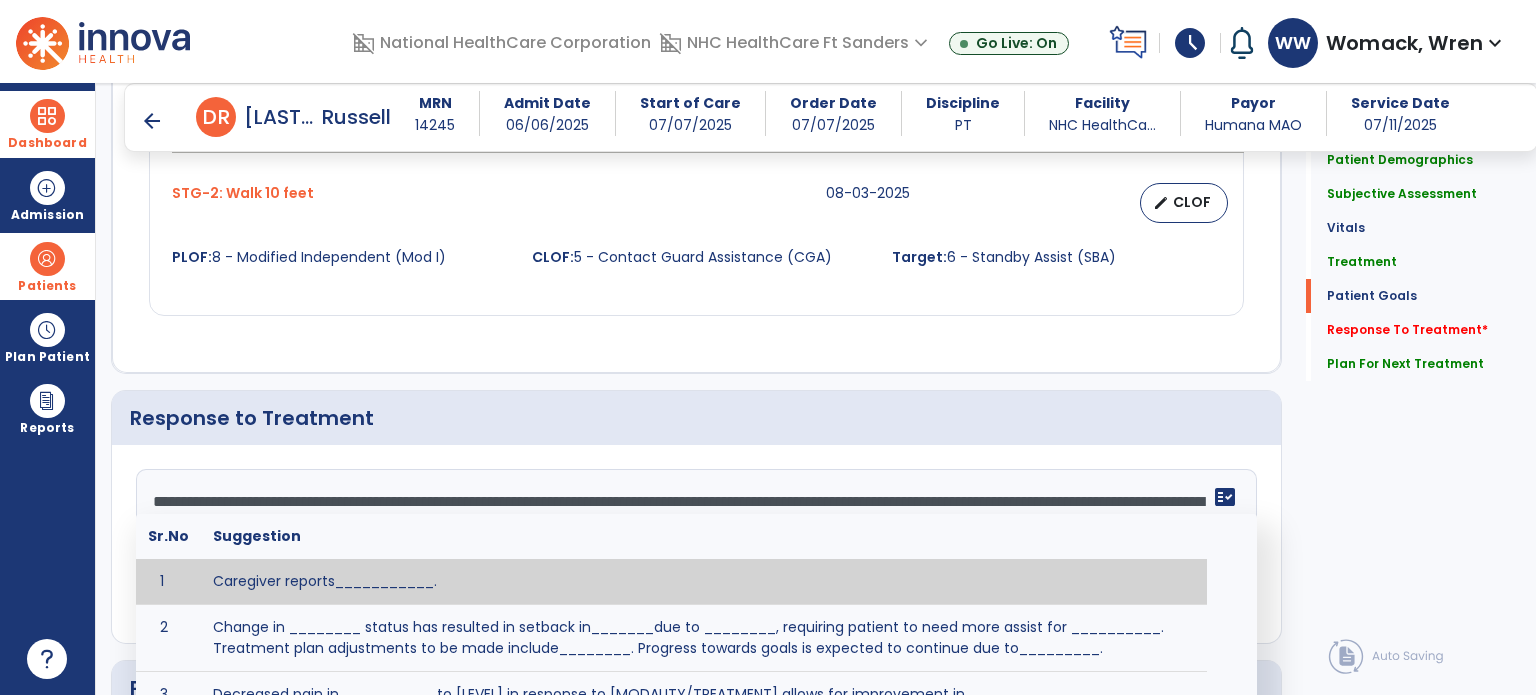 scroll, scrollTop: 111, scrollLeft: 0, axis: vertical 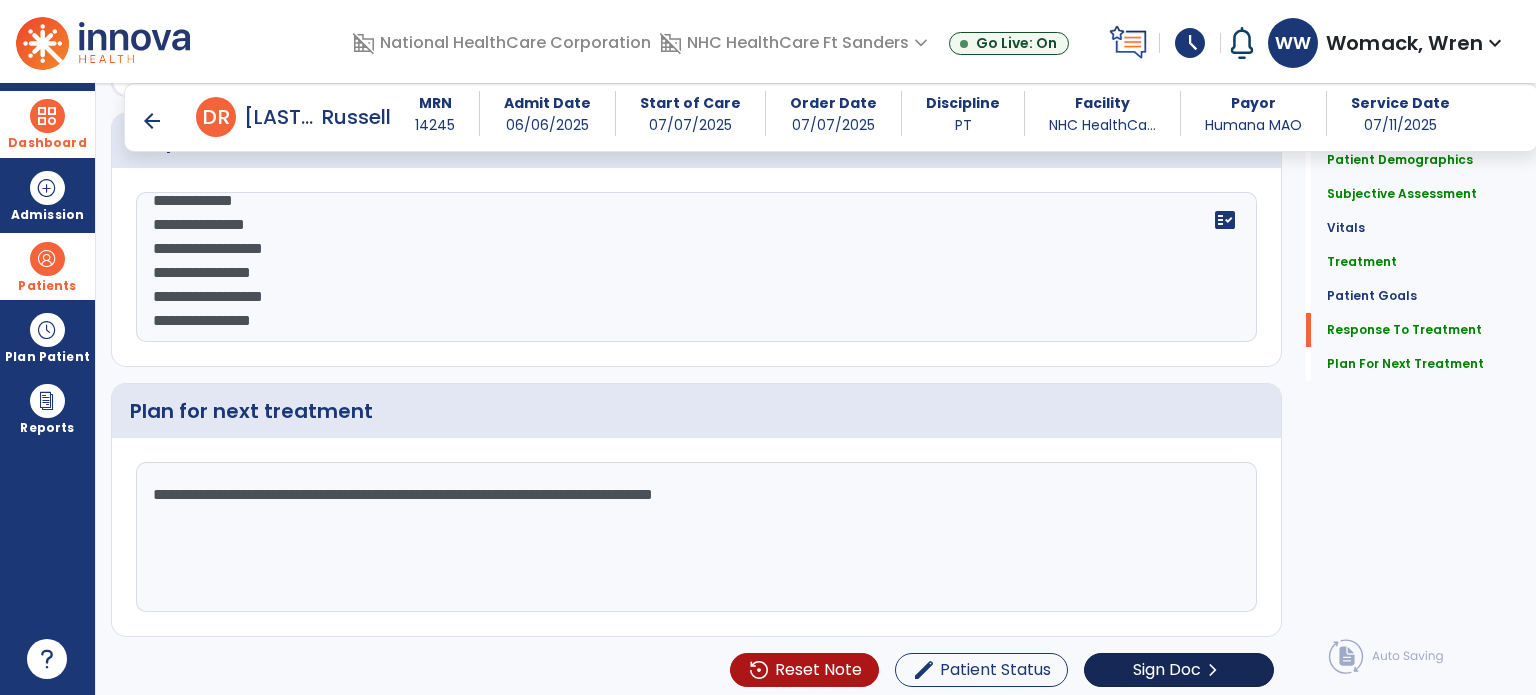type on "**********" 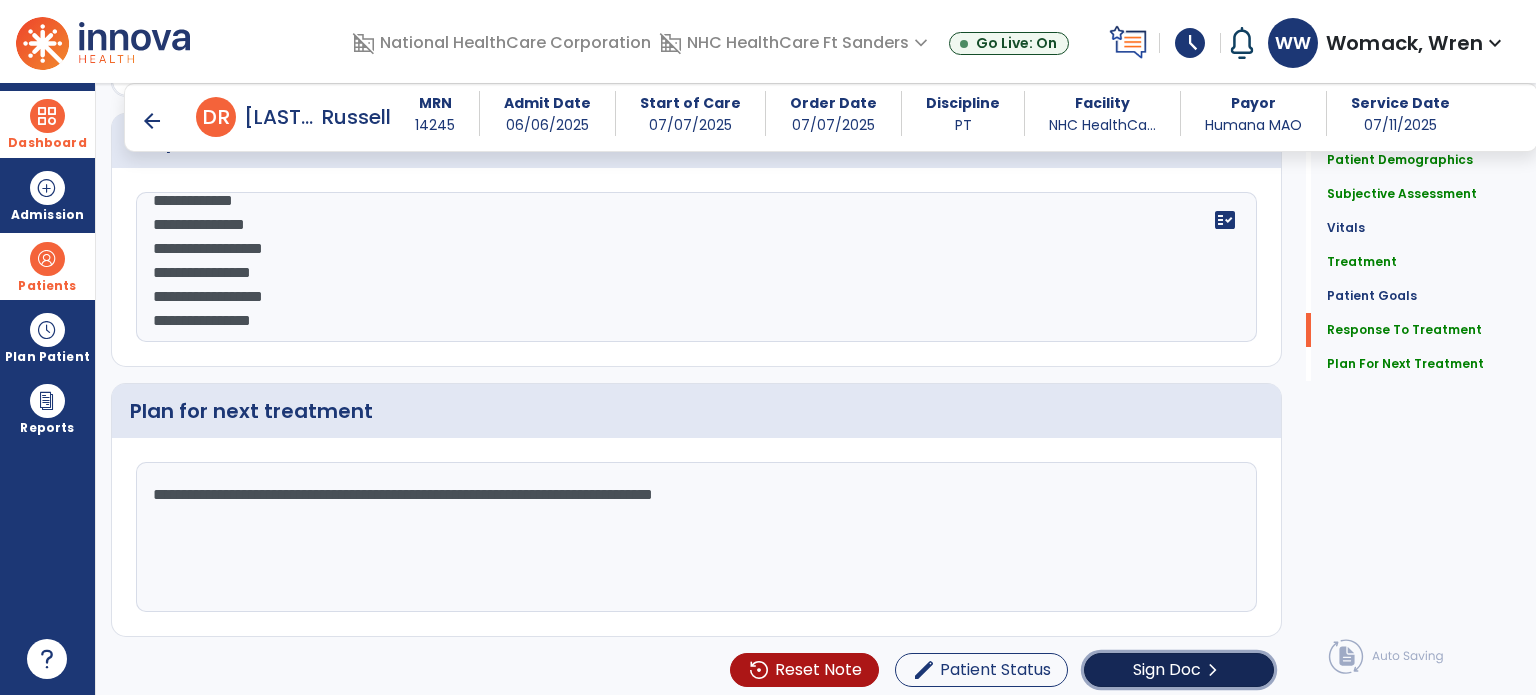 click on "Sign Doc  chevron_right" 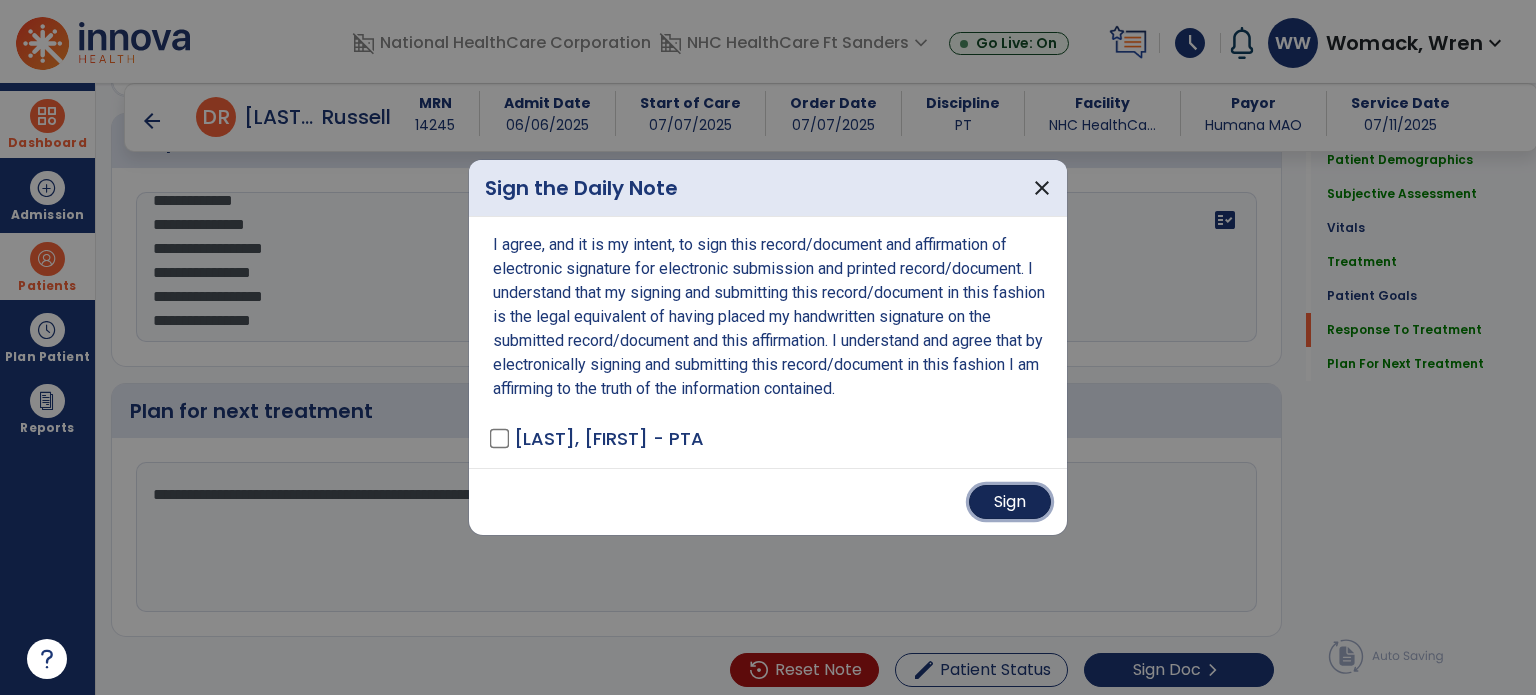 click on "Sign" at bounding box center [1010, 502] 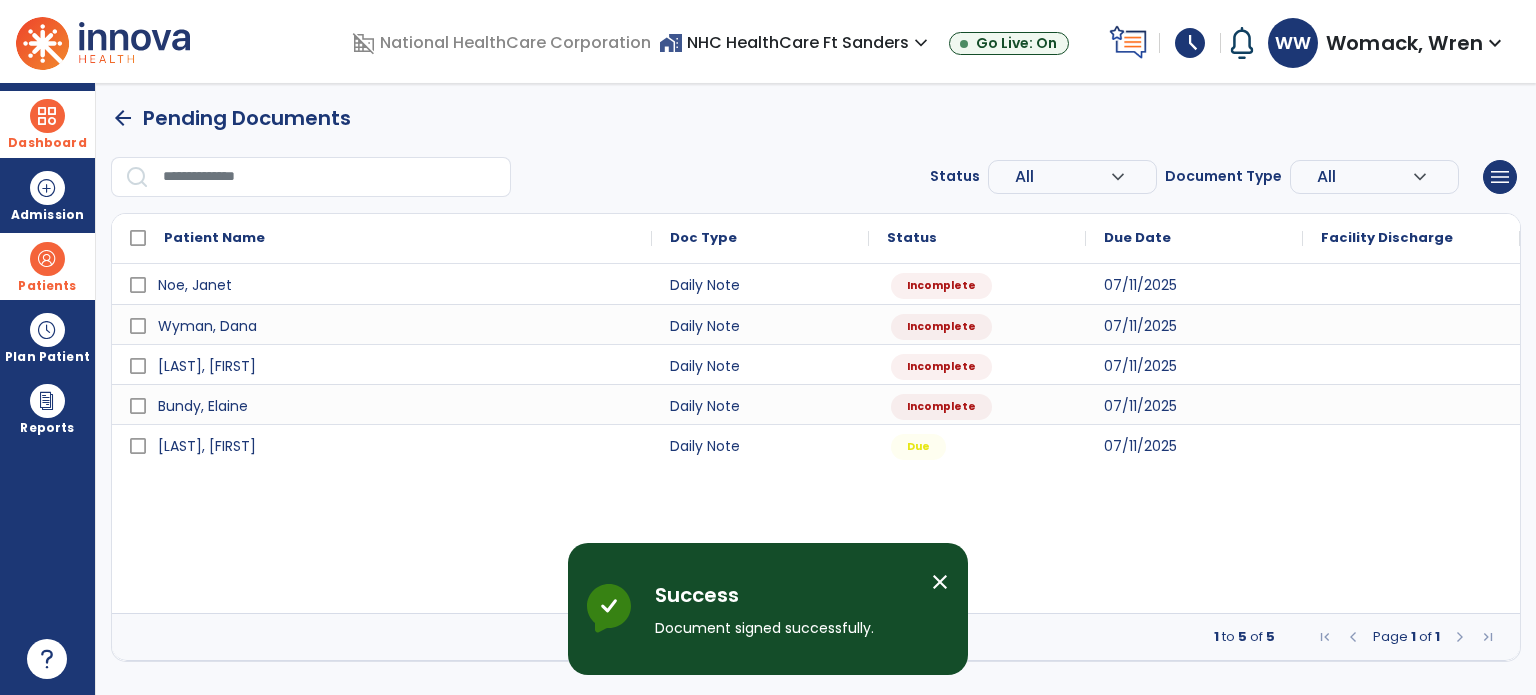 scroll, scrollTop: 0, scrollLeft: 0, axis: both 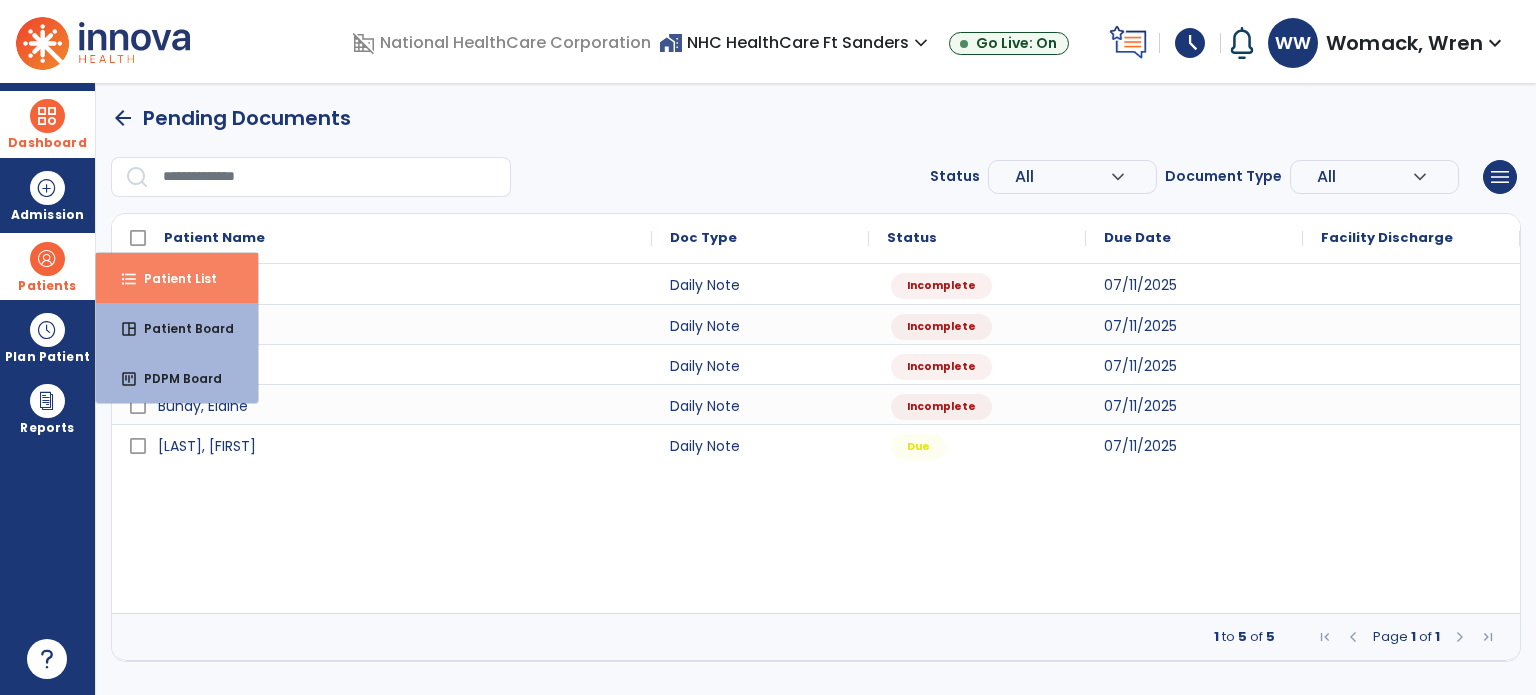 click on "Patient List" at bounding box center (172, 278) 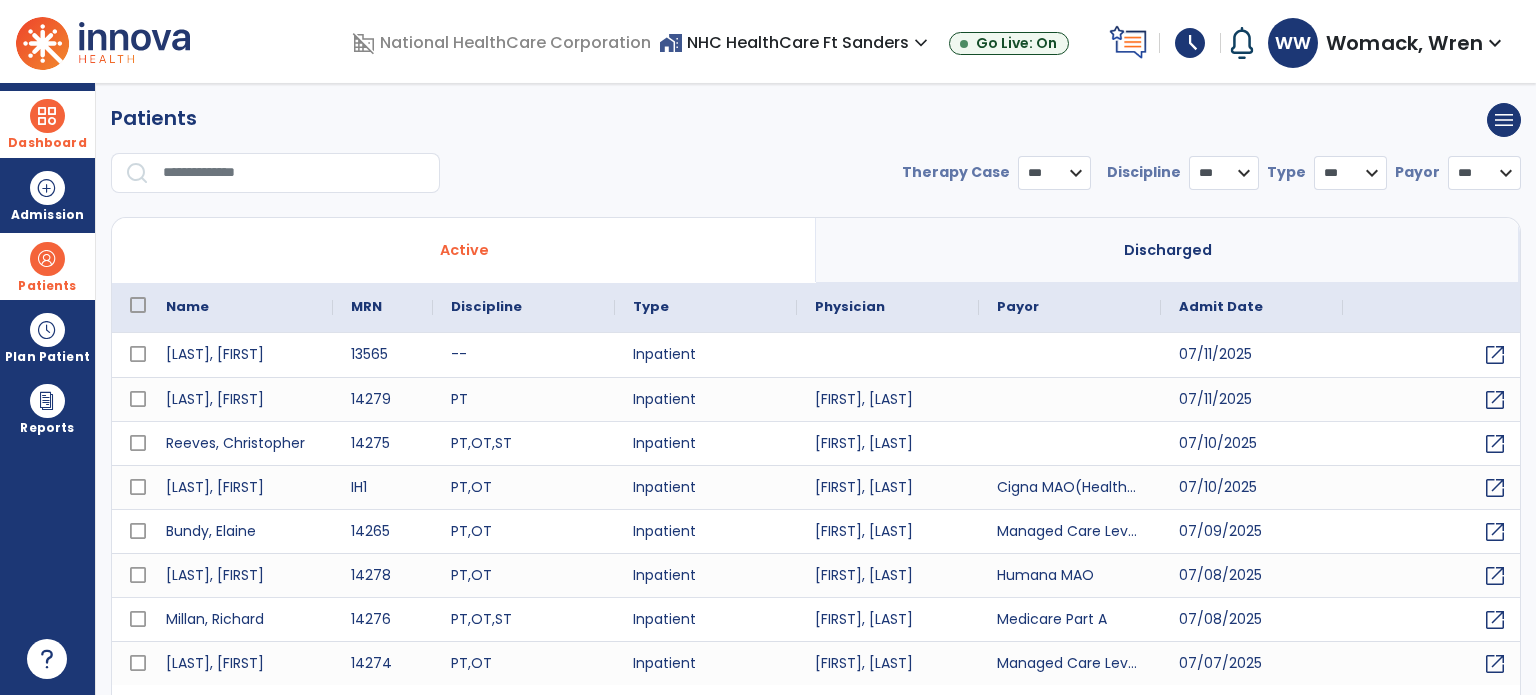 select on "***" 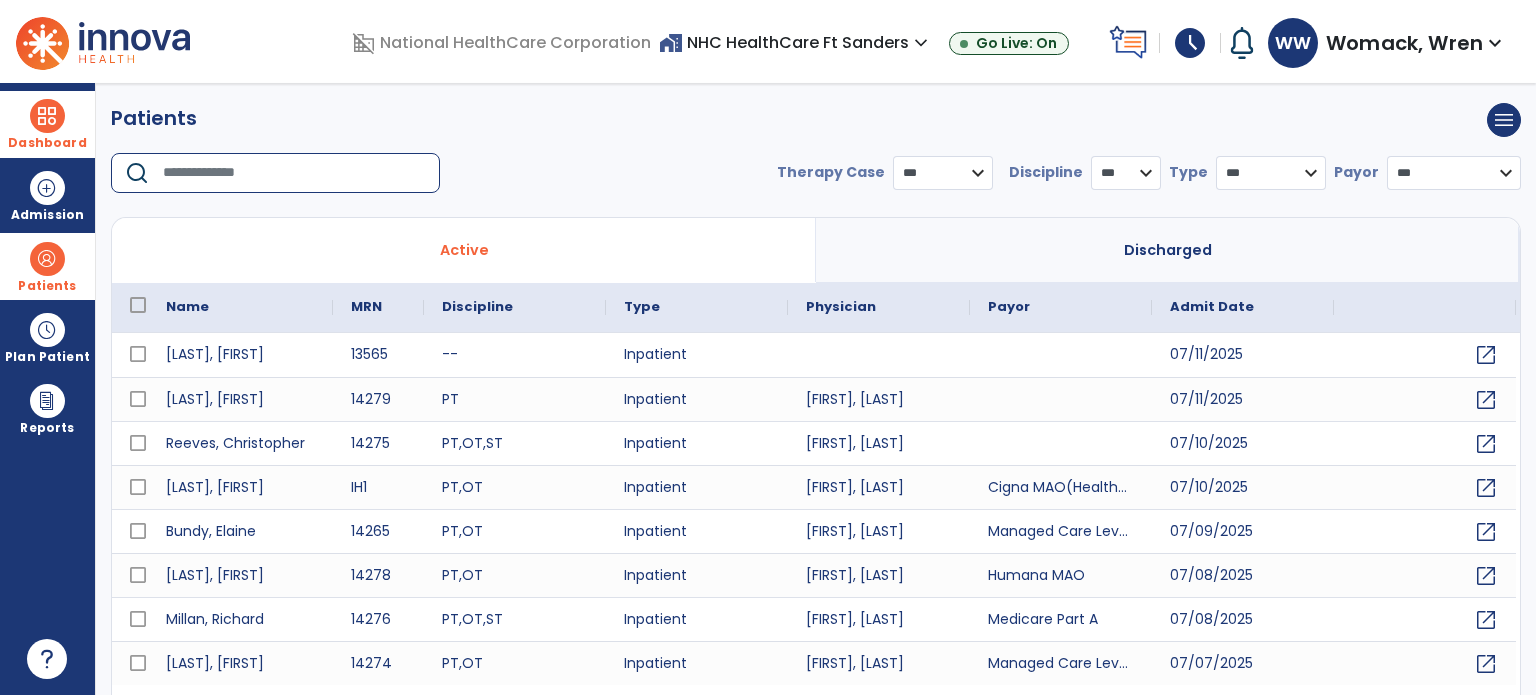 click at bounding box center [294, 173] 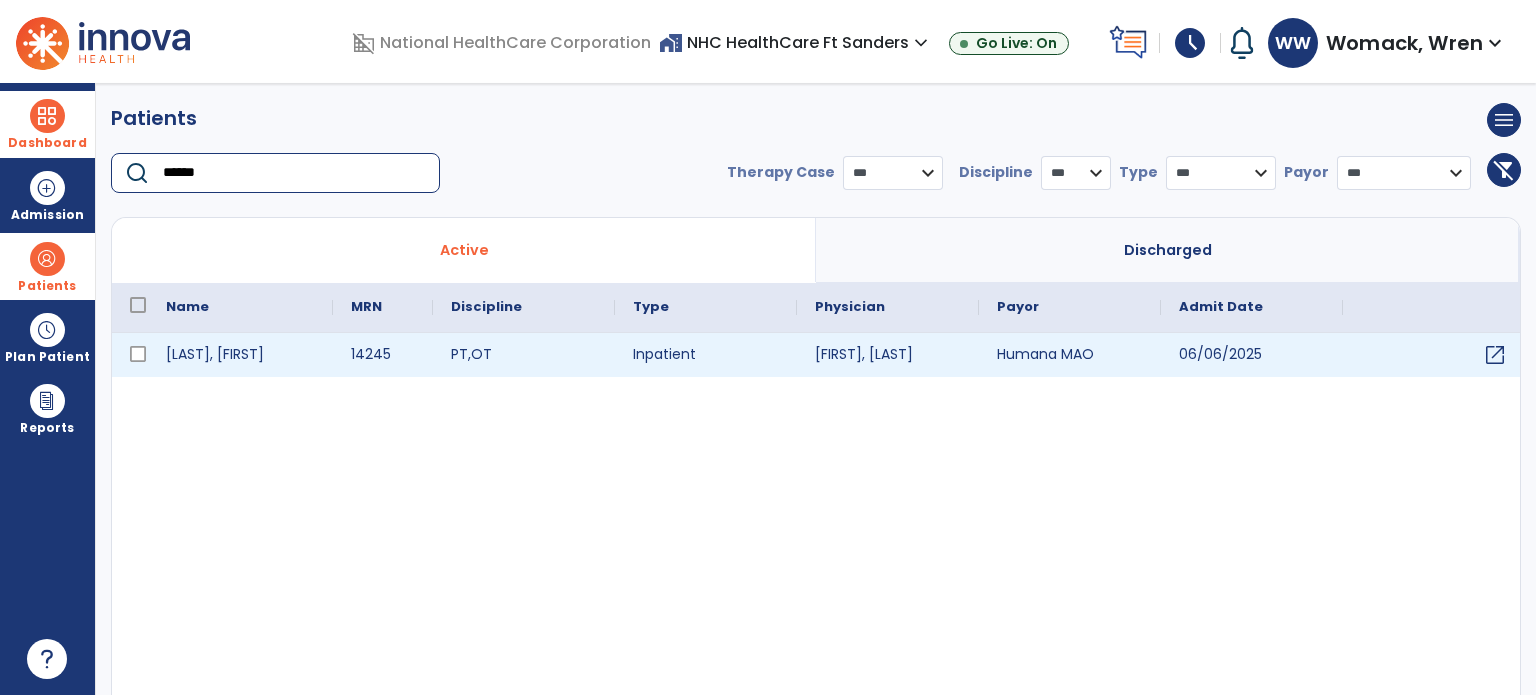 type on "******" 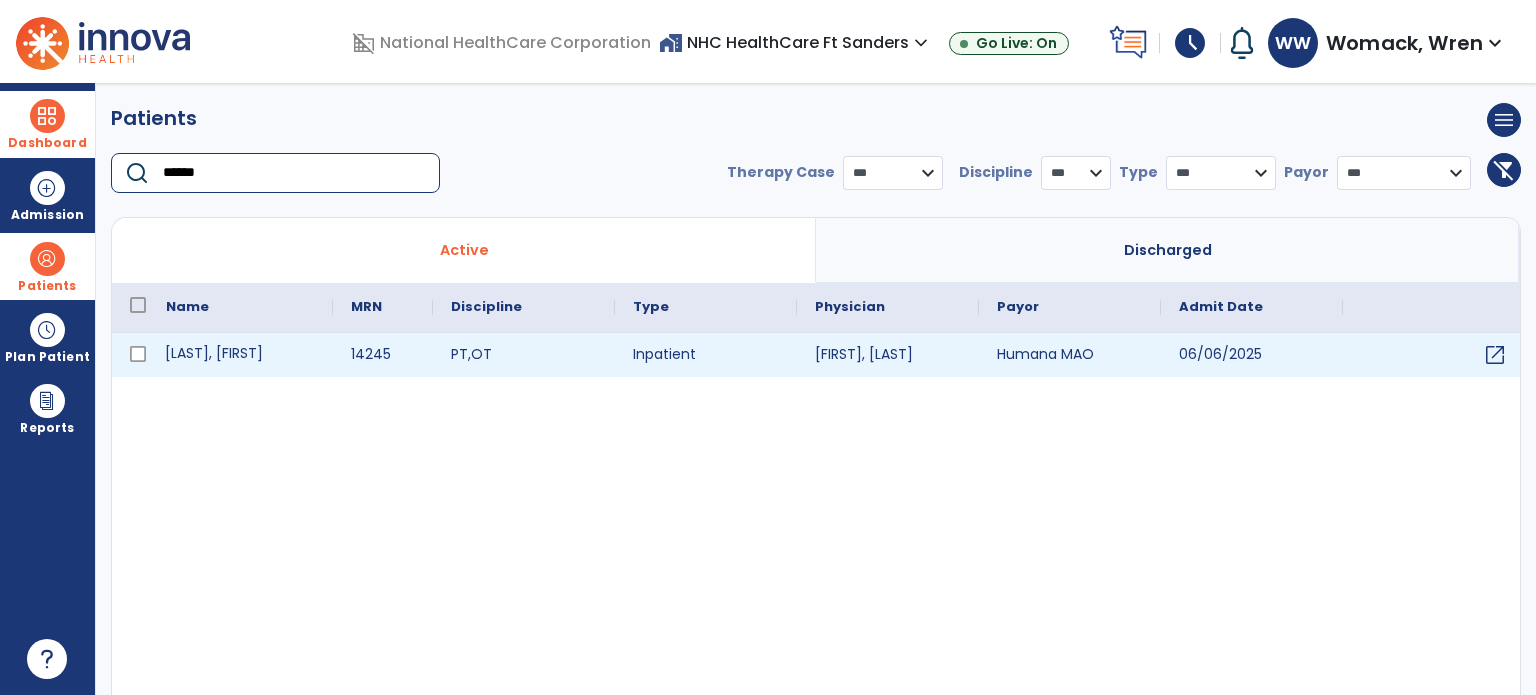 click on "[LAST], [FIRST]" at bounding box center (240, 355) 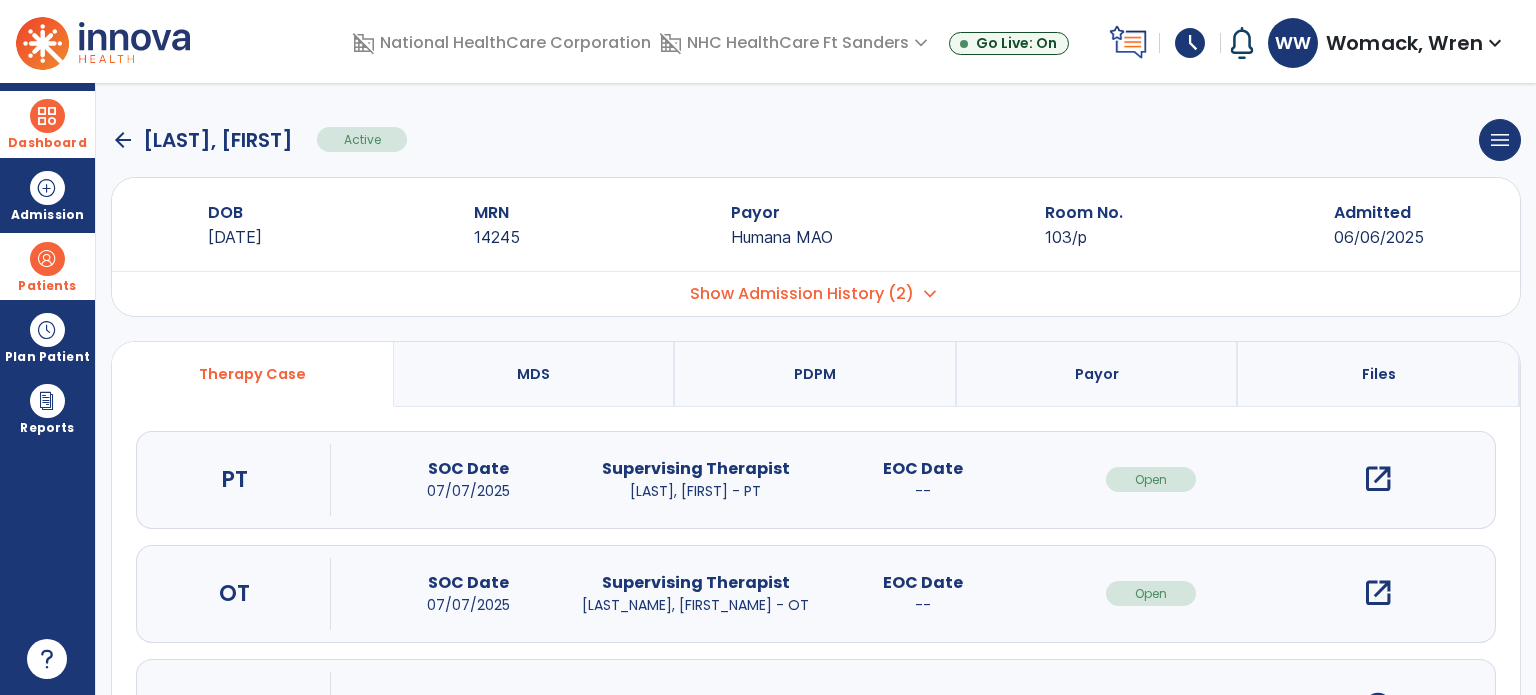 click on "open_in_new" at bounding box center [1378, 479] 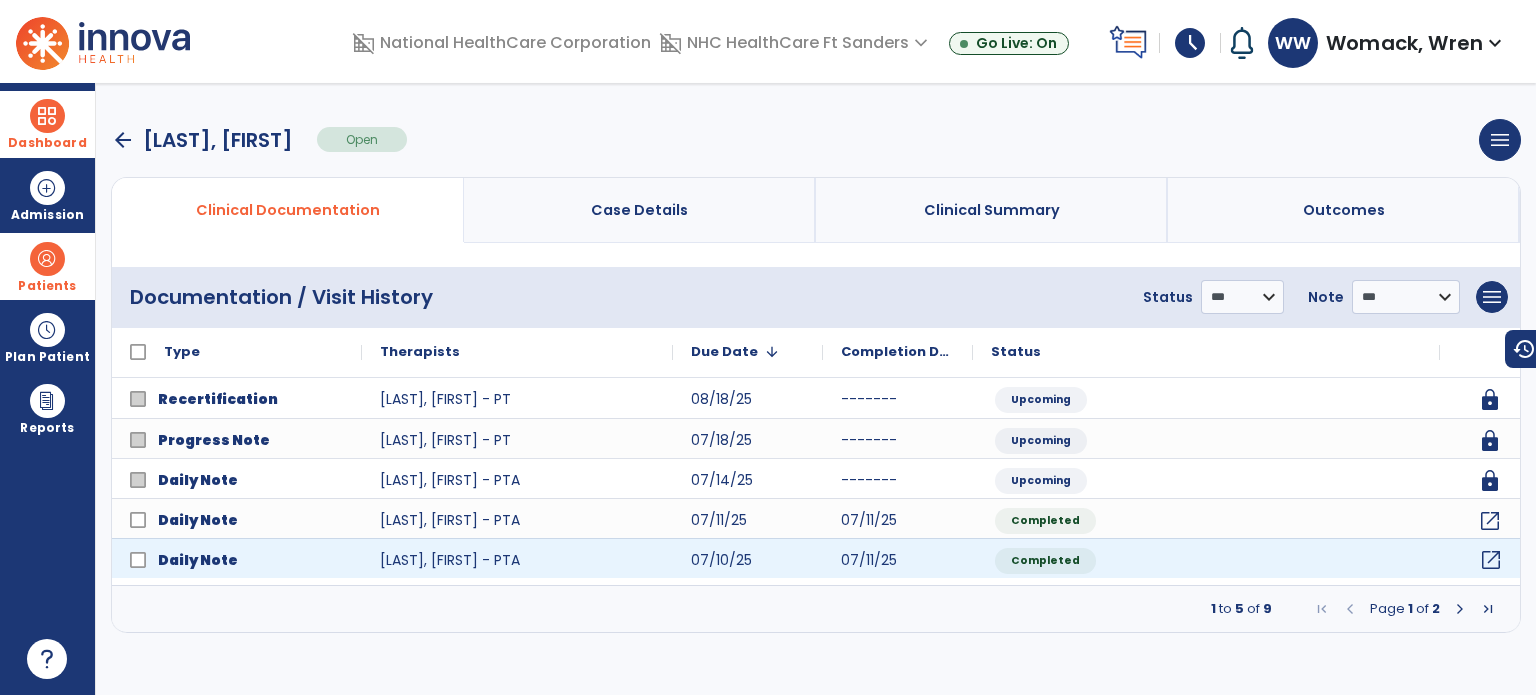 click on "open_in_new" 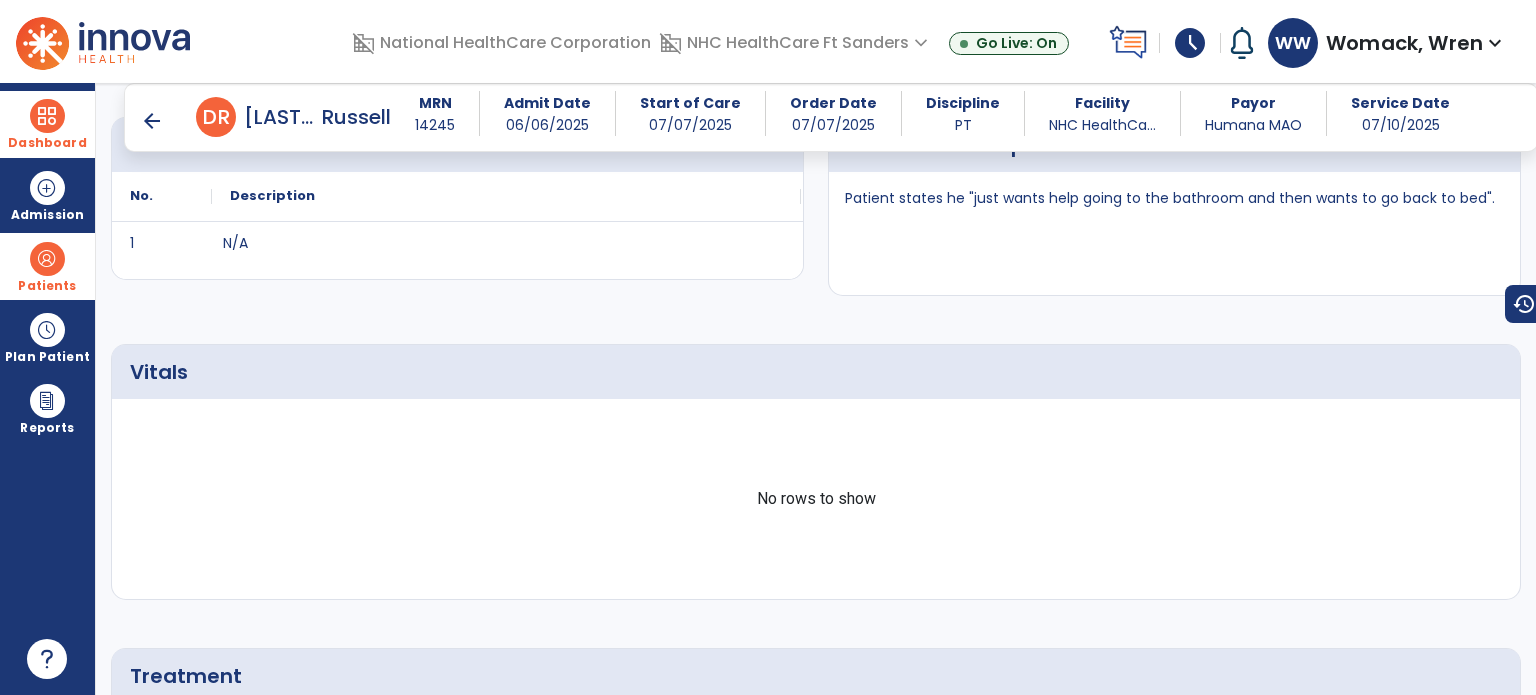 scroll, scrollTop: 0, scrollLeft: 0, axis: both 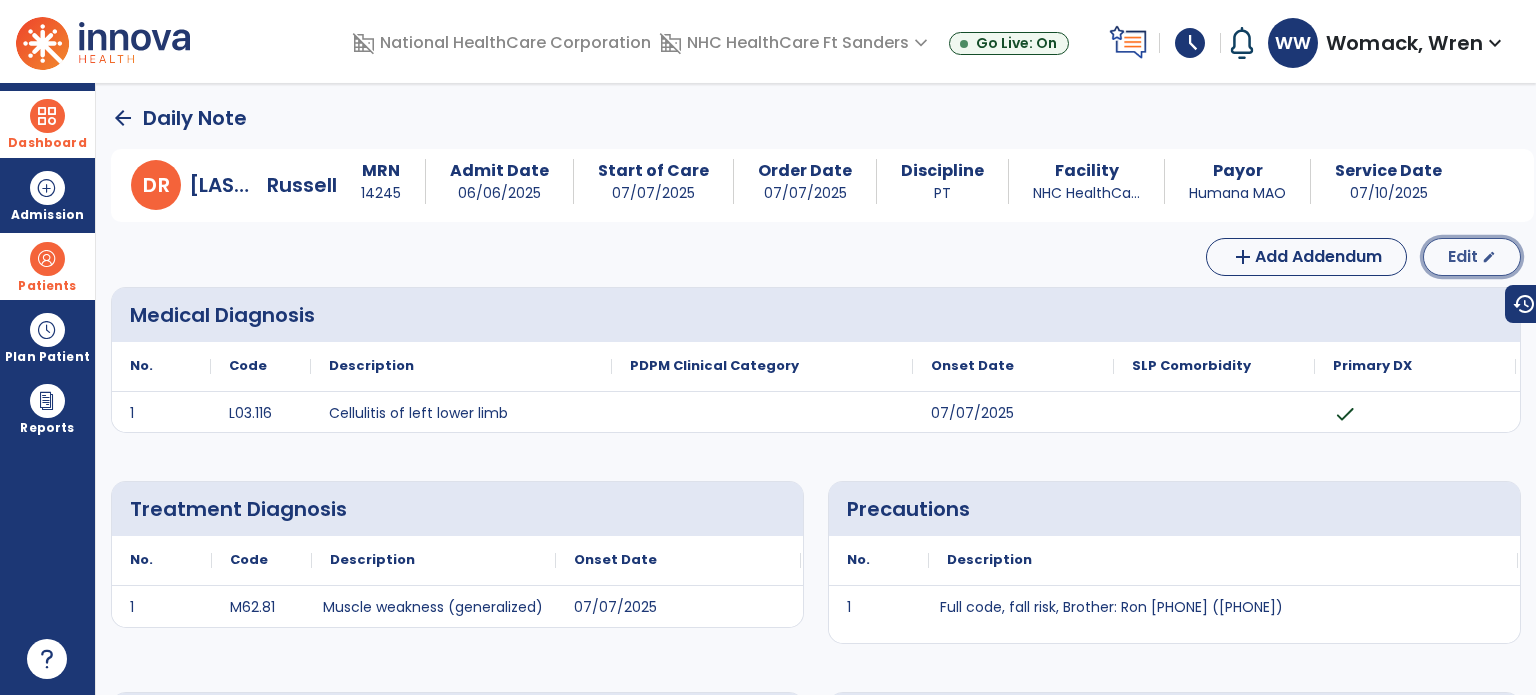 click on "Edit  edit" 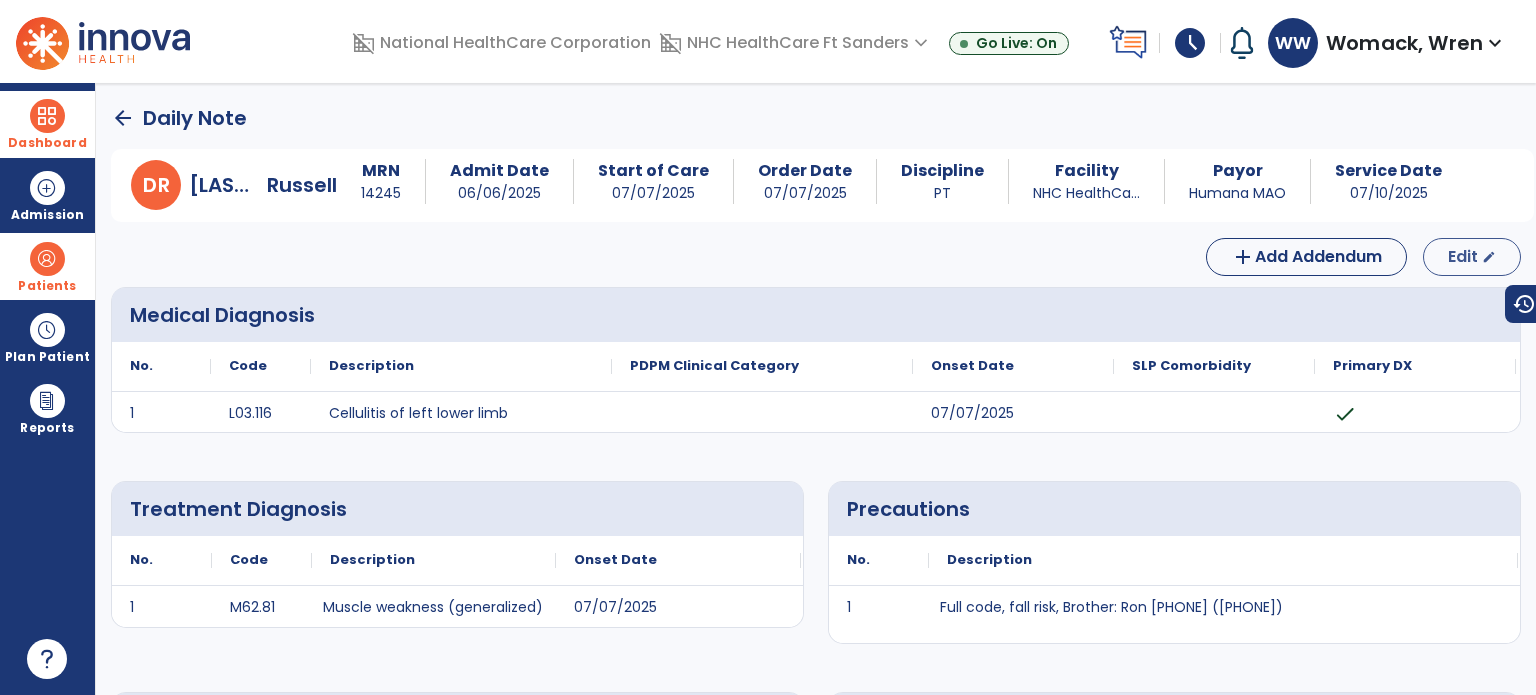 select on "*" 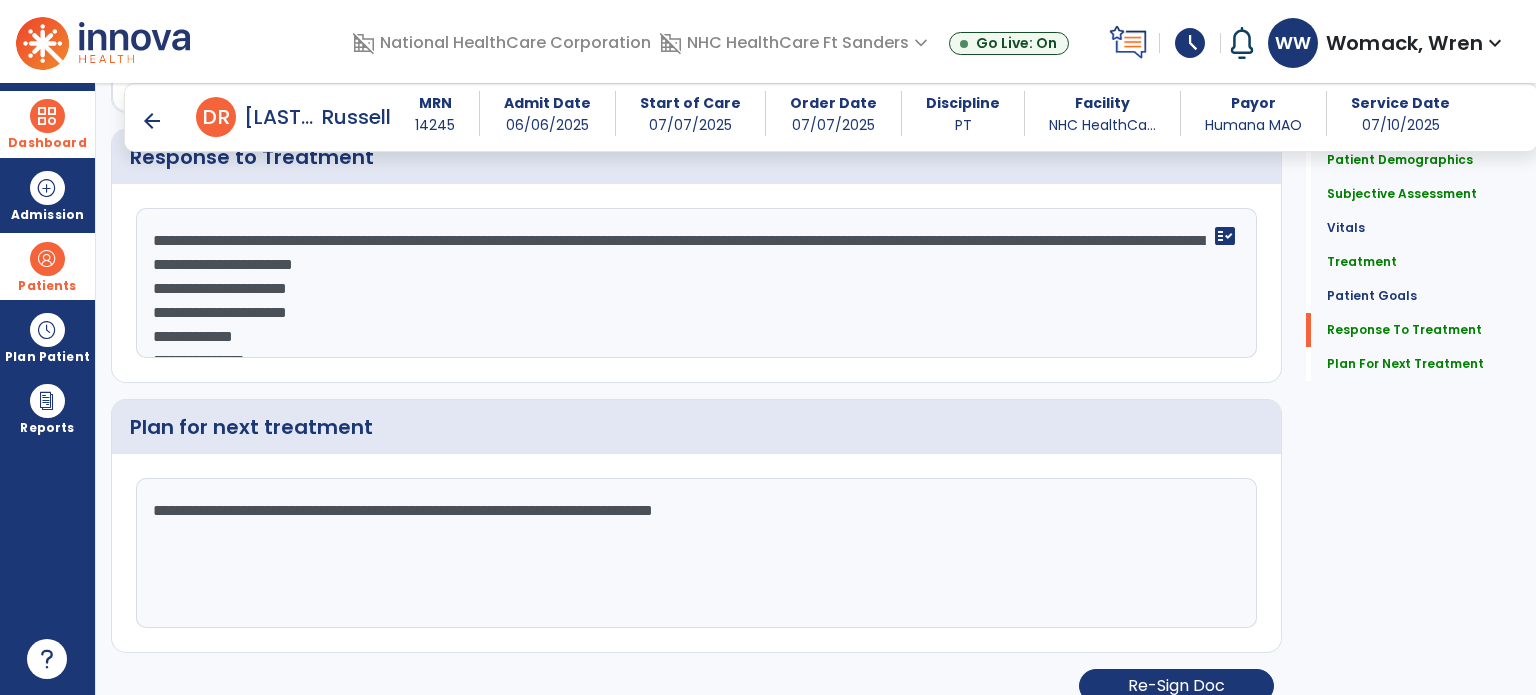 scroll, scrollTop: 2900, scrollLeft: 0, axis: vertical 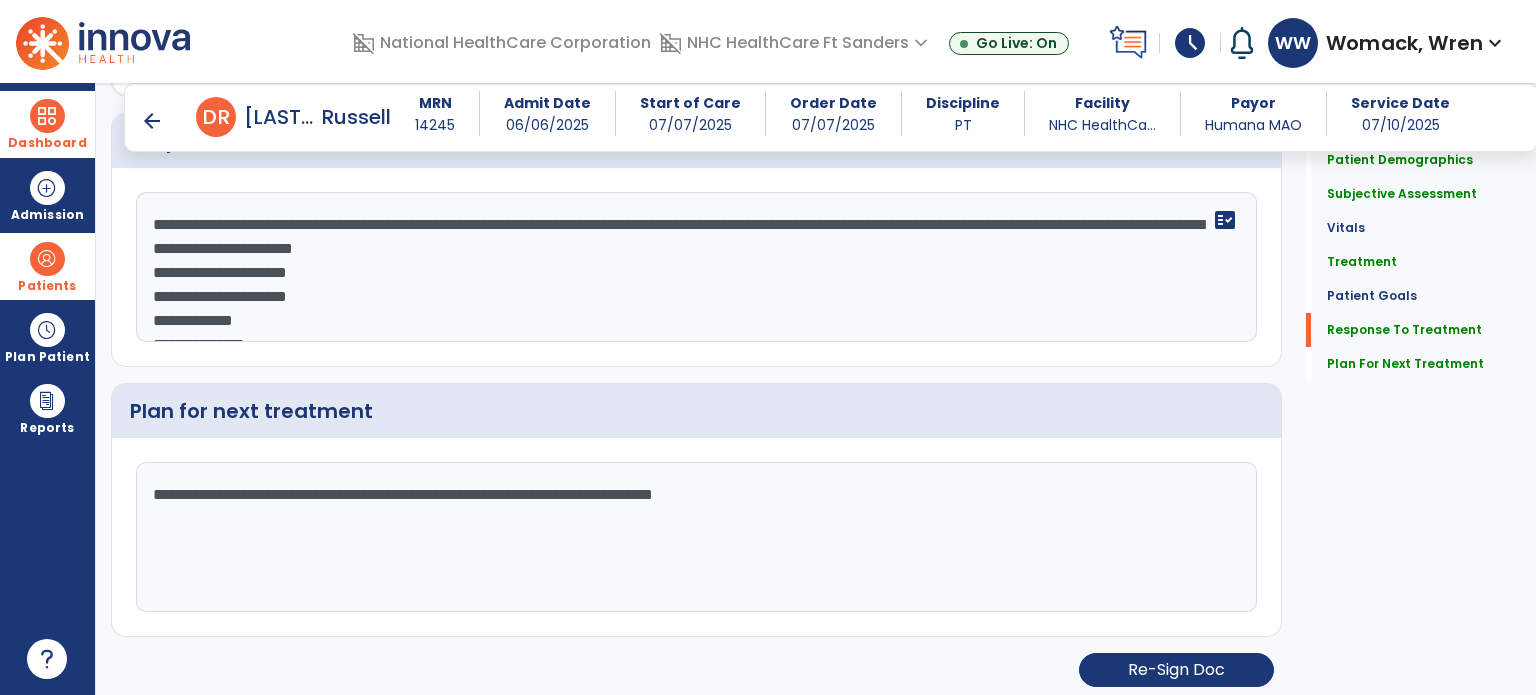 click on "**********" 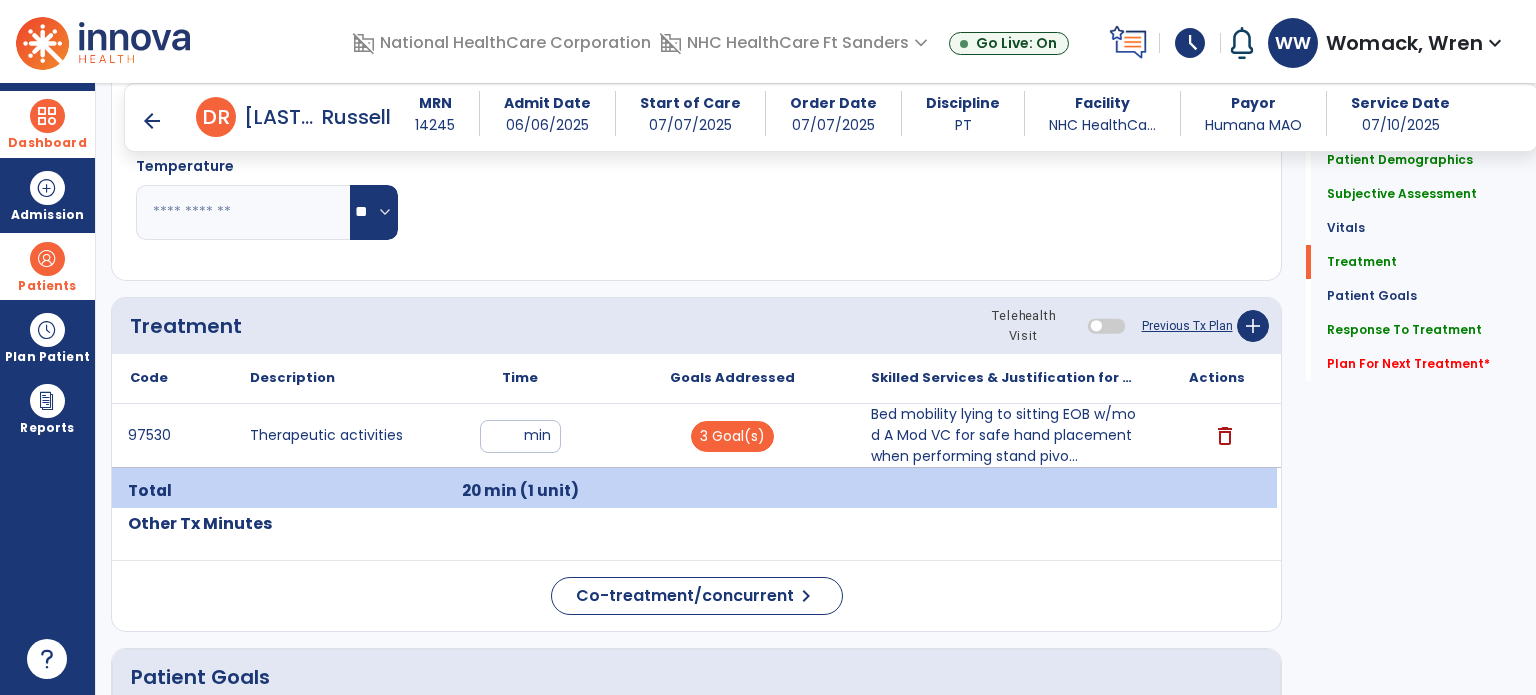 scroll, scrollTop: 1044, scrollLeft: 0, axis: vertical 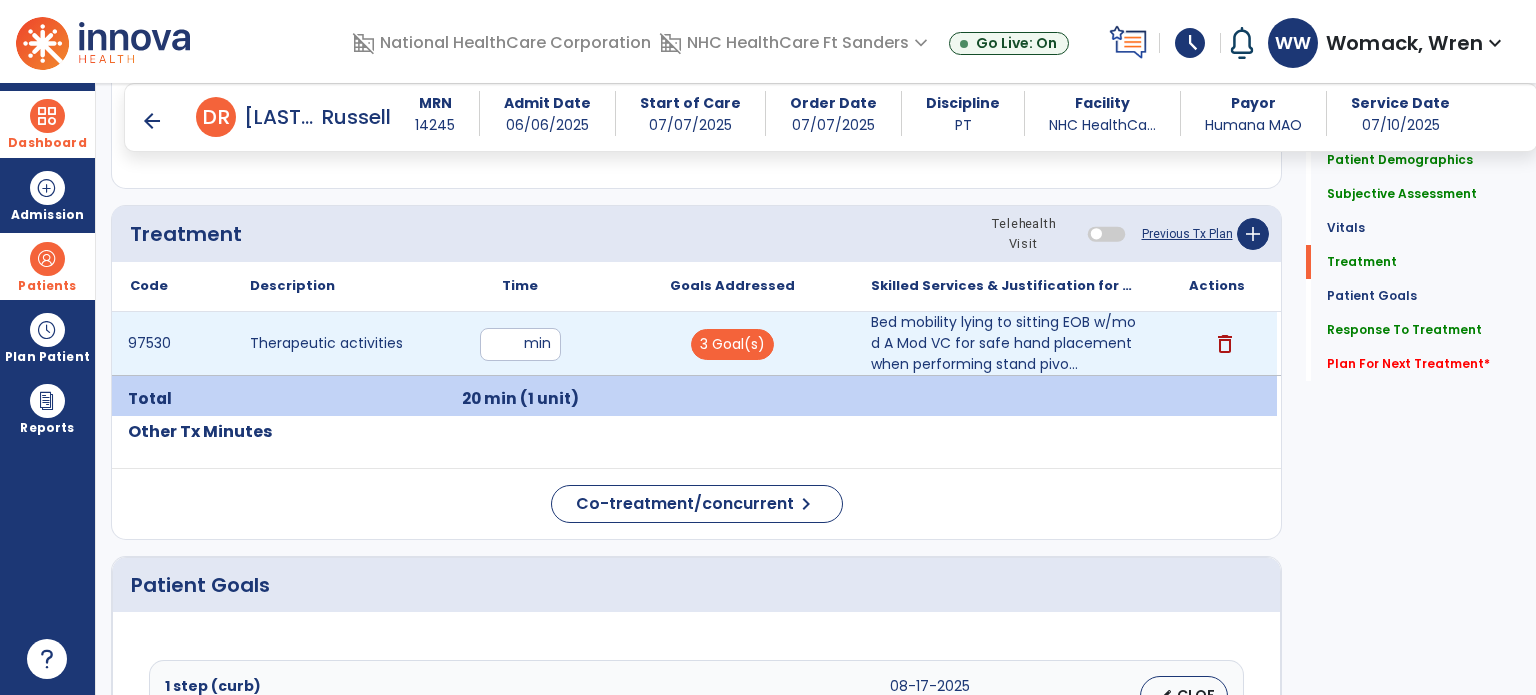 type 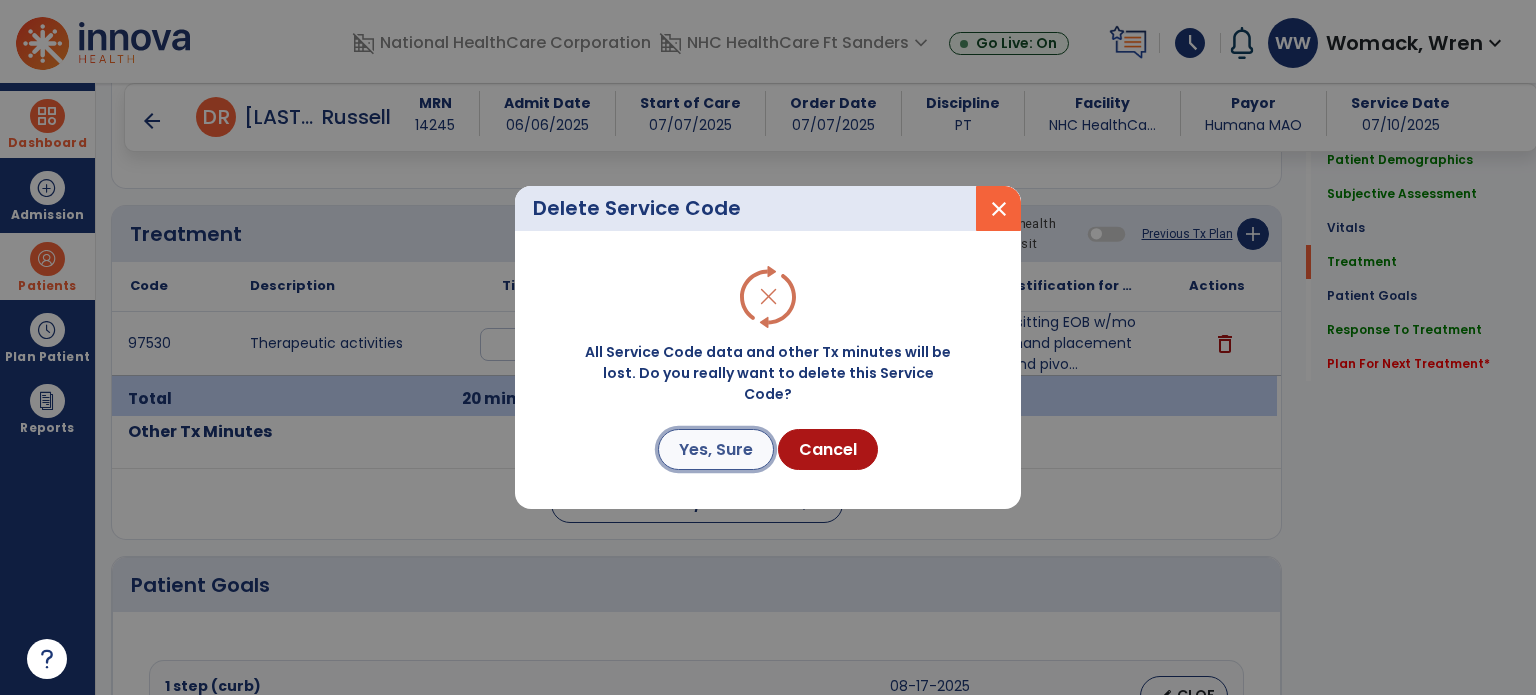 click on "Yes, Sure" at bounding box center (716, 449) 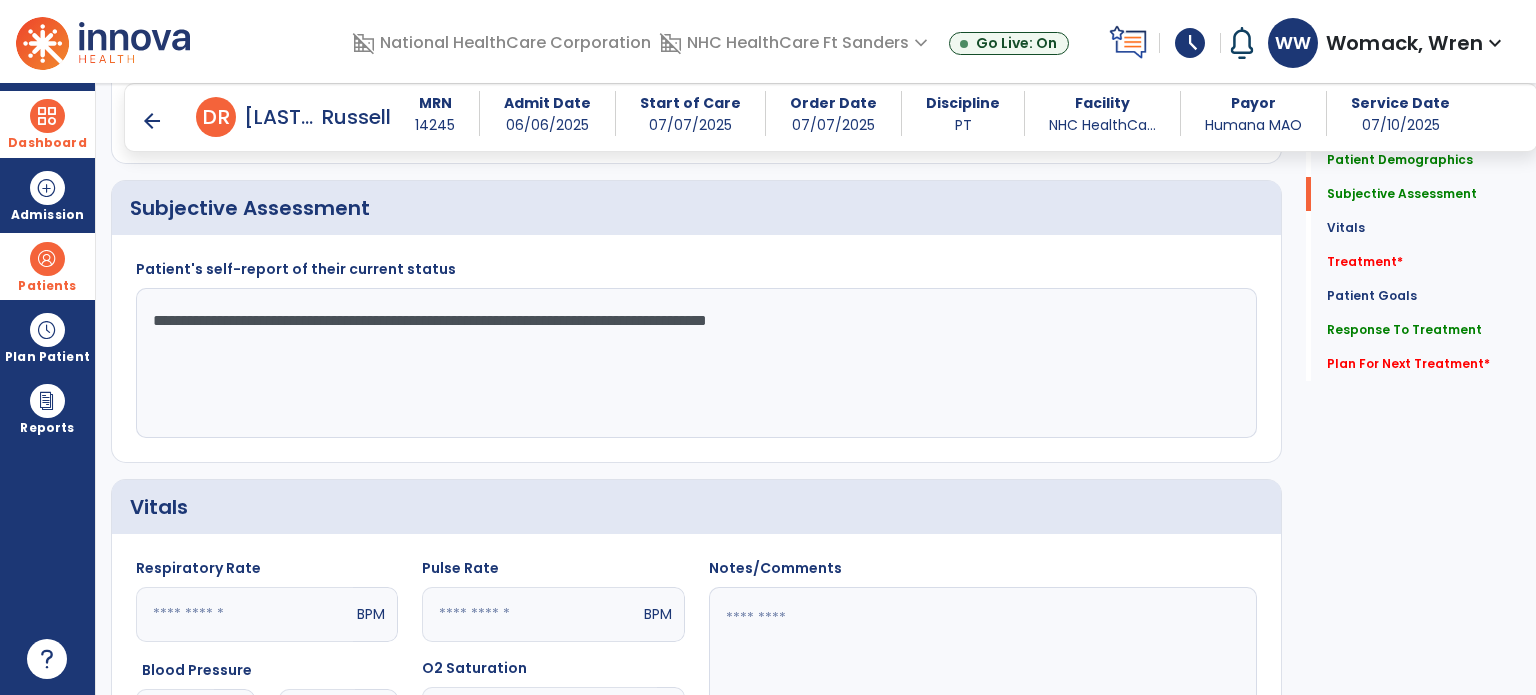 scroll, scrollTop: 306, scrollLeft: 0, axis: vertical 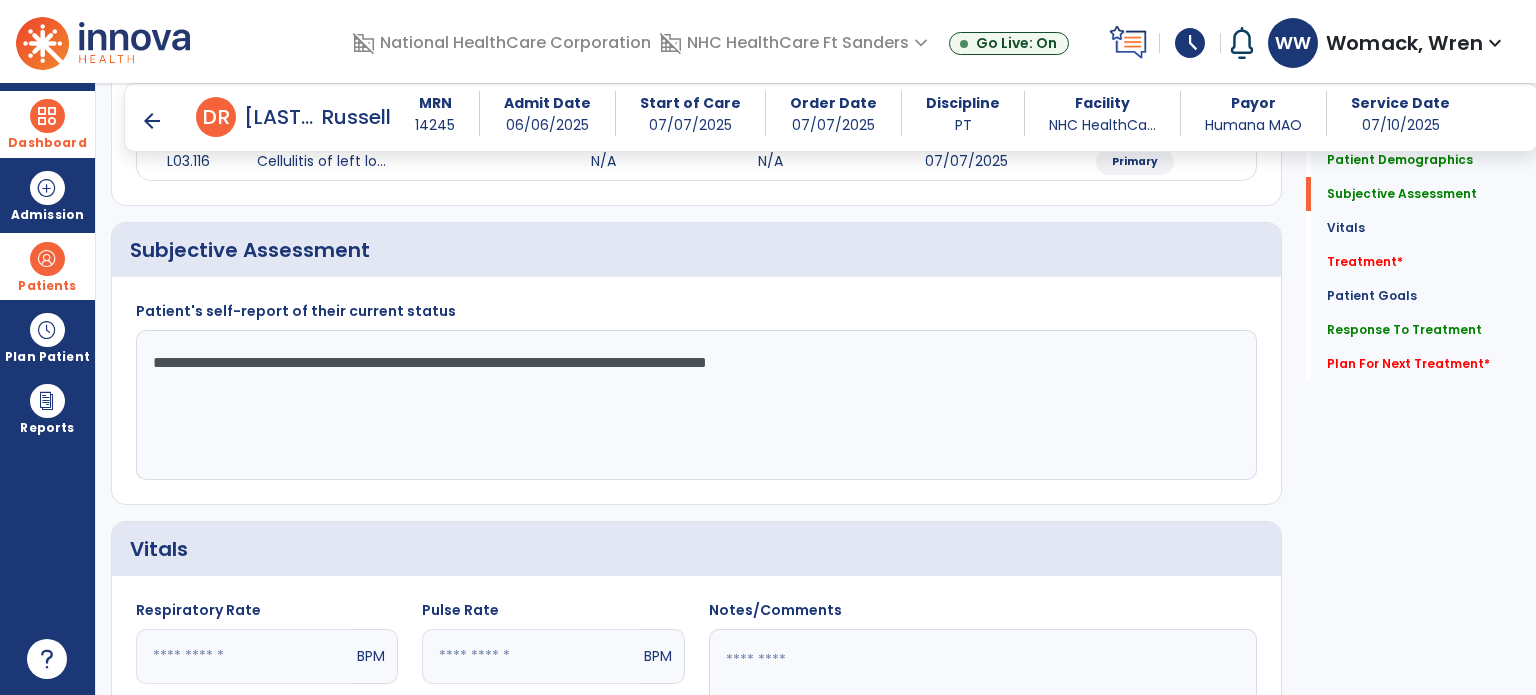 click on "**********" 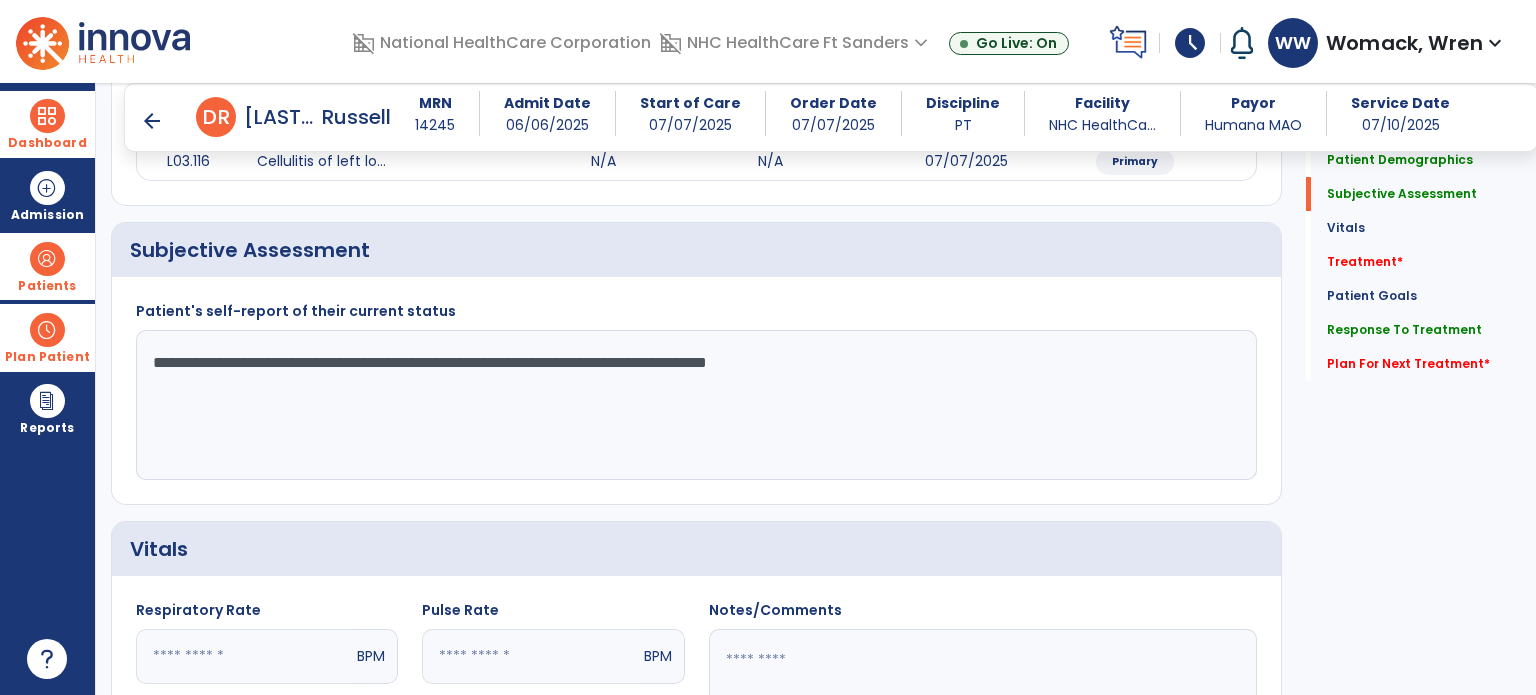 drag, startPoint x: 920, startPoint y: 357, endPoint x: 47, endPoint y: 339, distance: 873.18555 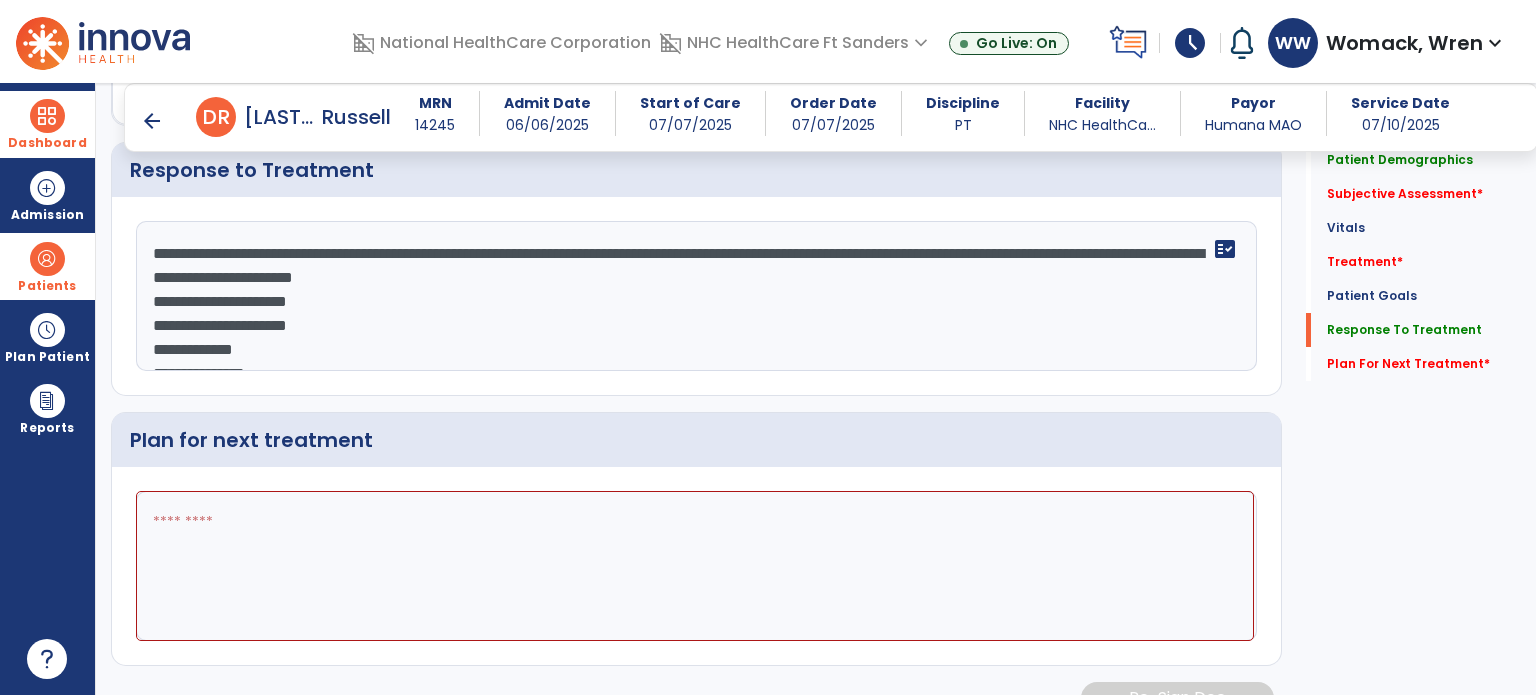 scroll, scrollTop: 2792, scrollLeft: 0, axis: vertical 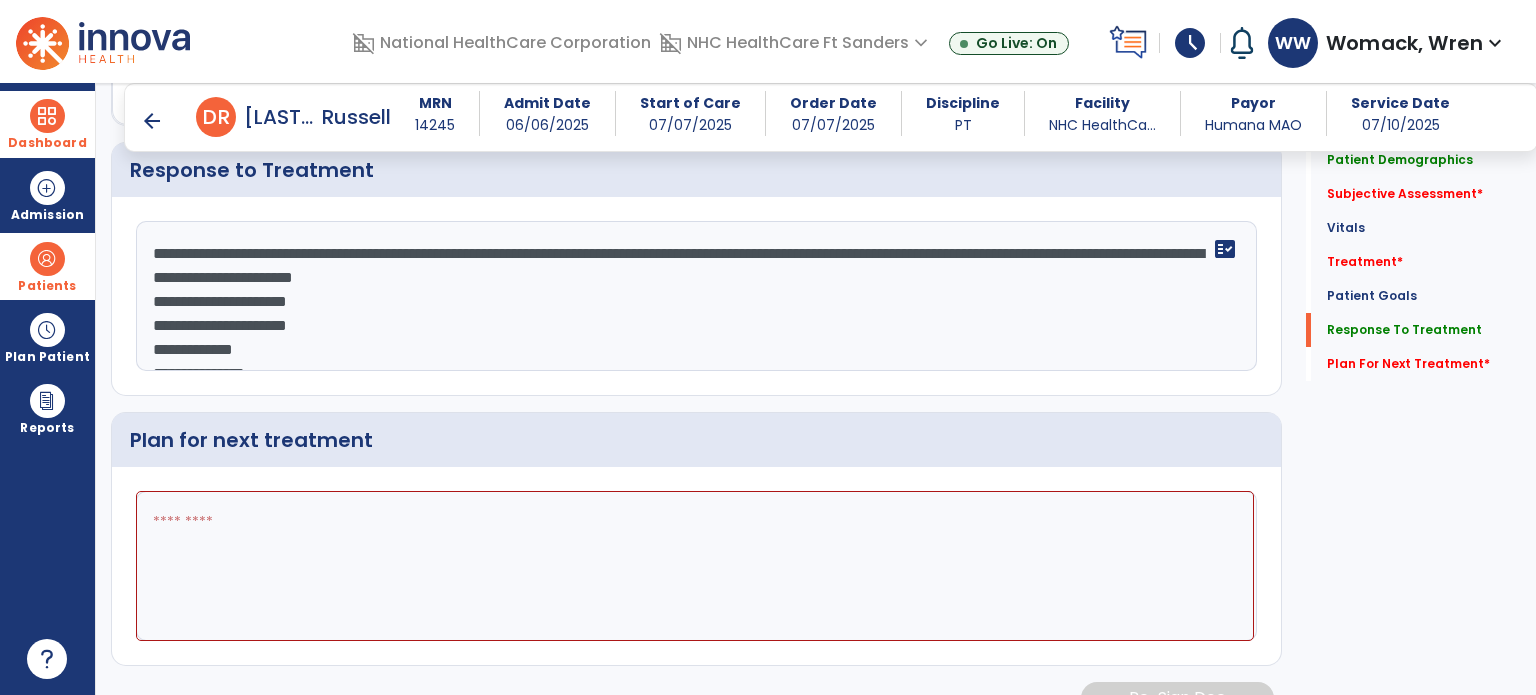 type 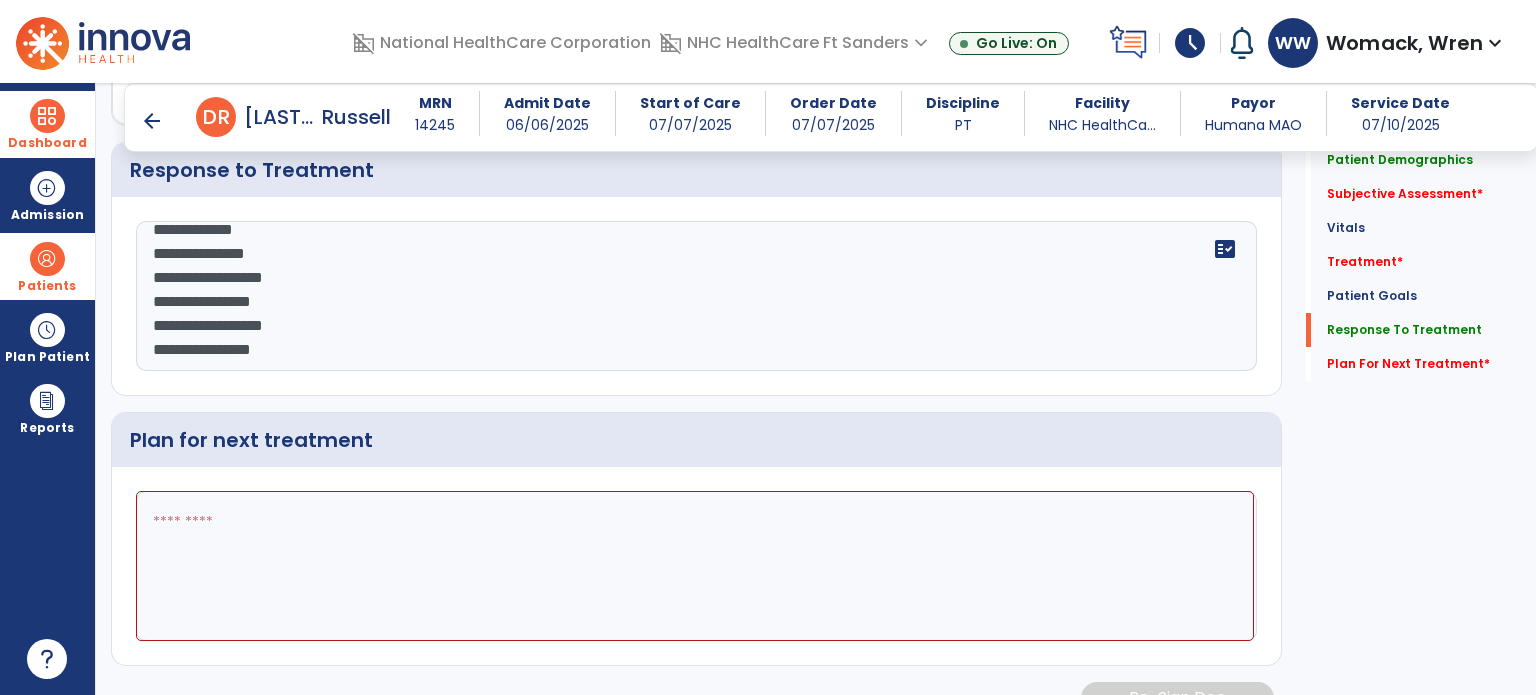 drag, startPoint x: 151, startPoint y: 252, endPoint x: 348, endPoint y: 422, distance: 260.20953 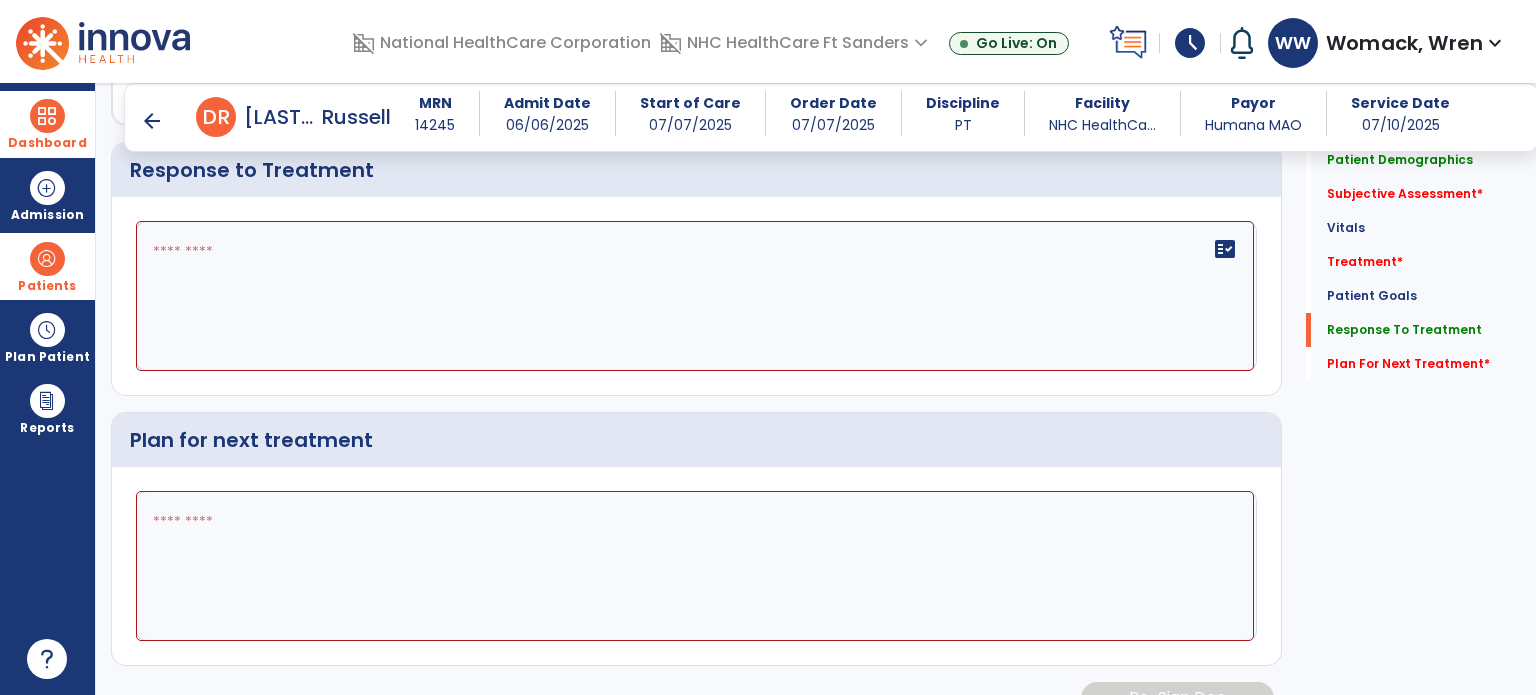 scroll, scrollTop: 0, scrollLeft: 0, axis: both 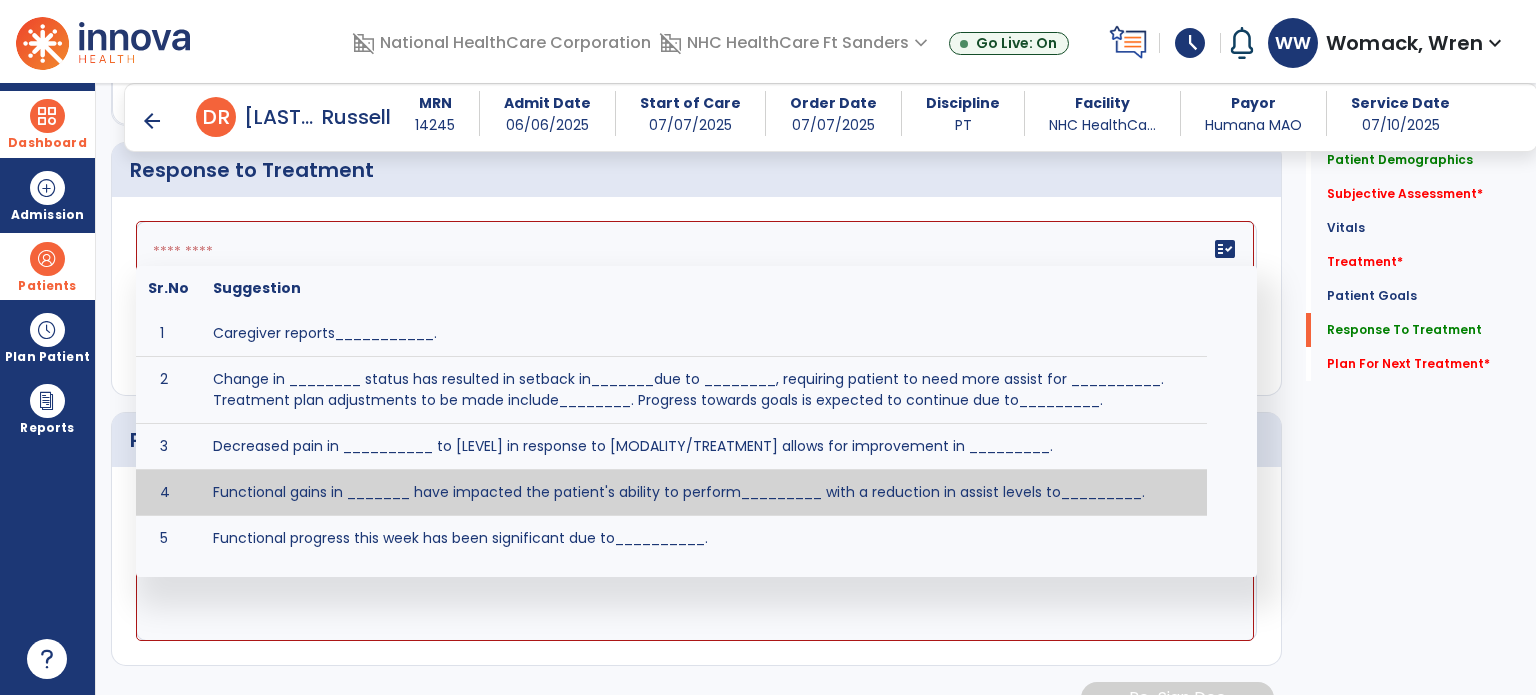 type 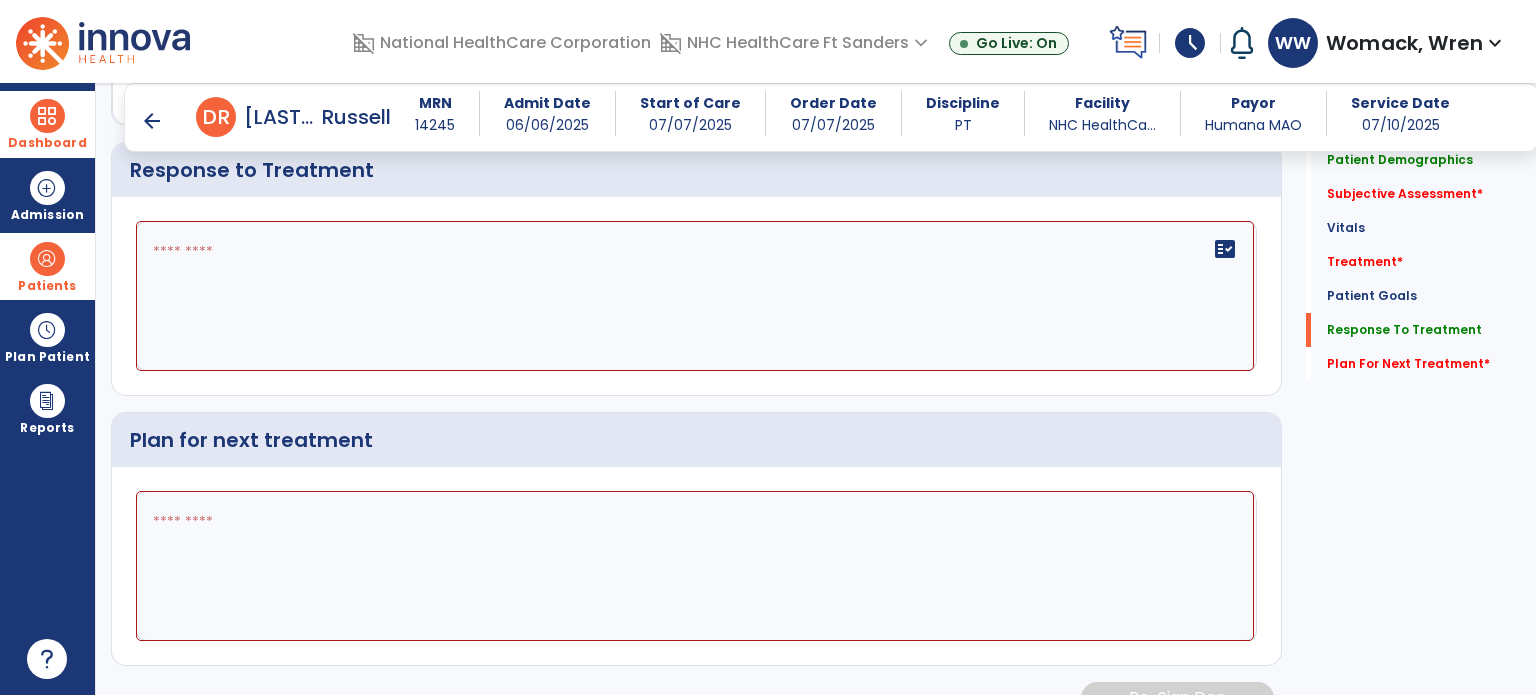 click on "Quick Links  Patient Demographics   Patient Demographics   Subjective Assessment   *  Subjective Assessment   *  Vitals   Vitals   Treatment   *  Treatment   *  Patient Goals   Patient Goals   Response To Treatment   Response To Treatment   Plan For Next Treatment   *  Plan For Next Treatment   *" 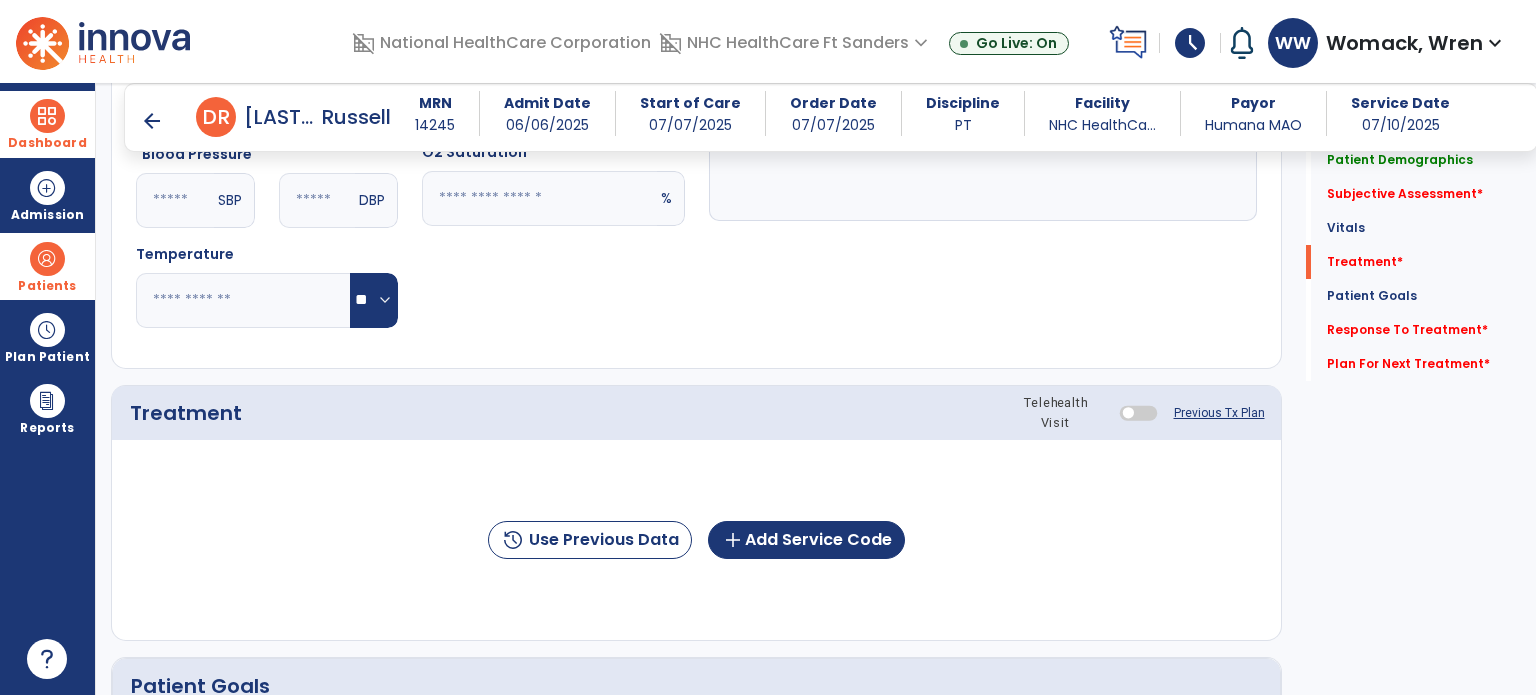 scroll, scrollTop: 0, scrollLeft: 0, axis: both 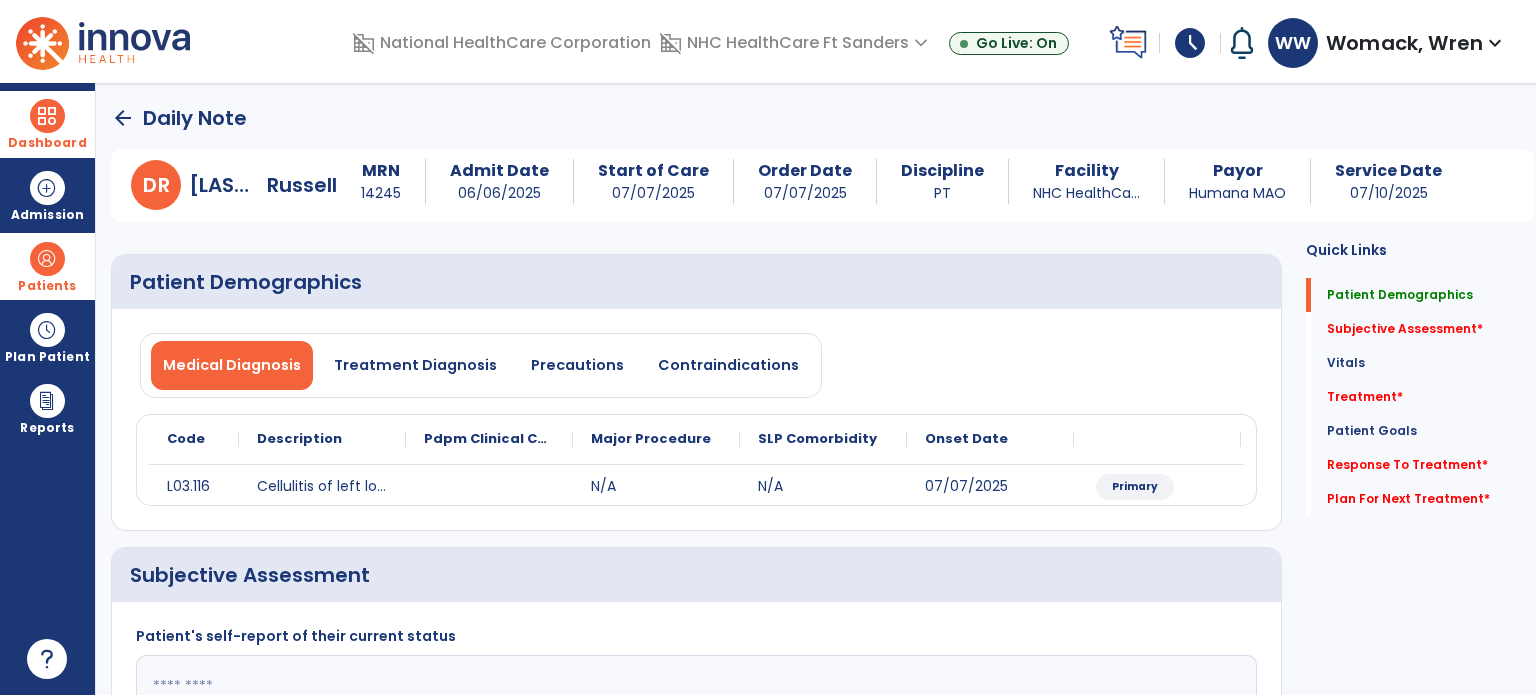 click at bounding box center [47, 116] 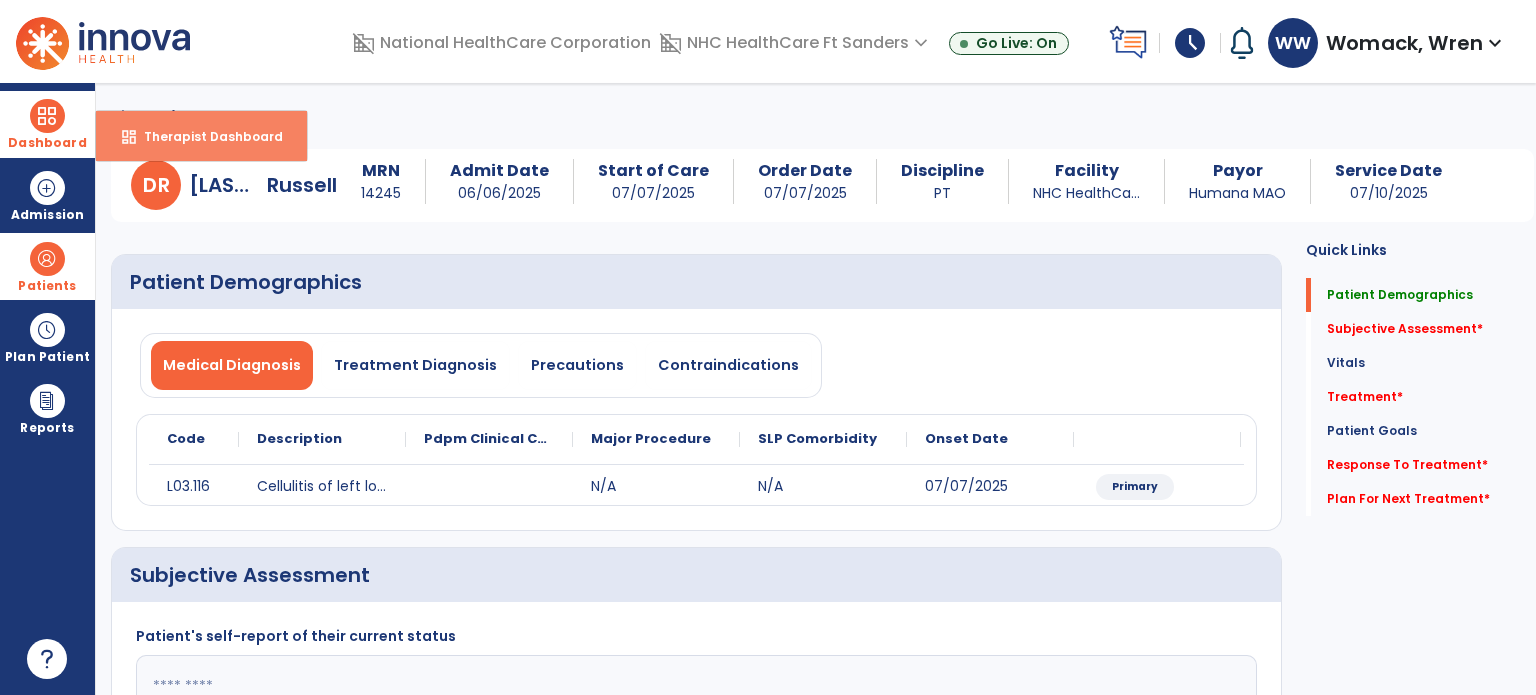 click on "Therapist Dashboard" at bounding box center [205, 136] 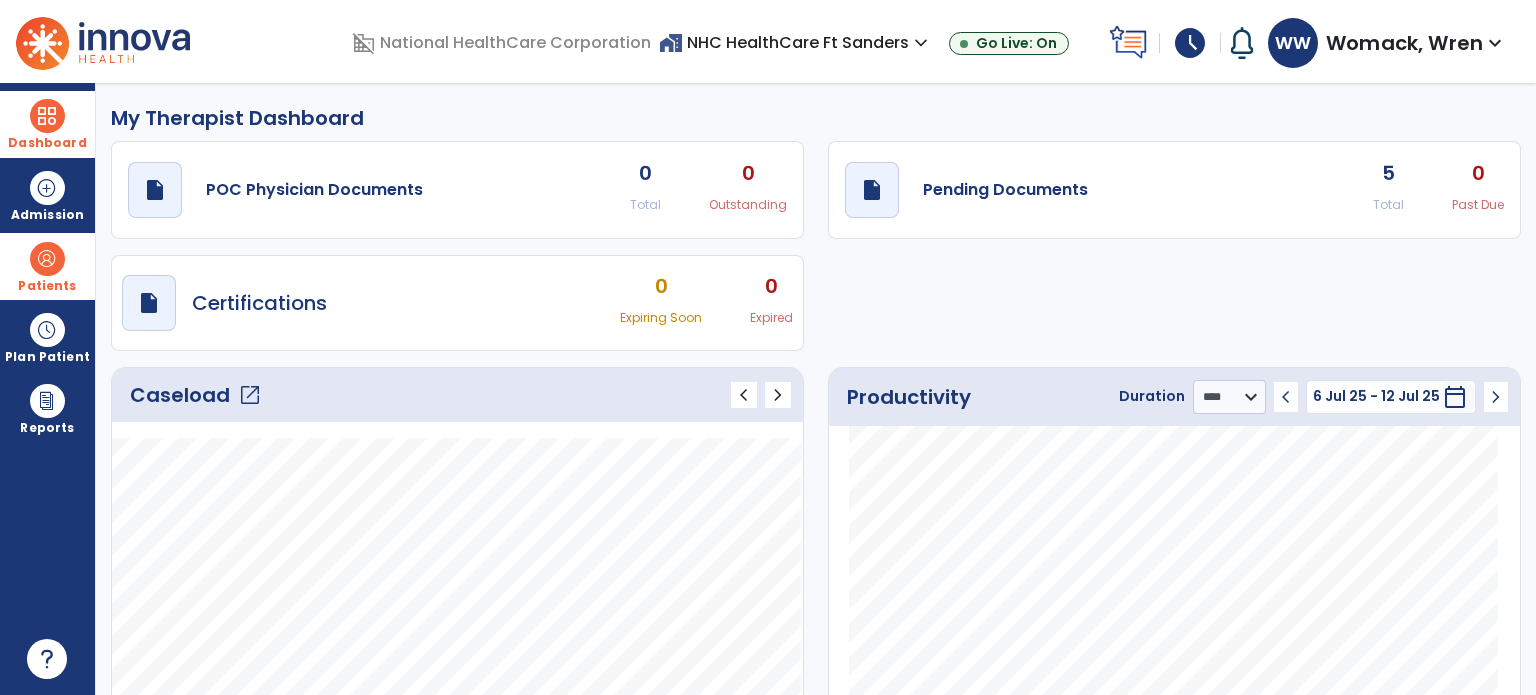 click at bounding box center [47, 259] 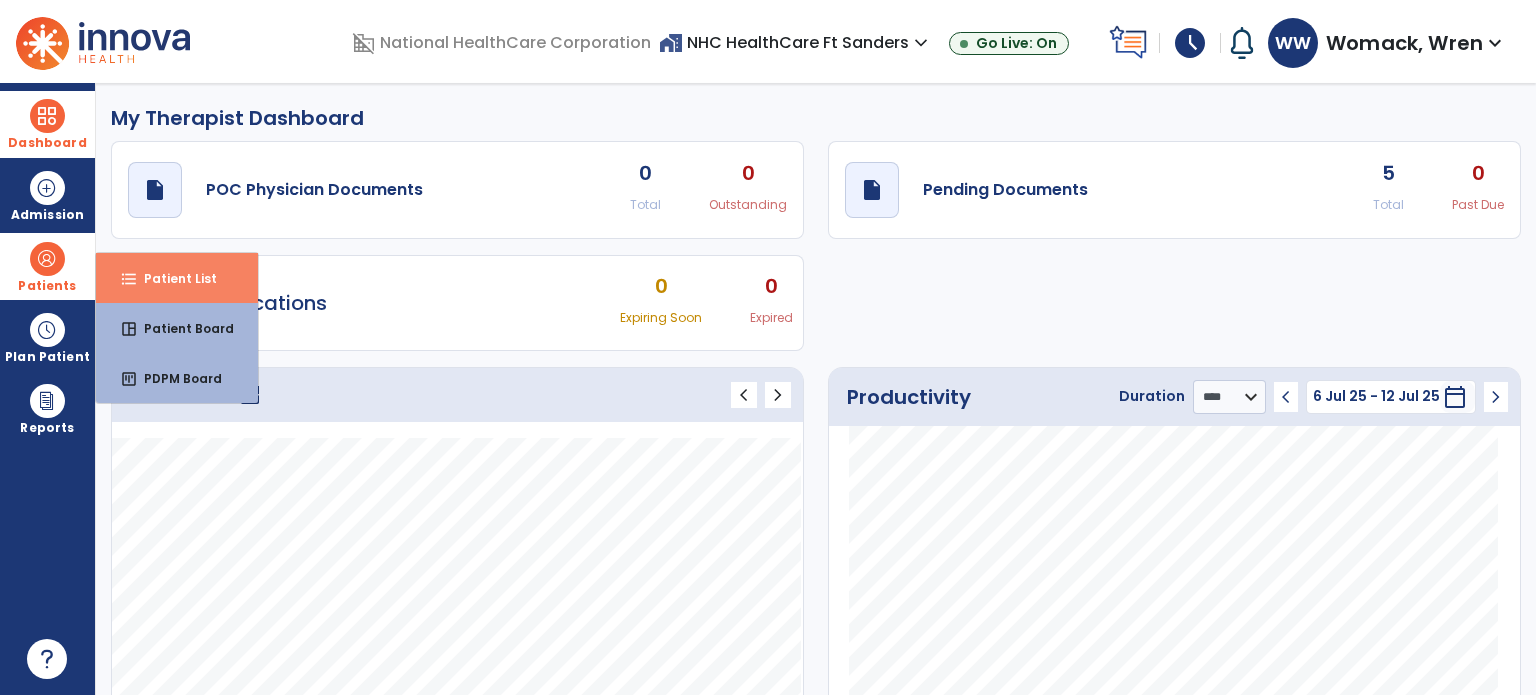 click on "format_list_bulleted  Patient List" at bounding box center (177, 278) 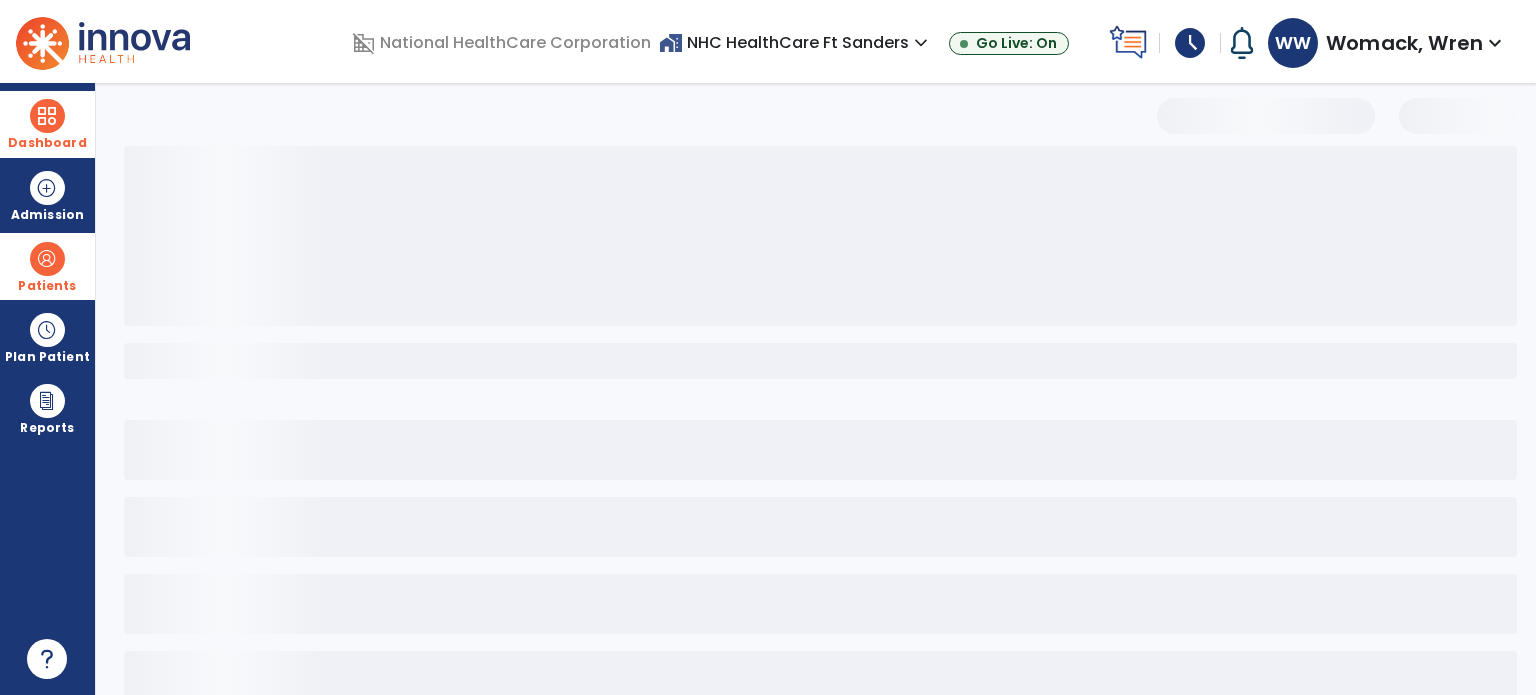 select on "***" 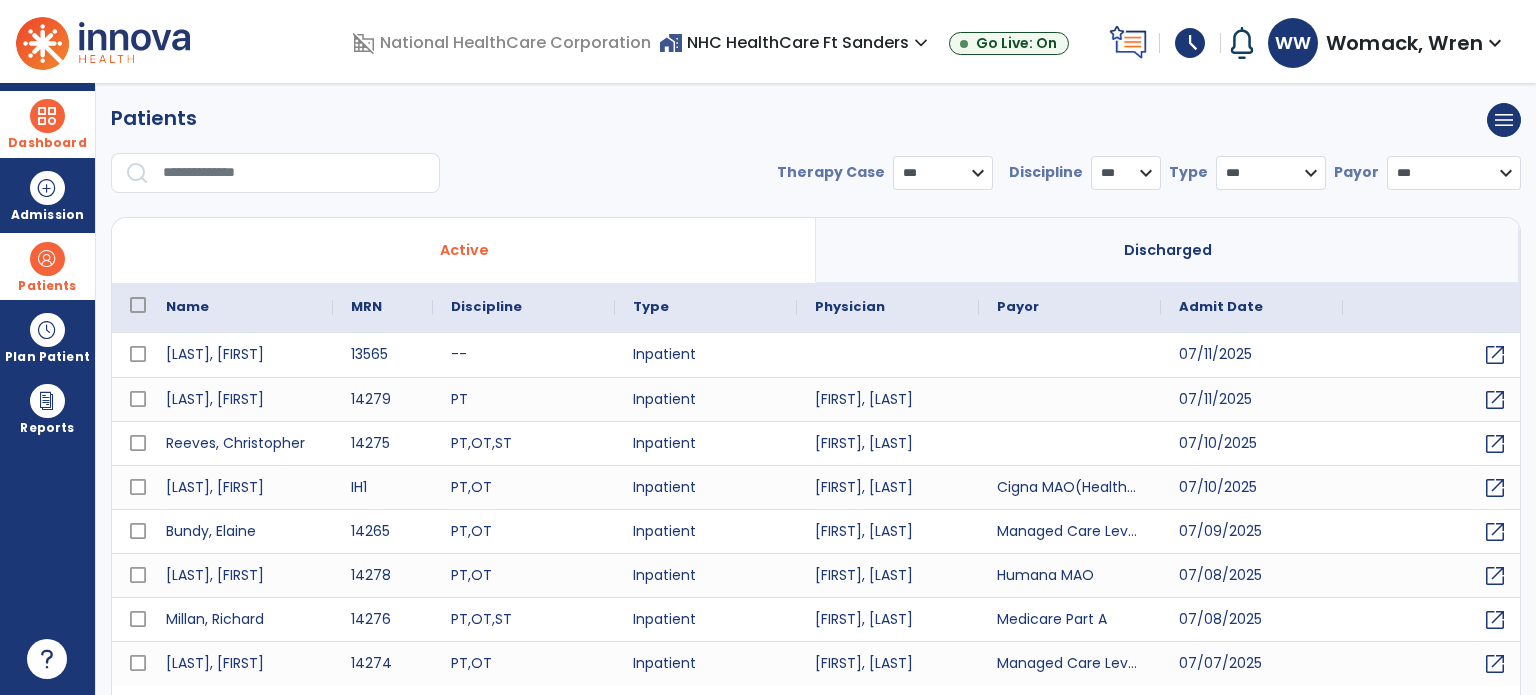 click at bounding box center [294, 173] 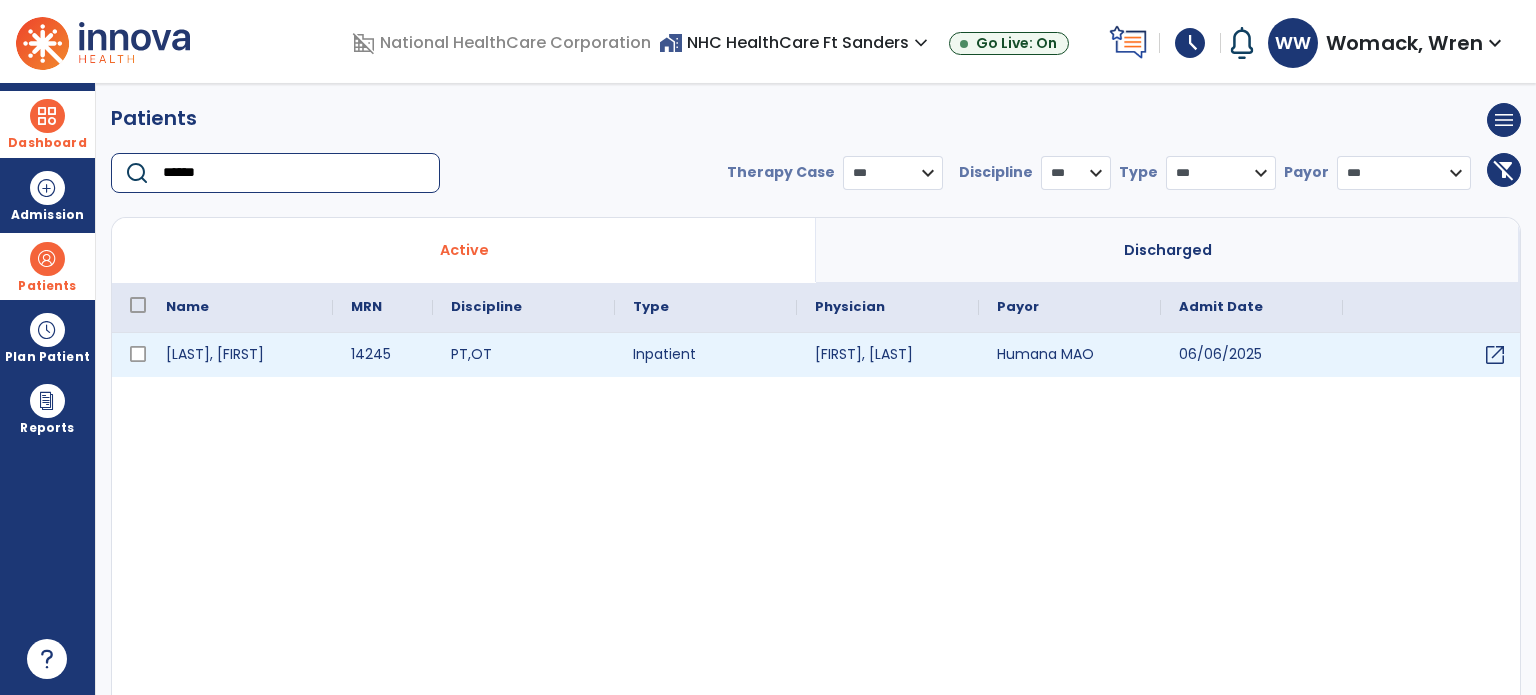 type on "******" 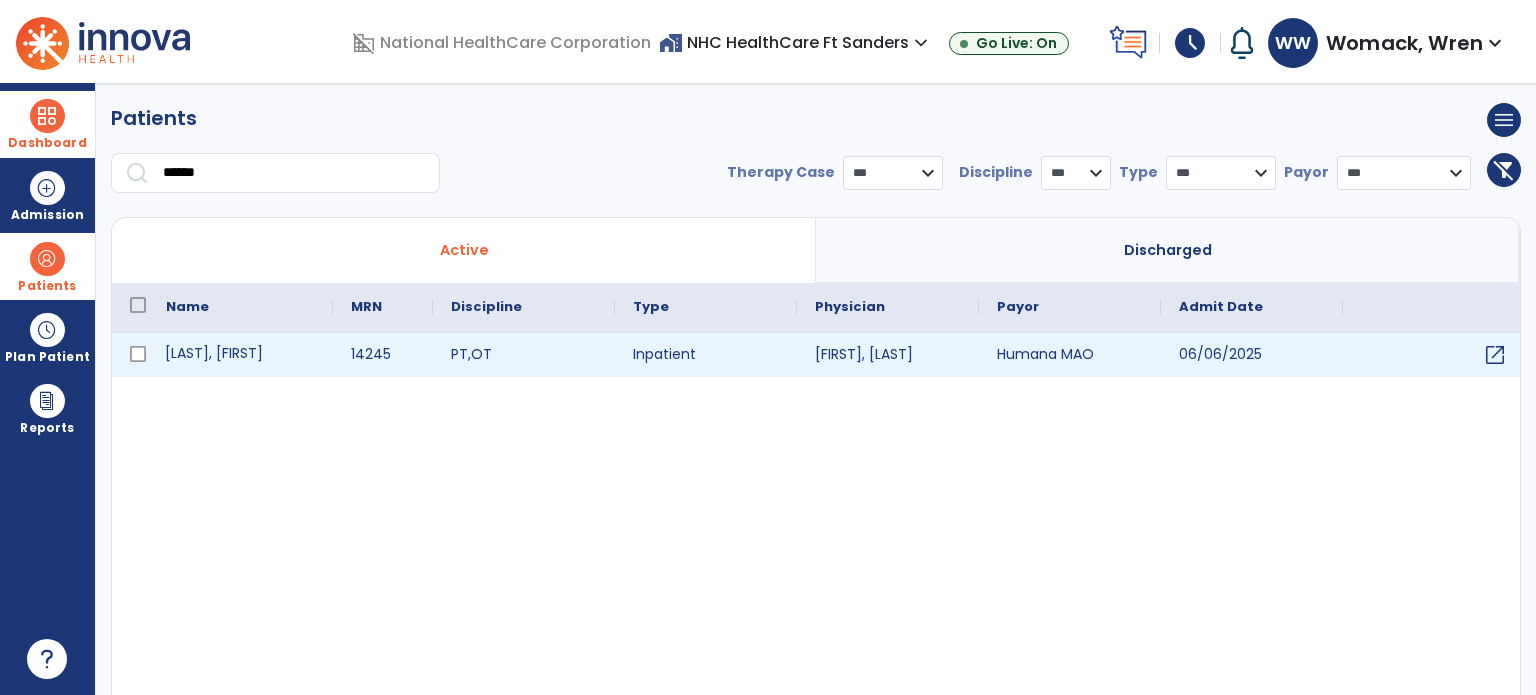 click on "[LAST], [FIRST]" at bounding box center [240, 355] 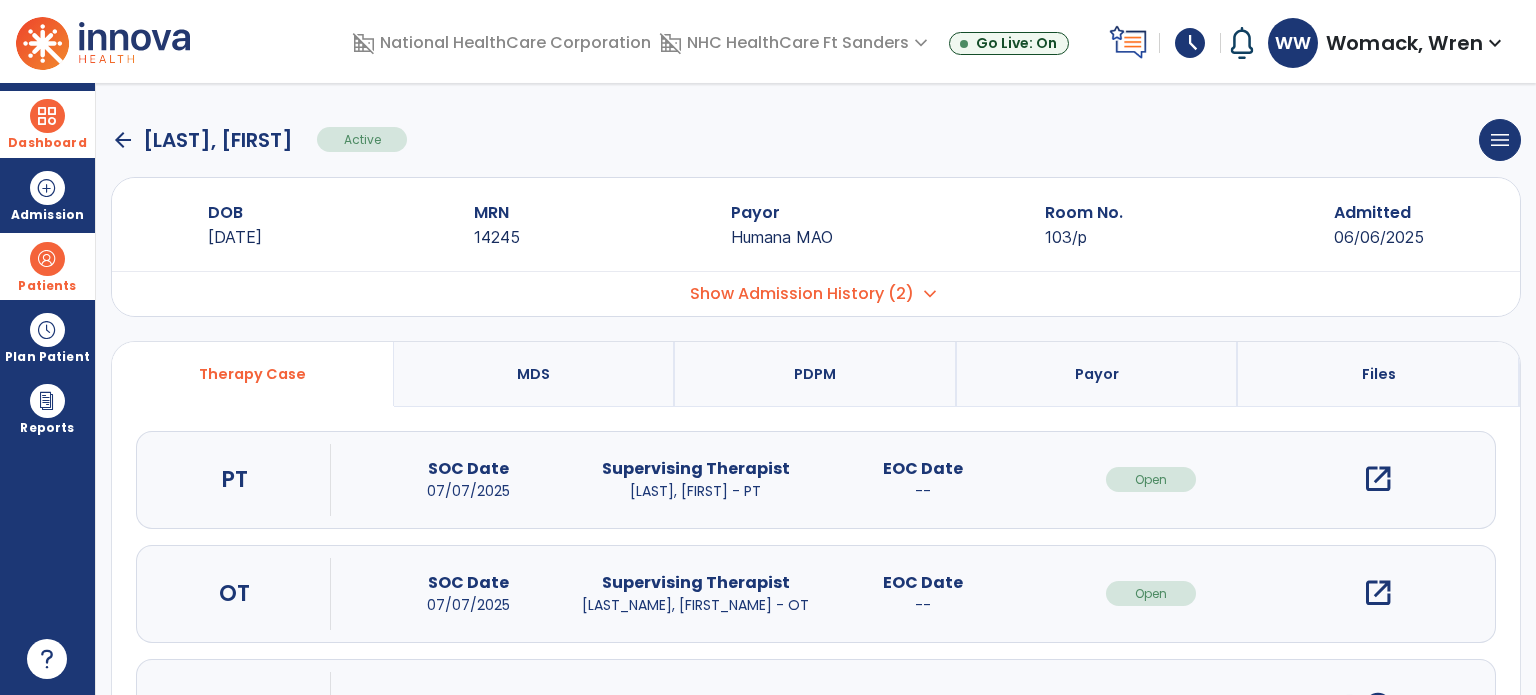 click on "open_in_new" at bounding box center (1378, 479) 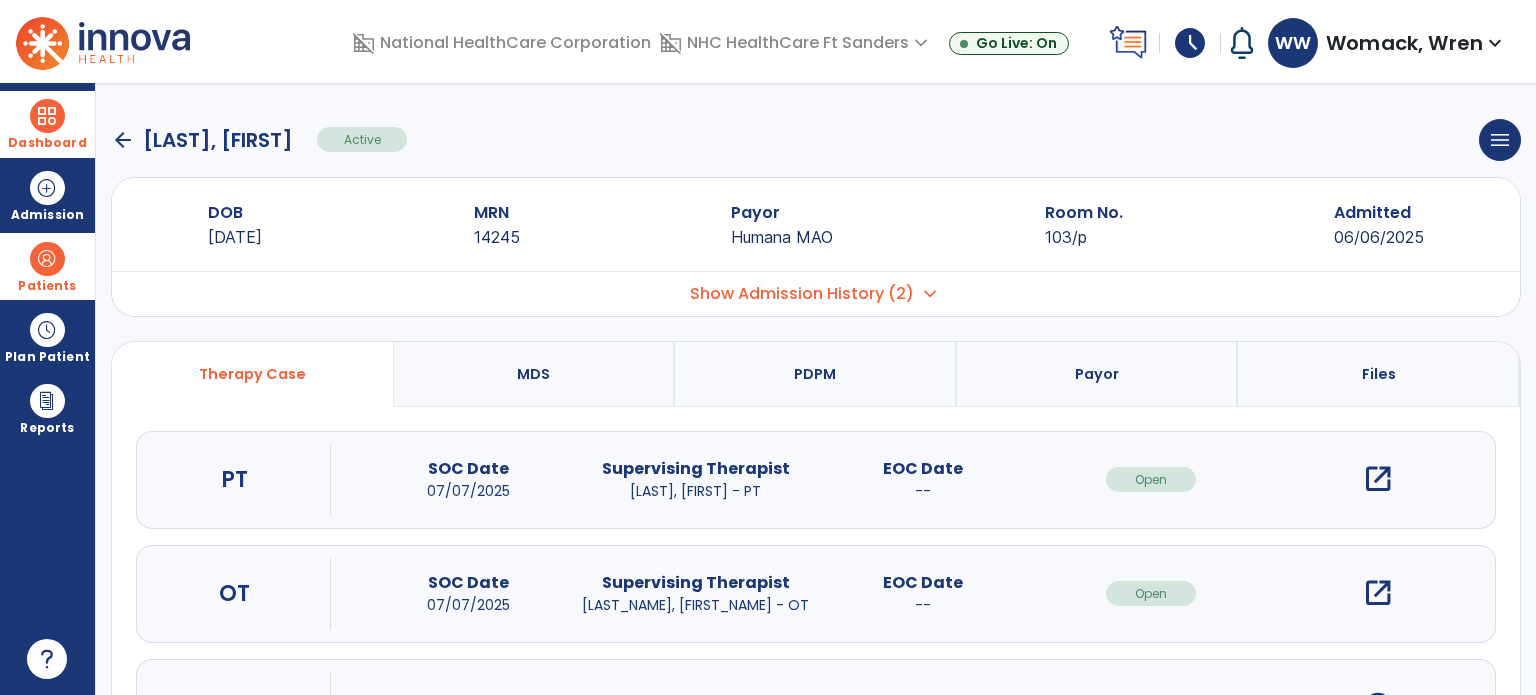 click on "open_in_new" at bounding box center [1378, 479] 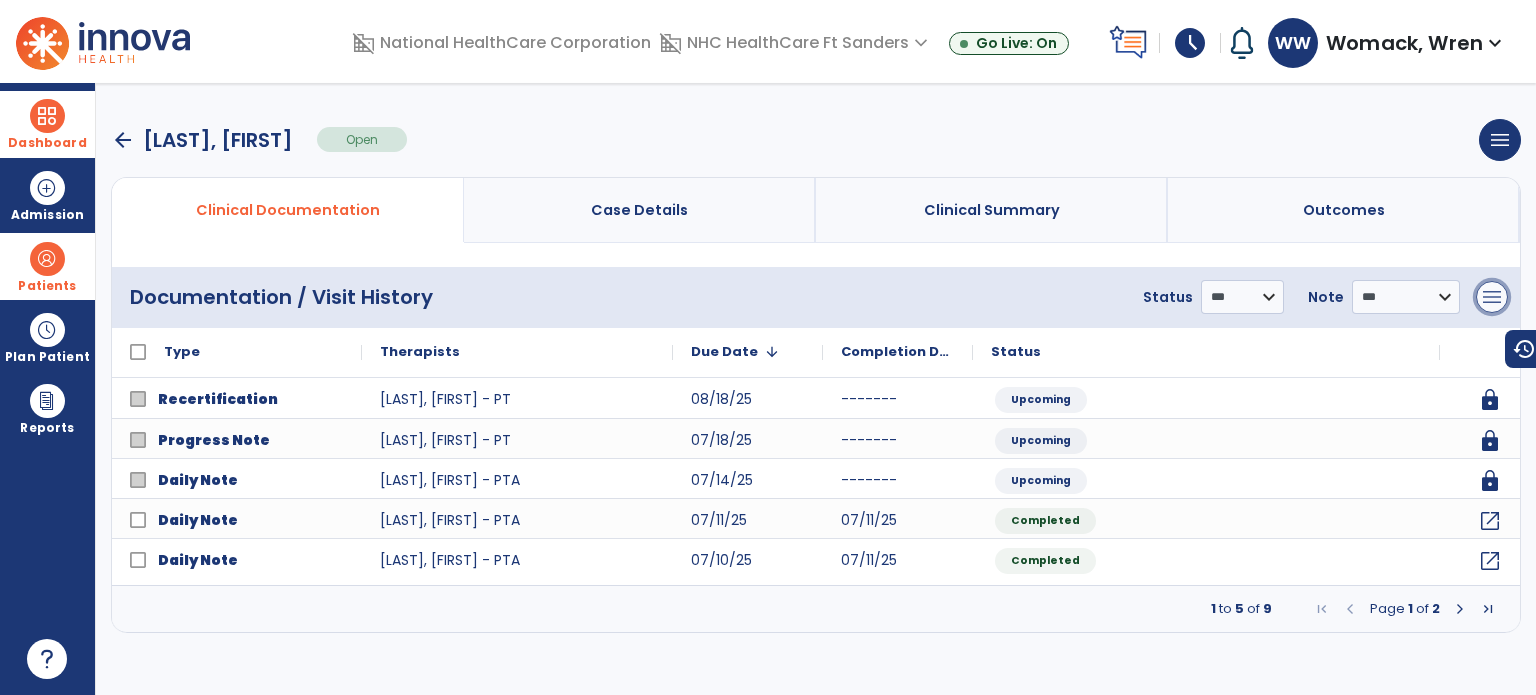 click on "menu" at bounding box center (1492, 297) 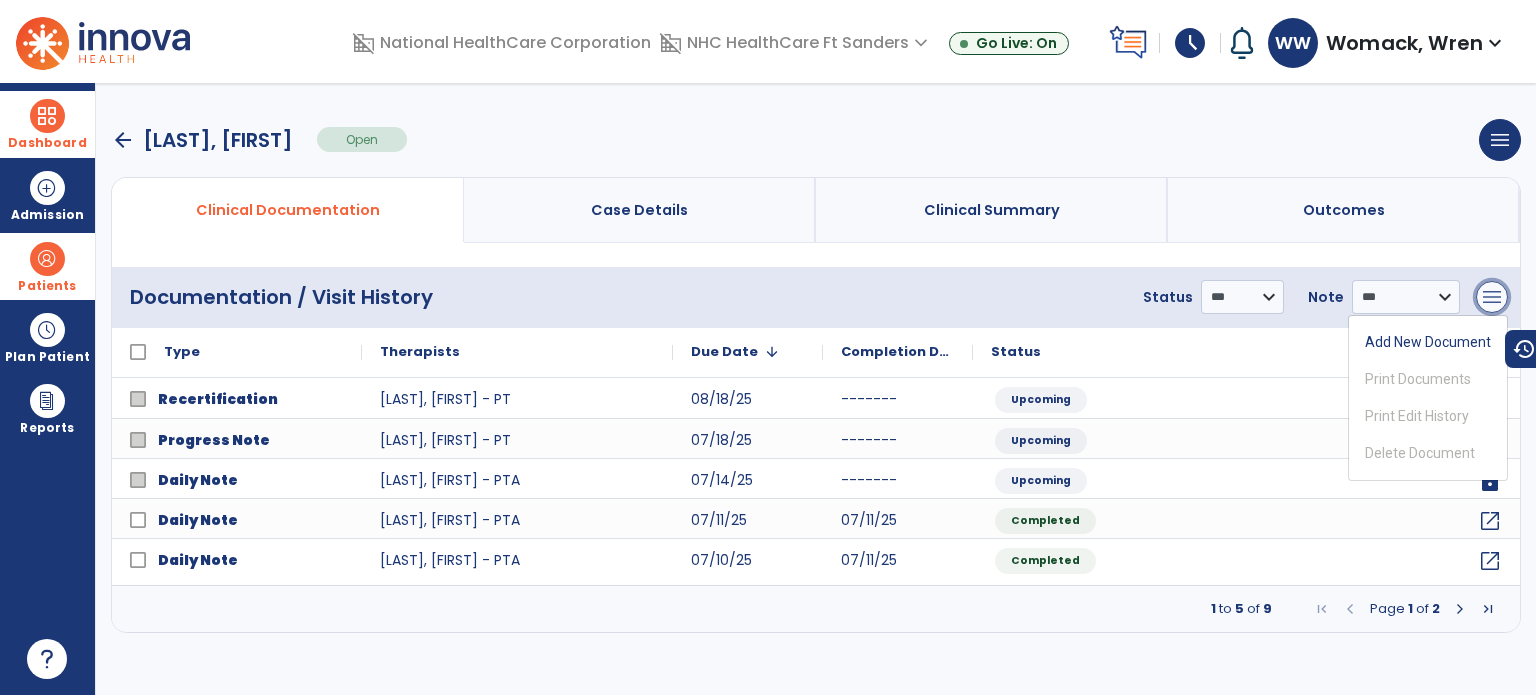 click on "menu" at bounding box center (1492, 297) 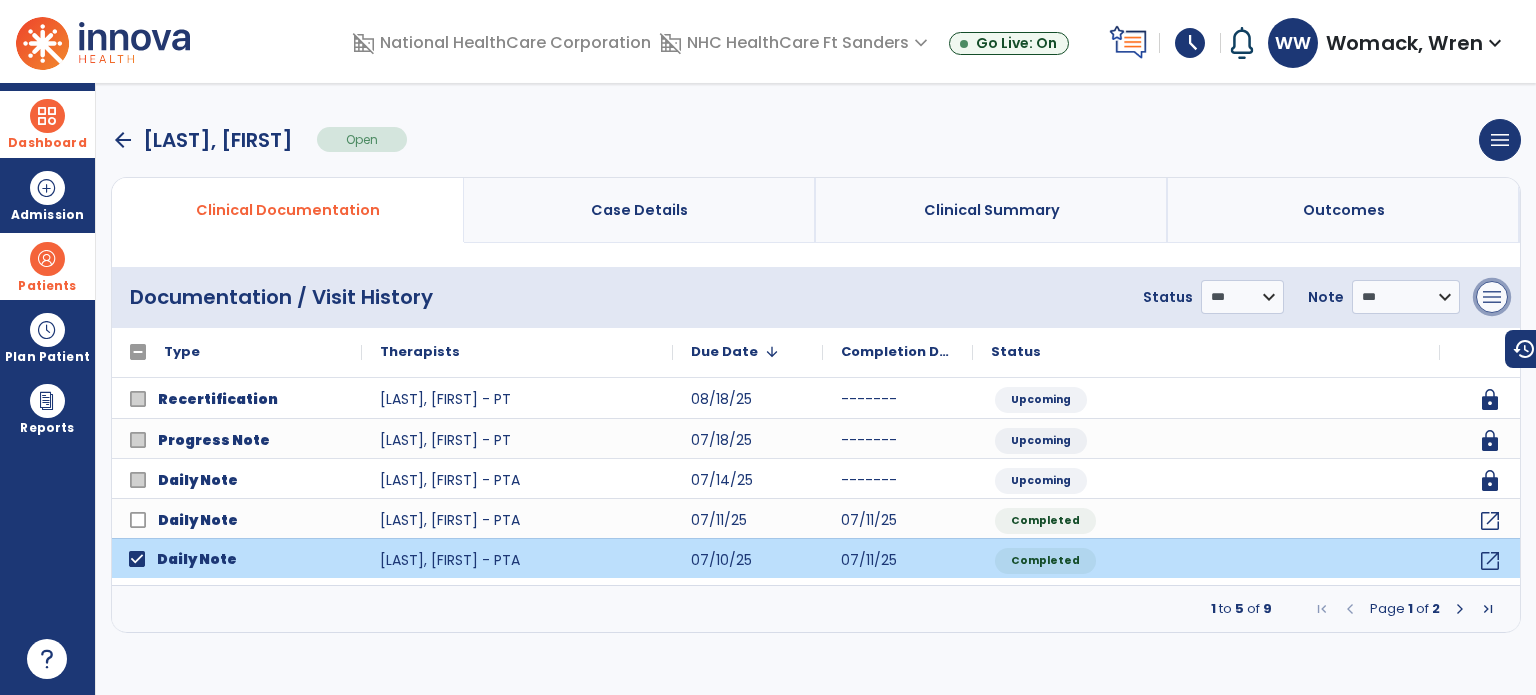 click on "menu" at bounding box center [1492, 297] 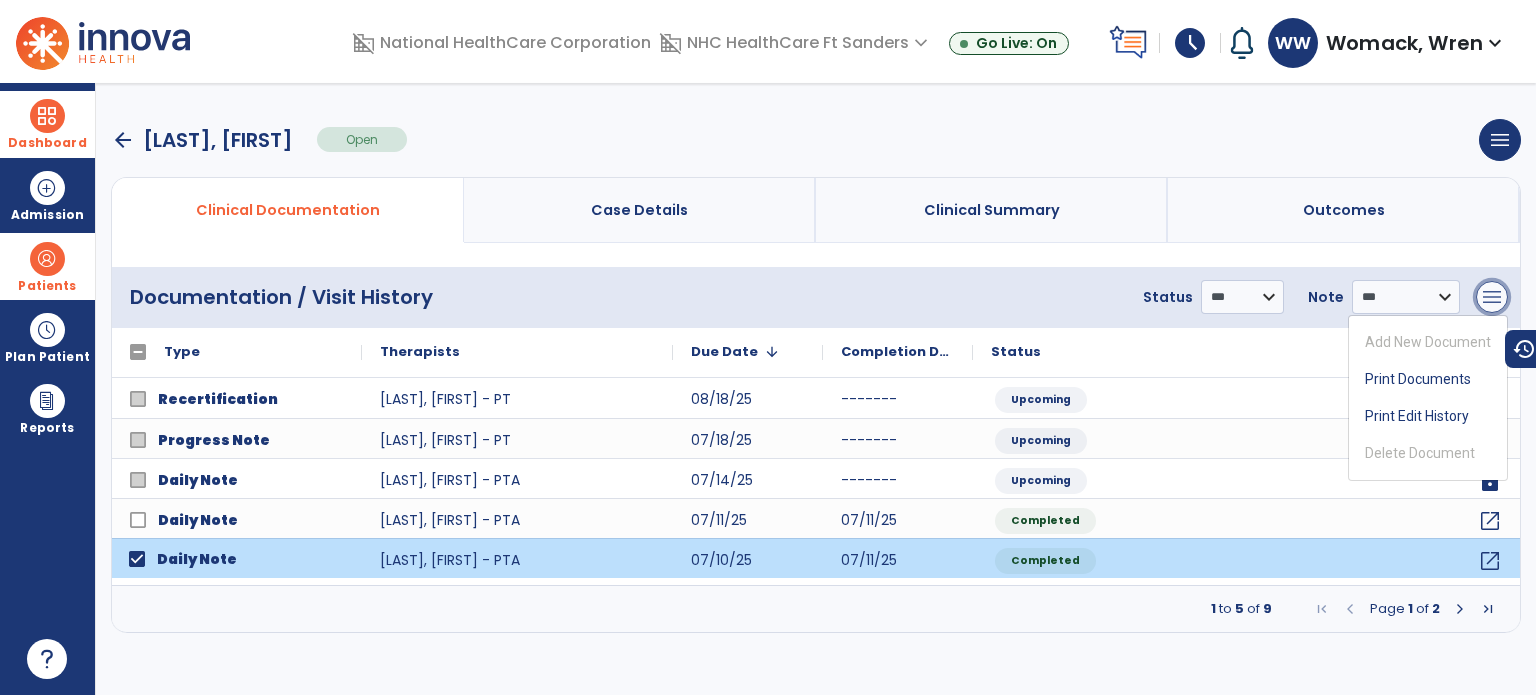 click on "menu" at bounding box center (1492, 297) 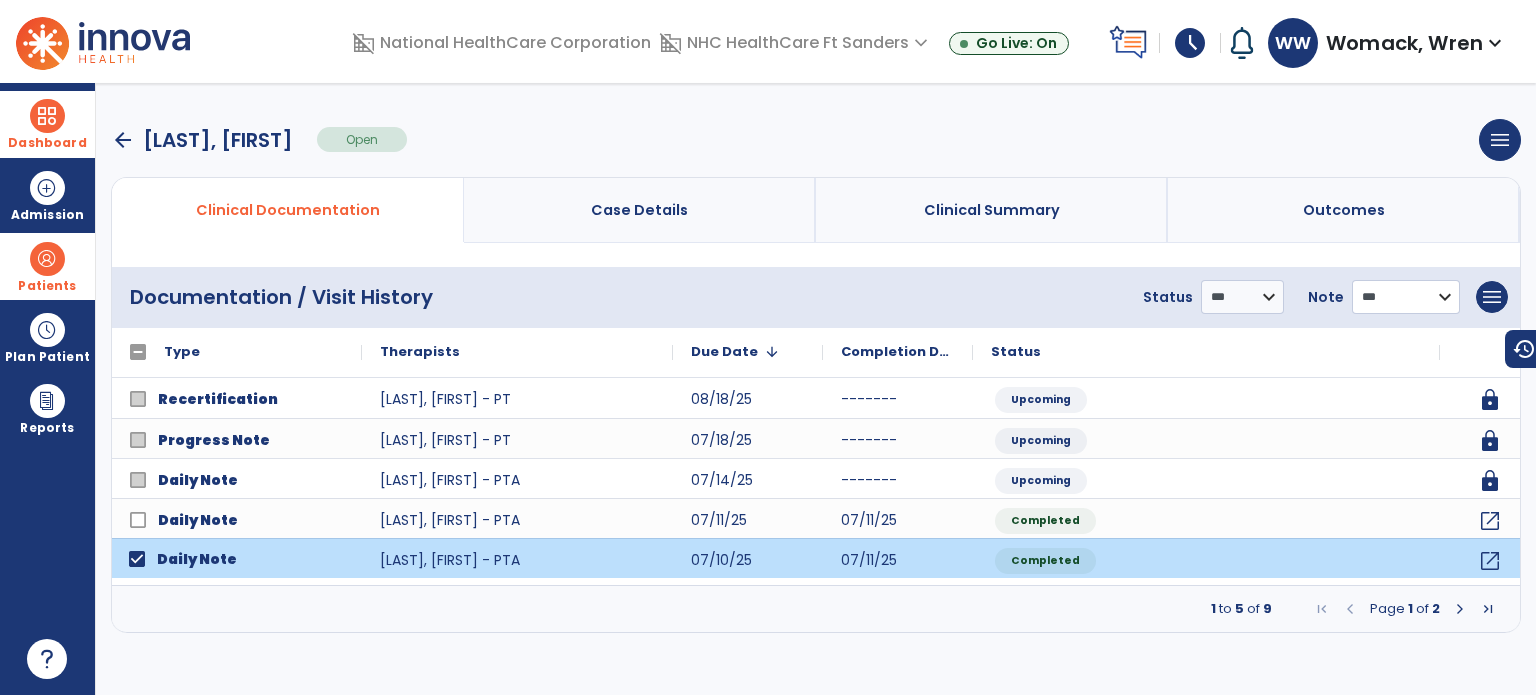 click on "**********" at bounding box center (1242, 297) 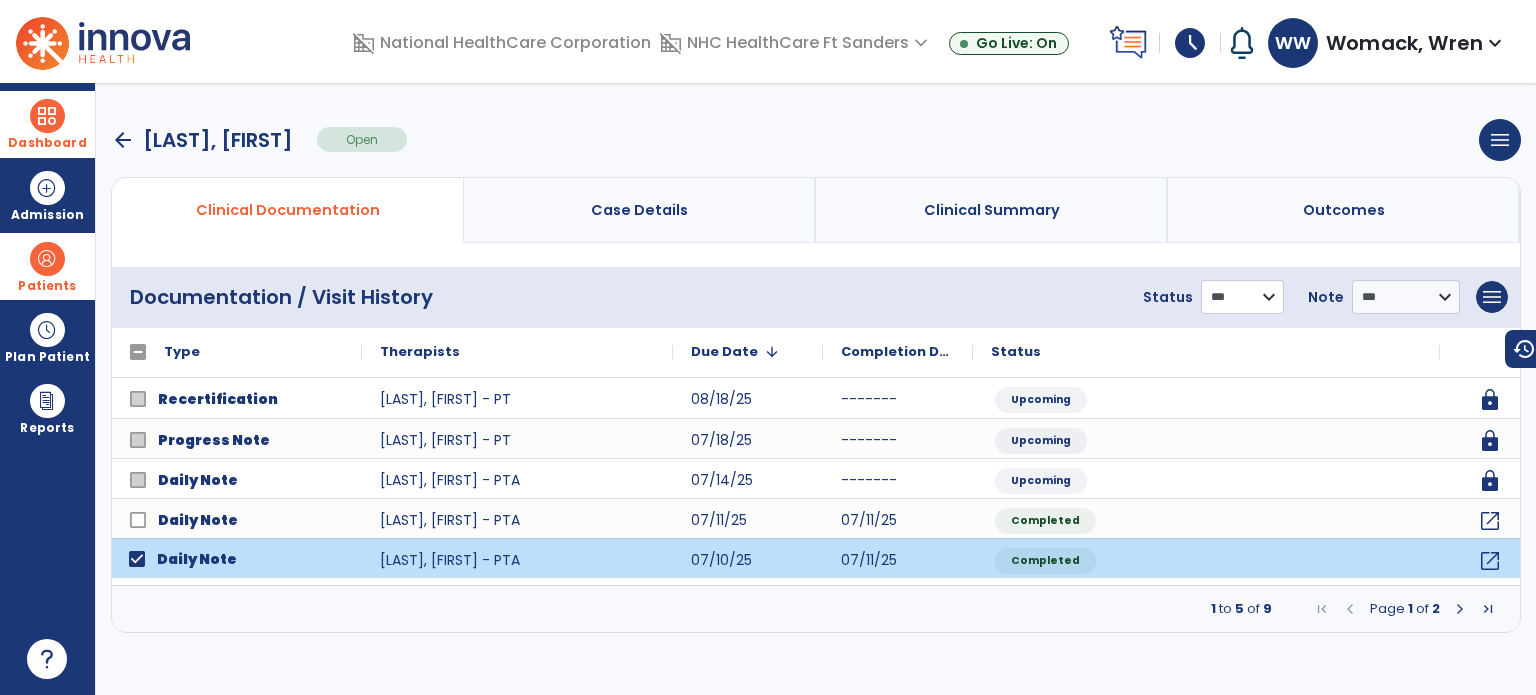 click on "**********" at bounding box center (1242, 297) 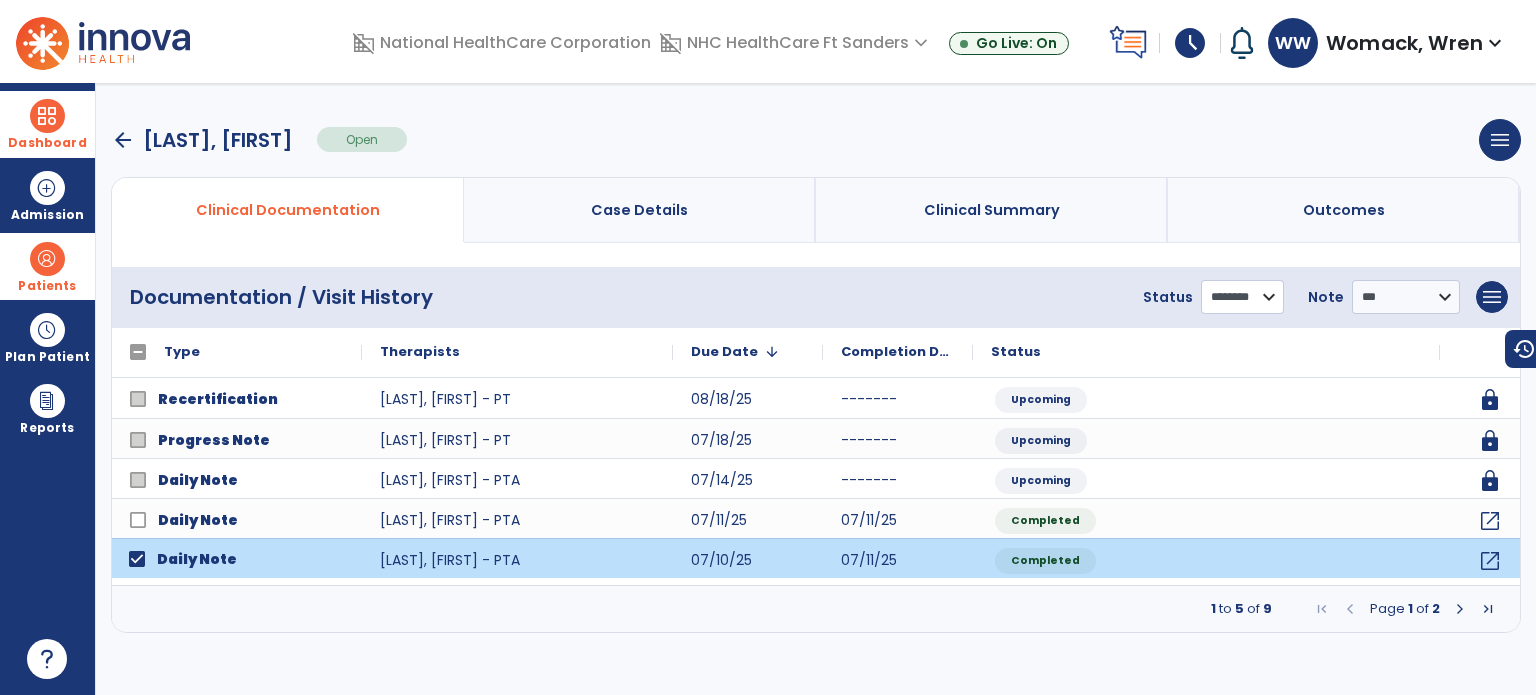 click on "**********" at bounding box center [1242, 297] 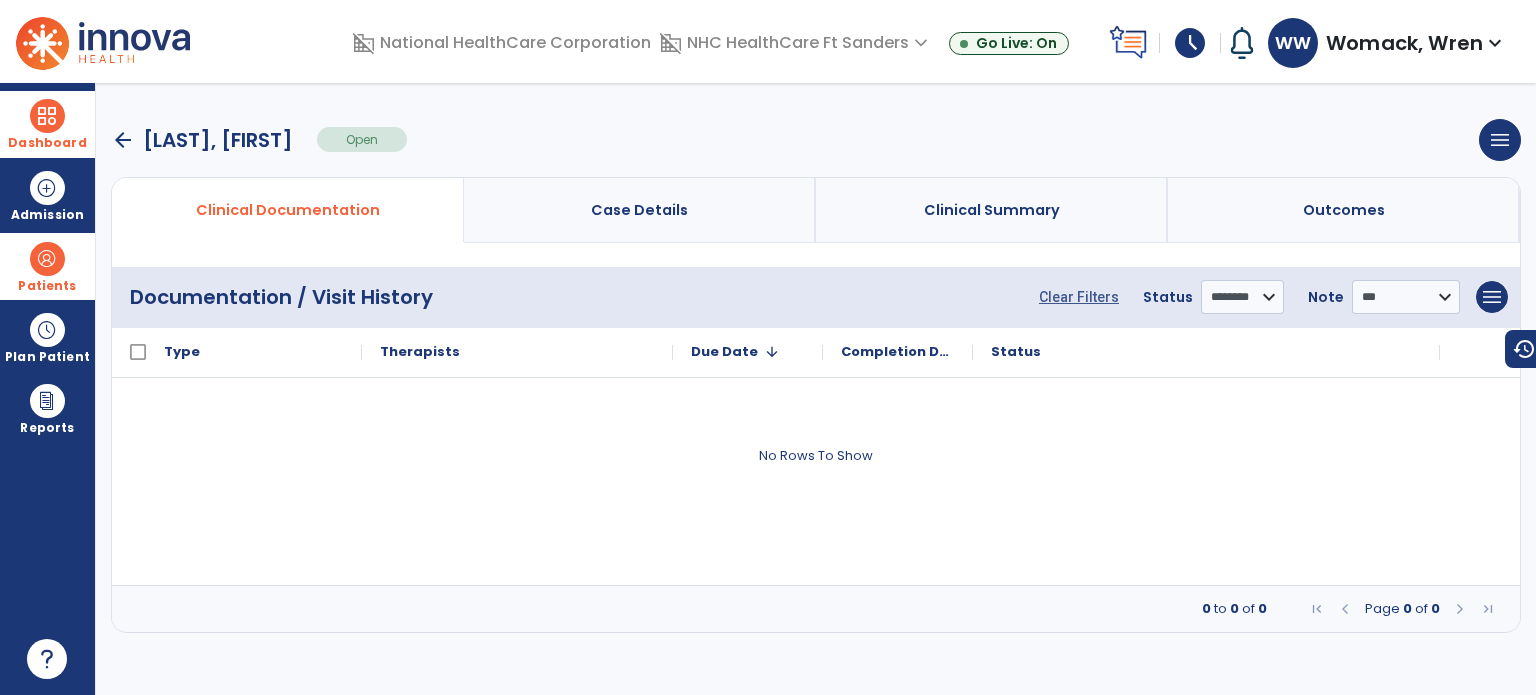 click at bounding box center (47, 116) 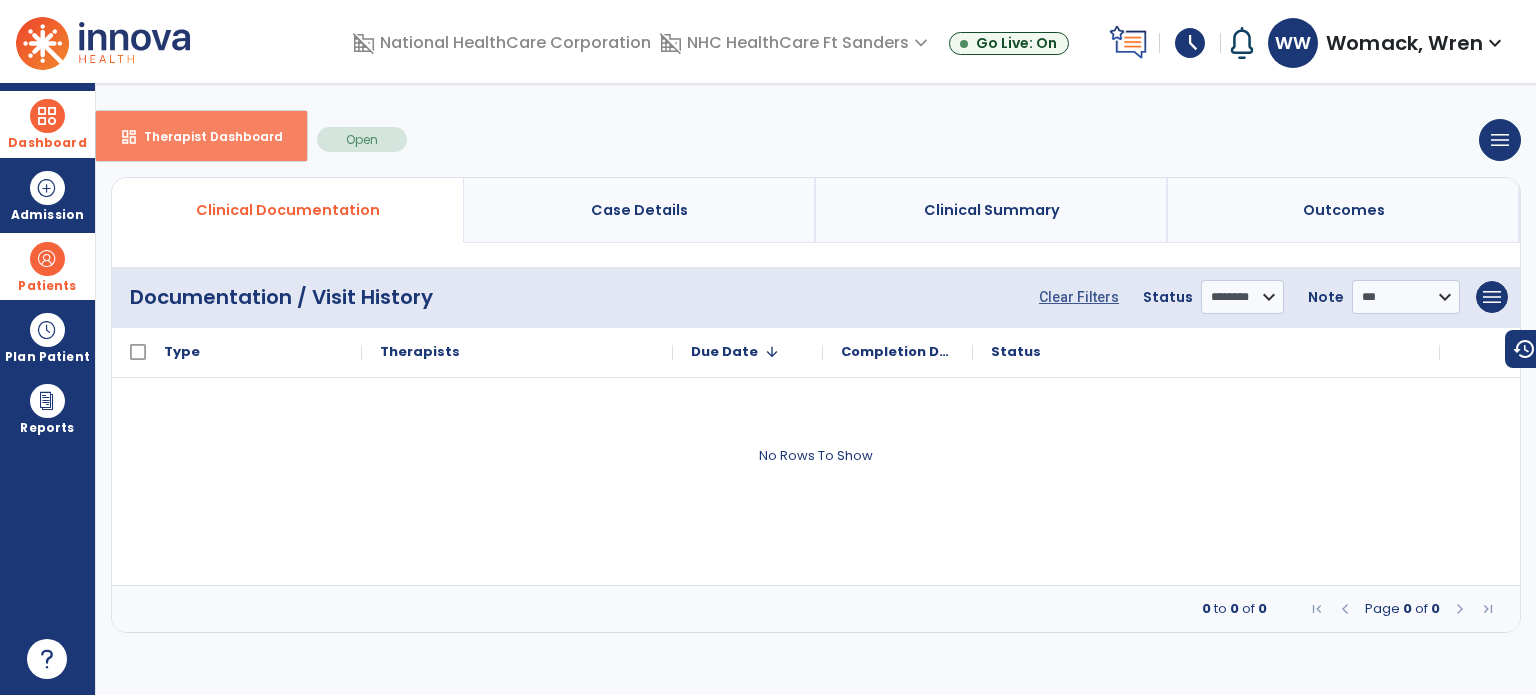 click on "Therapist Dashboard" at bounding box center [205, 136] 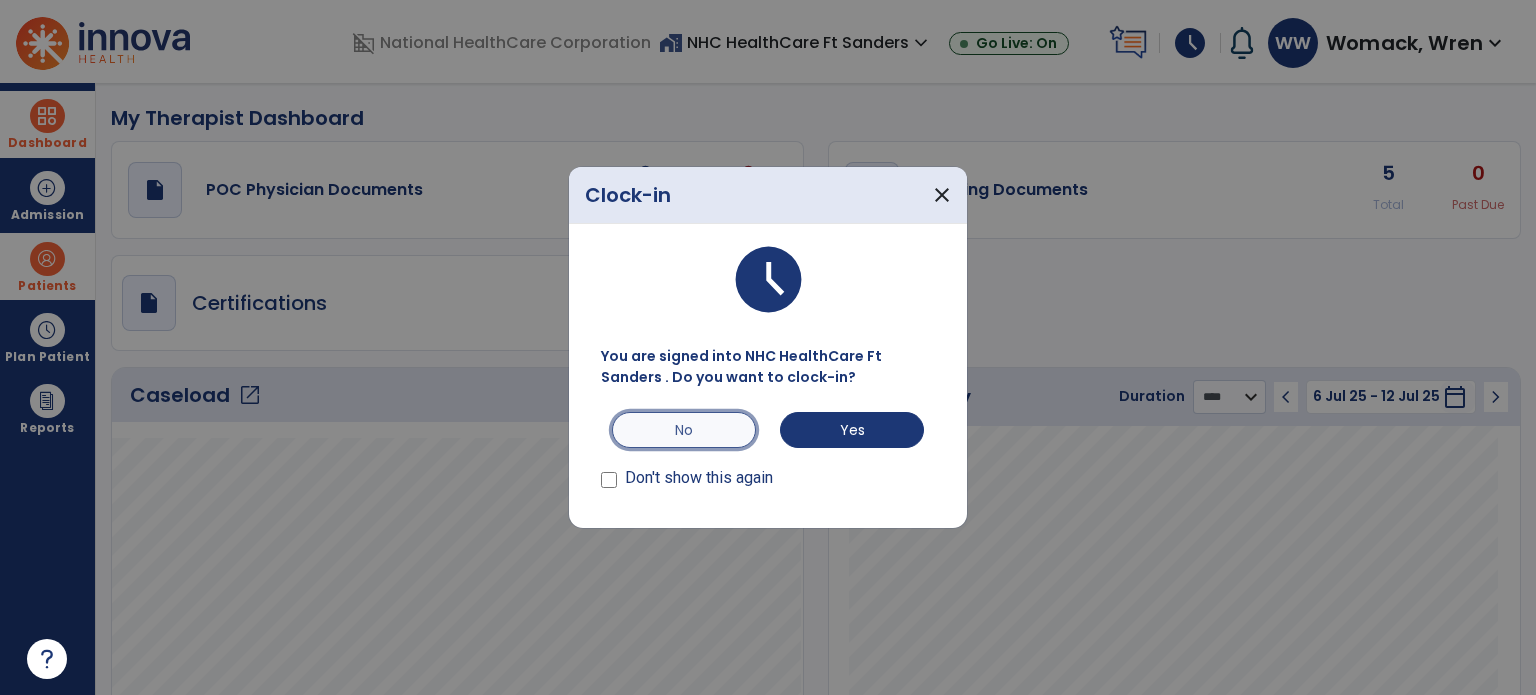 click on "No" at bounding box center [684, 430] 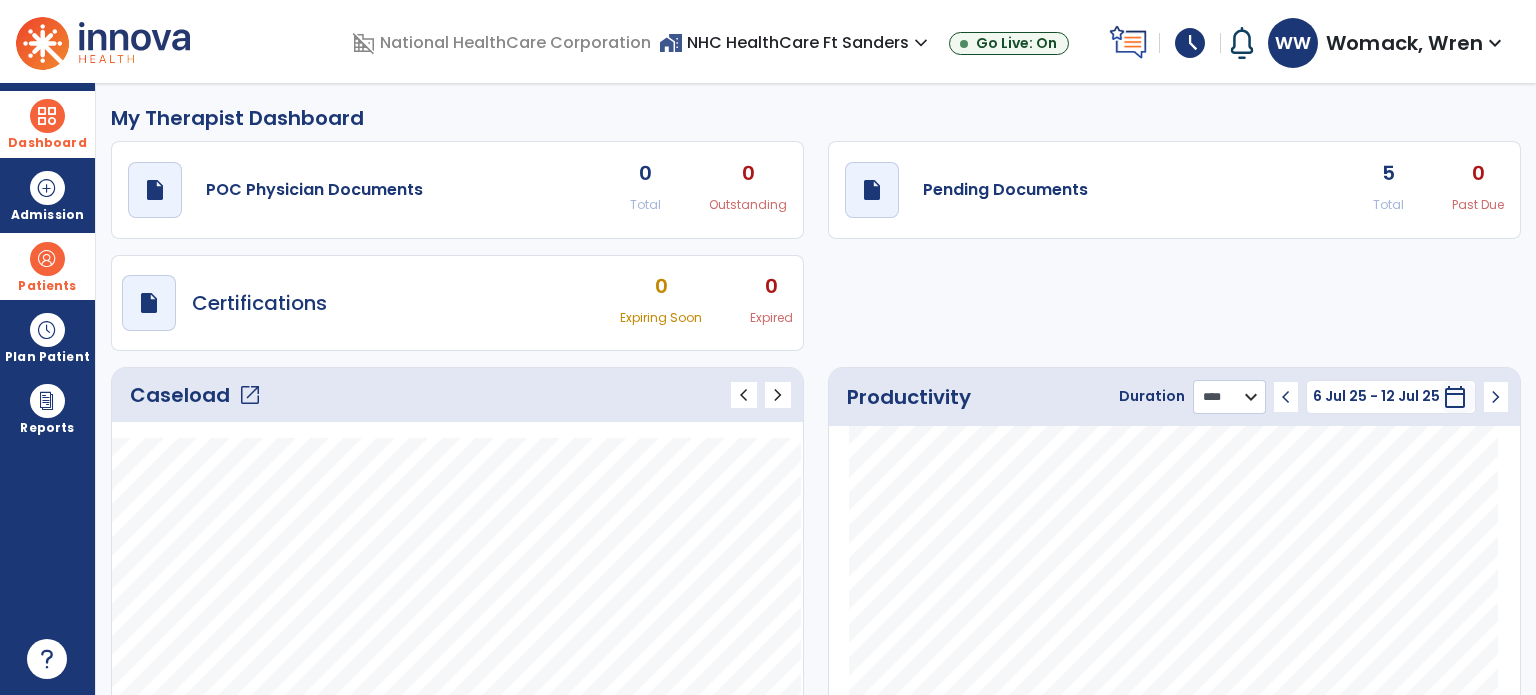 click on "******** **** ***" 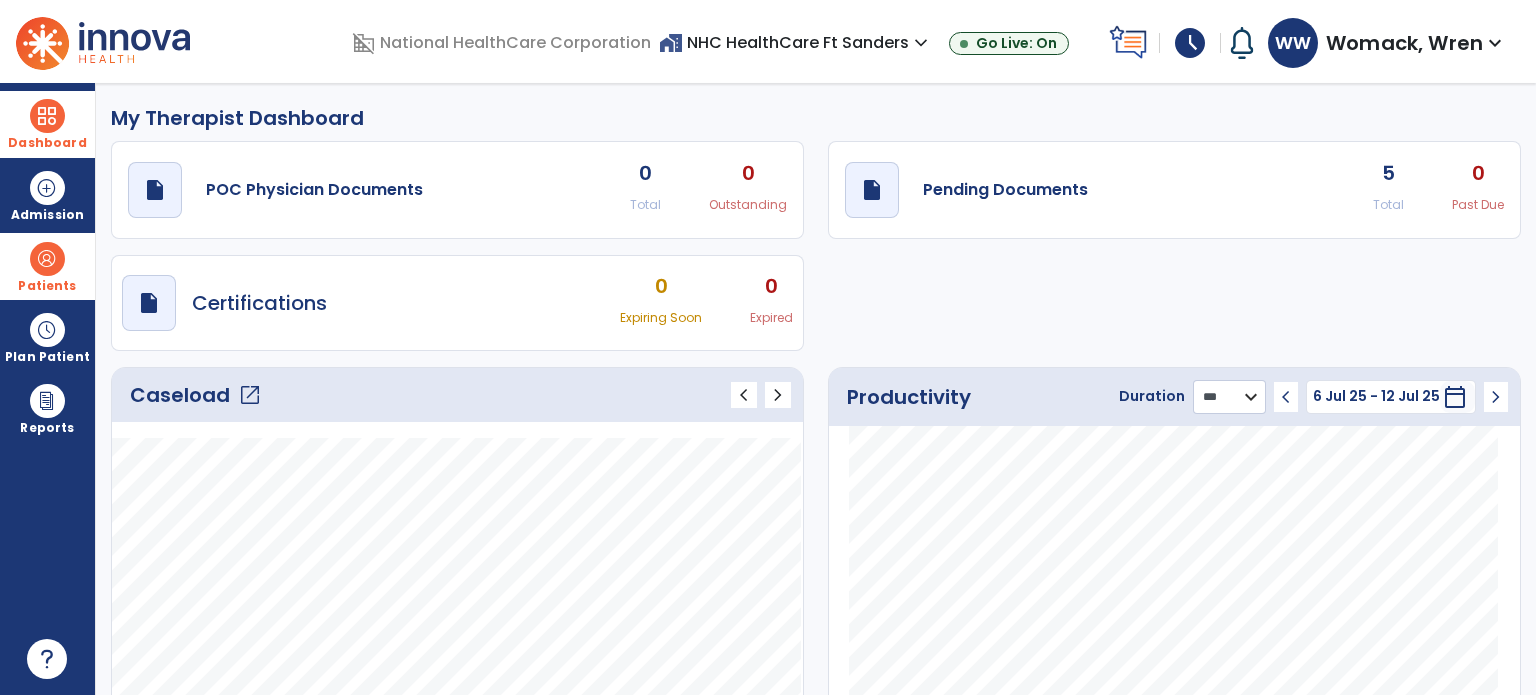 click on "******** **** ***" 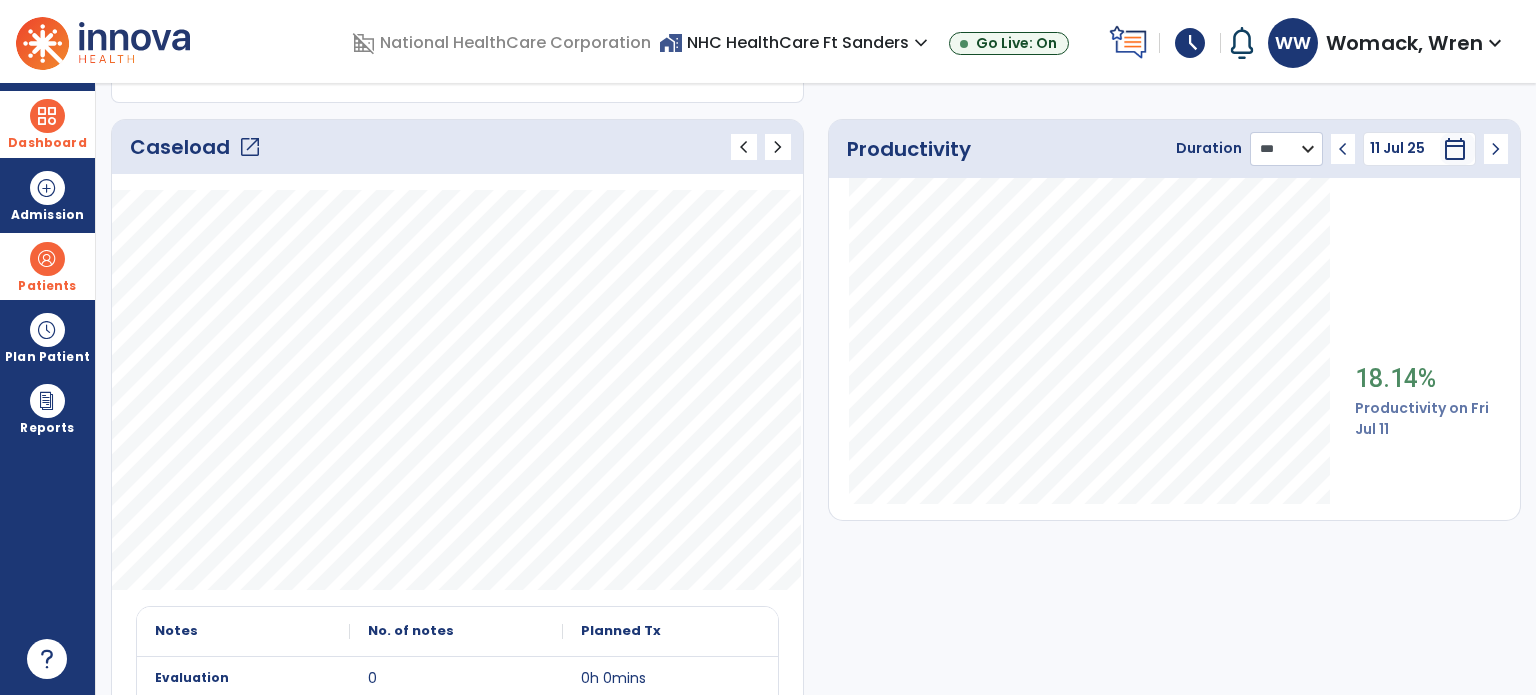 scroll, scrollTop: 449, scrollLeft: 0, axis: vertical 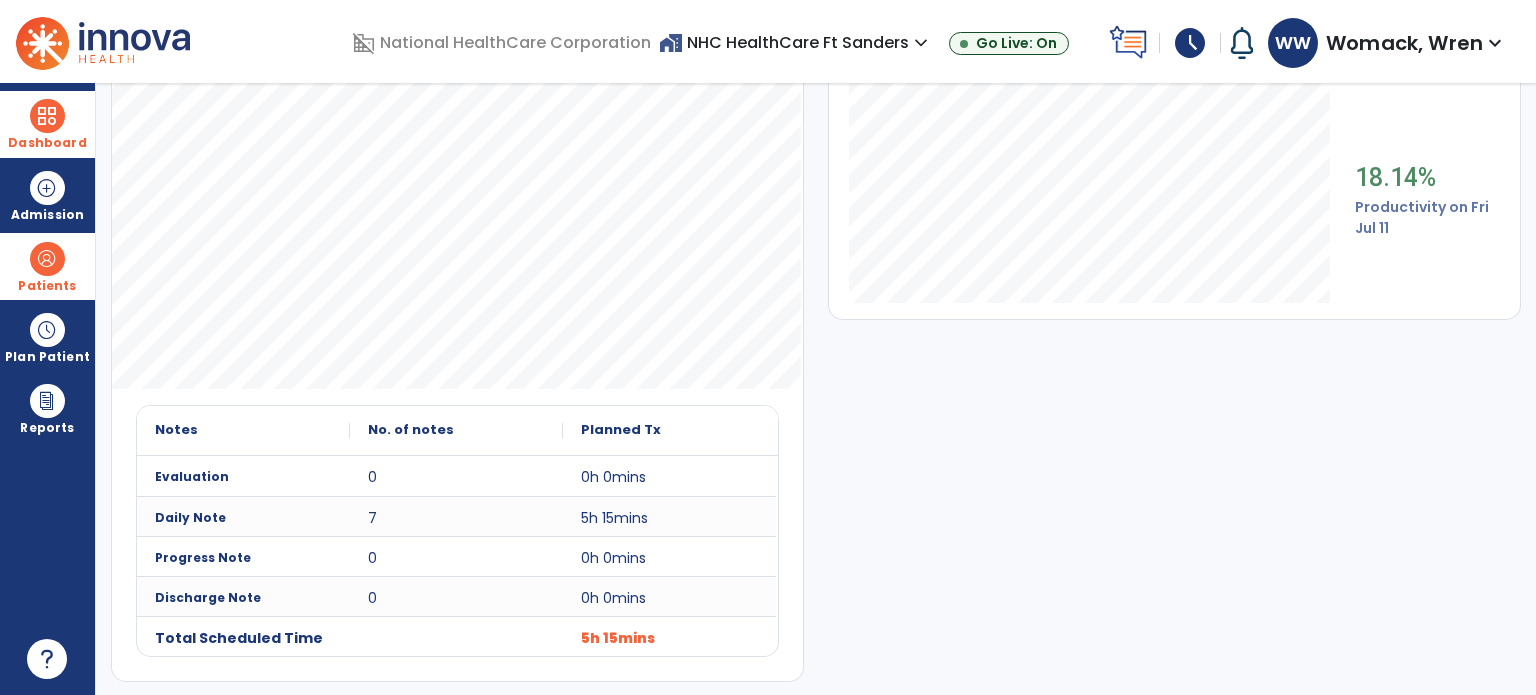 click on "Productivity Duration  ******** **** *** chevron_left 11 Jul 25  *********  calendar_today  chevron_right 18.14% Productivity on Fri Jul 11" 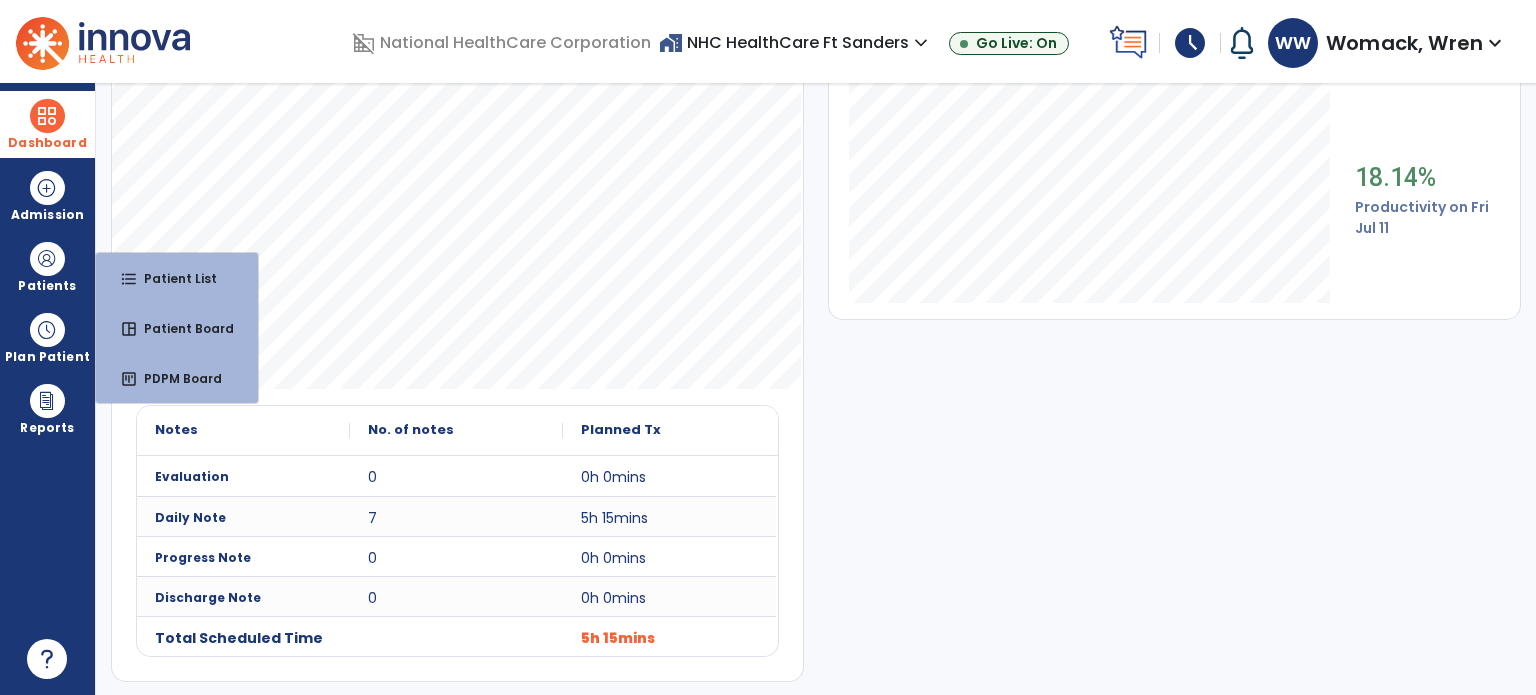 click on "Productivity Duration  ******** **** *** chevron_left 11 Jul 25  *********  calendar_today  chevron_right 18.14% Productivity on Fri Jul 11" 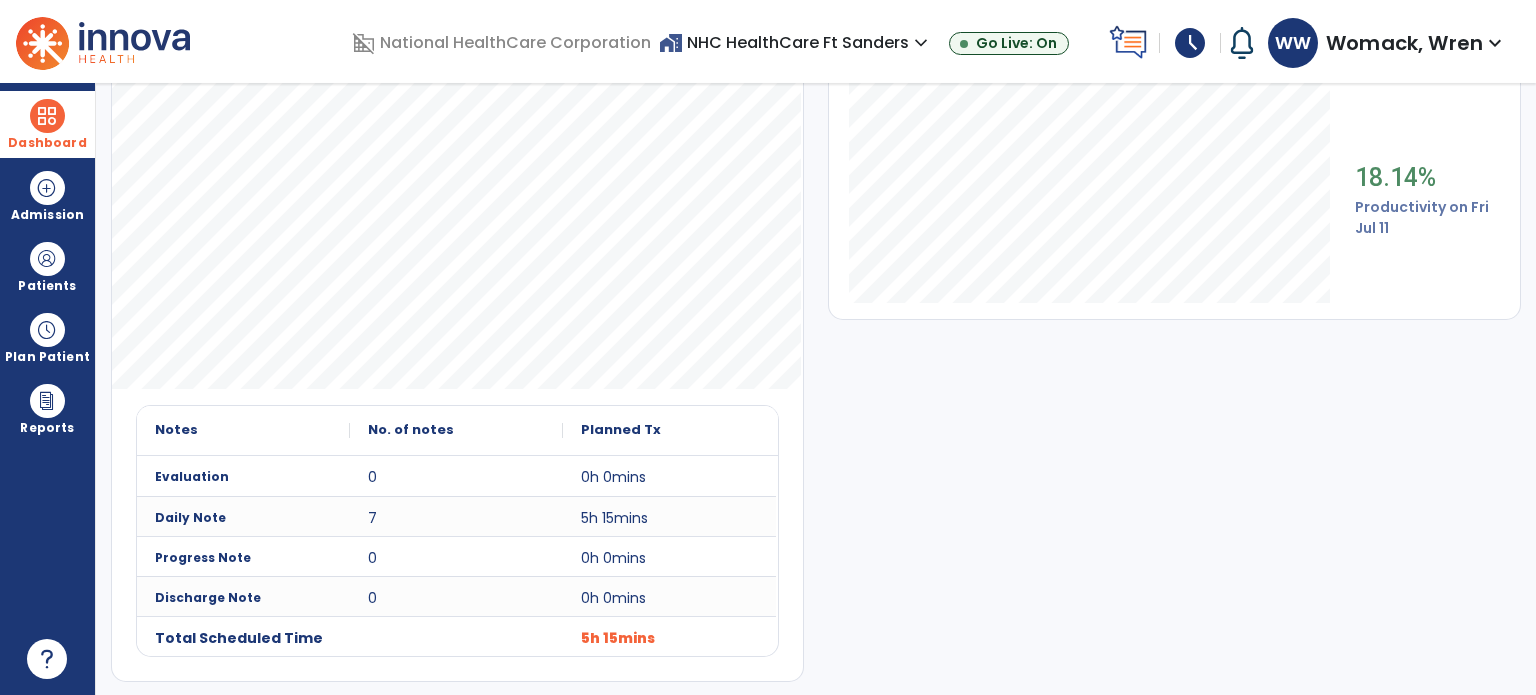 scroll, scrollTop: 0, scrollLeft: 0, axis: both 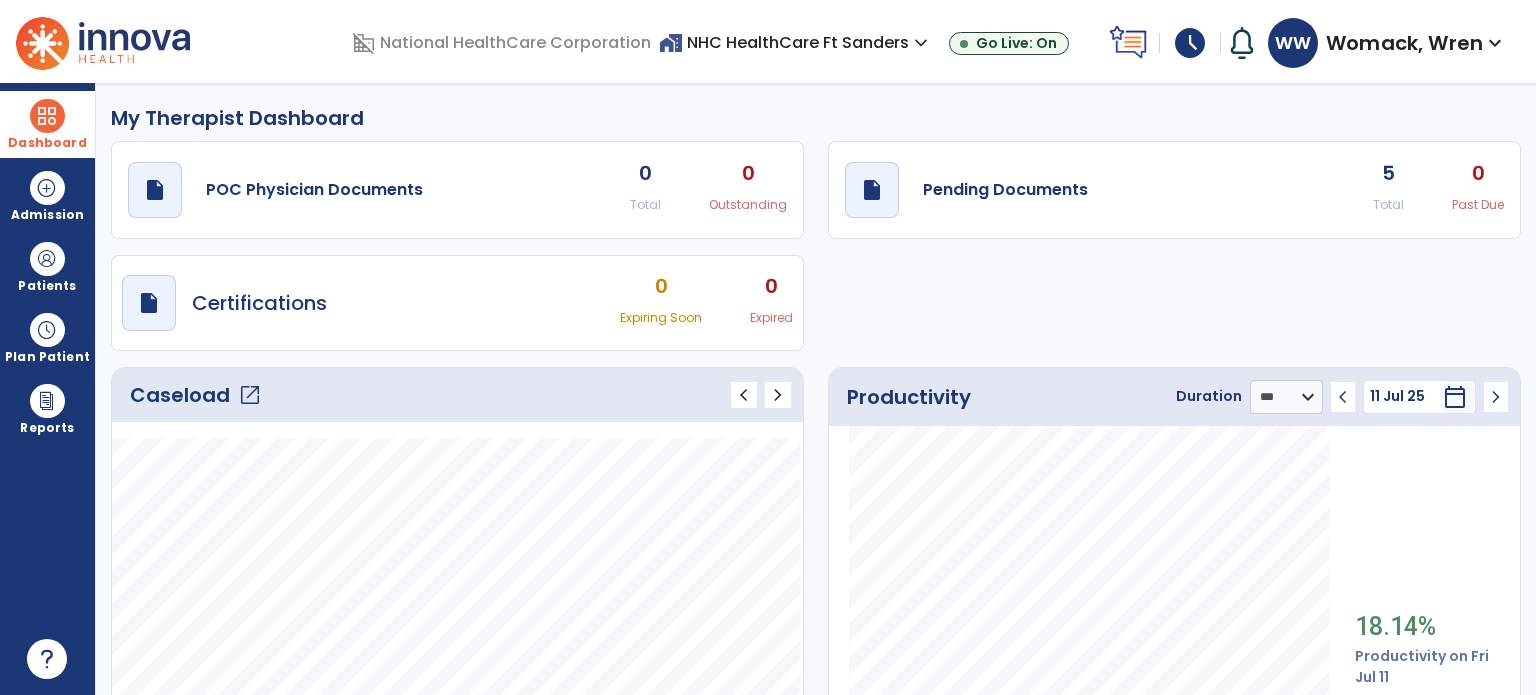 click on "5" 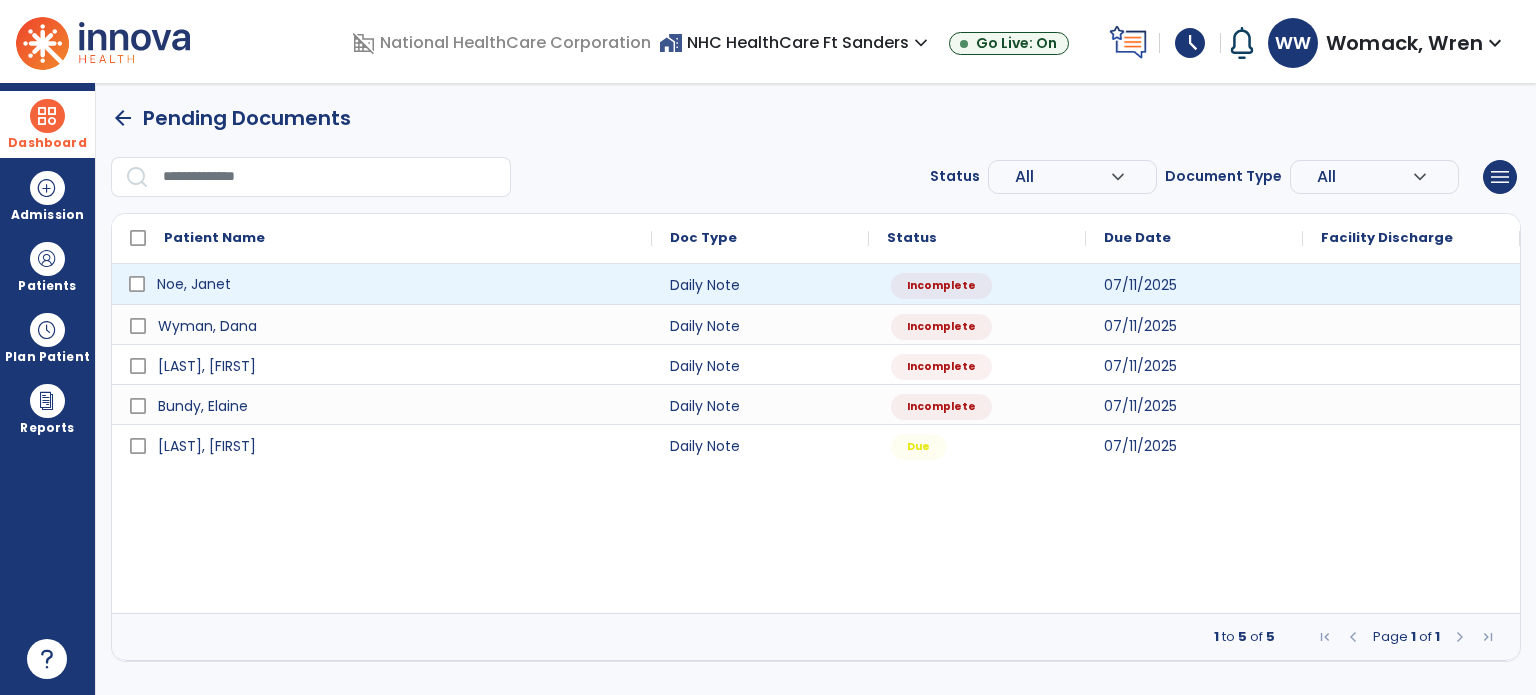 click on "Noe, Janet" at bounding box center (194, 284) 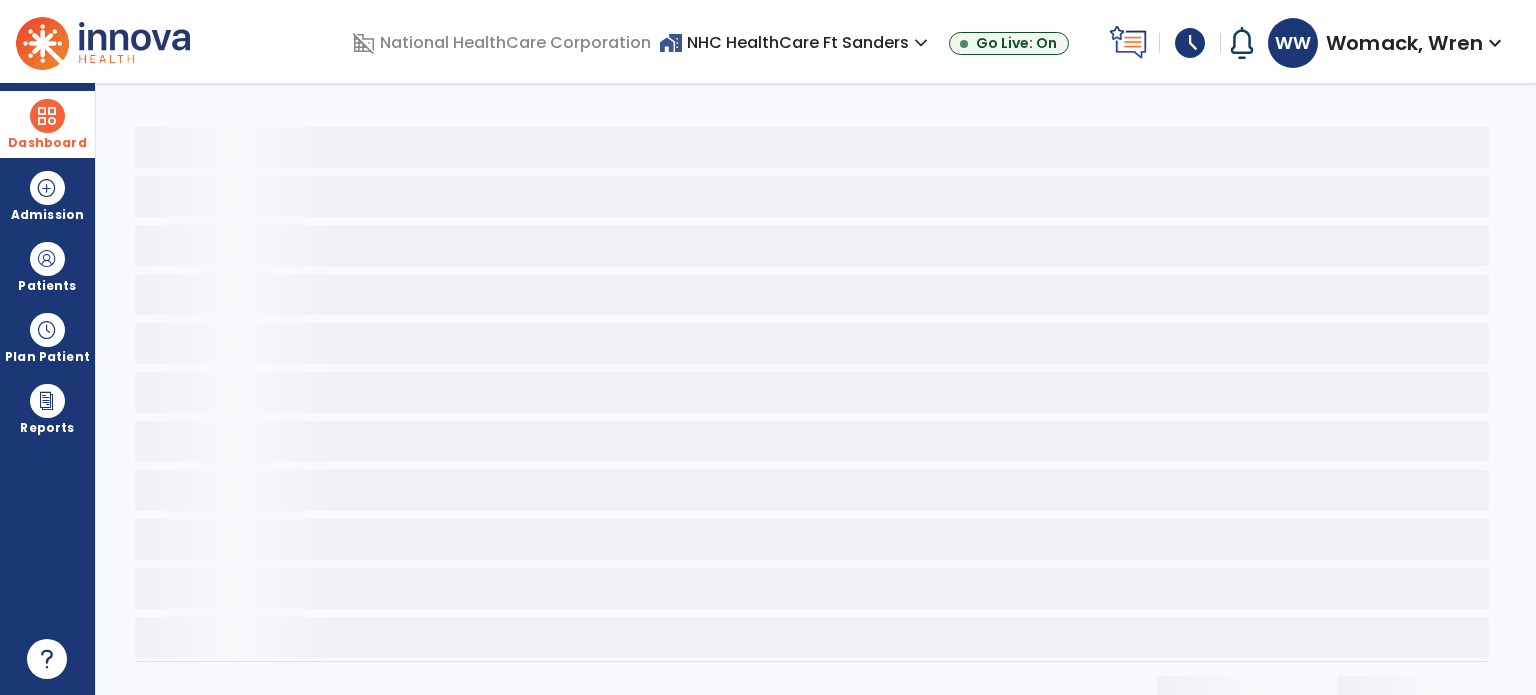 select on "*" 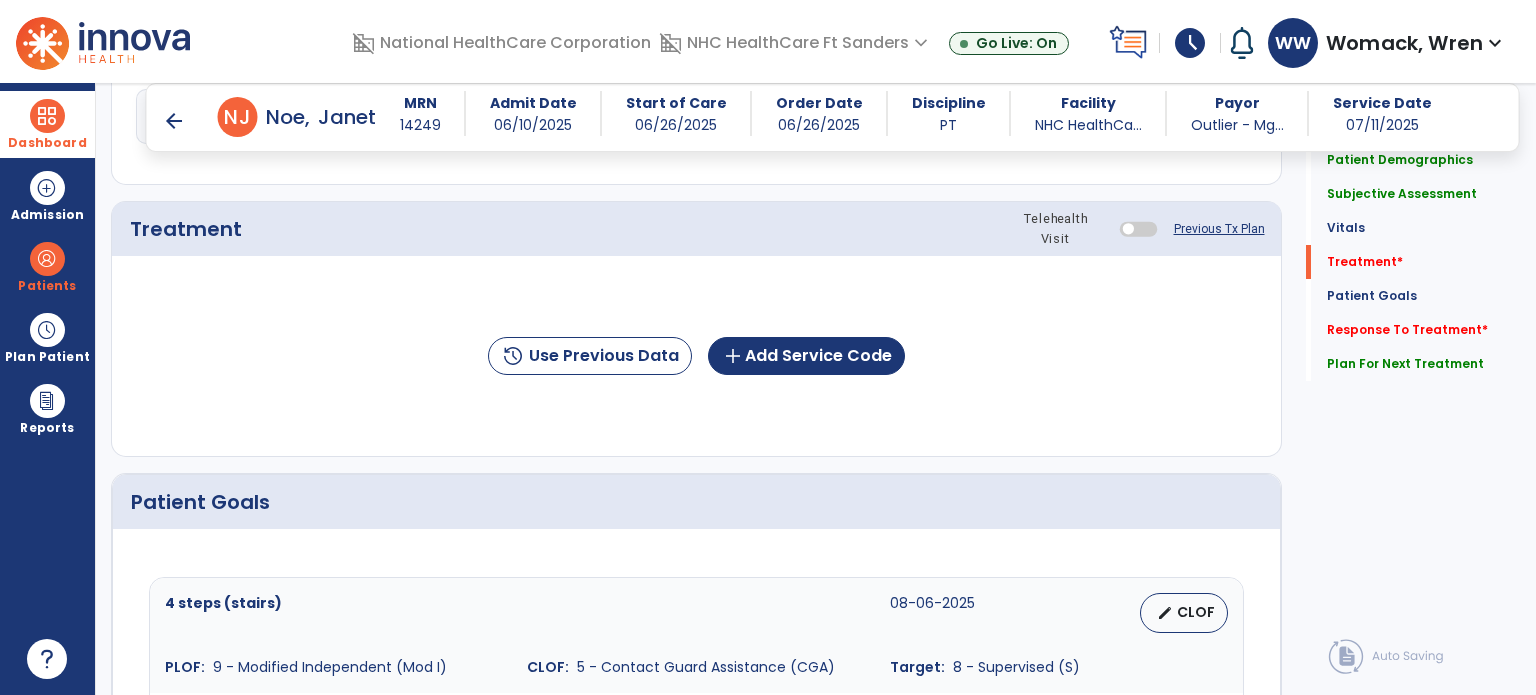 scroll, scrollTop: 1108, scrollLeft: 0, axis: vertical 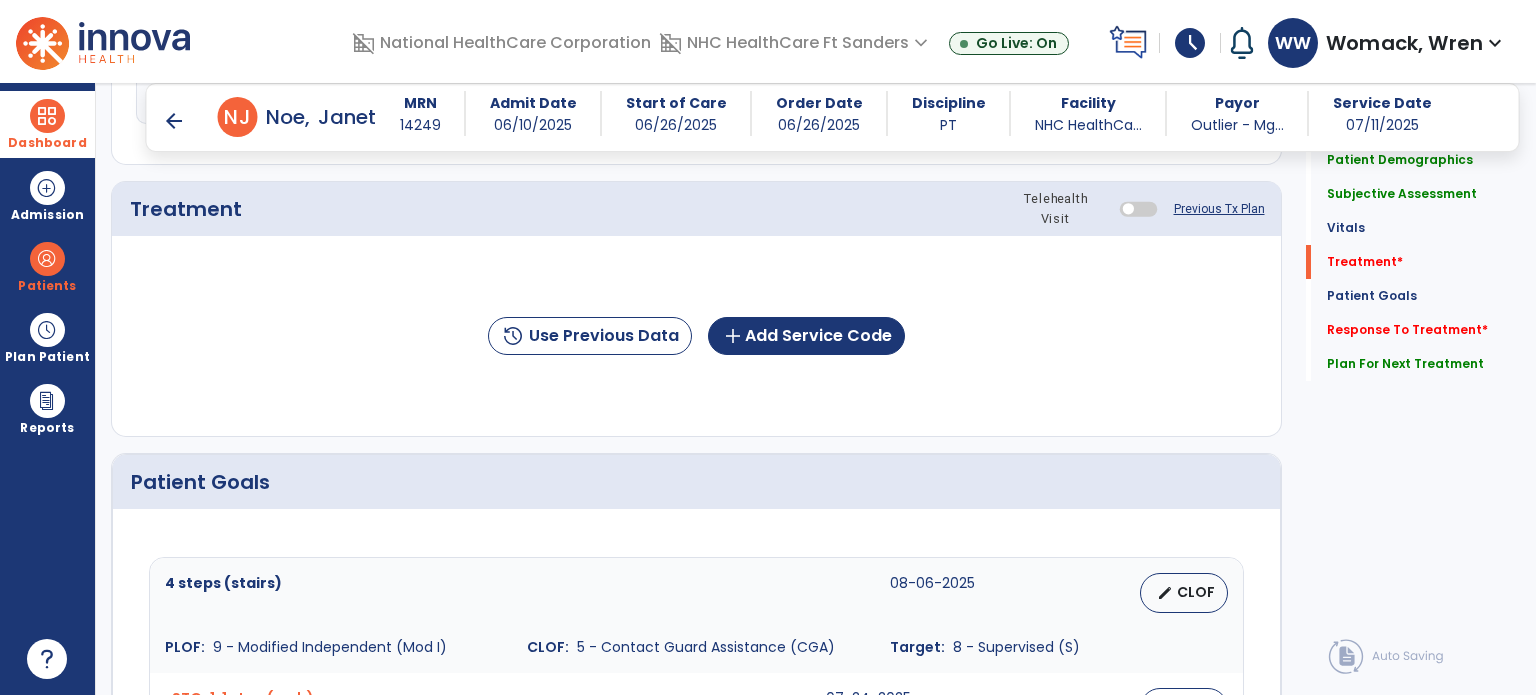 click on "history  Use Previous Data  add  Add Service Code" 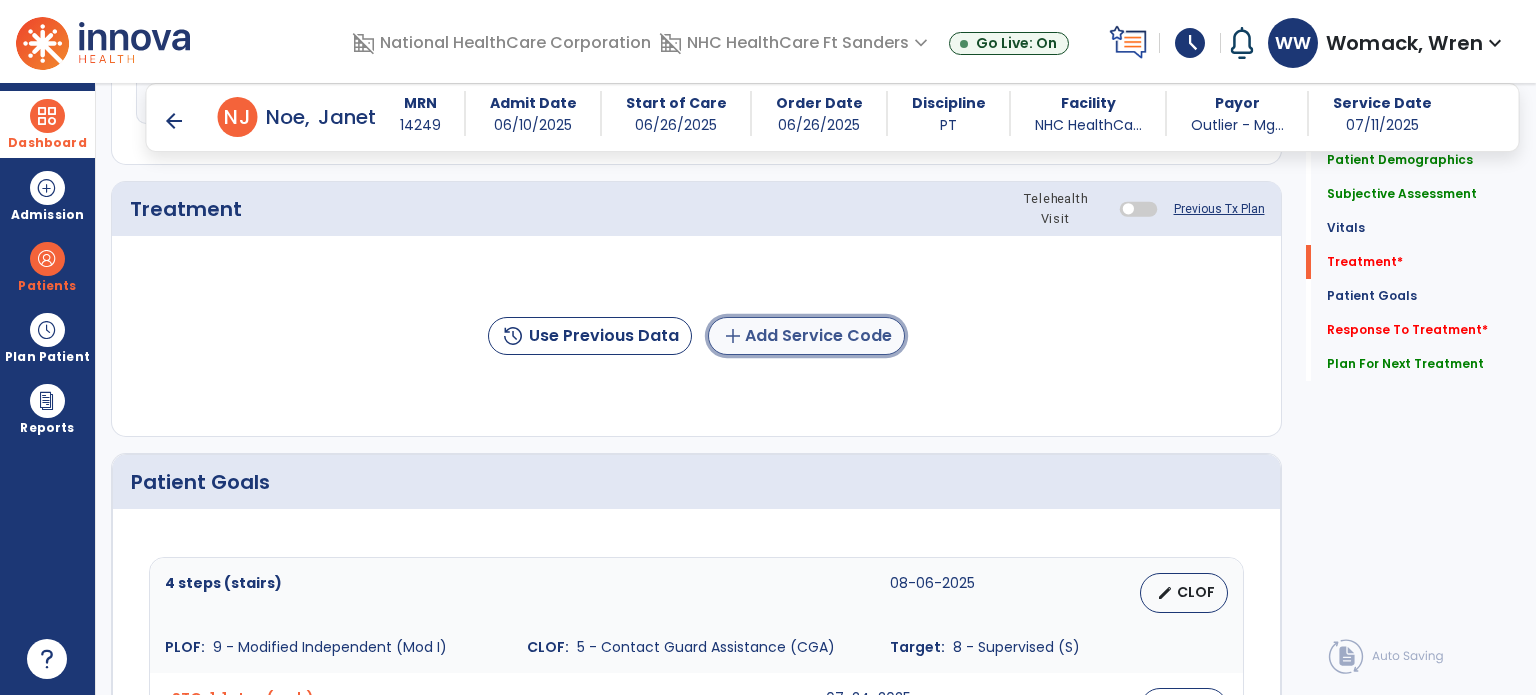 click on "add  Add Service Code" 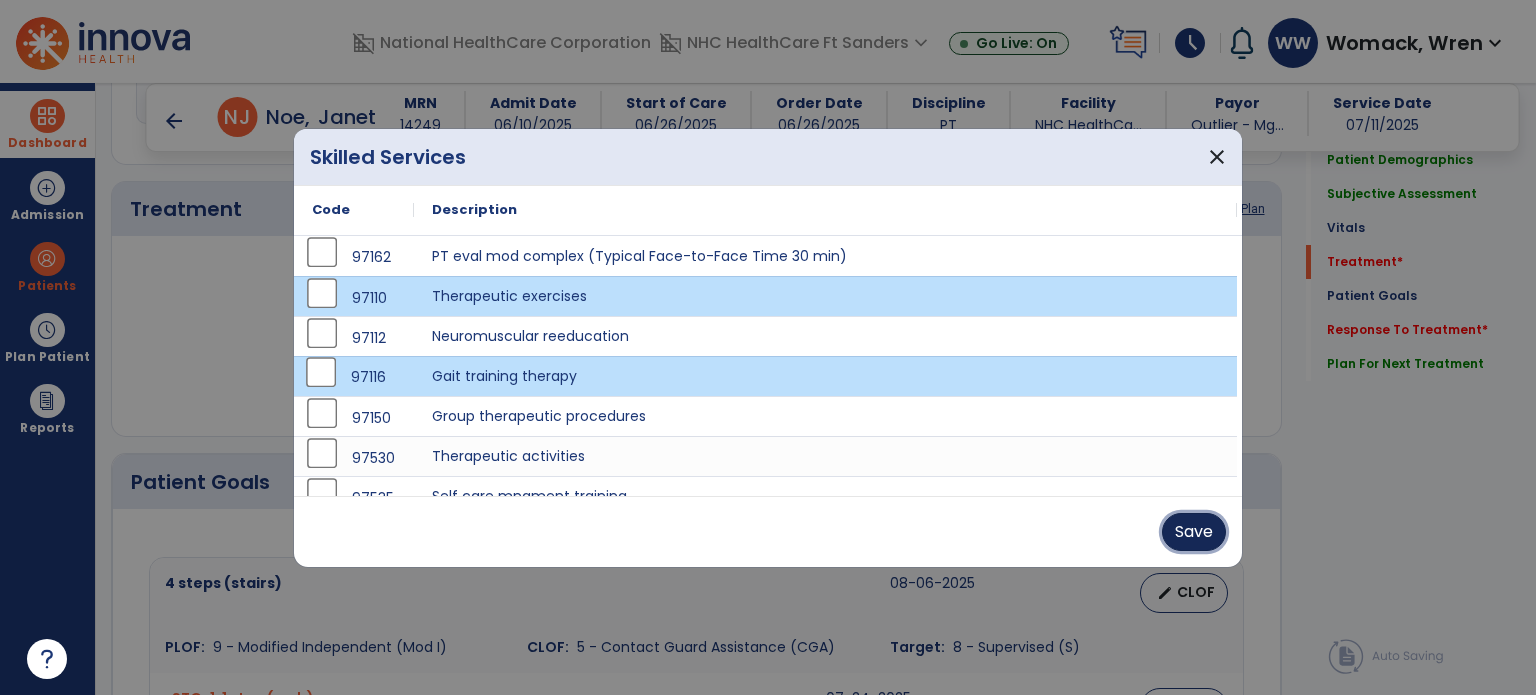 click on "Save" at bounding box center (1194, 532) 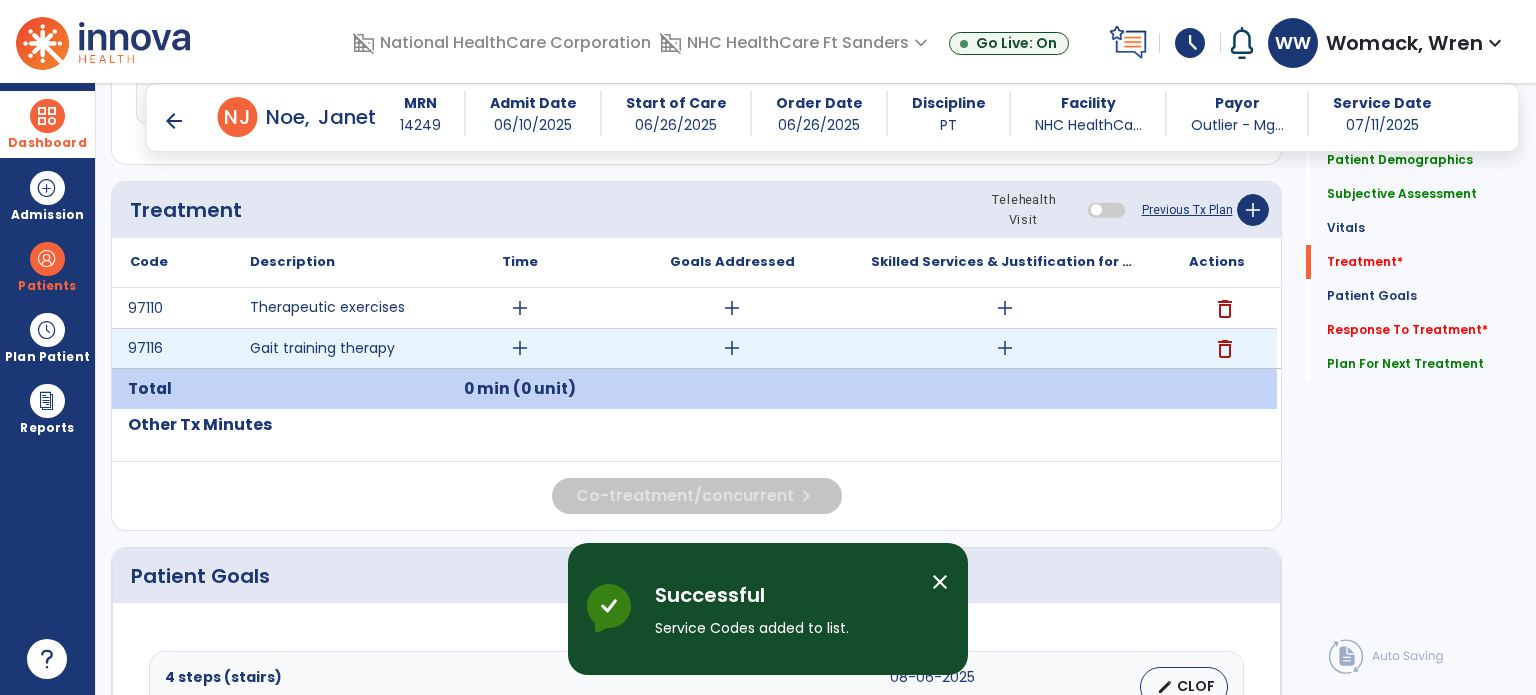 click on "add" at bounding box center [732, 348] 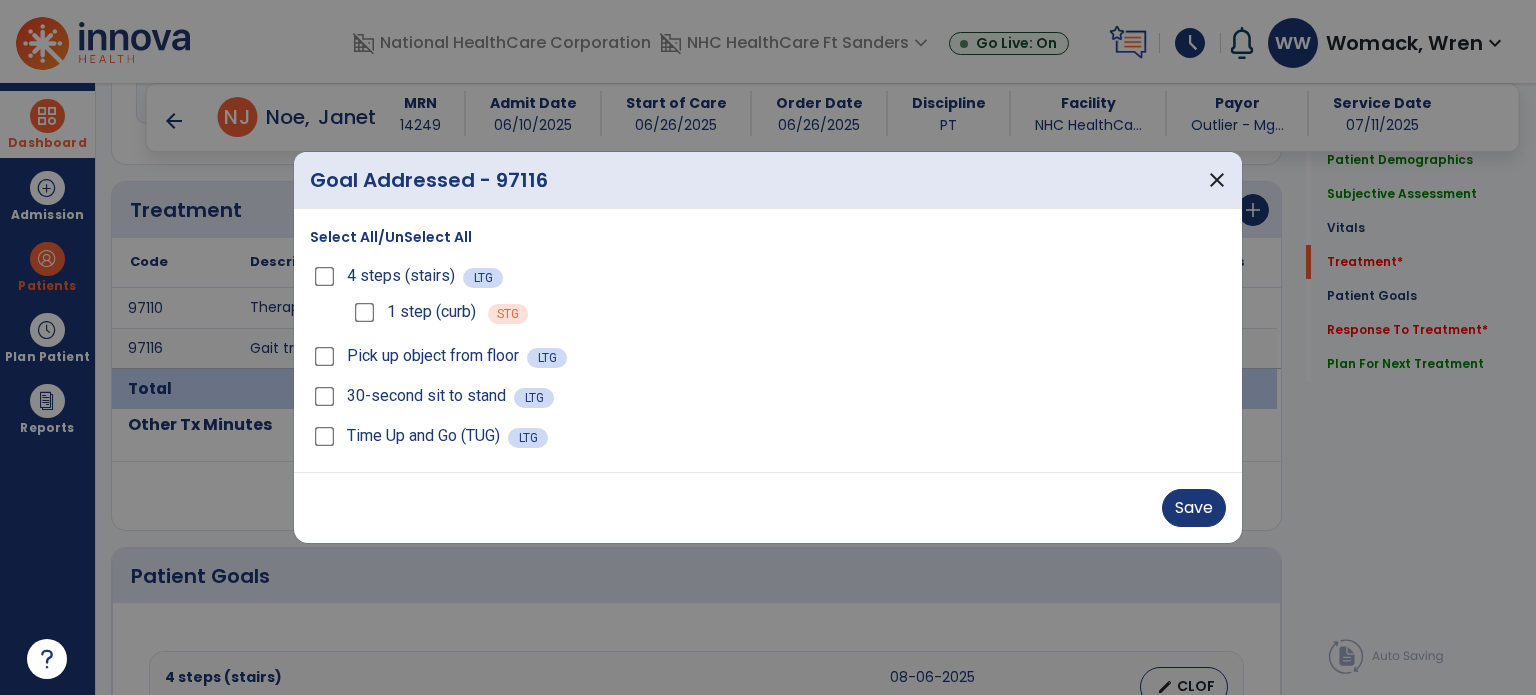 click on "Save" at bounding box center [768, 507] 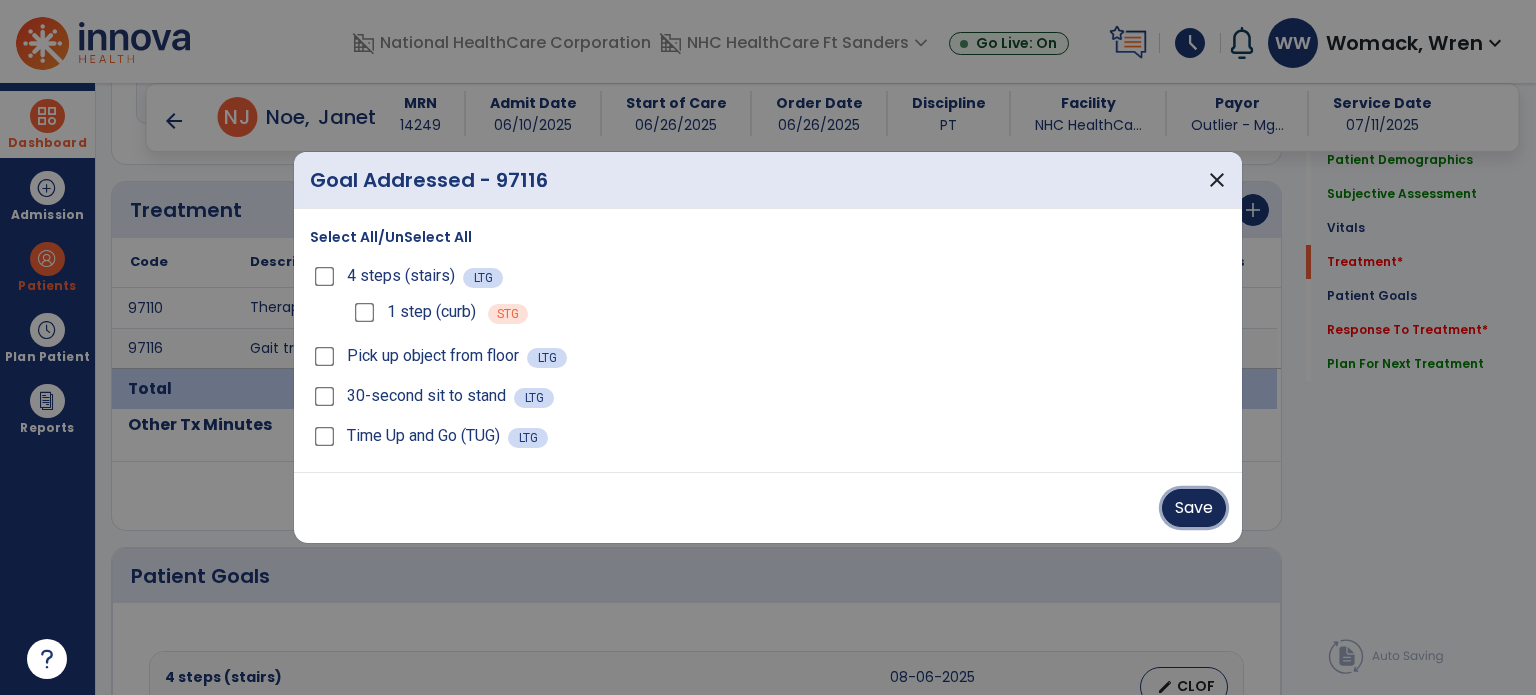 click on "Save" at bounding box center [1194, 508] 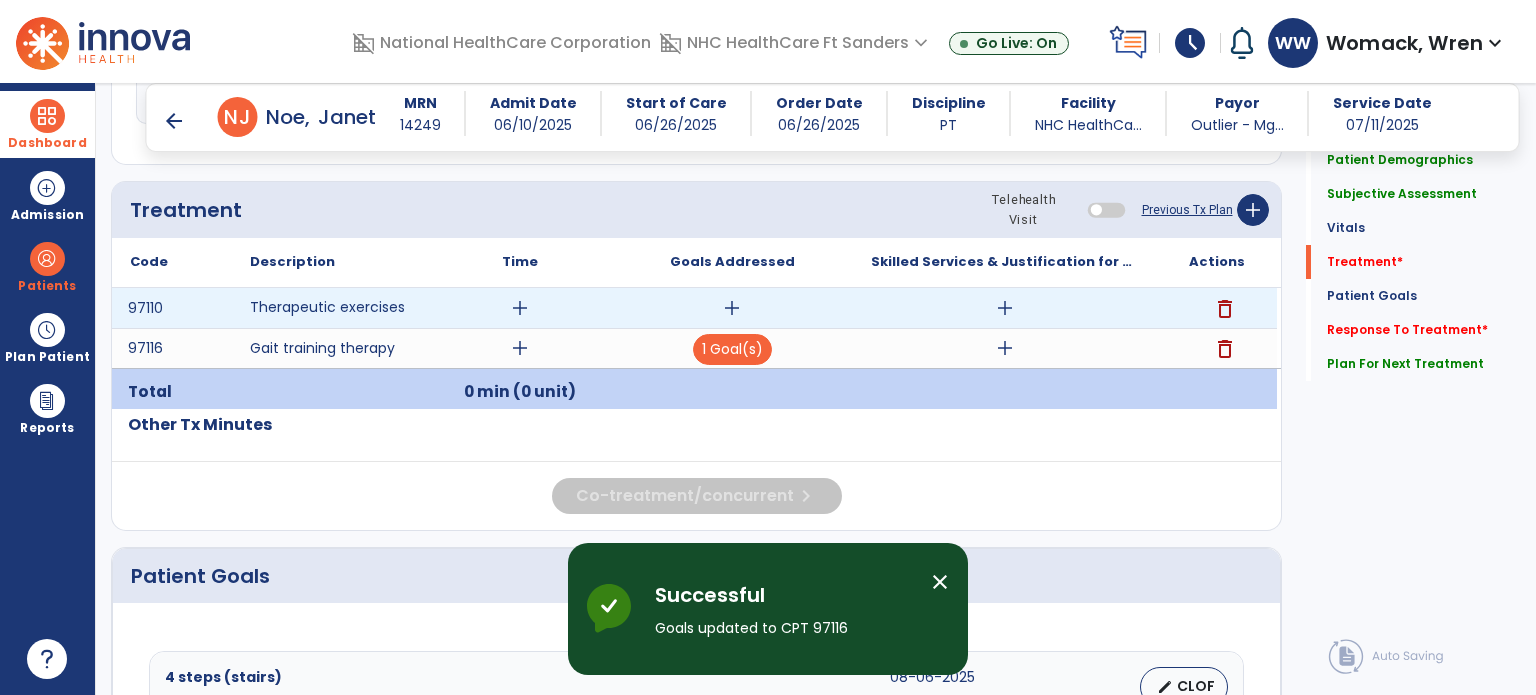 click on "add" at bounding box center [732, 308] 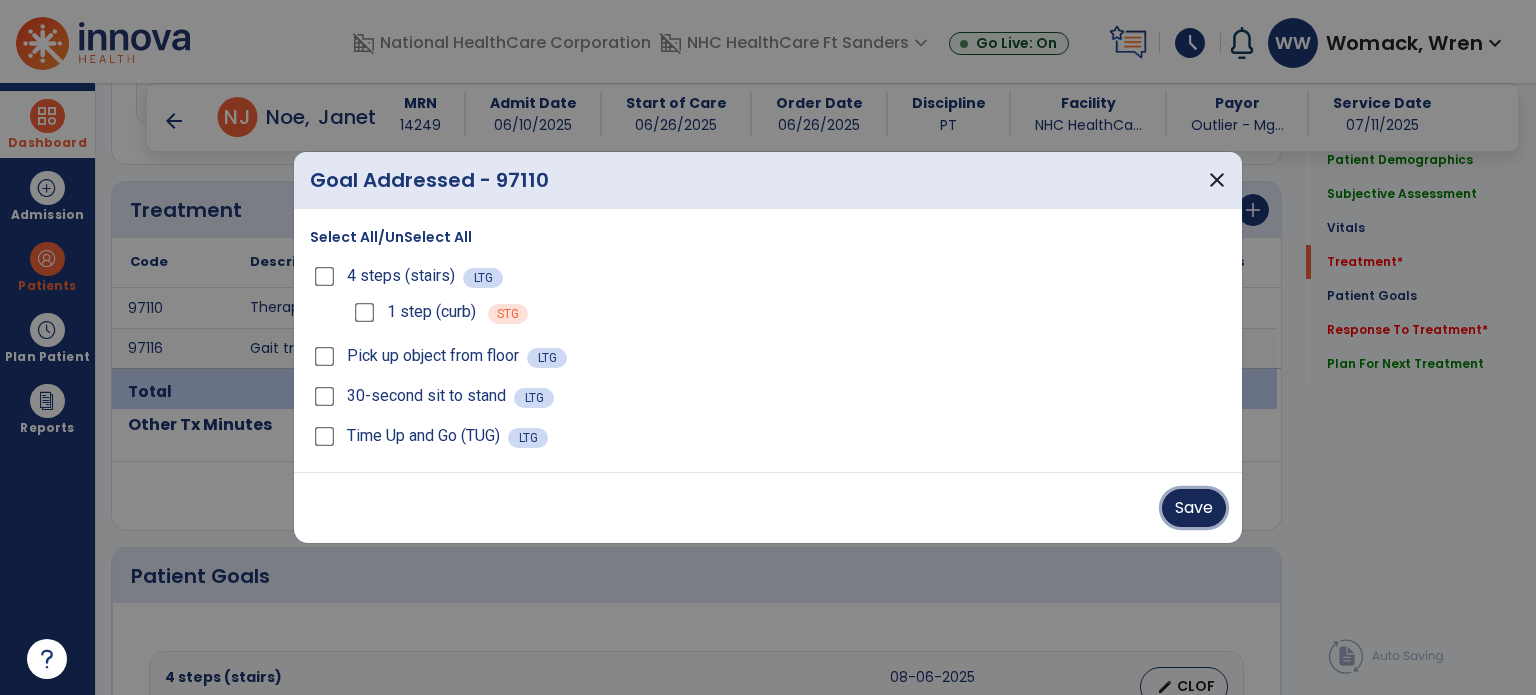 click on "Save" at bounding box center [1194, 508] 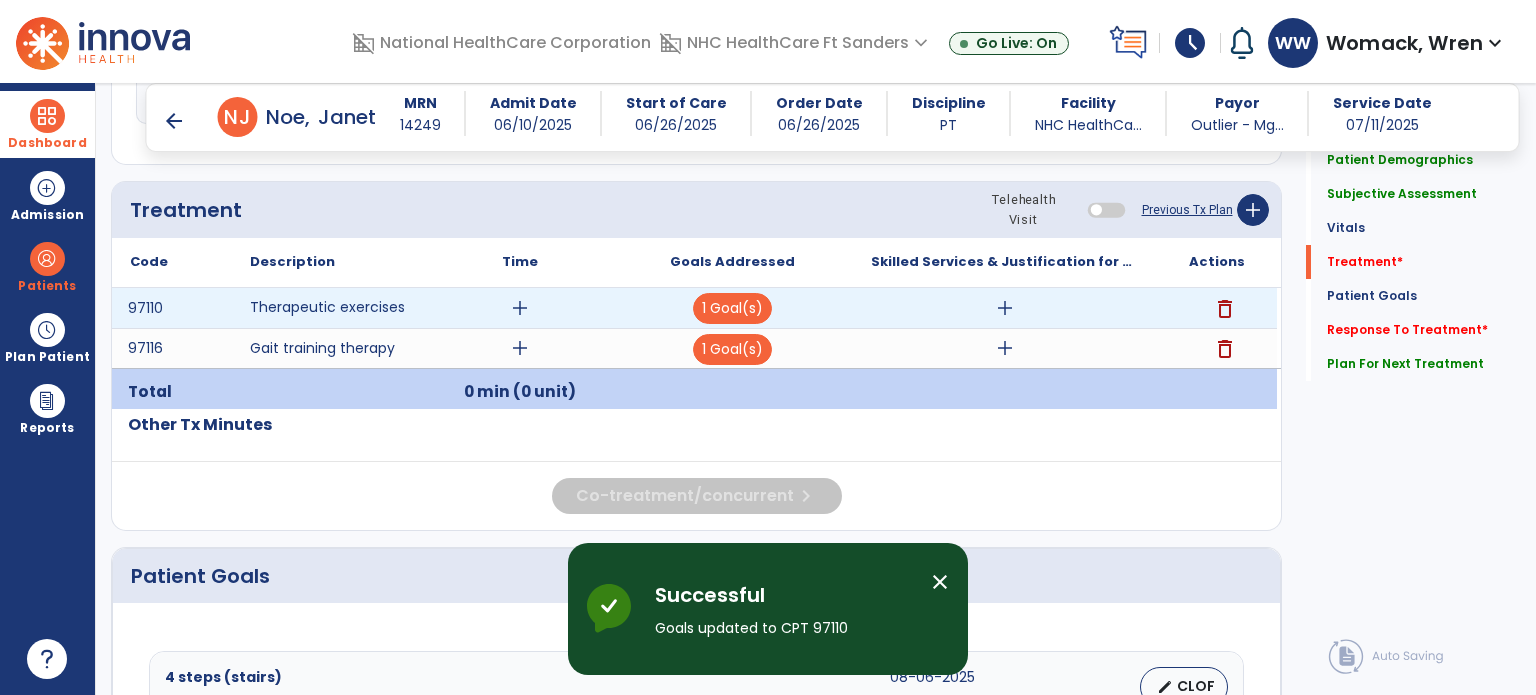 click on "add" at bounding box center [520, 308] 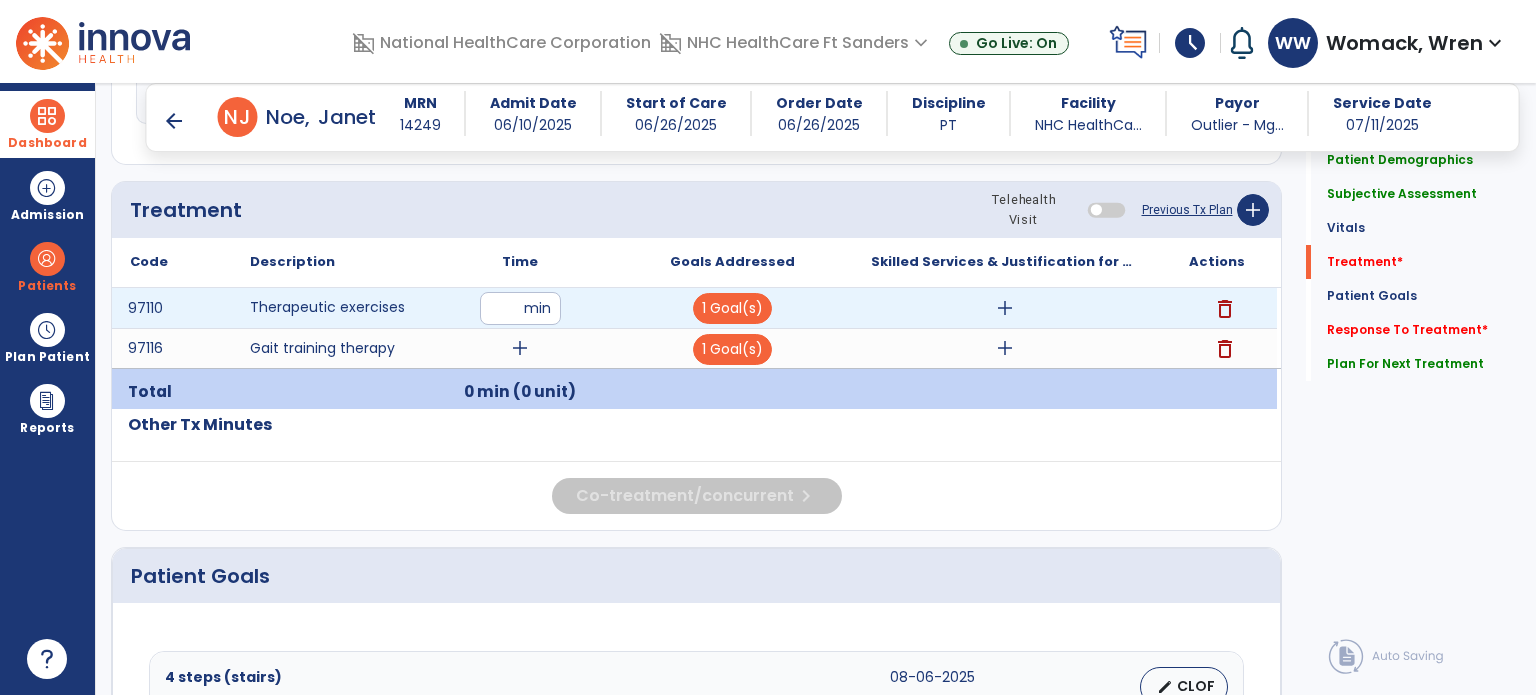 type on "*" 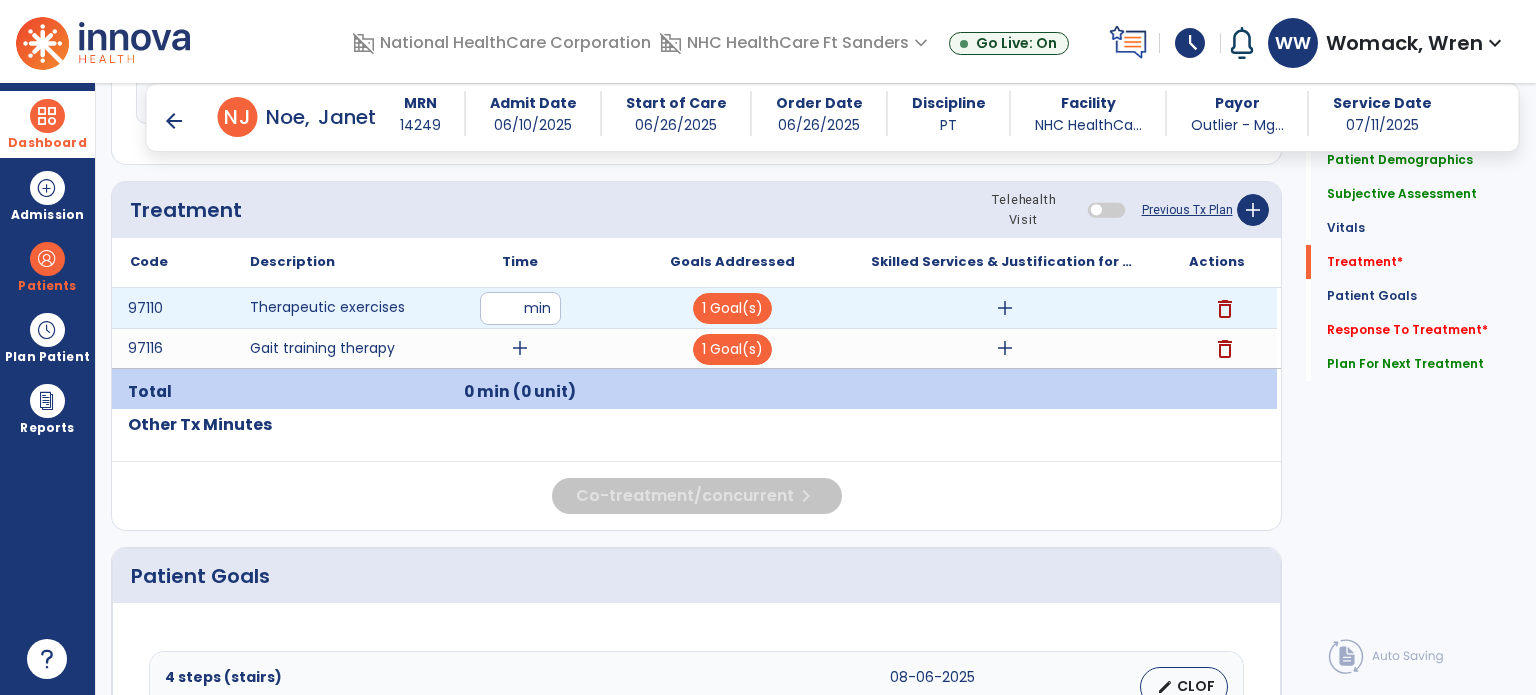 type on "**" 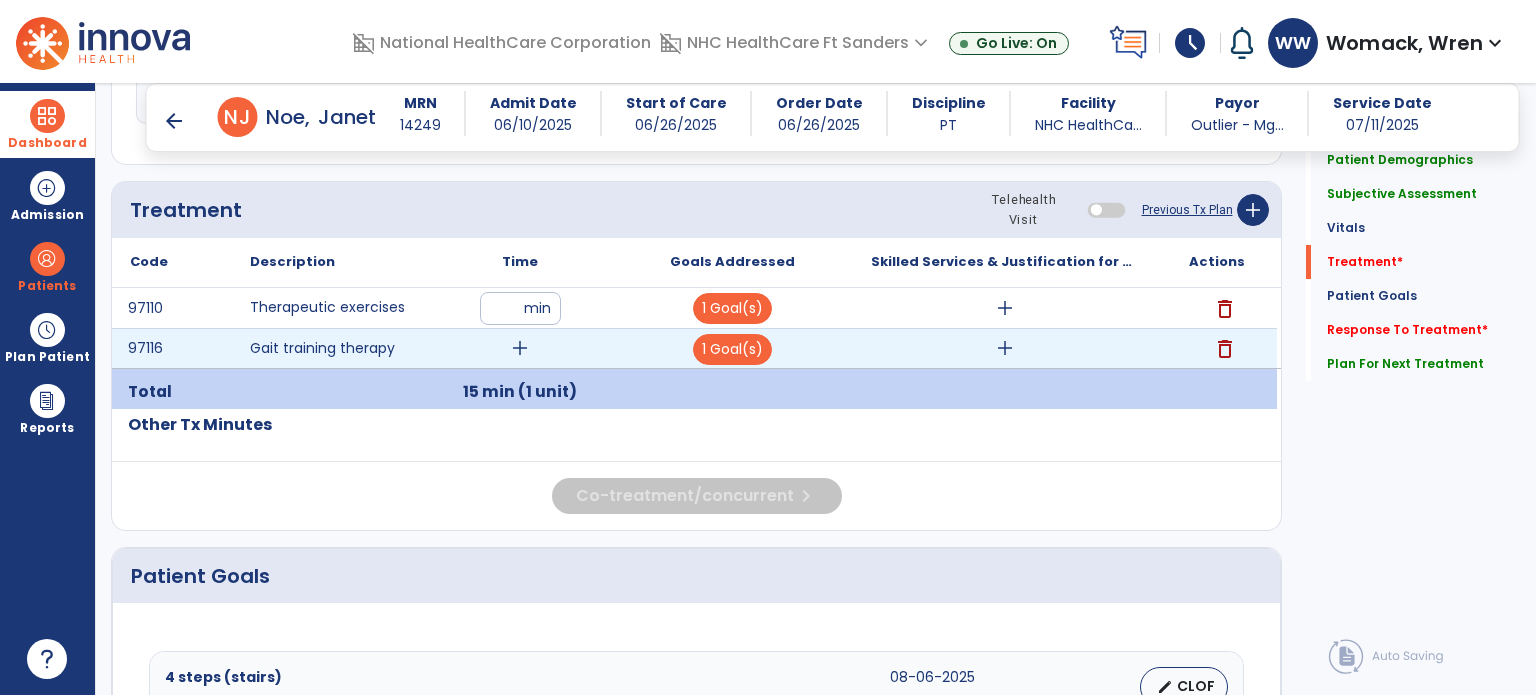 click on "add" at bounding box center (520, 348) 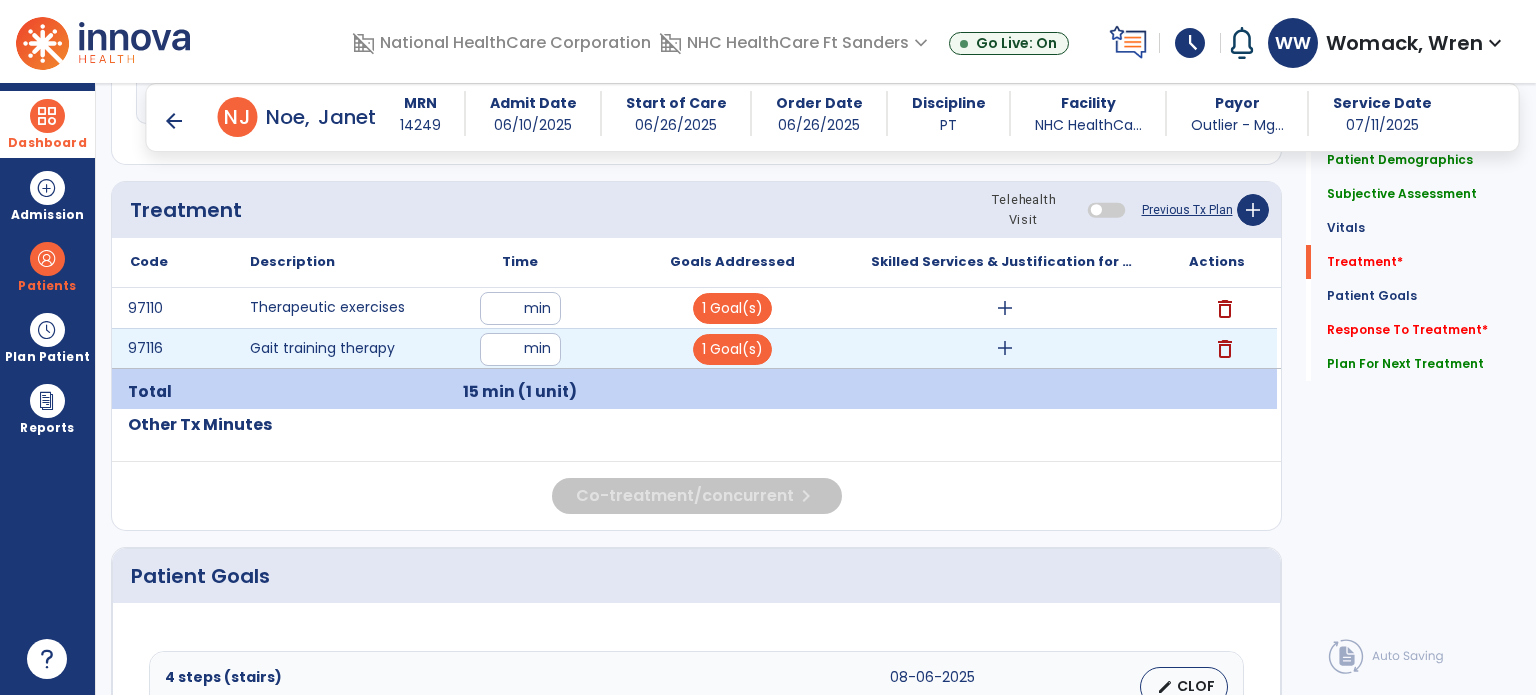 type on "**" 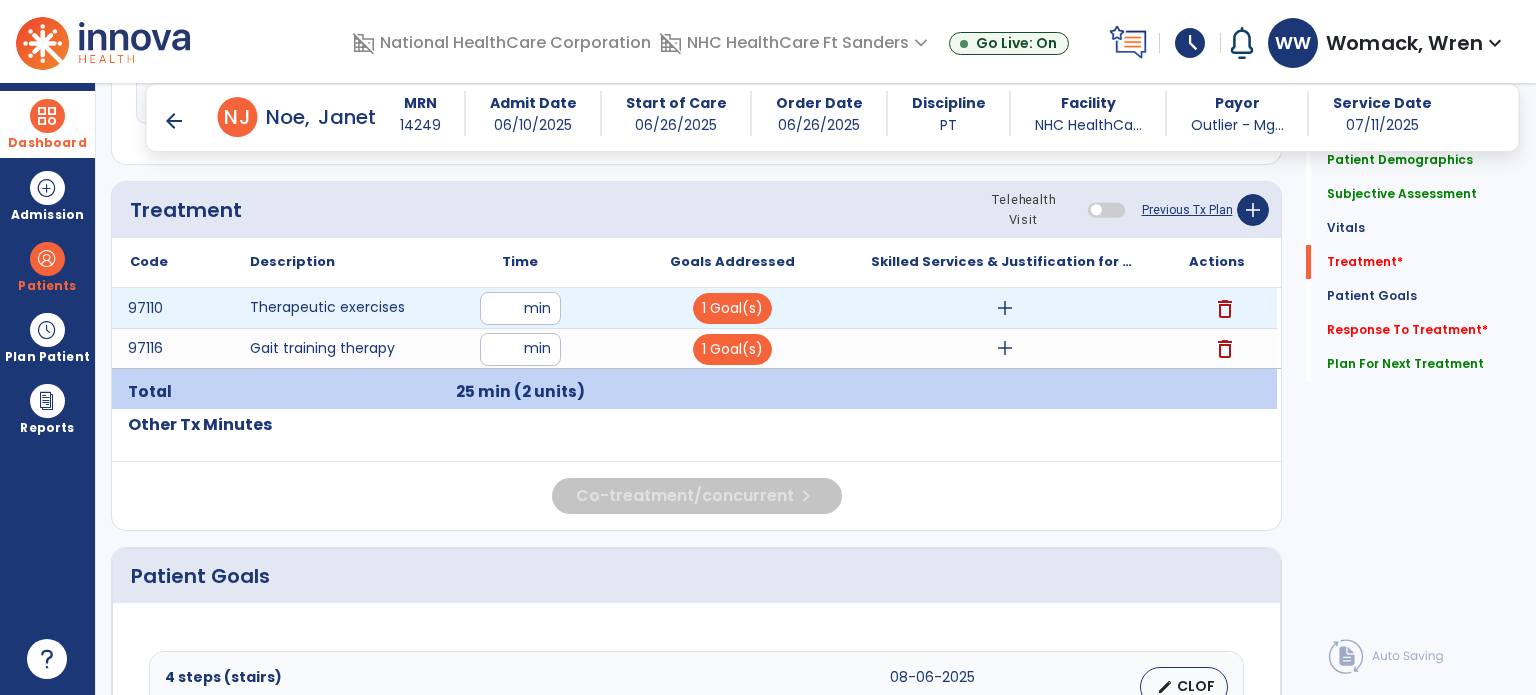 click on "add" at bounding box center (1005, 308) 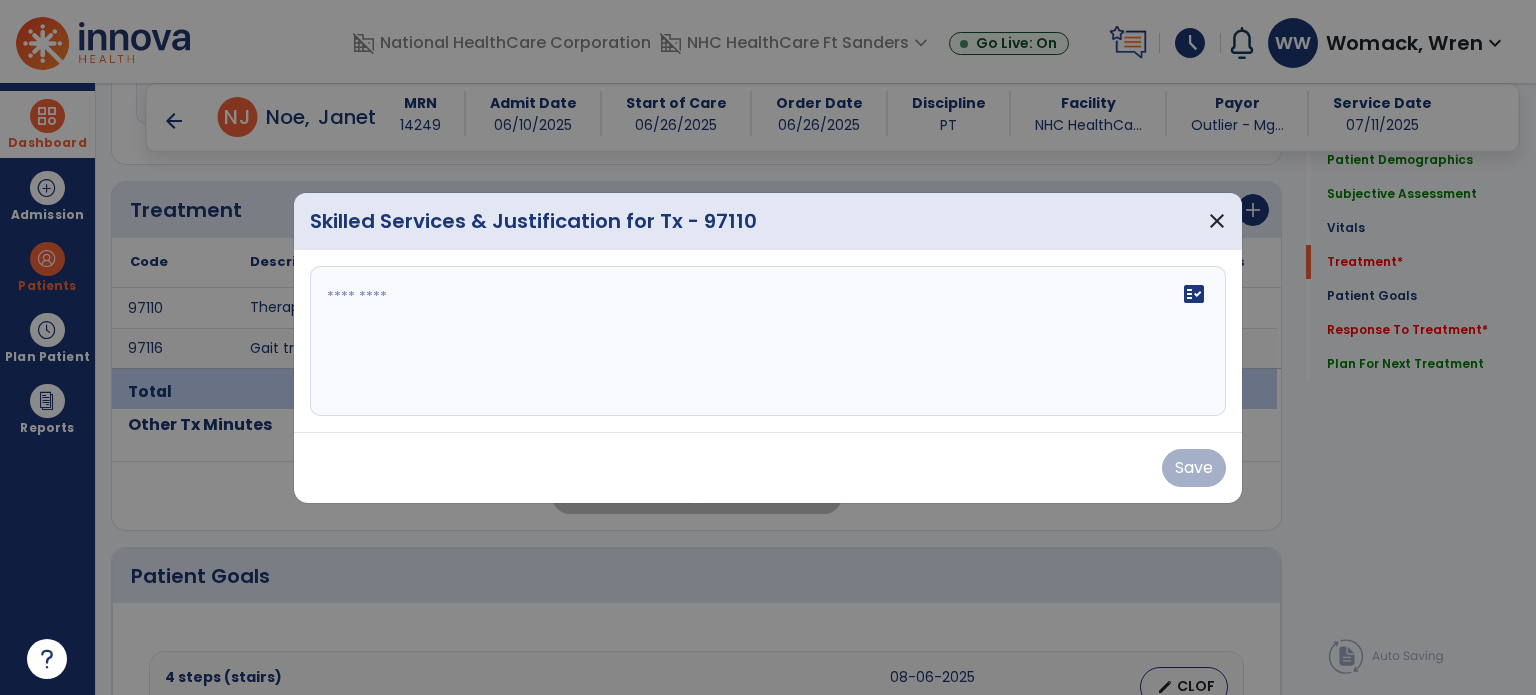 click on "fact_check" at bounding box center [768, 341] 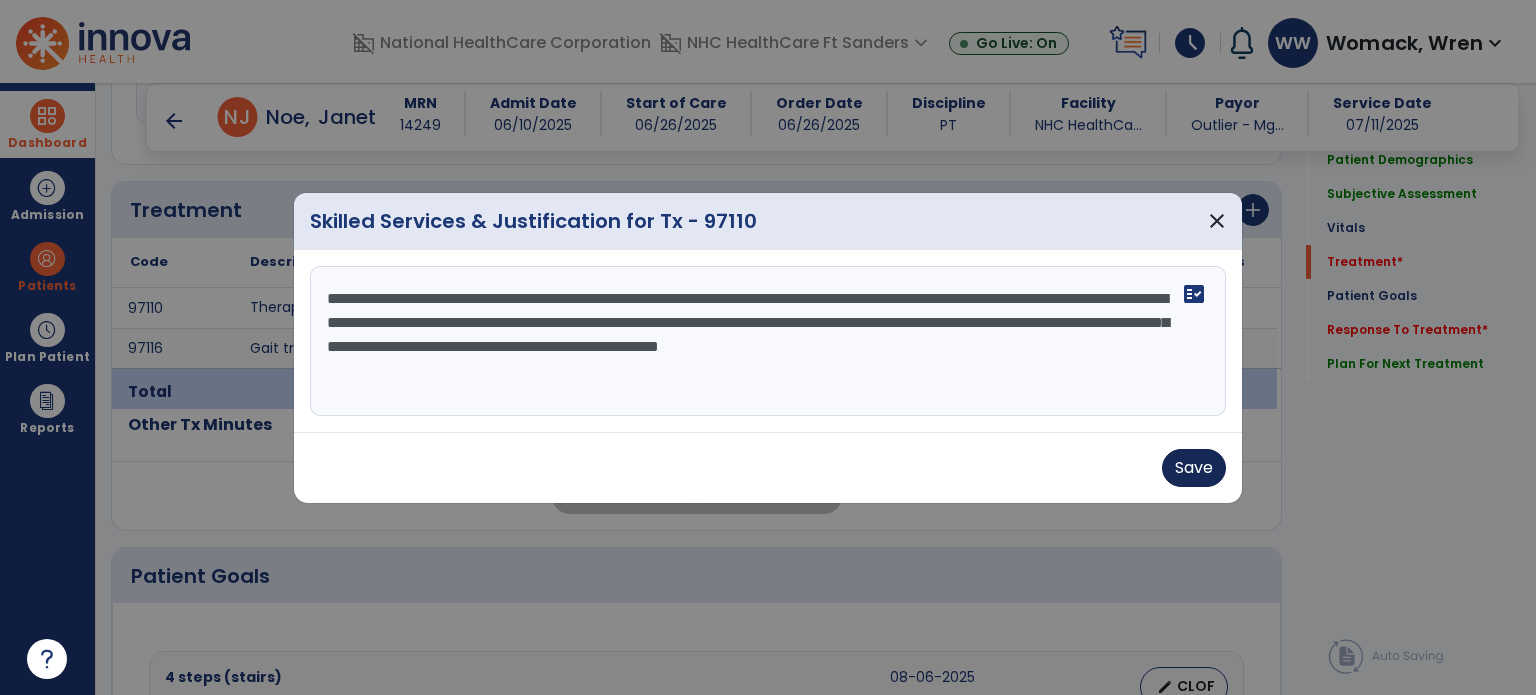 type on "**********" 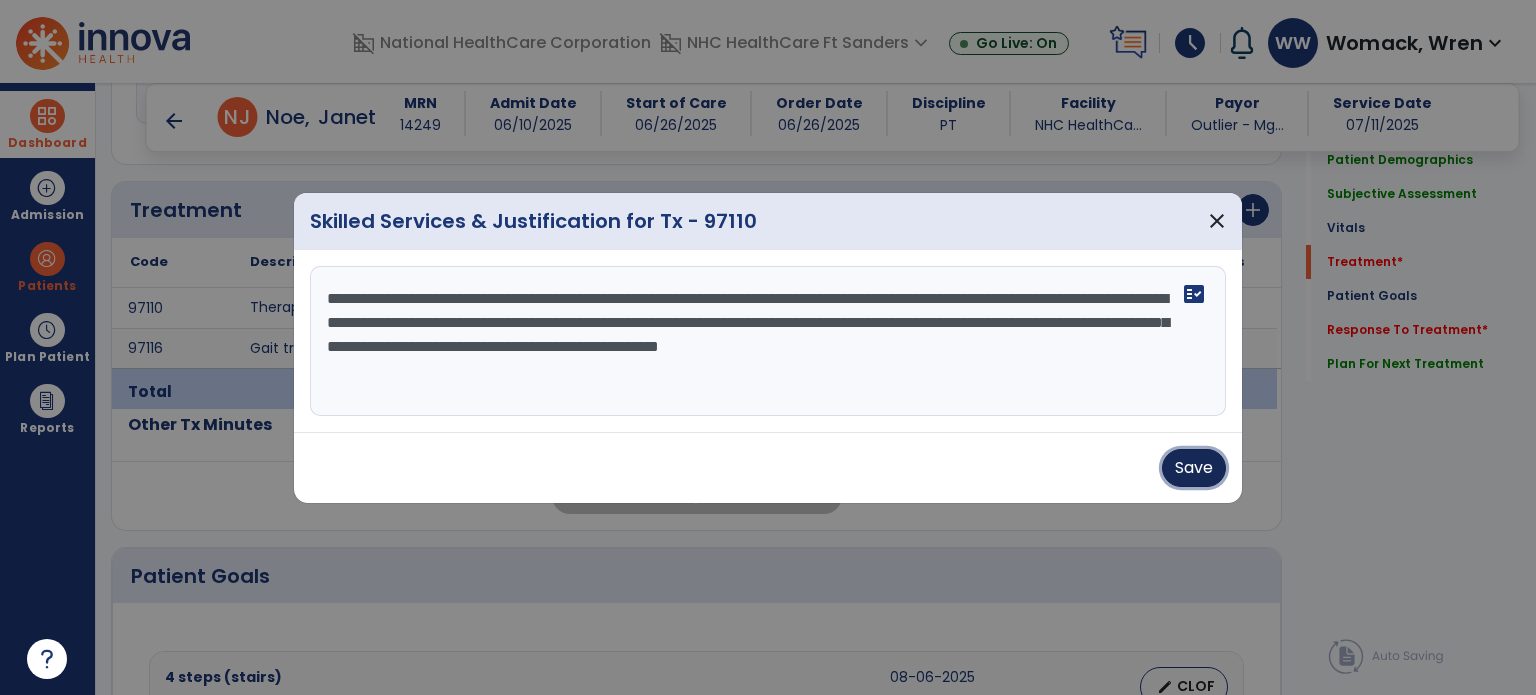 click on "Save" at bounding box center [1194, 468] 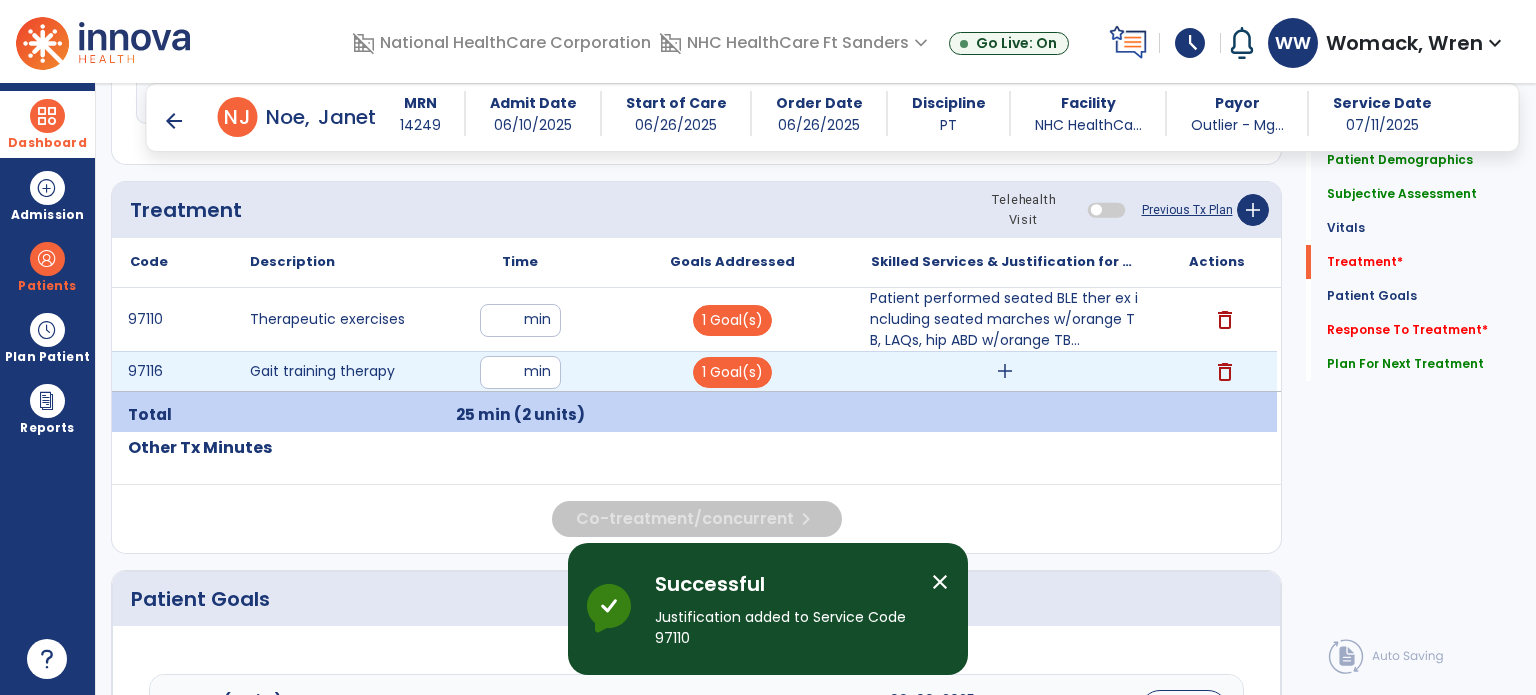 click on "add" at bounding box center (1005, 371) 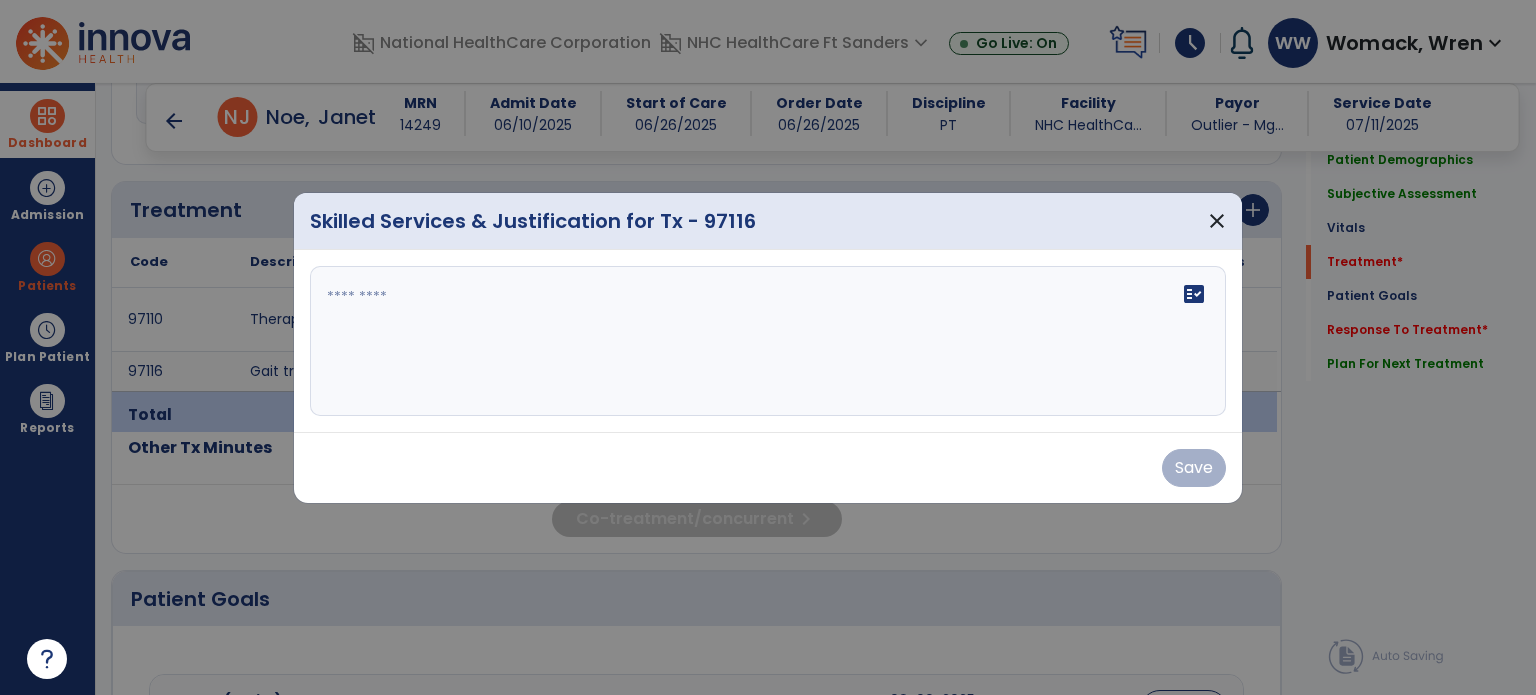 click on "fact_check" at bounding box center (768, 341) 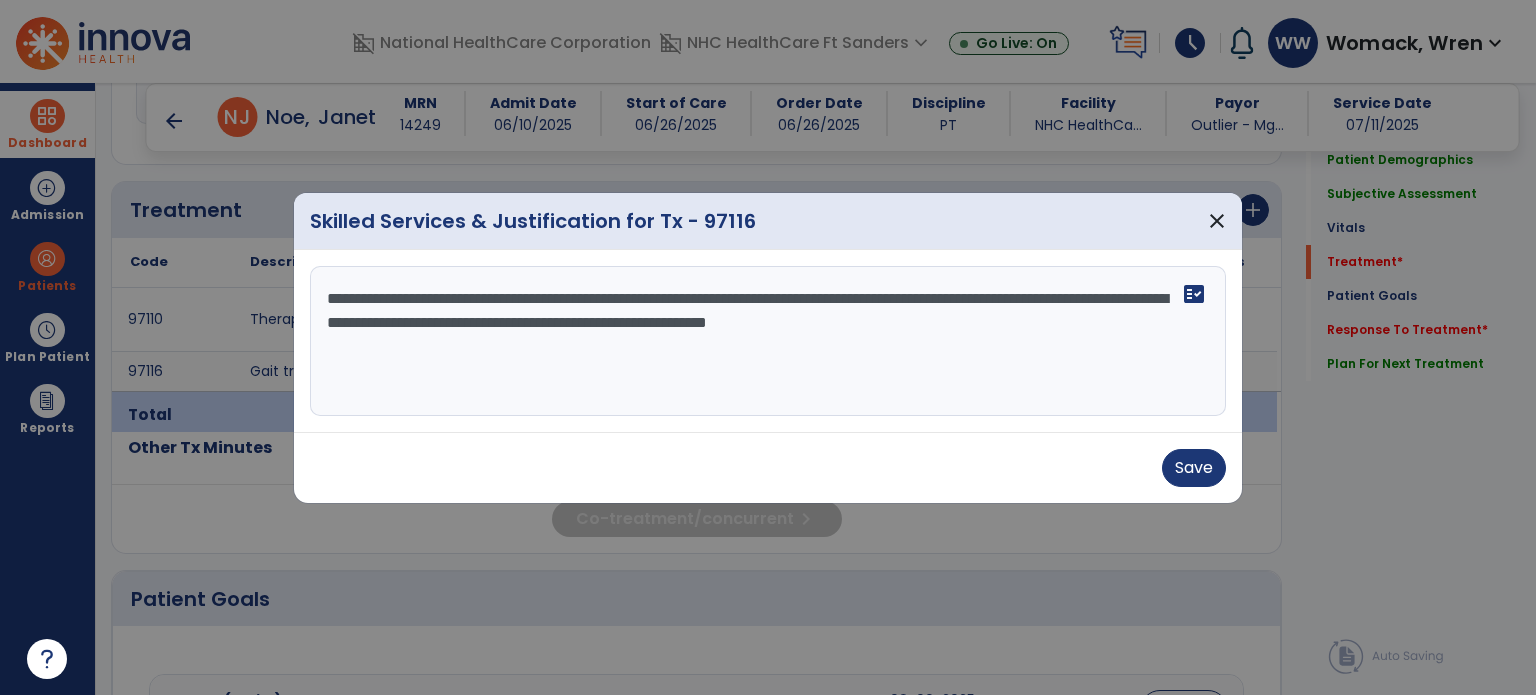 type on "**********" 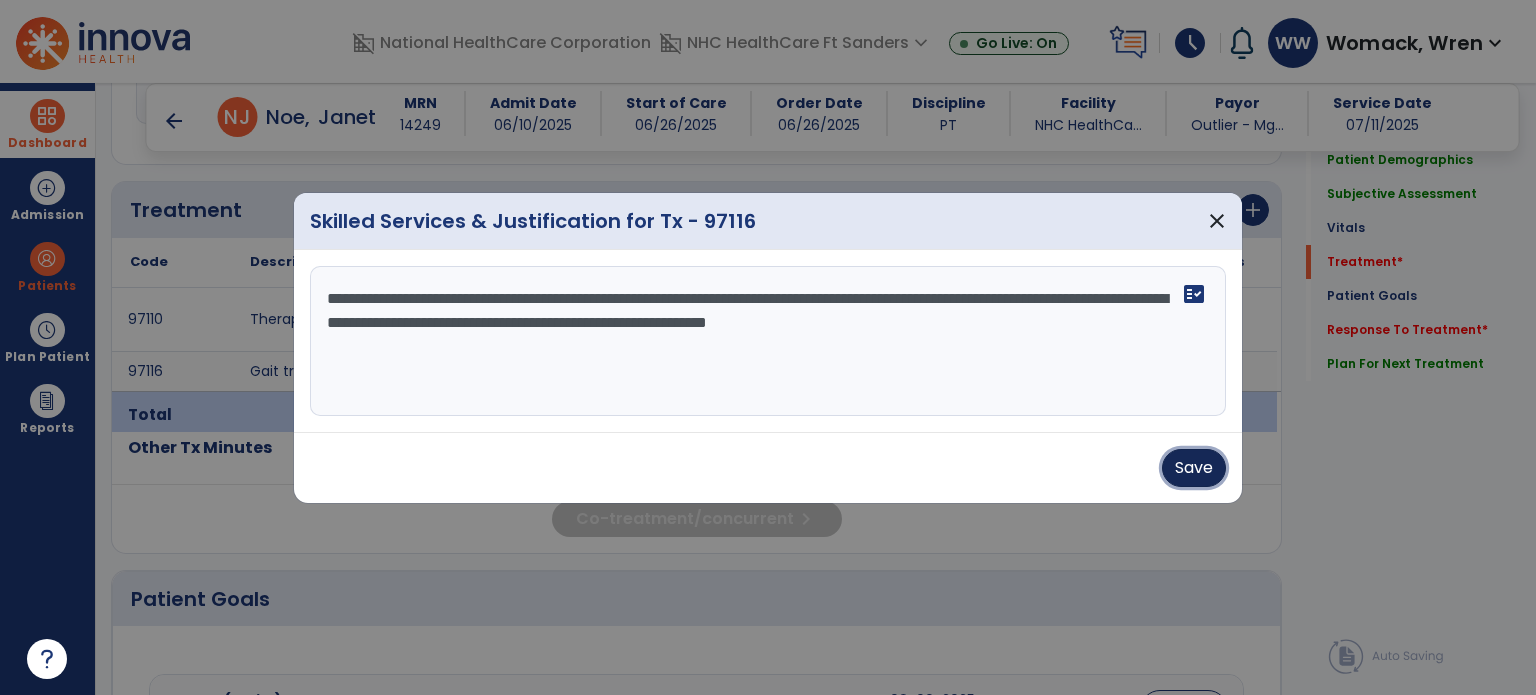 click on "Save" at bounding box center [1194, 468] 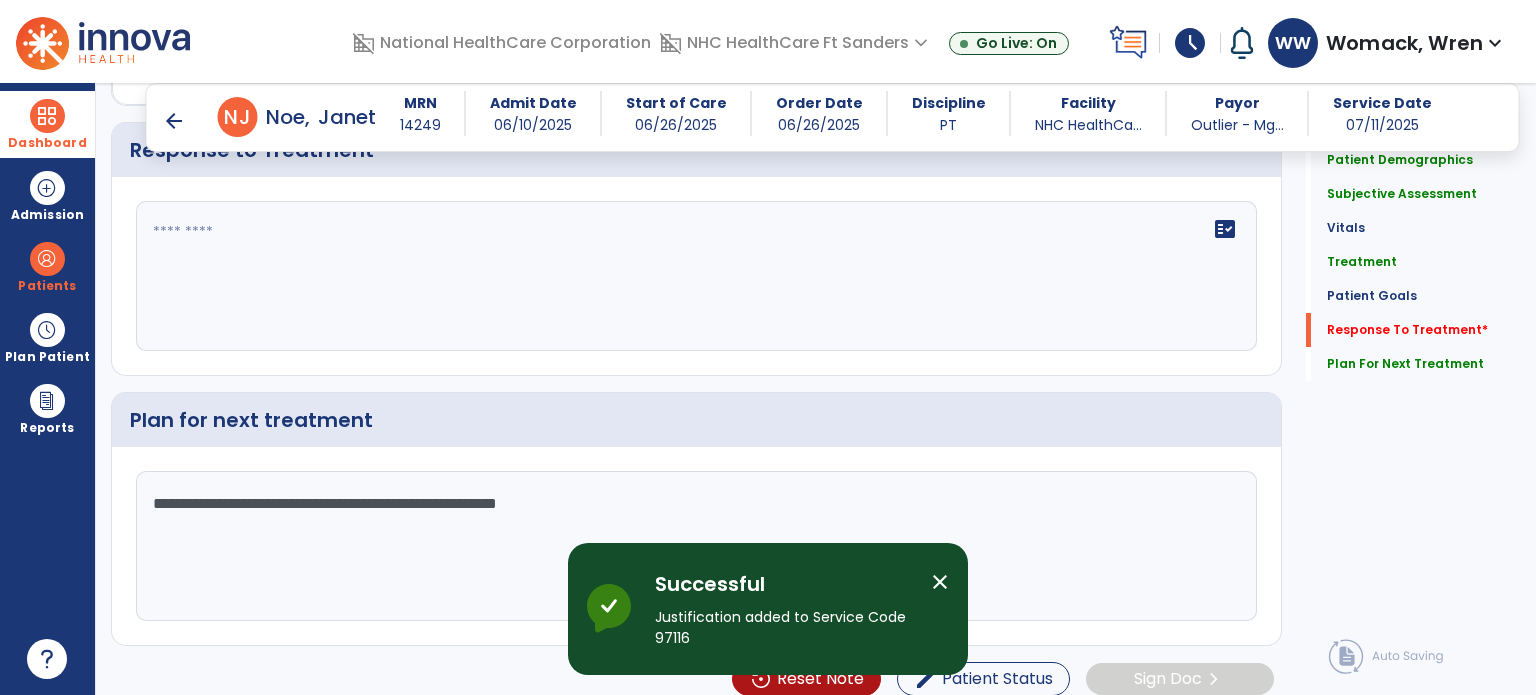 scroll, scrollTop: 2577, scrollLeft: 0, axis: vertical 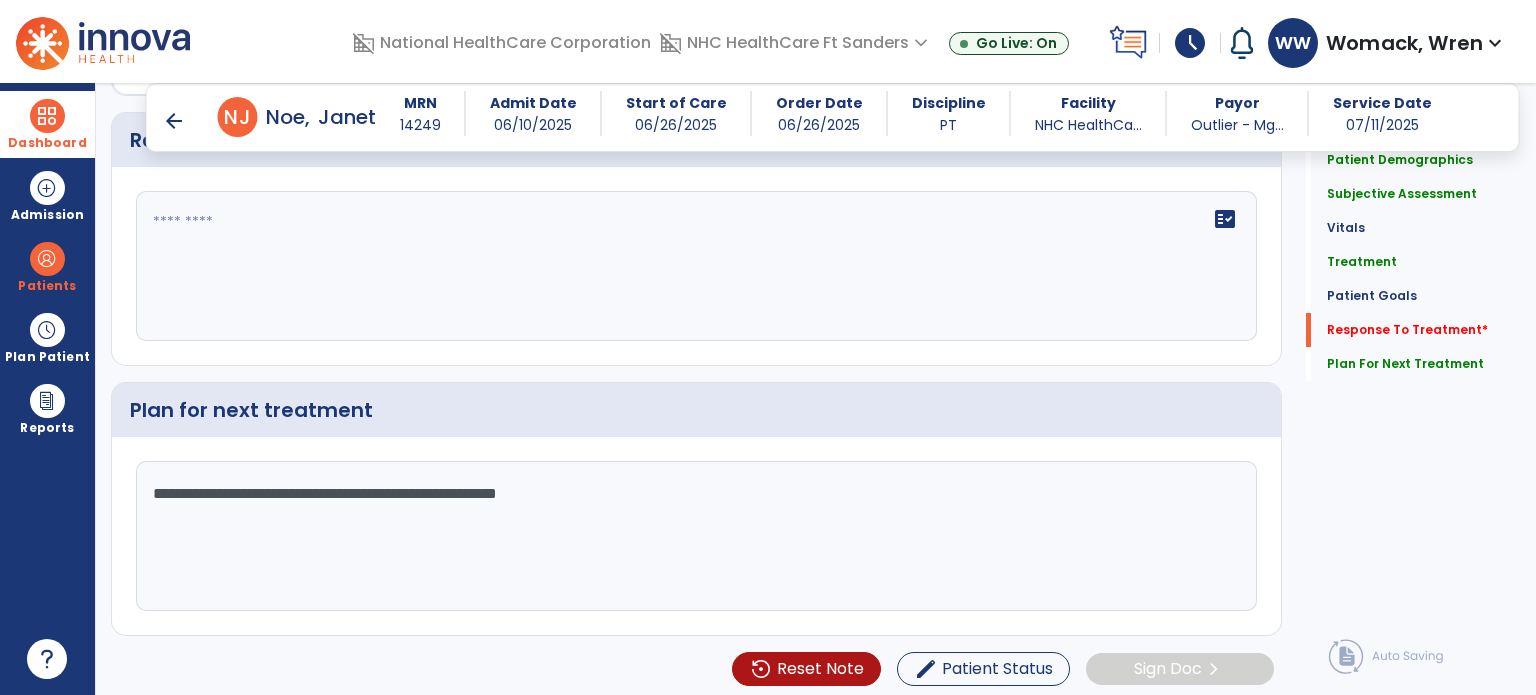 click on "fact_check" 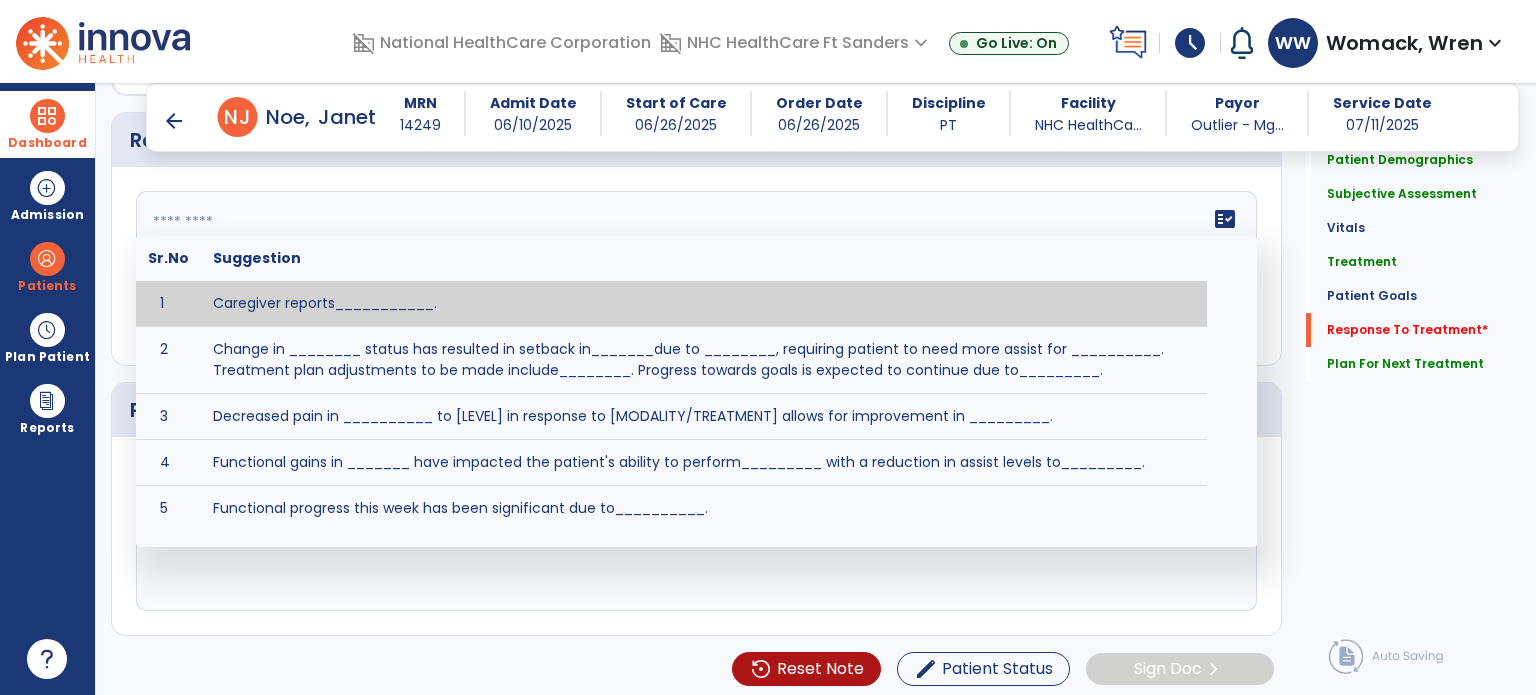 paste on "**********" 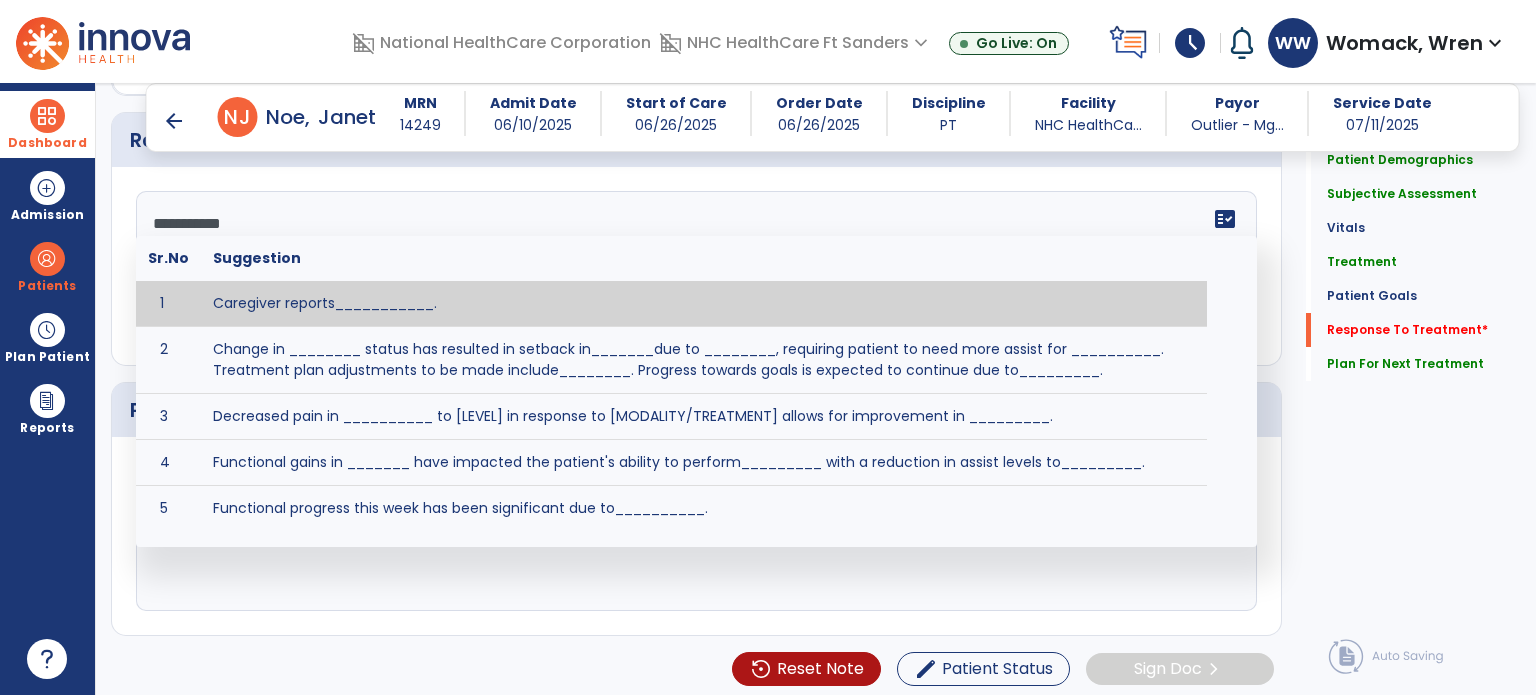 scroll, scrollTop: 87, scrollLeft: 0, axis: vertical 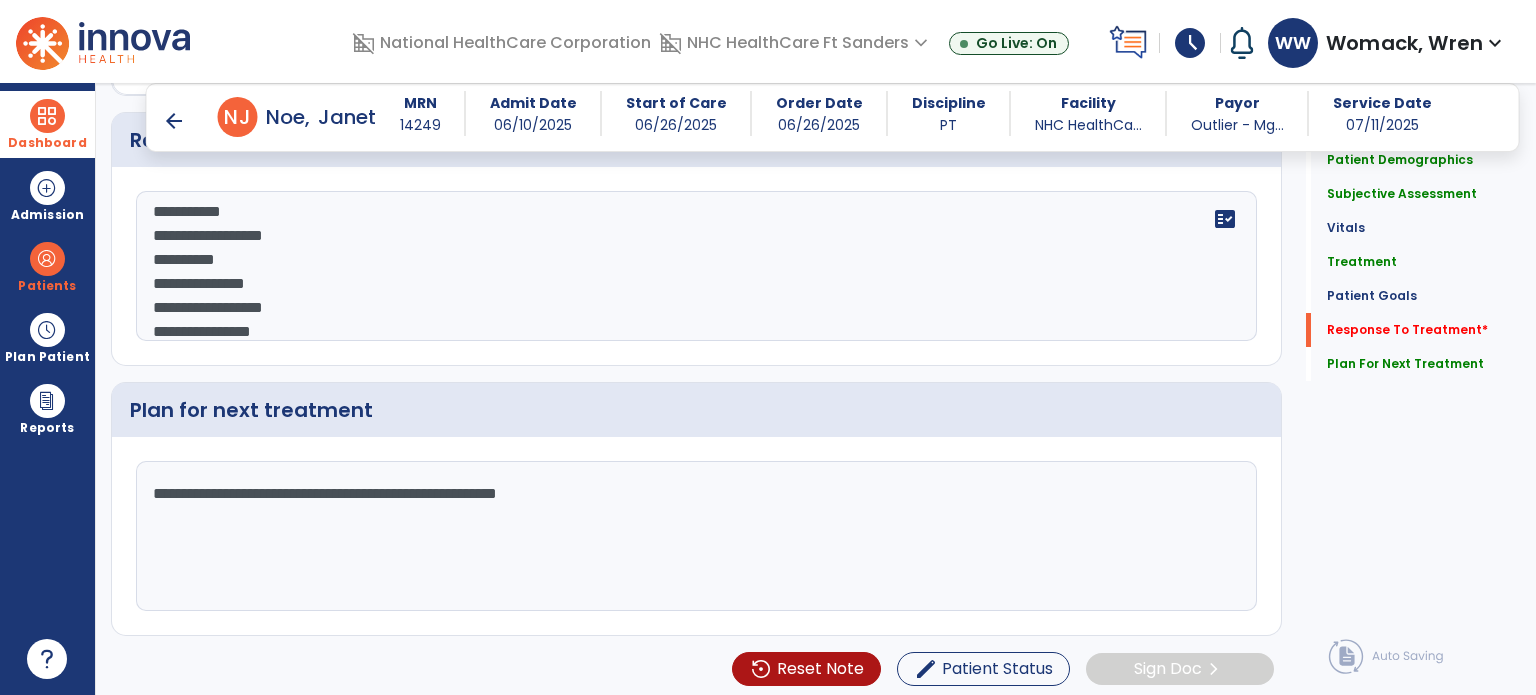 click on "**********" 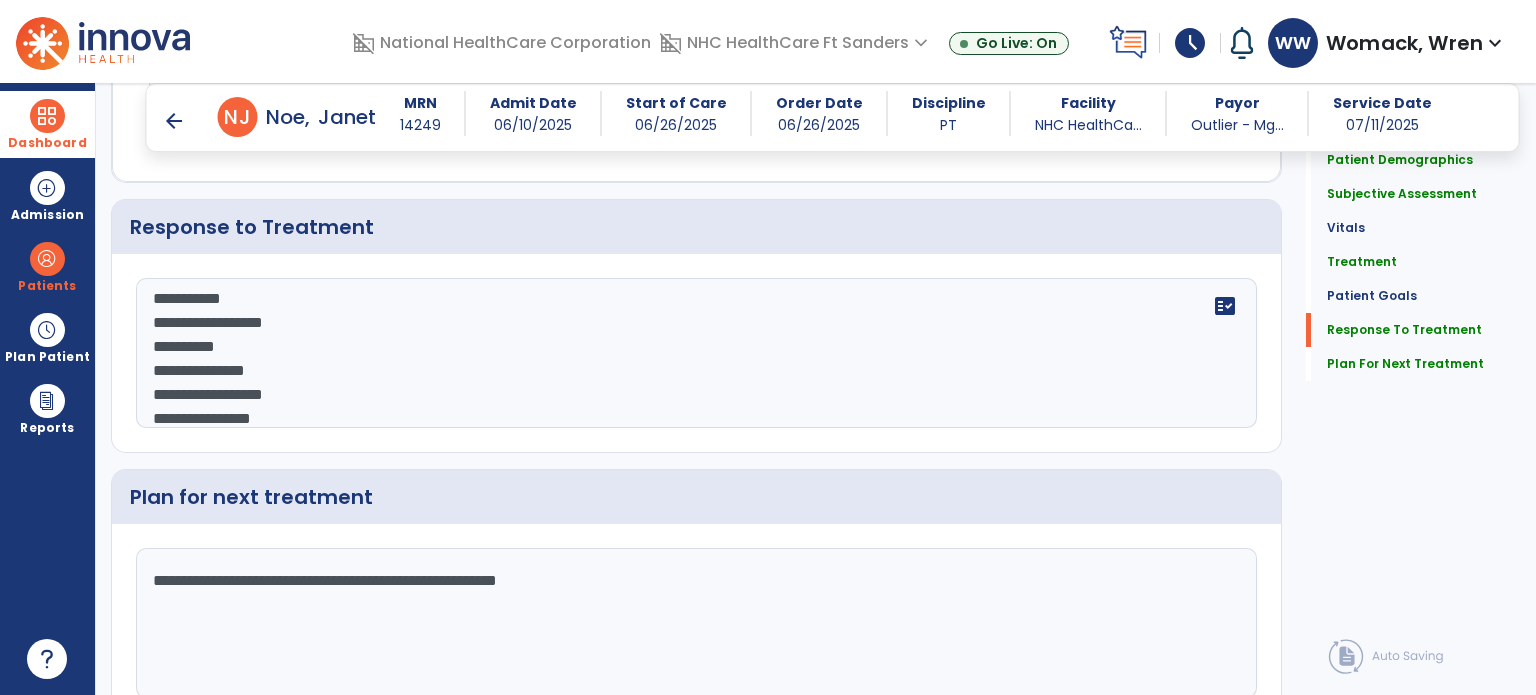 scroll, scrollTop: 2489, scrollLeft: 0, axis: vertical 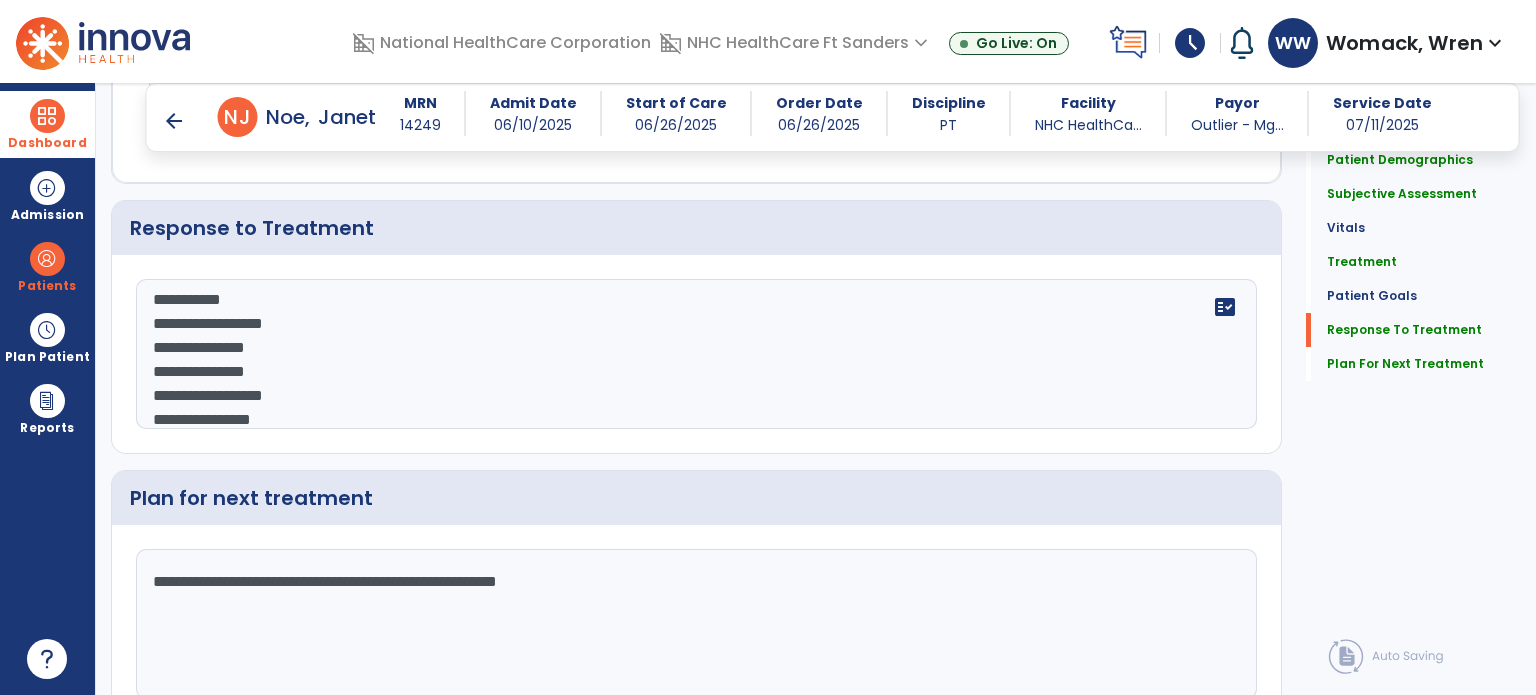 click on "**********" 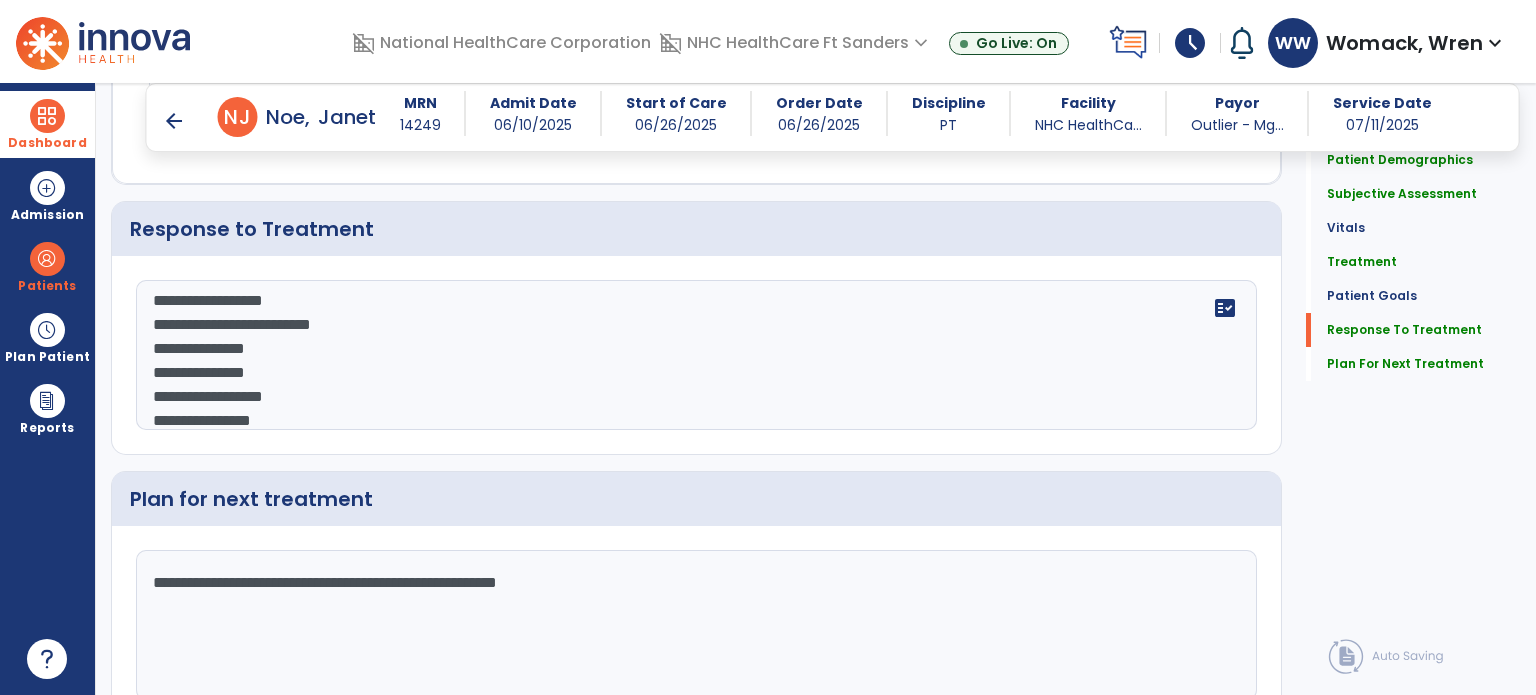 scroll, scrollTop: 0, scrollLeft: 0, axis: both 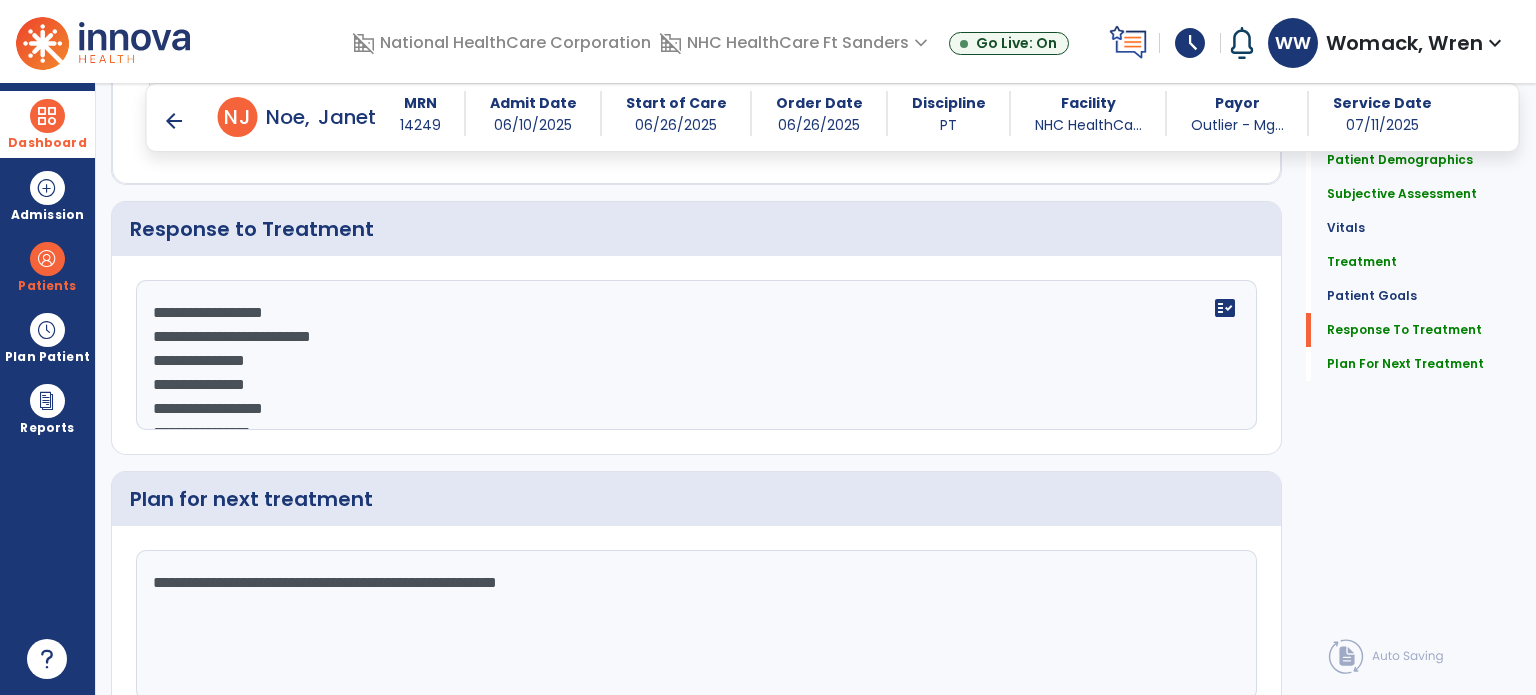 click on "**********" 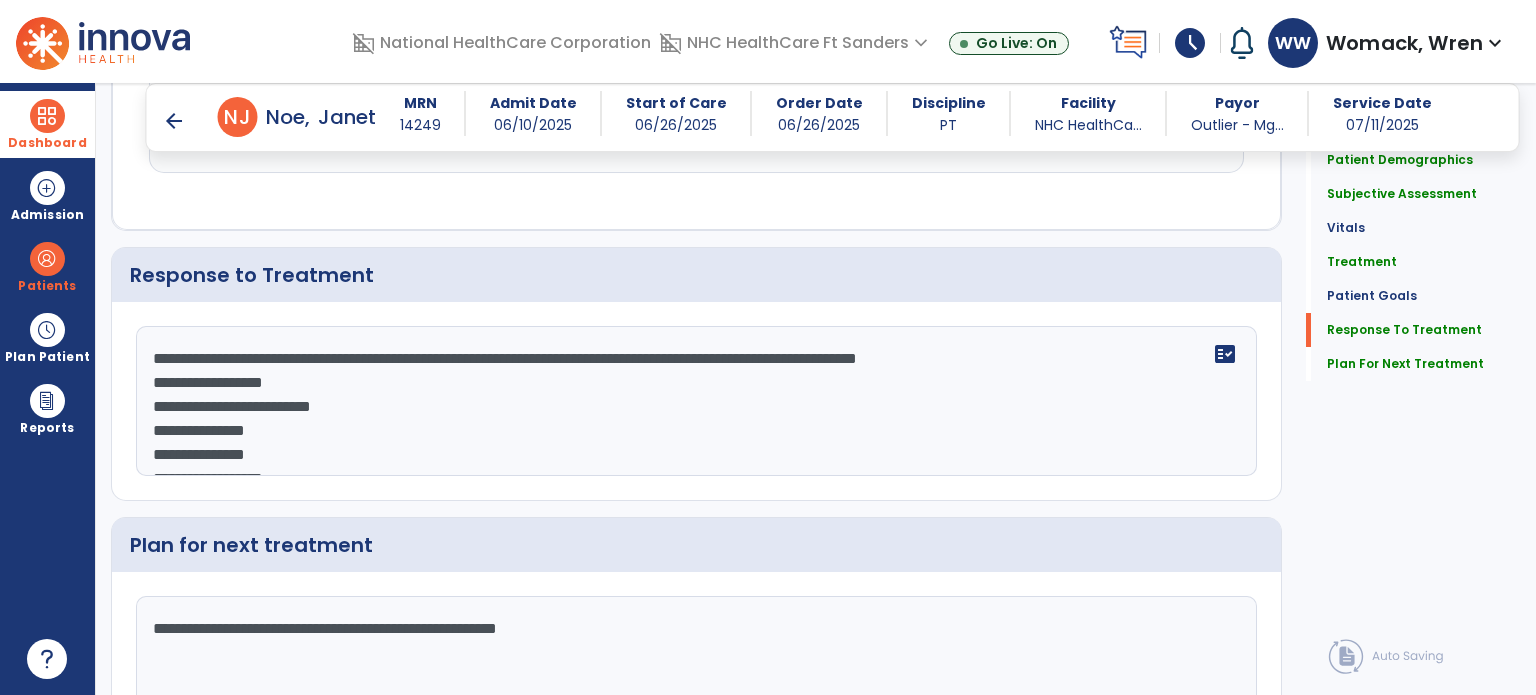 scroll, scrollTop: 2488, scrollLeft: 0, axis: vertical 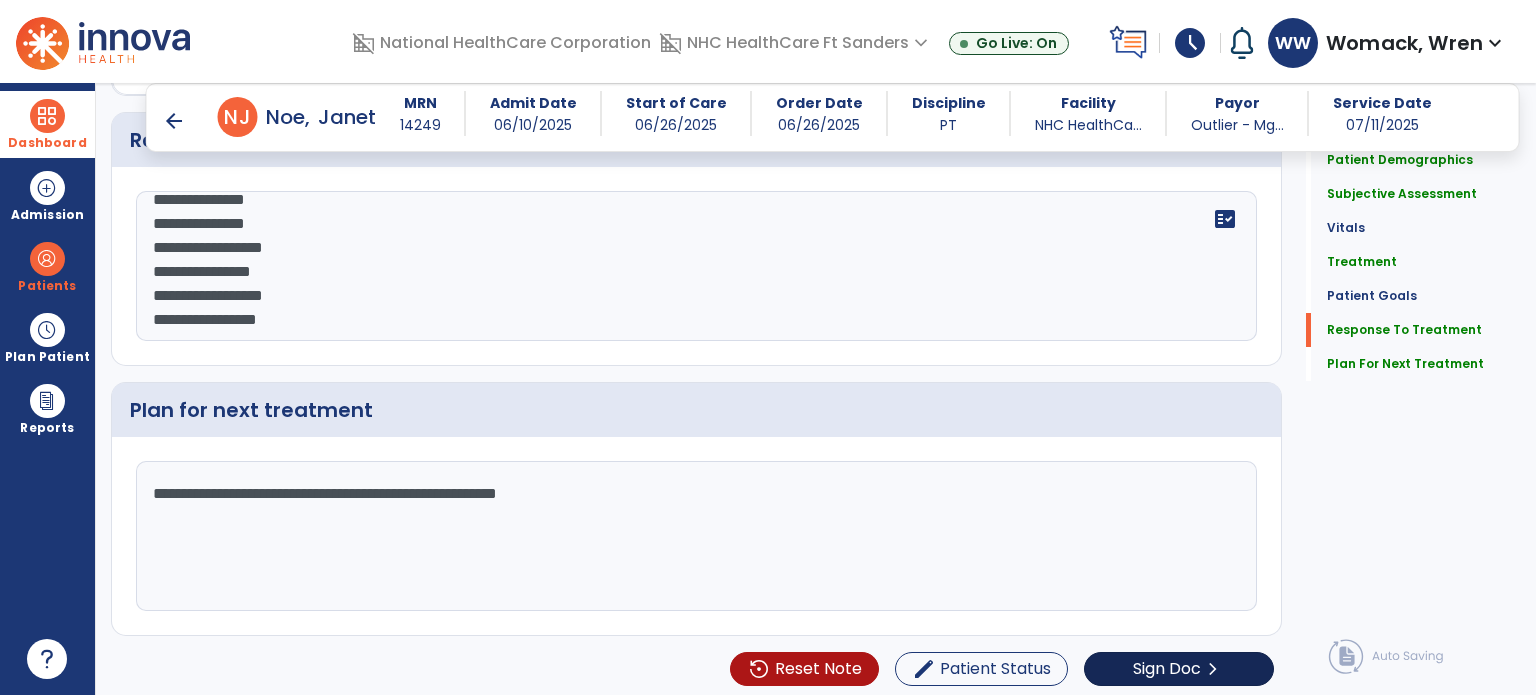 type on "**********" 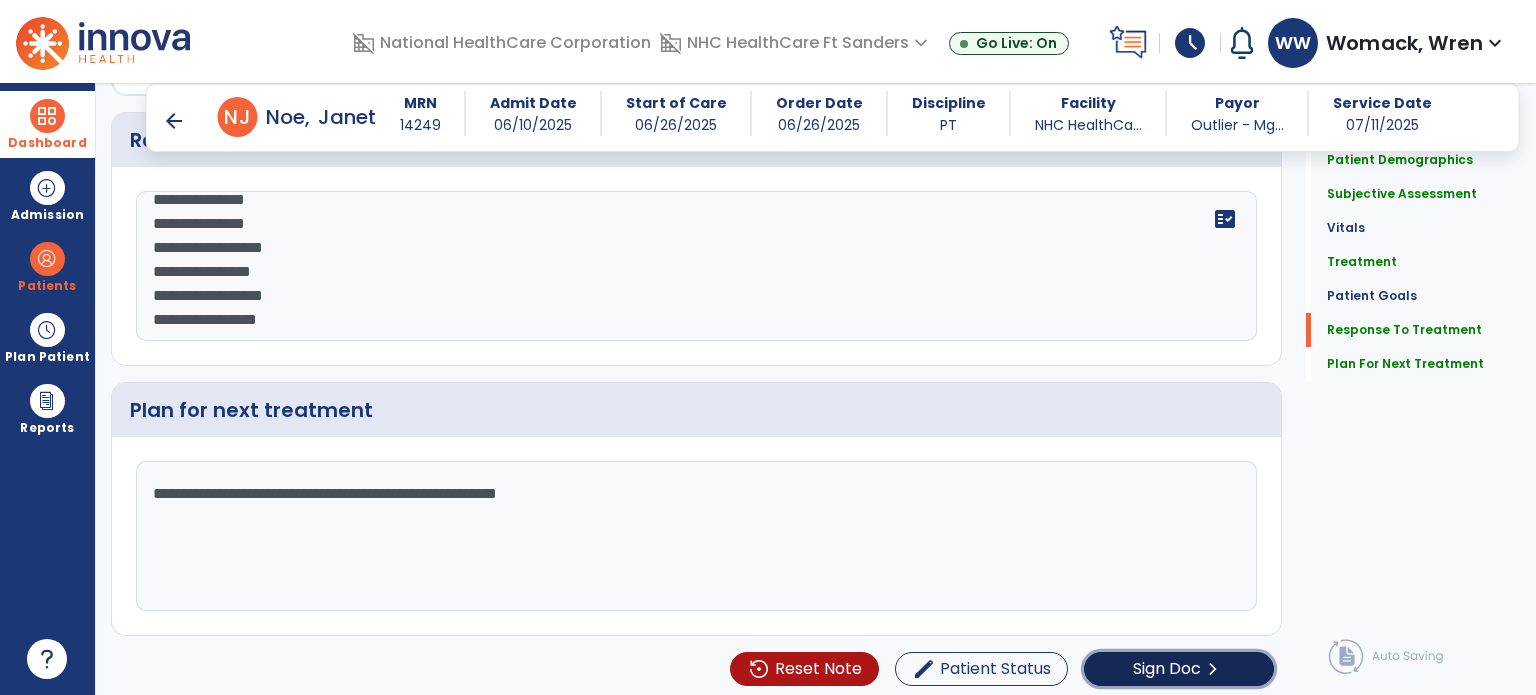 click on "Sign Doc  chevron_right" 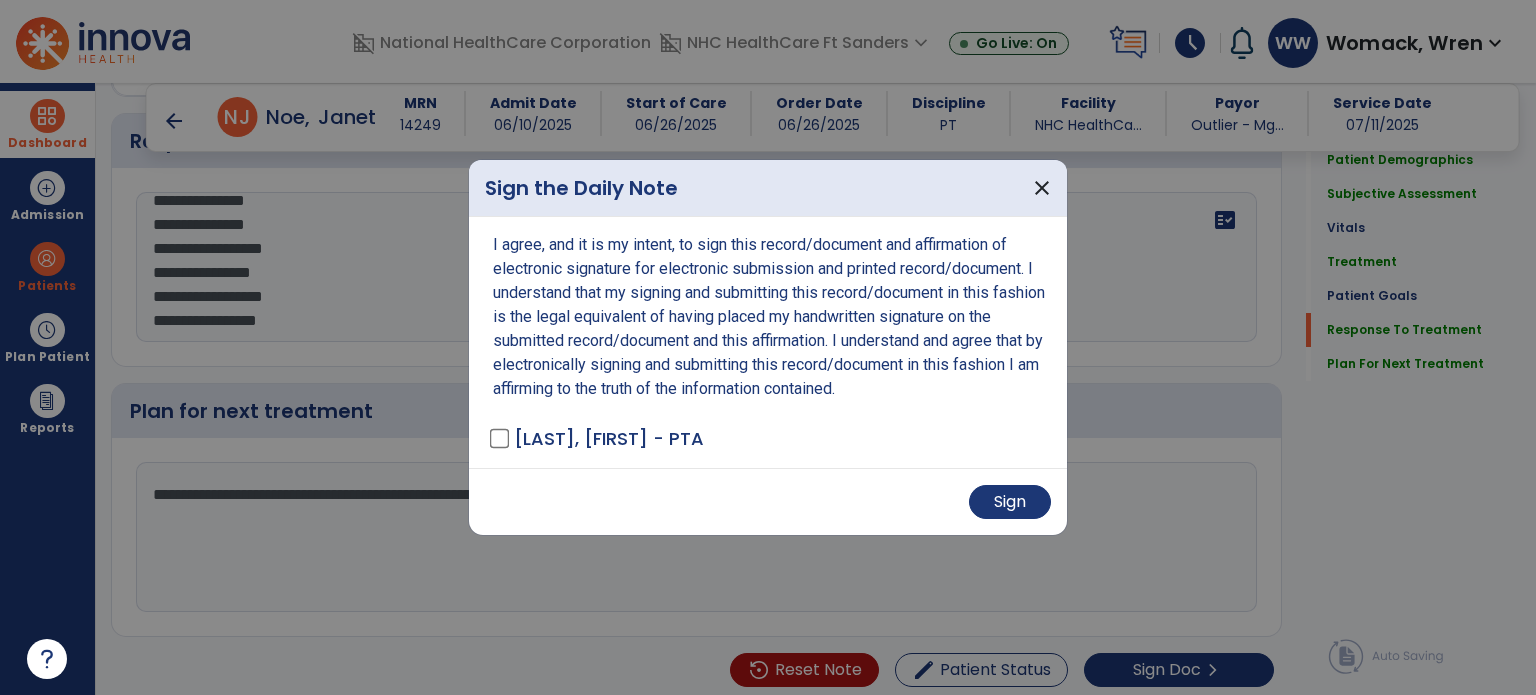 click on "Sign" at bounding box center [768, 501] 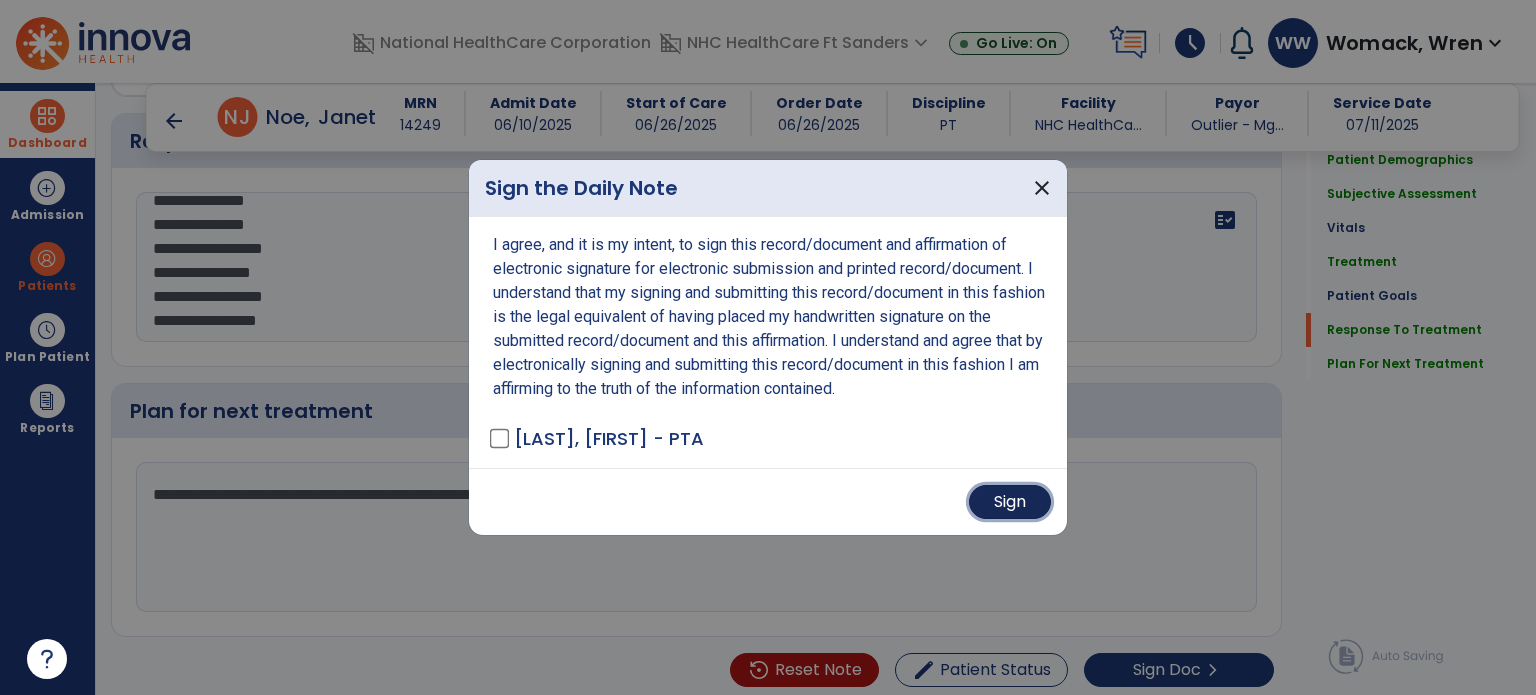click on "Sign" at bounding box center [1010, 502] 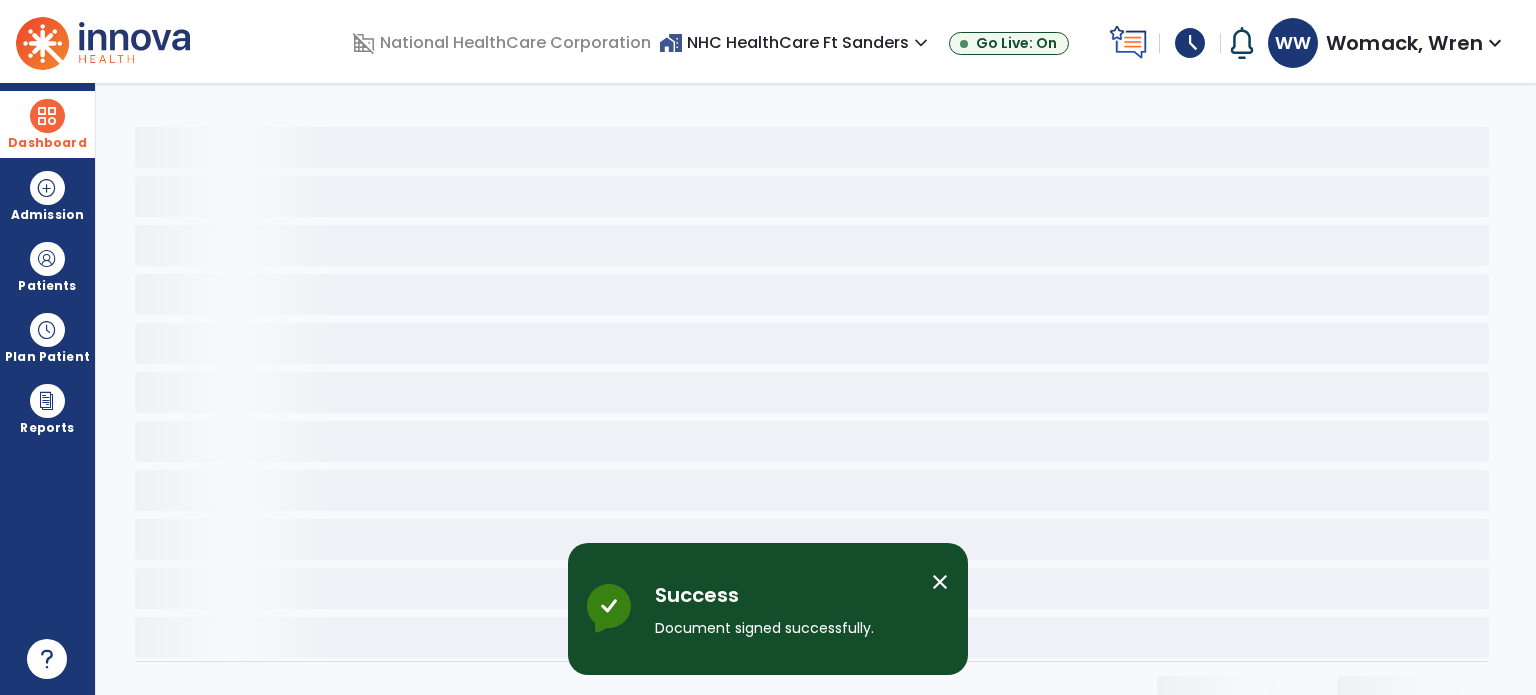 scroll, scrollTop: 0, scrollLeft: 0, axis: both 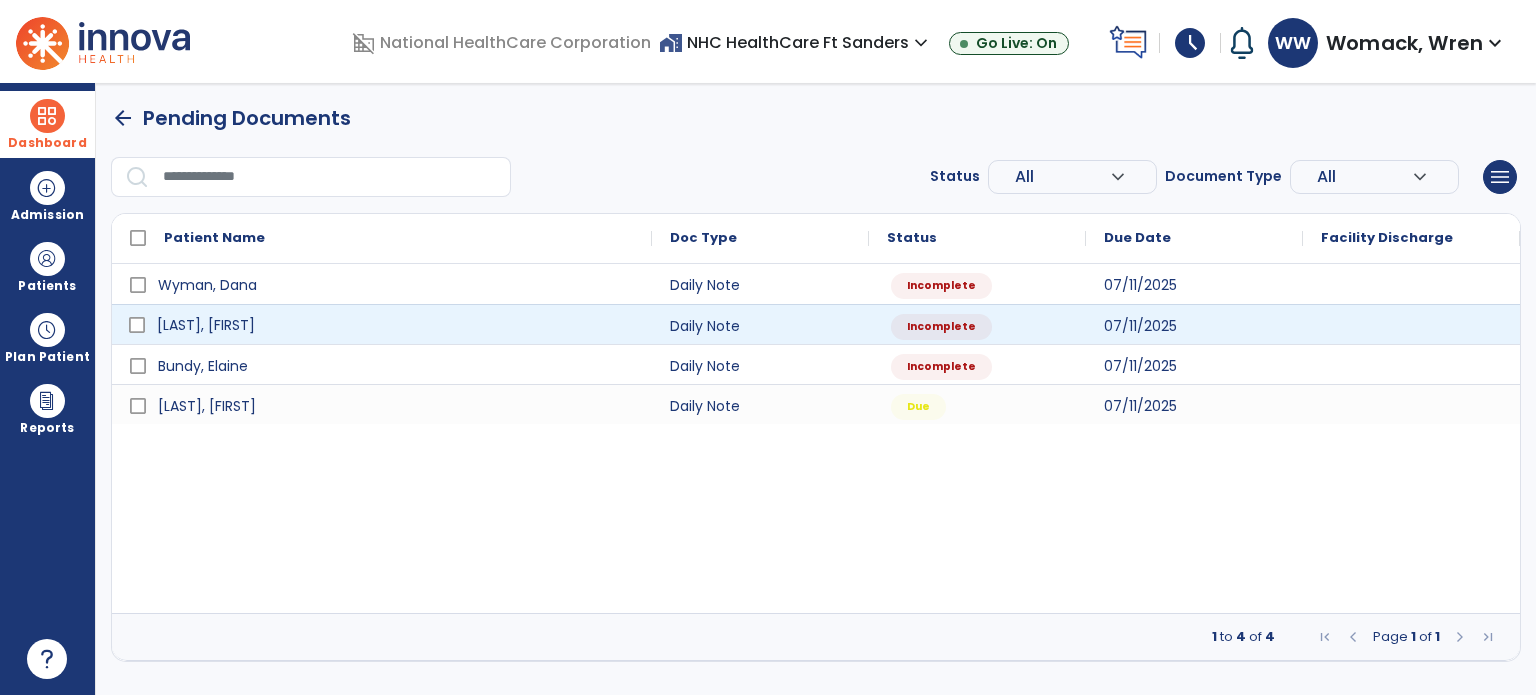 click on "[LAST], [FIRST]" at bounding box center (206, 325) 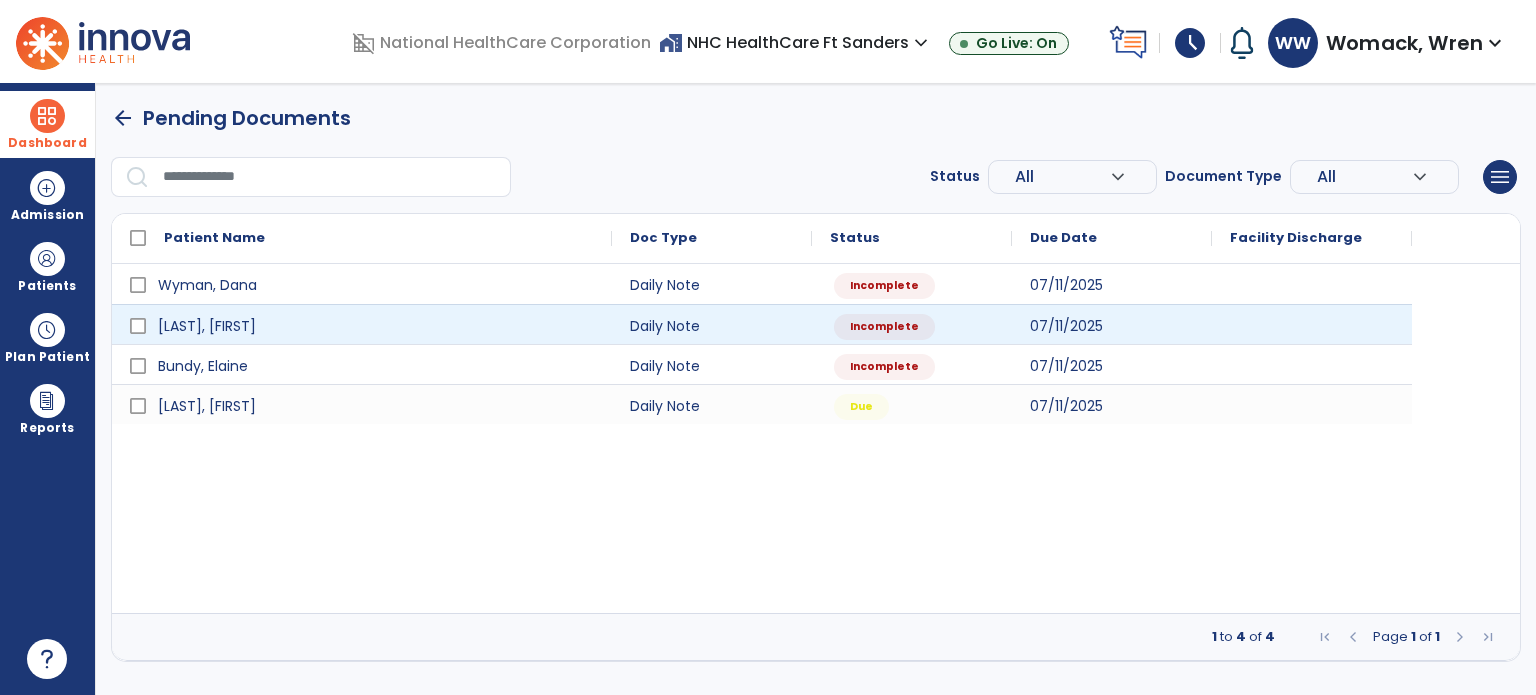 select on "*" 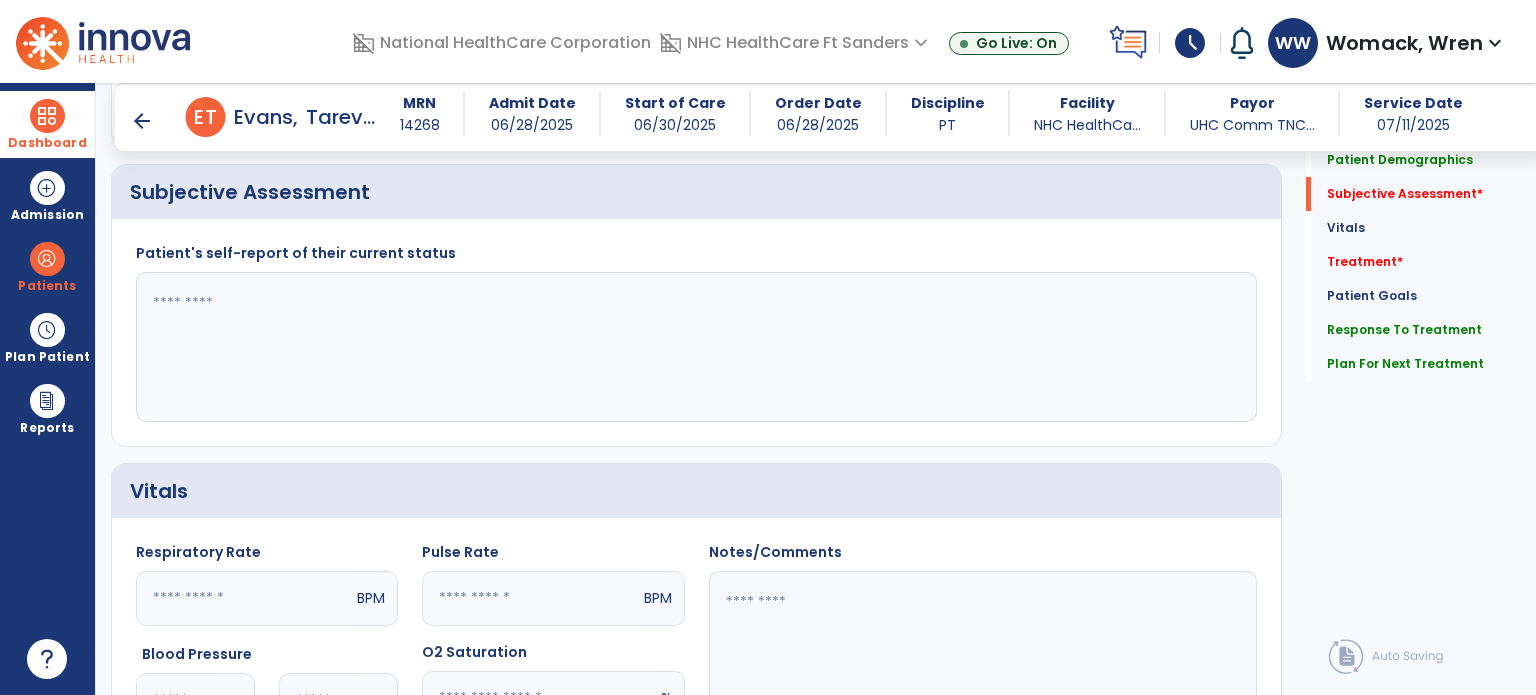 scroll, scrollTop: 404, scrollLeft: 0, axis: vertical 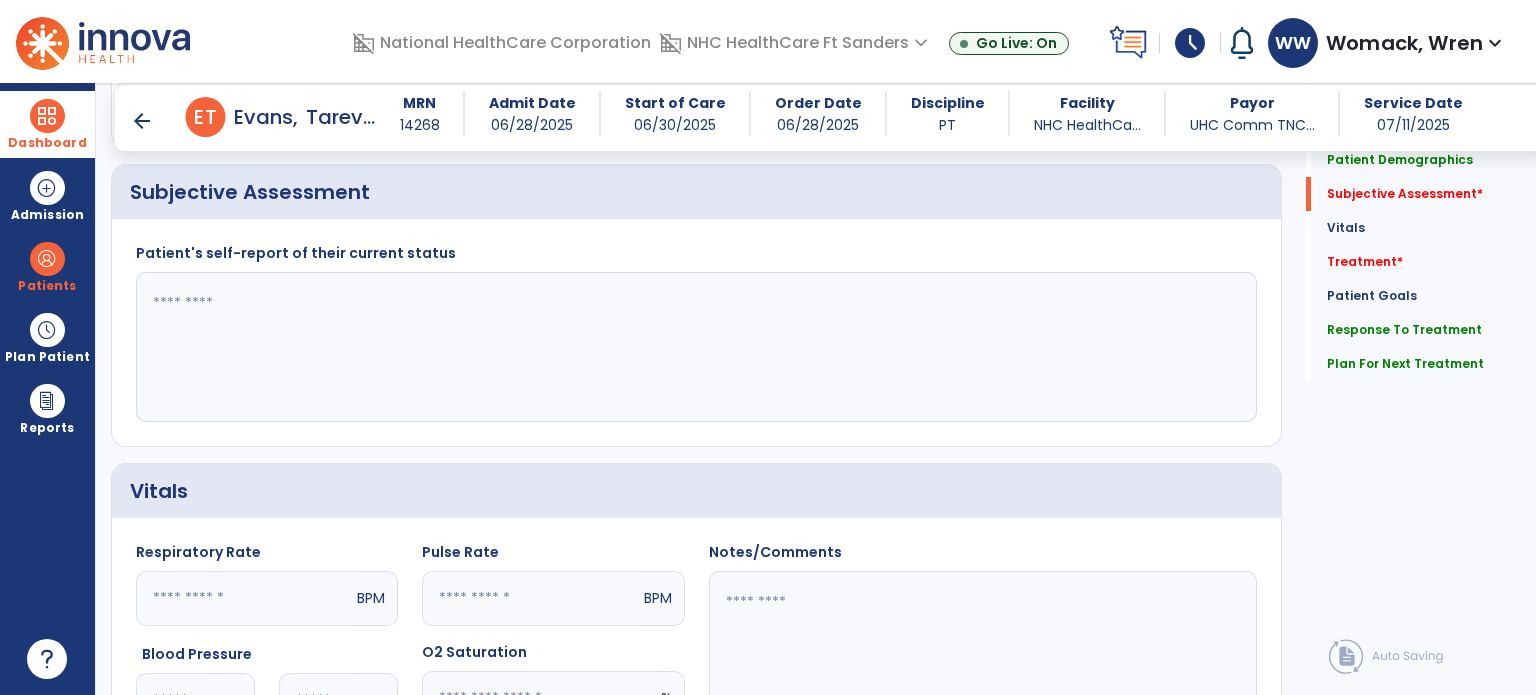 click 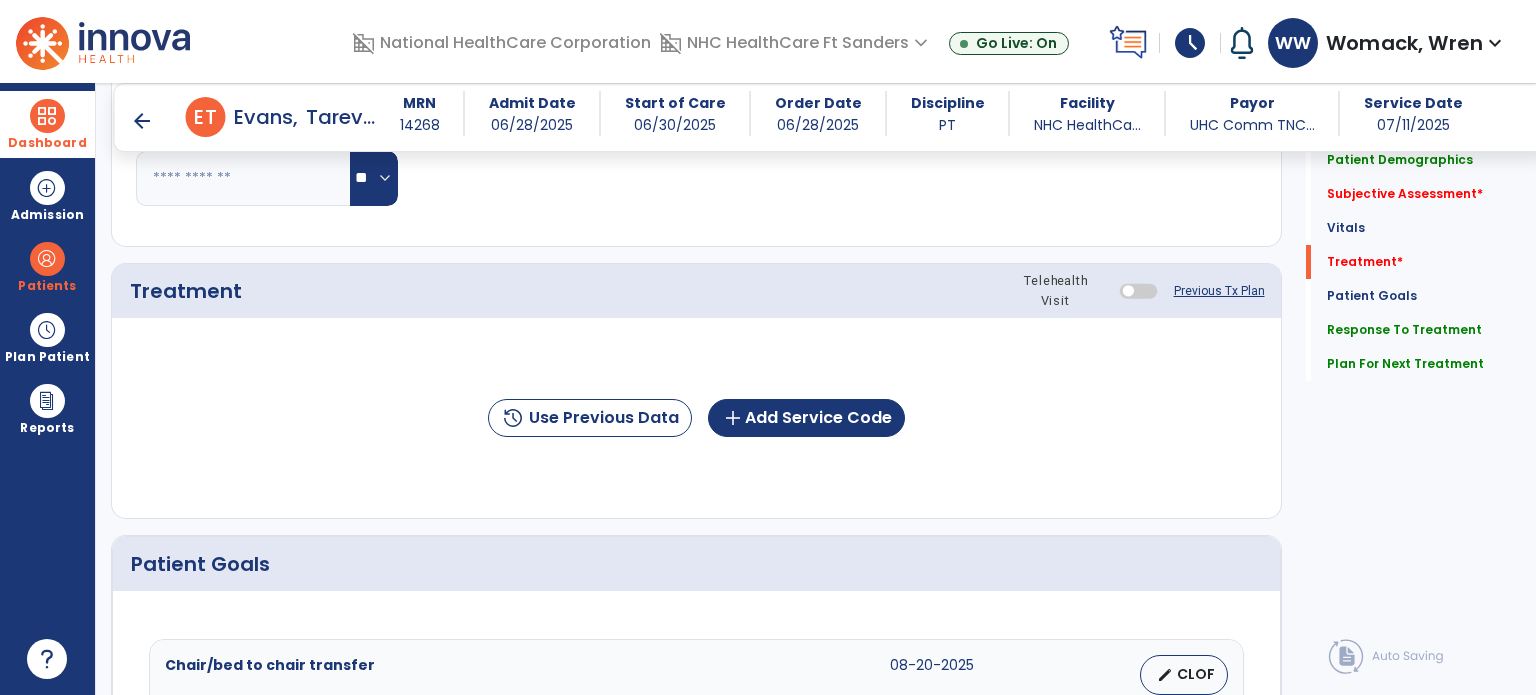 scroll, scrollTop: 982, scrollLeft: 0, axis: vertical 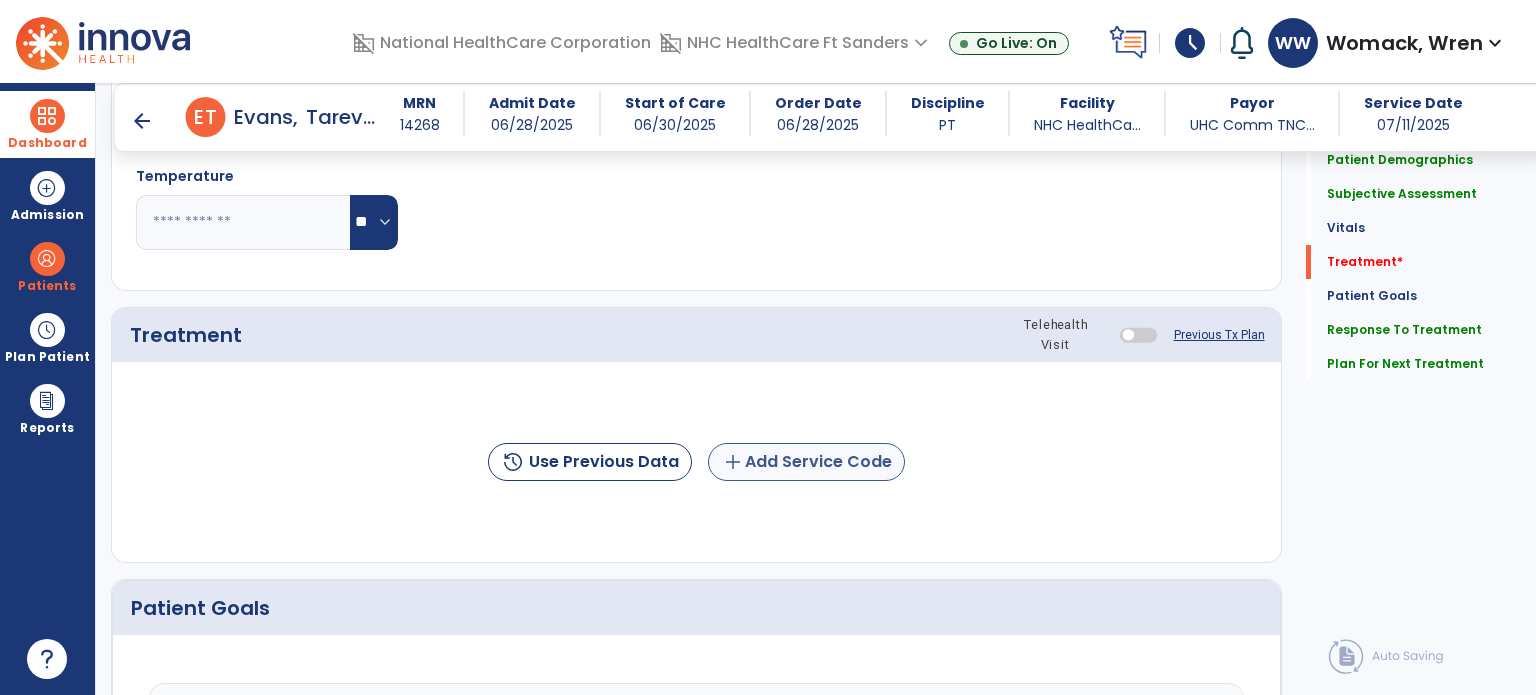type on "**********" 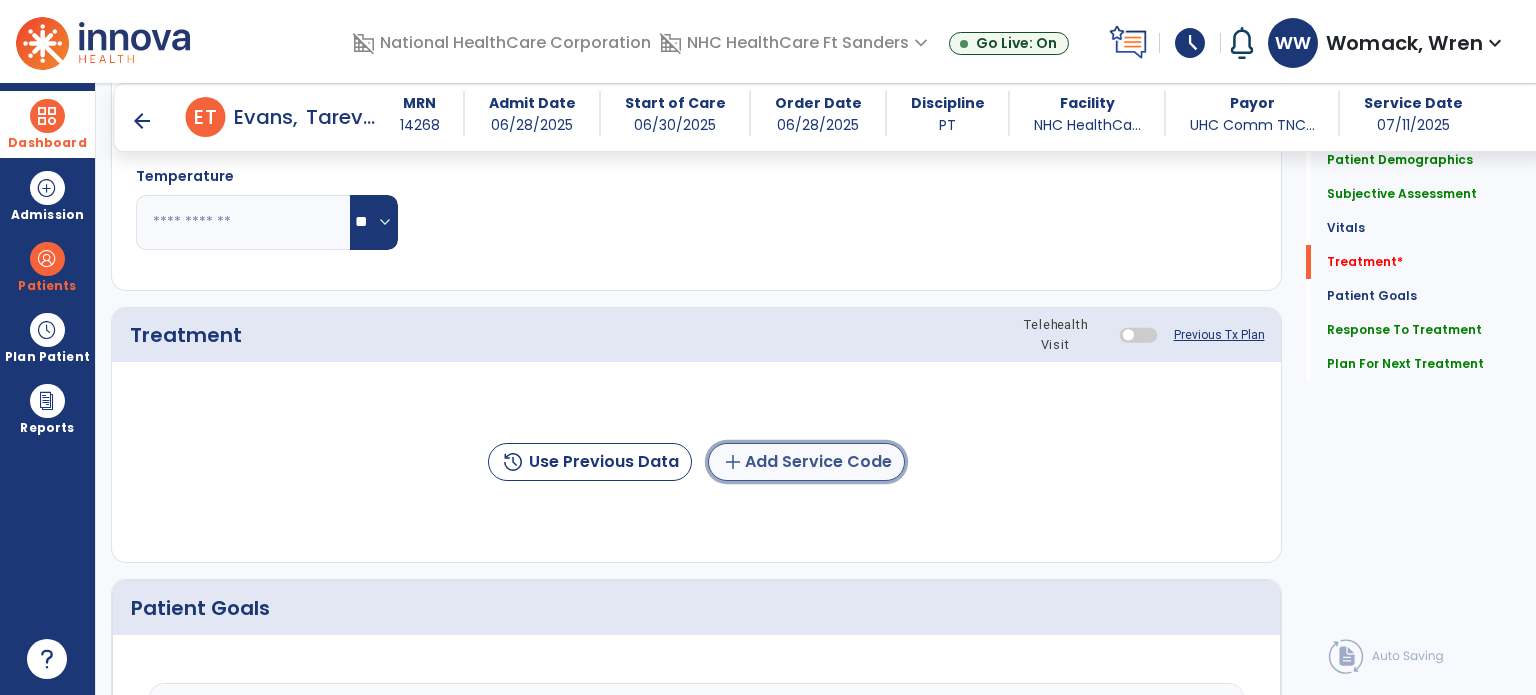 click on "add" 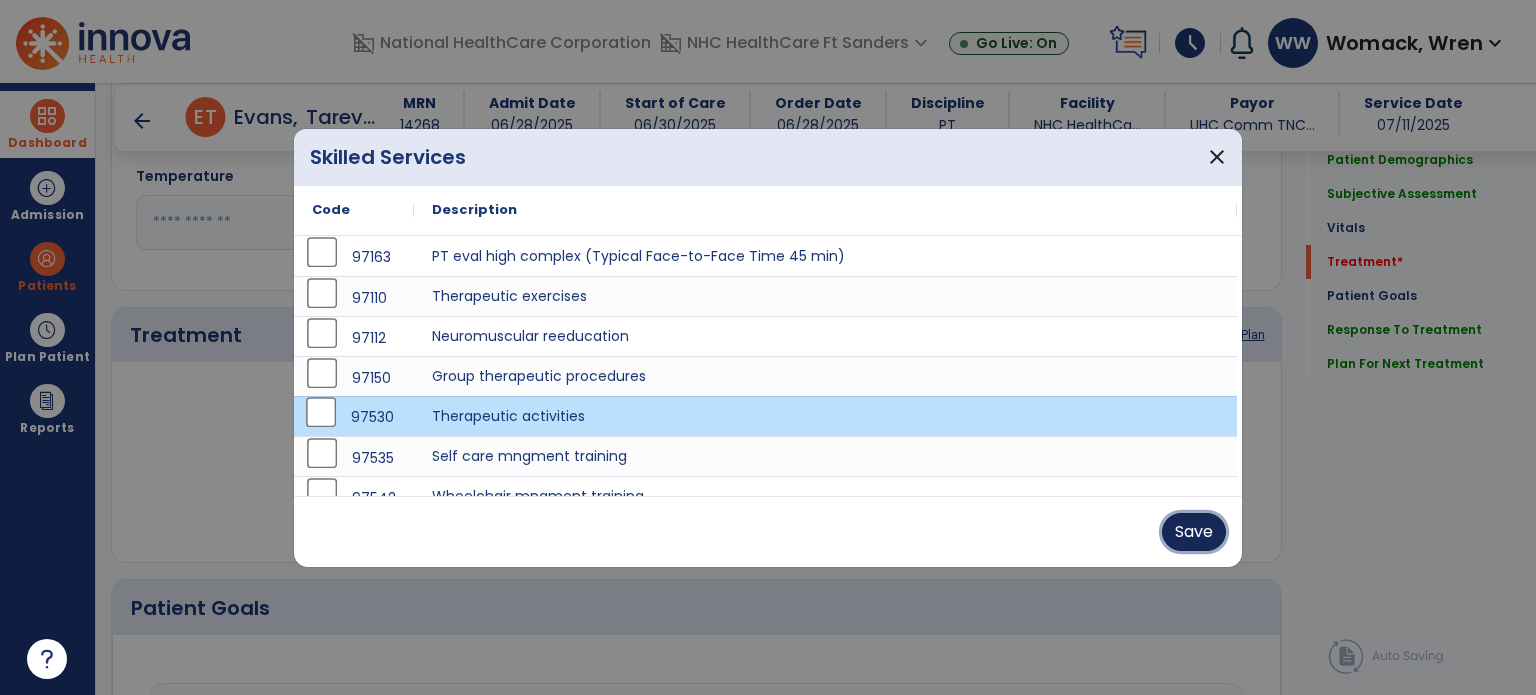 click on "Save" at bounding box center [1194, 532] 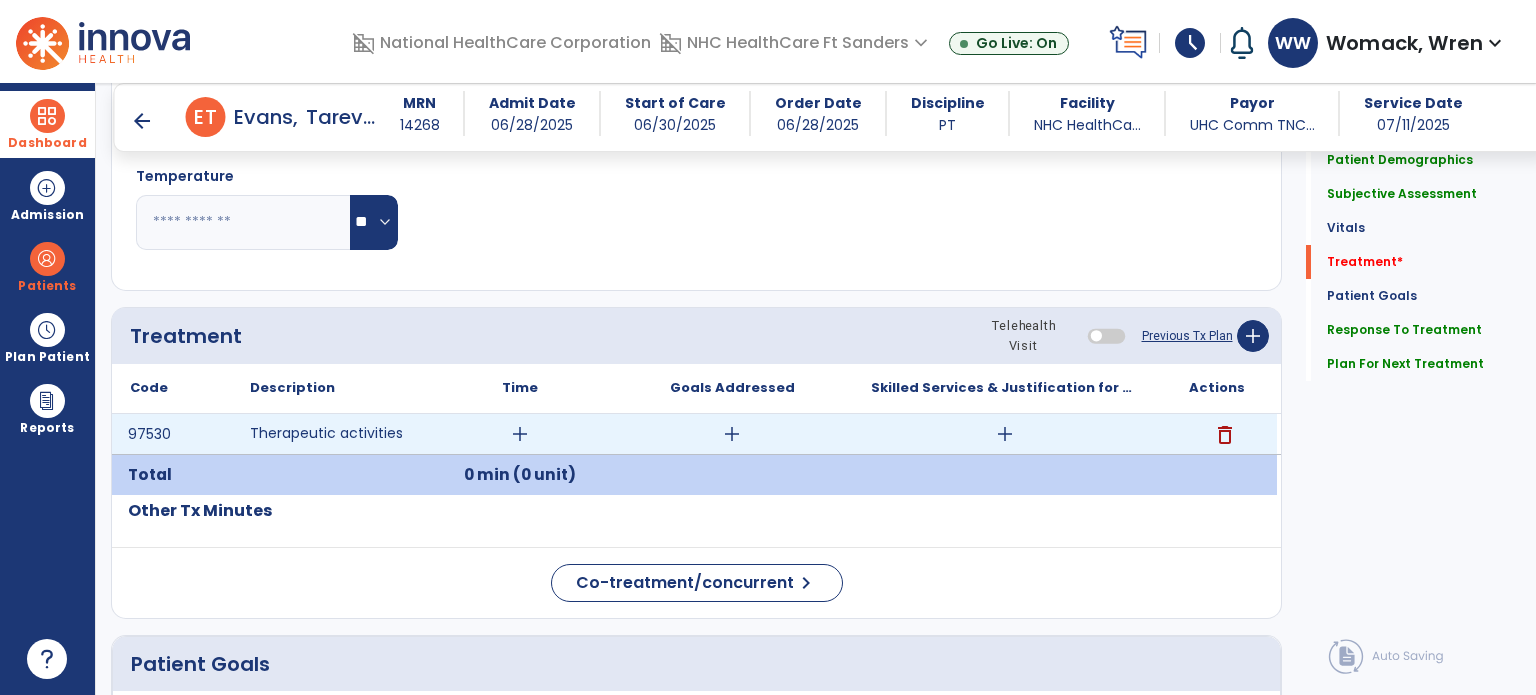 click on "add" at bounding box center (520, 434) 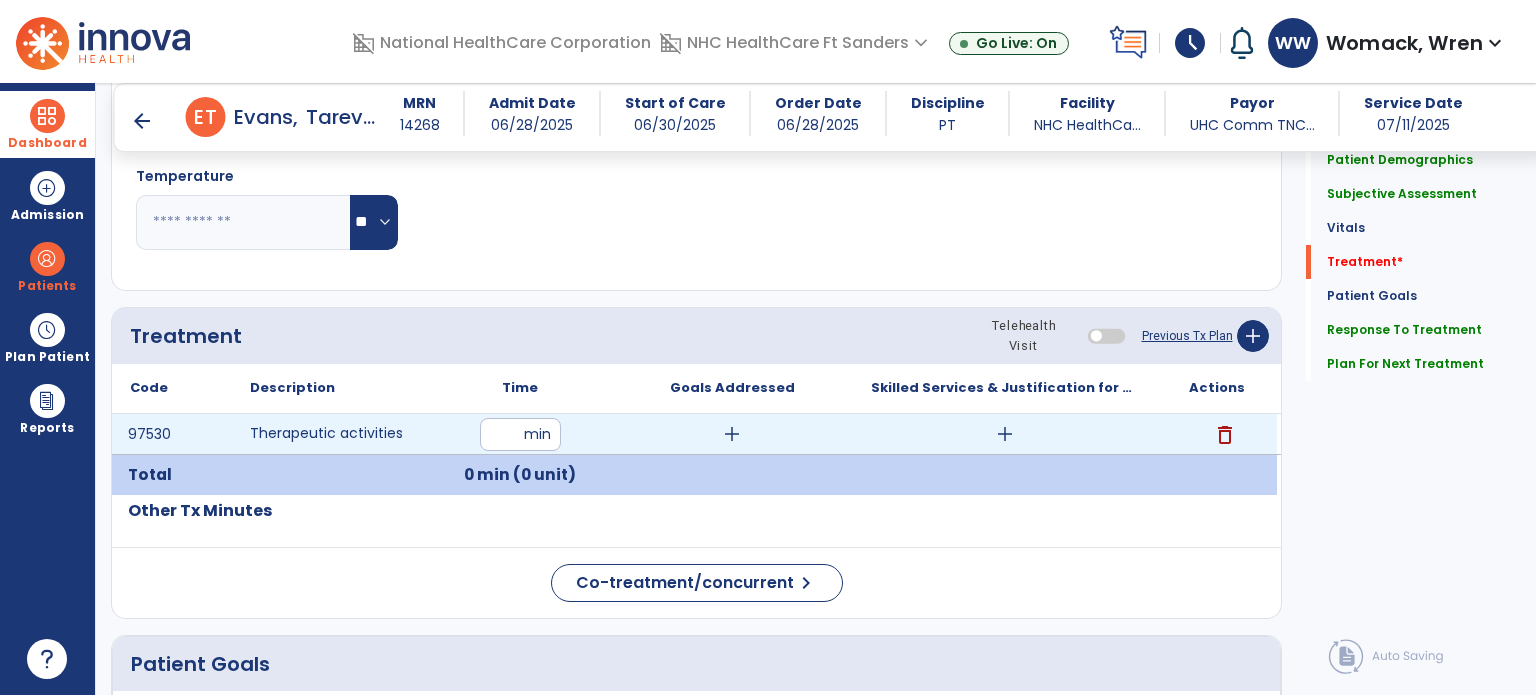 type on "**" 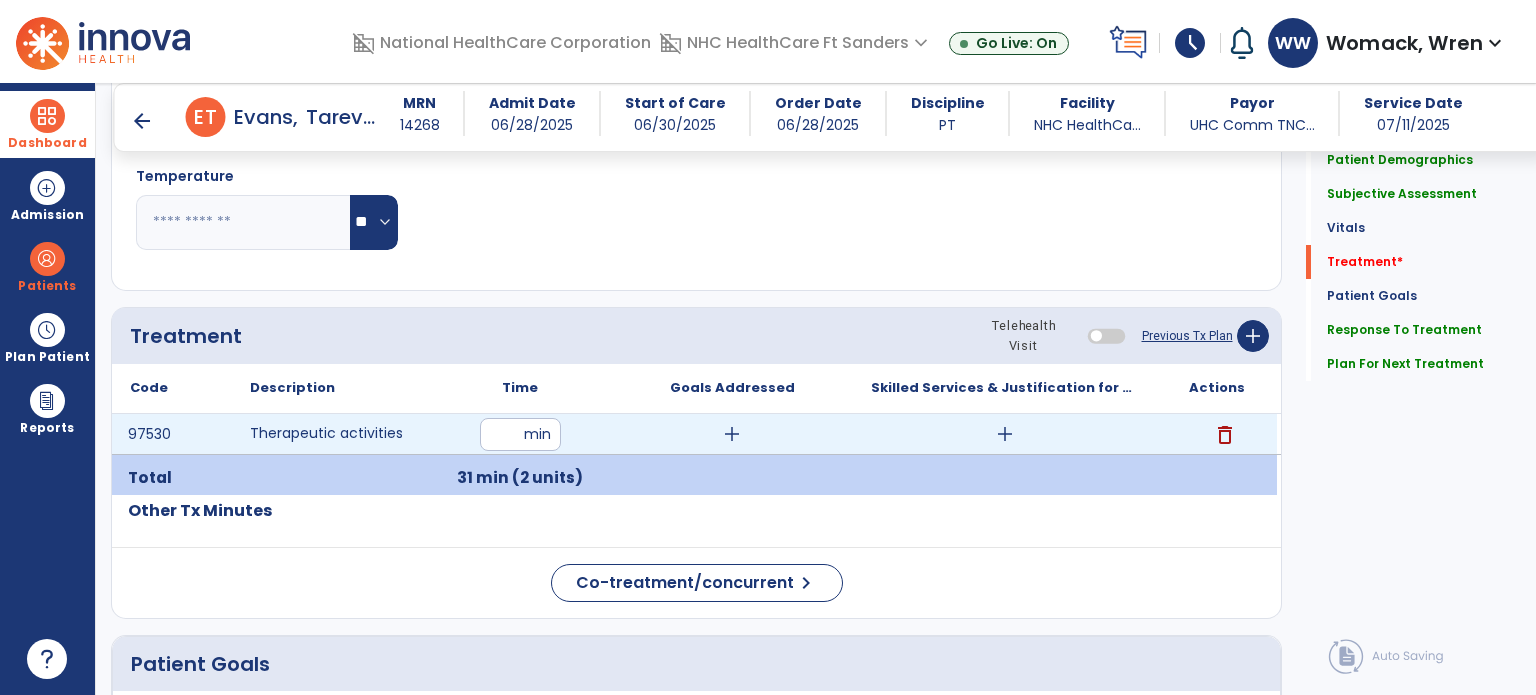 click on "add" at bounding box center (732, 434) 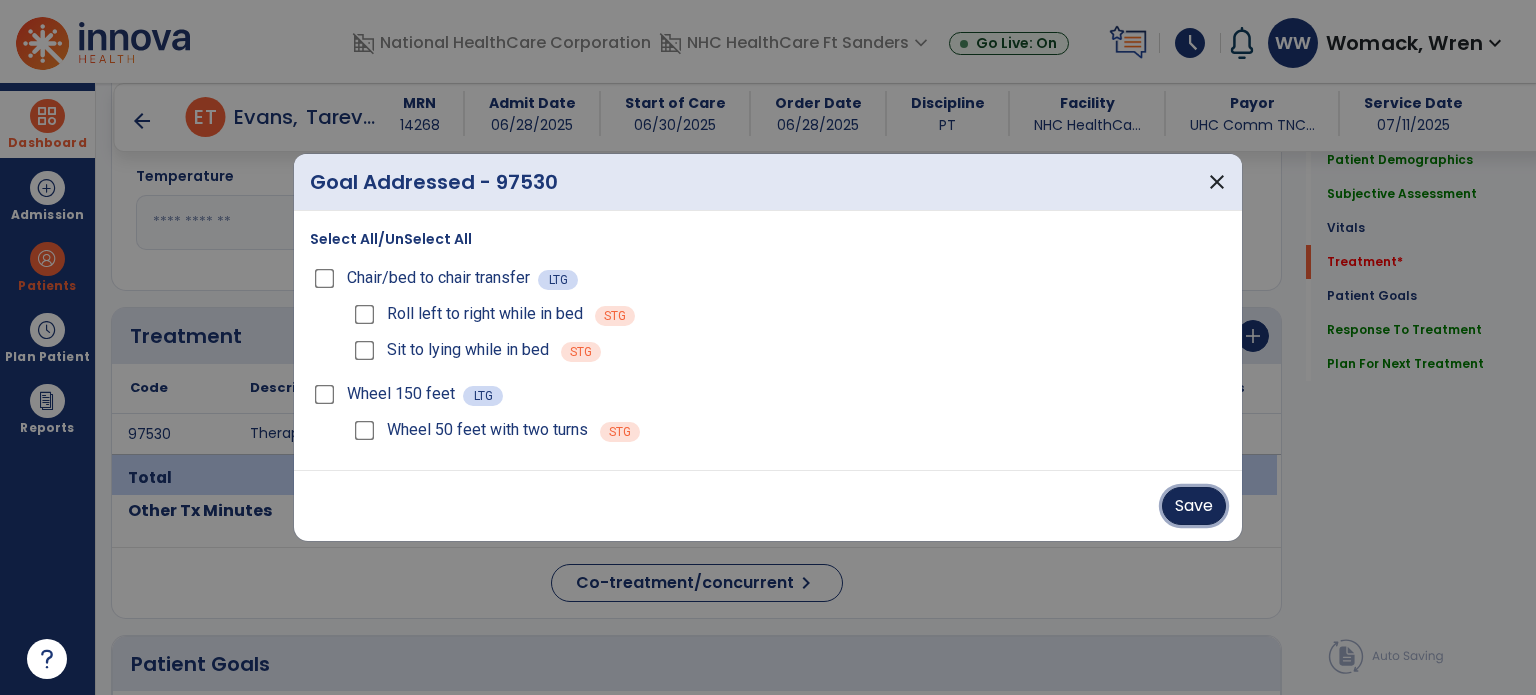 click on "Save" at bounding box center (1194, 506) 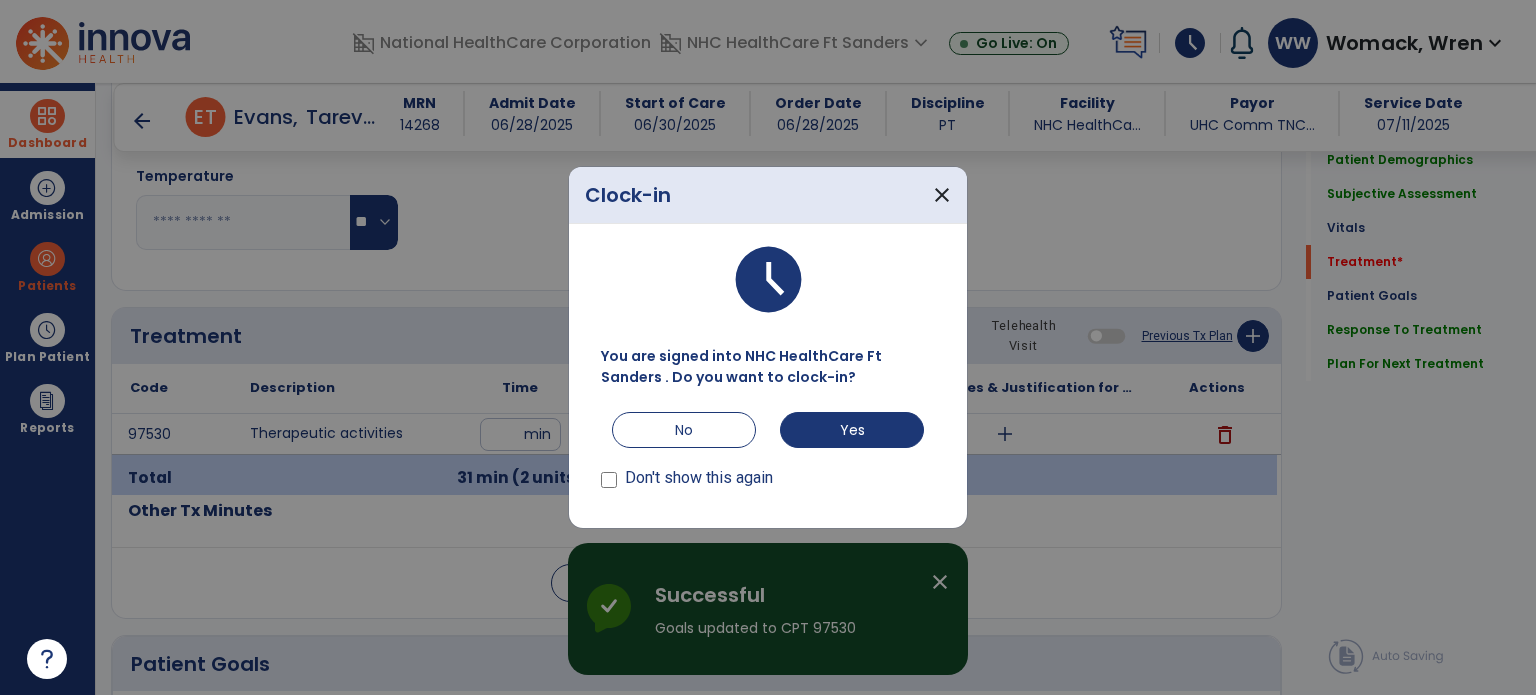 click at bounding box center [768, 347] 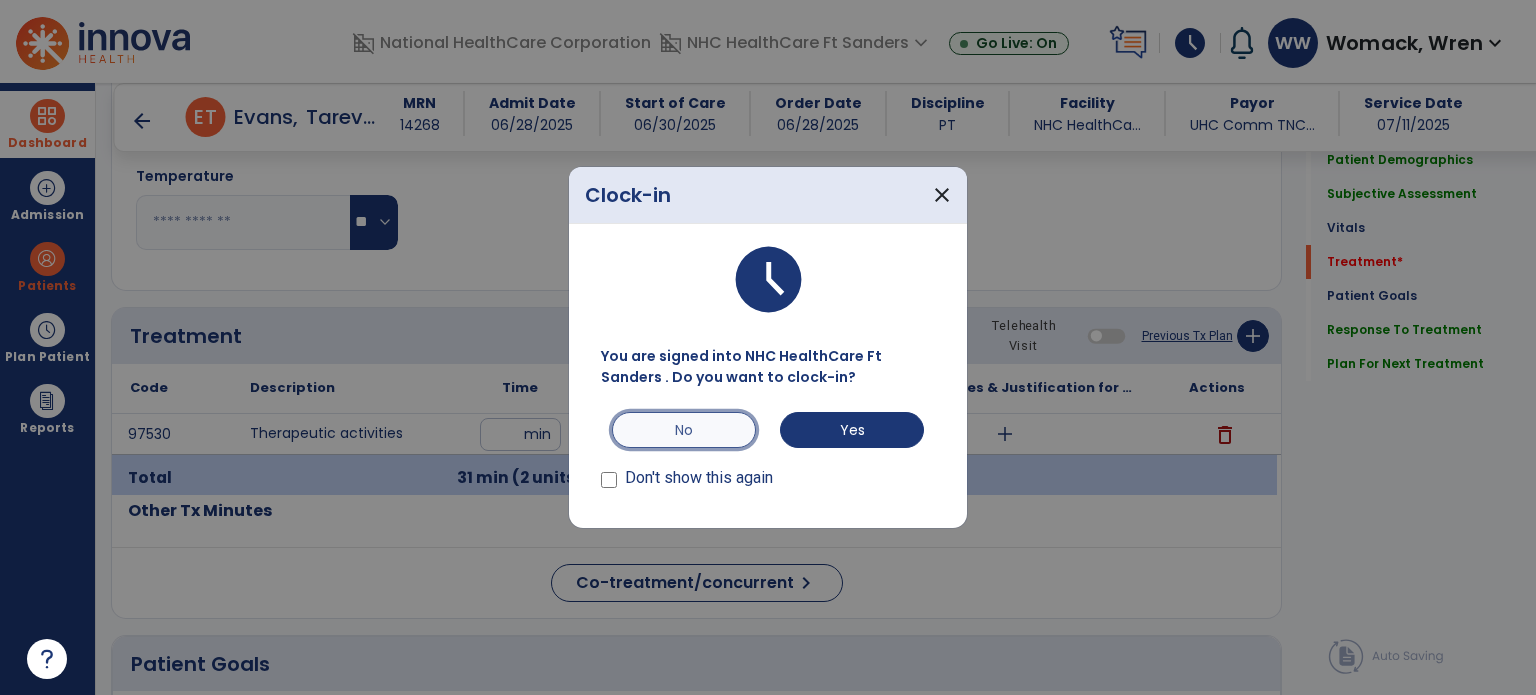click on "No" at bounding box center [684, 430] 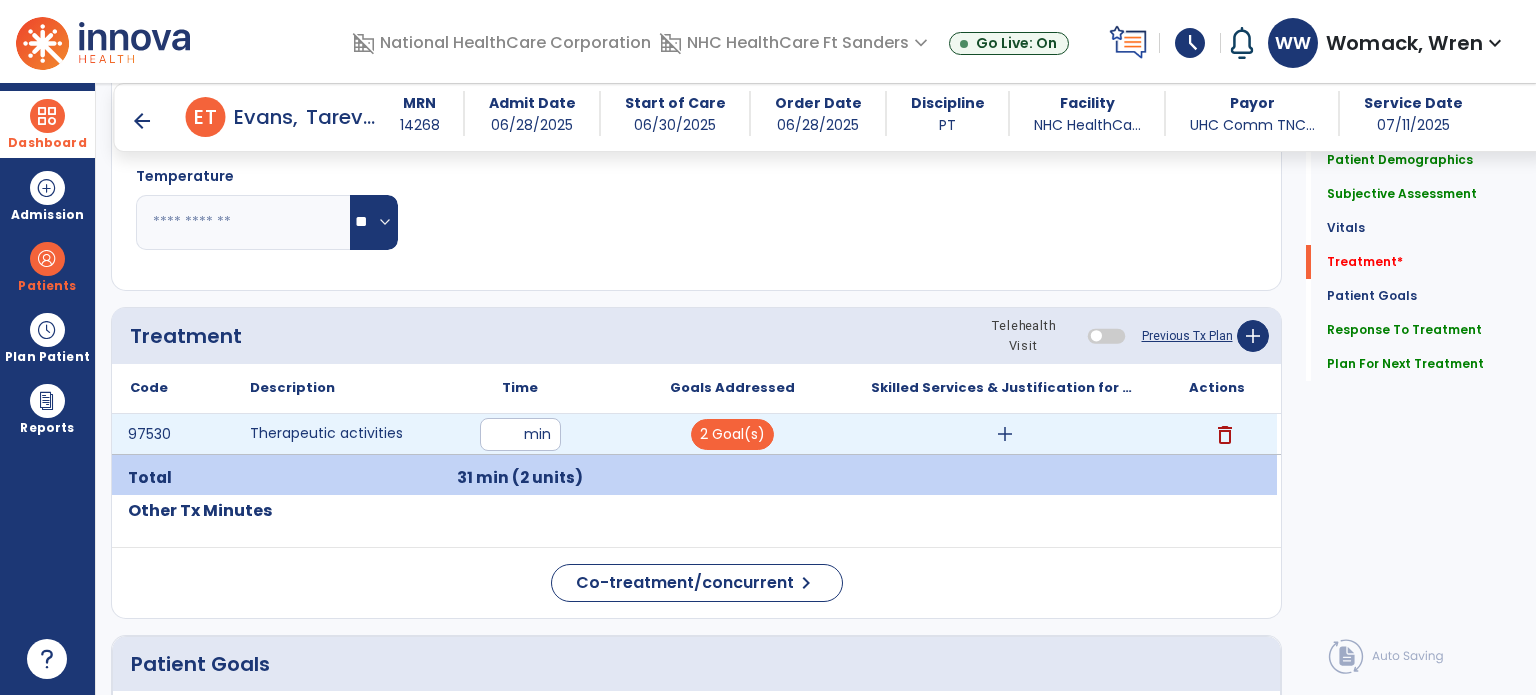 click on "add" at bounding box center (1005, 434) 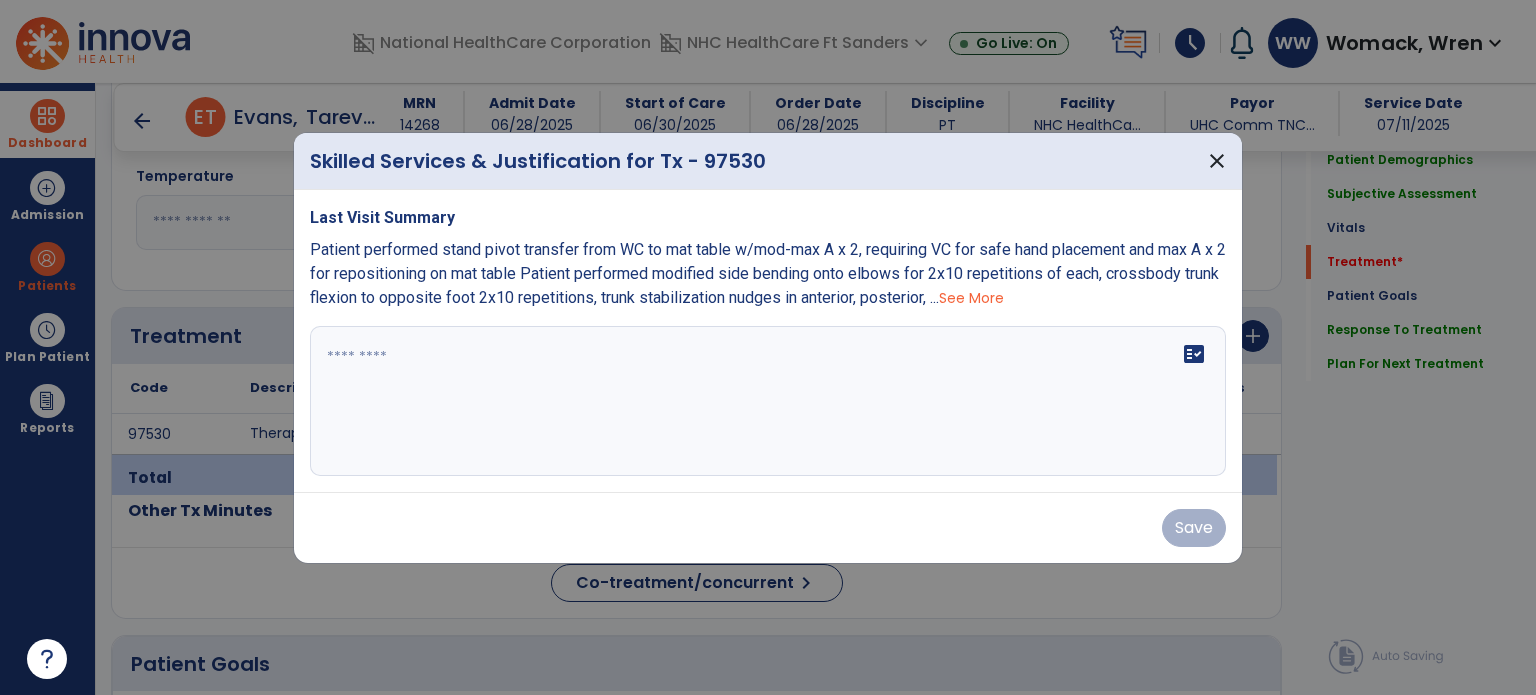 click on "fact_check" at bounding box center [768, 401] 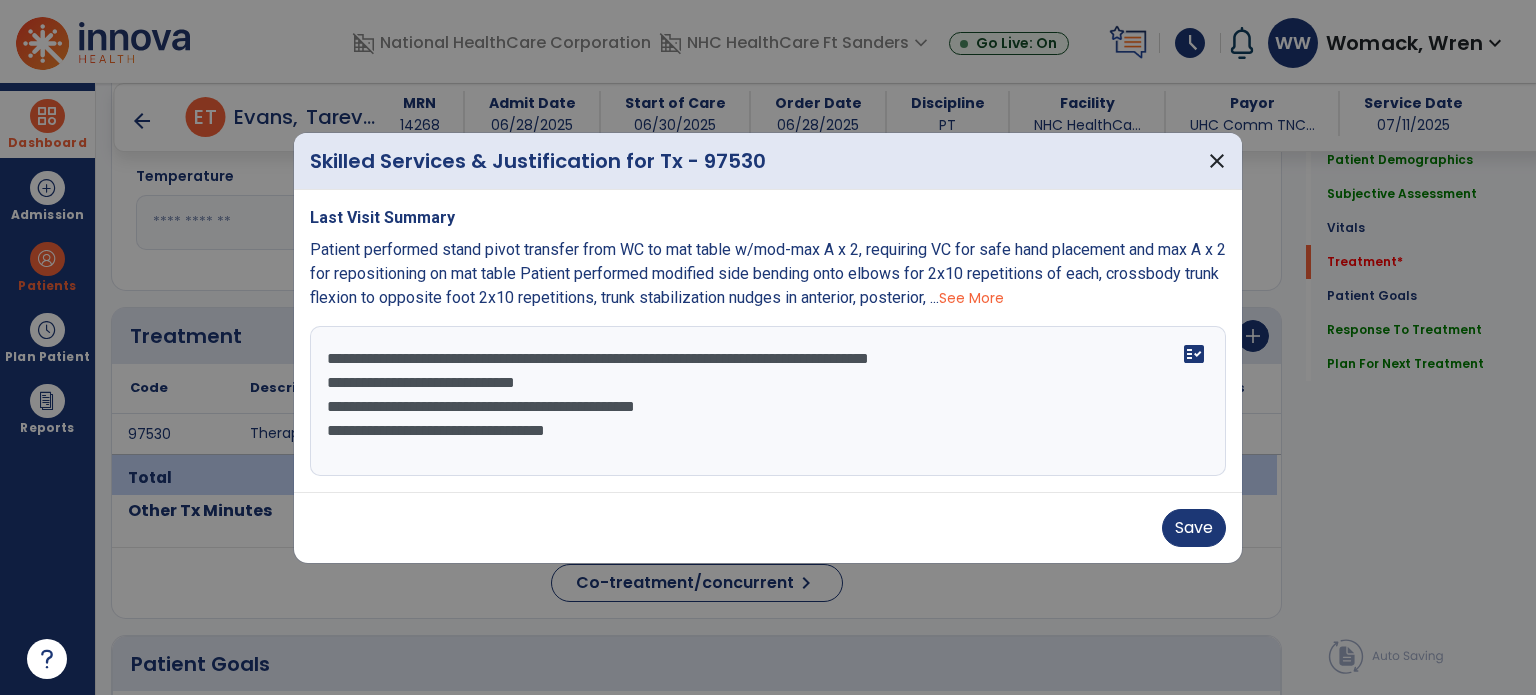 click on "See More" at bounding box center (971, 298) 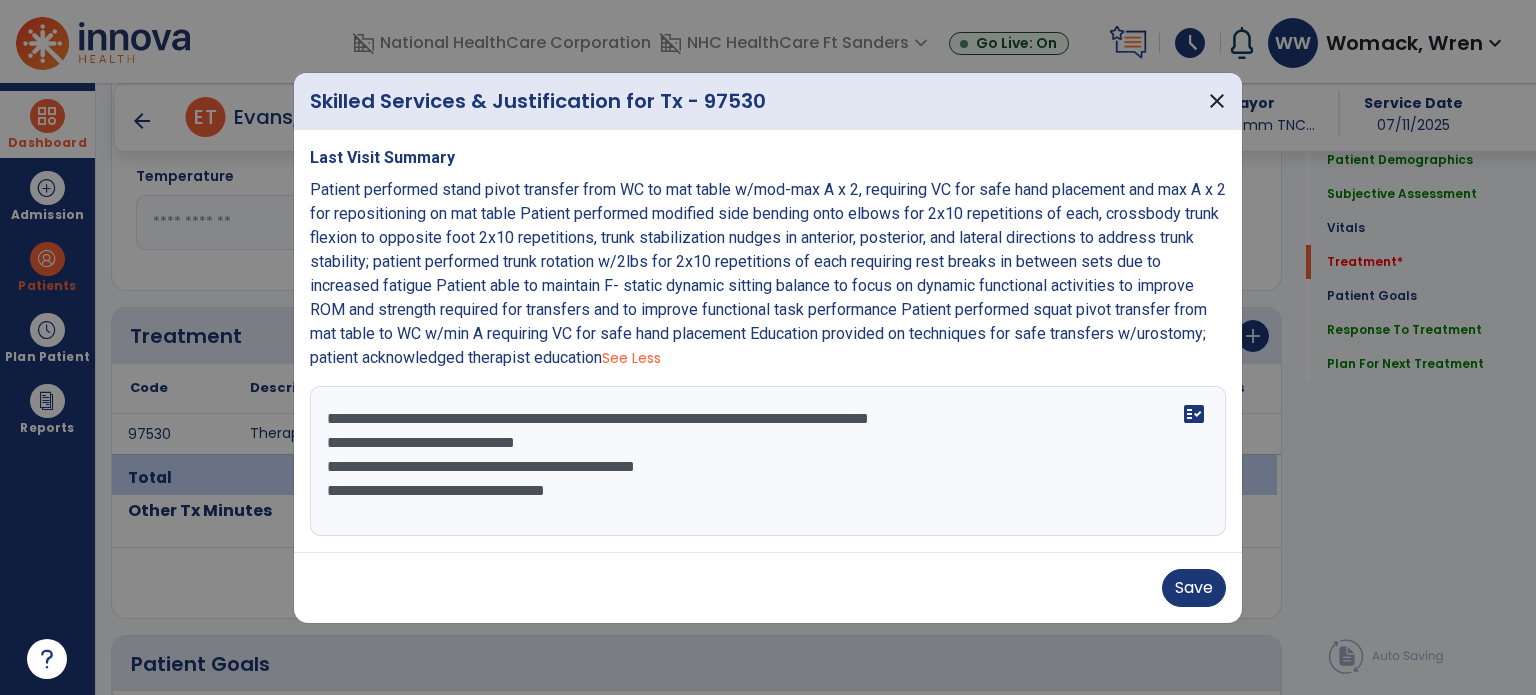 click on "**********" at bounding box center (768, 461) 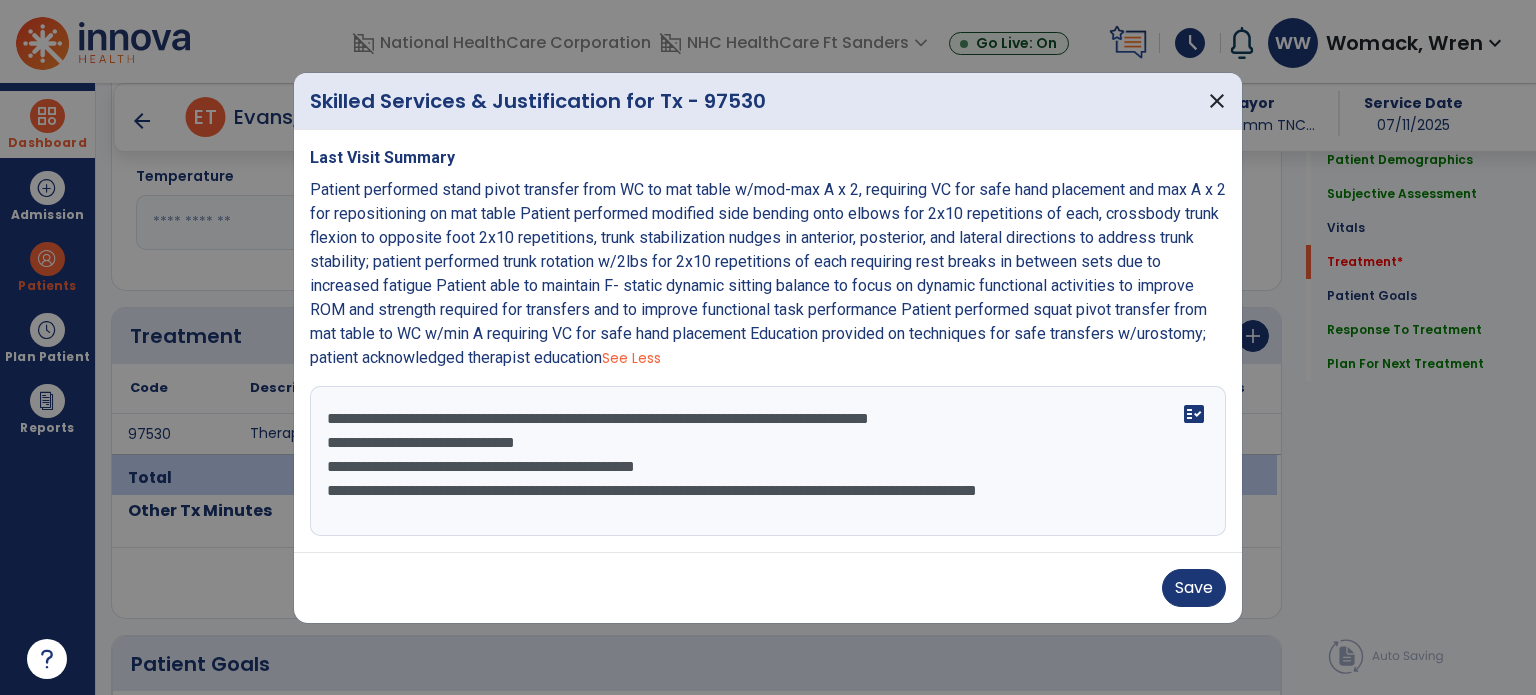 click on "**********" at bounding box center (768, 461) 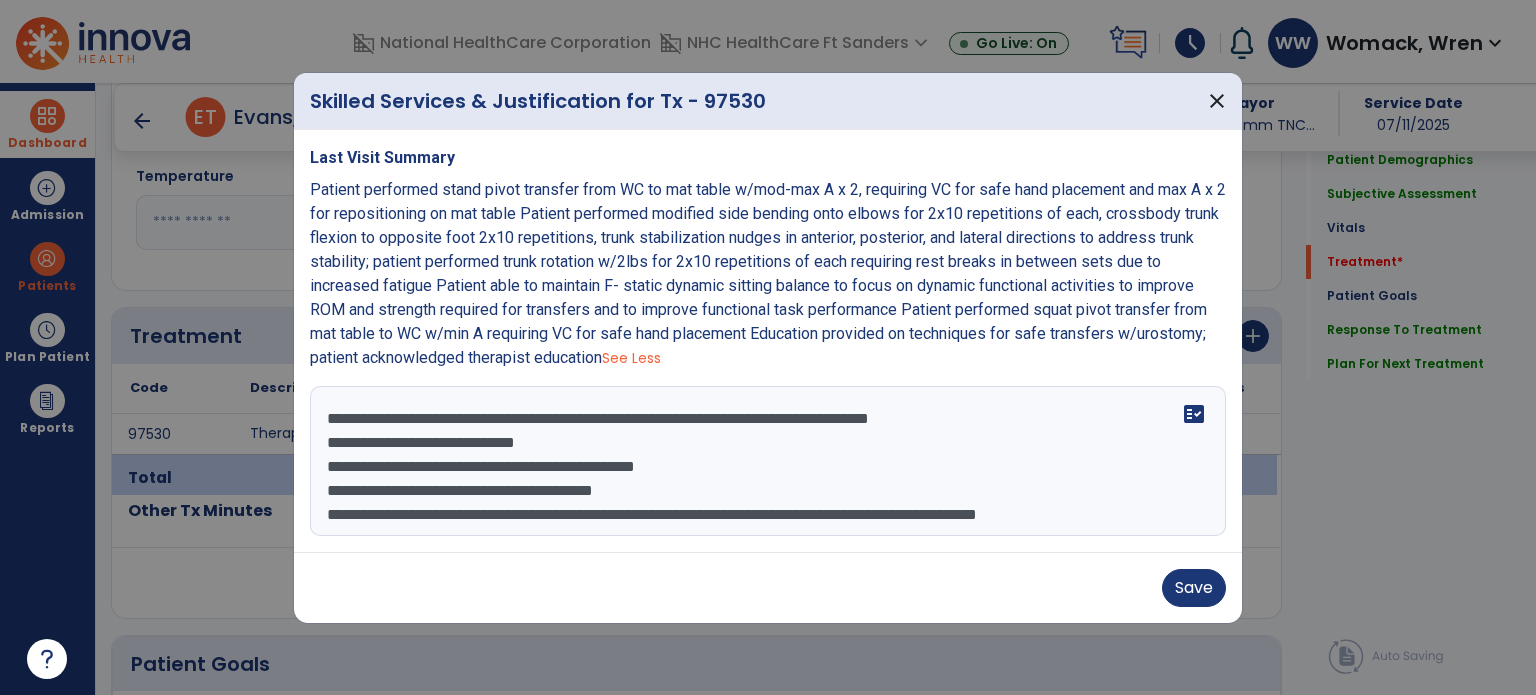 type on "**********" 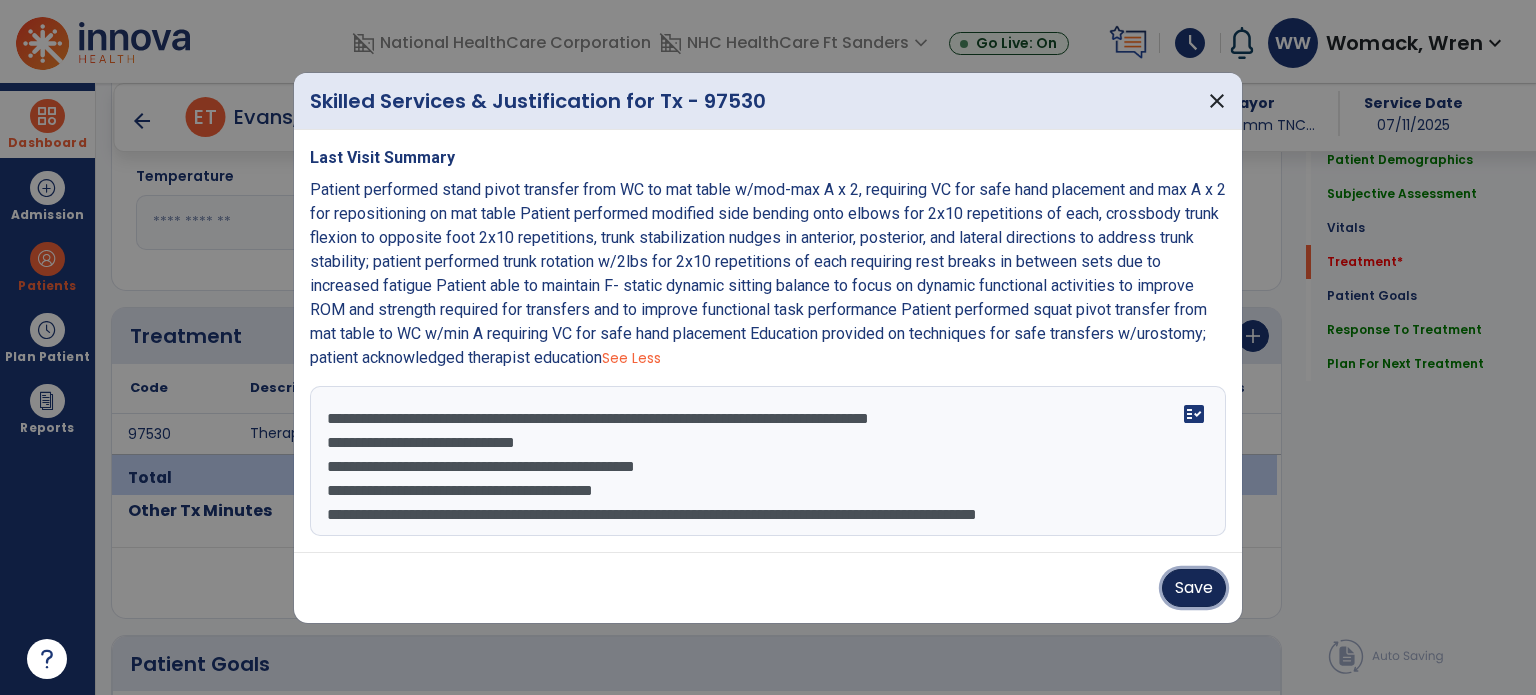 click on "Save" at bounding box center (1194, 588) 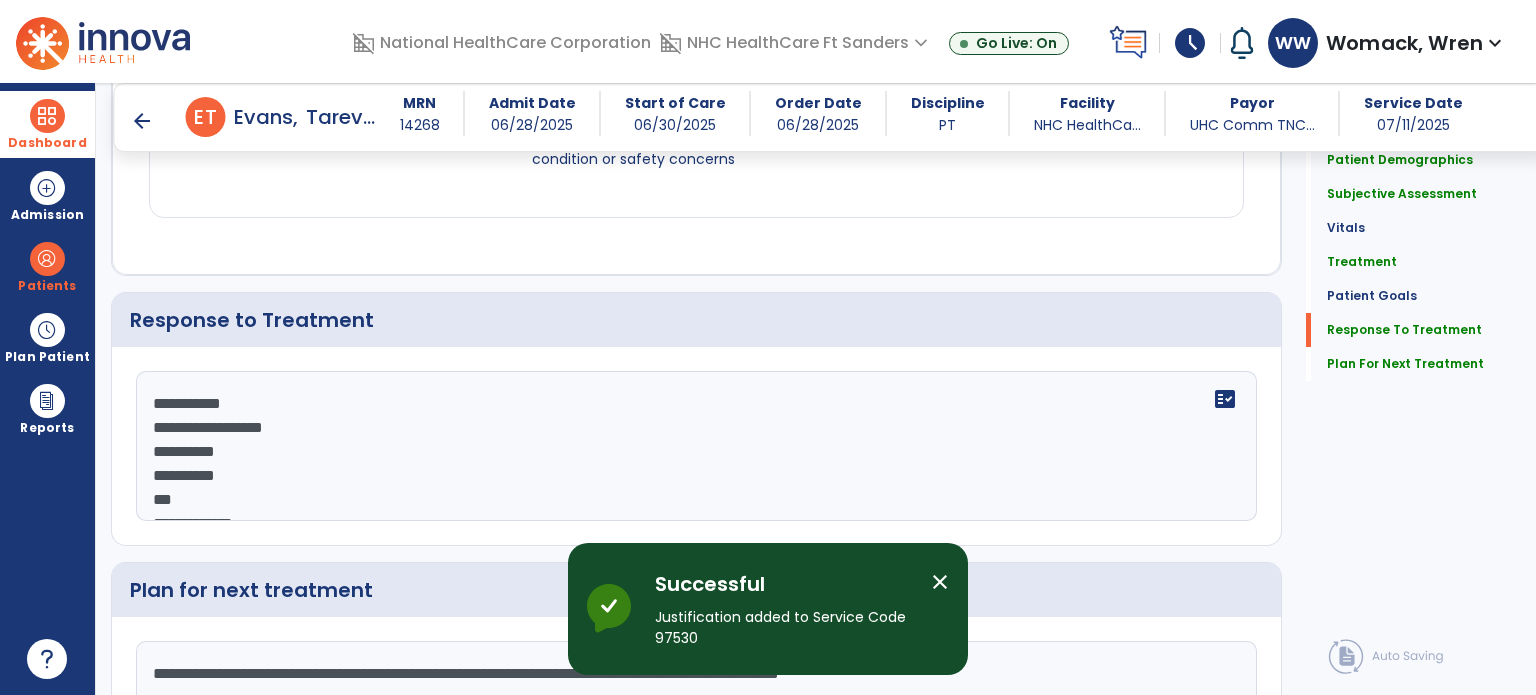 scroll, scrollTop: 2408, scrollLeft: 0, axis: vertical 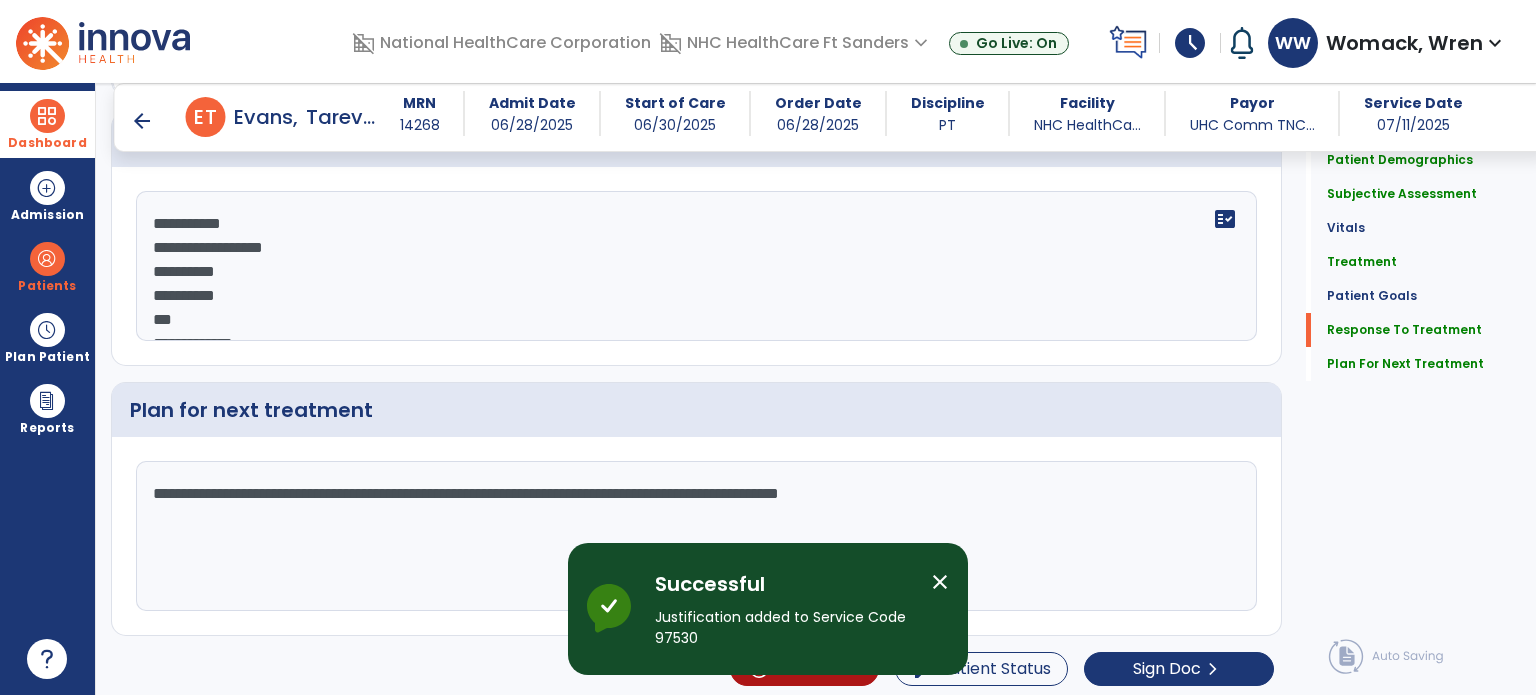 click on "**********" 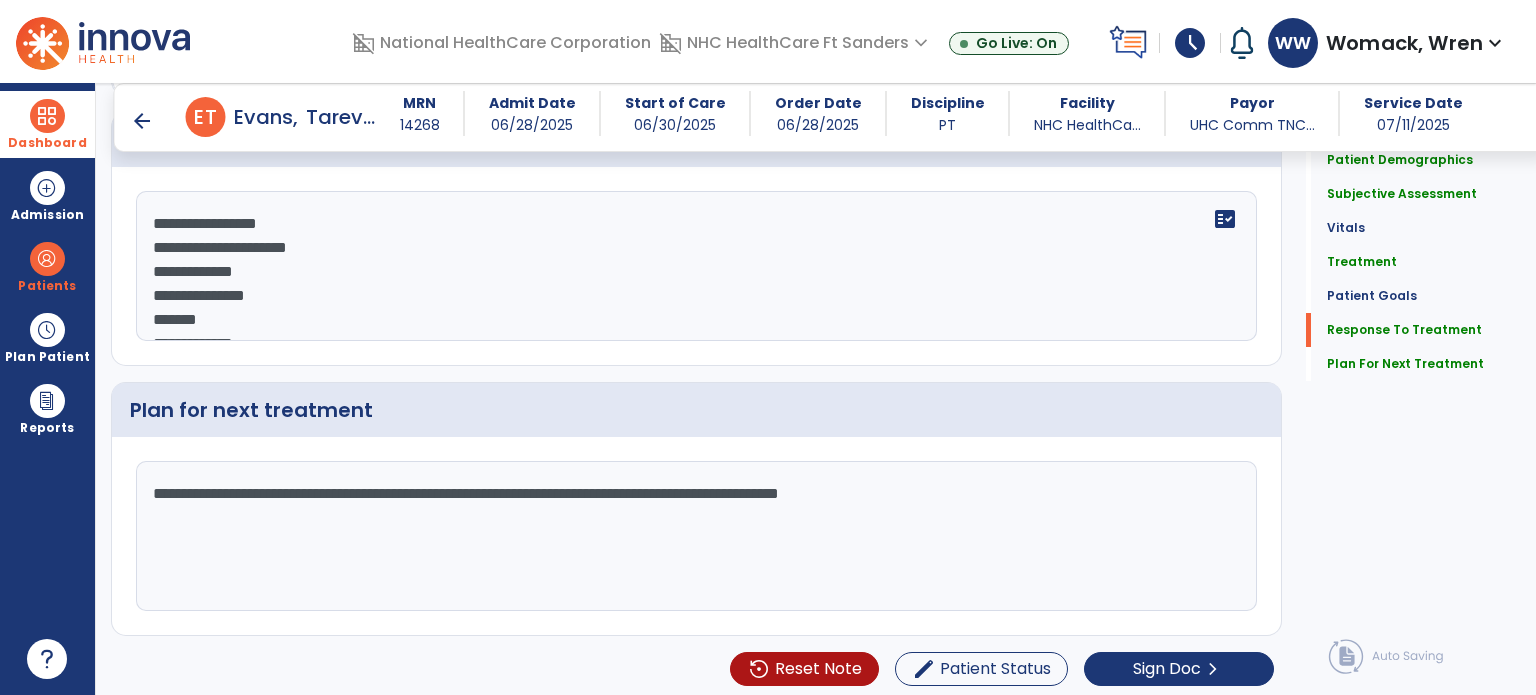 scroll, scrollTop: 15, scrollLeft: 0, axis: vertical 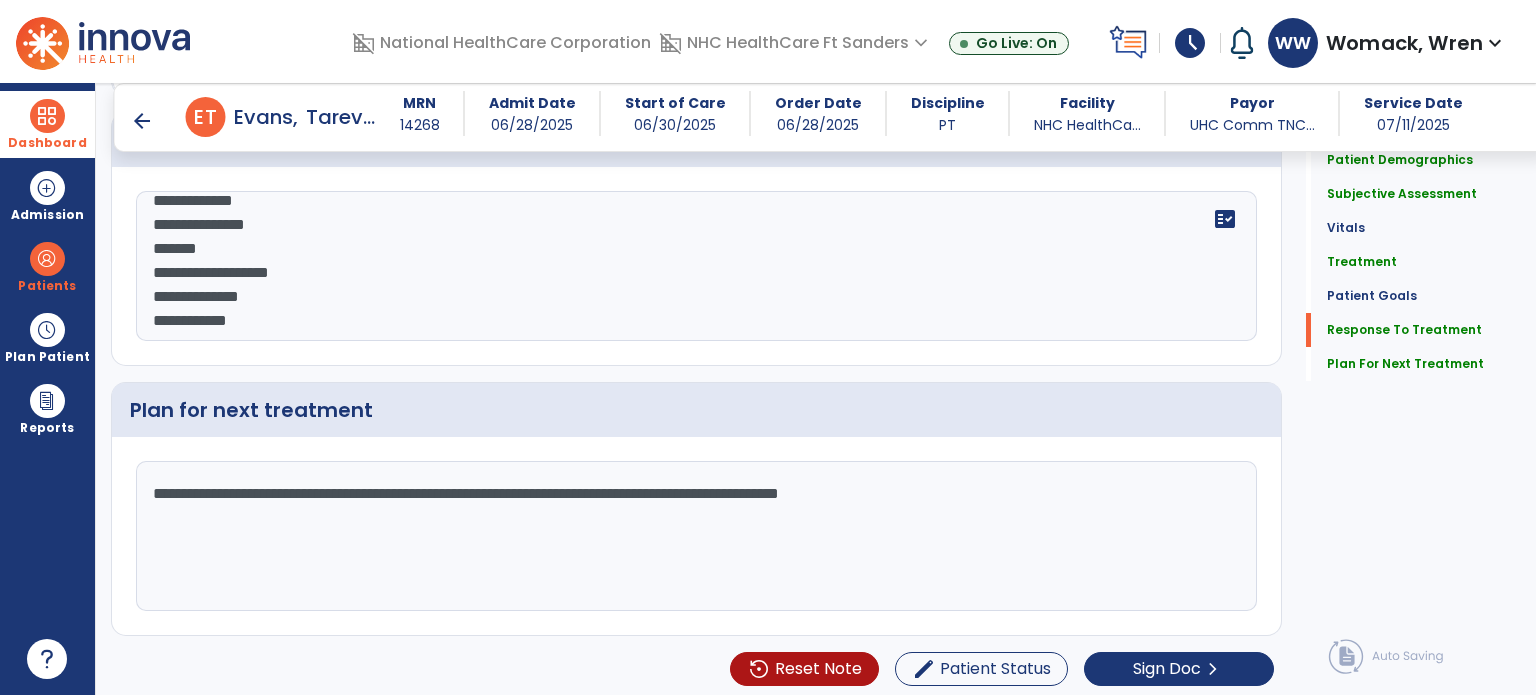 click on "**********" 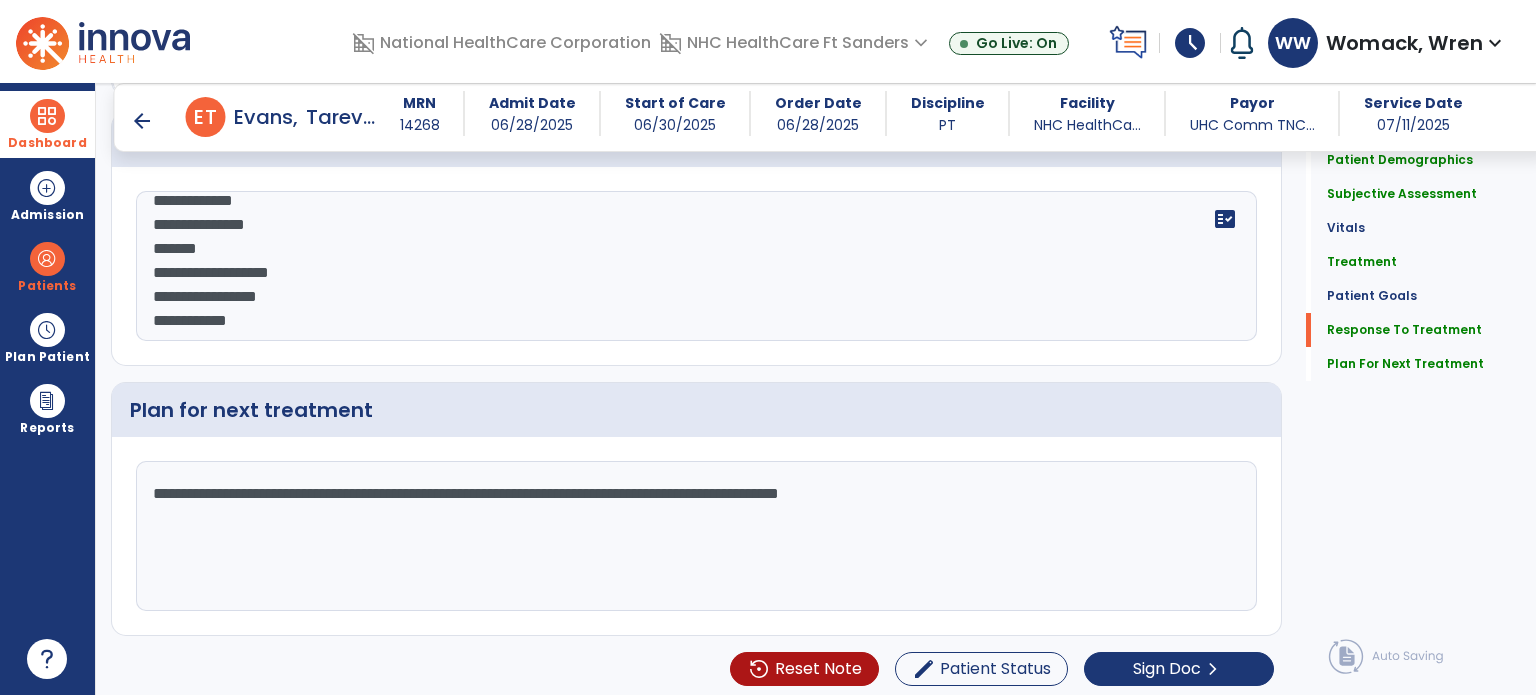 scroll, scrollTop: 2408, scrollLeft: 0, axis: vertical 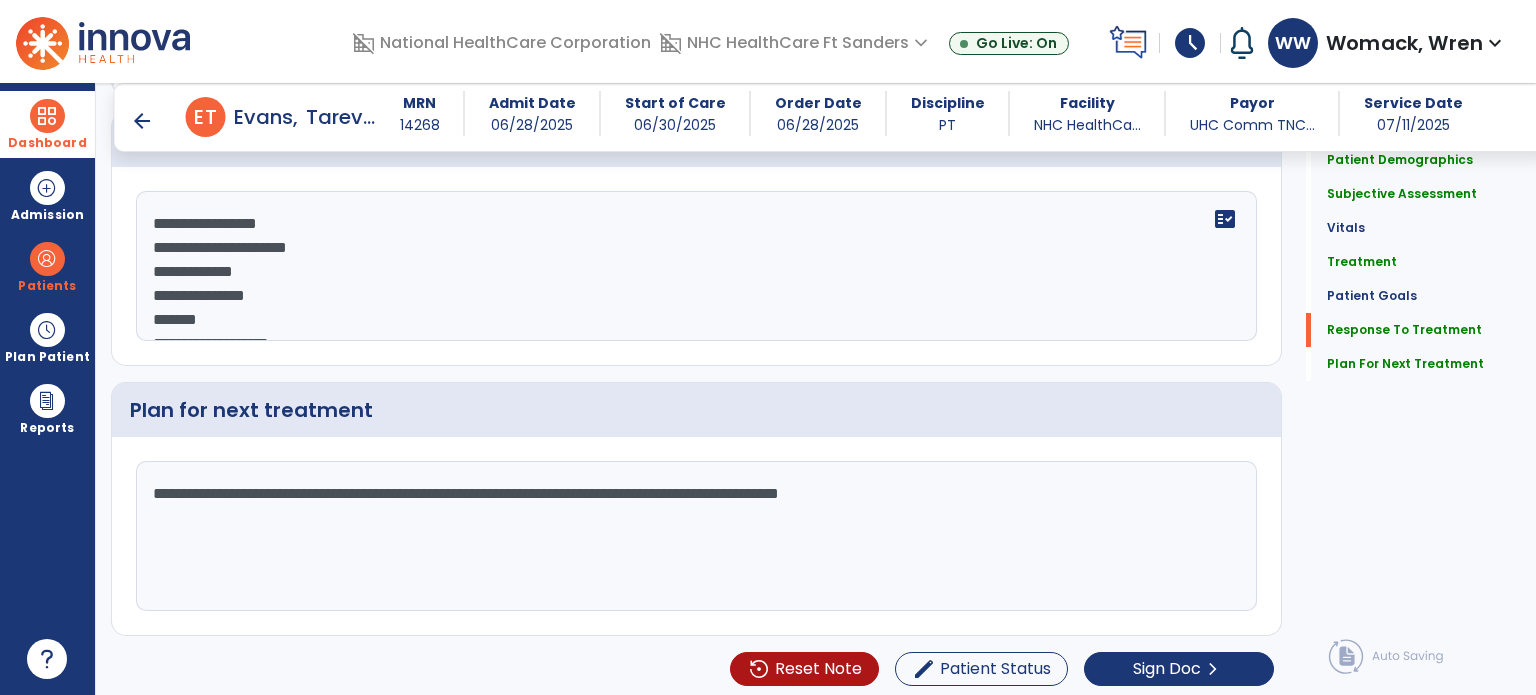 click on "**********" 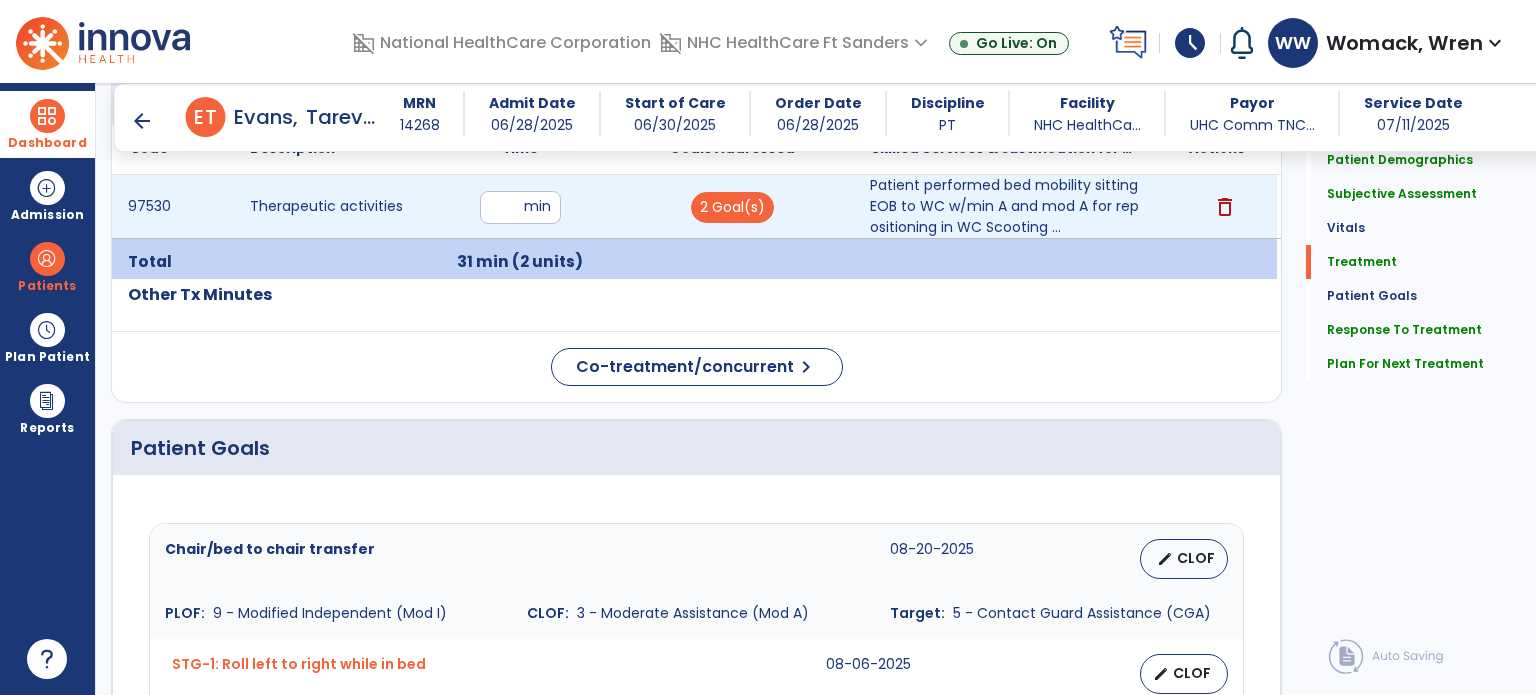 scroll, scrollTop: 1220, scrollLeft: 0, axis: vertical 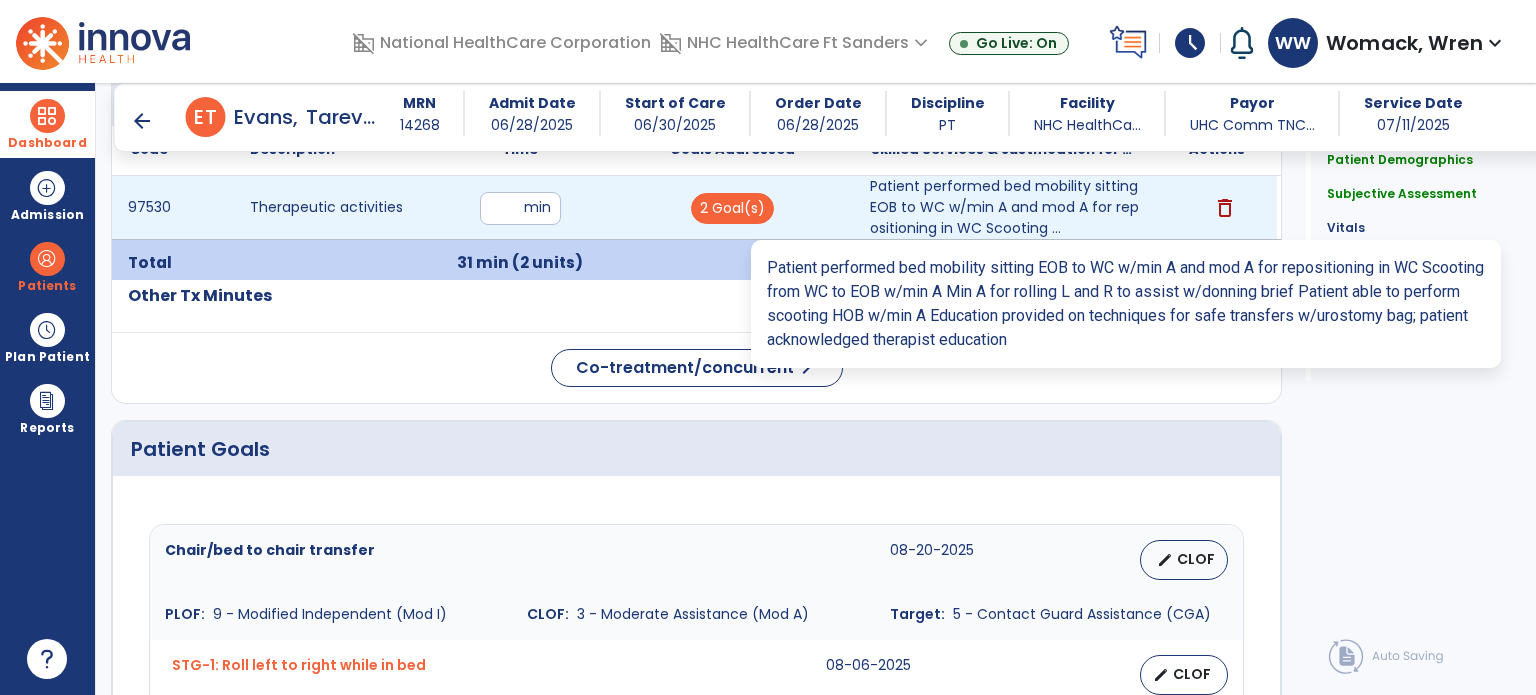 type on "**********" 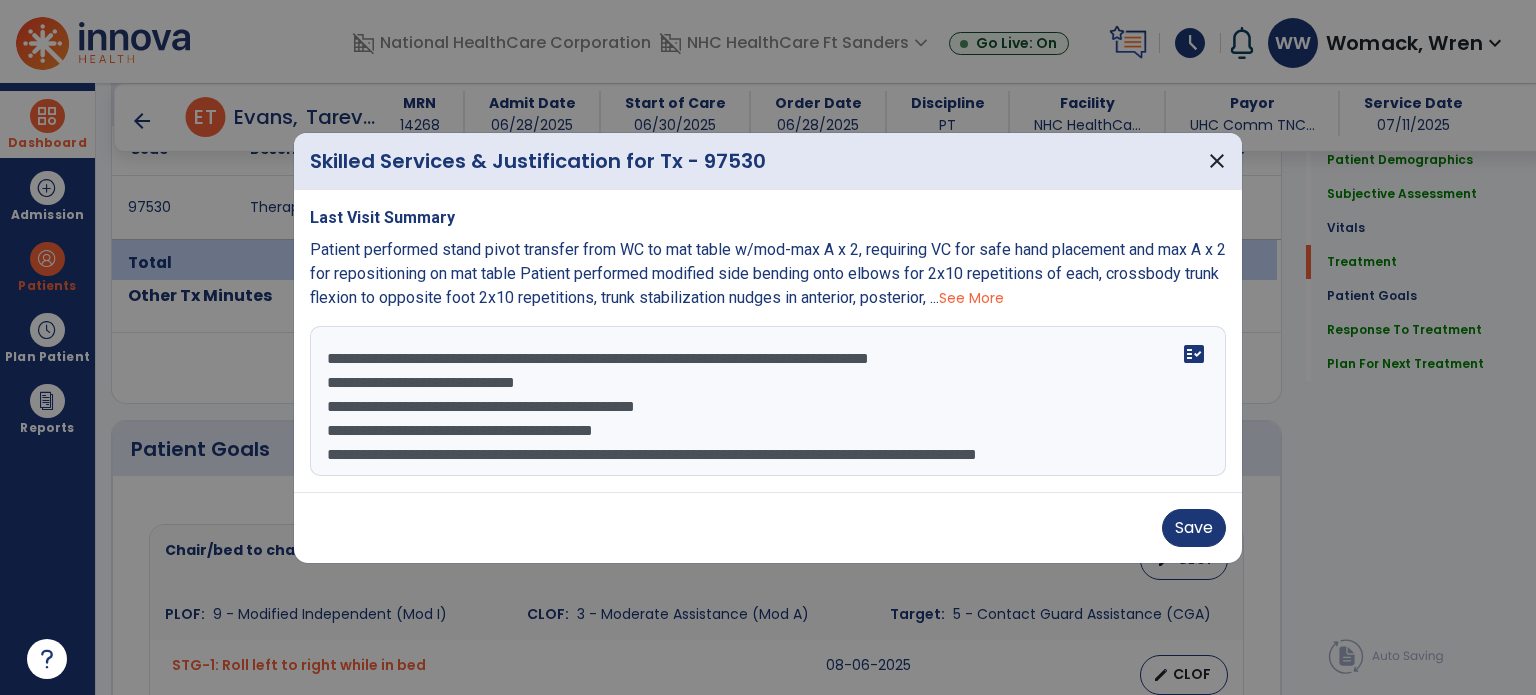 click on "**********" at bounding box center (768, 401) 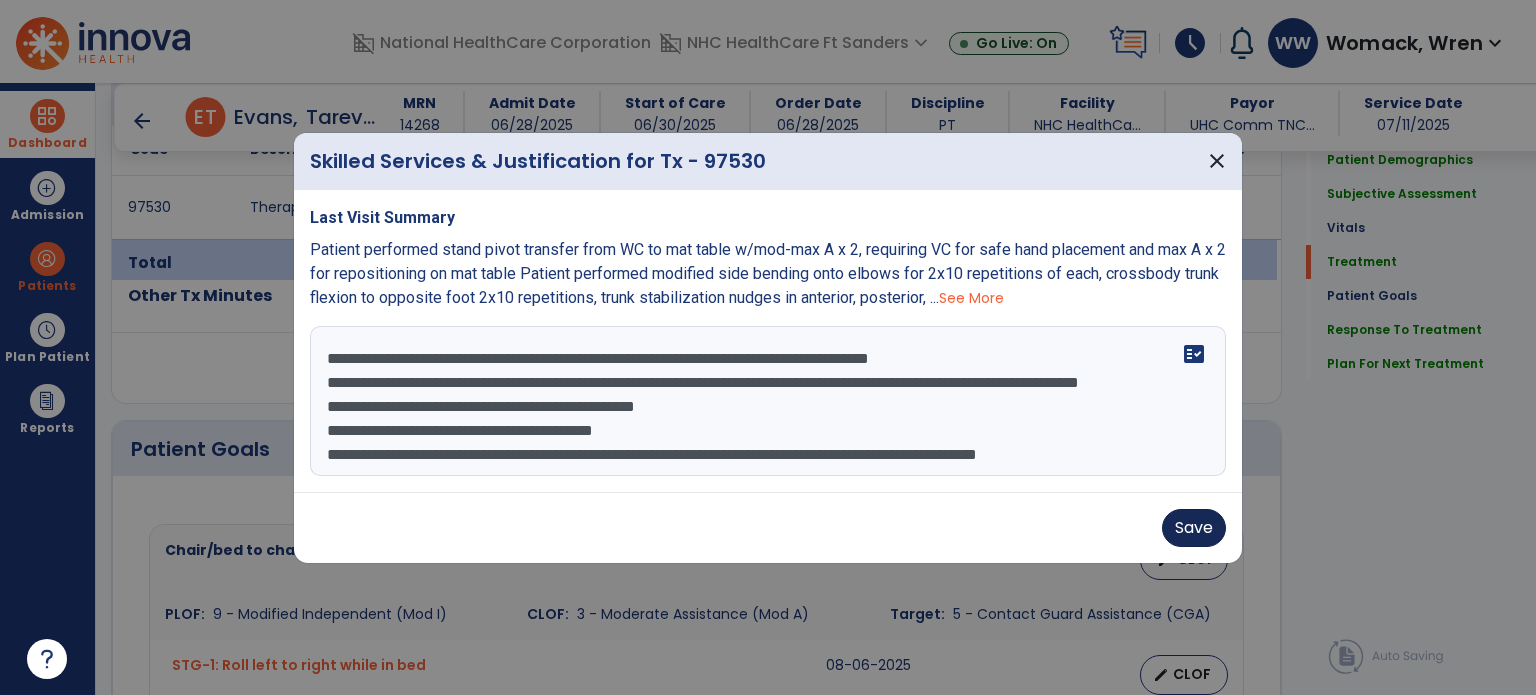 type on "**********" 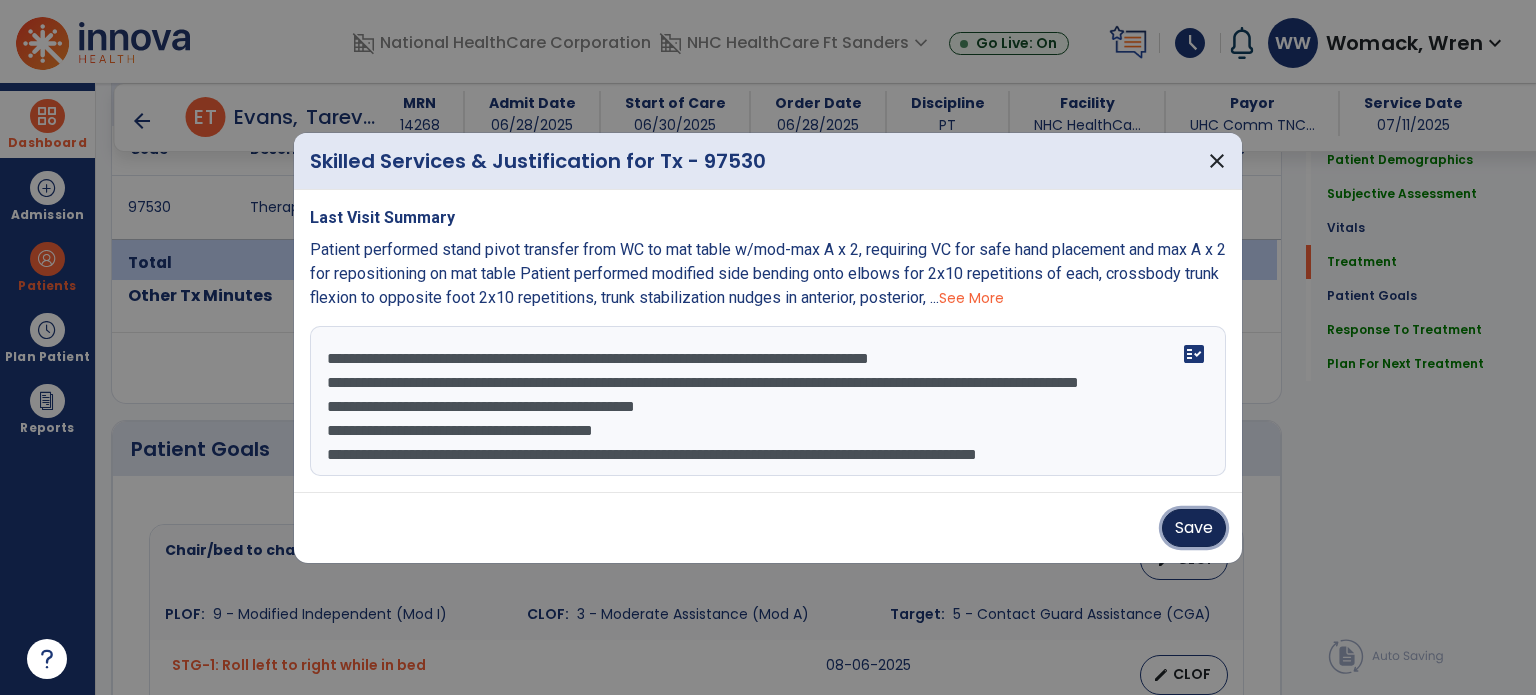 click on "Save" at bounding box center (1194, 528) 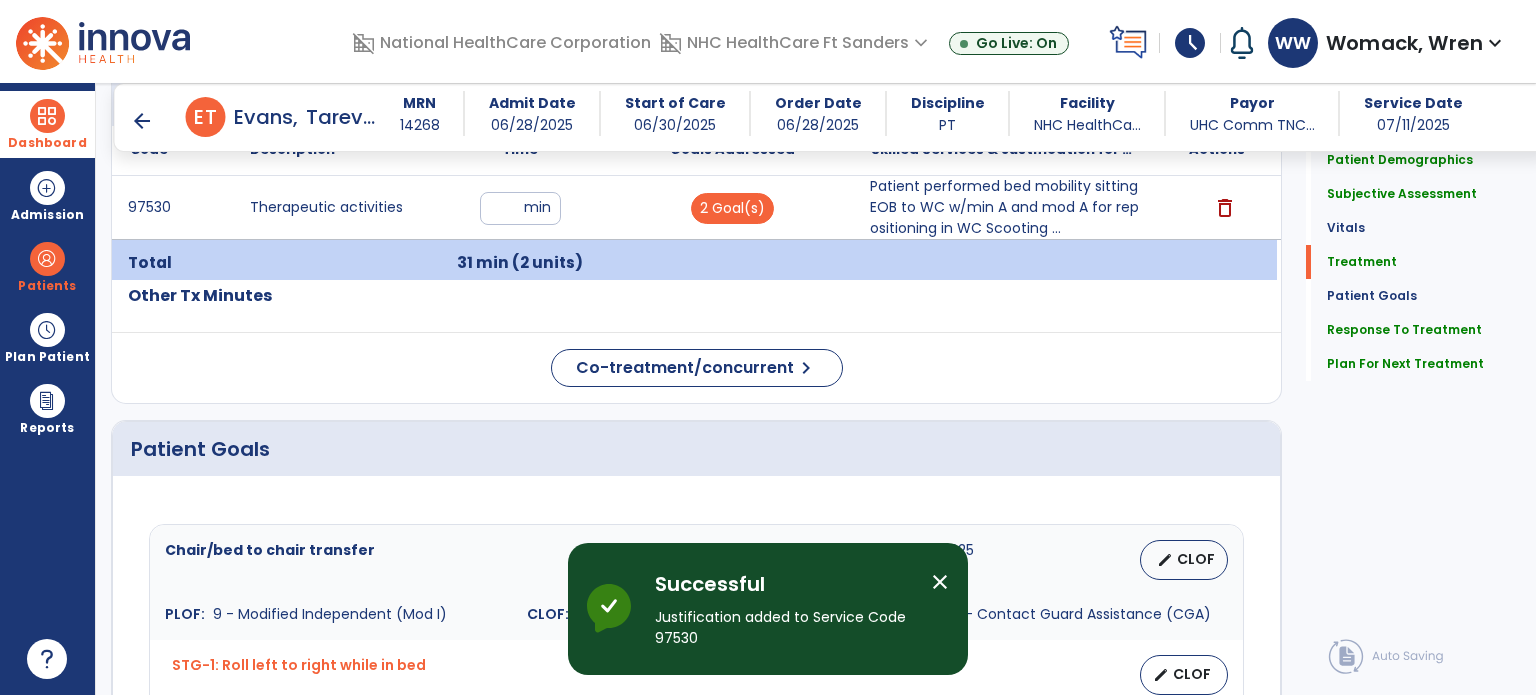 scroll, scrollTop: 2408, scrollLeft: 0, axis: vertical 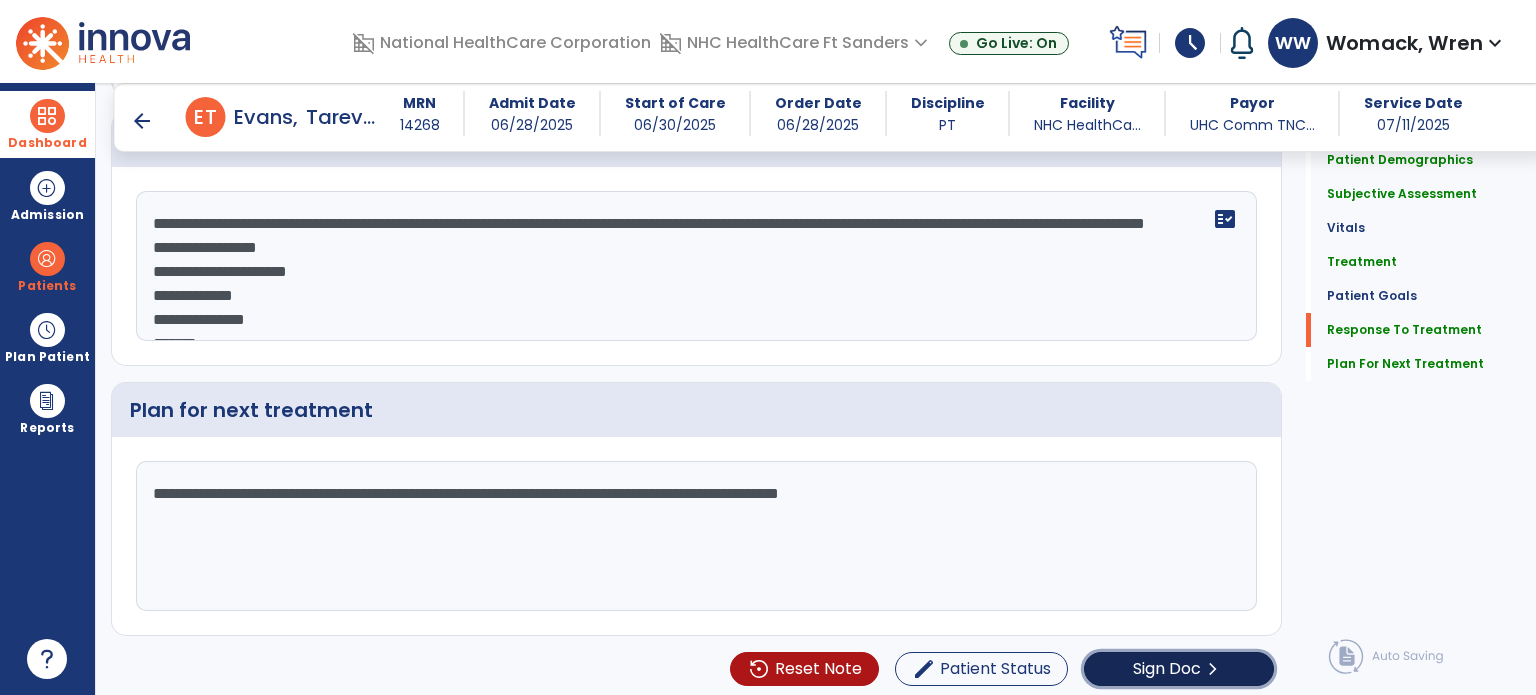 click on "Sign Doc" 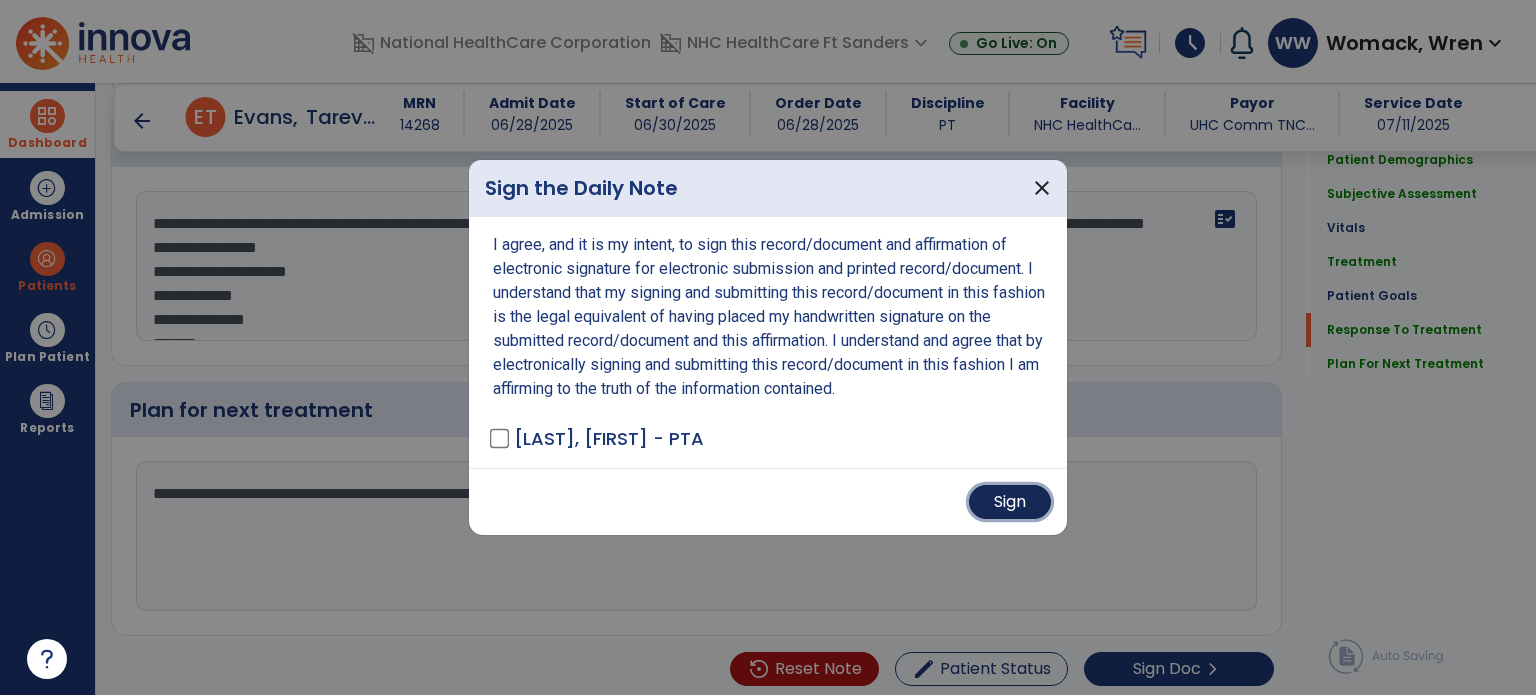 click on "Sign" at bounding box center (1010, 502) 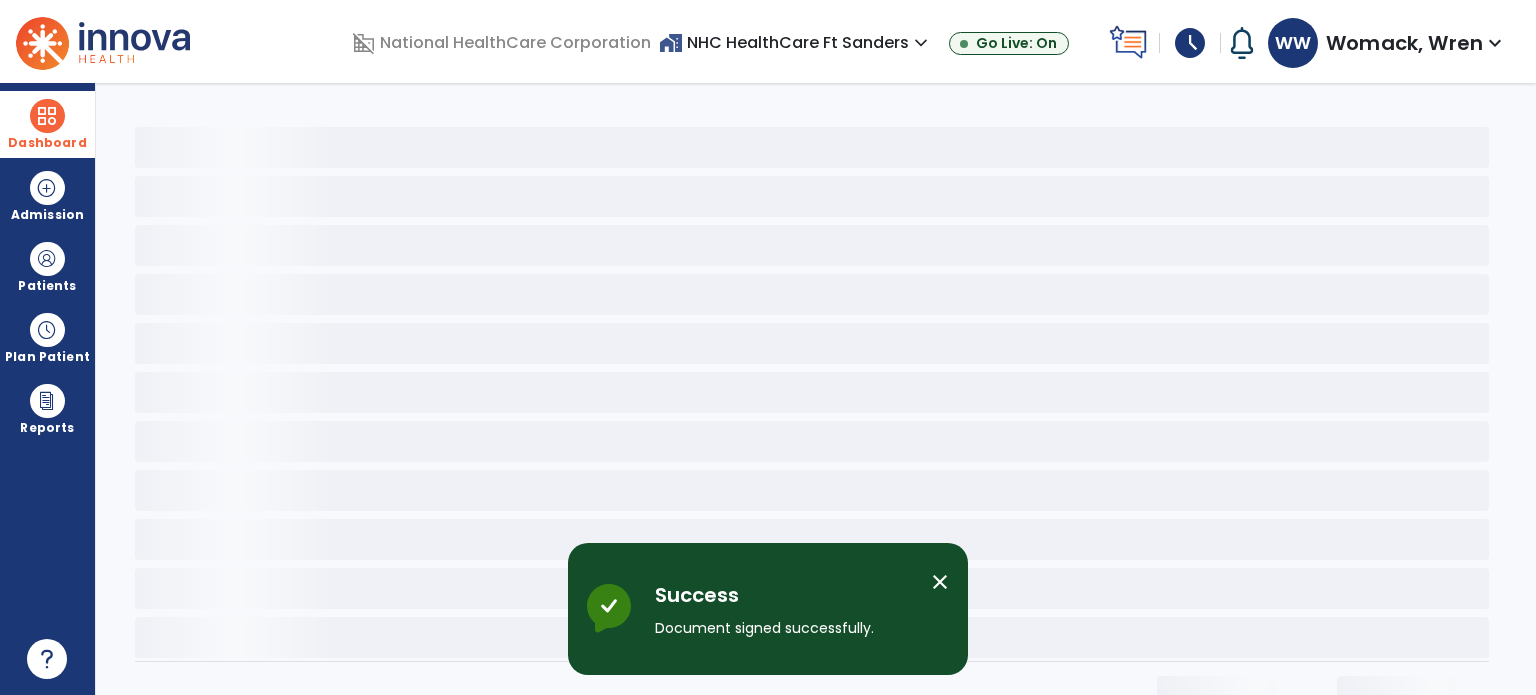 scroll, scrollTop: 0, scrollLeft: 0, axis: both 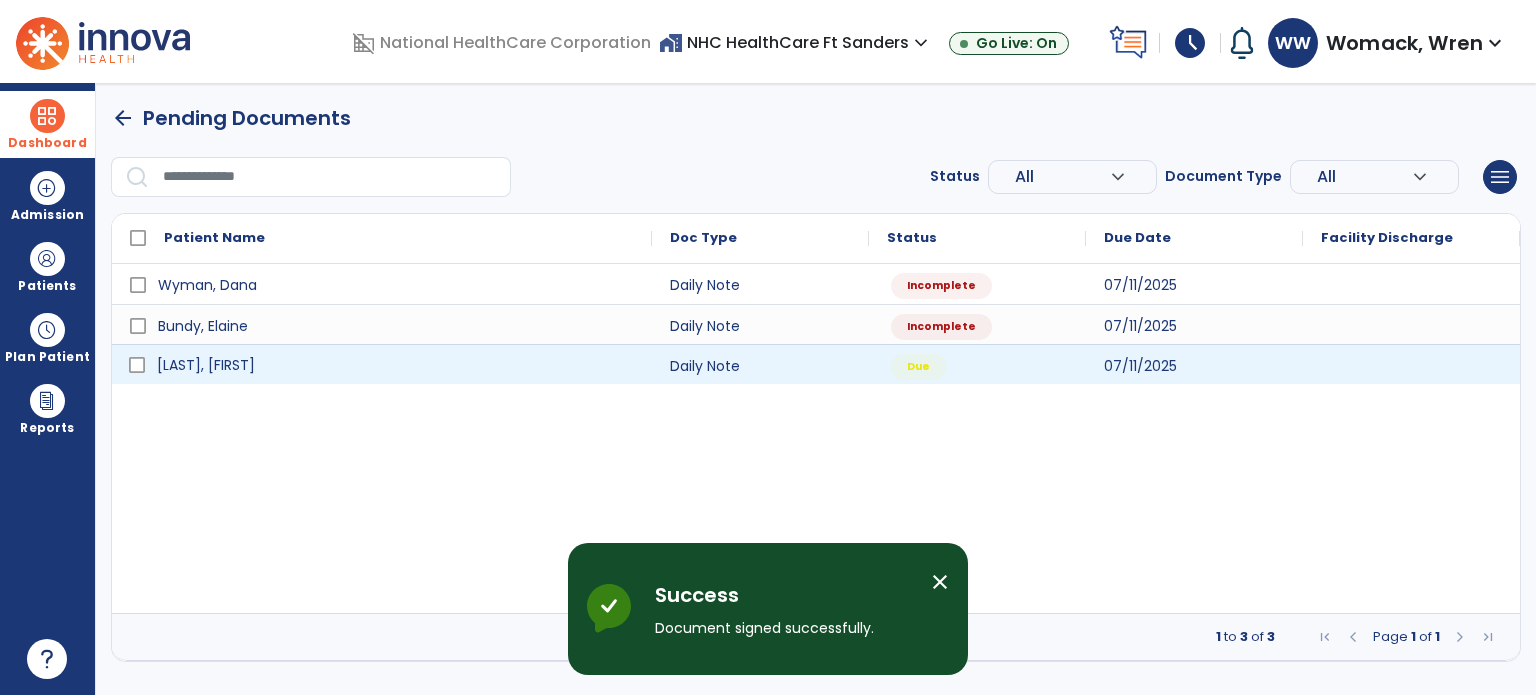 click on "[LAST], [FIRST]" at bounding box center [206, 365] 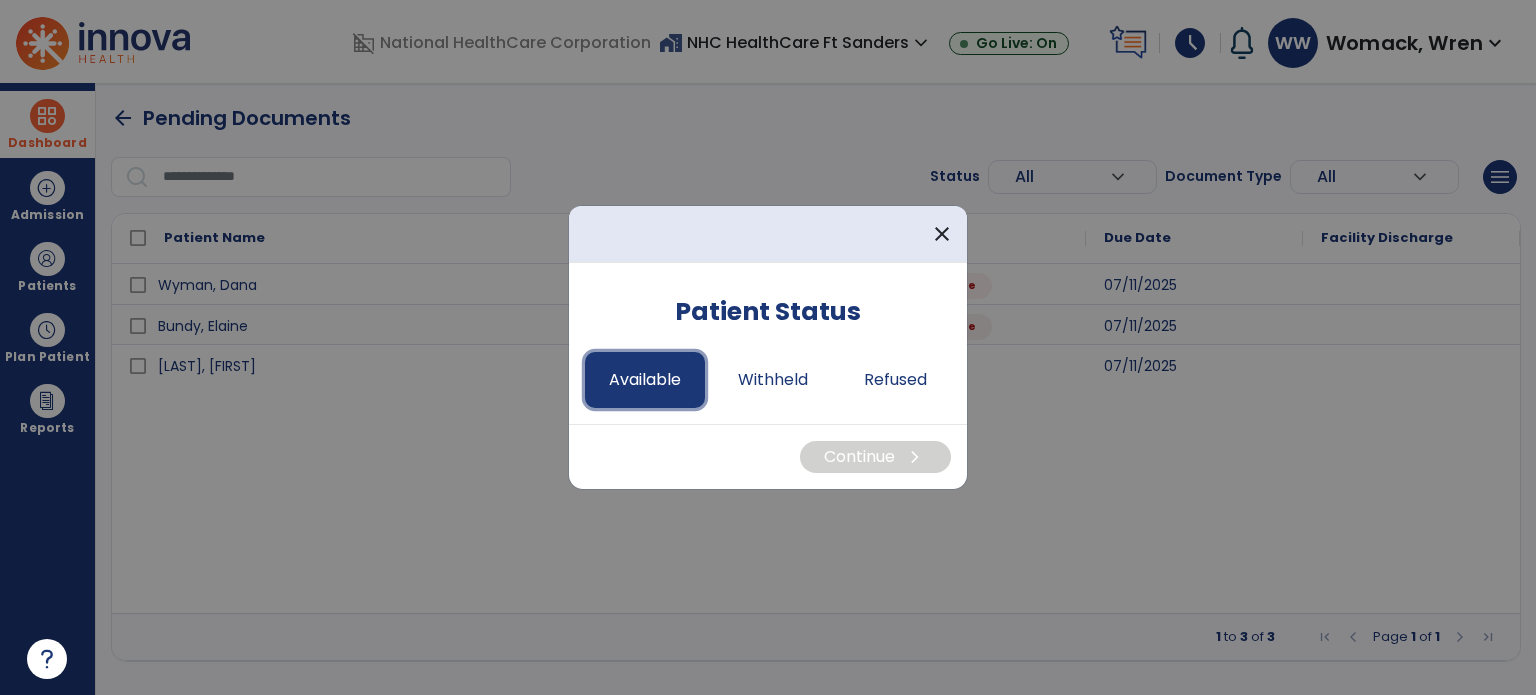 click on "Available" at bounding box center (645, 380) 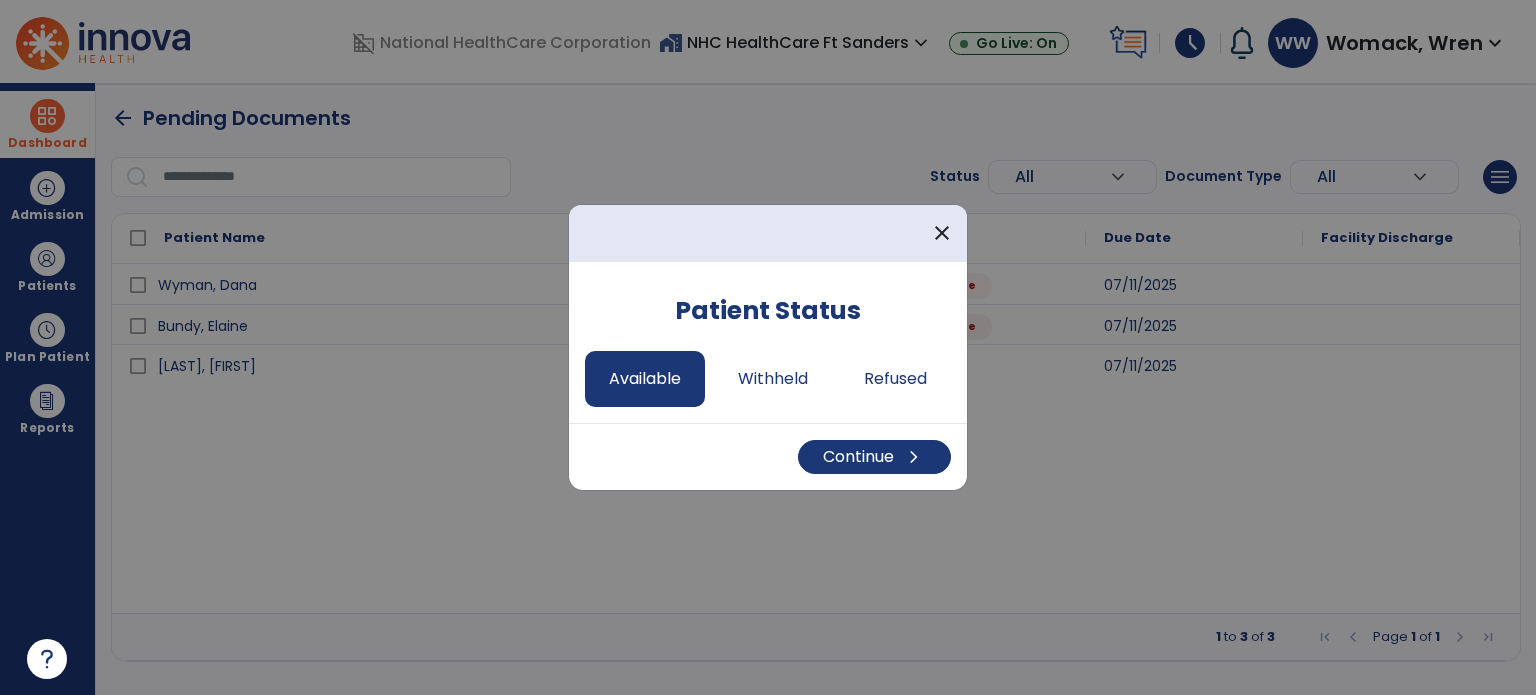 click on "Continue   chevron_right" at bounding box center [768, 456] 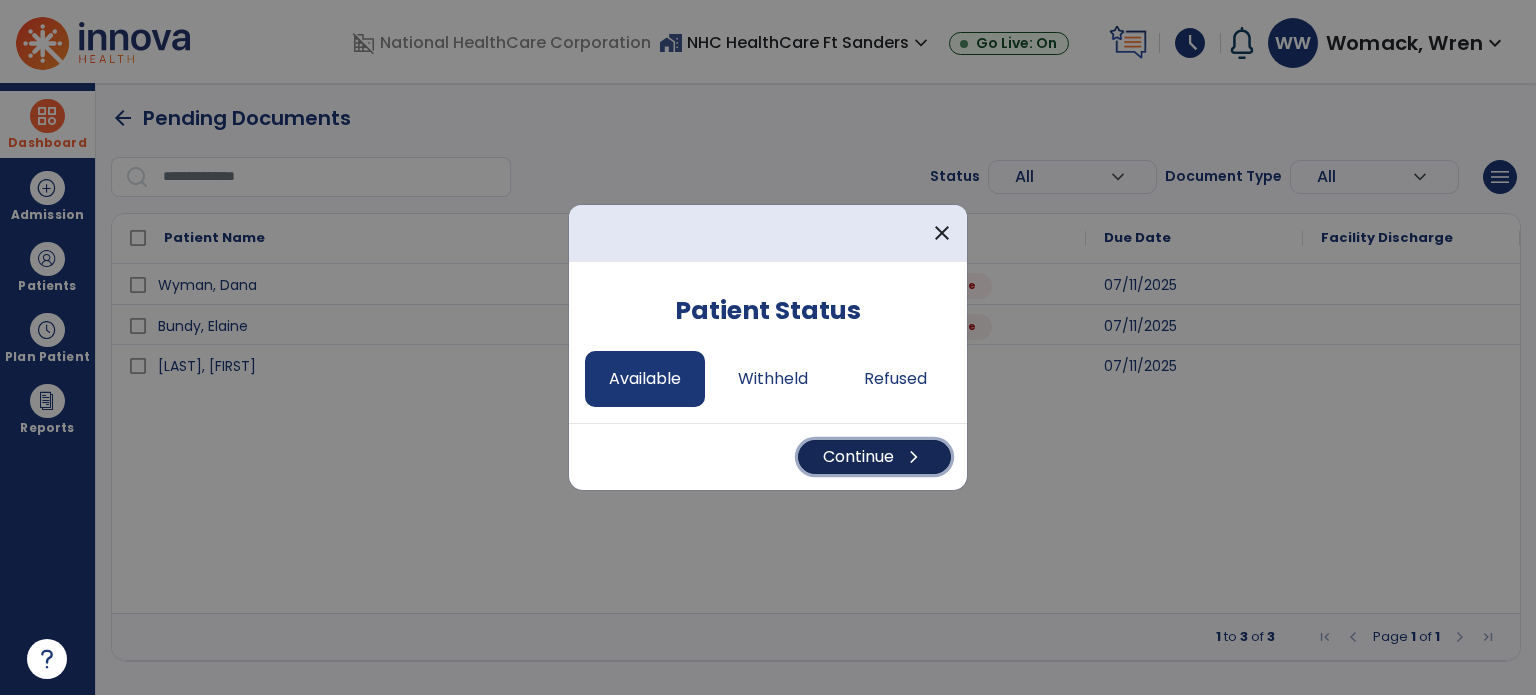 click on "Continue   chevron_right" at bounding box center (874, 457) 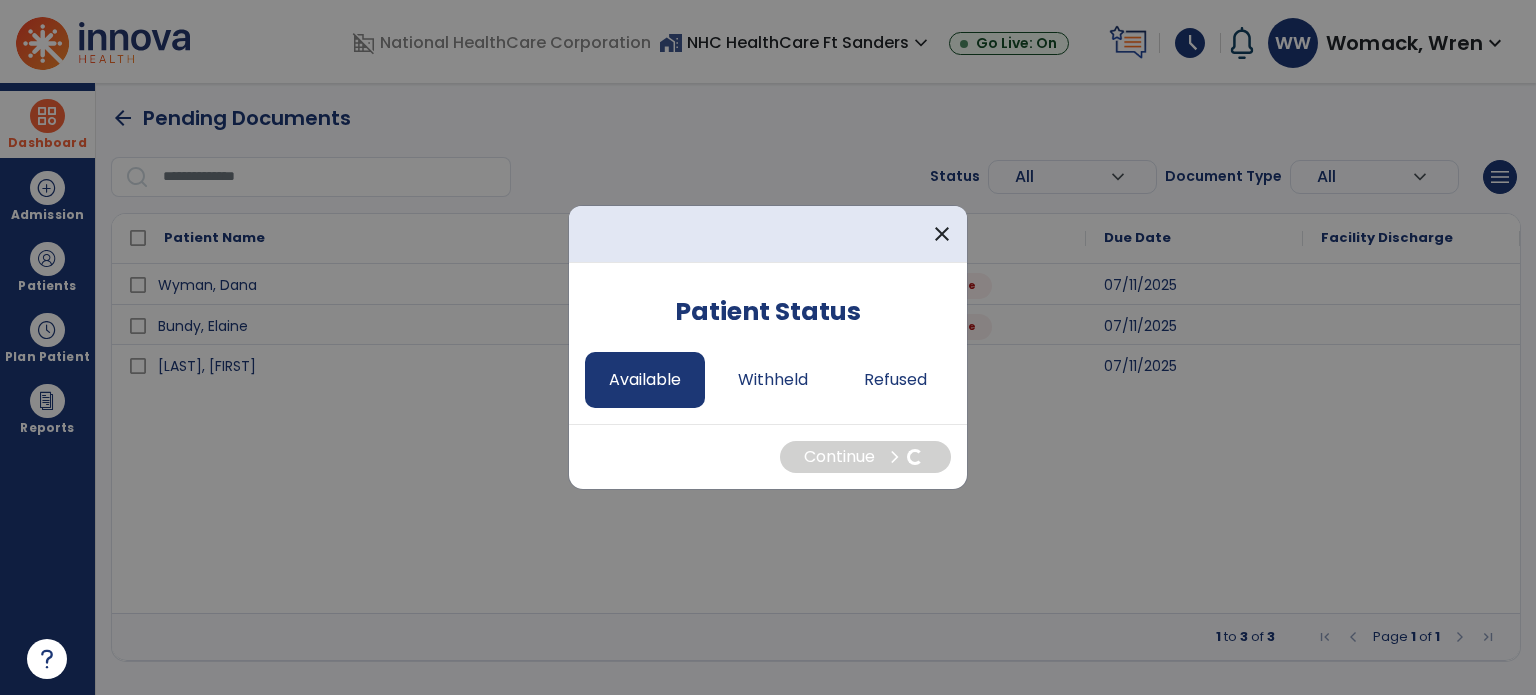 select on "*" 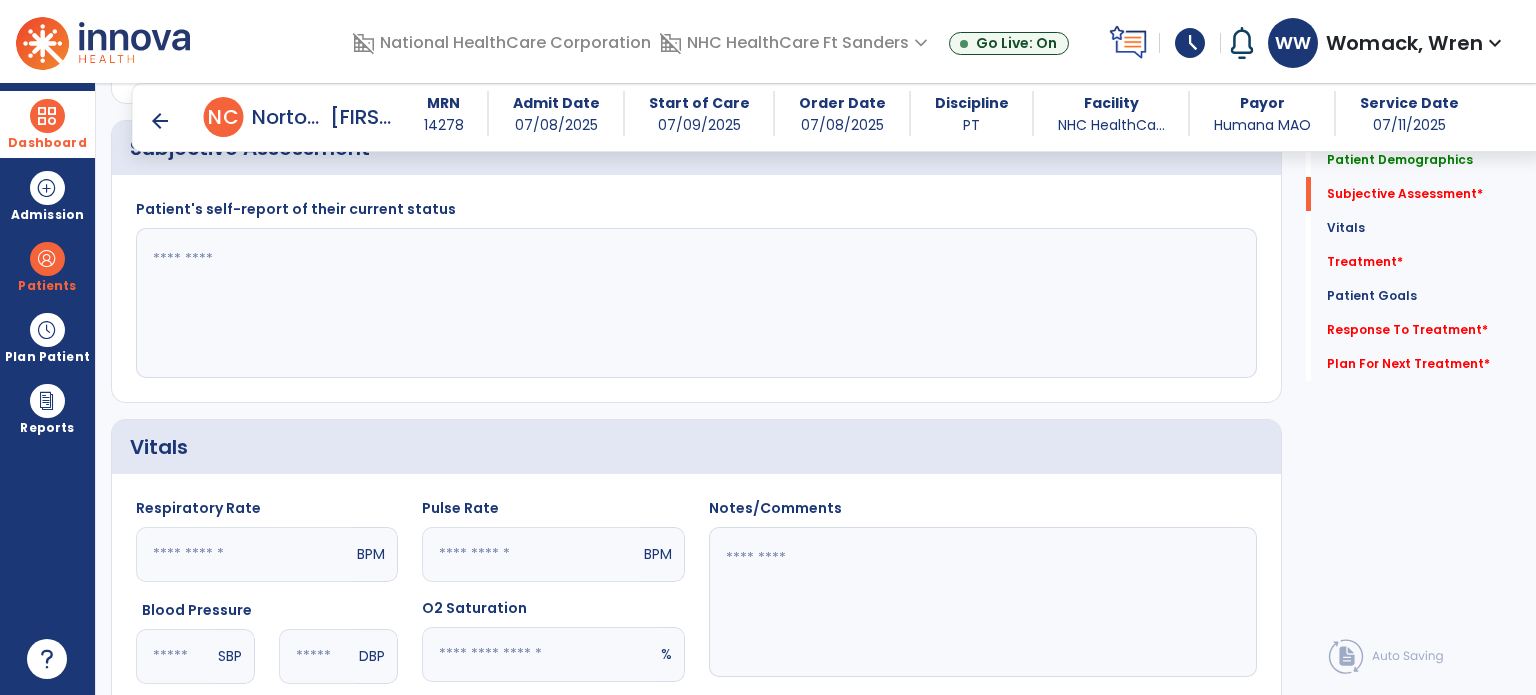 scroll, scrollTop: 1131, scrollLeft: 0, axis: vertical 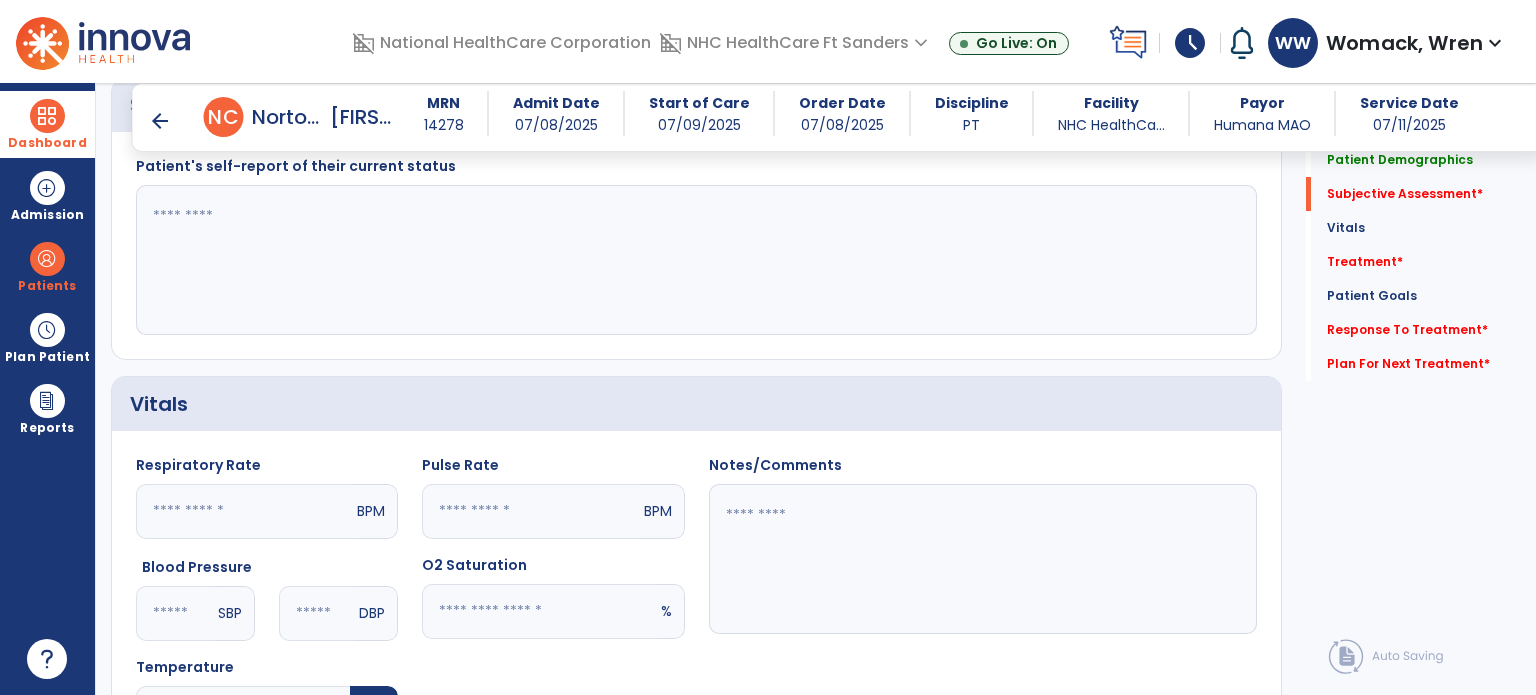 click 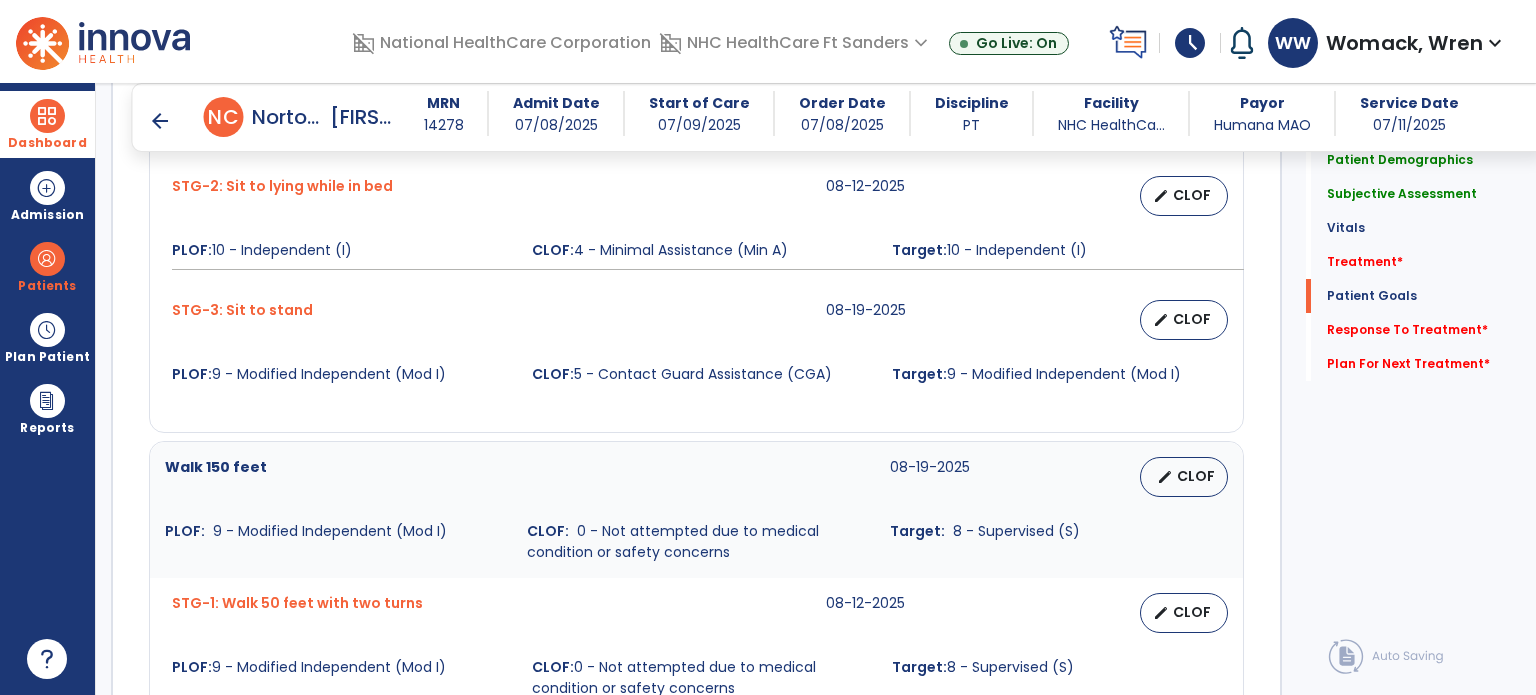 scroll, scrollTop: 3399, scrollLeft: 0, axis: vertical 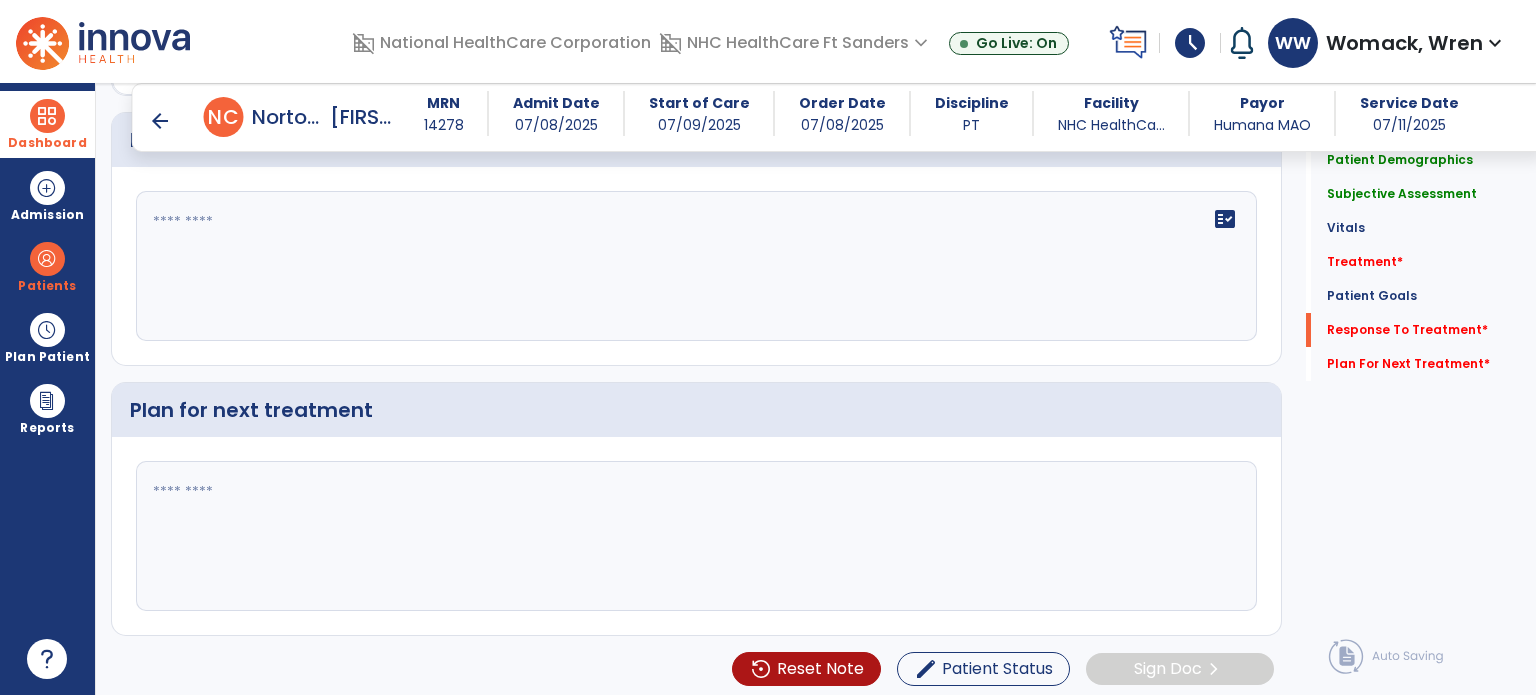type on "**********" 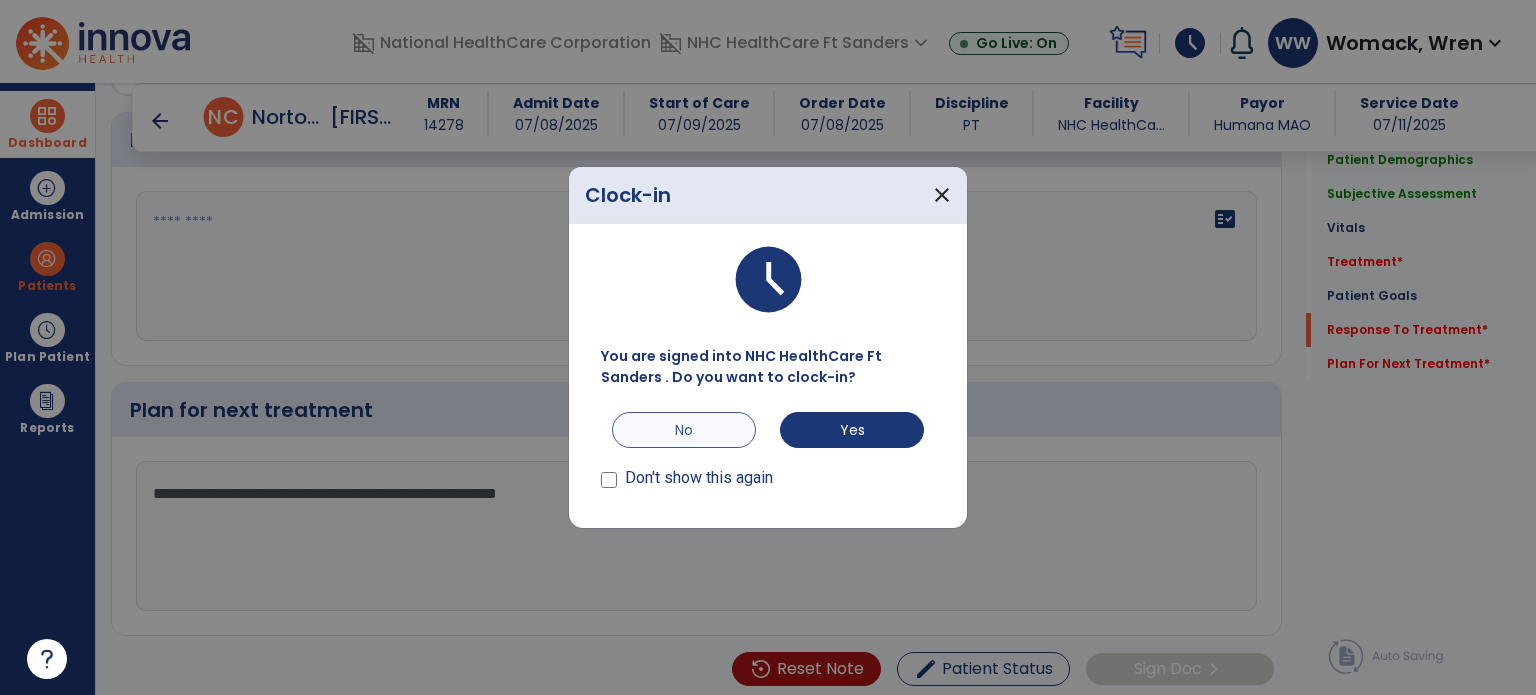type on "**********" 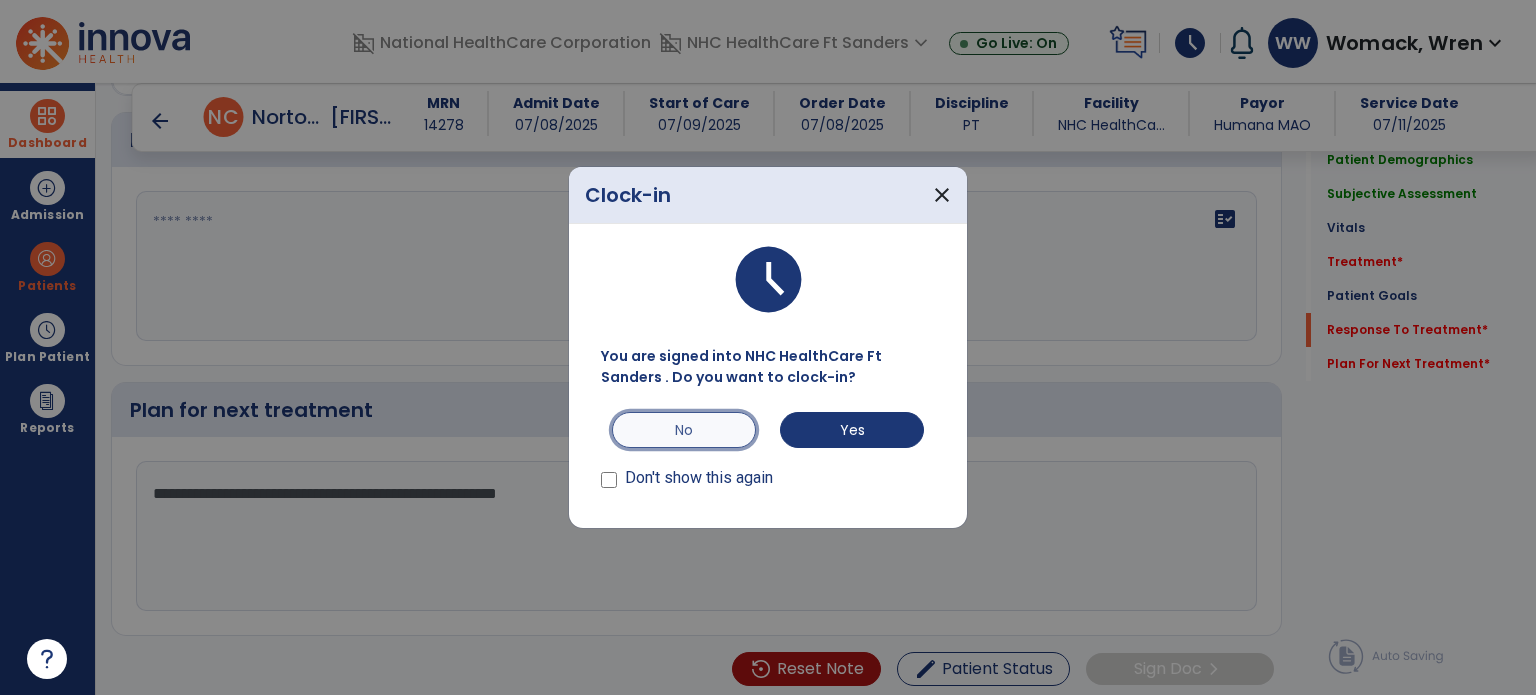 click on "No" at bounding box center (684, 430) 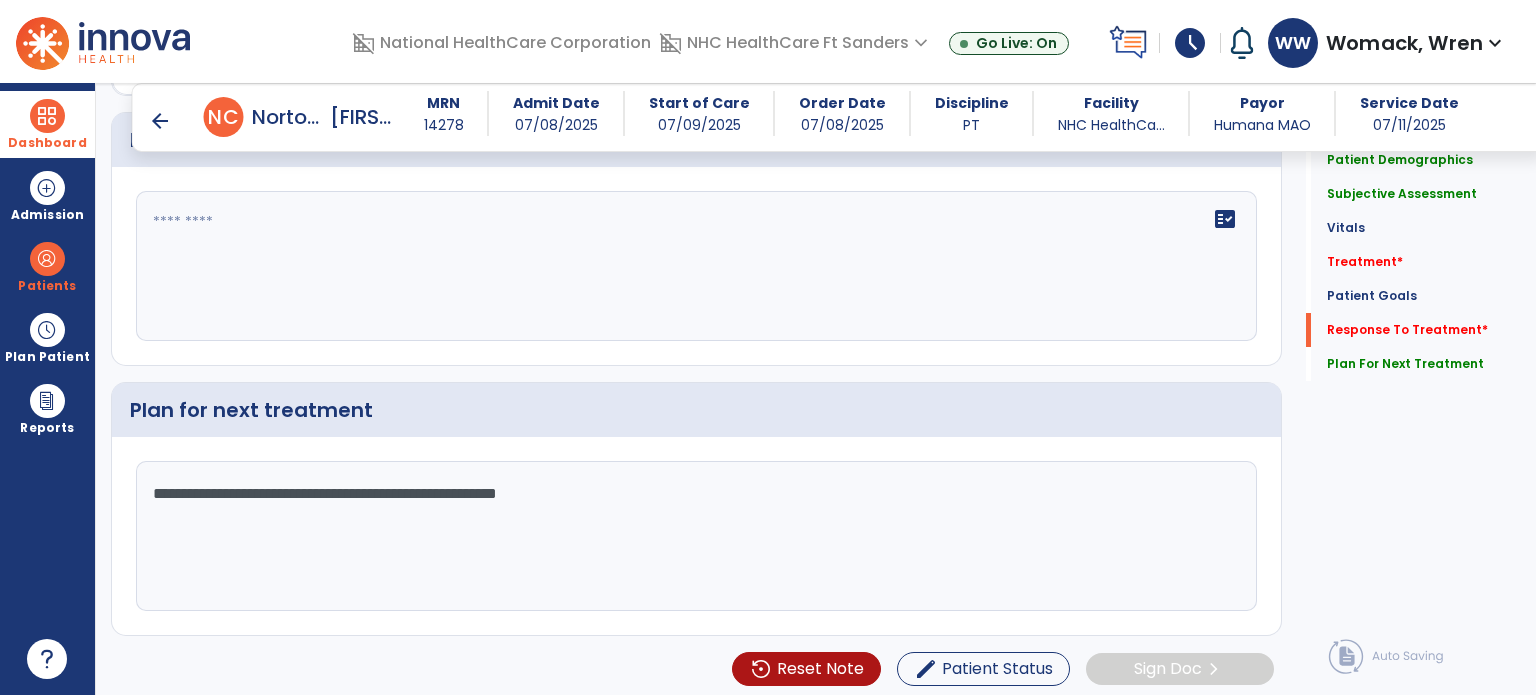 click on "fact_check" 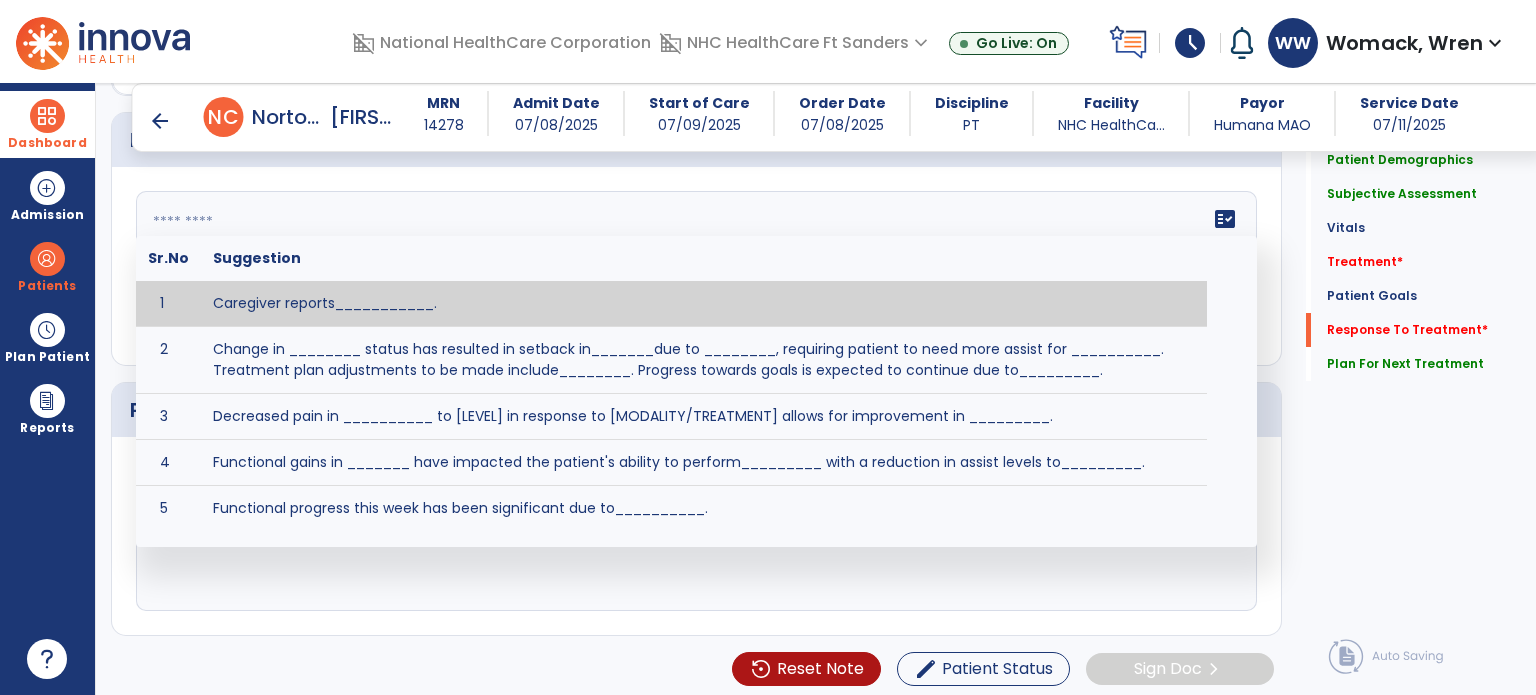paste on "**********" 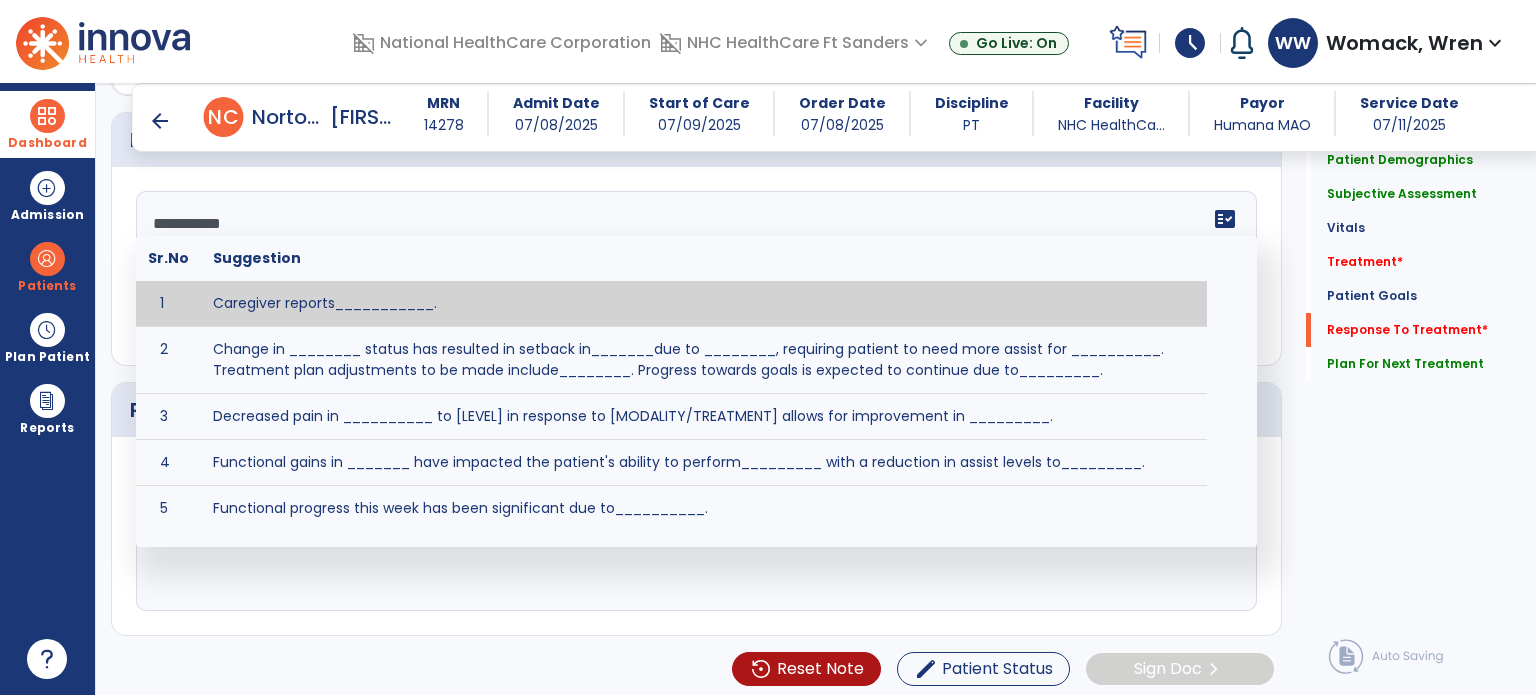 scroll, scrollTop: 88, scrollLeft: 0, axis: vertical 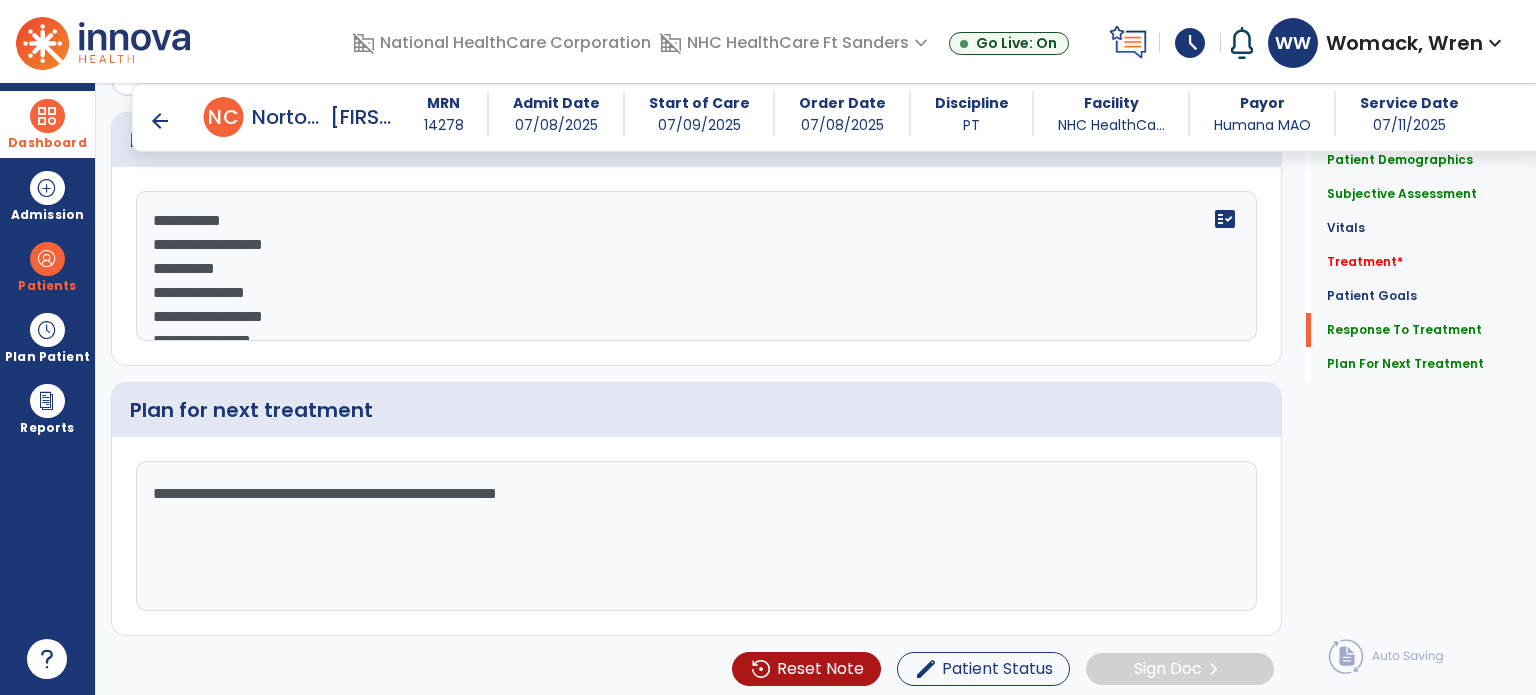 click on "**********" 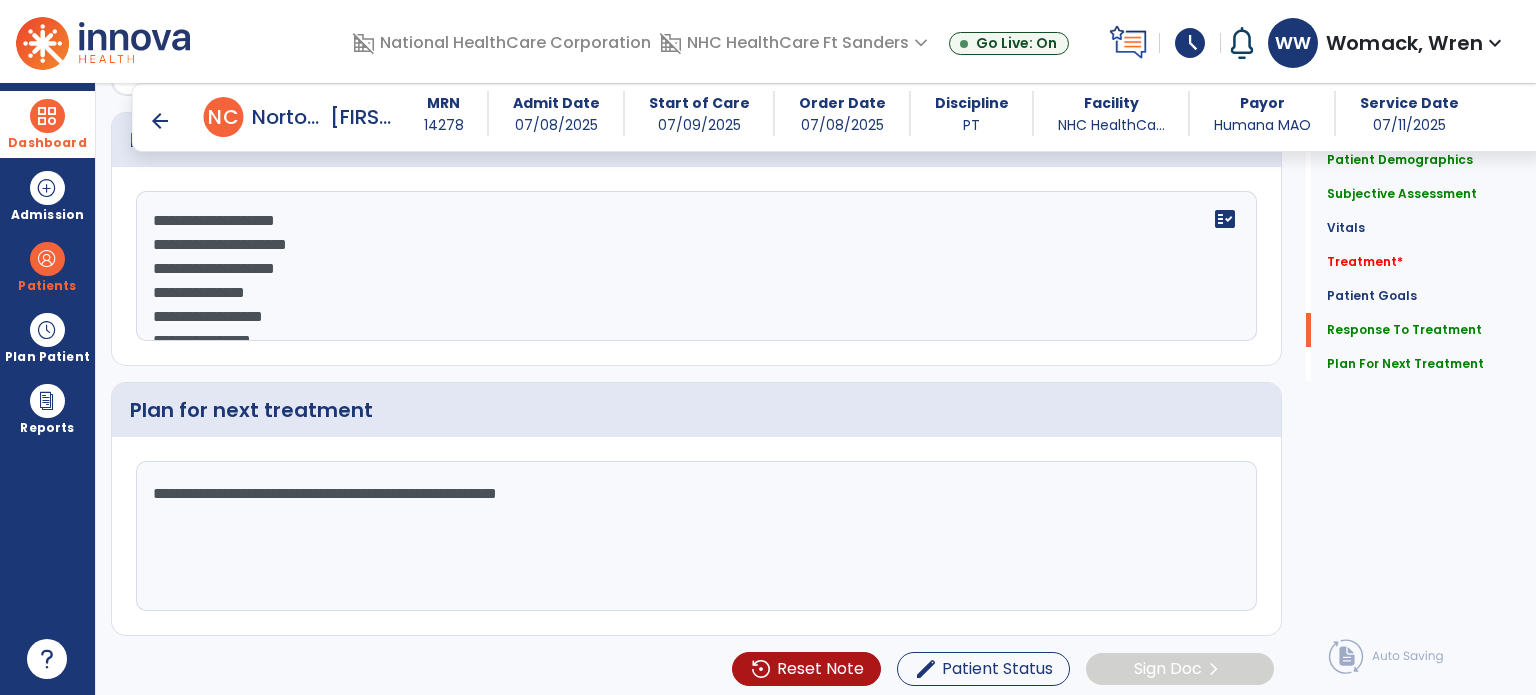 click on "**********" 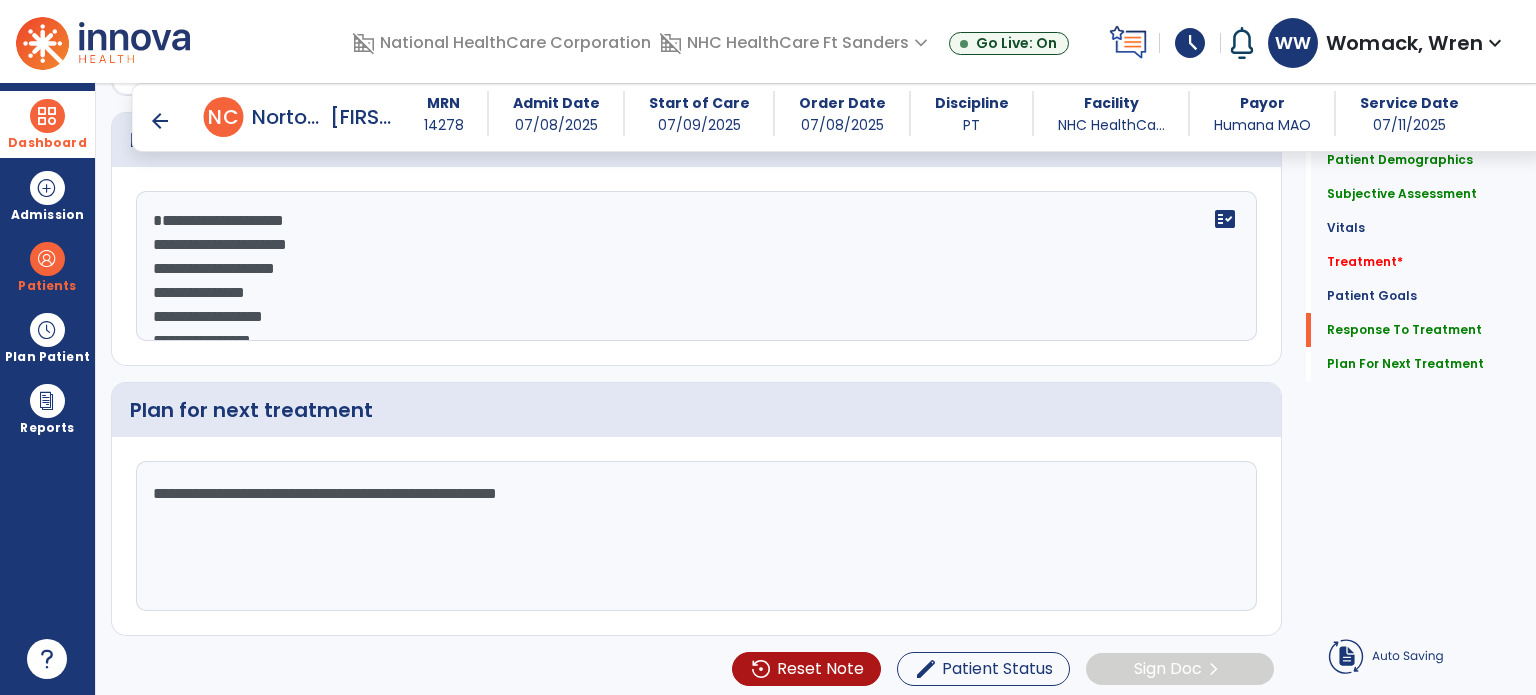 scroll, scrollTop: 27, scrollLeft: 0, axis: vertical 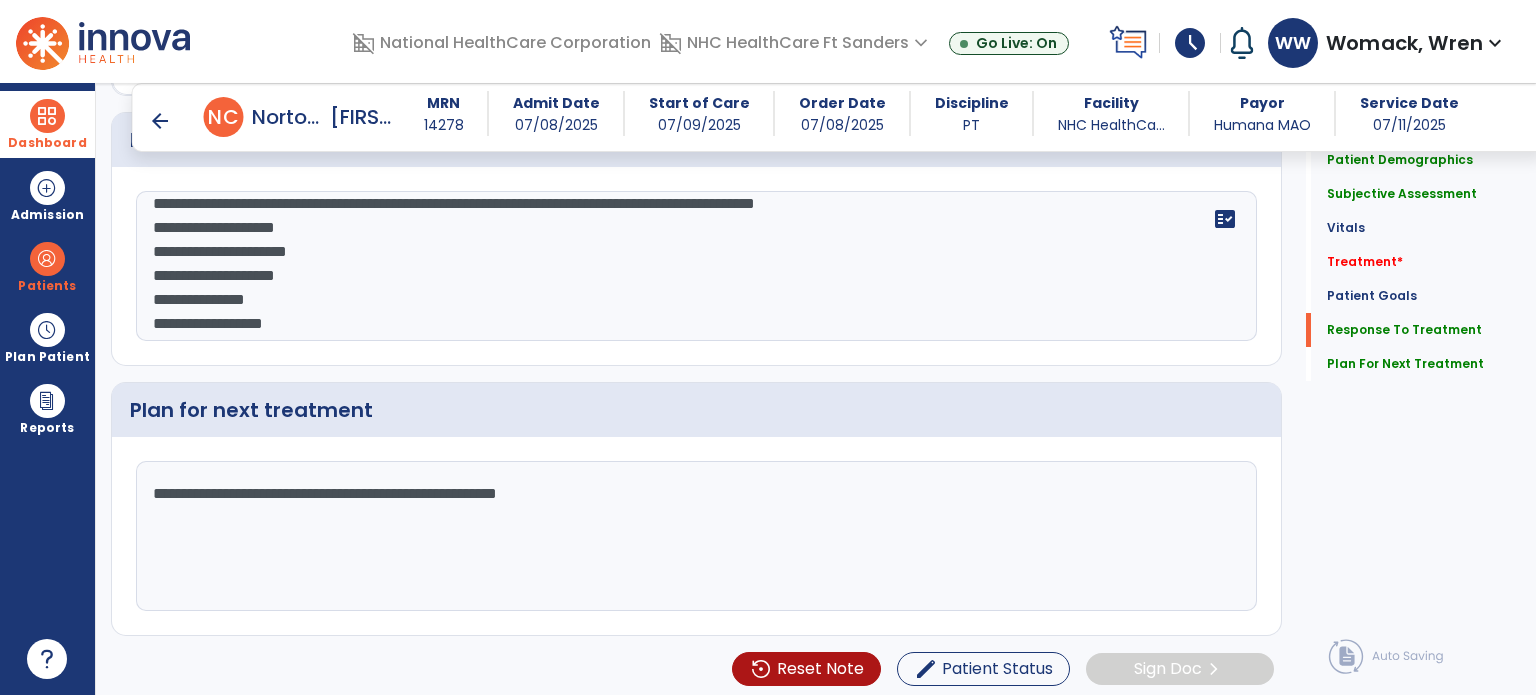 click on "**********" 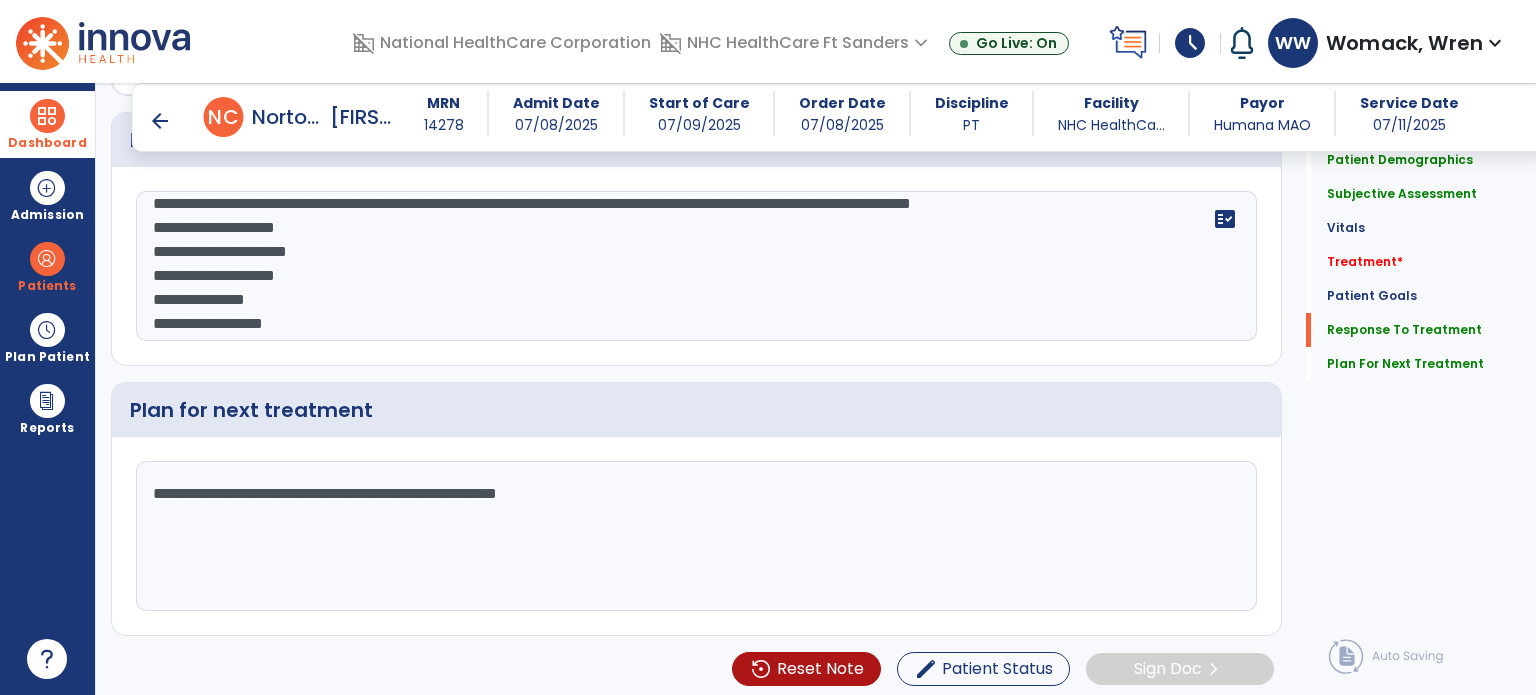 scroll, scrollTop: 44, scrollLeft: 0, axis: vertical 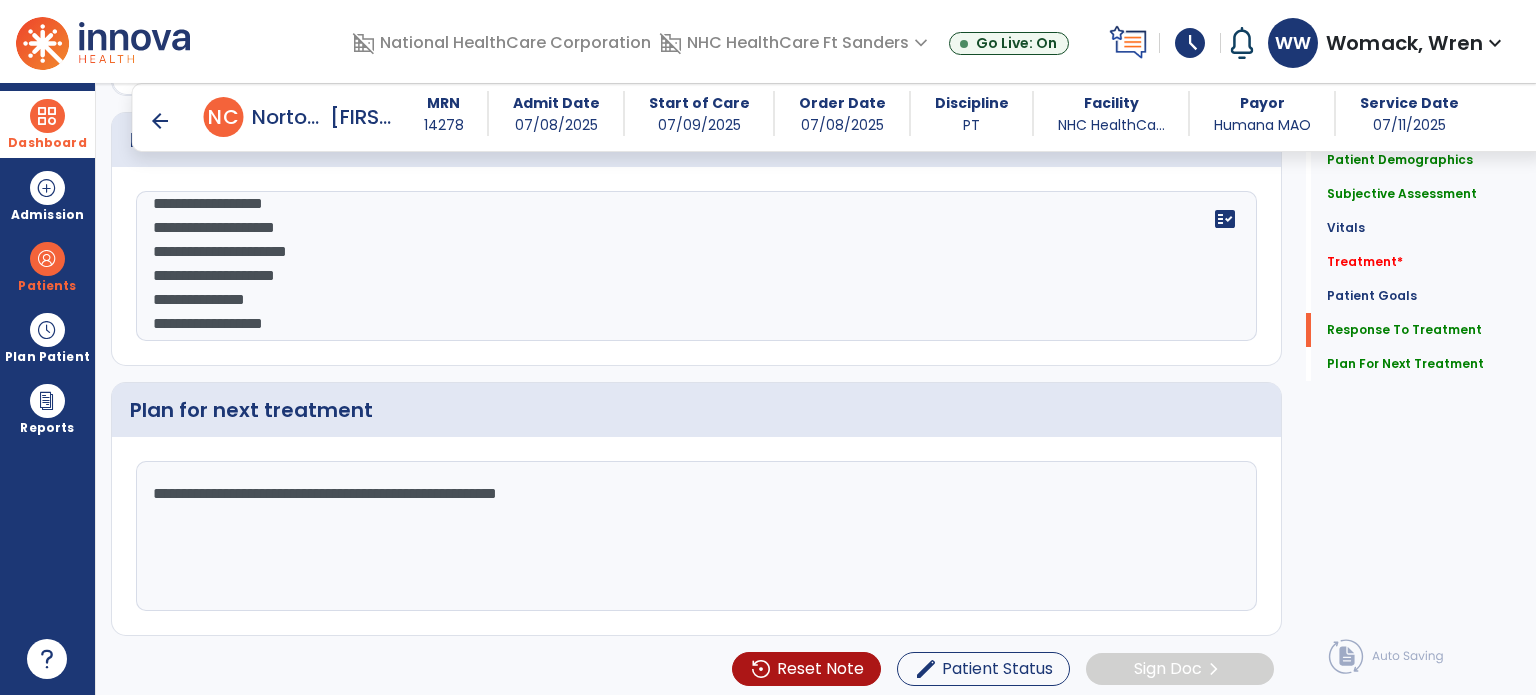 type on "**********" 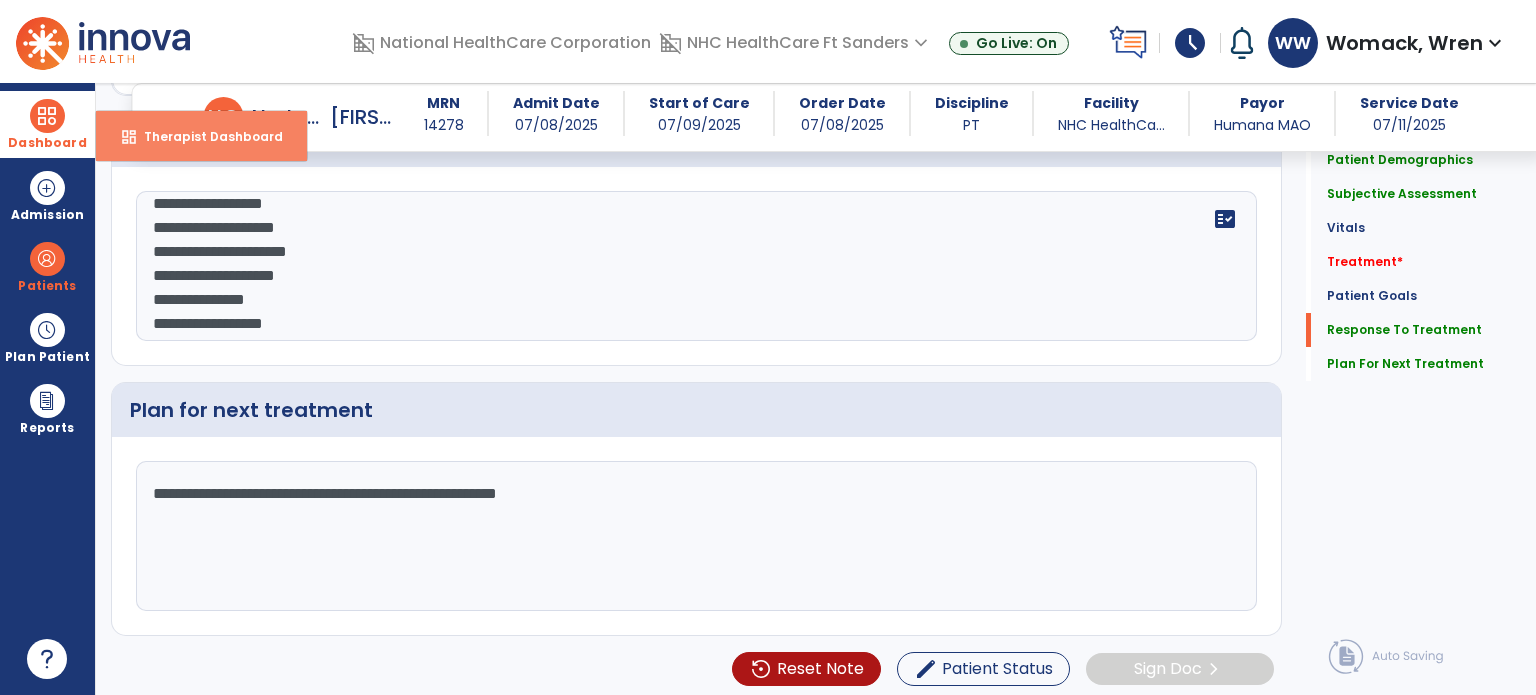 click on "Therapist Dashboard" at bounding box center (205, 136) 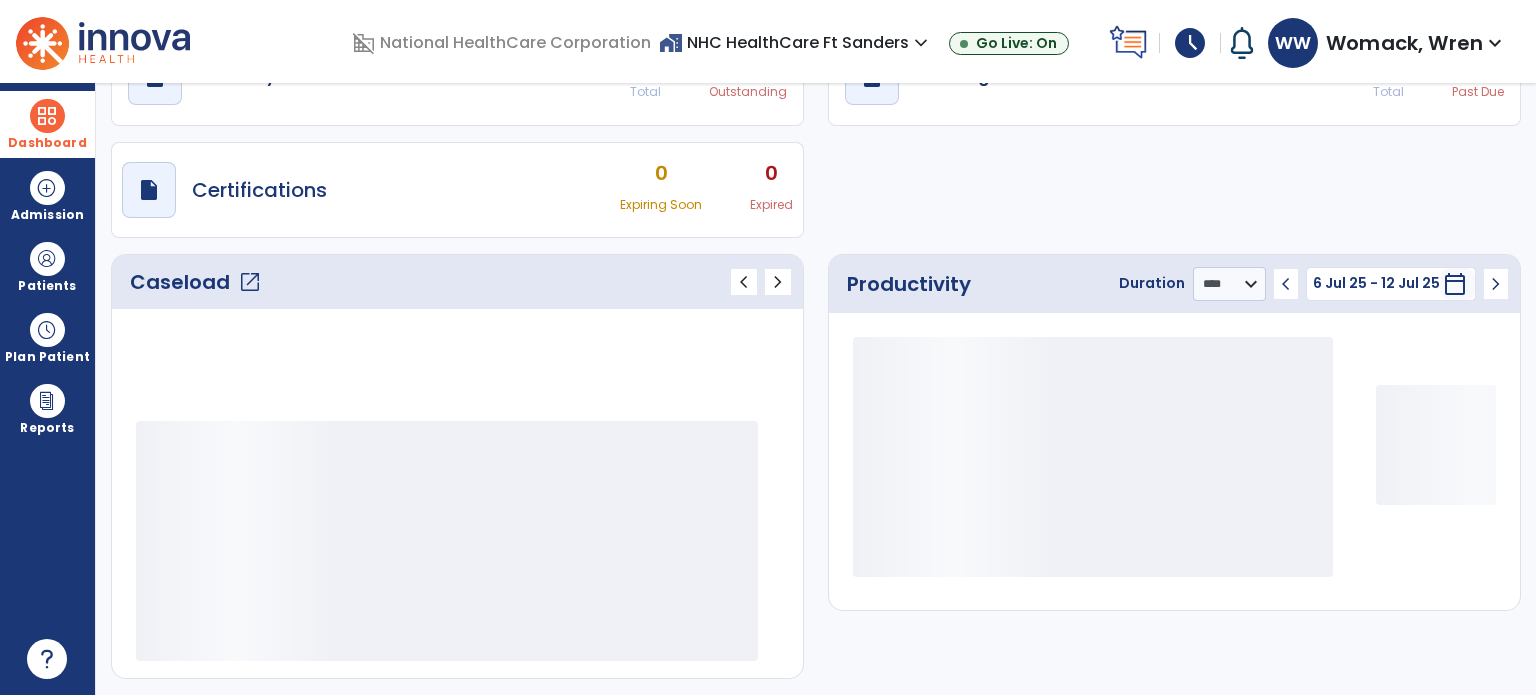 scroll, scrollTop: 109, scrollLeft: 0, axis: vertical 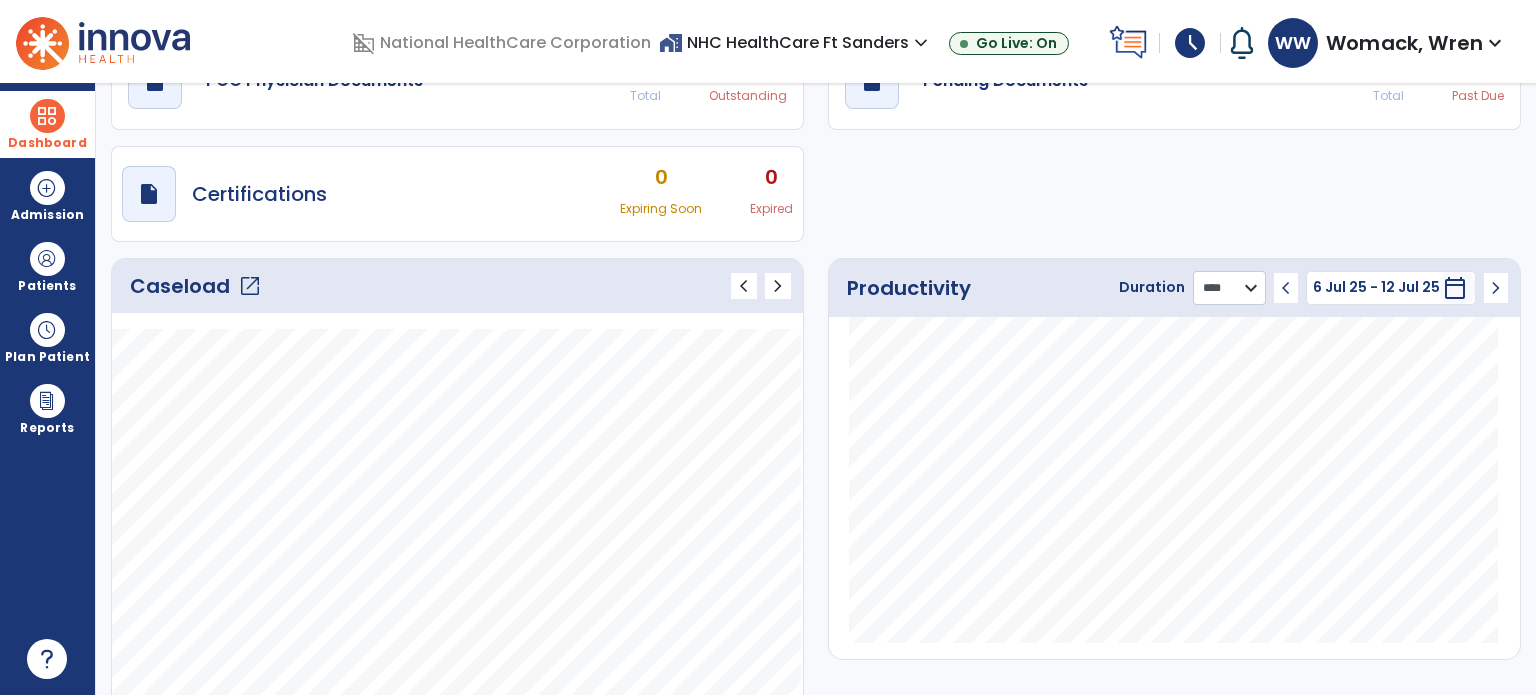 click on "******** **** ***" 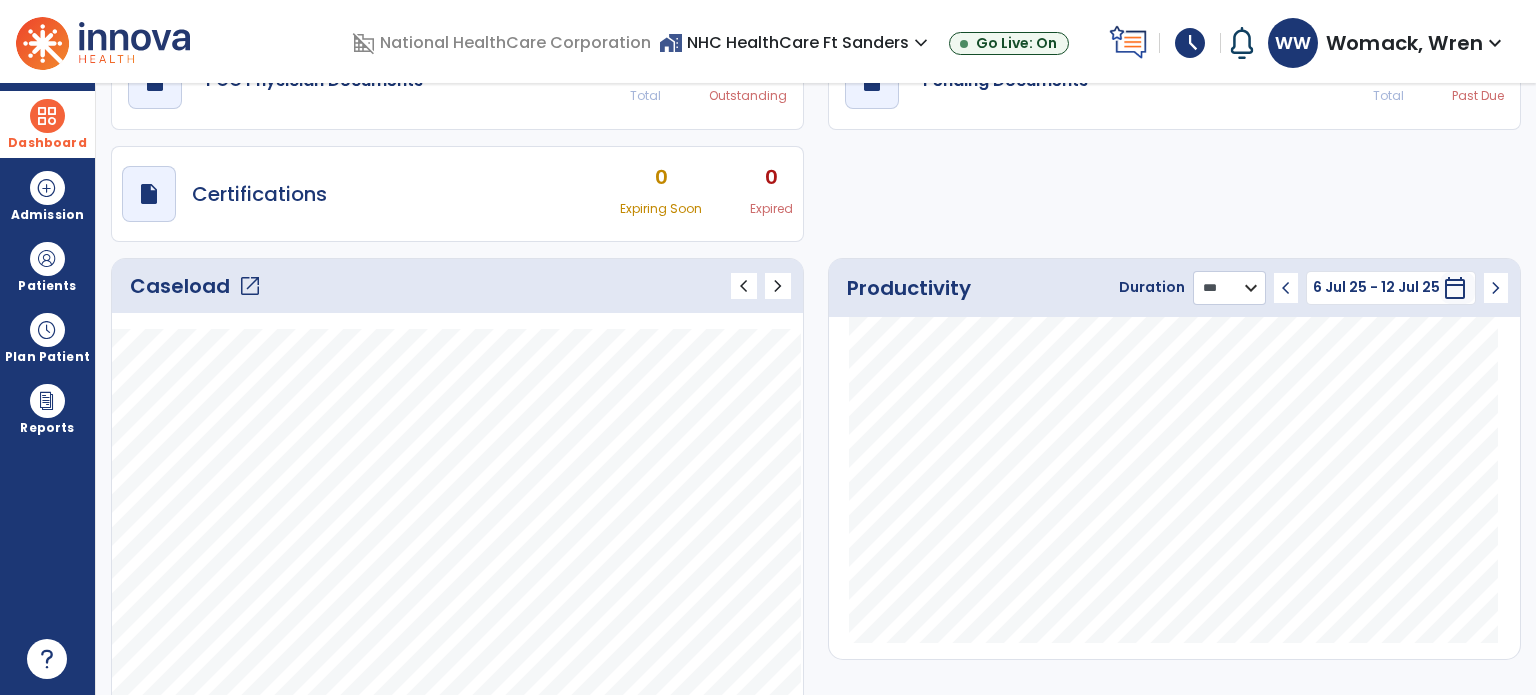 click on "******** **** ***" 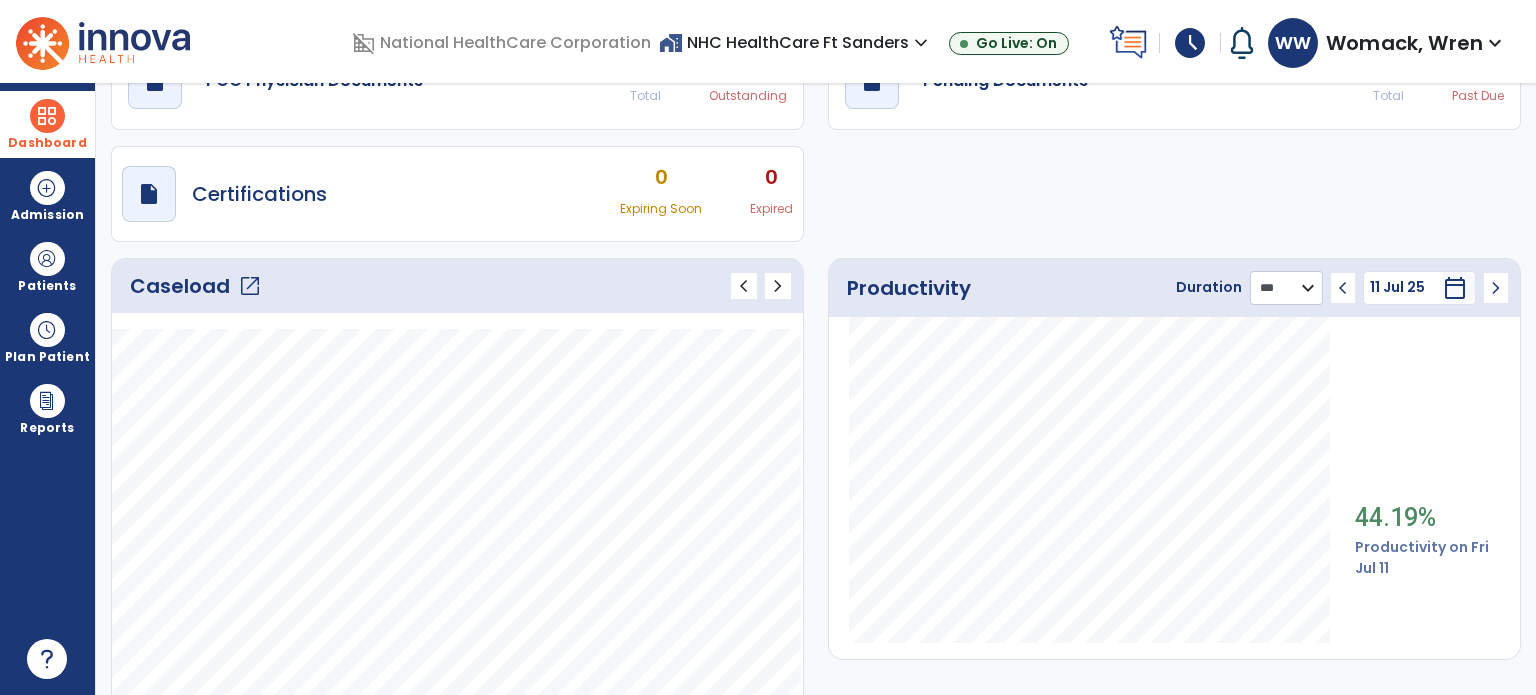scroll, scrollTop: 0, scrollLeft: 0, axis: both 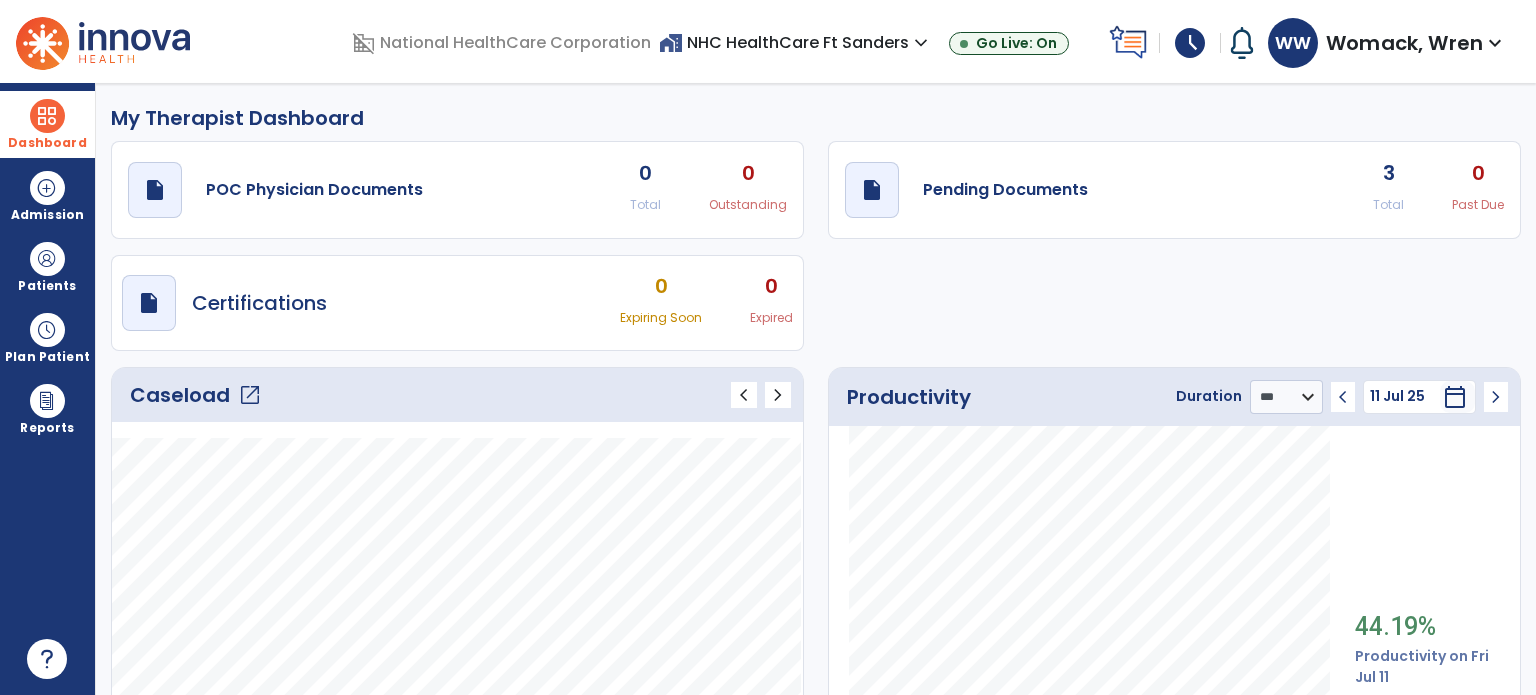 click on "3" 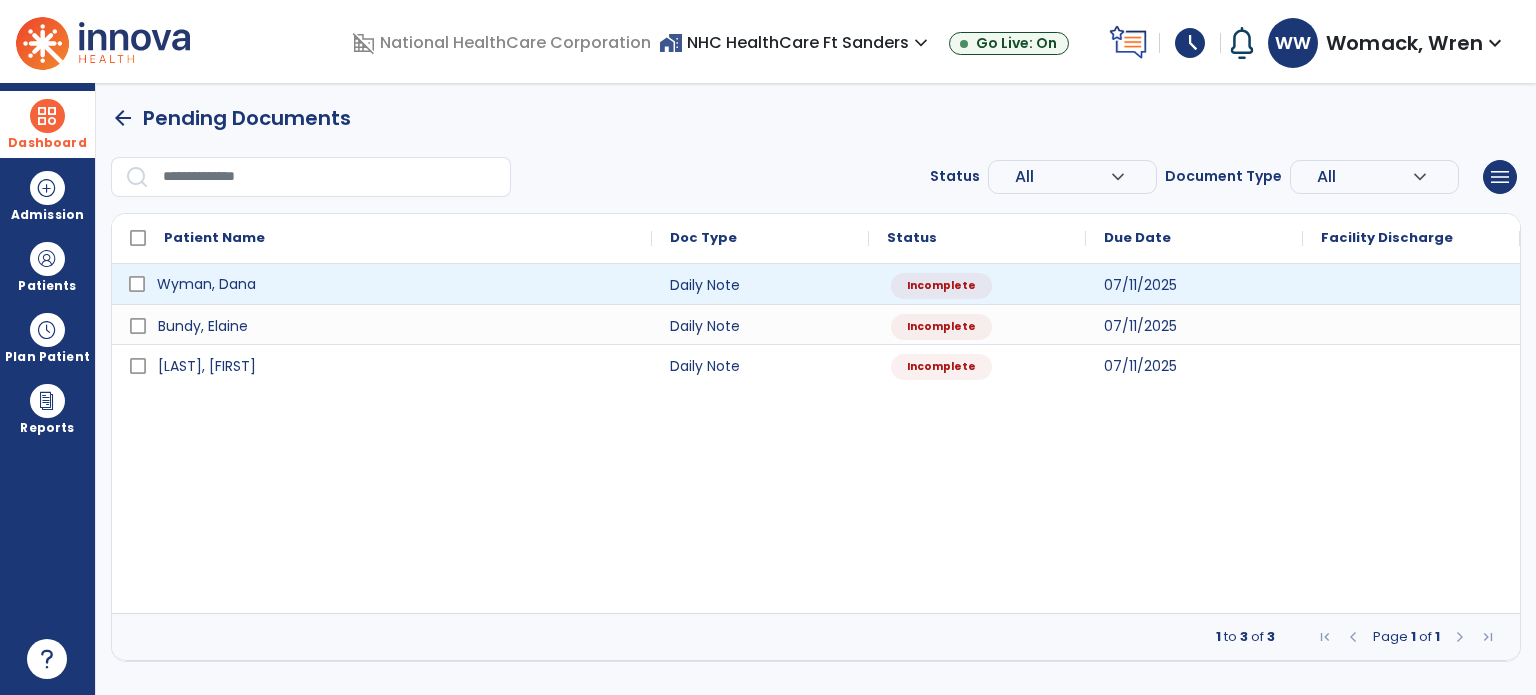 click on "Wyman, Dana" at bounding box center (206, 284) 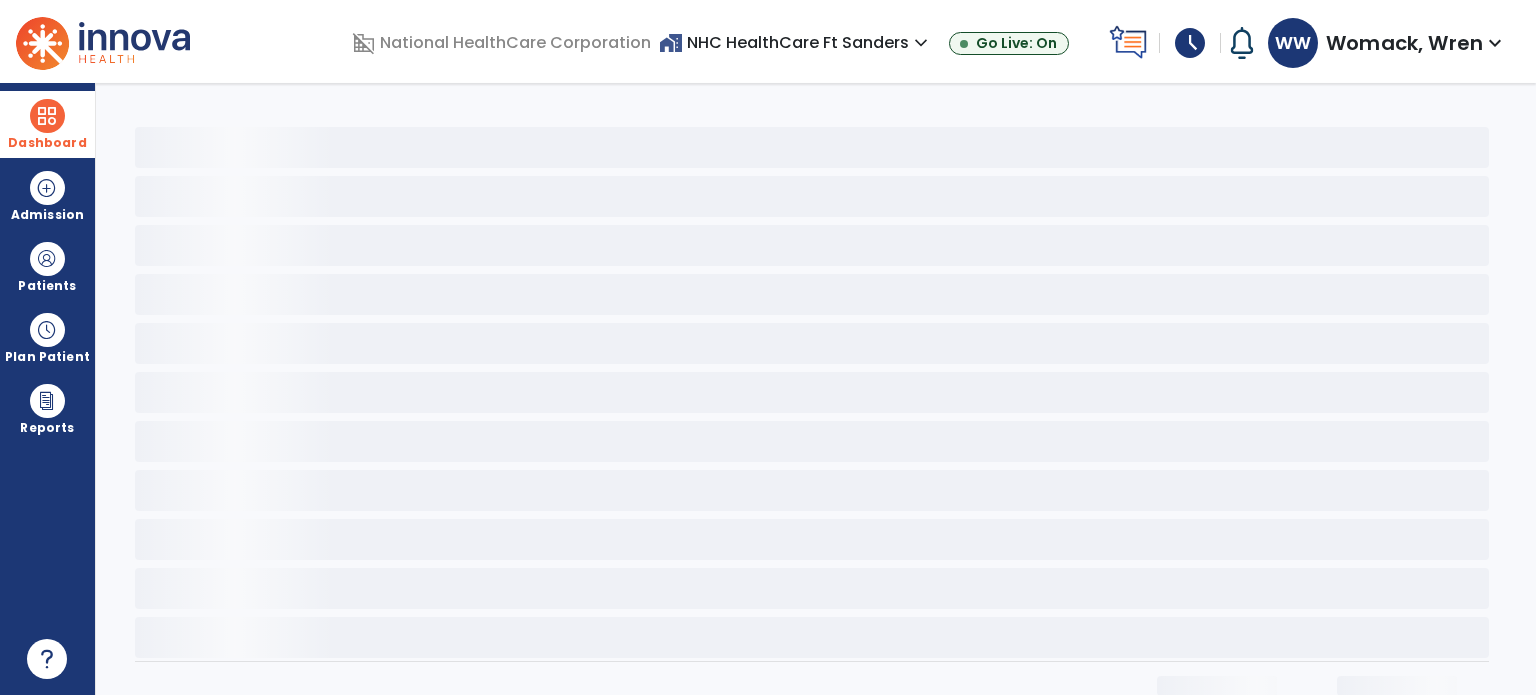 select on "*" 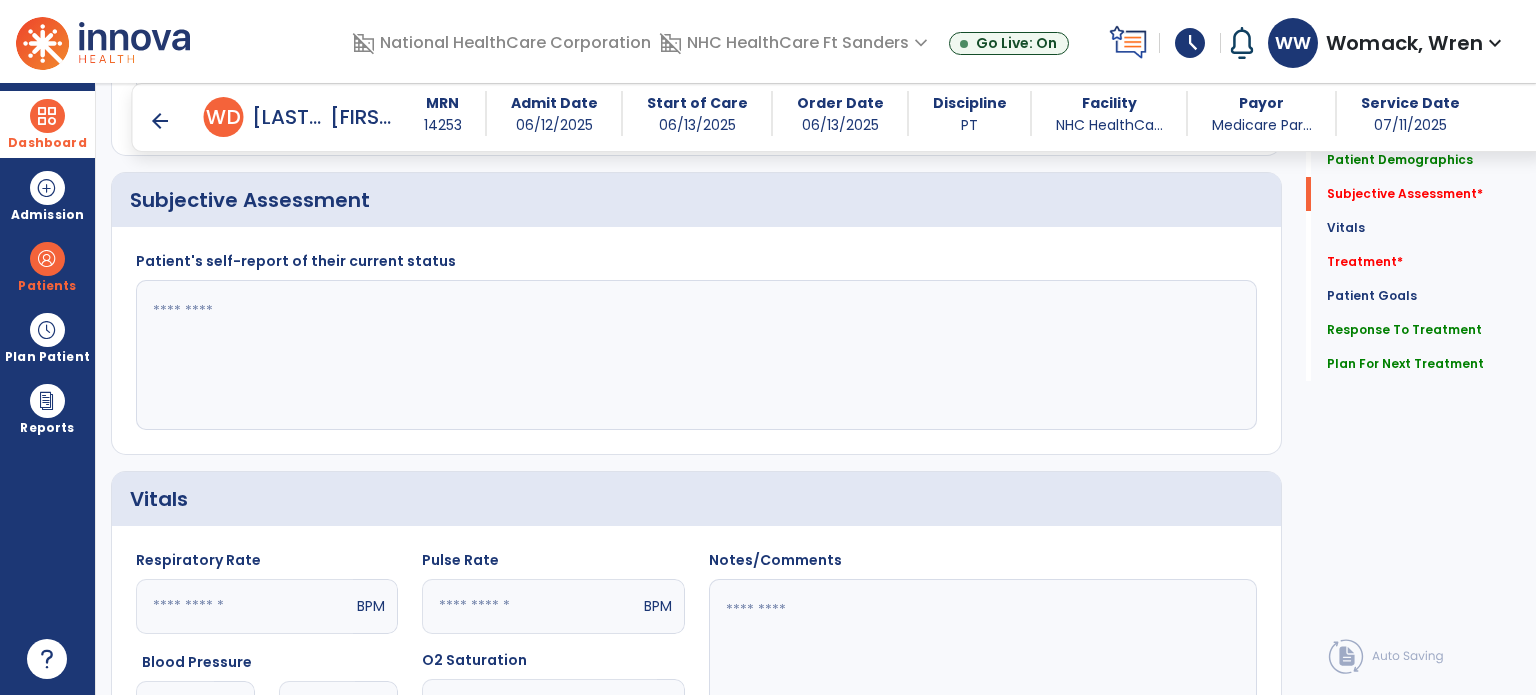 scroll, scrollTop: 676, scrollLeft: 0, axis: vertical 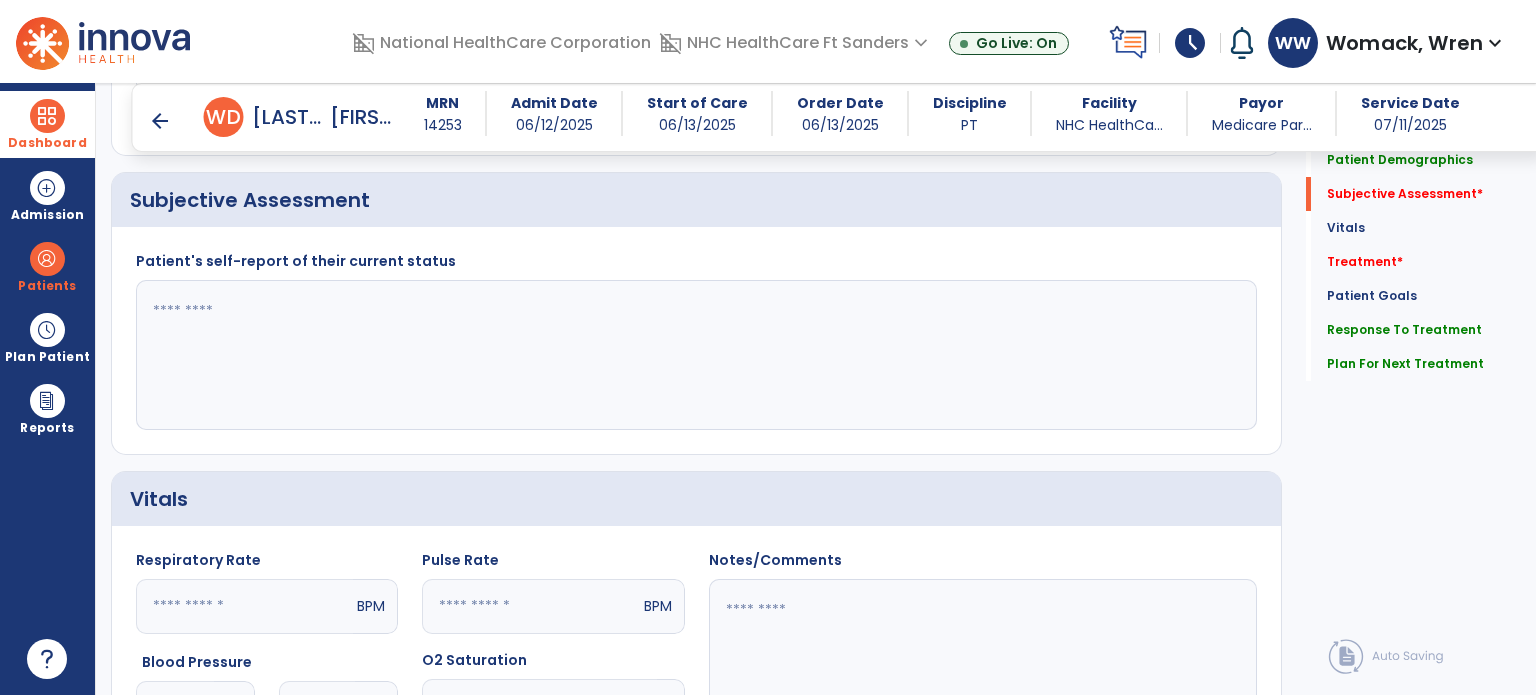 click 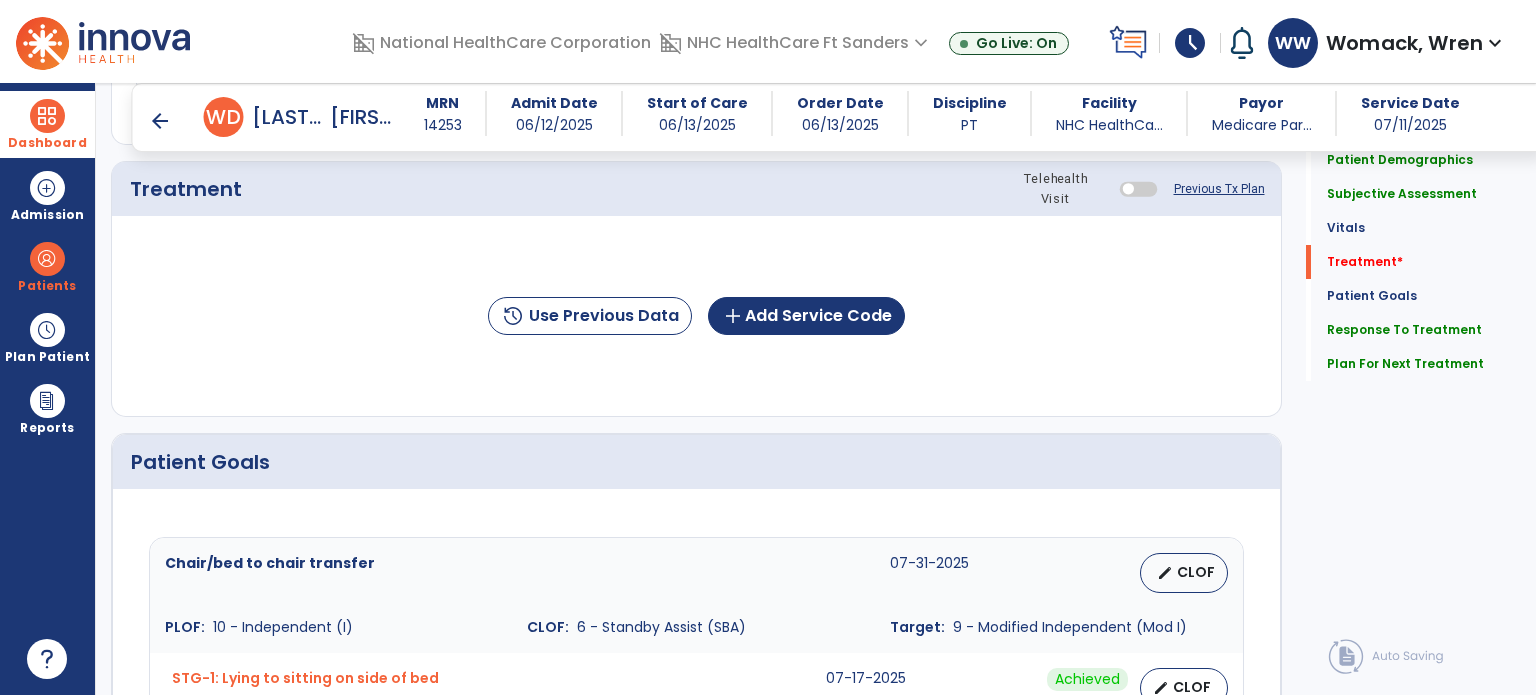 scroll, scrollTop: 1364, scrollLeft: 0, axis: vertical 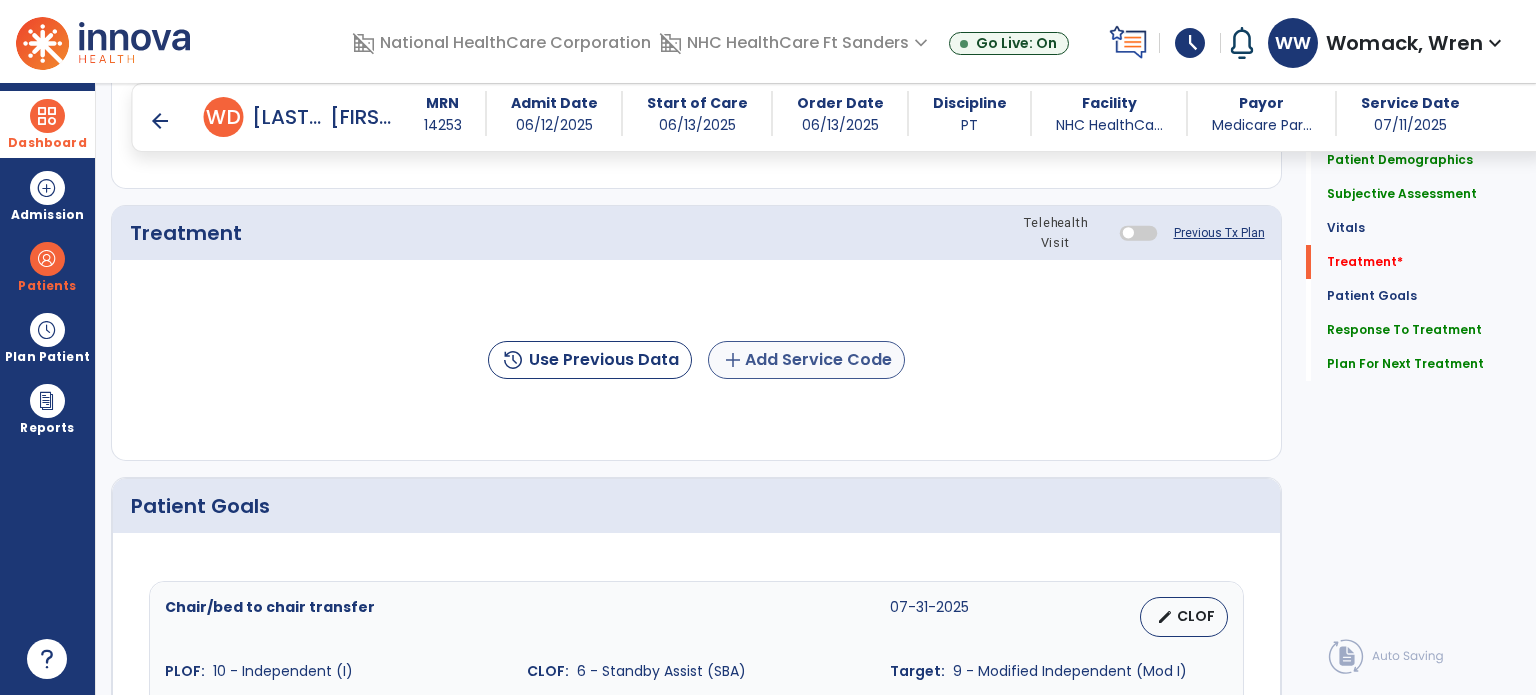 type on "**********" 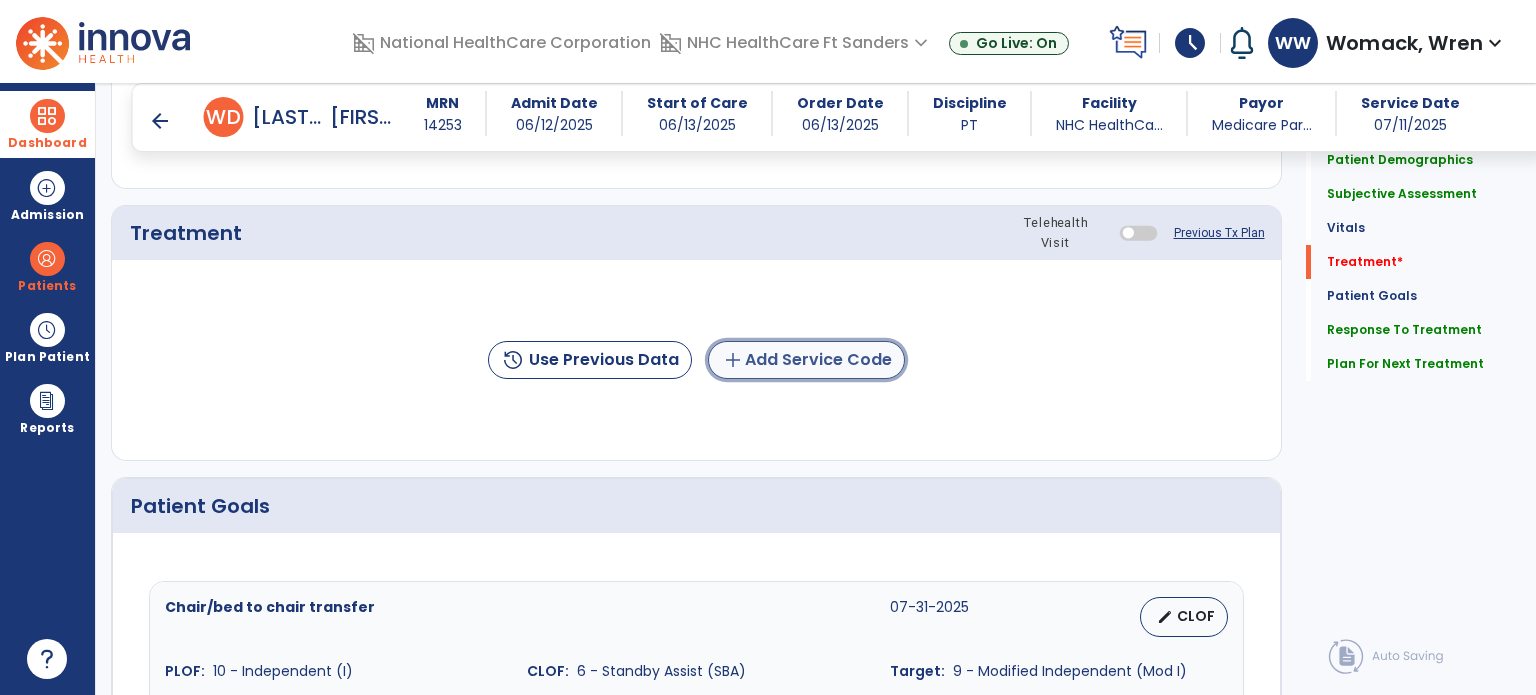 click on "add  Add Service Code" 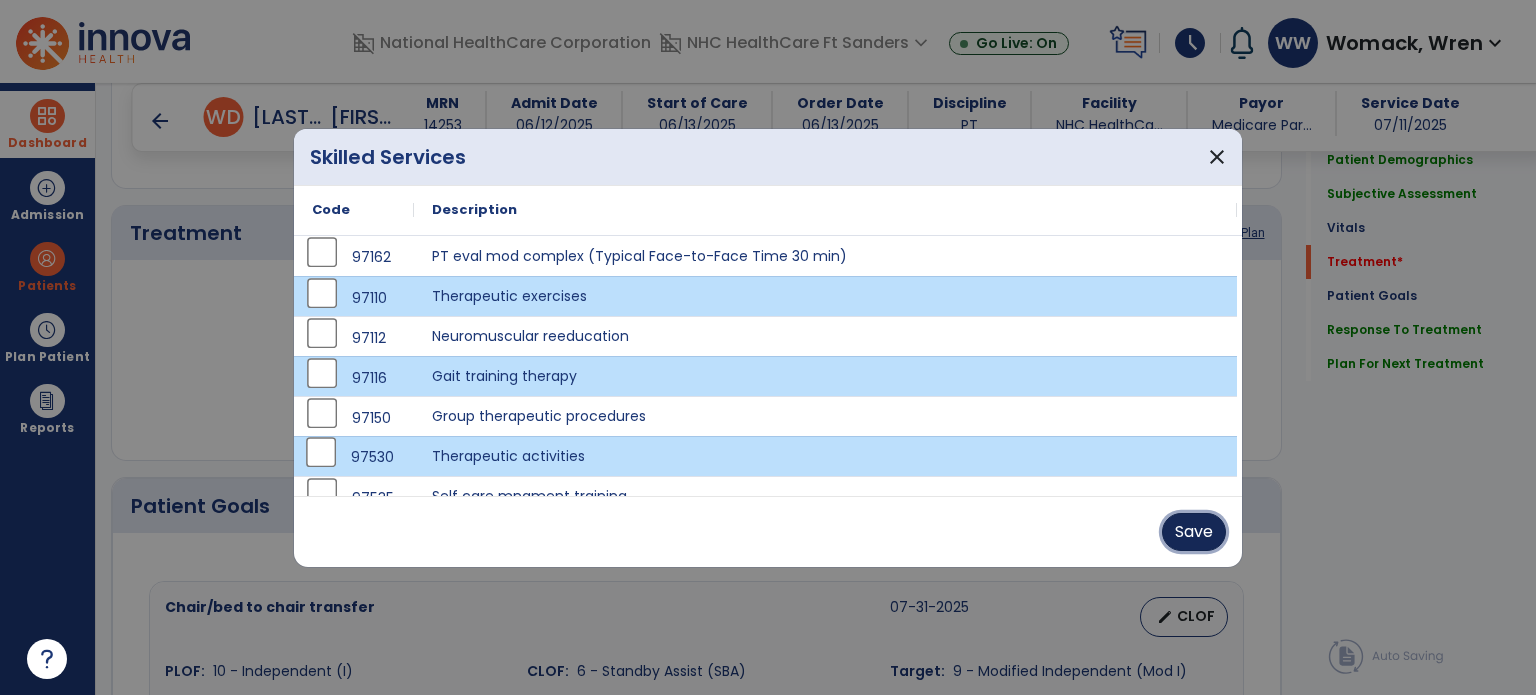 click on "Save" at bounding box center [1194, 532] 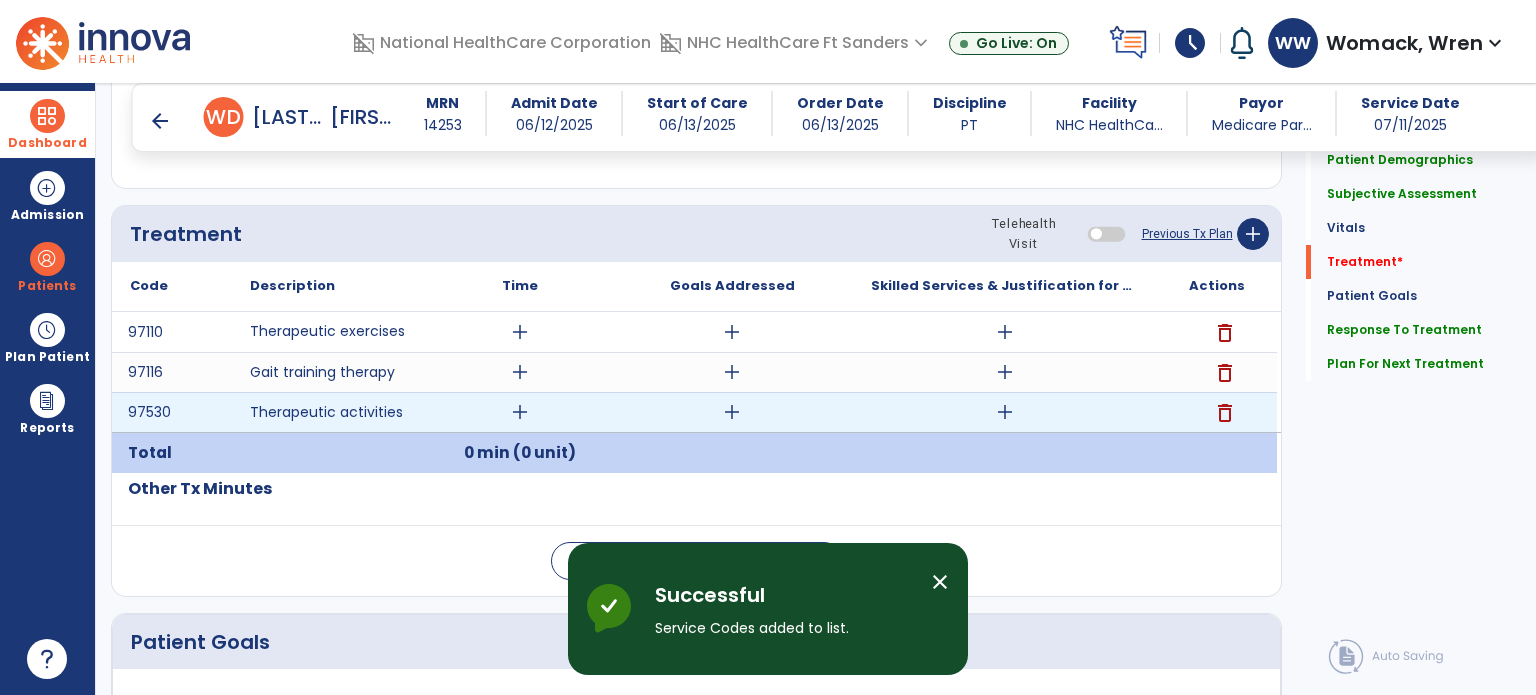click on "add" at bounding box center (732, 412) 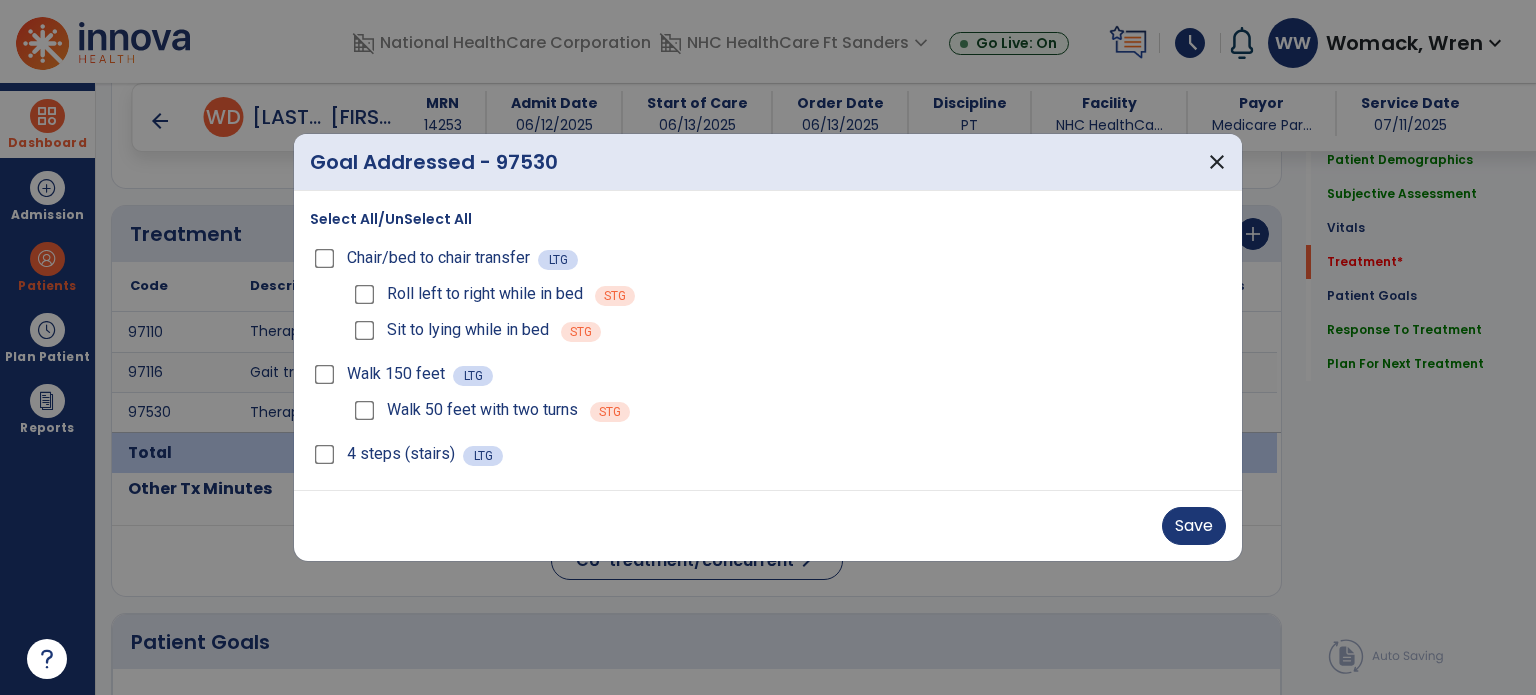 click on "Save" at bounding box center (768, 525) 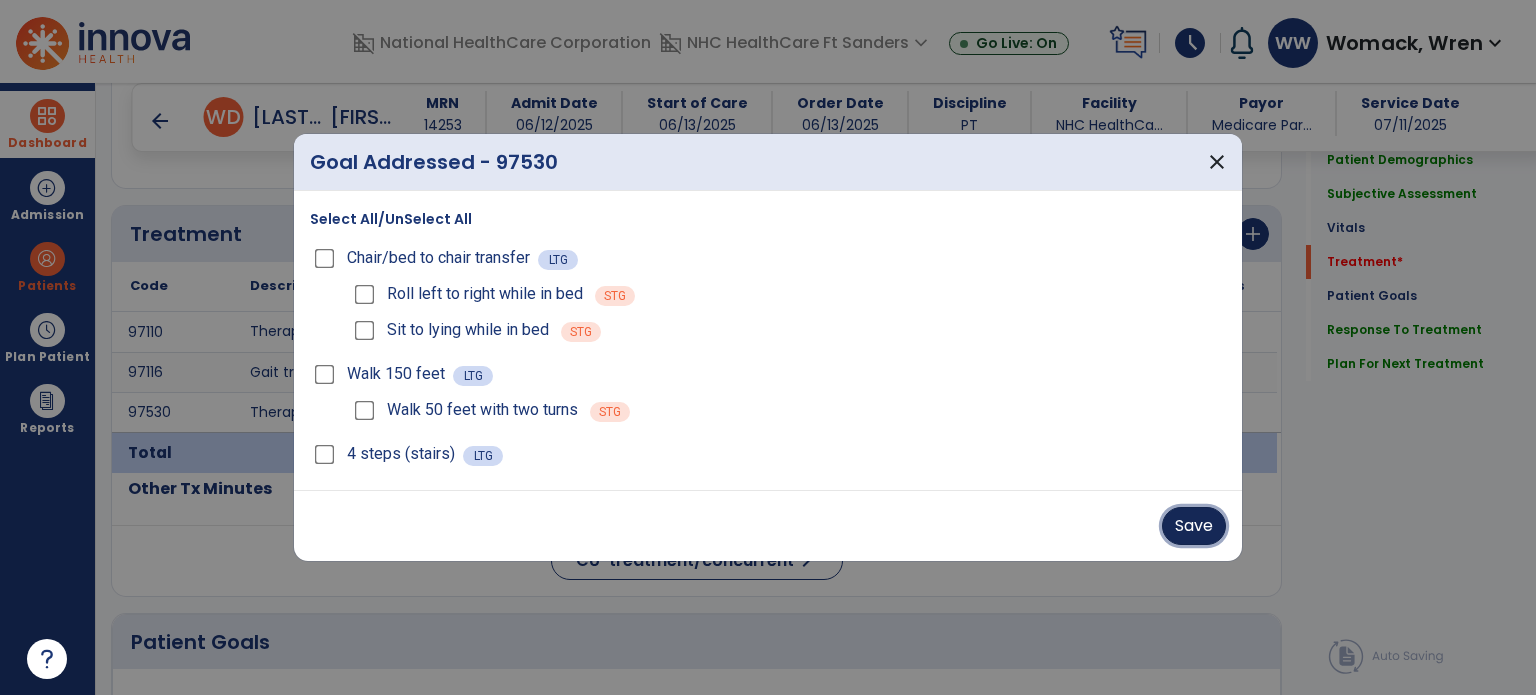 click on "Save" at bounding box center (1194, 526) 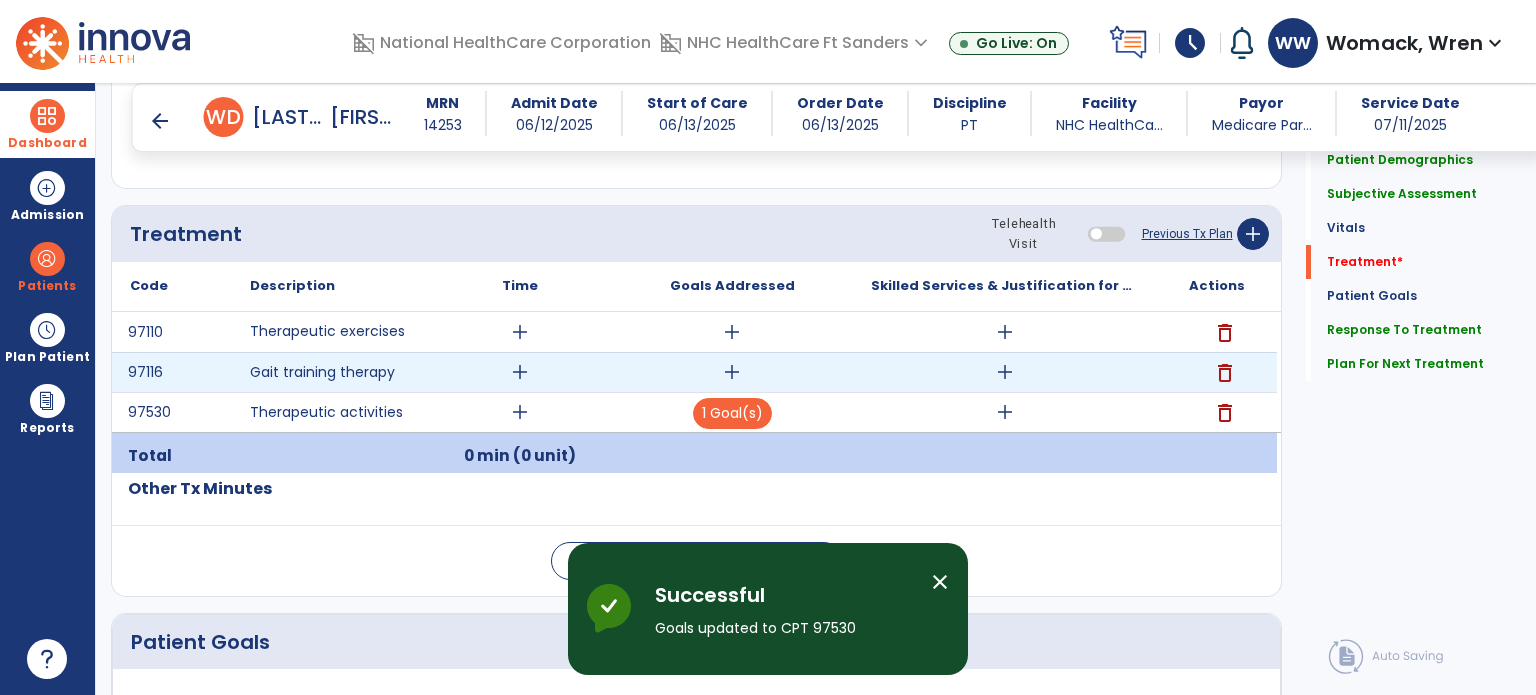 click on "add" at bounding box center (732, 372) 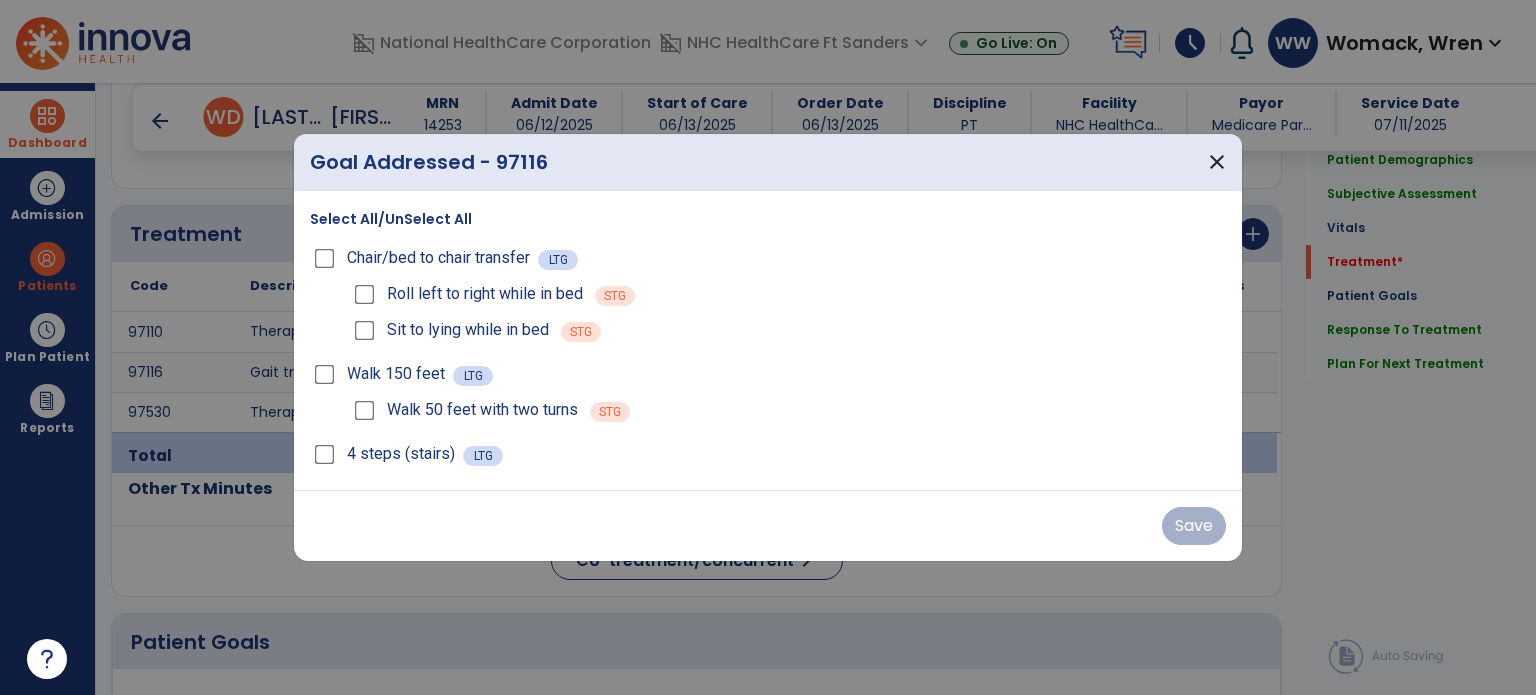 click on "Walk 150 feet" at bounding box center (381, 374) 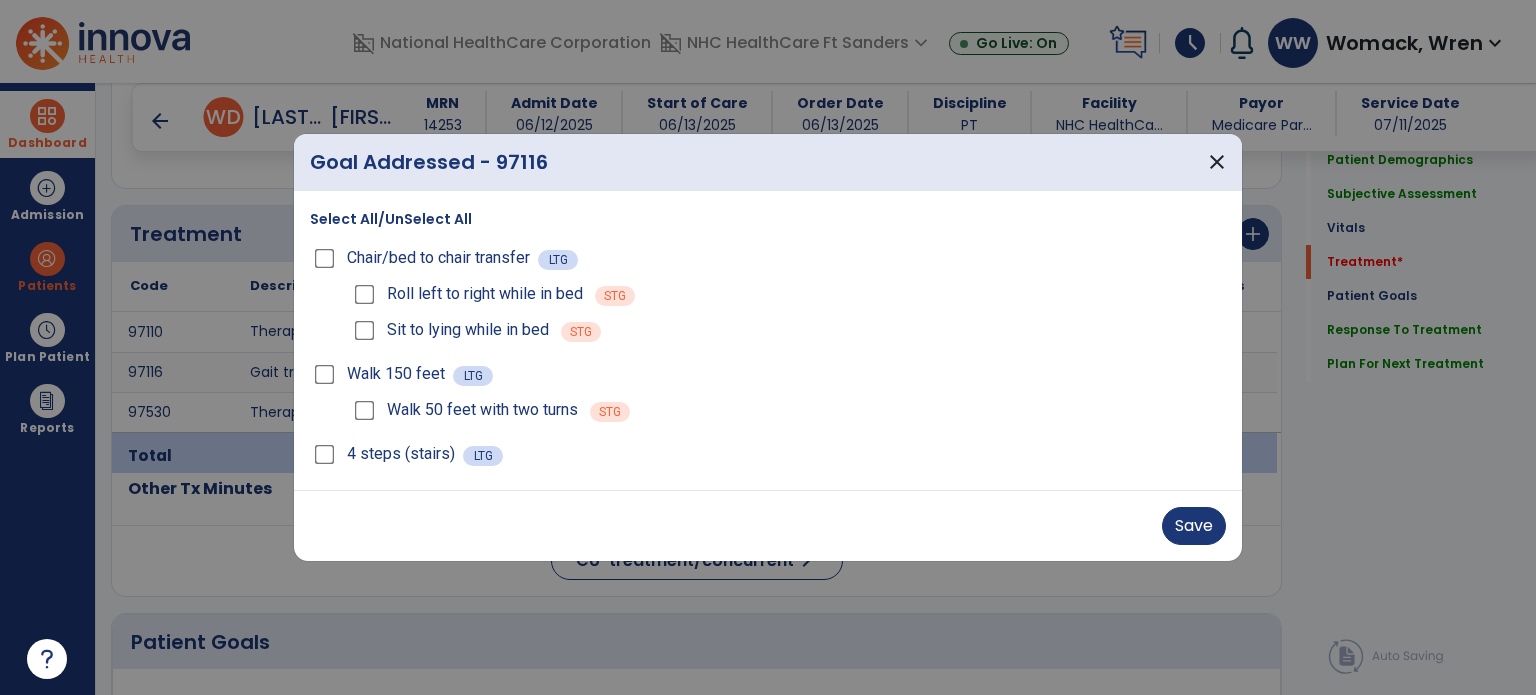 click on "Walk 50 feet with two turns" at bounding box center [464, 410] 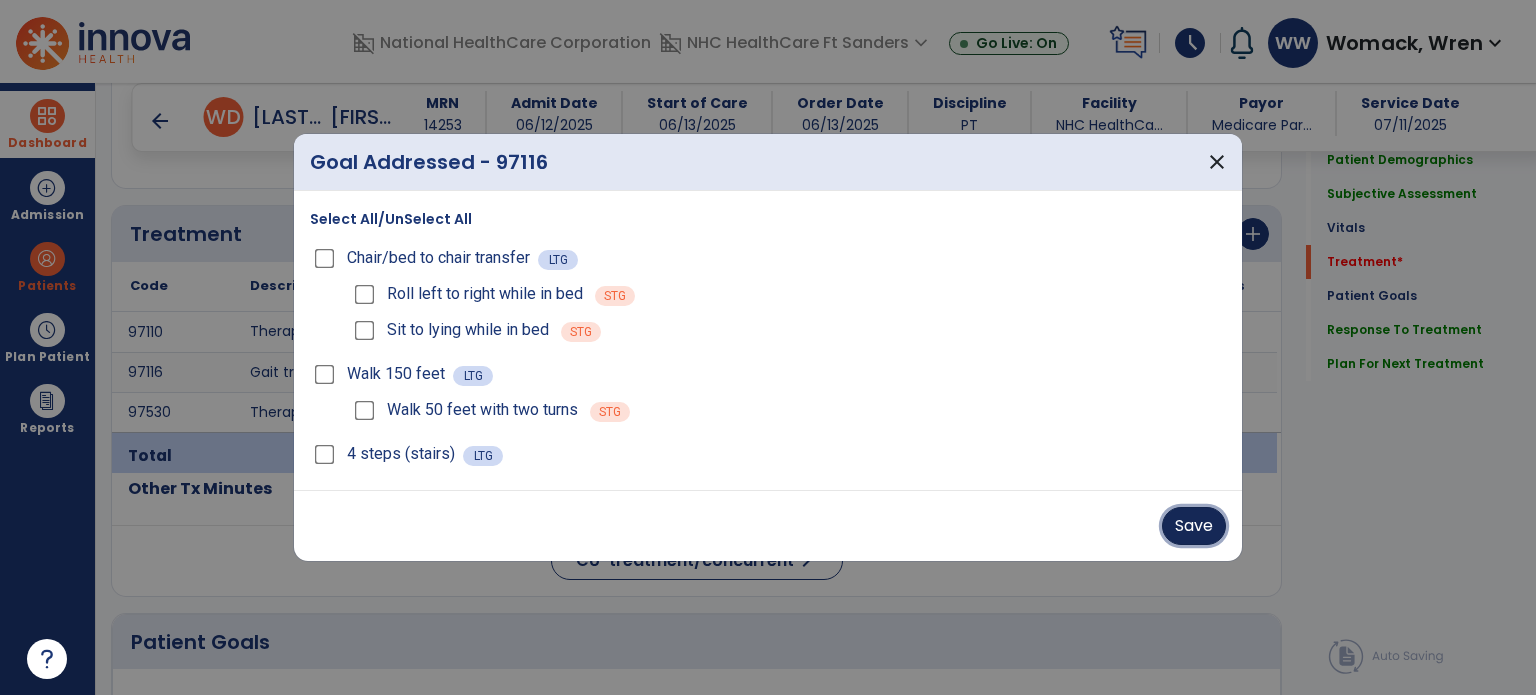 click on "Save" at bounding box center (1194, 526) 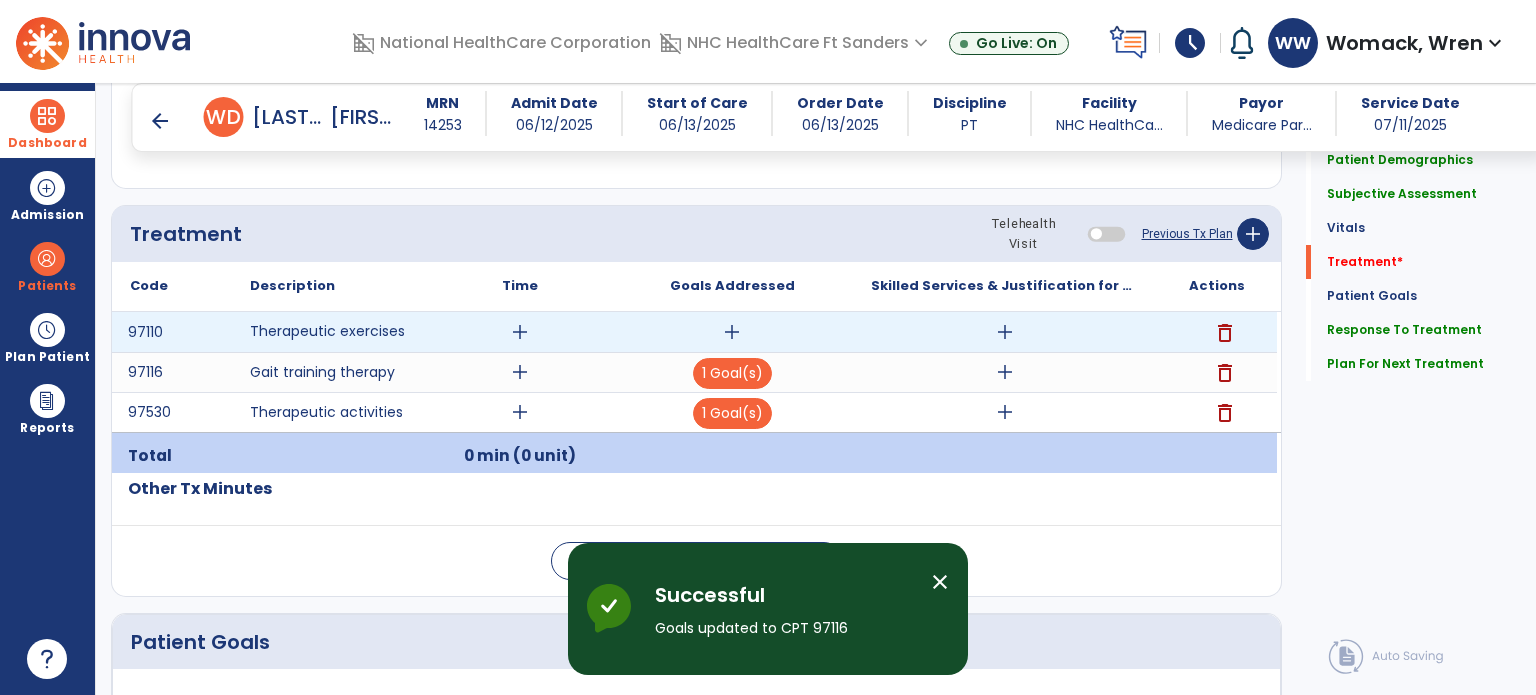 click on "add" at bounding box center (732, 332) 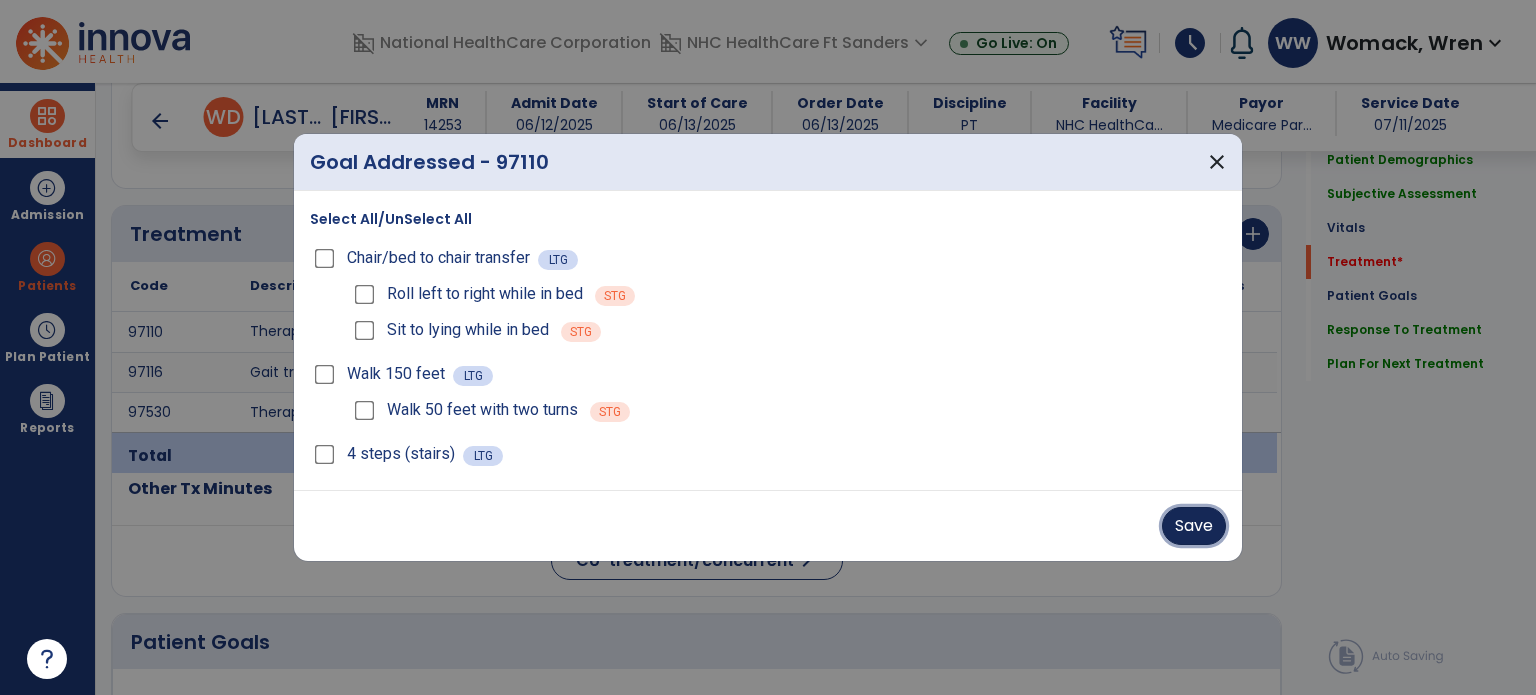 click on "Save" at bounding box center (1194, 526) 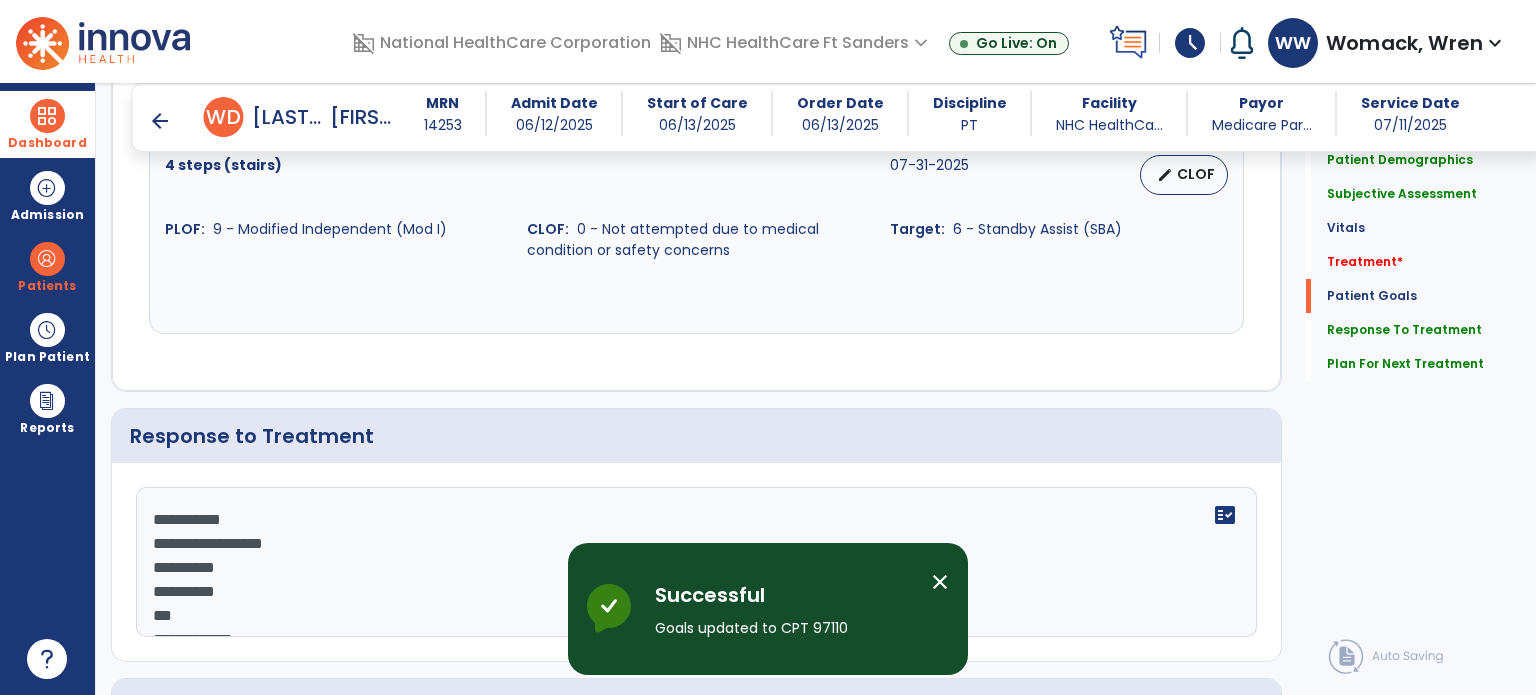 scroll, scrollTop: 2768, scrollLeft: 0, axis: vertical 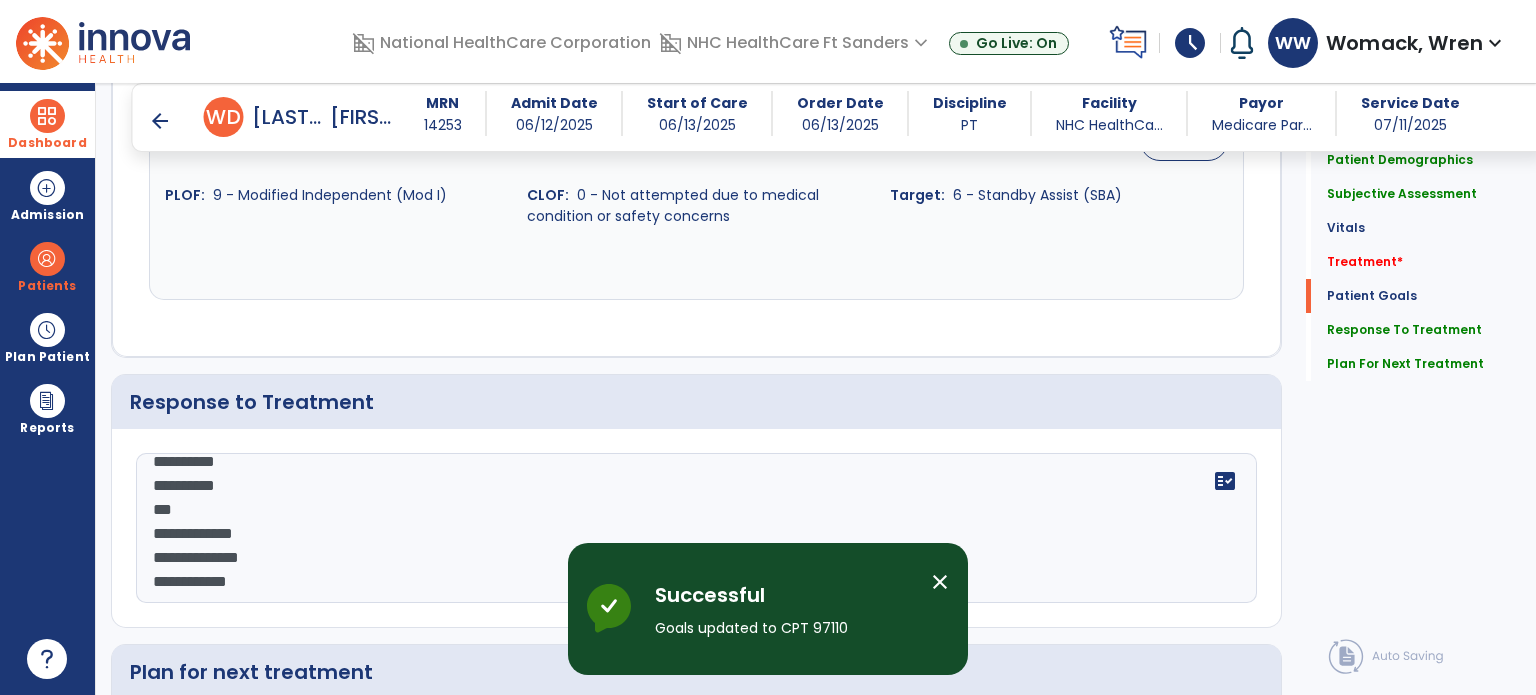 click on "**********" 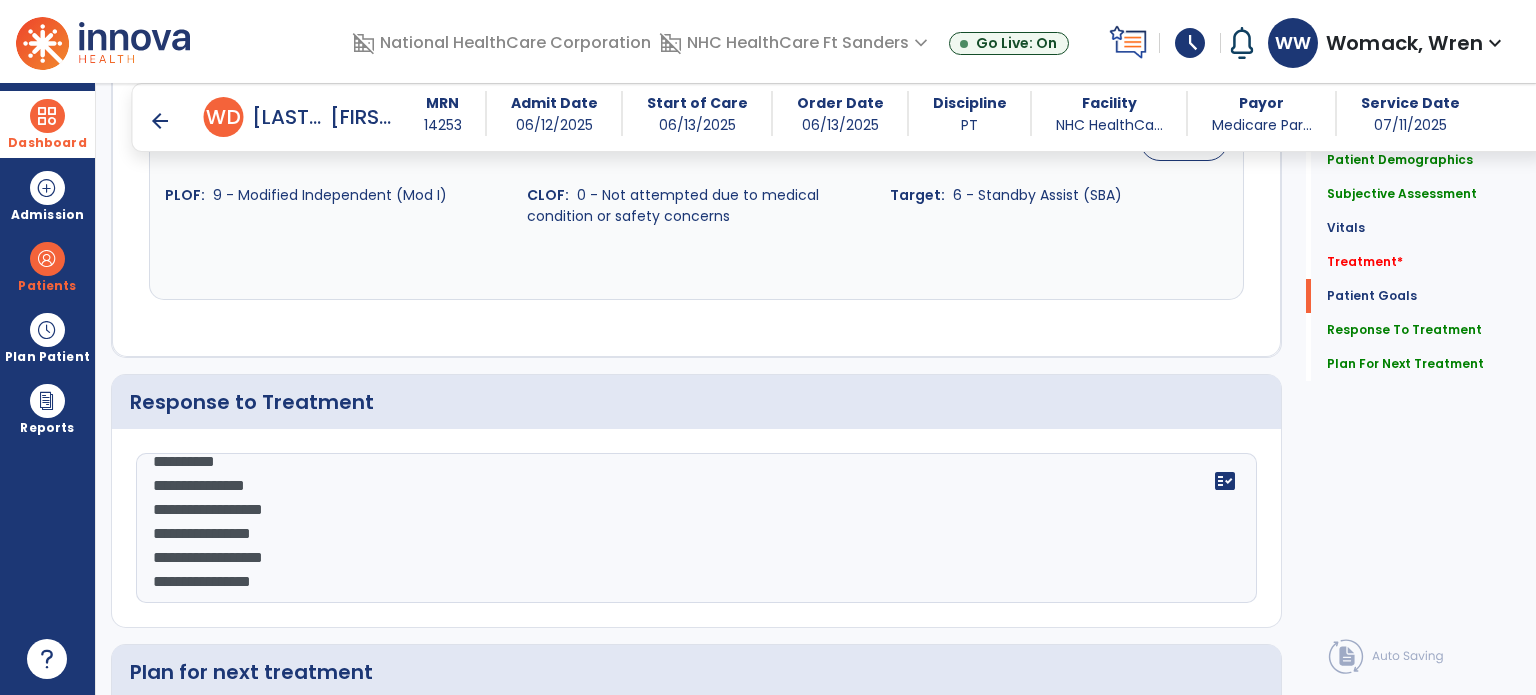 scroll, scrollTop: 44, scrollLeft: 0, axis: vertical 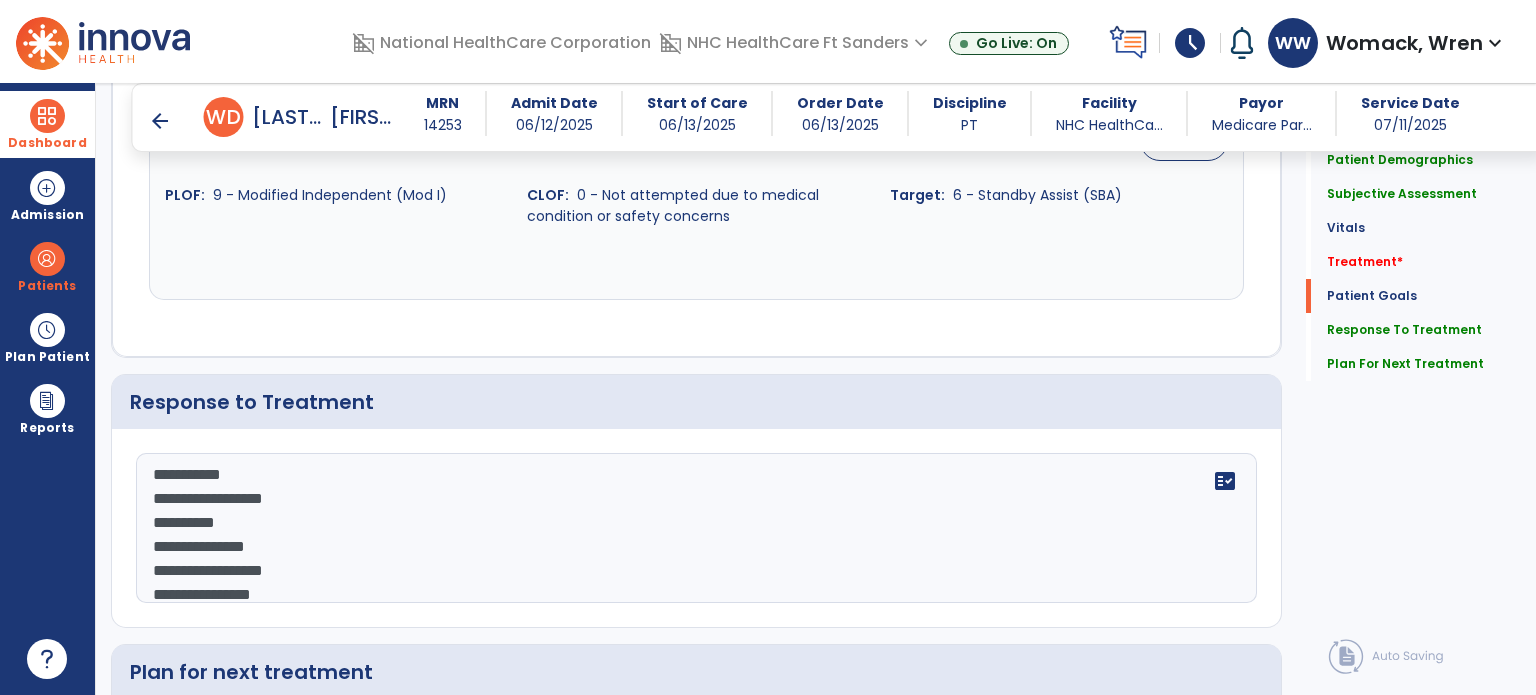 click on "**********" 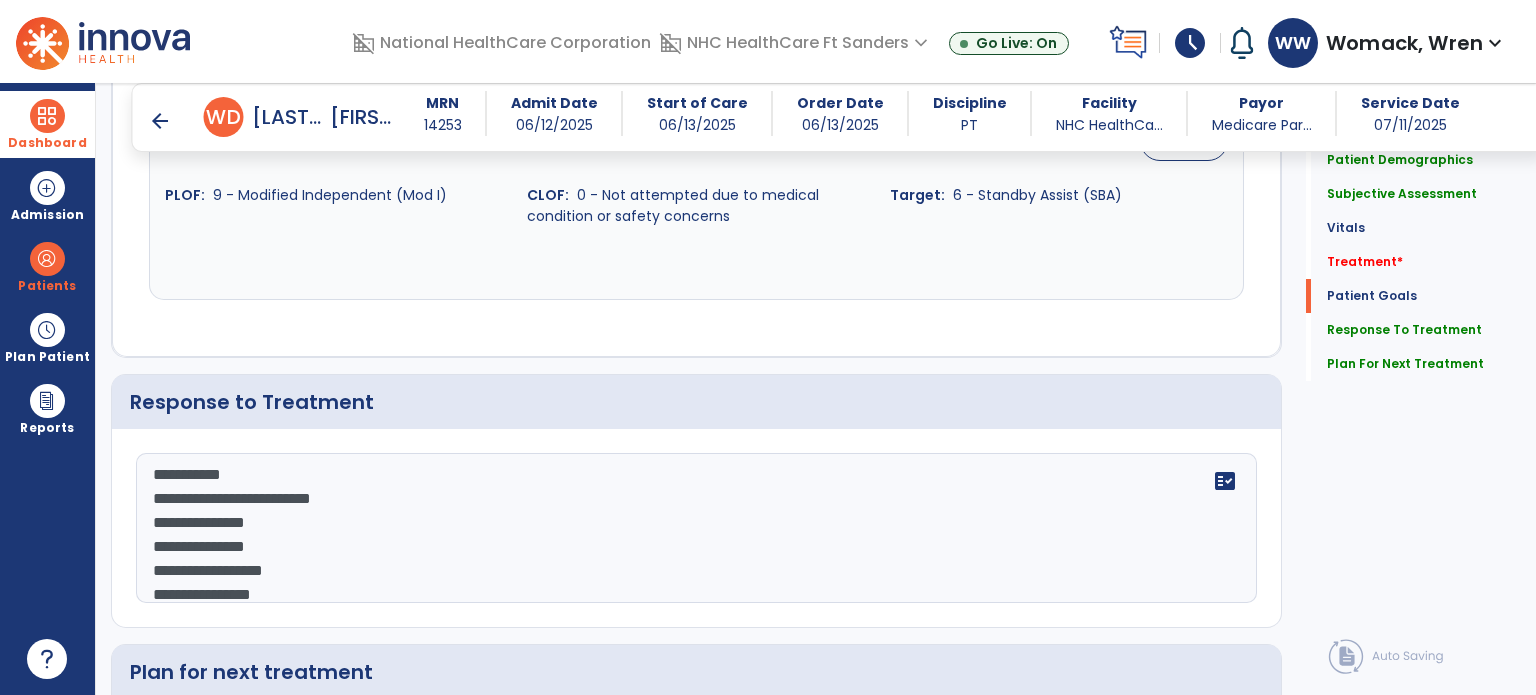 click on "**********" 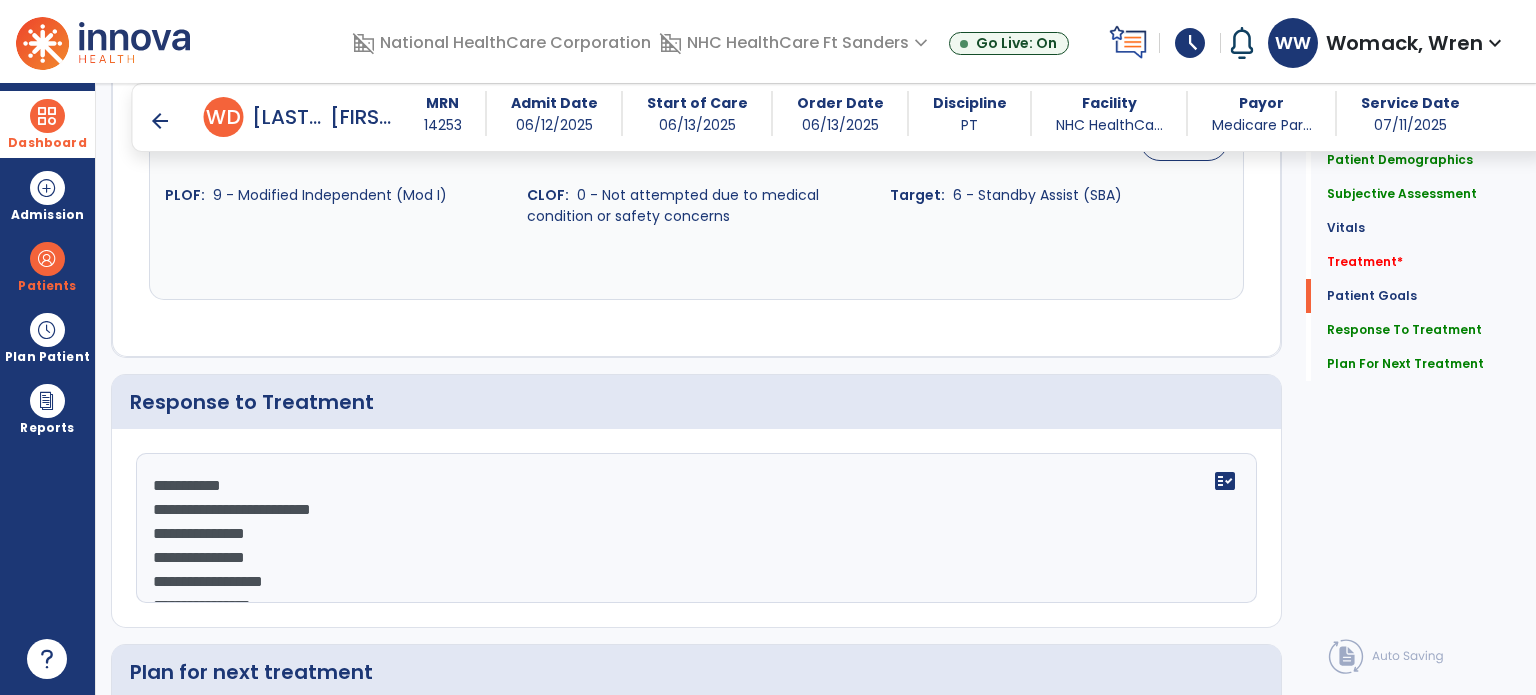 scroll, scrollTop: 0, scrollLeft: 0, axis: both 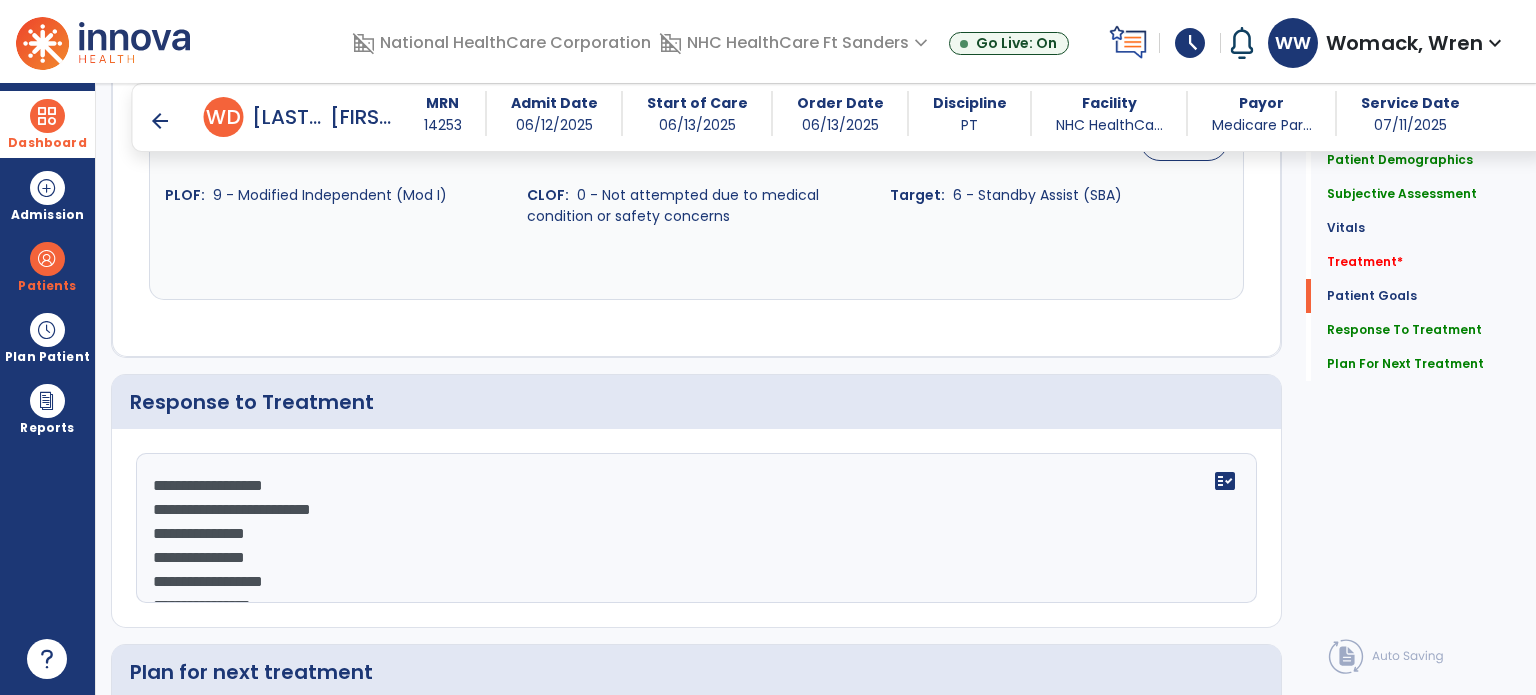 click on "**********" 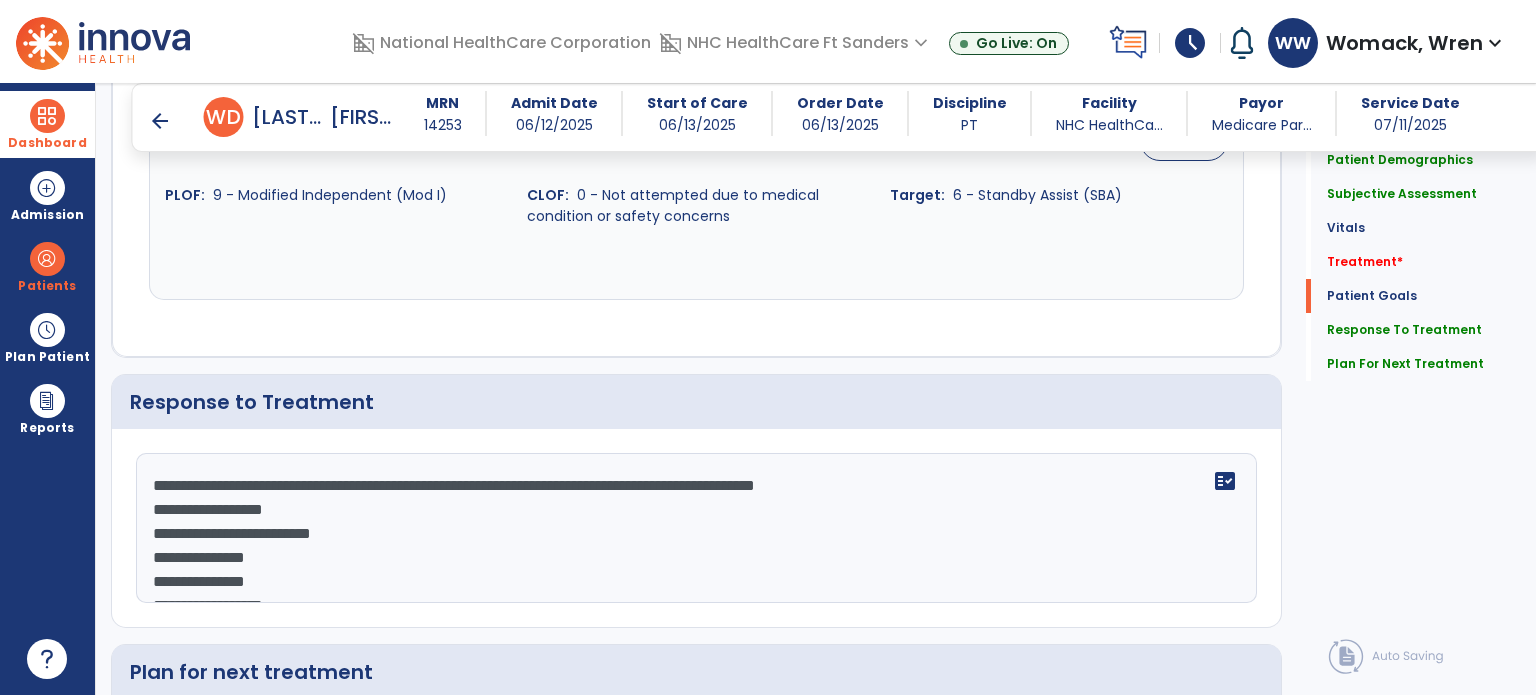 click on "**********" 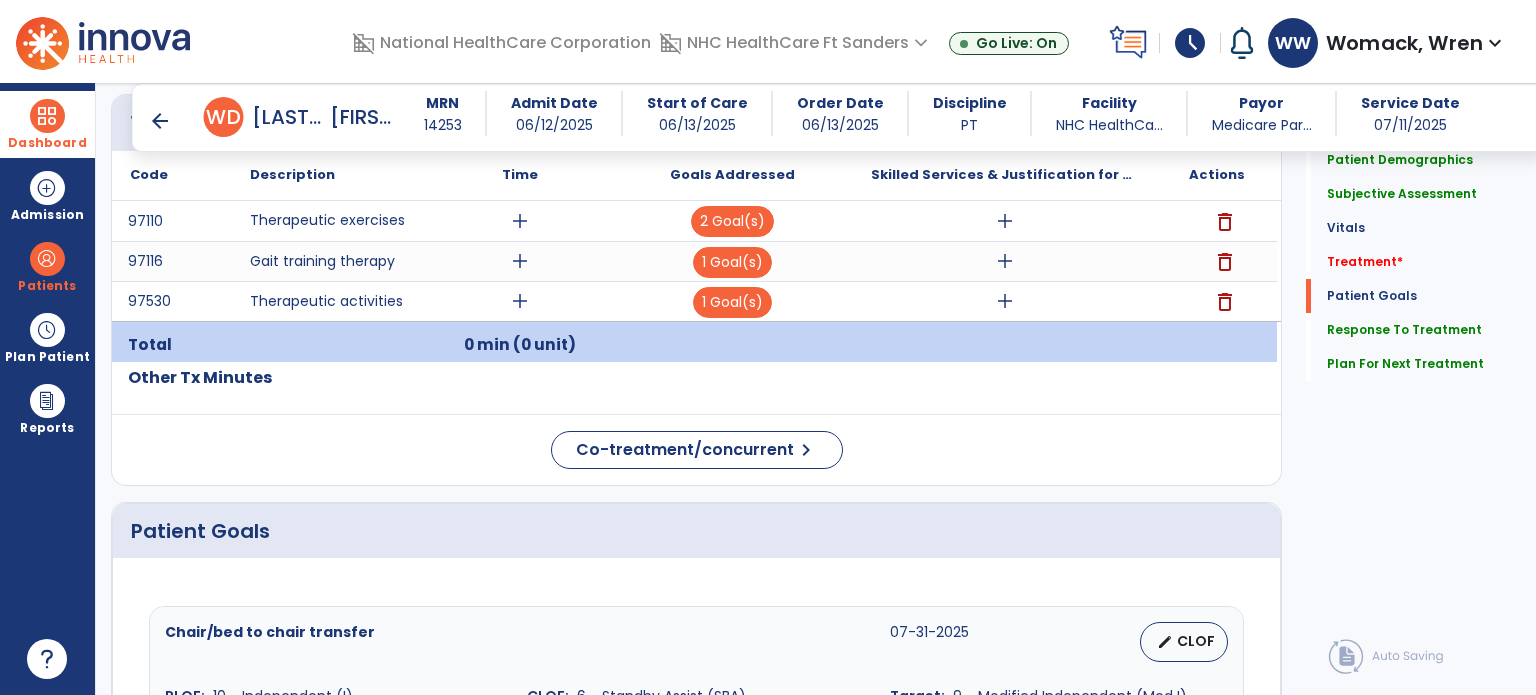 scroll, scrollTop: 1432, scrollLeft: 0, axis: vertical 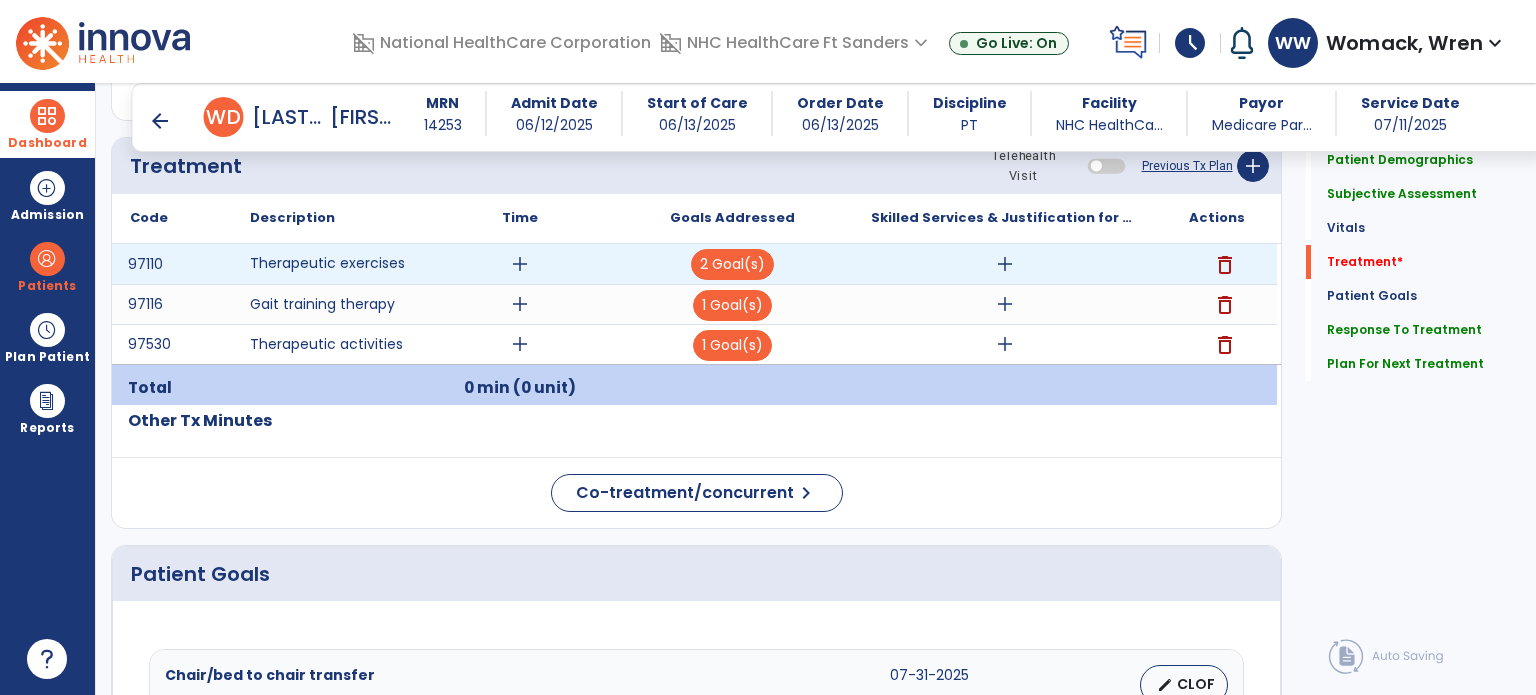 type on "**********" 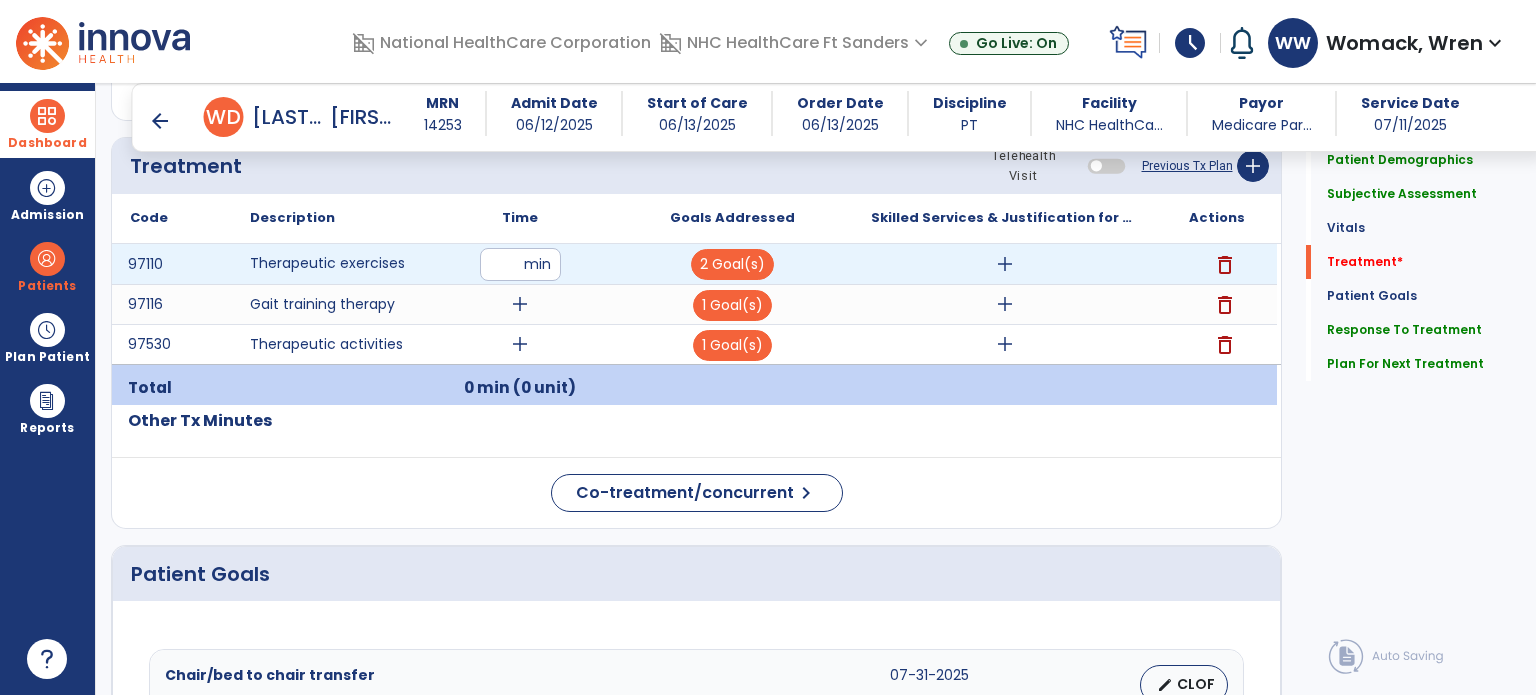 type on "**" 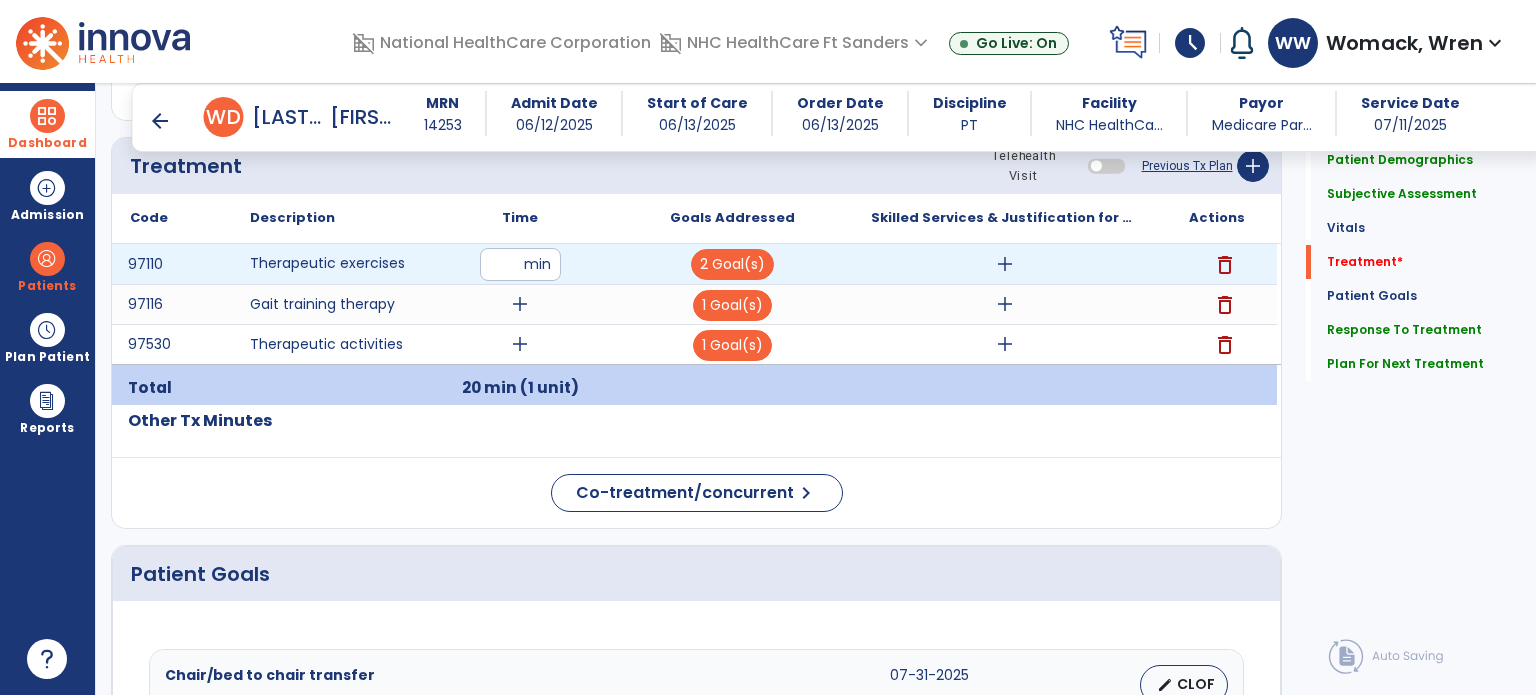 click on "add" at bounding box center (1005, 264) 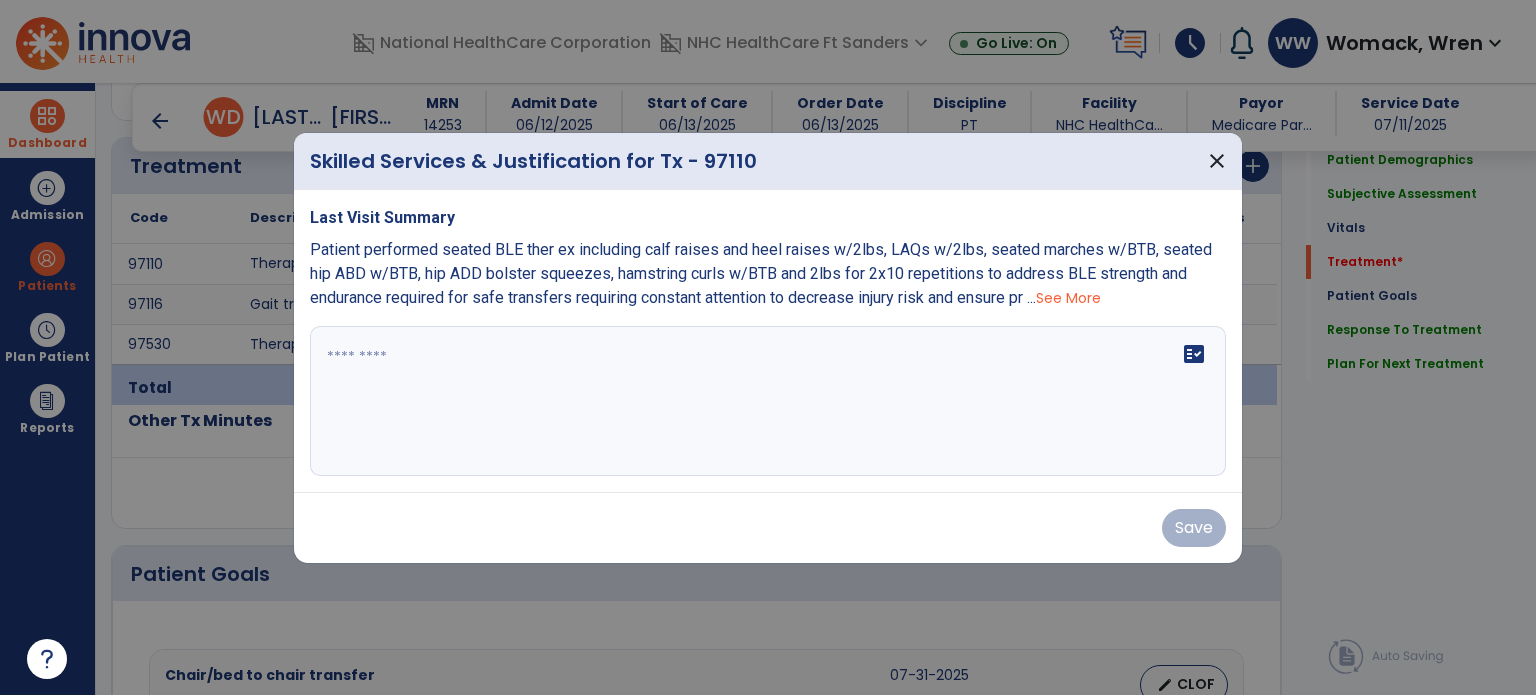 click on "fact_check" at bounding box center (768, 401) 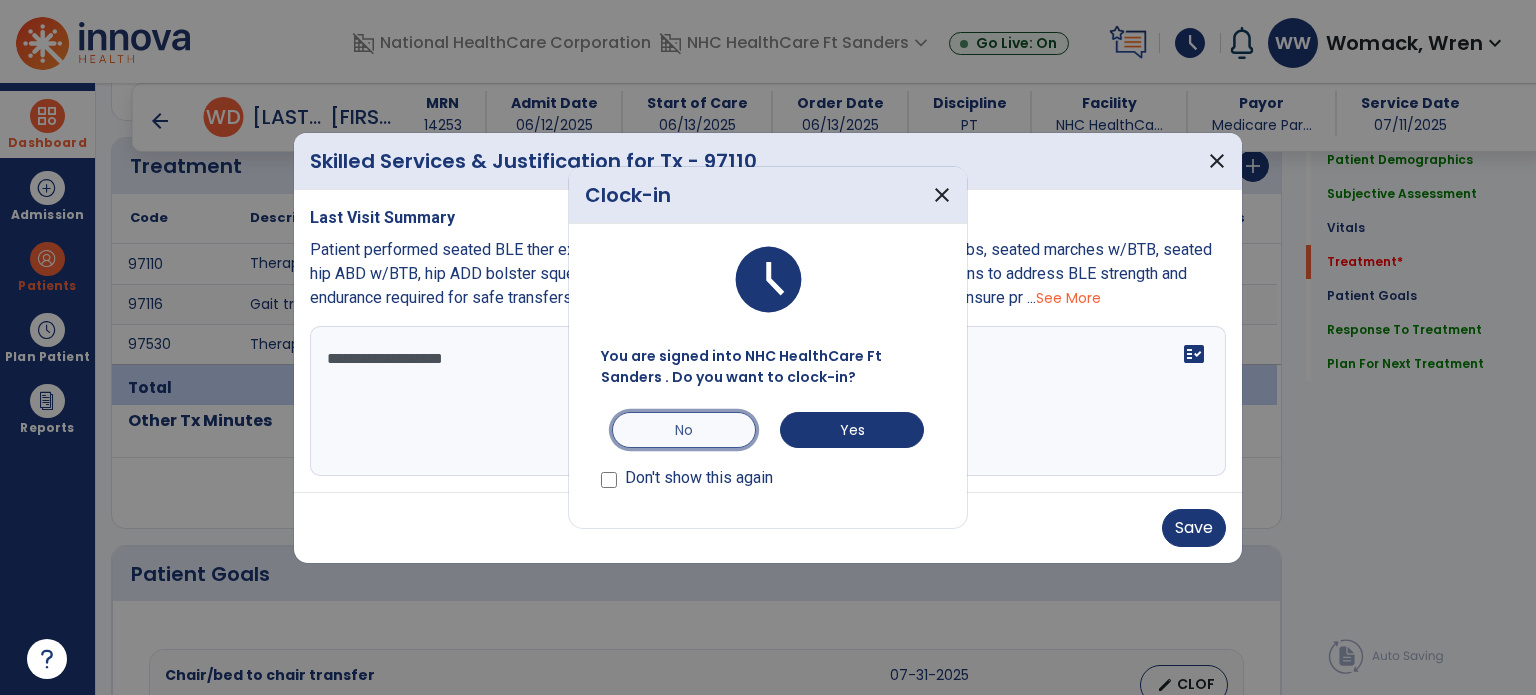 click on "No" at bounding box center (684, 430) 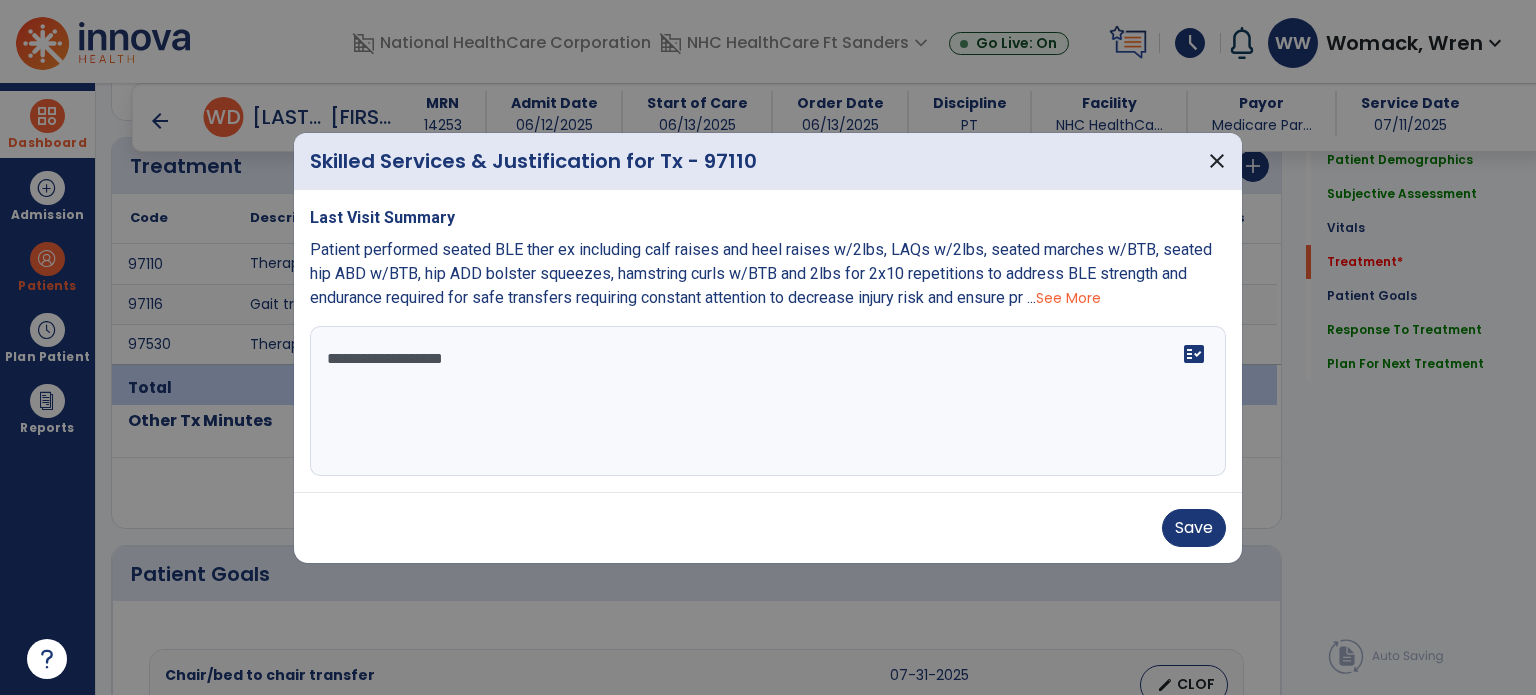 click on "**********" at bounding box center [768, 401] 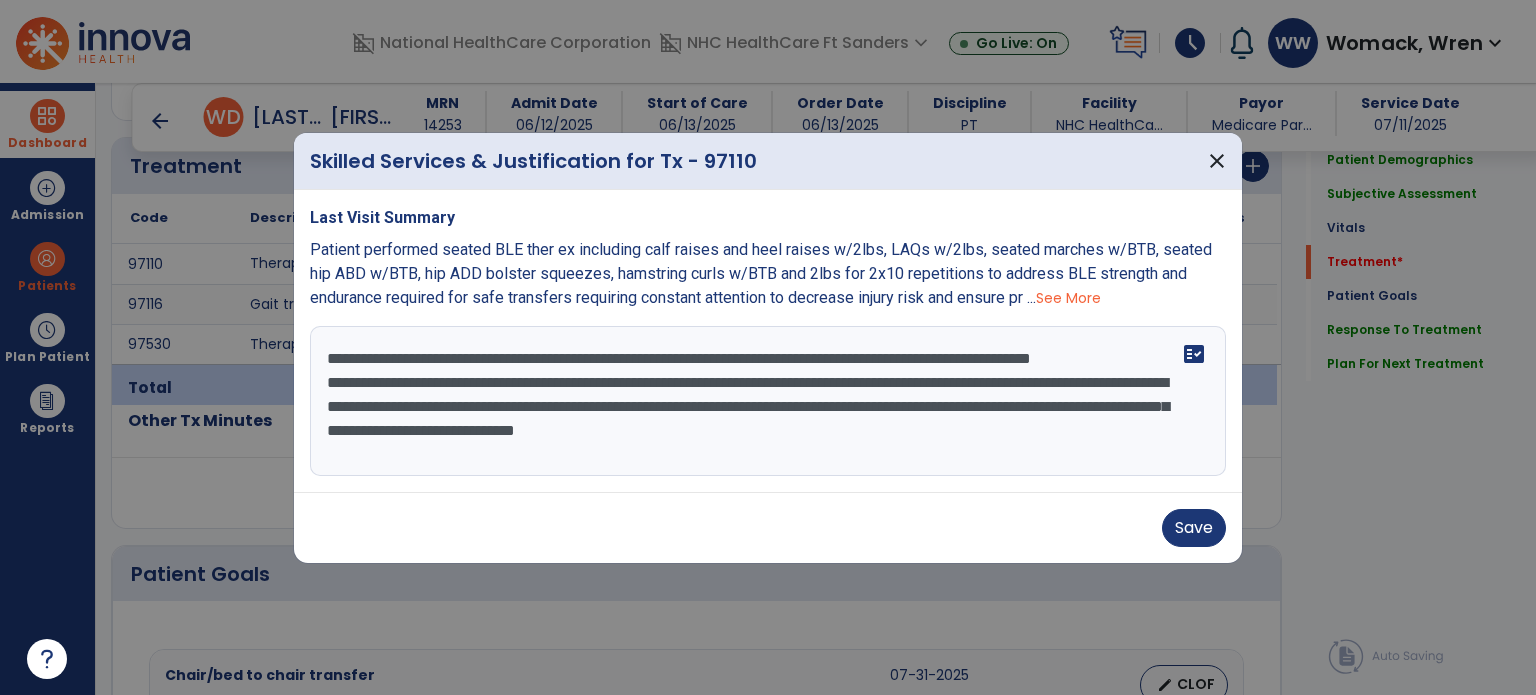 scroll, scrollTop: 15, scrollLeft: 0, axis: vertical 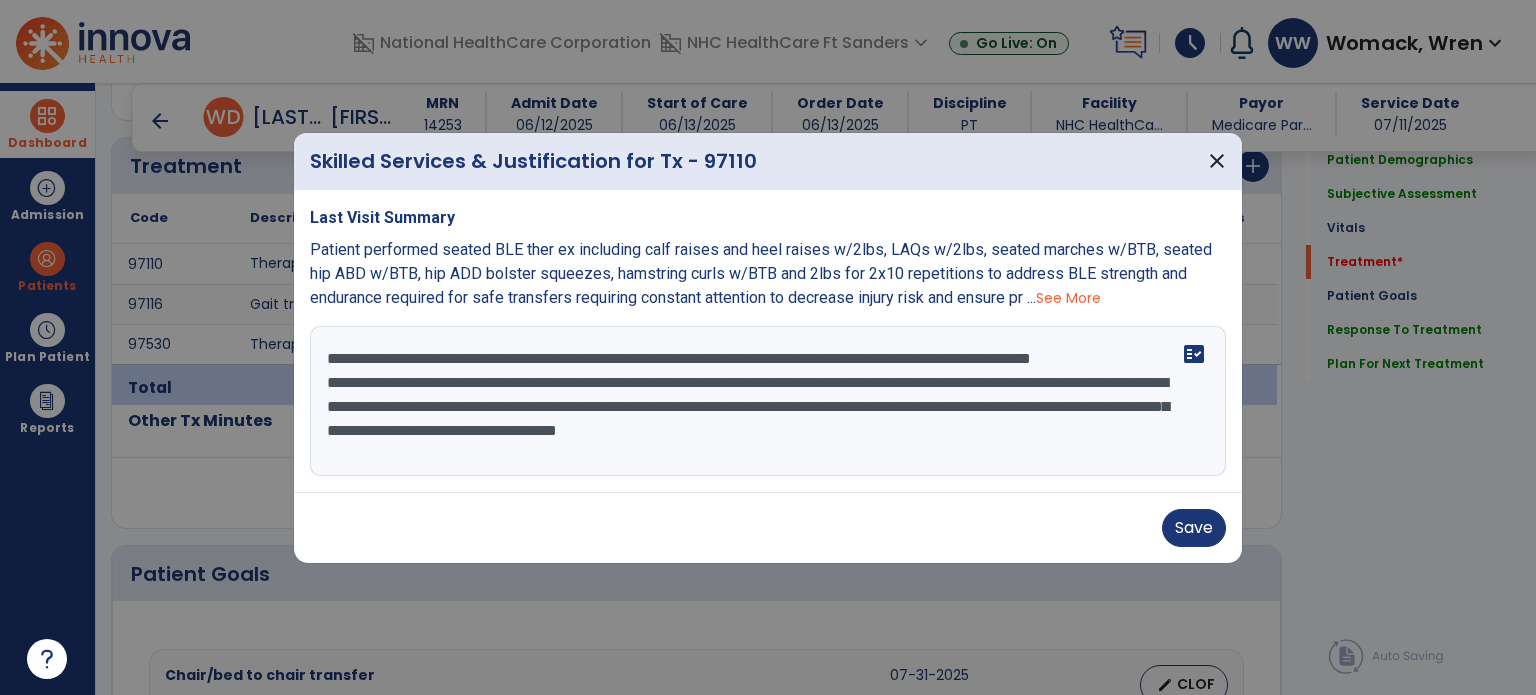 drag, startPoint x: 411, startPoint y: 464, endPoint x: 321, endPoint y: 391, distance: 115.88356 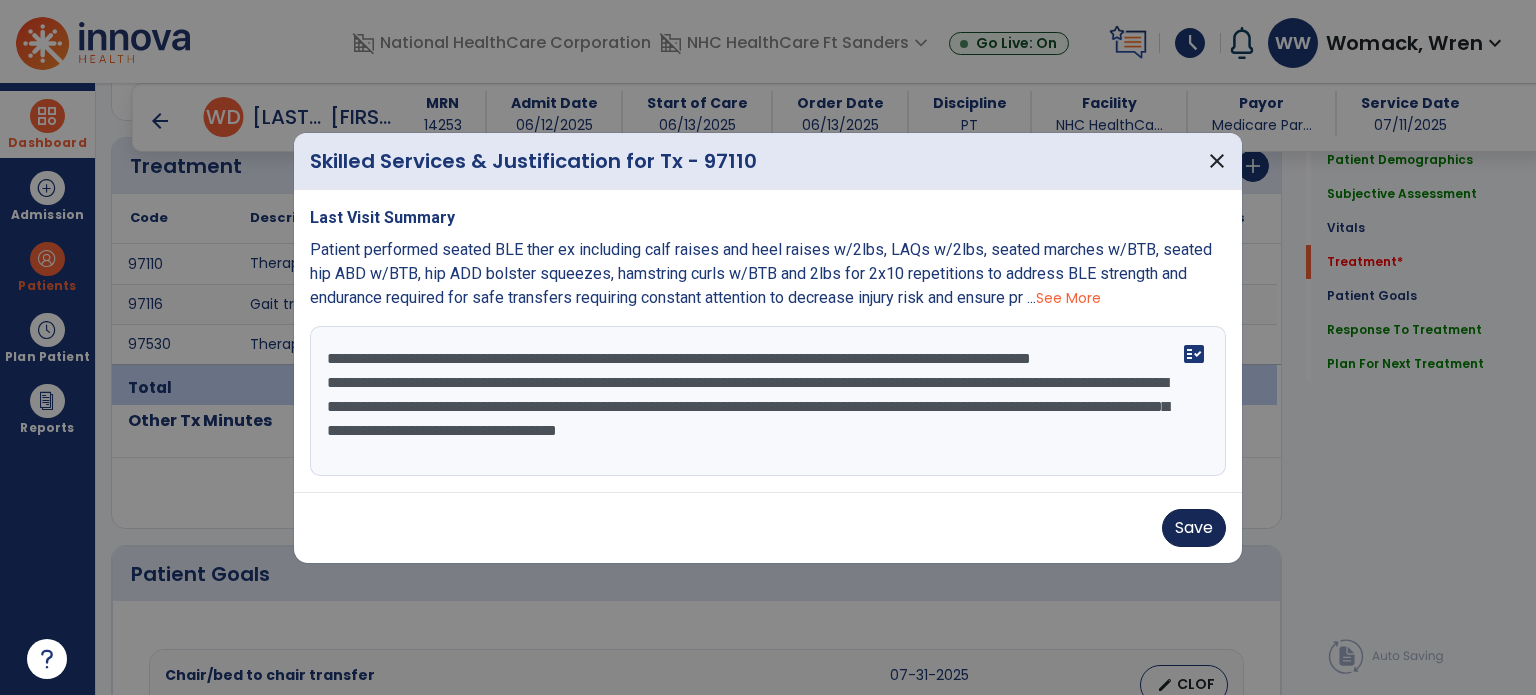 type on "**********" 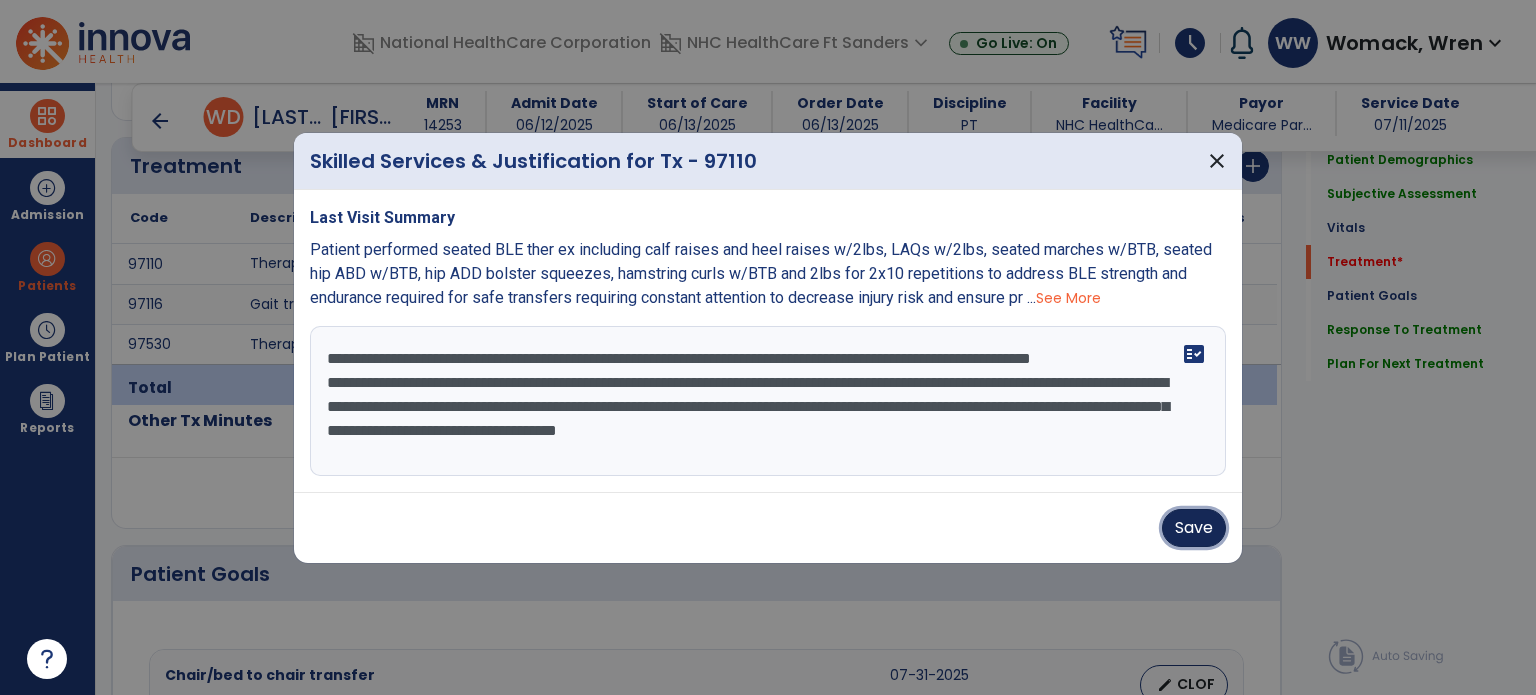 click on "Save" at bounding box center [1194, 528] 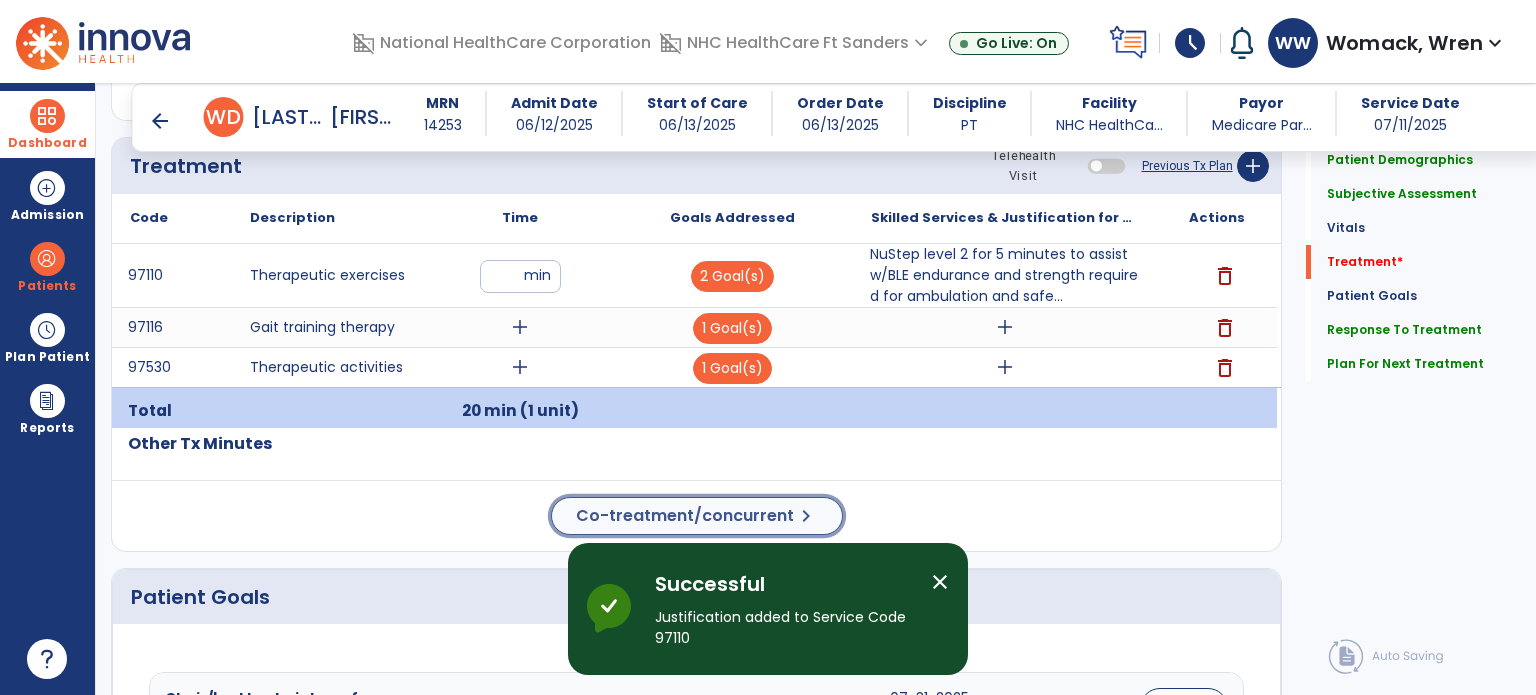 click on "Co-treatment/concurrent" 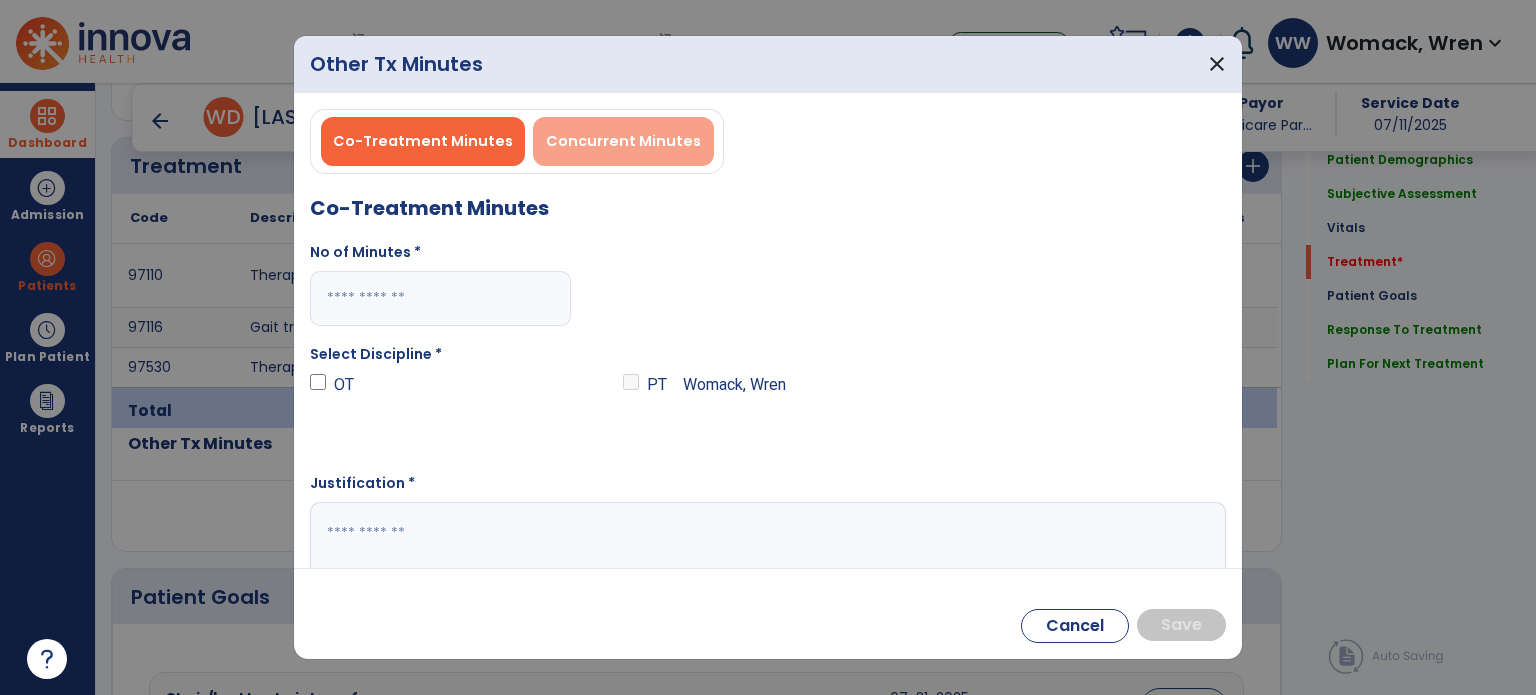 click on "Concurrent Minutes" at bounding box center (623, 141) 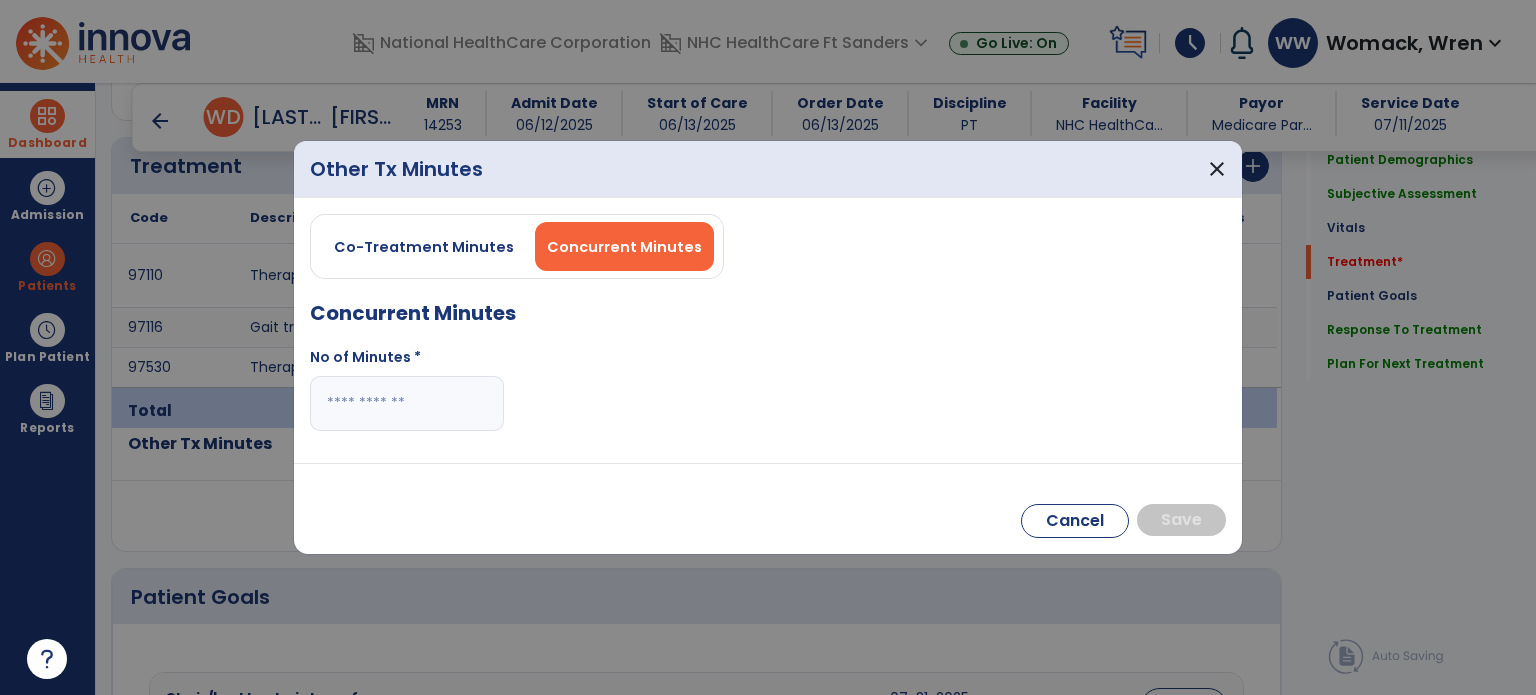 click at bounding box center [407, 403] 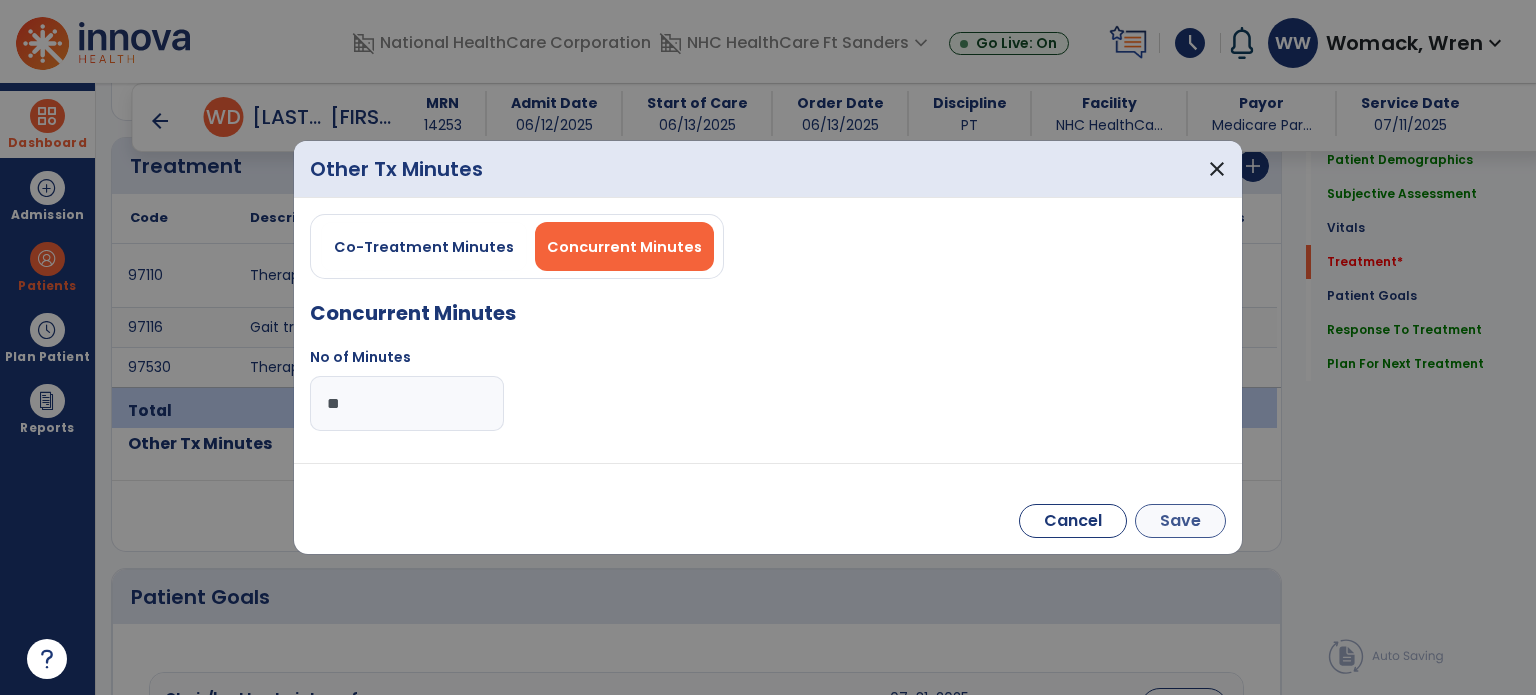 type on "**" 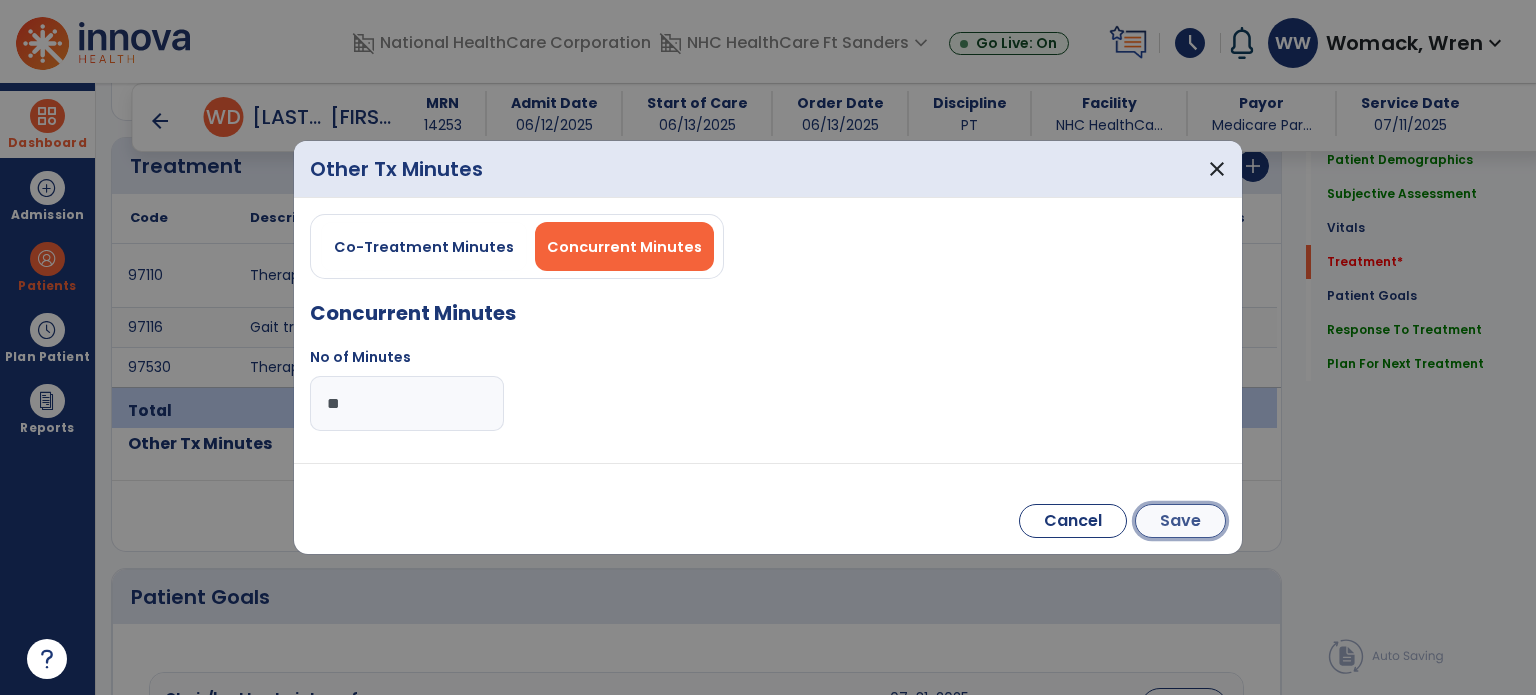 click on "Save" at bounding box center [1180, 521] 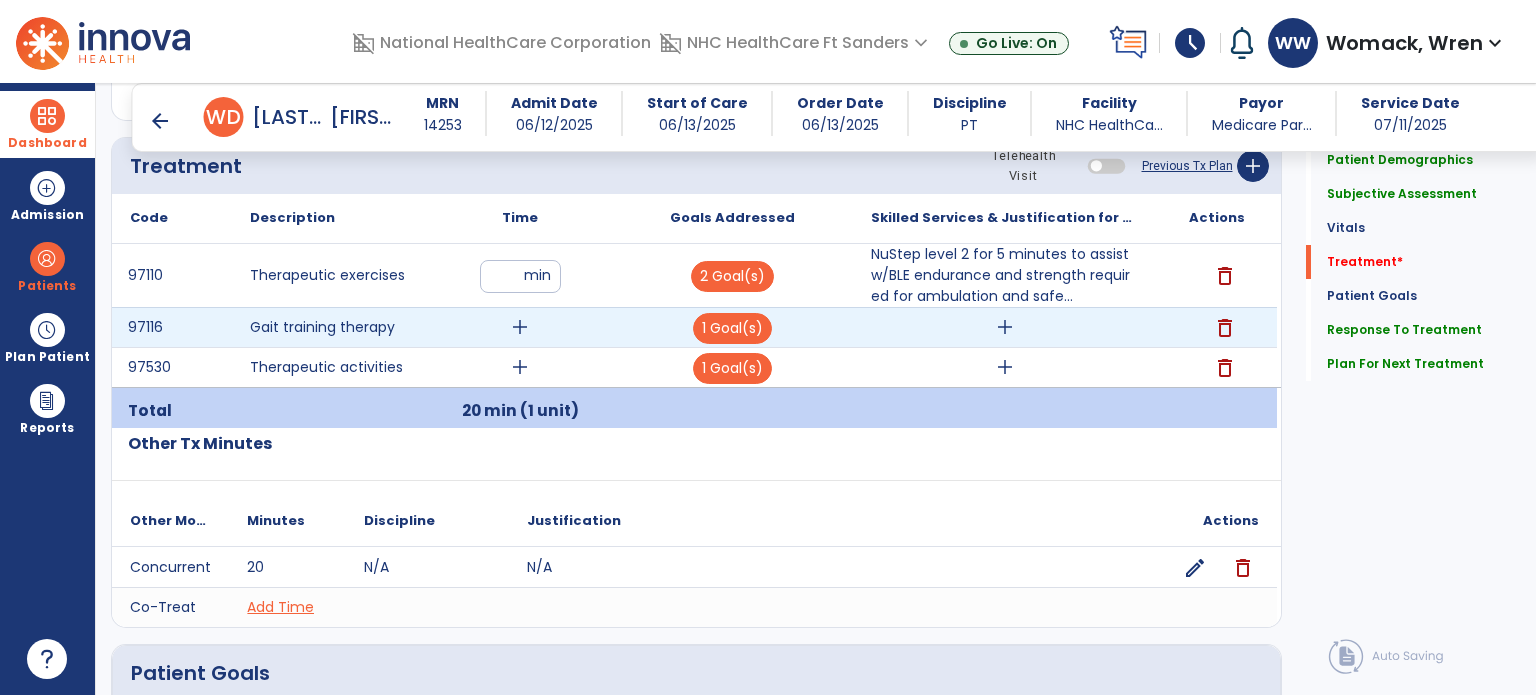 click on "add" at bounding box center (520, 327) 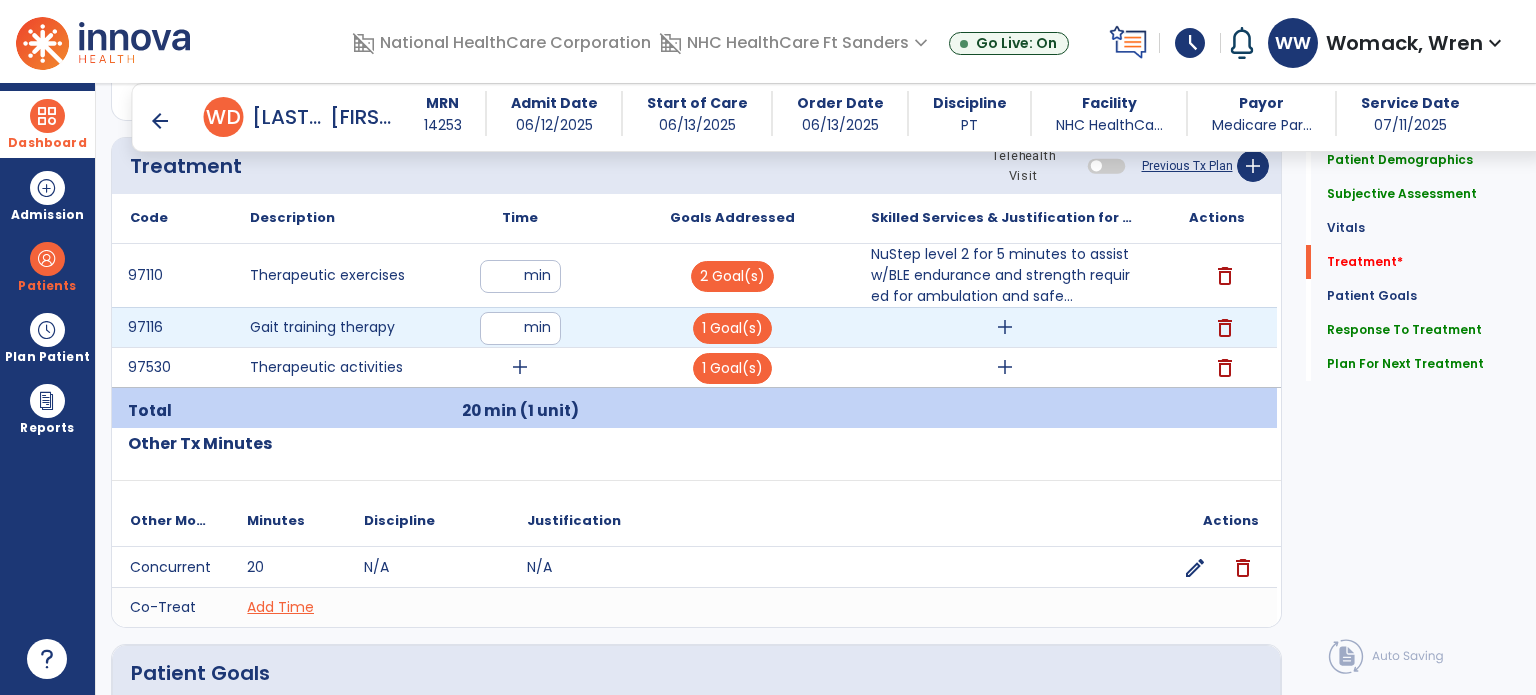 type on "**" 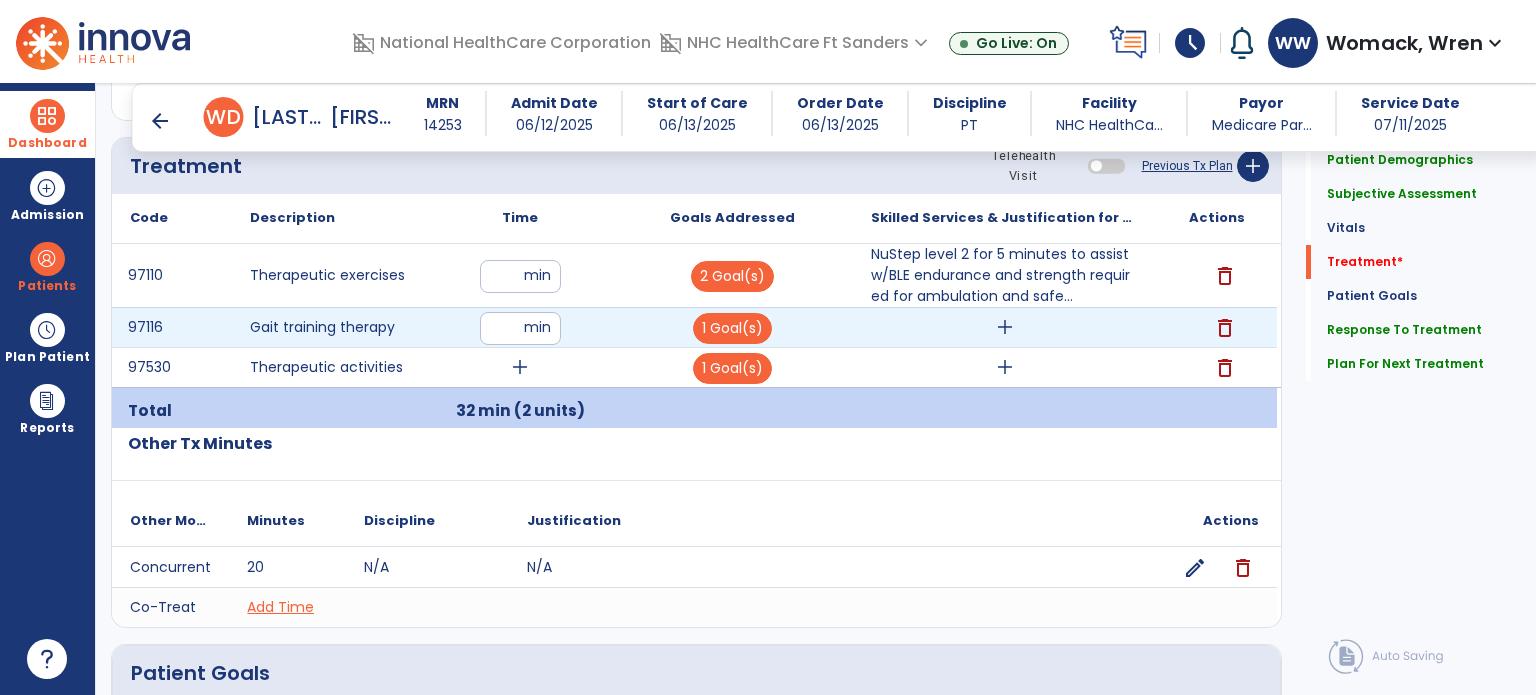 click on "add" at bounding box center (1005, 327) 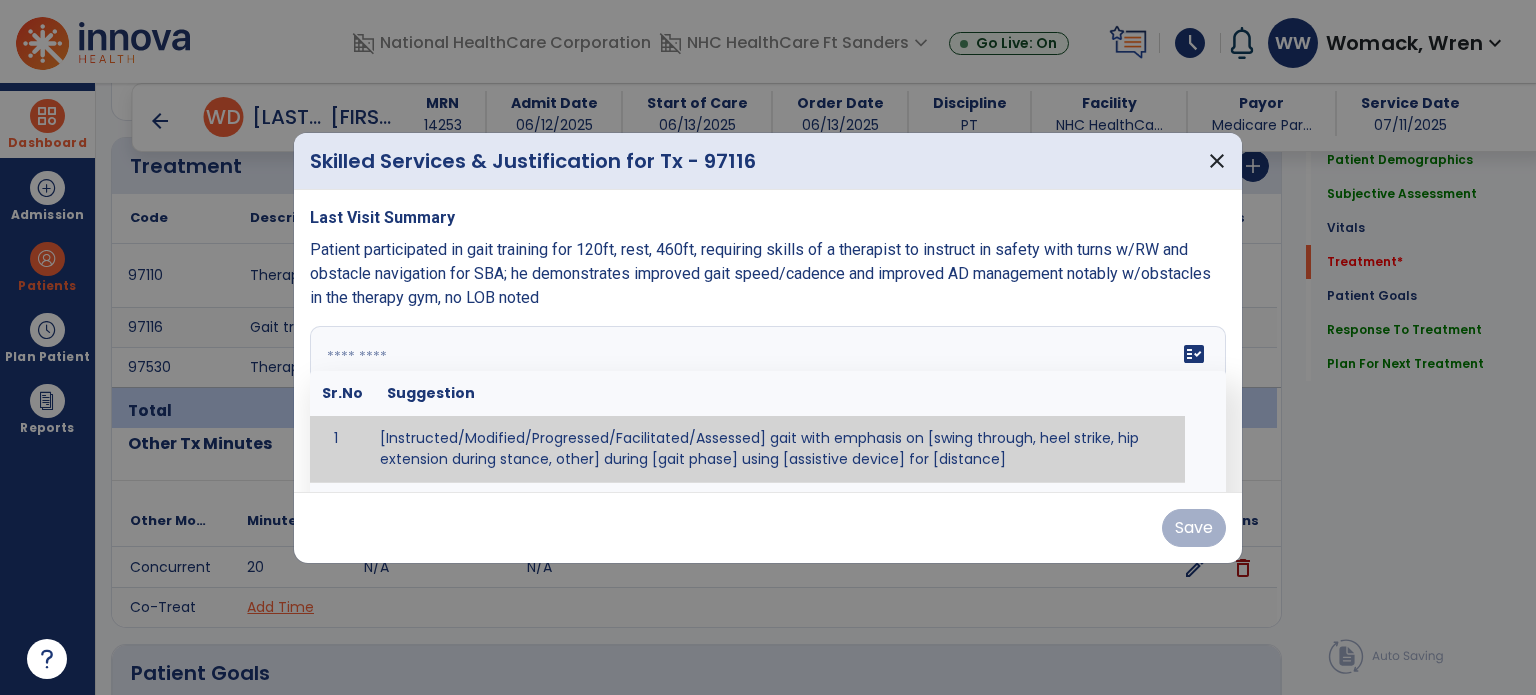 click at bounding box center [766, 401] 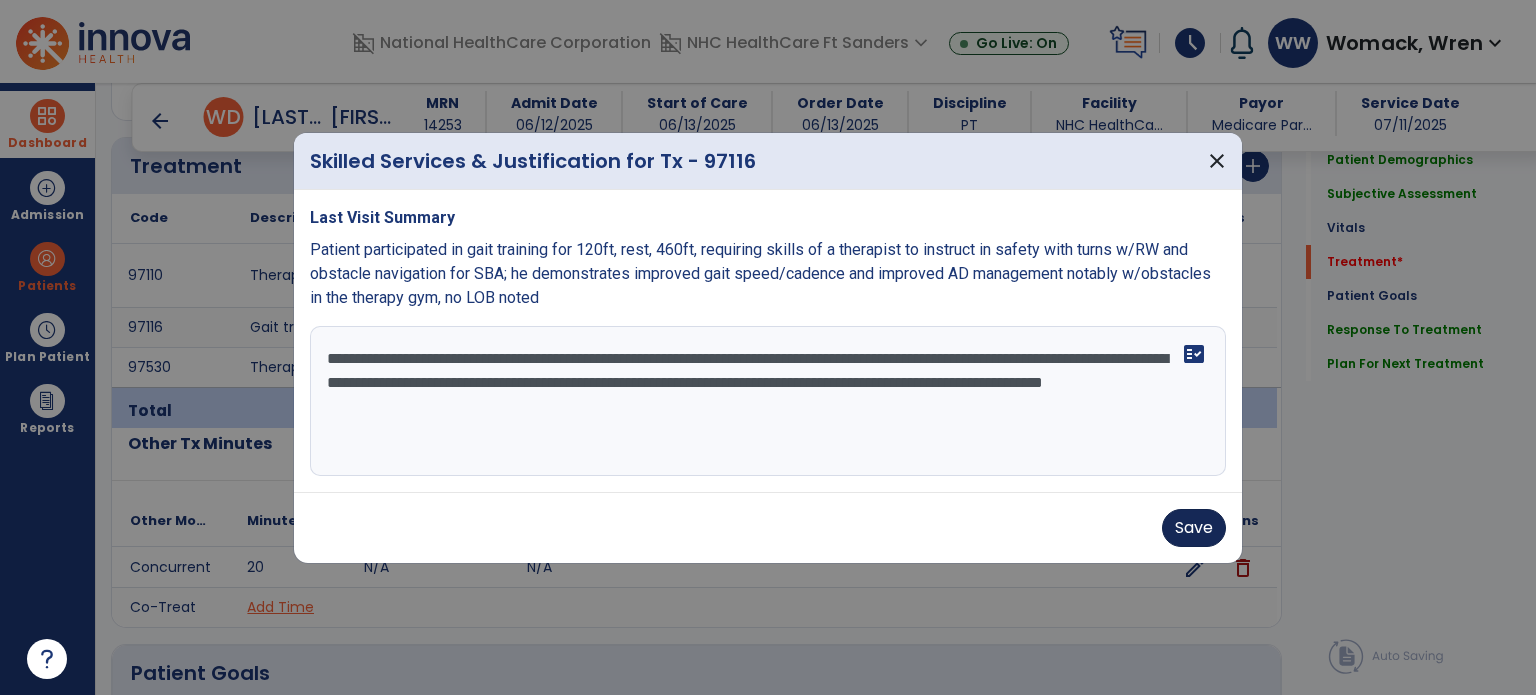 type on "**********" 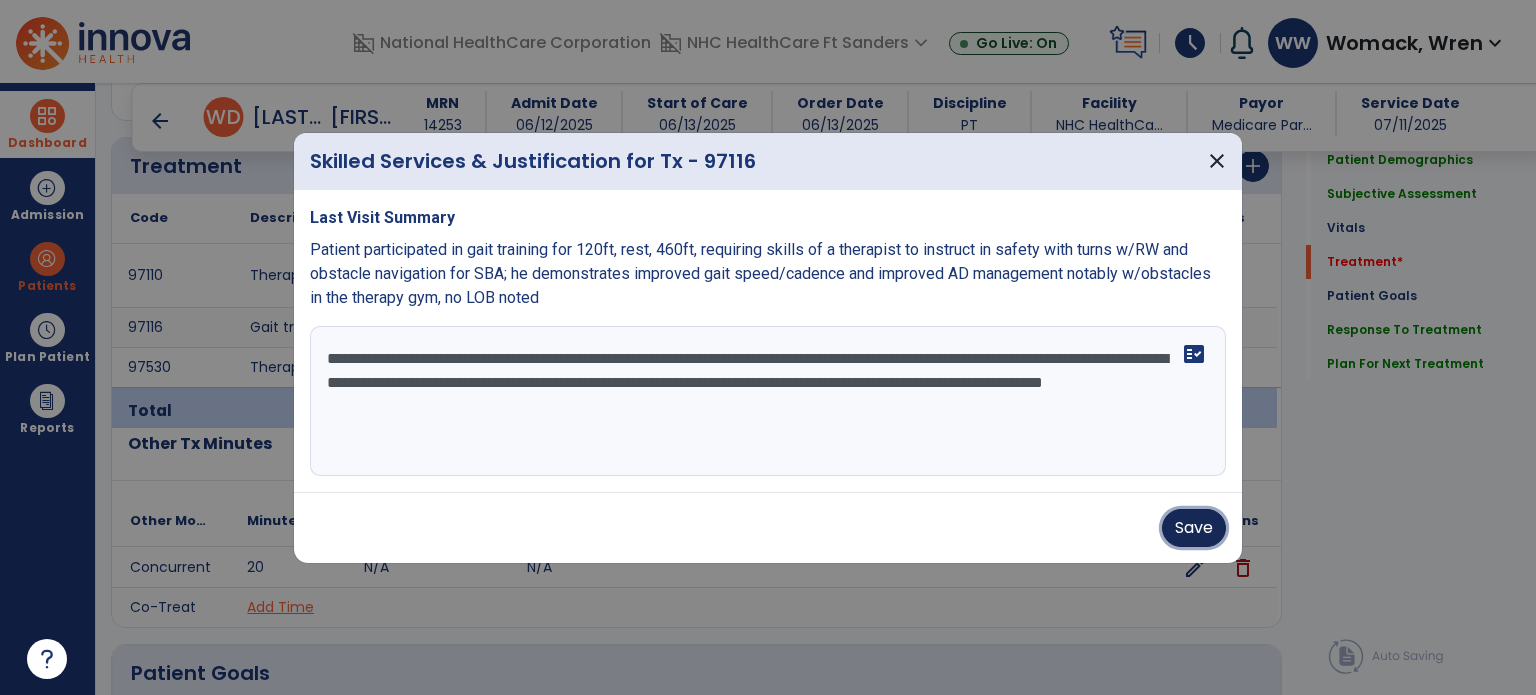 click on "Save" at bounding box center (1194, 528) 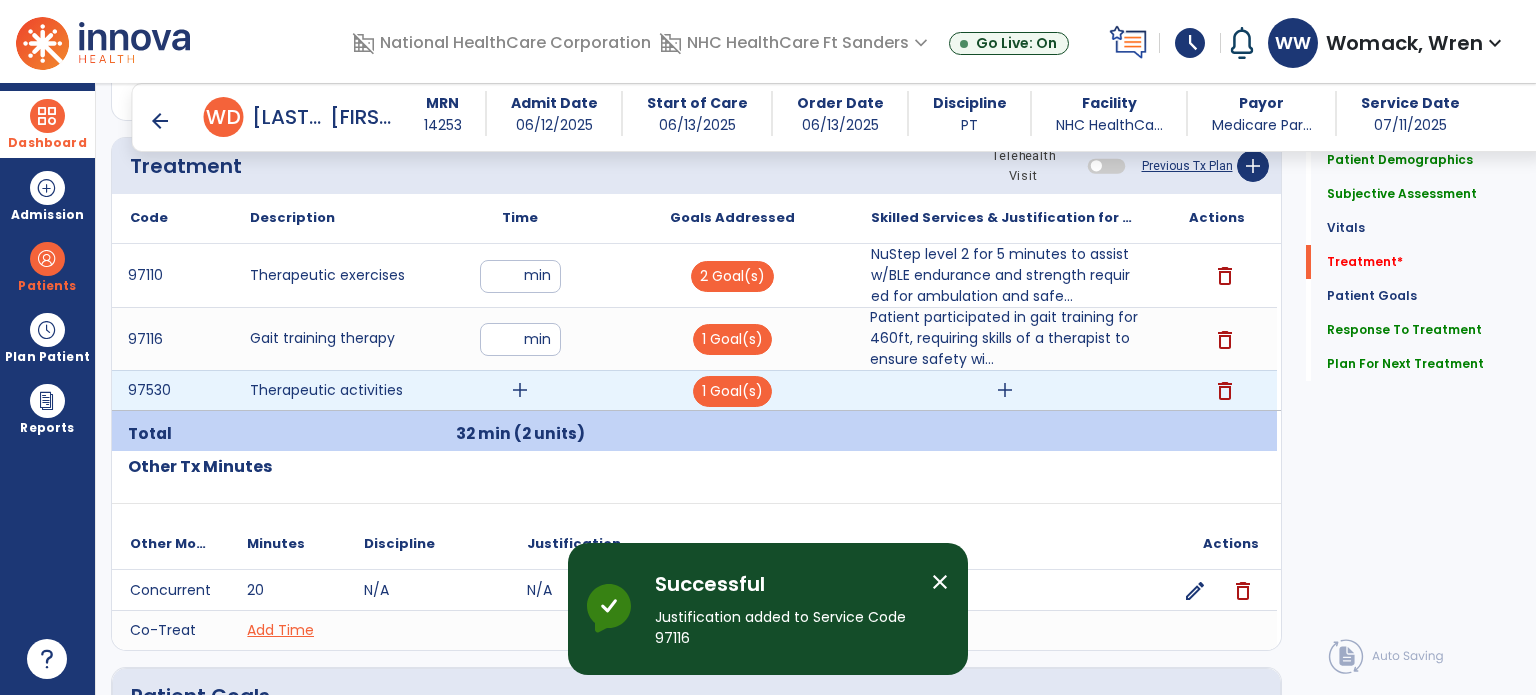click on "add" at bounding box center [520, 390] 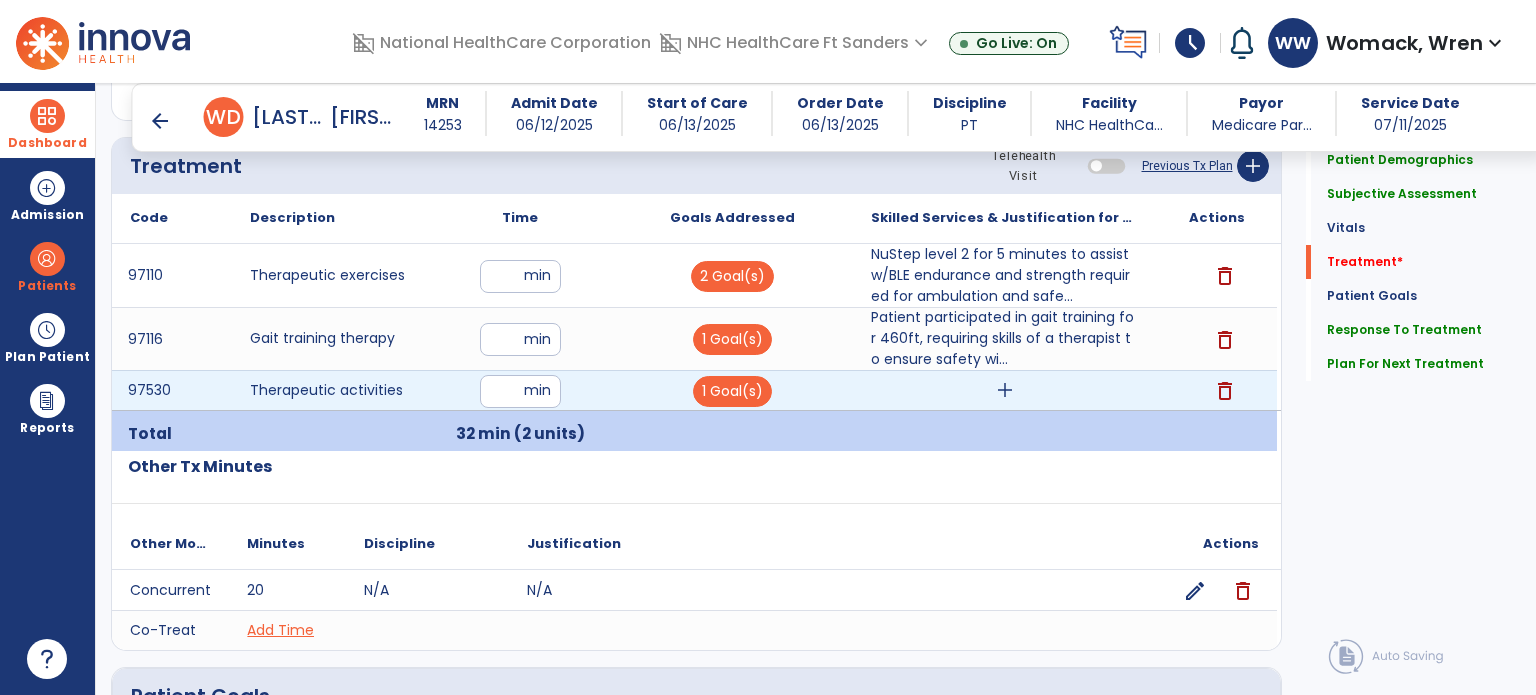 type on "*" 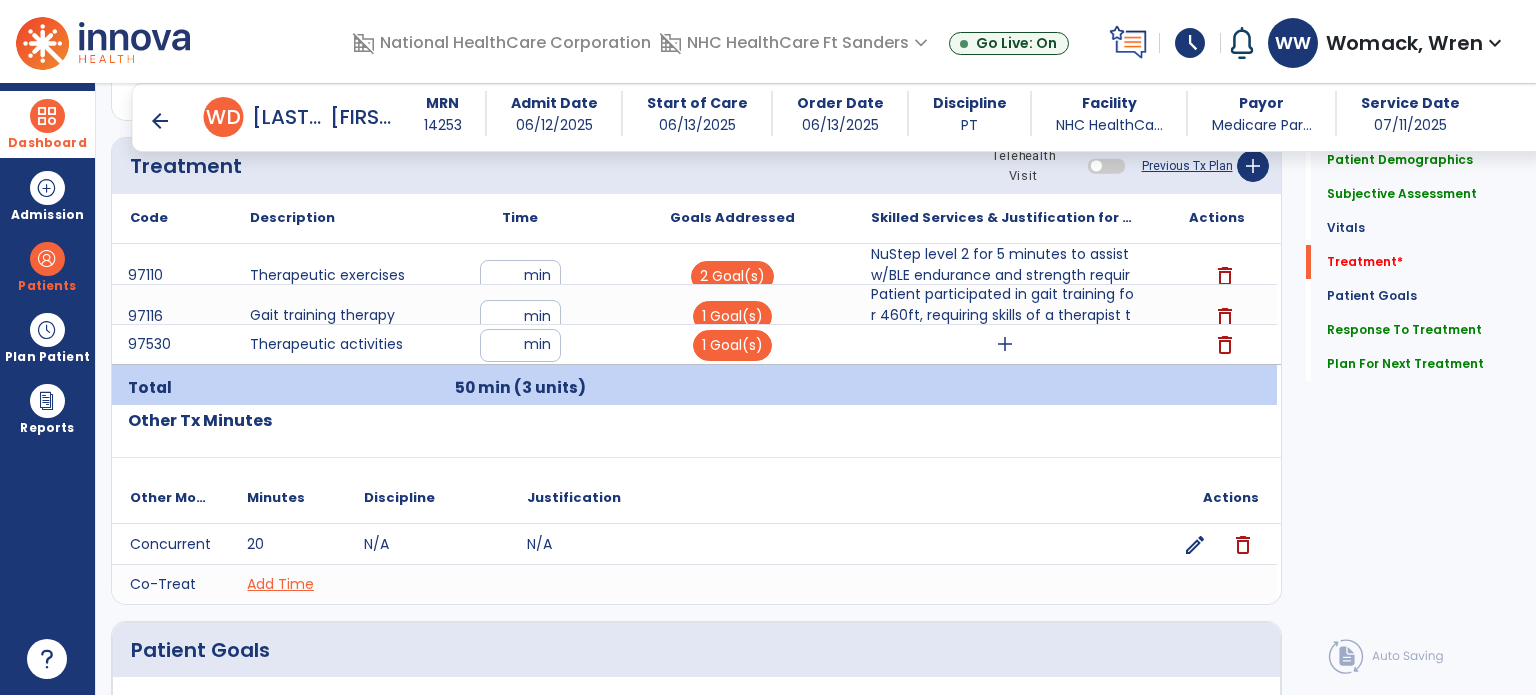 click on "add" at bounding box center (1005, 344) 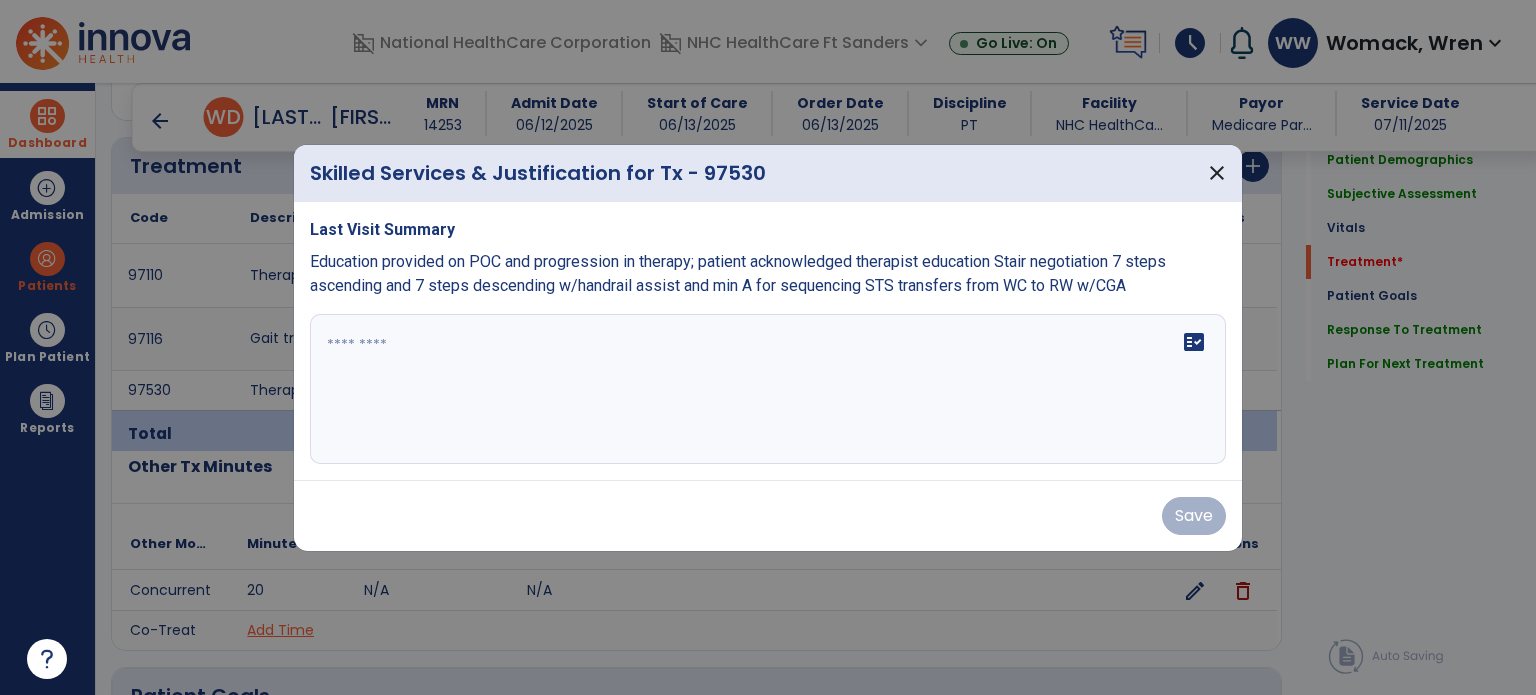 click on "fact_check" at bounding box center [768, 389] 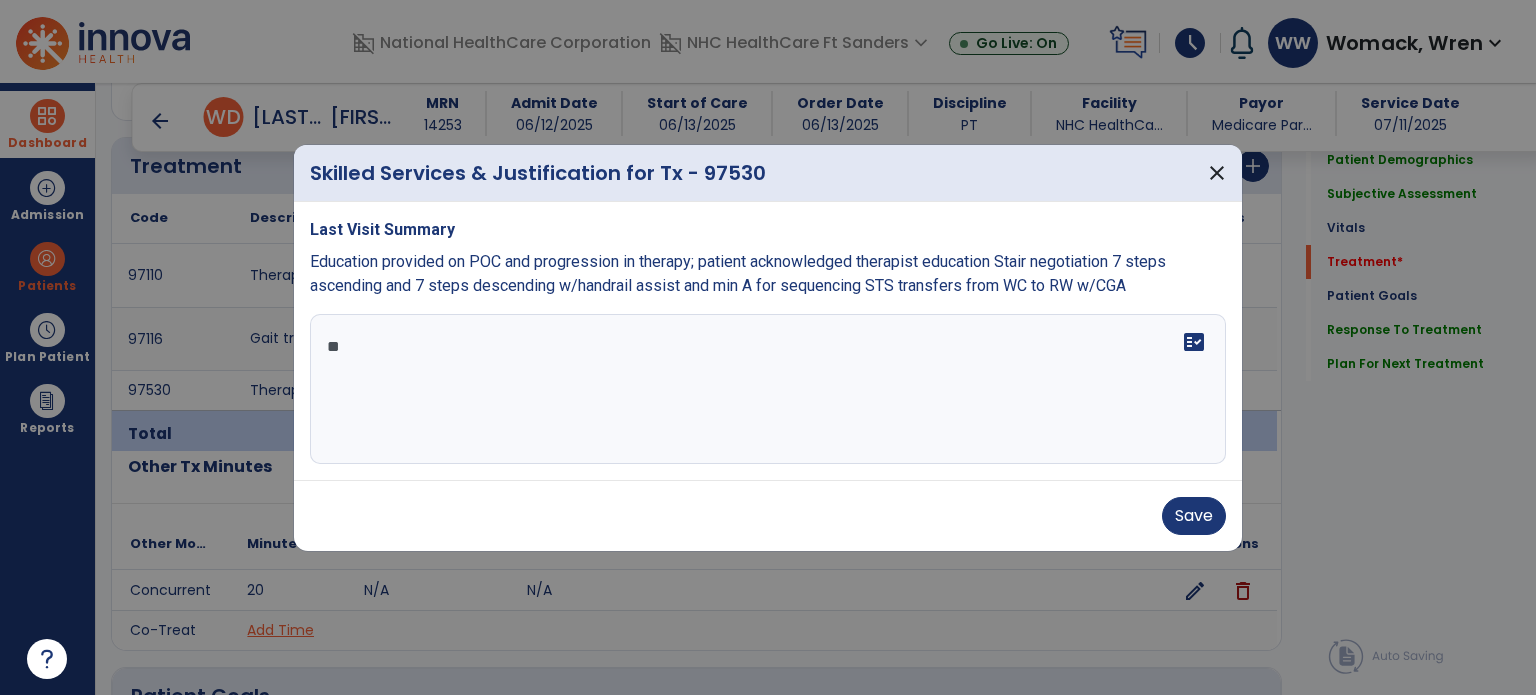 type on "*" 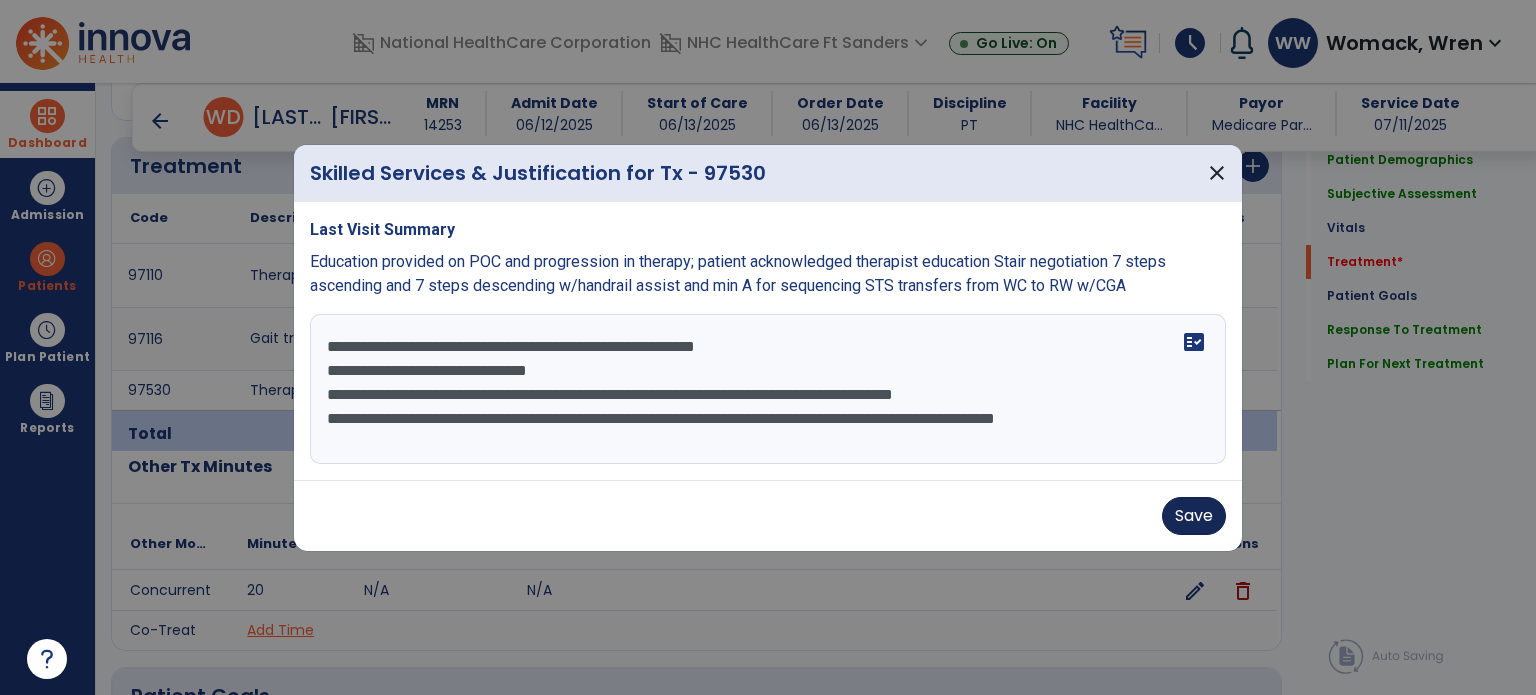 type on "**********" 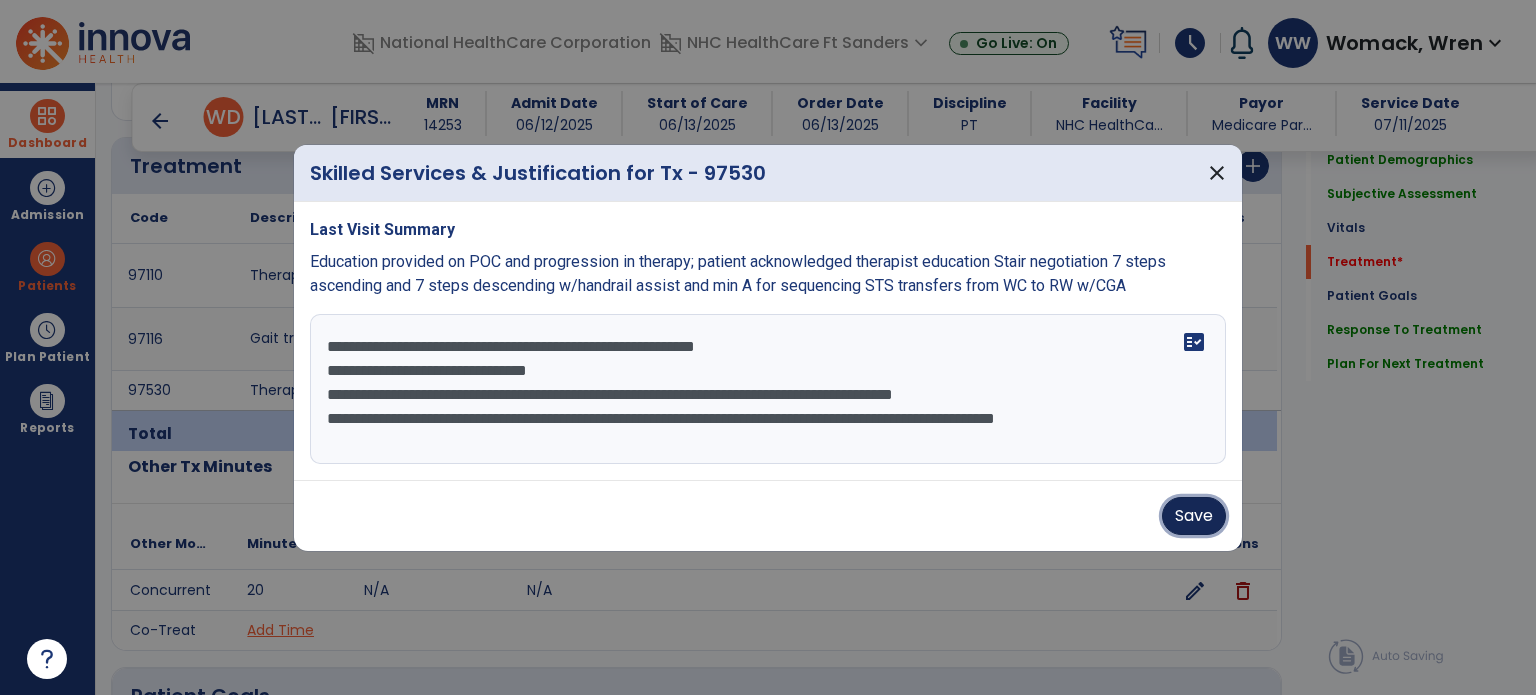 click on "Save" at bounding box center [1194, 516] 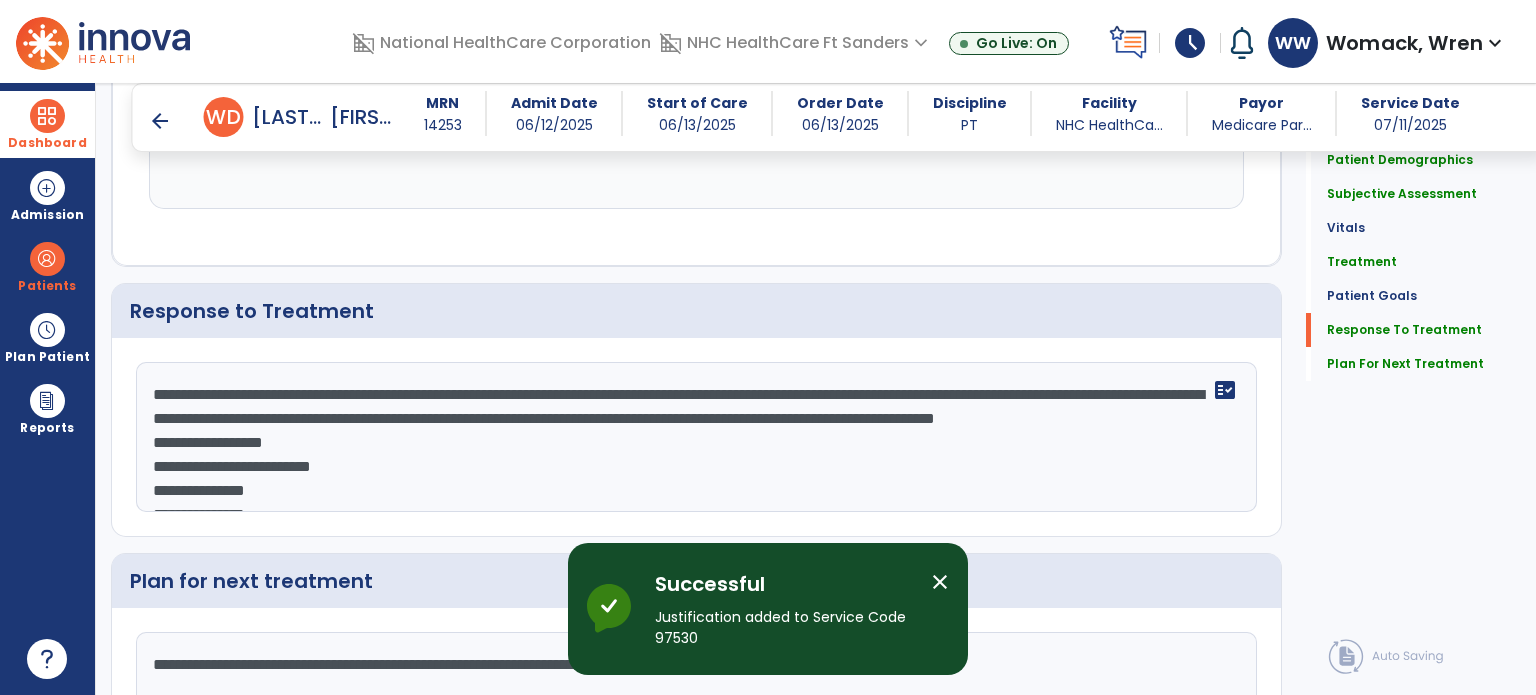 scroll, scrollTop: 3175, scrollLeft: 0, axis: vertical 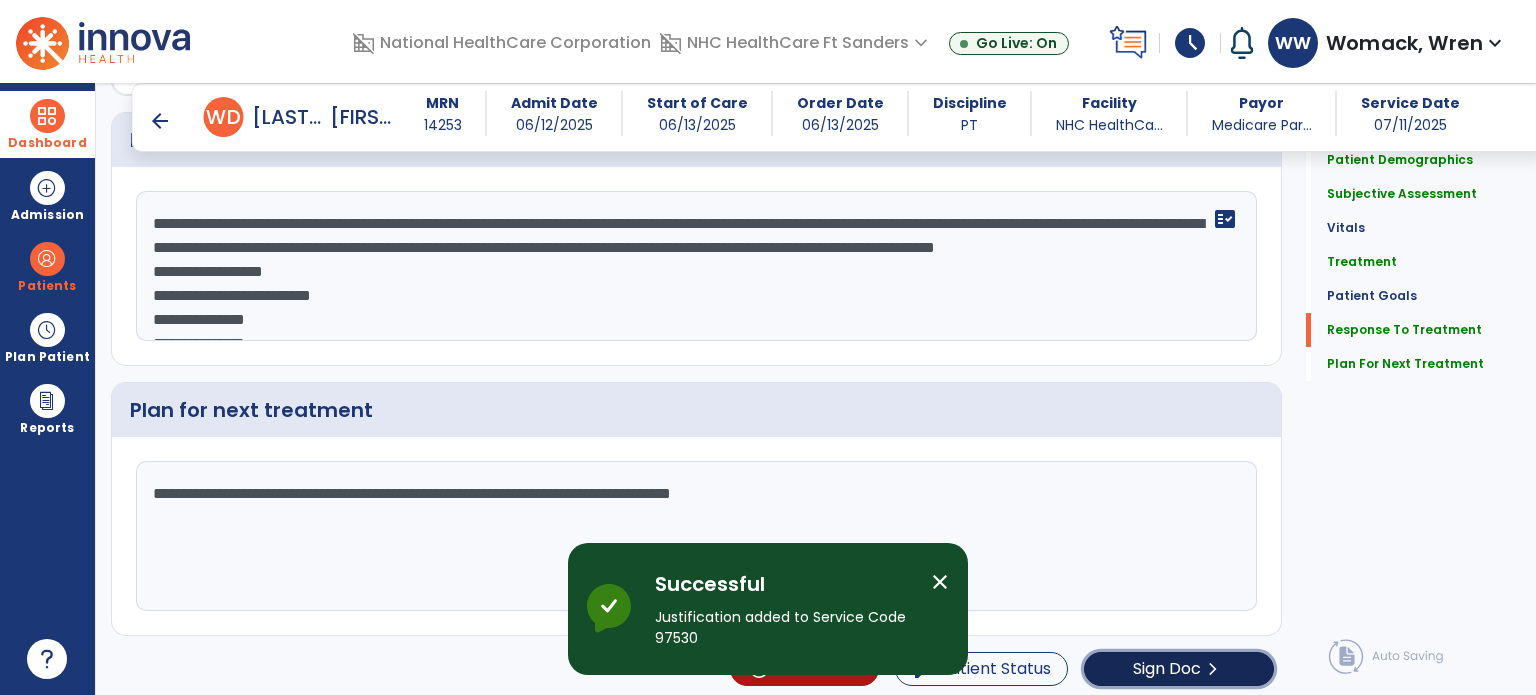 click on "Sign Doc" 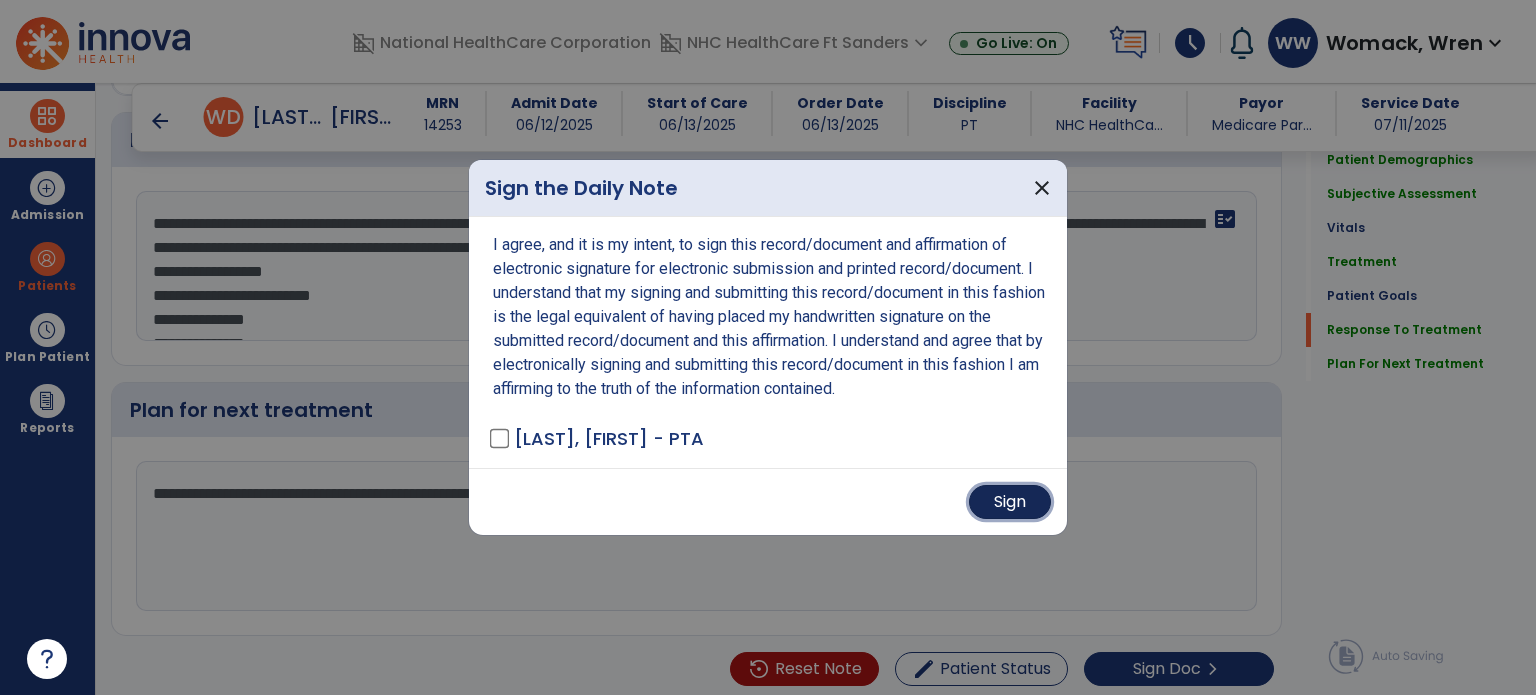 click on "Sign" at bounding box center [1010, 502] 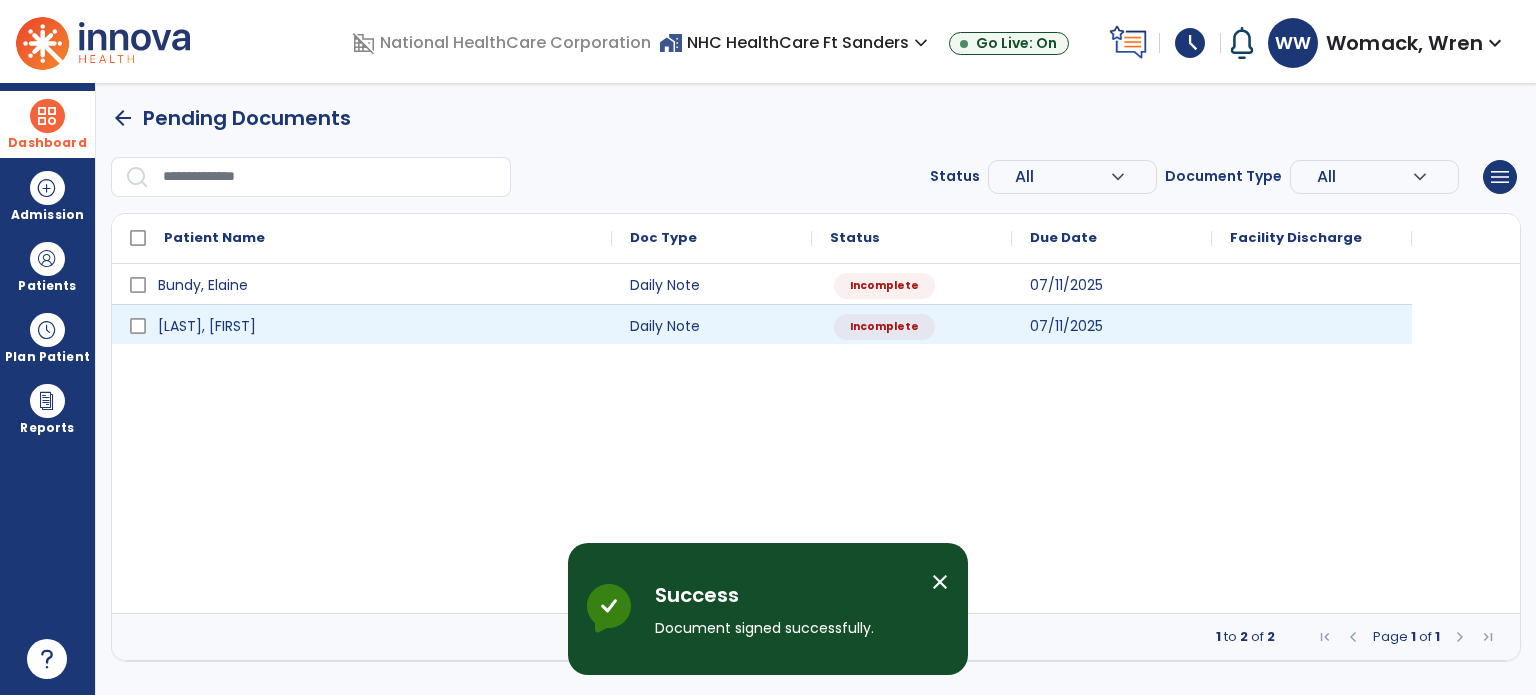 scroll, scrollTop: 0, scrollLeft: 0, axis: both 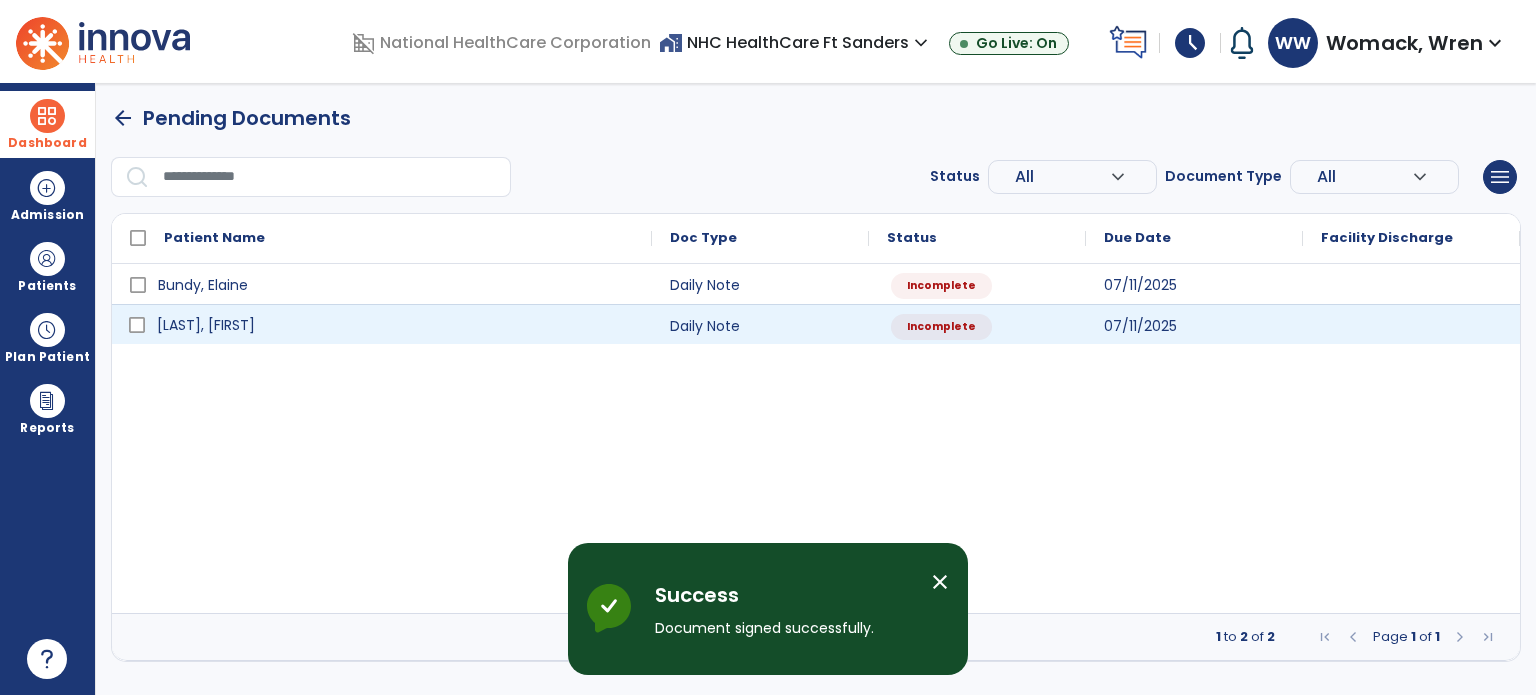 click on "[LAST], [FIRST]" at bounding box center (396, 325) 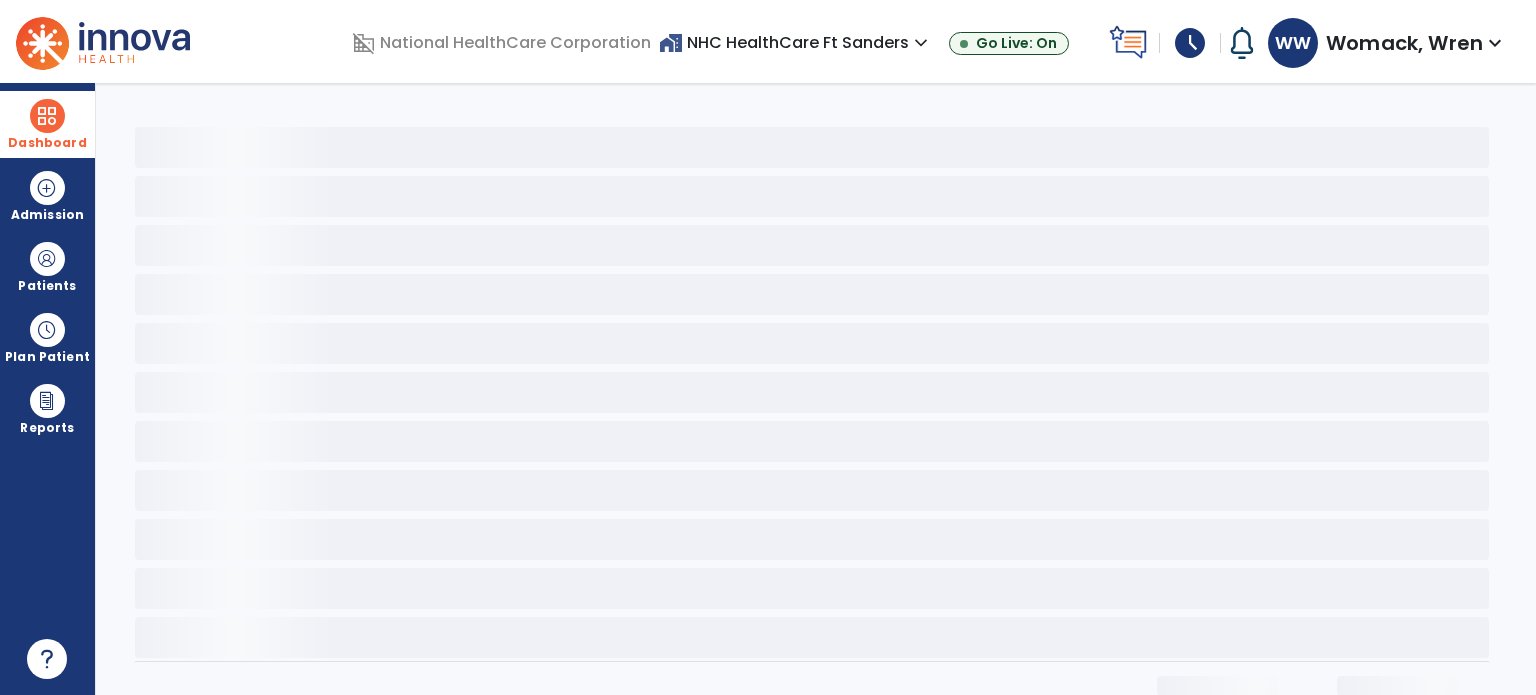 select on "*" 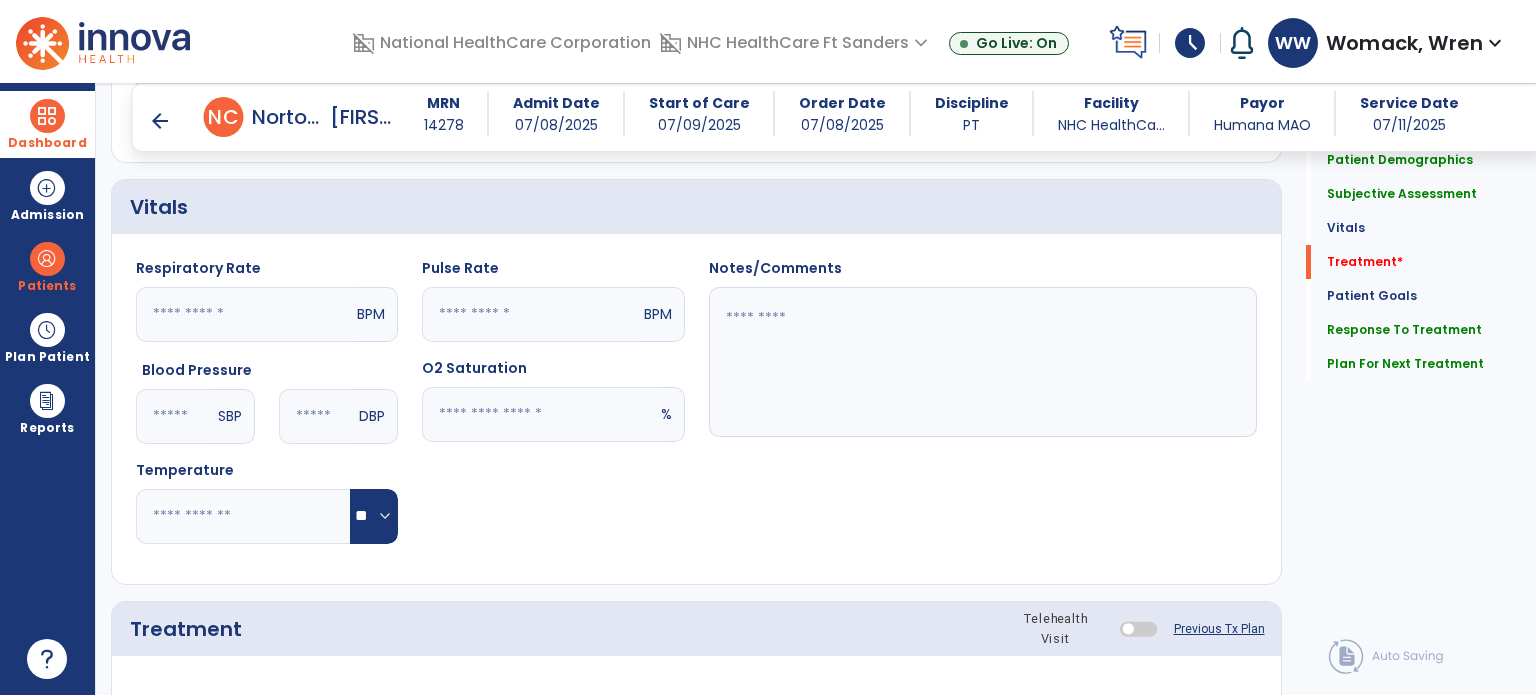 scroll, scrollTop: 1690, scrollLeft: 0, axis: vertical 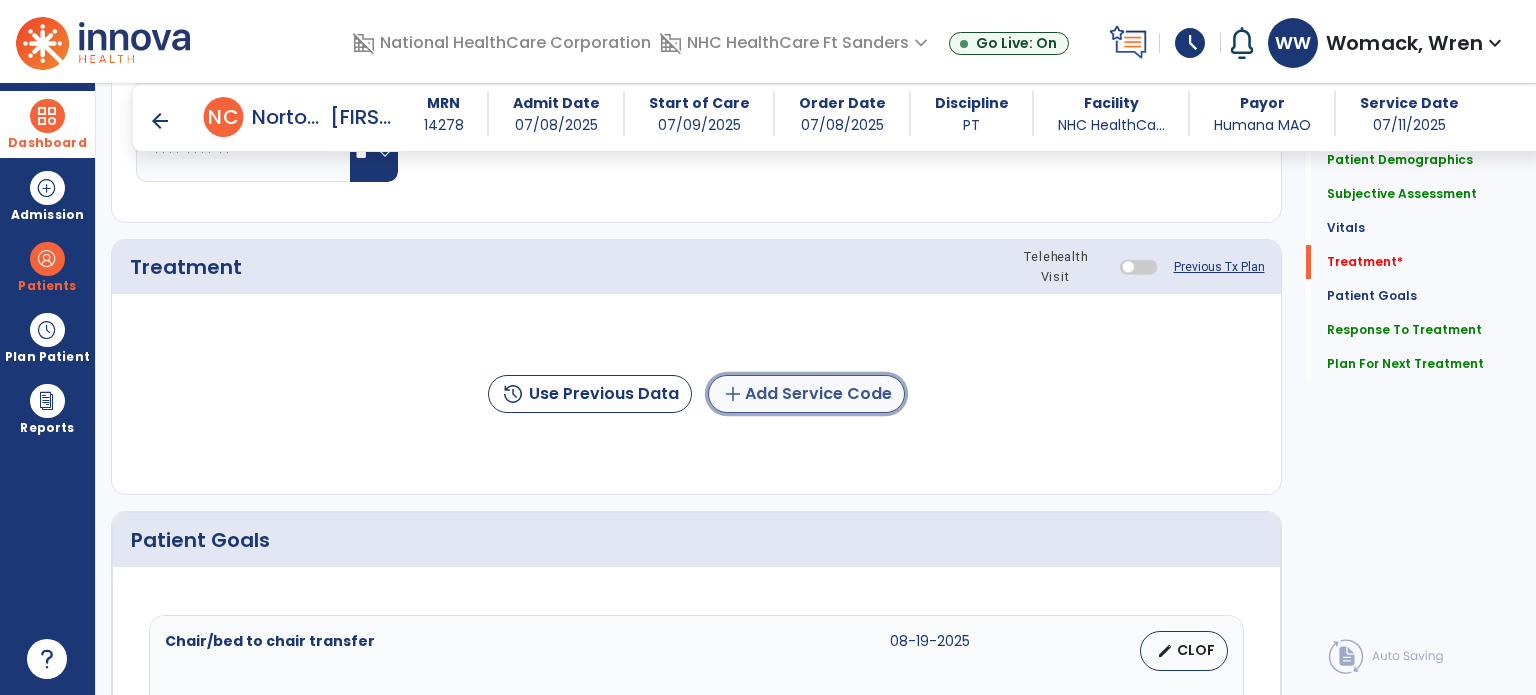 click on "add" 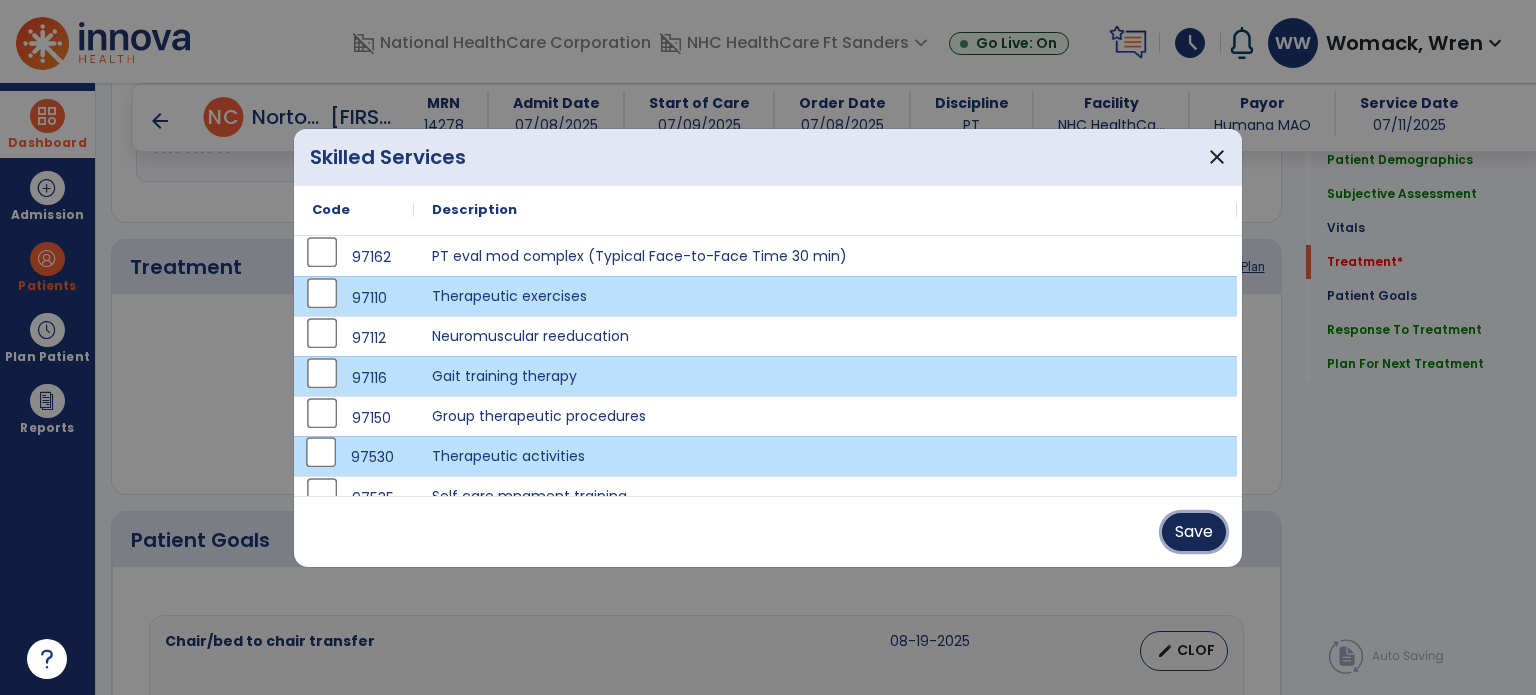 click on "Save" at bounding box center [1194, 532] 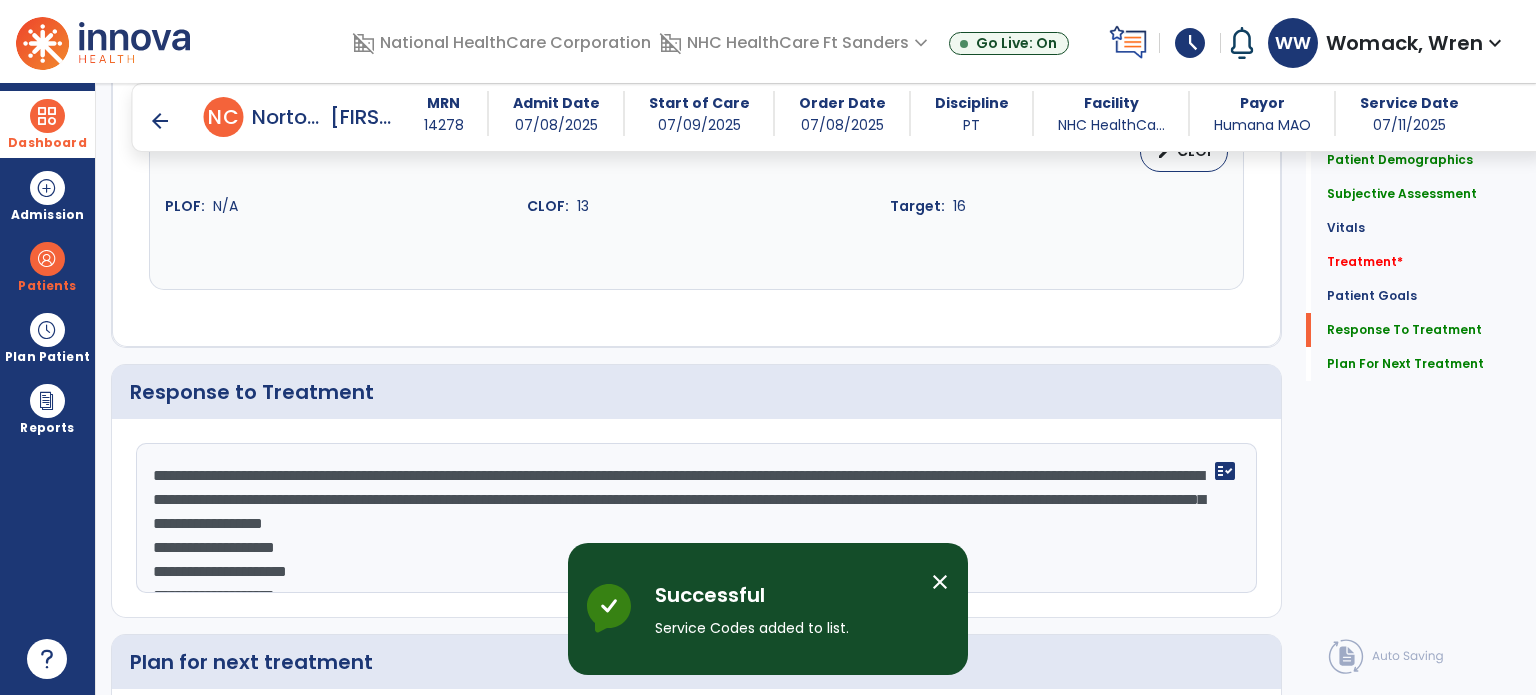 scroll, scrollTop: 3351, scrollLeft: 0, axis: vertical 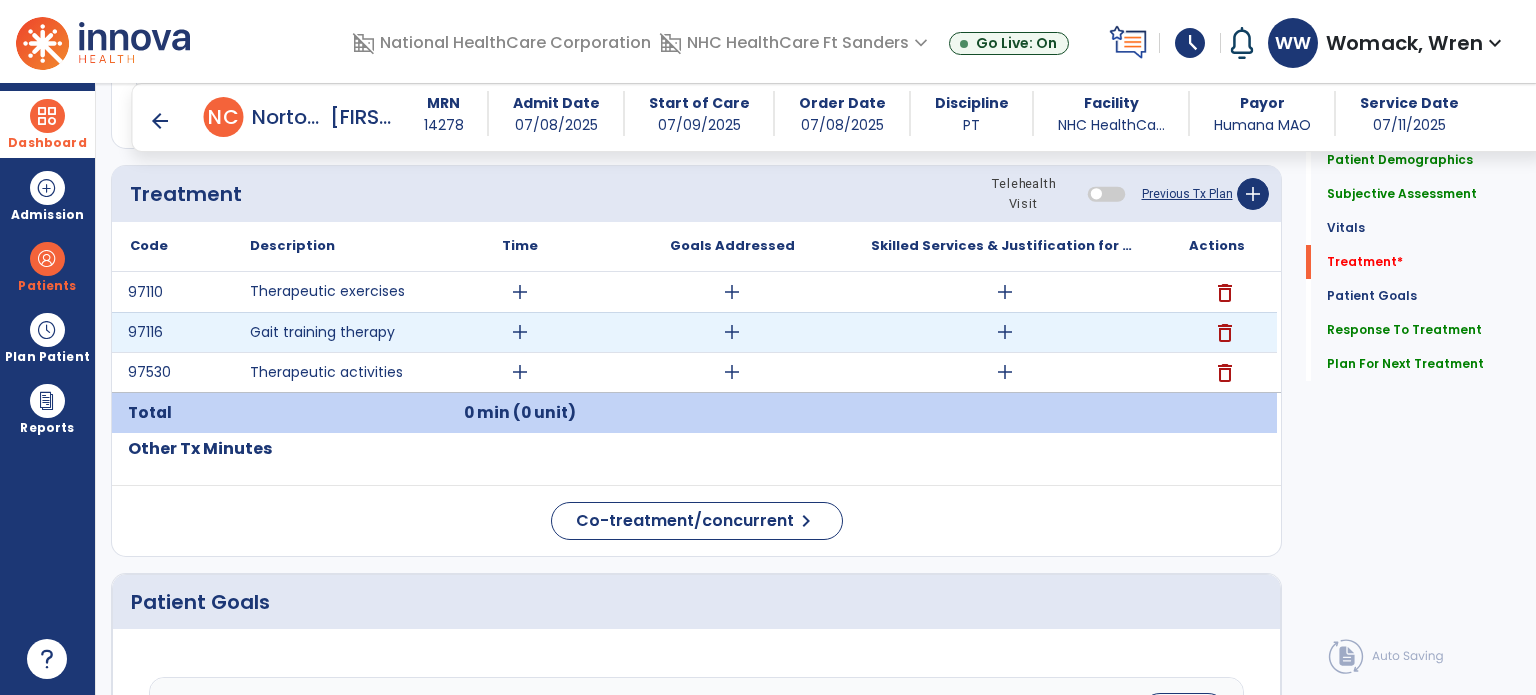 click on "add" at bounding box center [1005, 332] 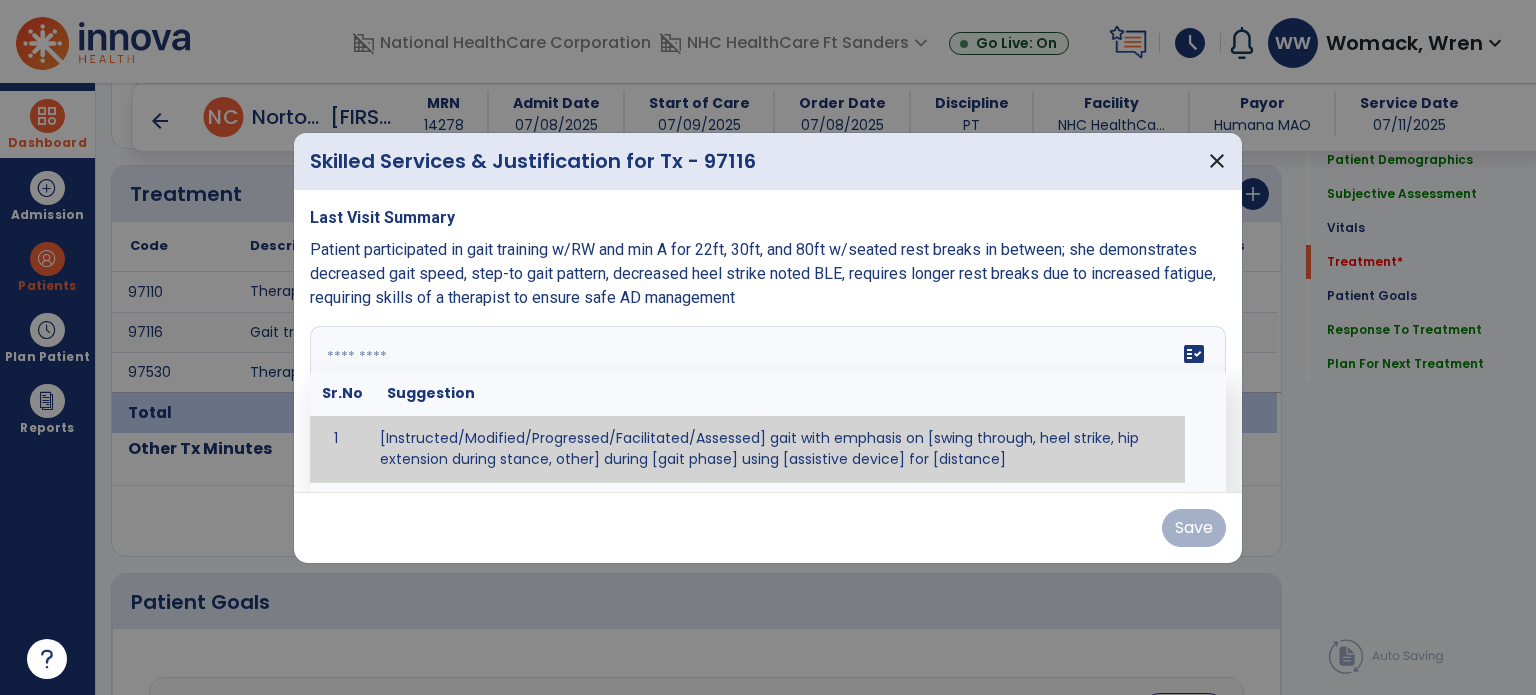 click on "fact_check  Sr.No Suggestion 1 [Instructed/Modified/Progressed/Facilitated/Assessed] gait with emphasis on [swing through, heel strike, hip extension during stance, other] during [gait phase] using [assistive device] for [distance] 2 [Instructed/Modified/Progressed/Facilitated/Assessed] use of [assistive device] and [NWB, PWB, step-to gait pattern, step through gait pattern] 3 [Instructed/Modified/Progressed/Facilitated/Assessed] patient's ability to [ascend/descend # of steps, perform directional changes, walk on even/uneven surfaces, pick-up objects off floor, velocity changes, other] using [assistive device]. 4 [Instructed/Modified/Progressed/Facilitated/Assessed] pre-gait activities including [identify exercise] in order to prepare for gait training. 5" at bounding box center [768, 401] 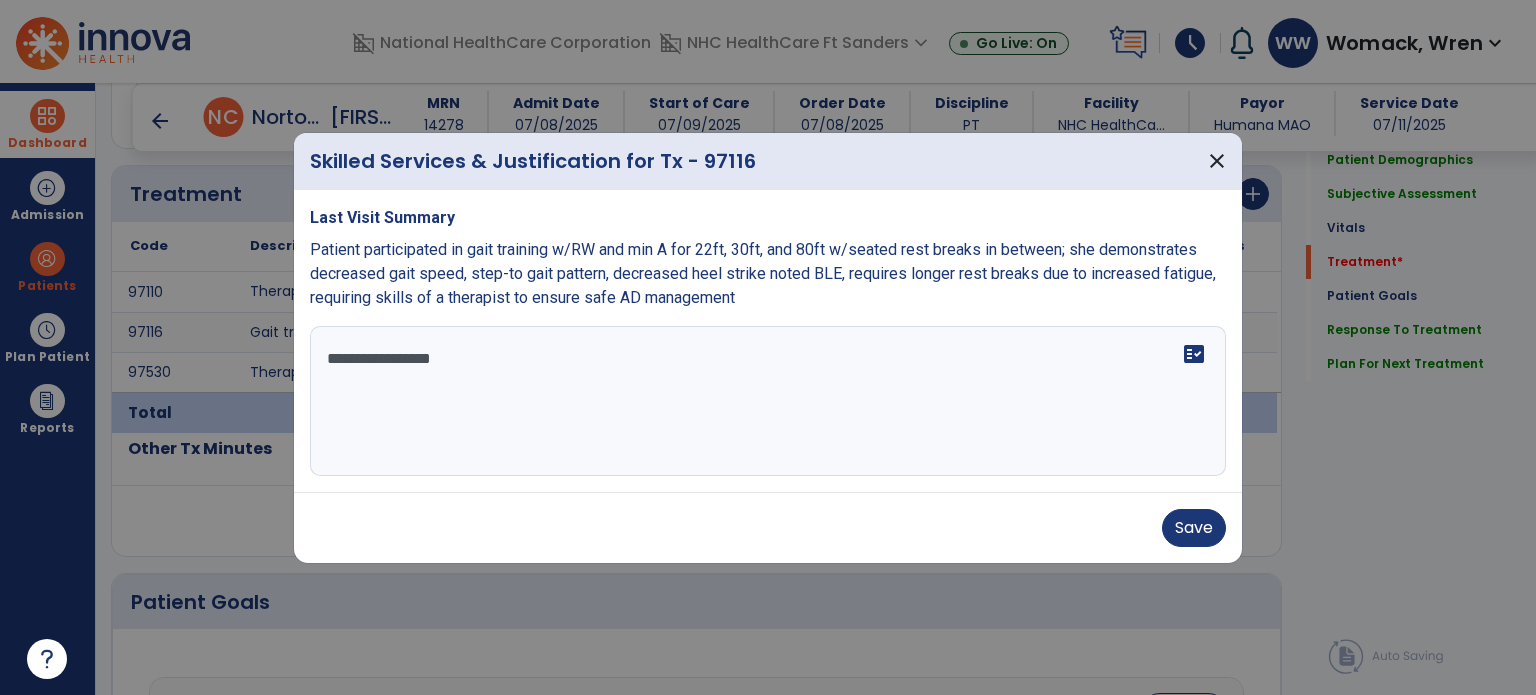 click on "**********" at bounding box center (768, 401) 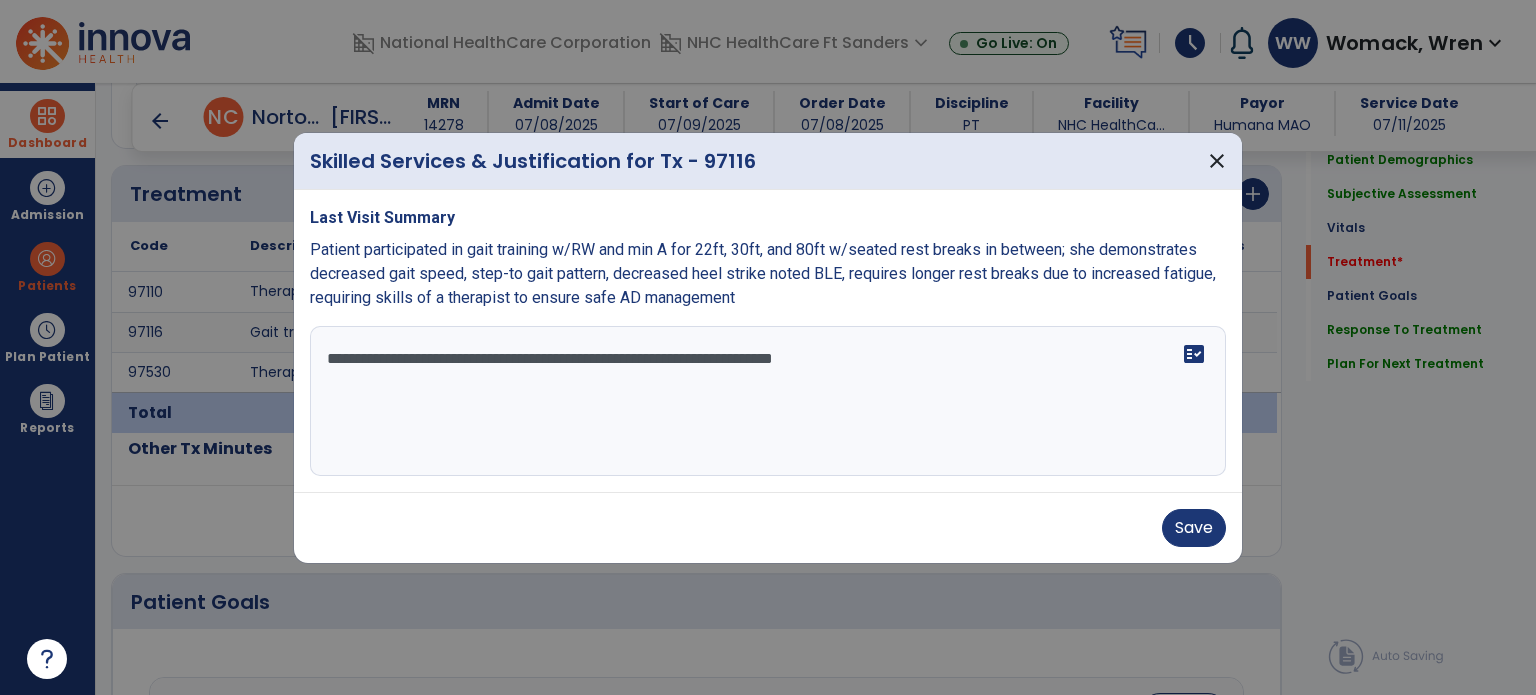 click on "**********" at bounding box center [768, 401] 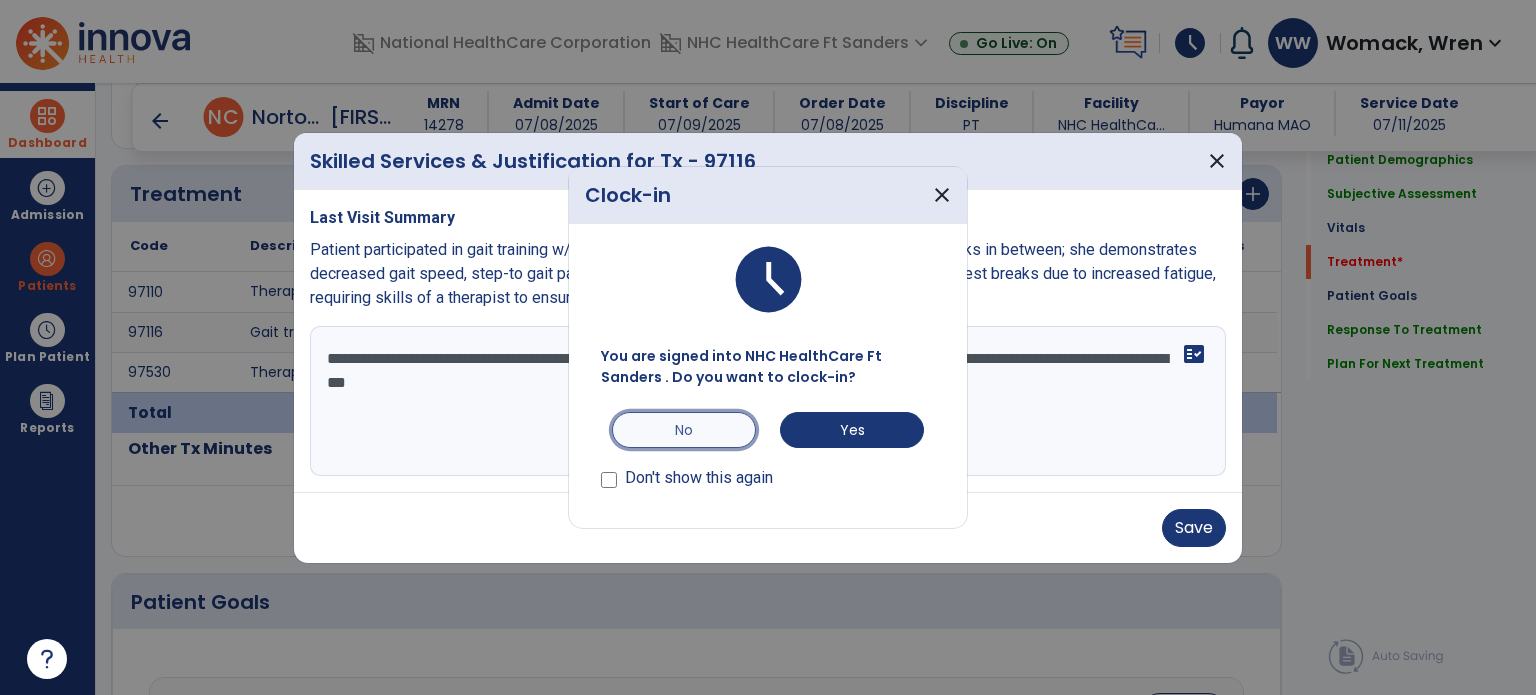 click on "No" at bounding box center (684, 430) 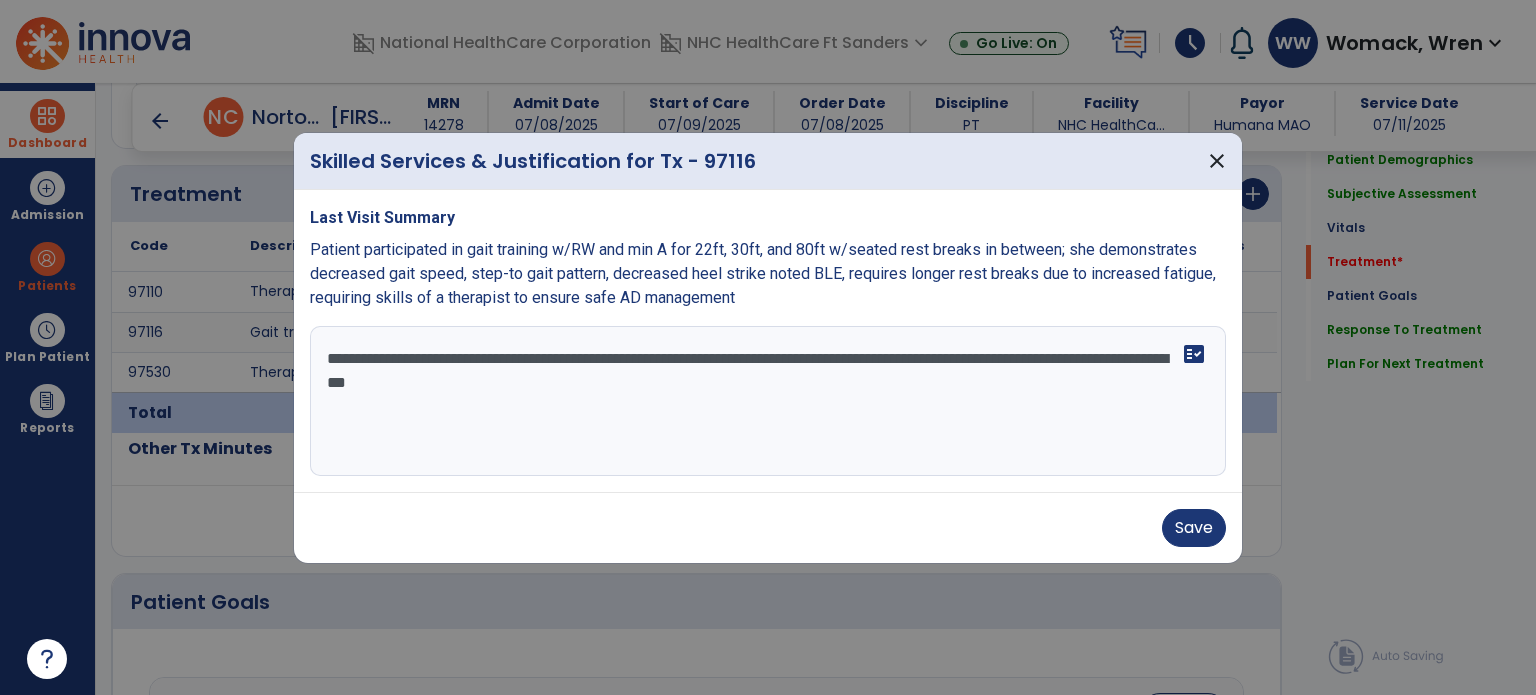 click on "**********" at bounding box center [768, 401] 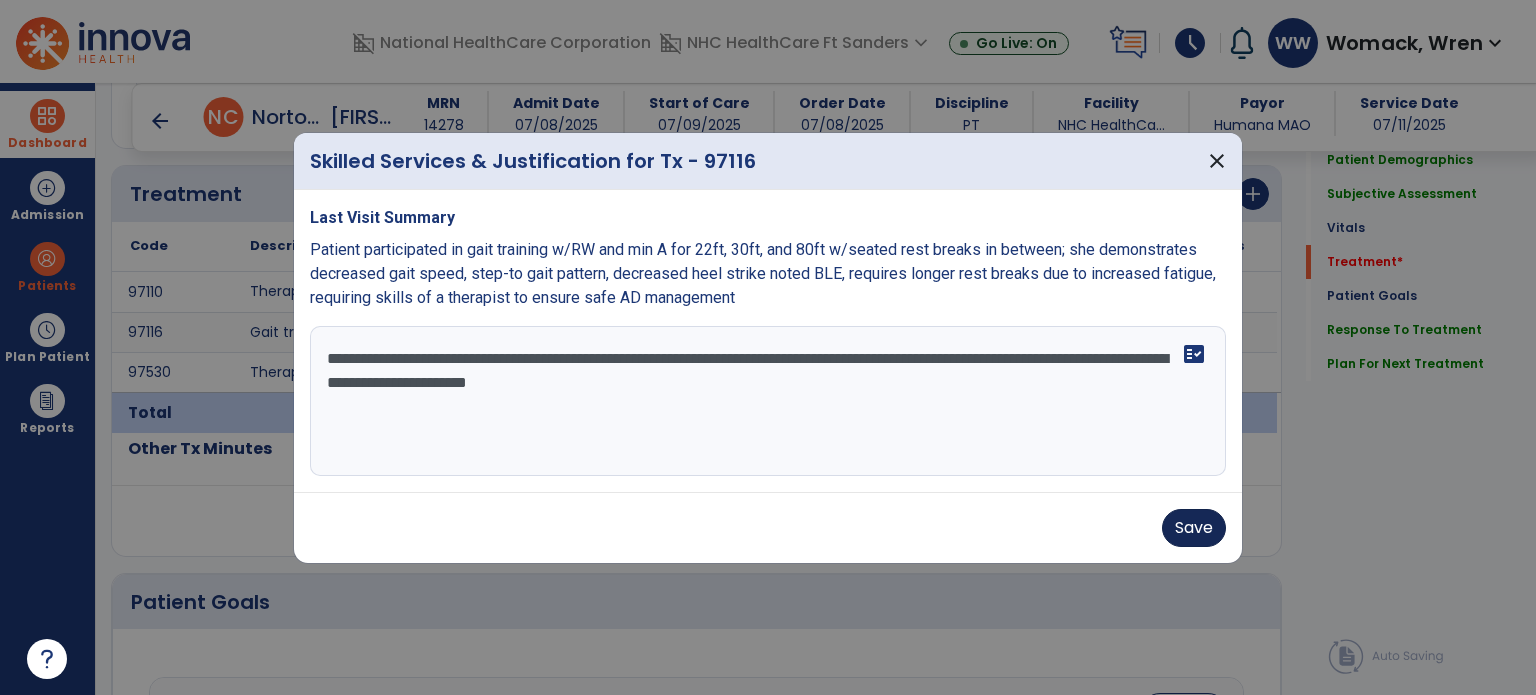type on "**********" 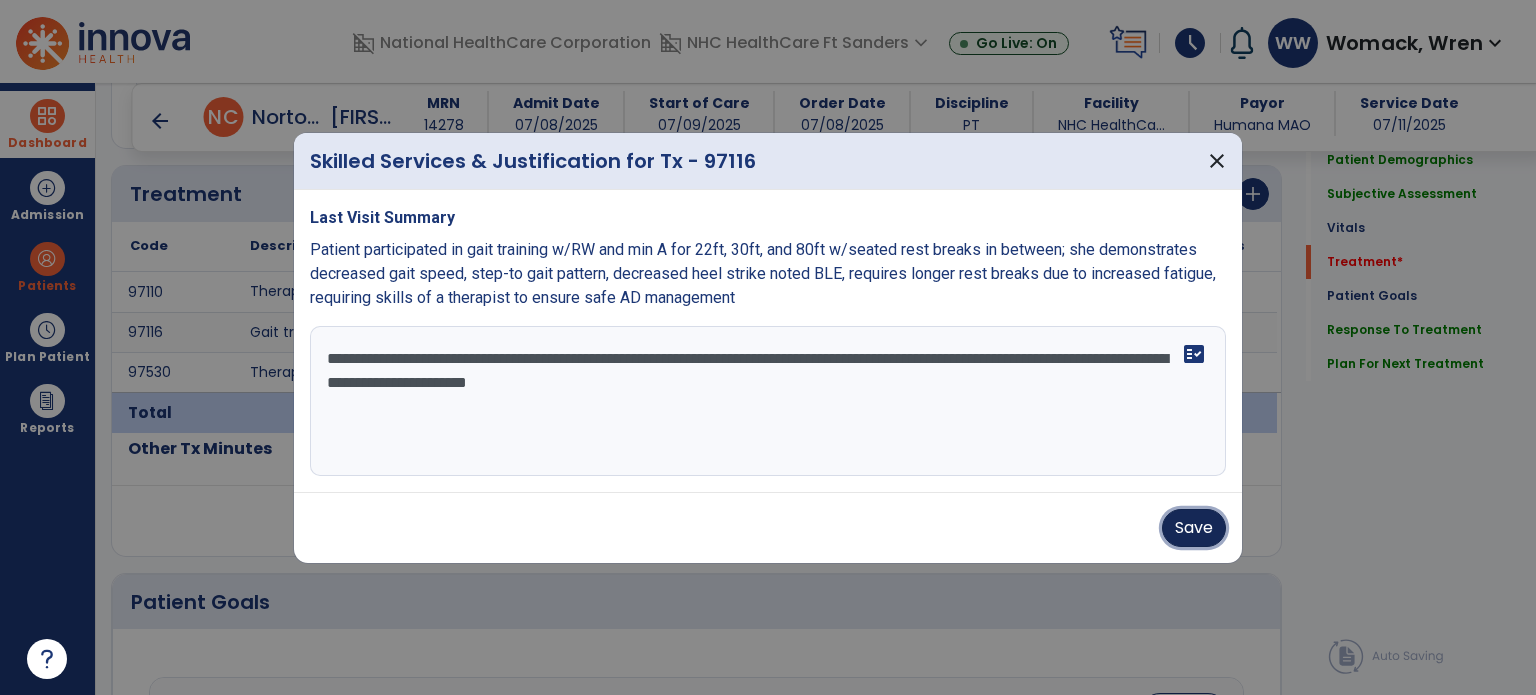 click on "Save" at bounding box center [1194, 528] 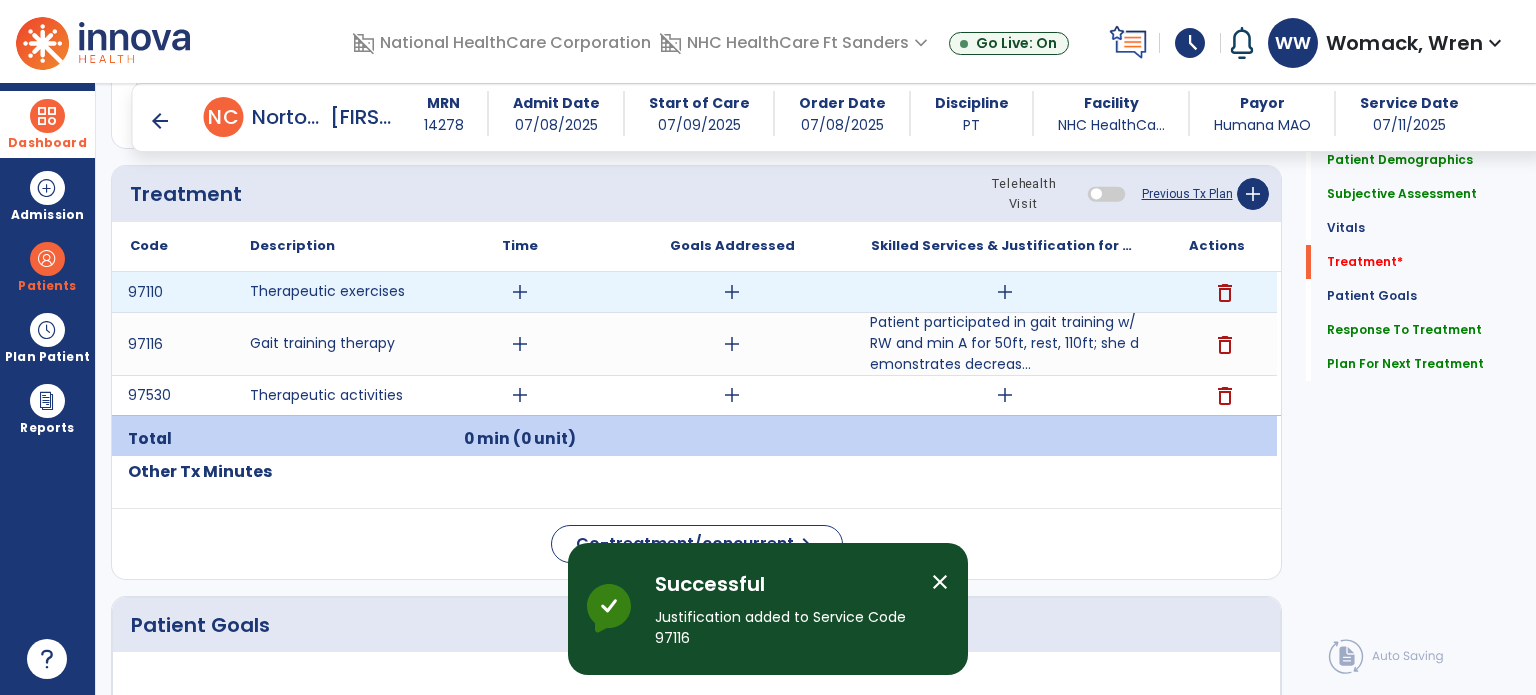 click on "add" at bounding box center (1005, 292) 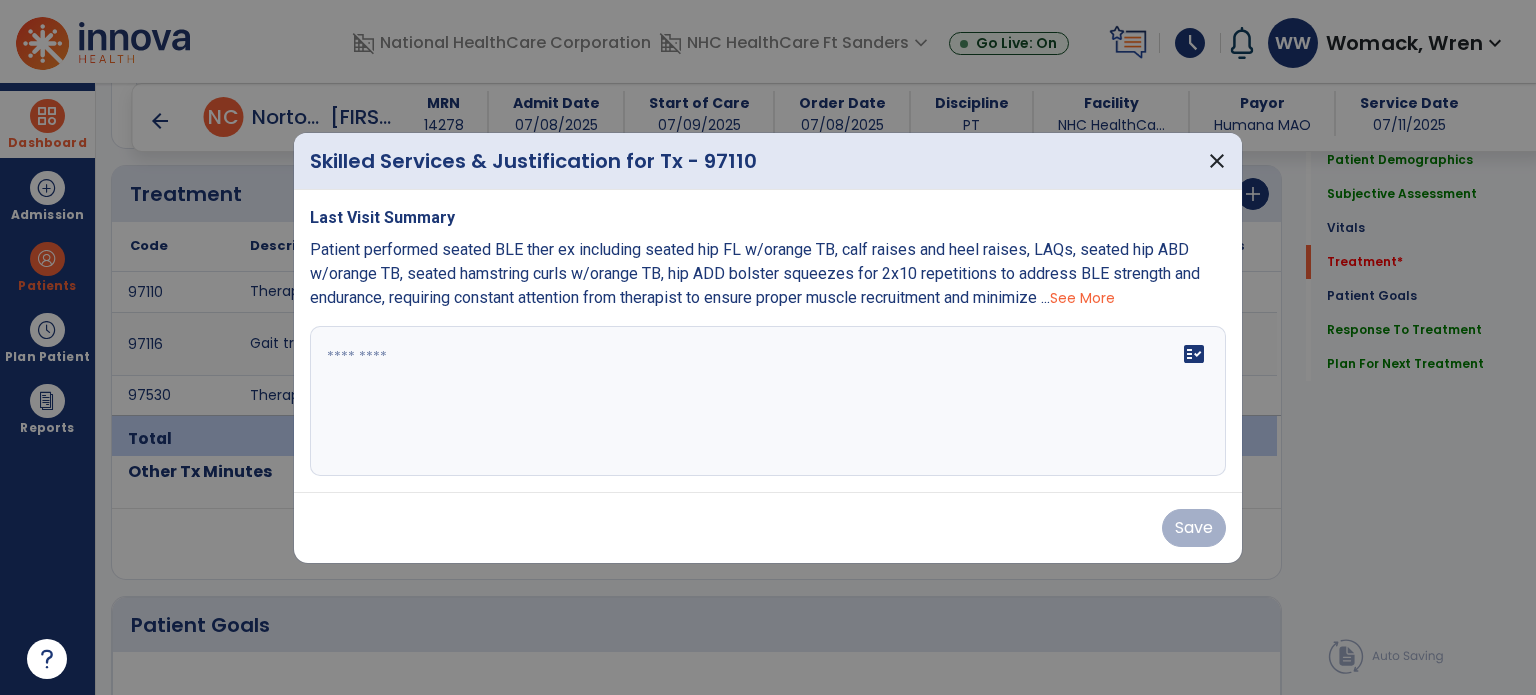 click on "fact_check" at bounding box center (768, 401) 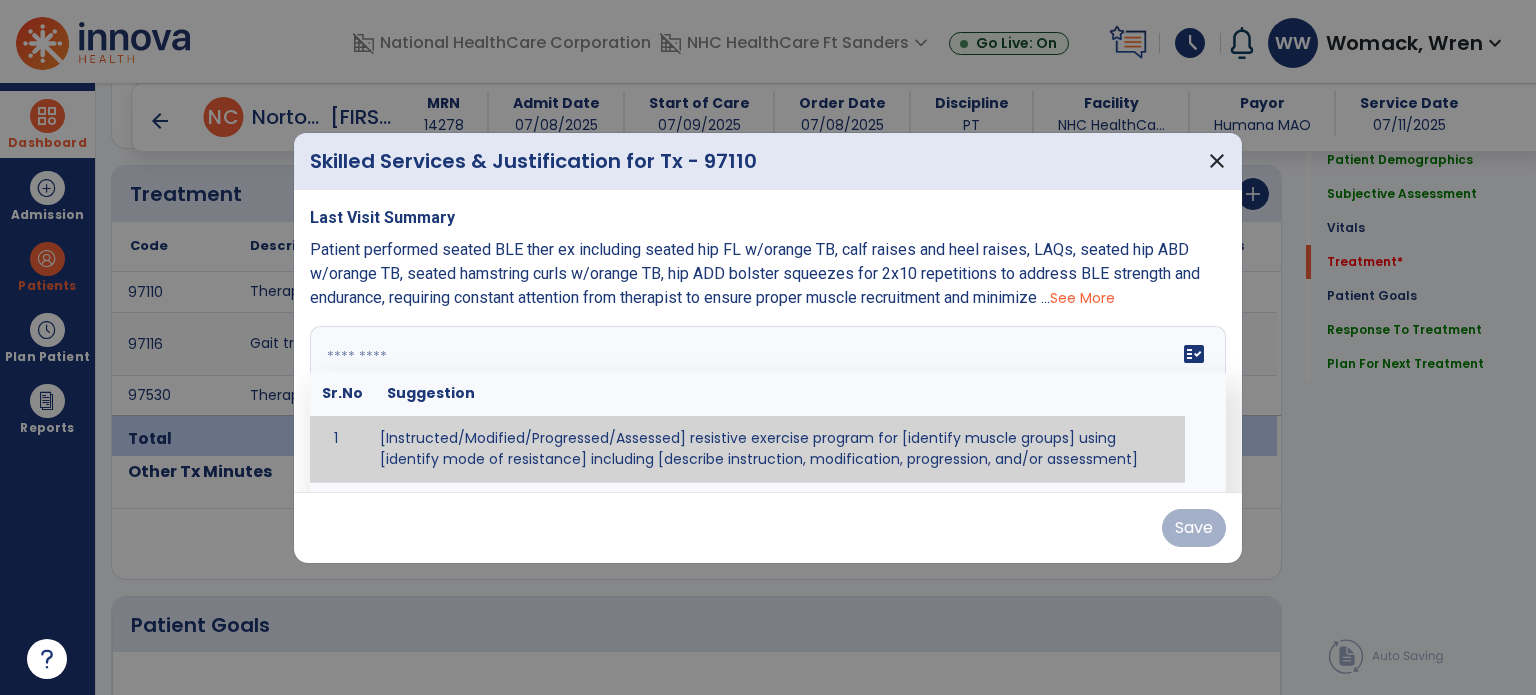 paste on "**********" 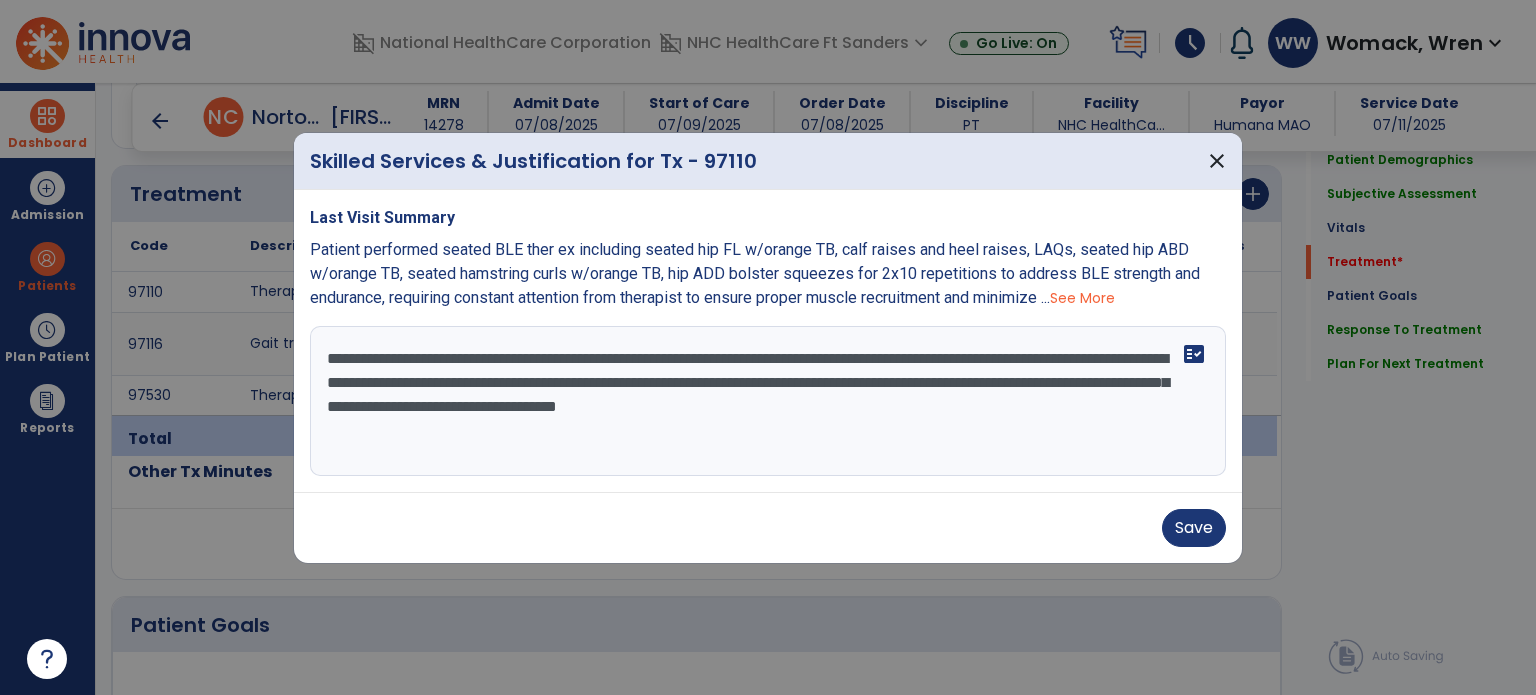 click on "**********" at bounding box center [768, 401] 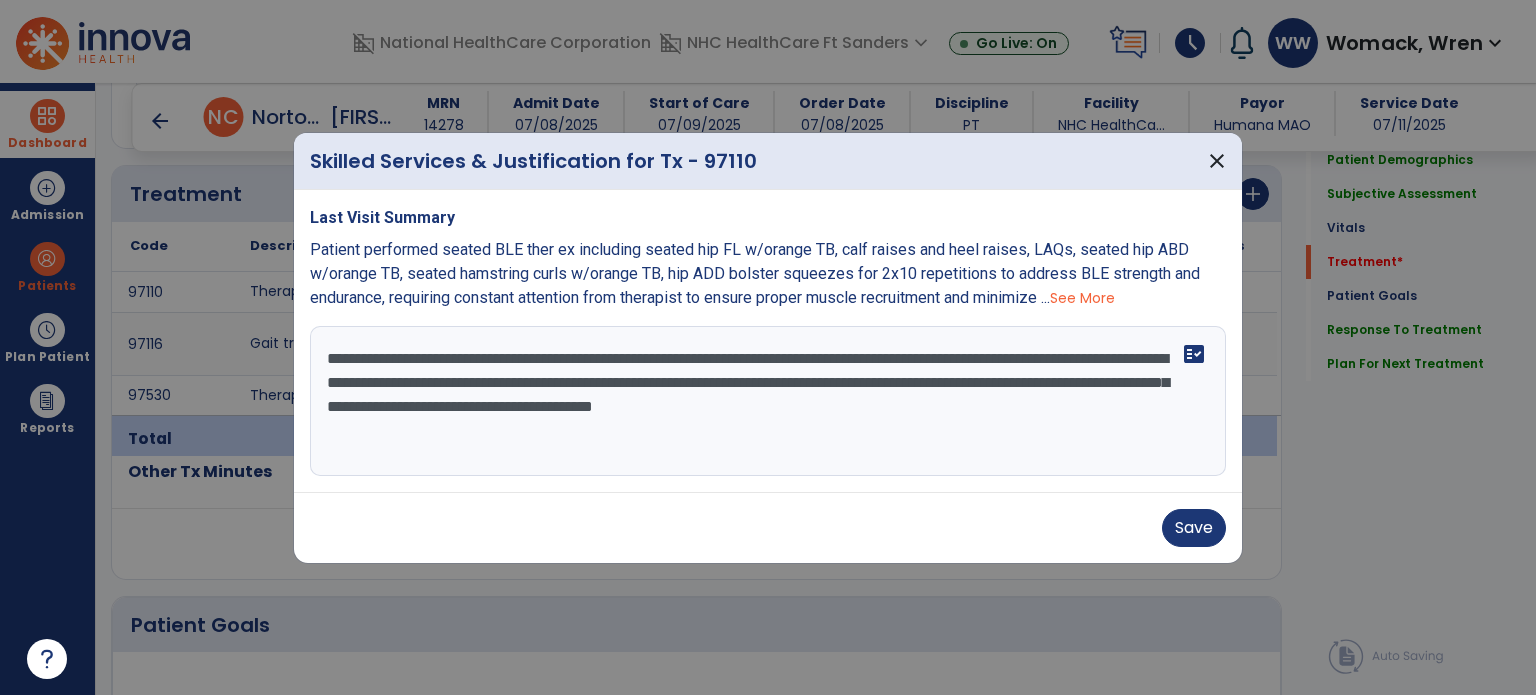 click on "**********" at bounding box center [768, 401] 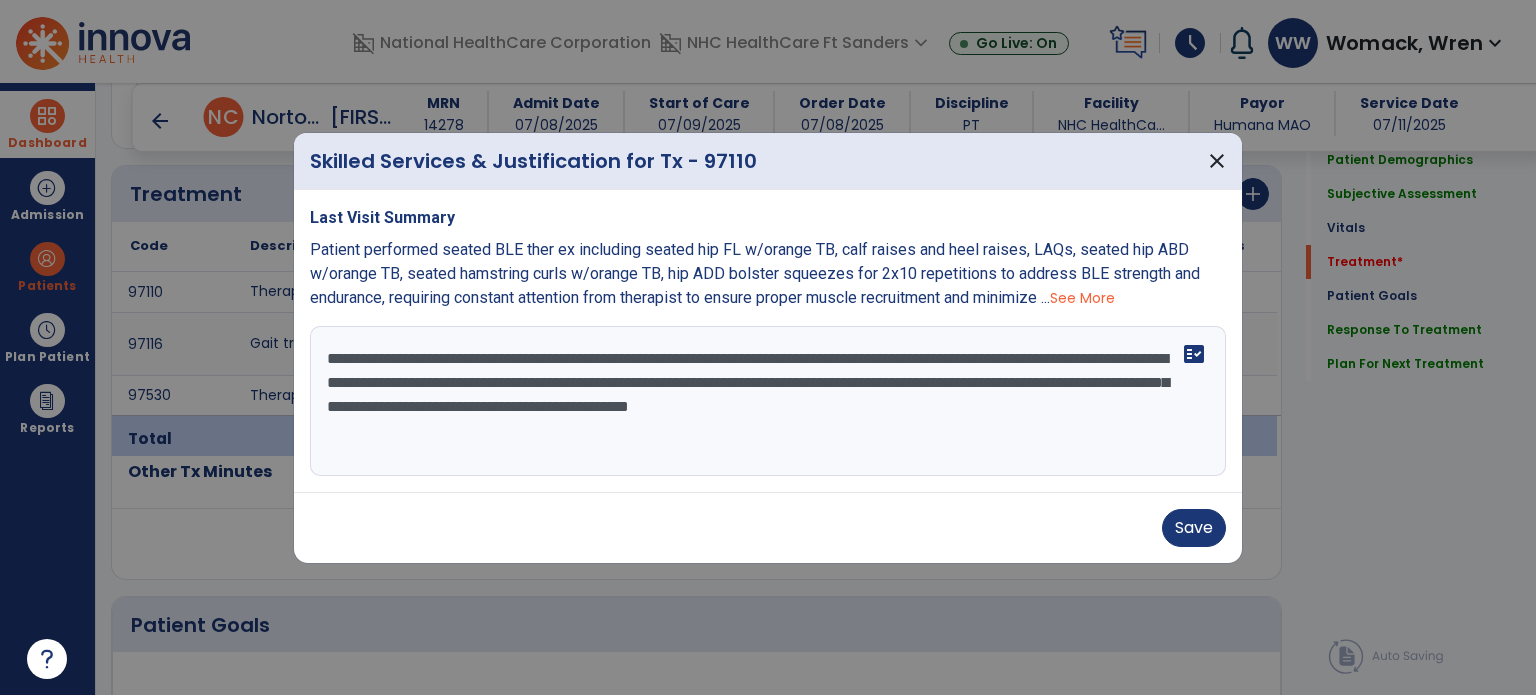 click on "**********" at bounding box center [768, 401] 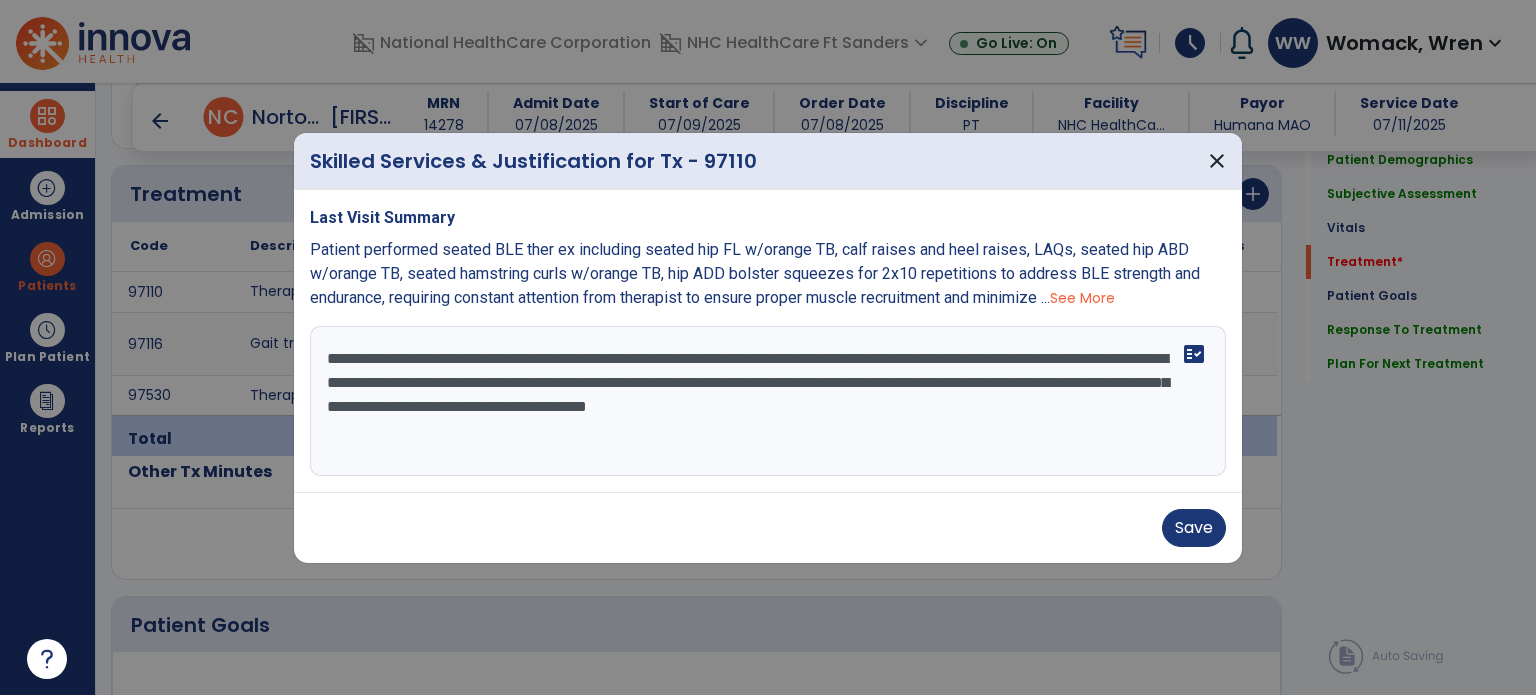 click on "**********" at bounding box center (768, 401) 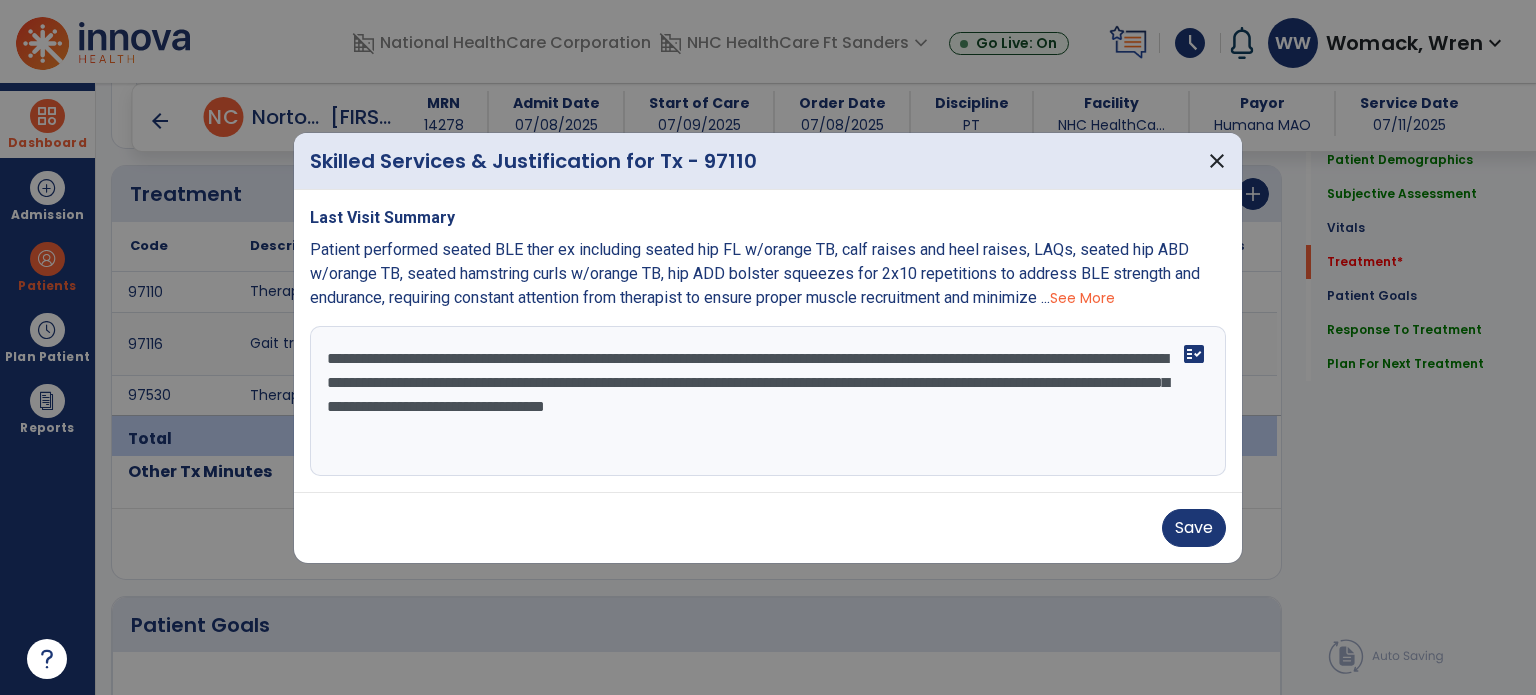 click on "**********" at bounding box center [768, 401] 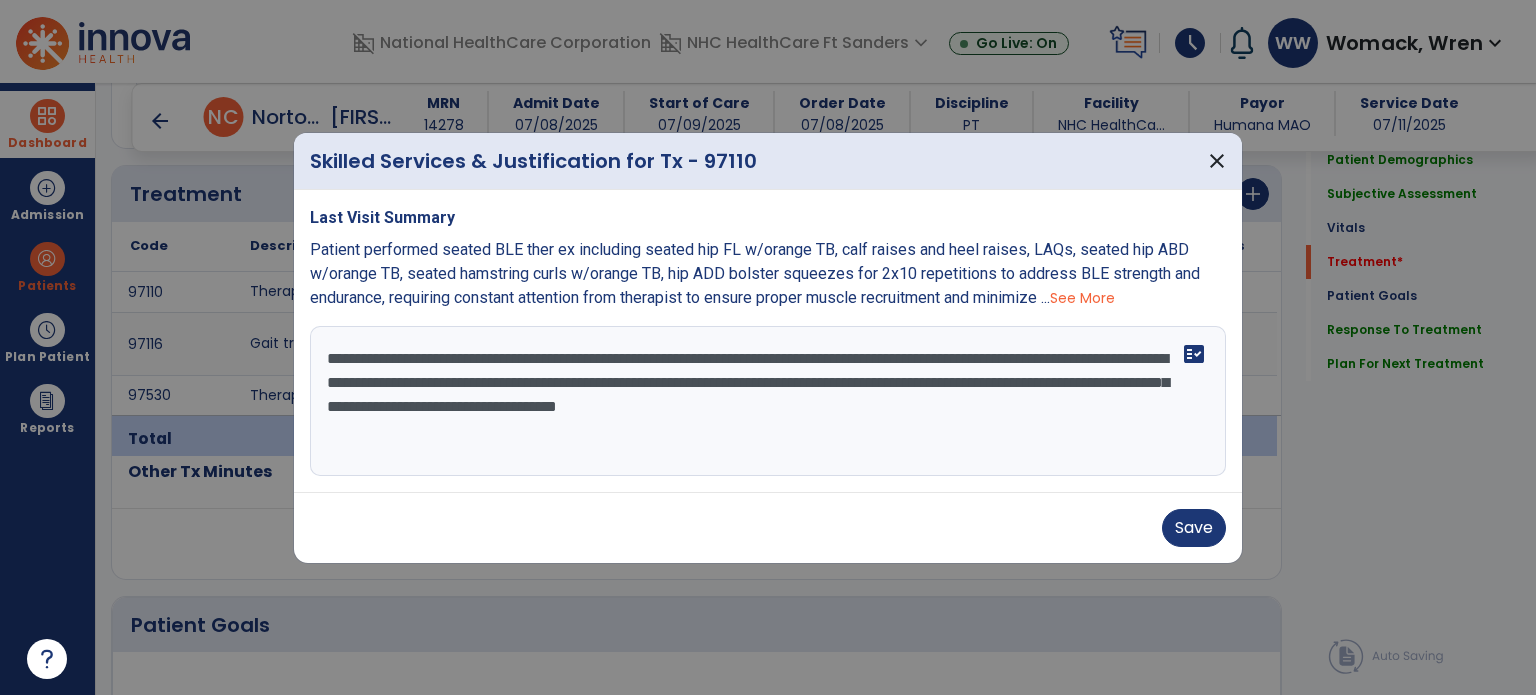 click on "**********" at bounding box center [768, 401] 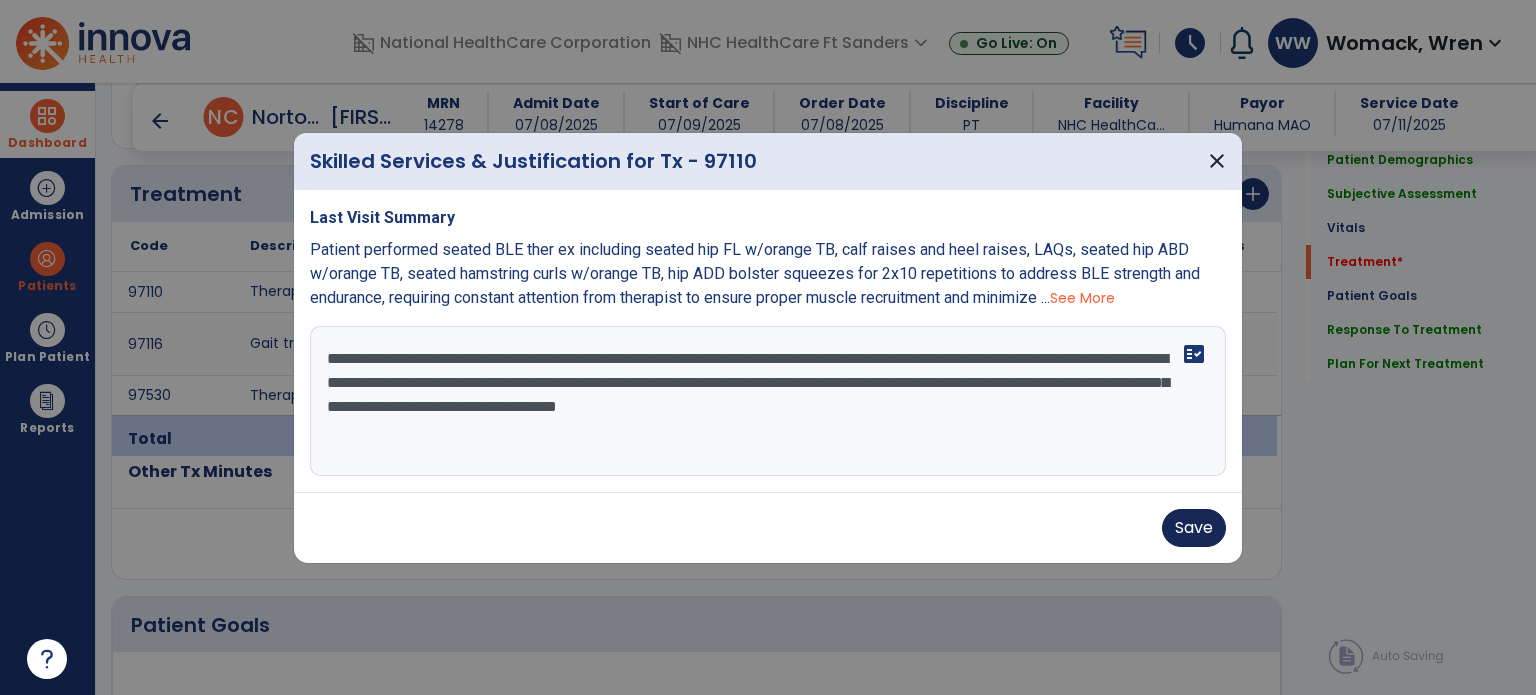 type on "**********" 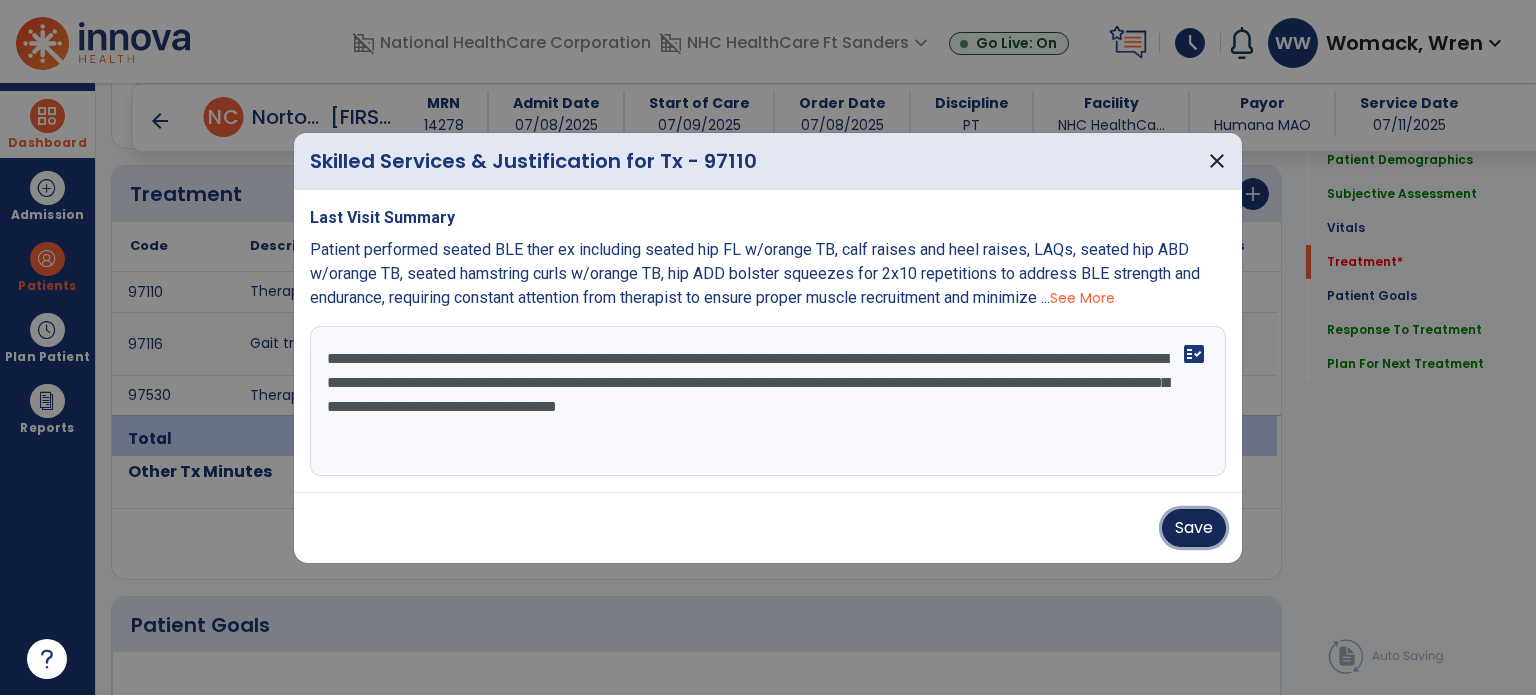 click on "Save" at bounding box center (1194, 528) 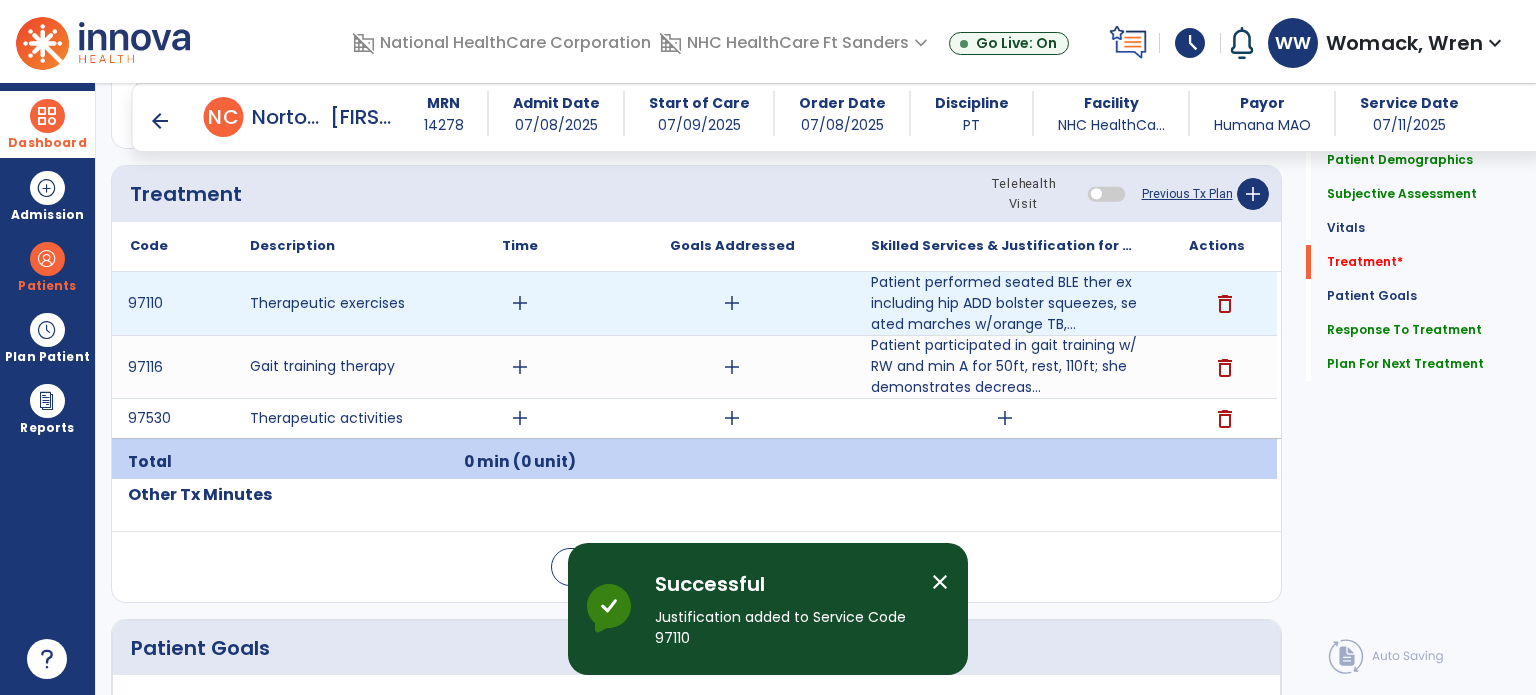 click on "add" at bounding box center (520, 303) 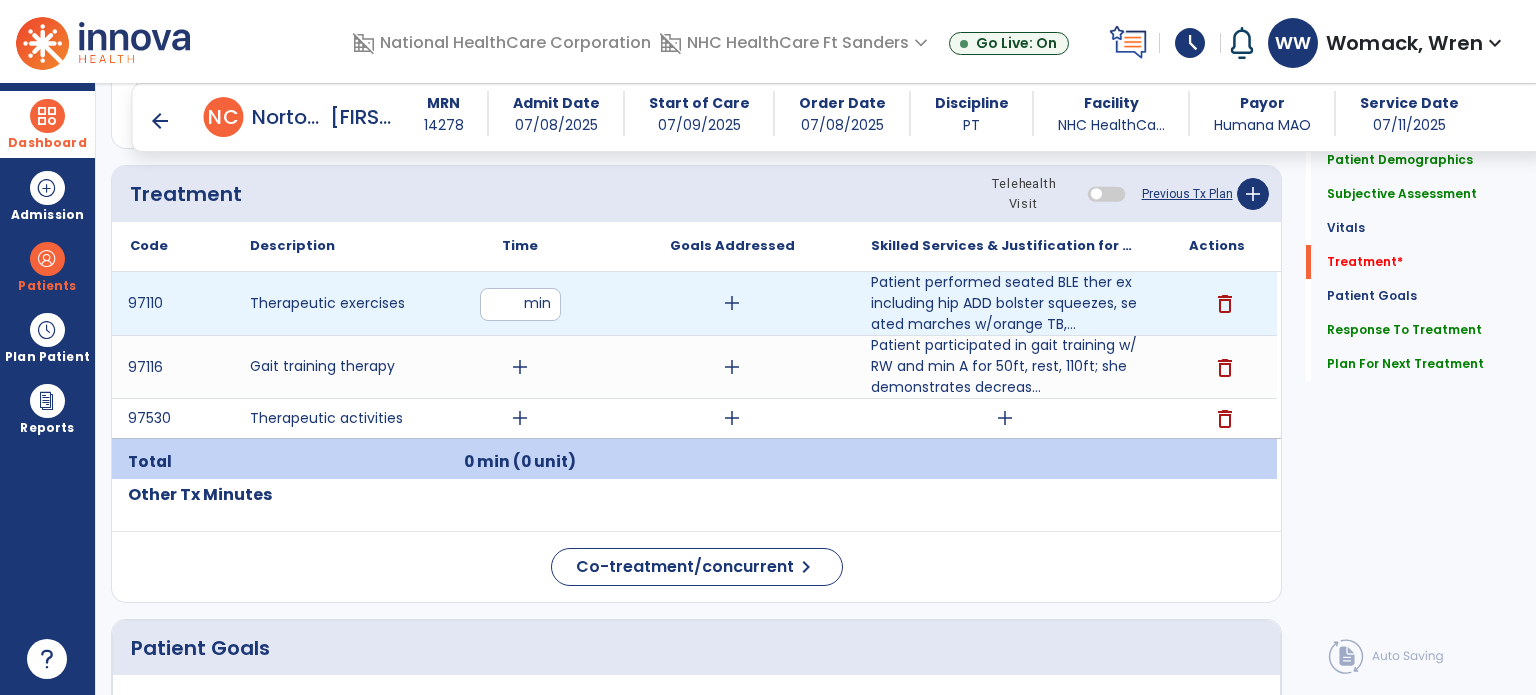 type on "**" 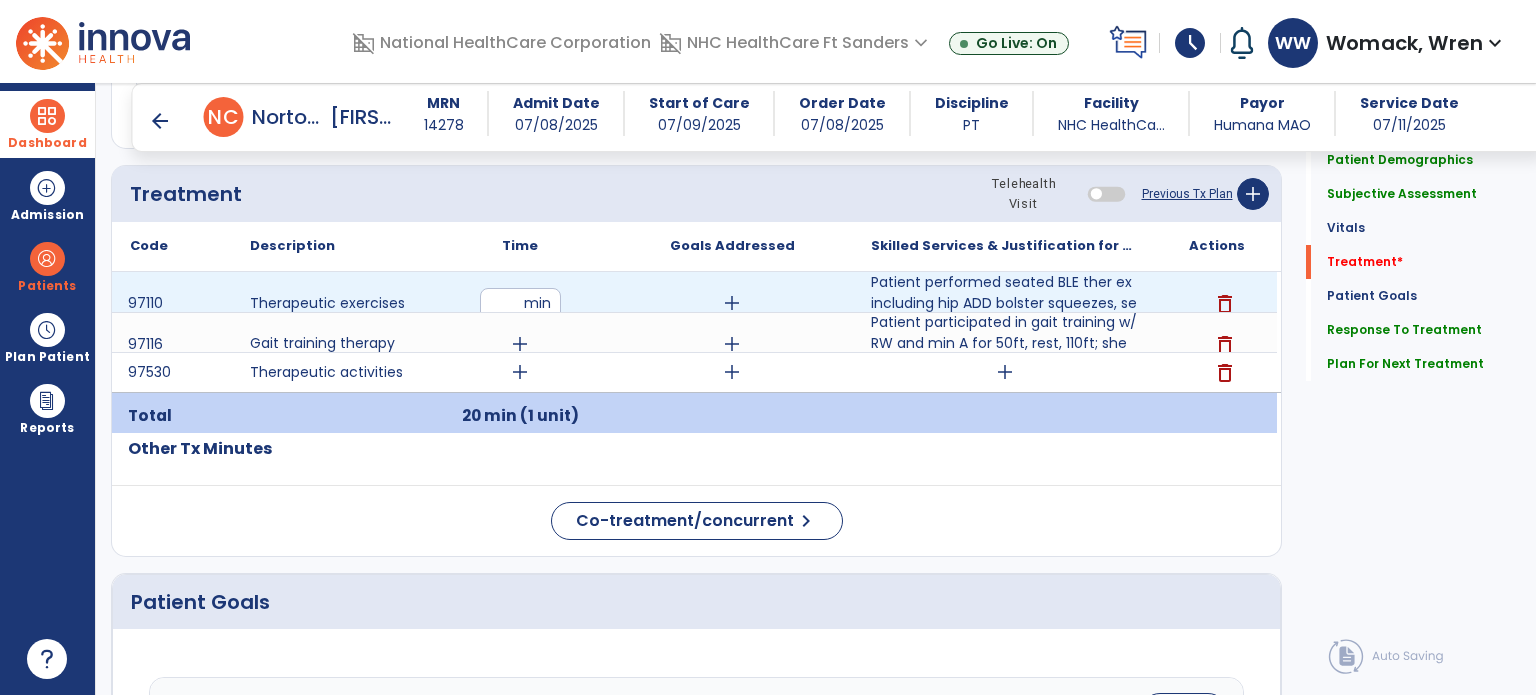 click on "add" at bounding box center (732, 303) 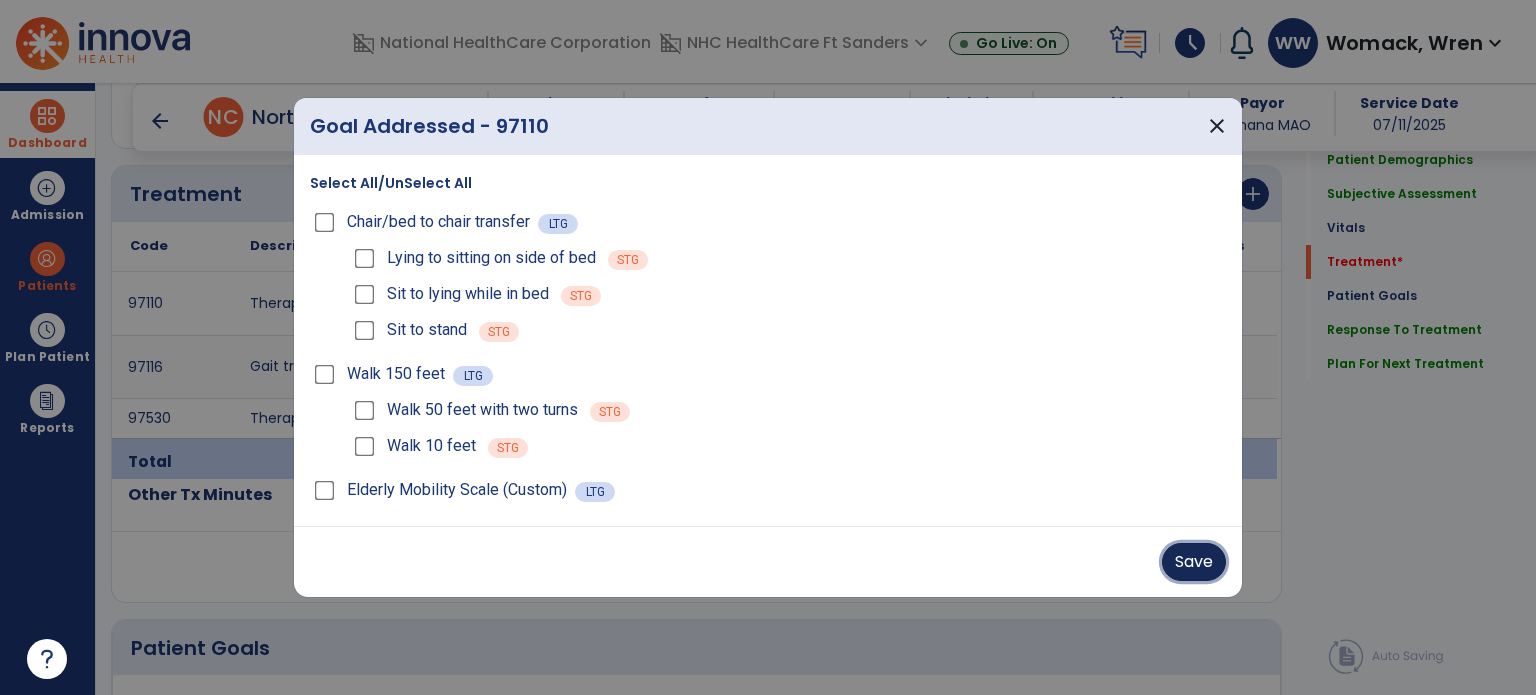 click on "Save" at bounding box center [1194, 562] 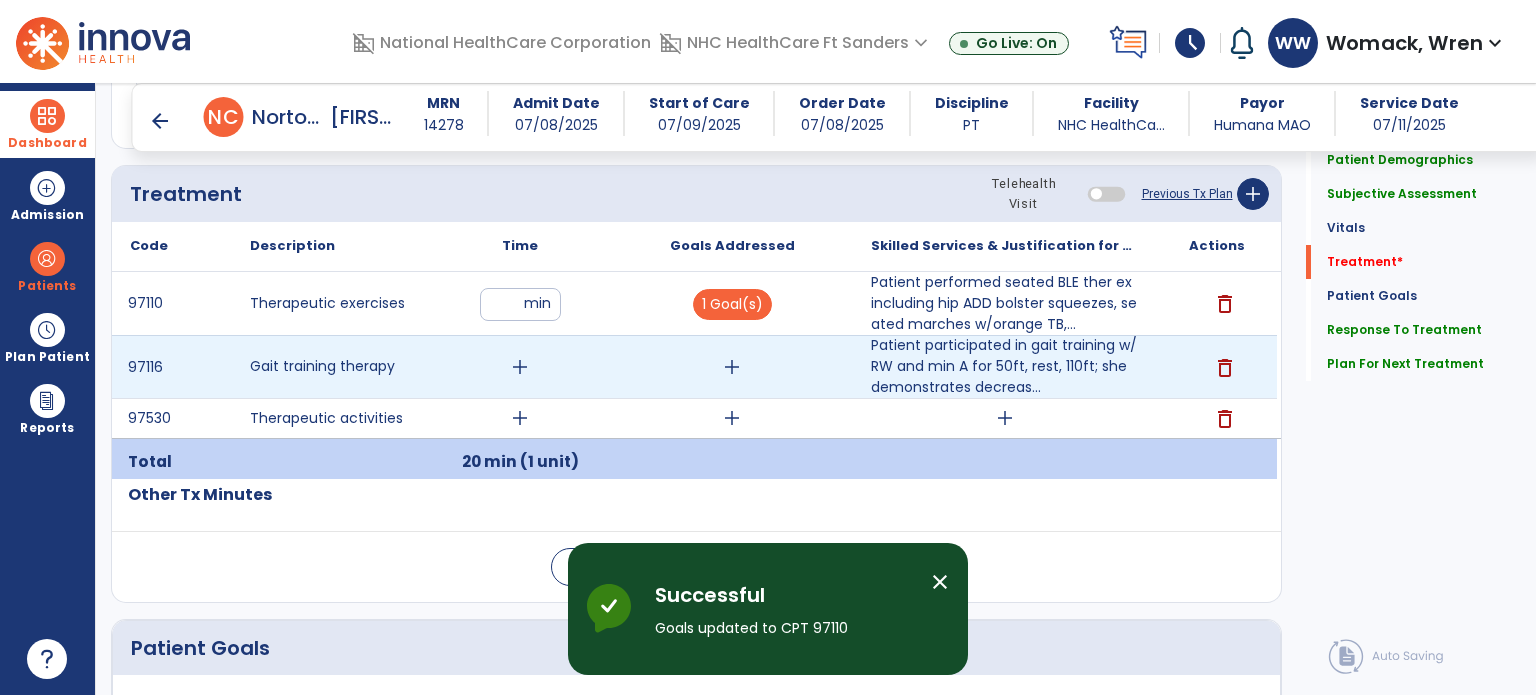 click on "add" at bounding box center (520, 367) 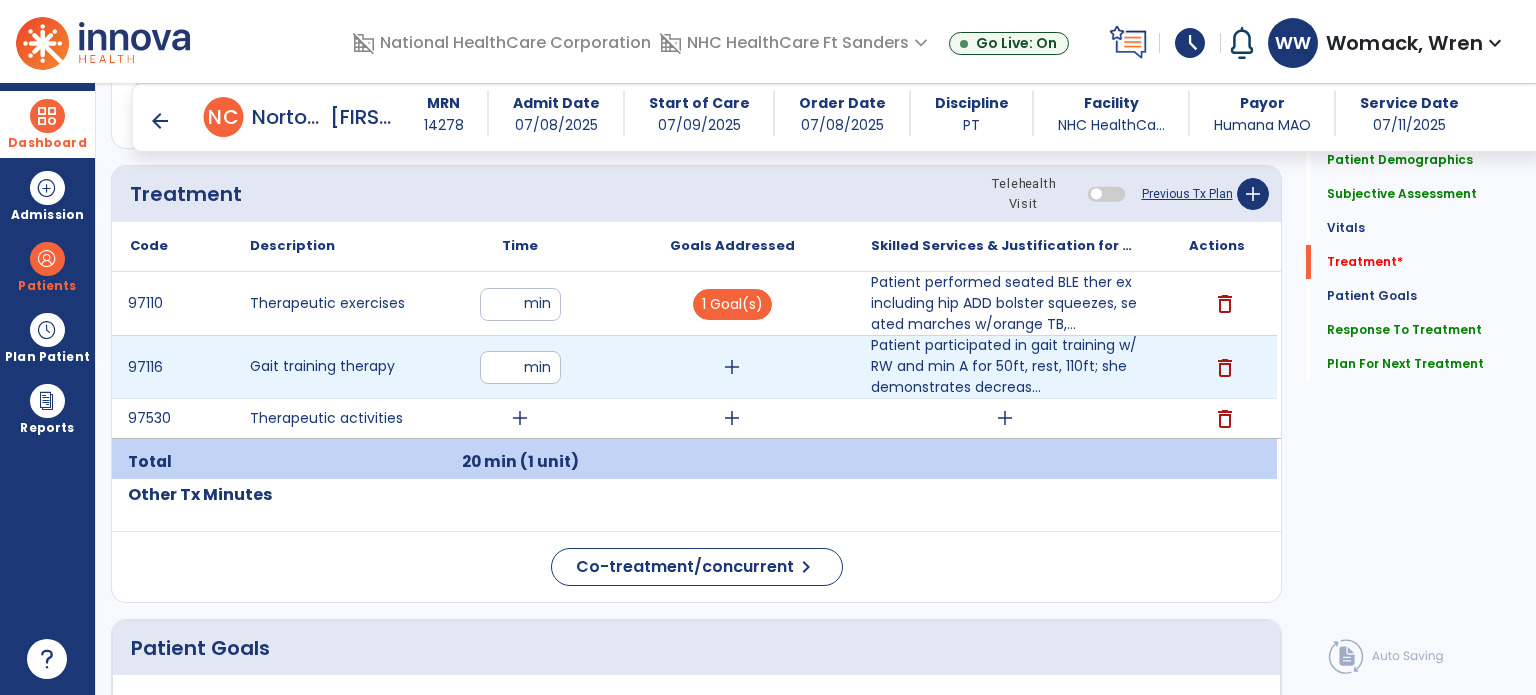 type on "**" 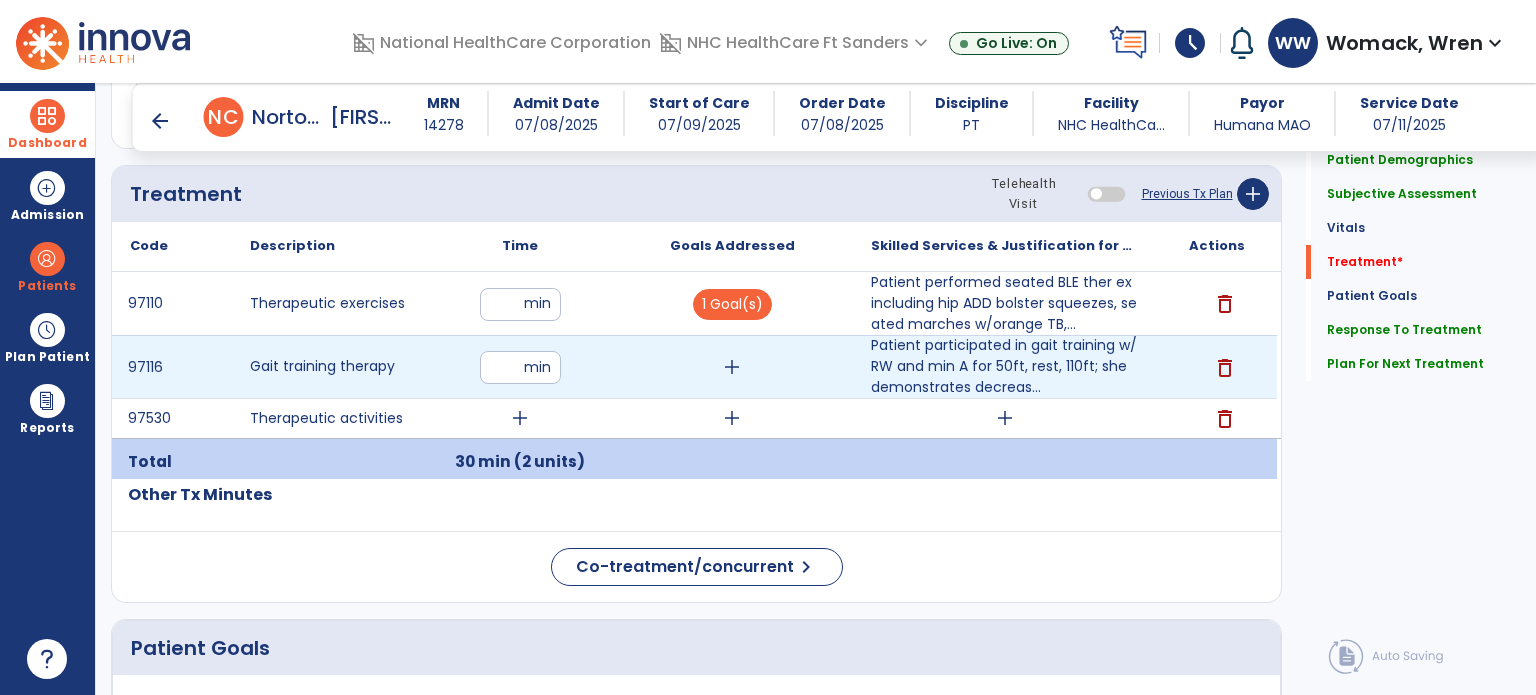 click on "add" at bounding box center (732, 367) 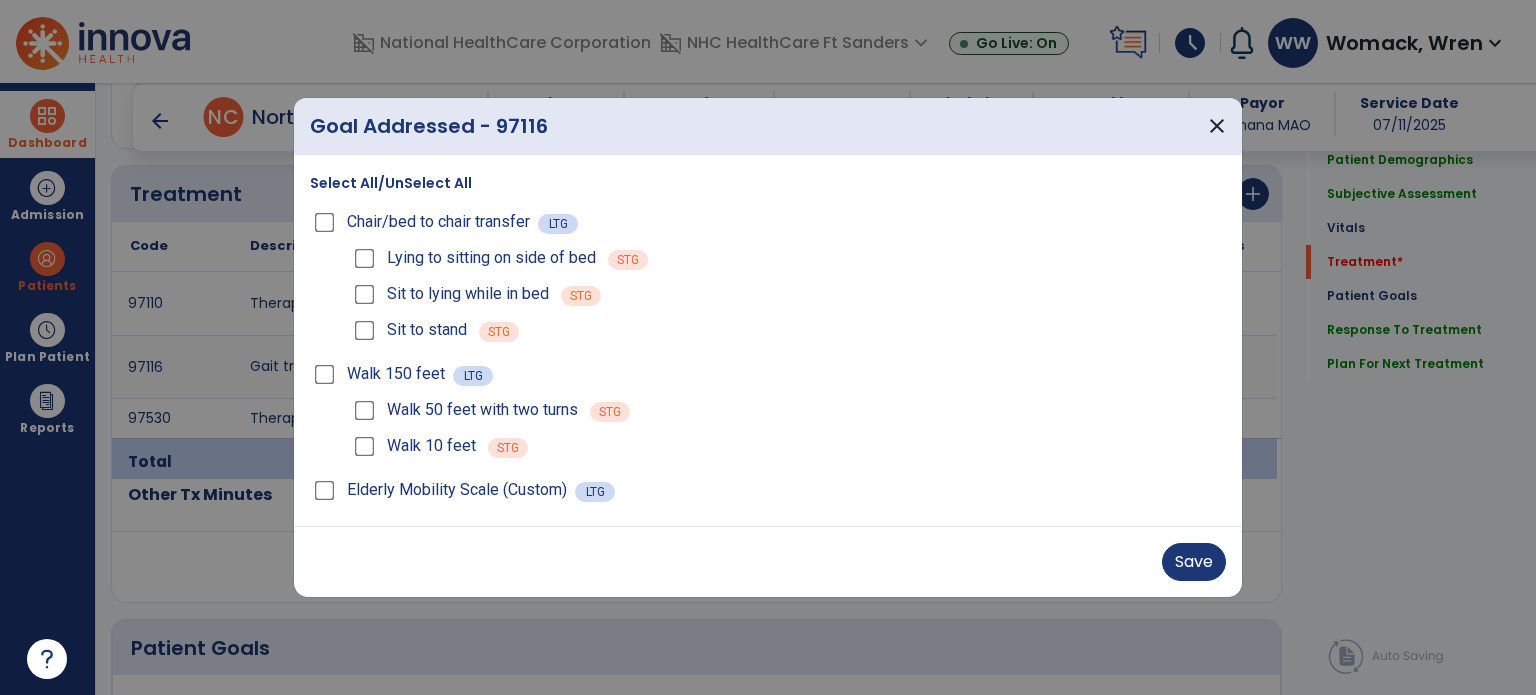 click on "Walk 50 feet with two turns  STG" at bounding box center [788, 410] 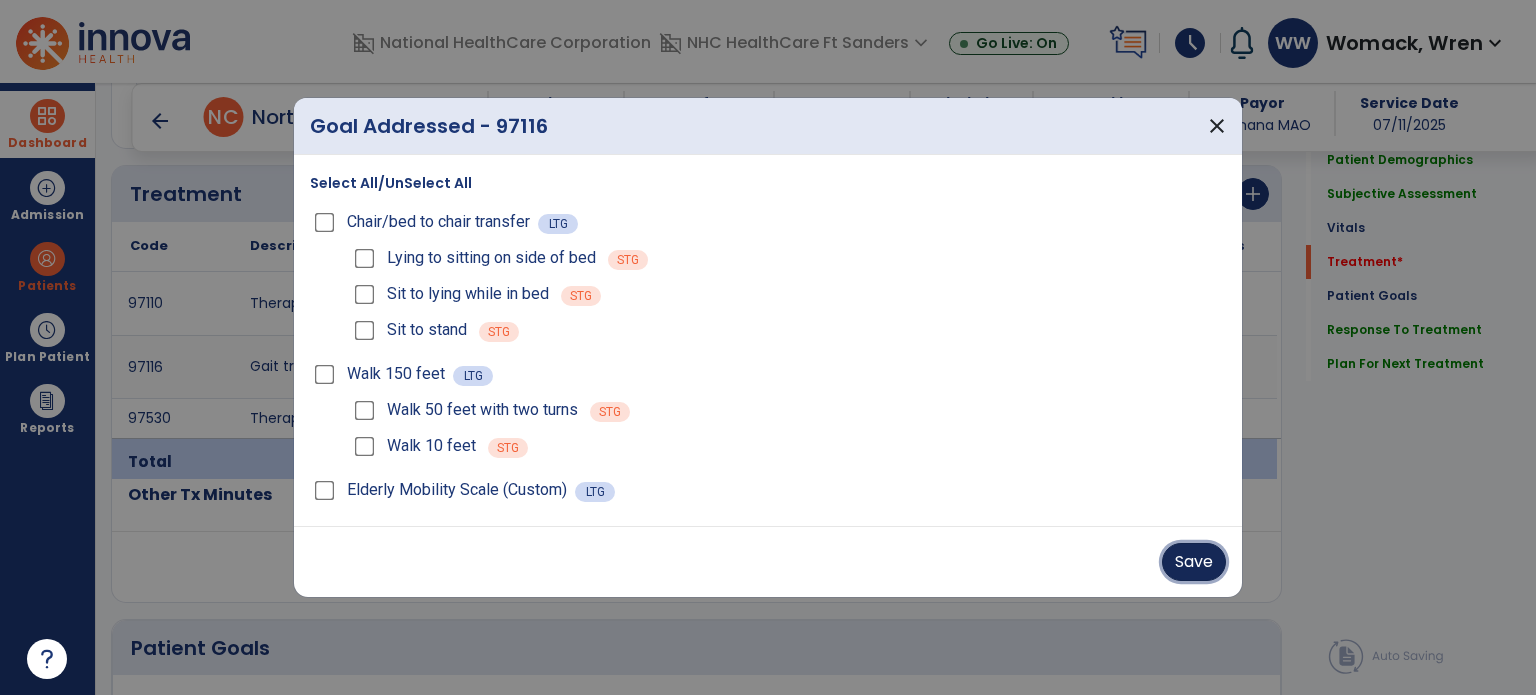 click on "Save" at bounding box center (1194, 562) 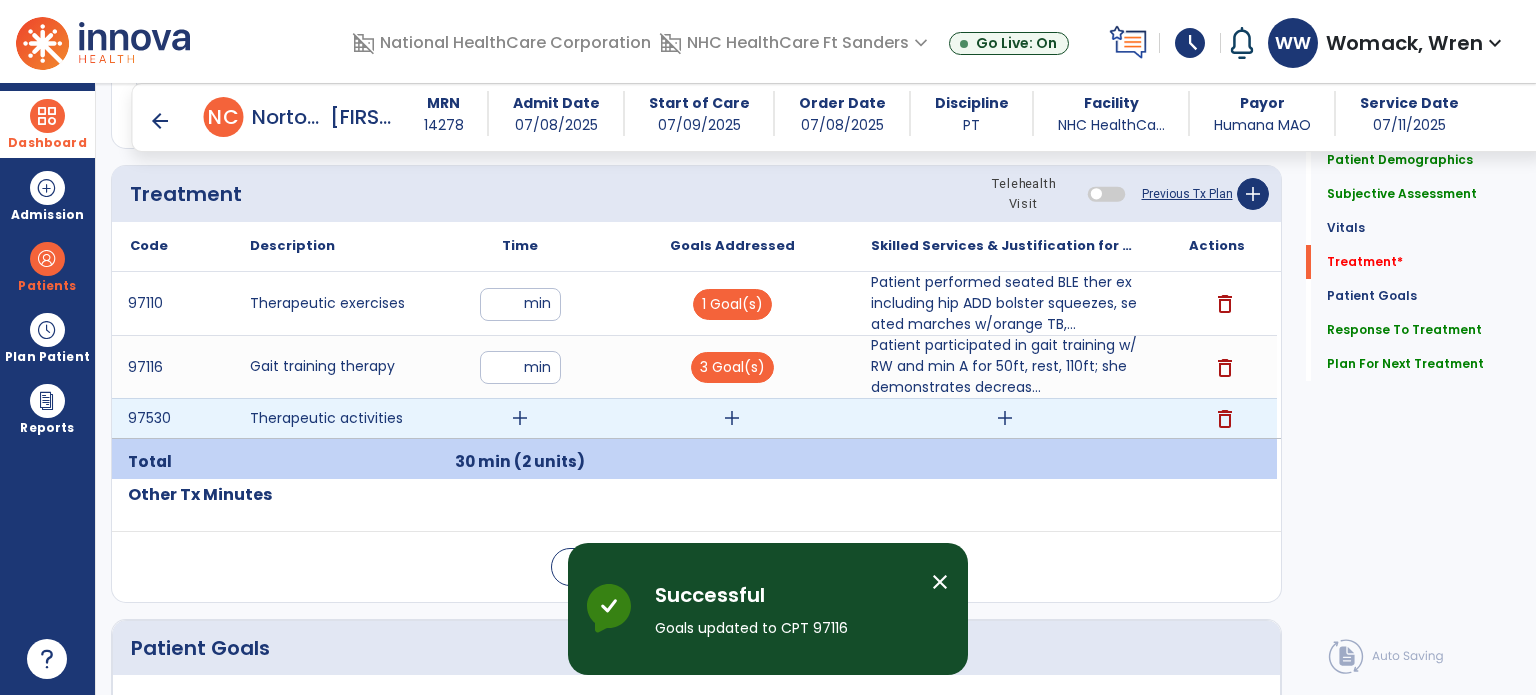 click on "add" at bounding box center [520, 418] 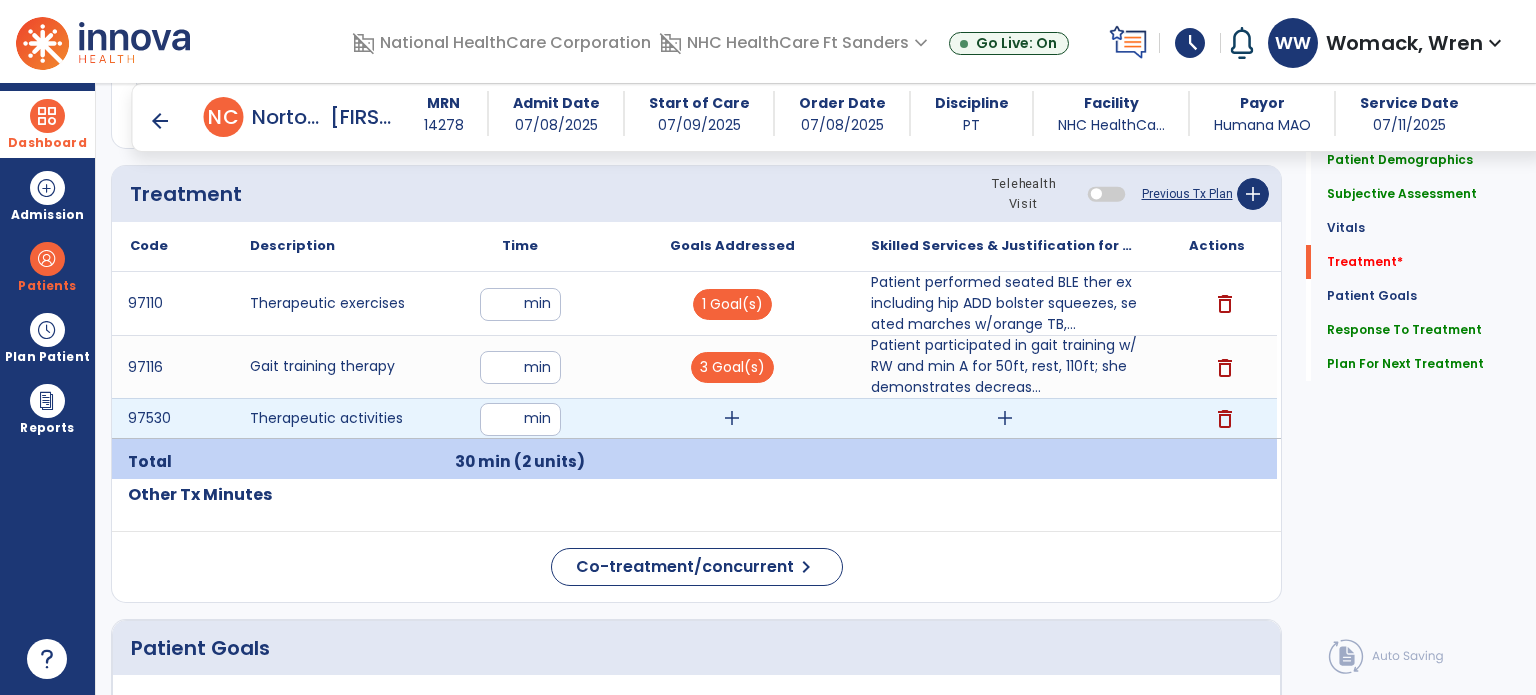 type on "**" 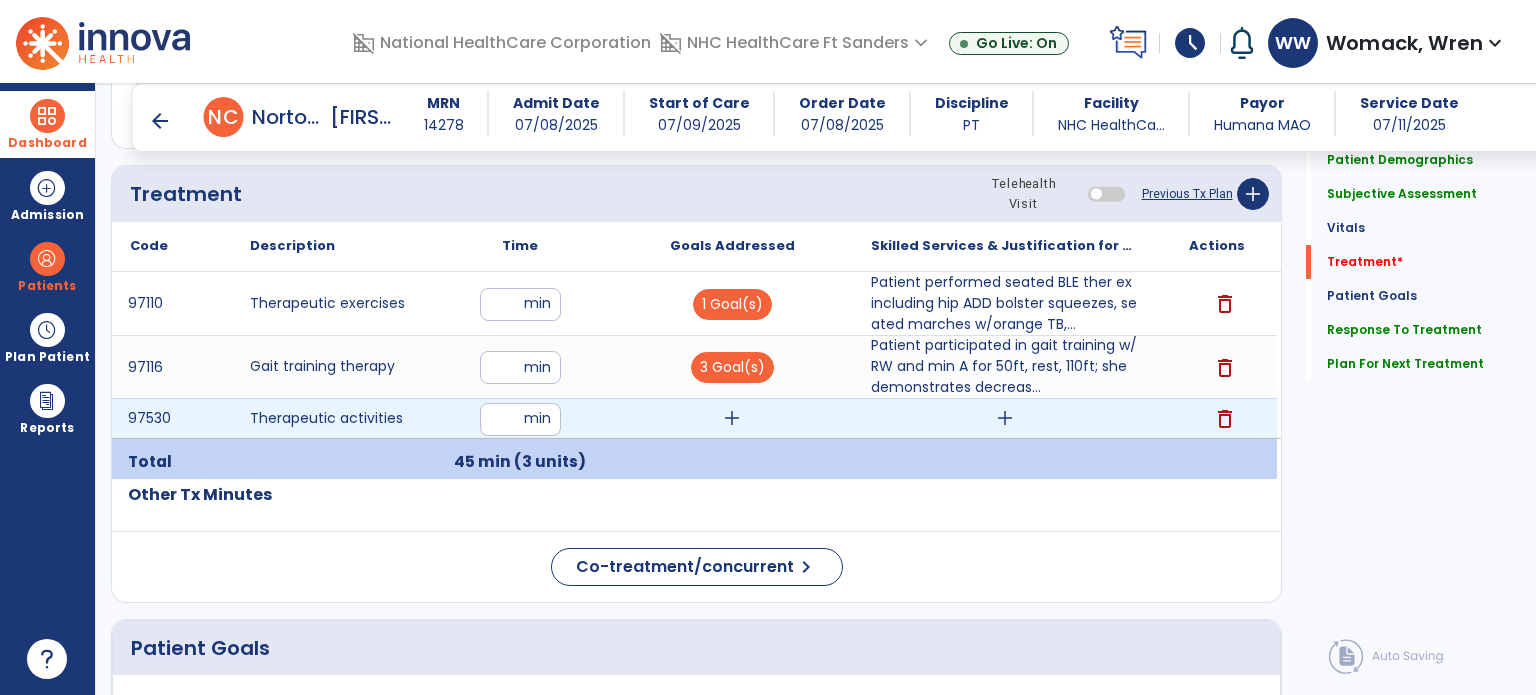 click on "add" at bounding box center [732, 418] 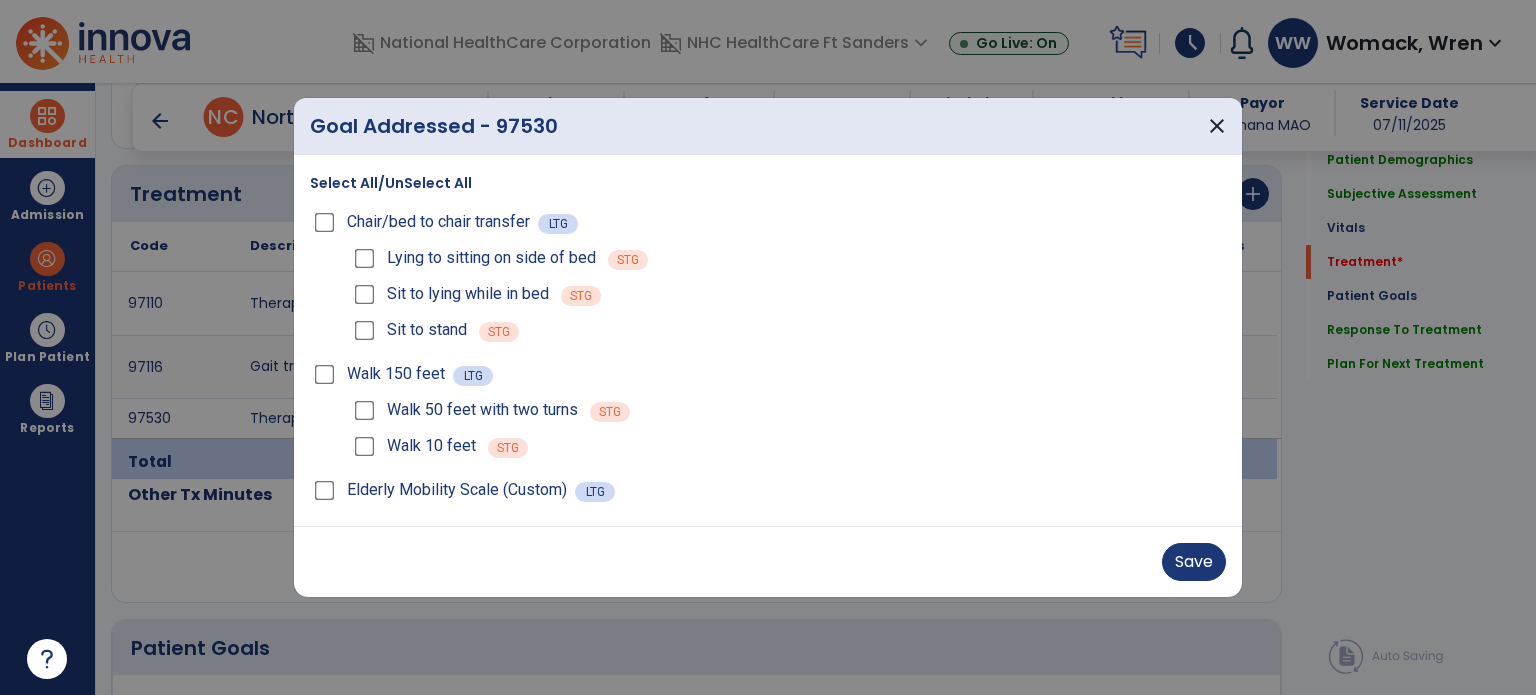 click on "Sit to stand" at bounding box center (408, 330) 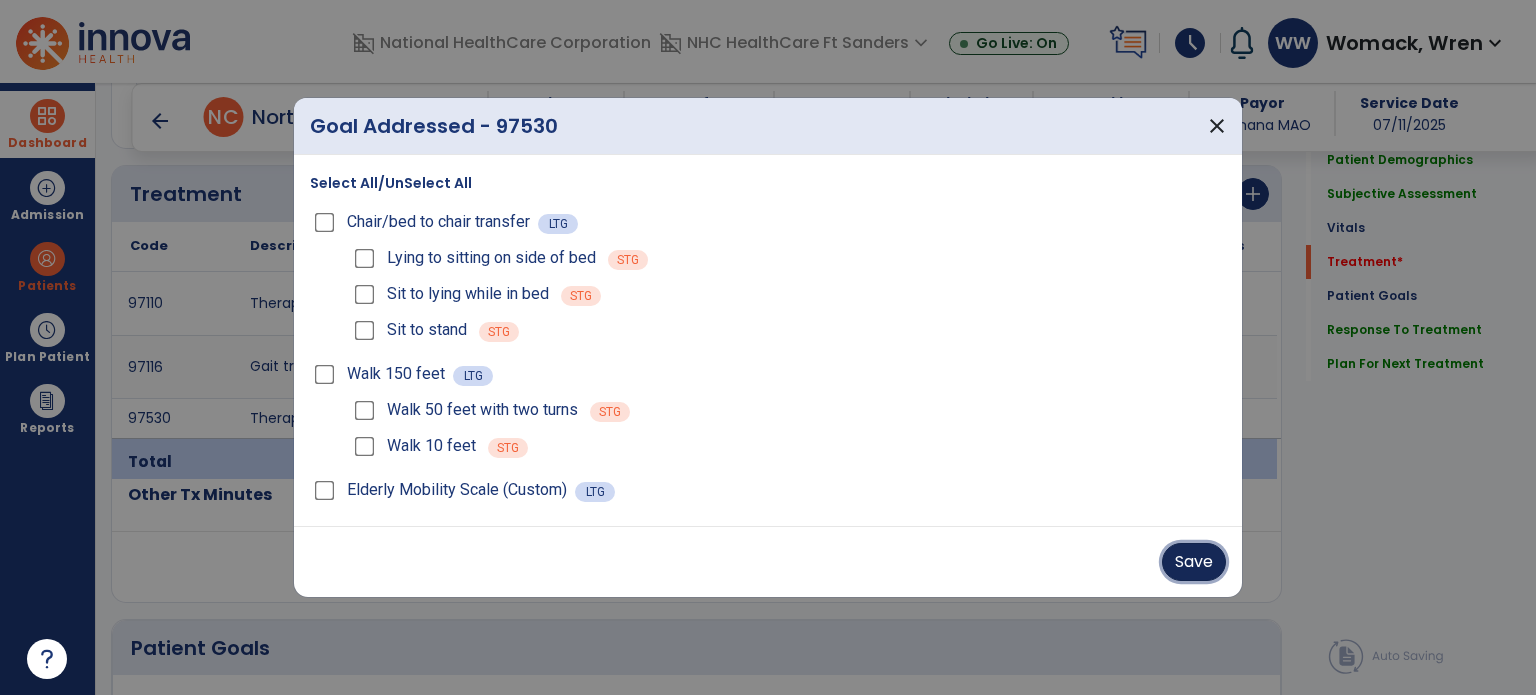click on "Save" at bounding box center (1194, 562) 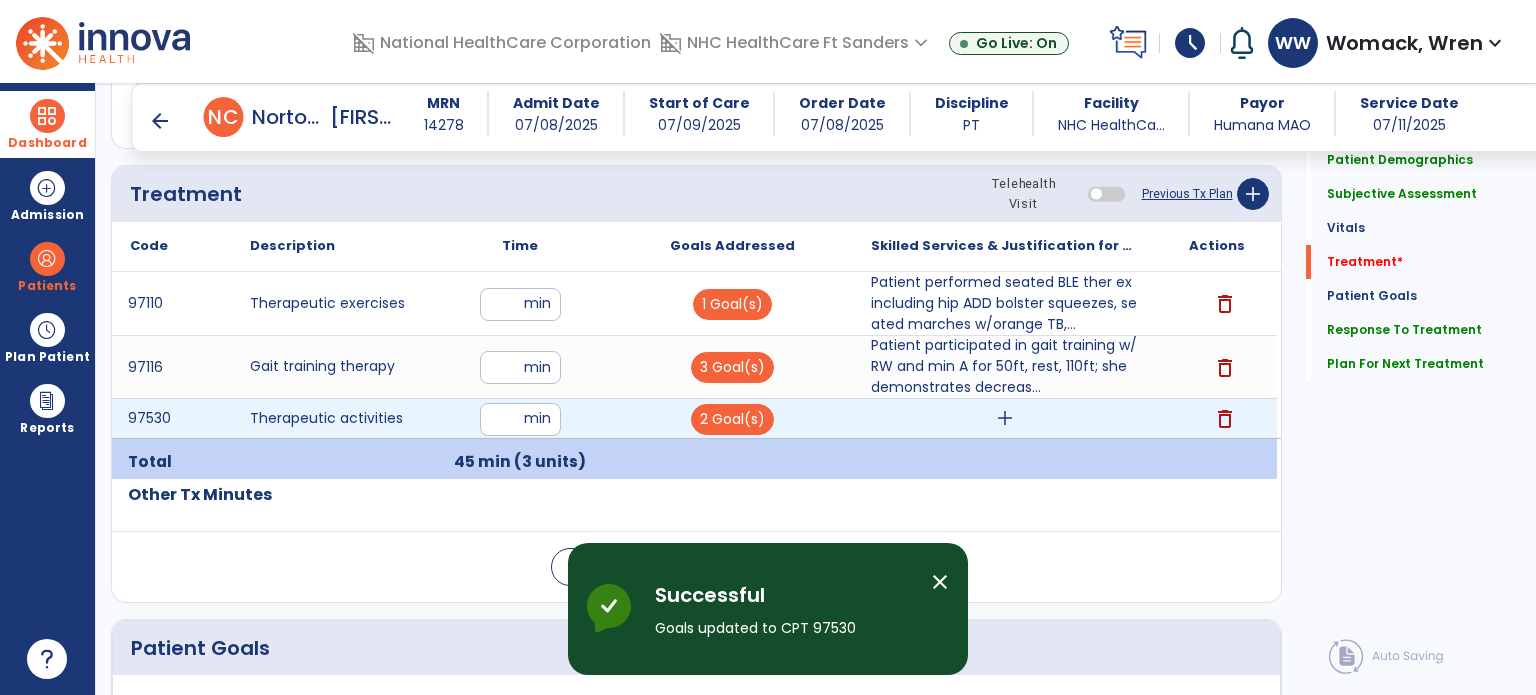 click on "add" at bounding box center [1005, 418] 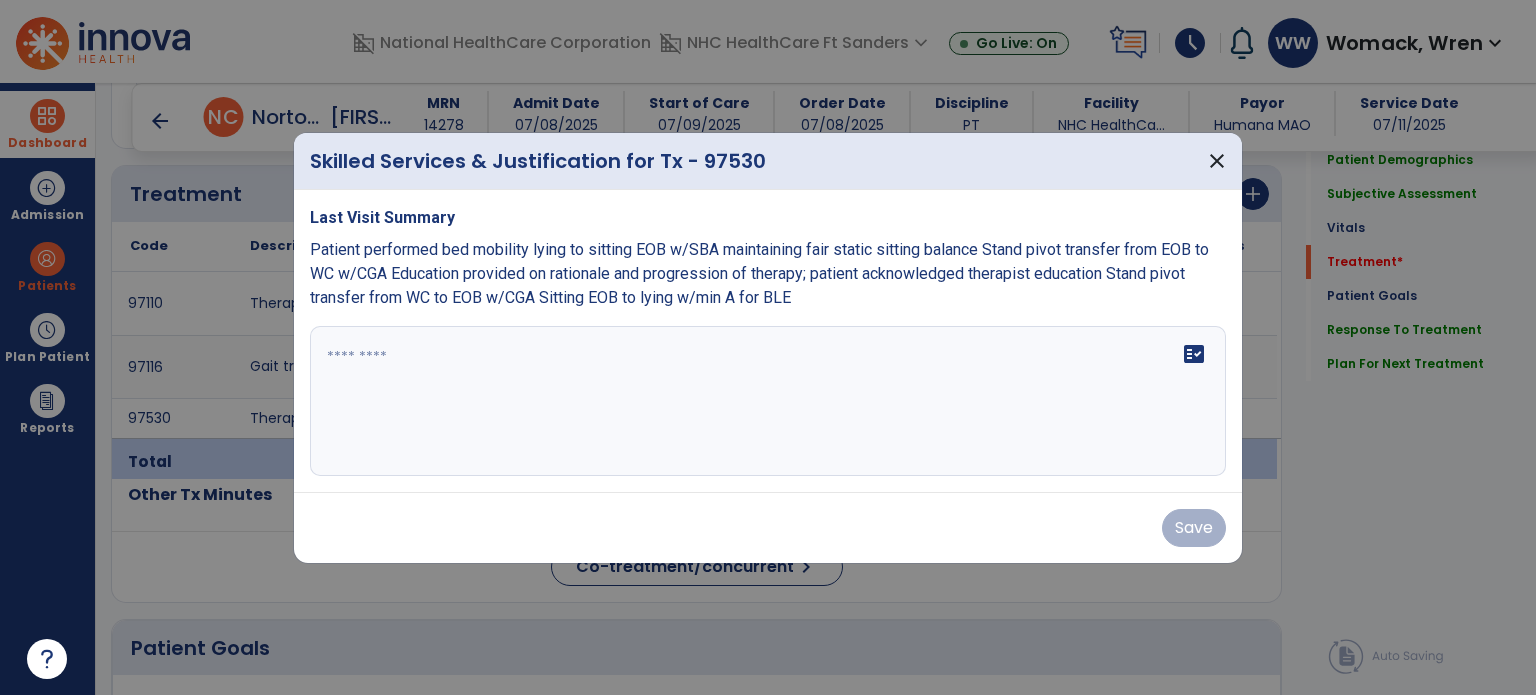 click on "fact_check" at bounding box center [768, 401] 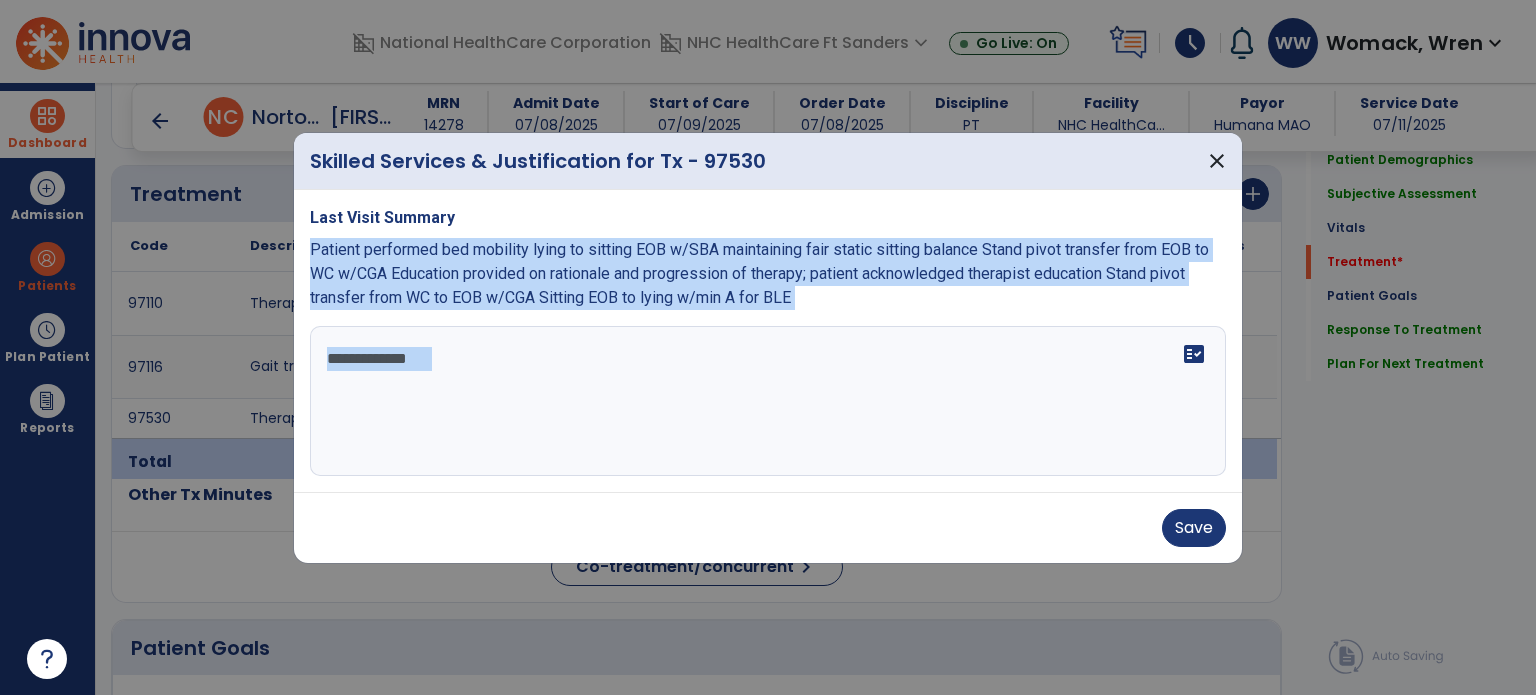 drag, startPoint x: 813, startPoint y: 311, endPoint x: 301, endPoint y: 257, distance: 514.8398 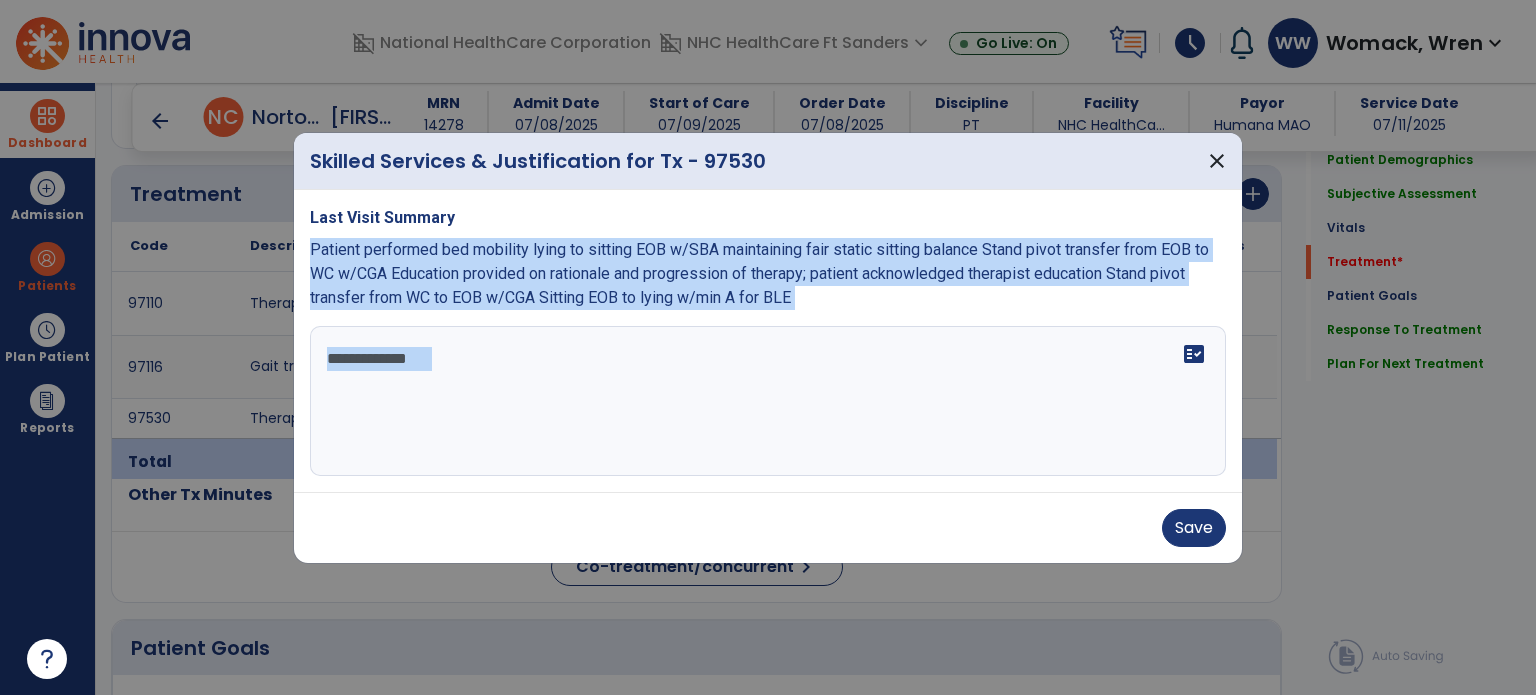 click on "**********" at bounding box center (768, 401) 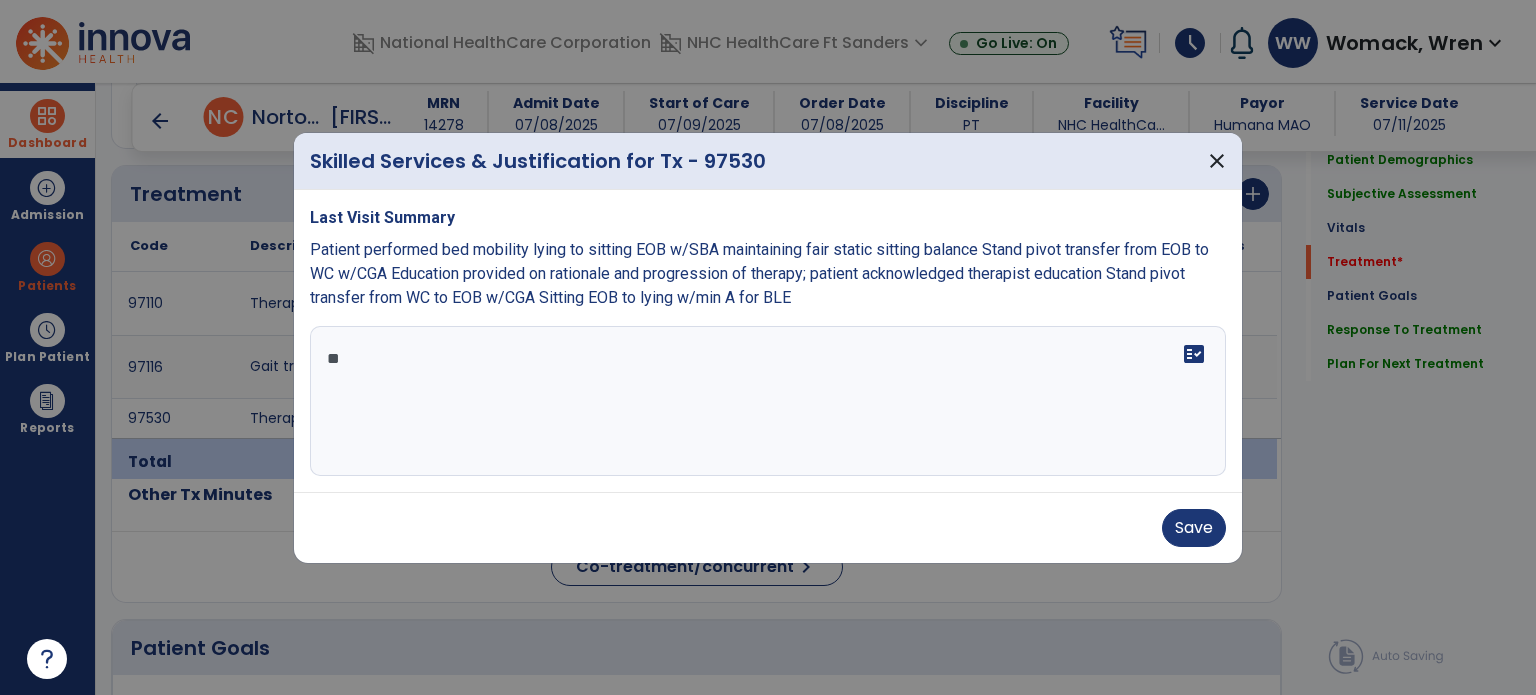 type on "*" 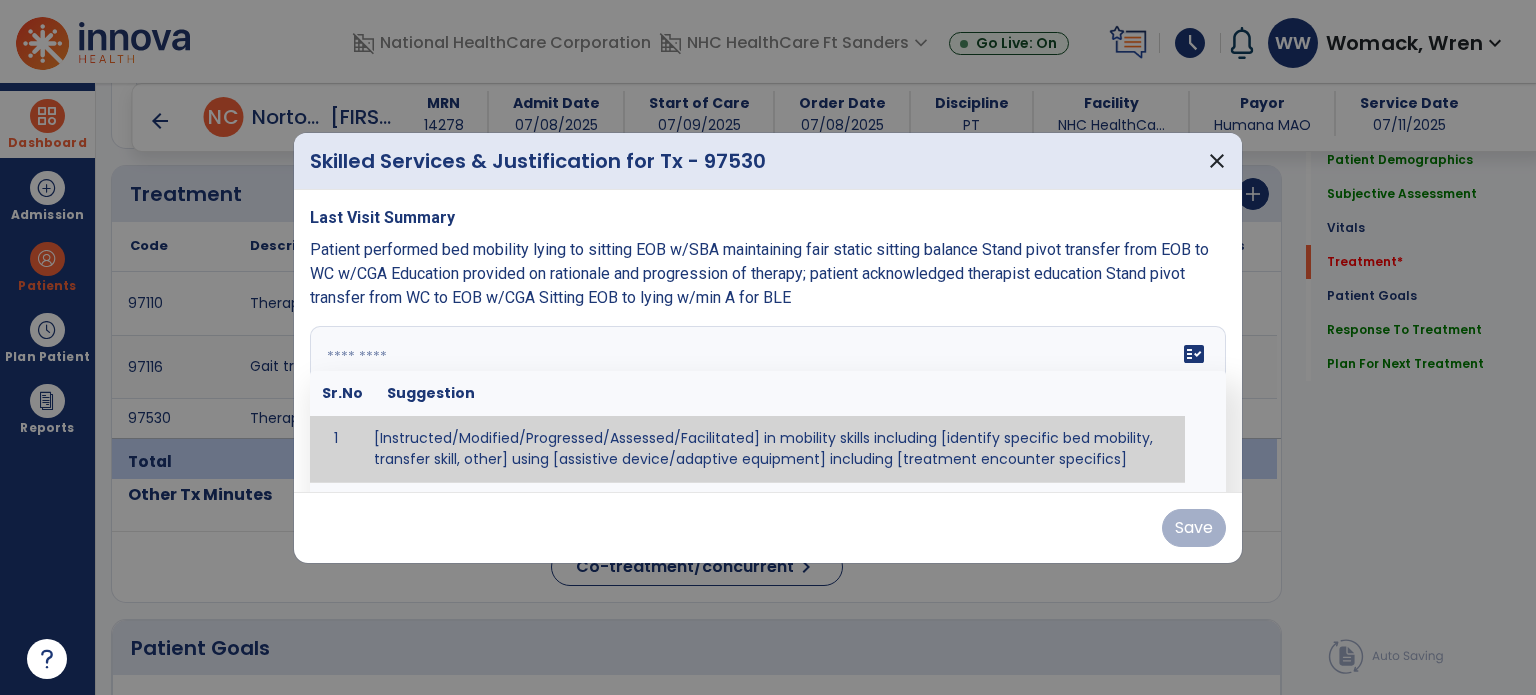 paste on "**********" 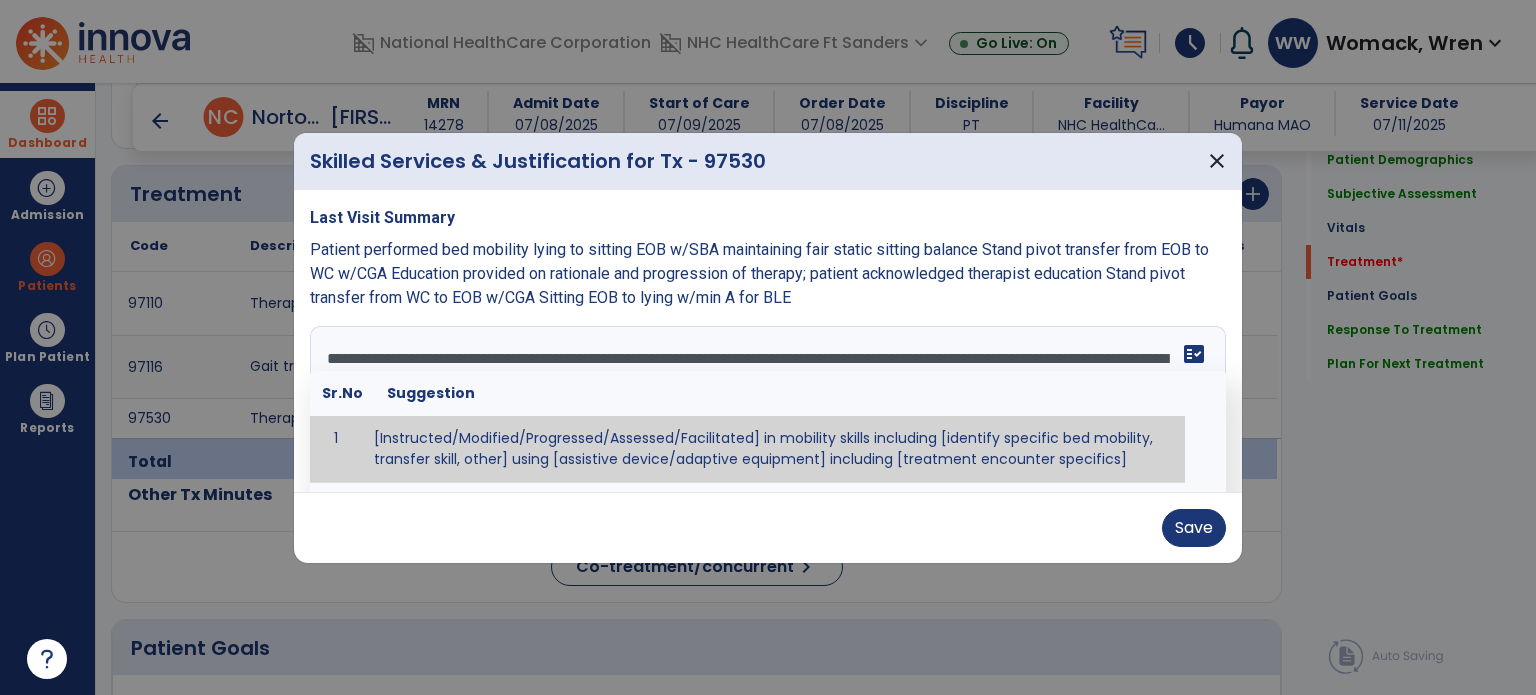 scroll, scrollTop: 63, scrollLeft: 0, axis: vertical 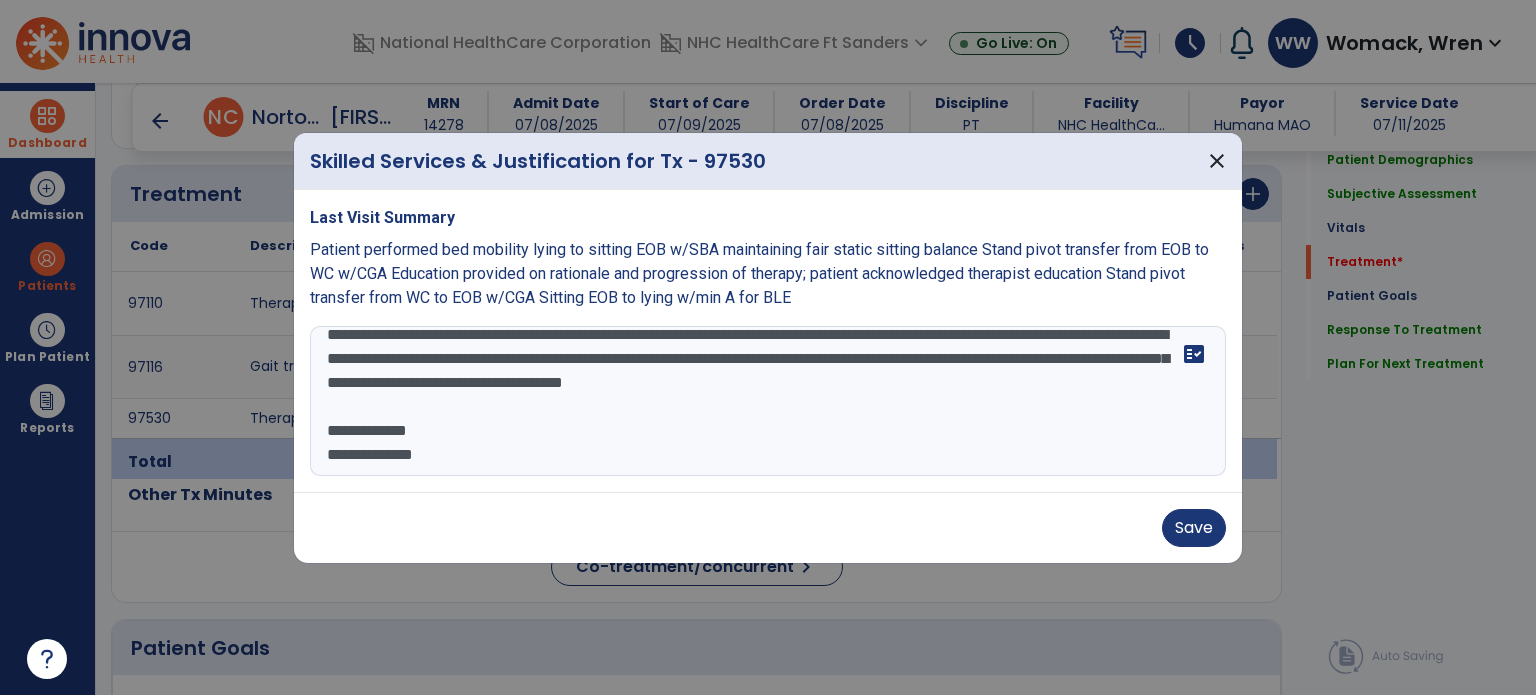 drag, startPoint x: 464, startPoint y: 433, endPoint x: 323, endPoint y: 402, distance: 144.36758 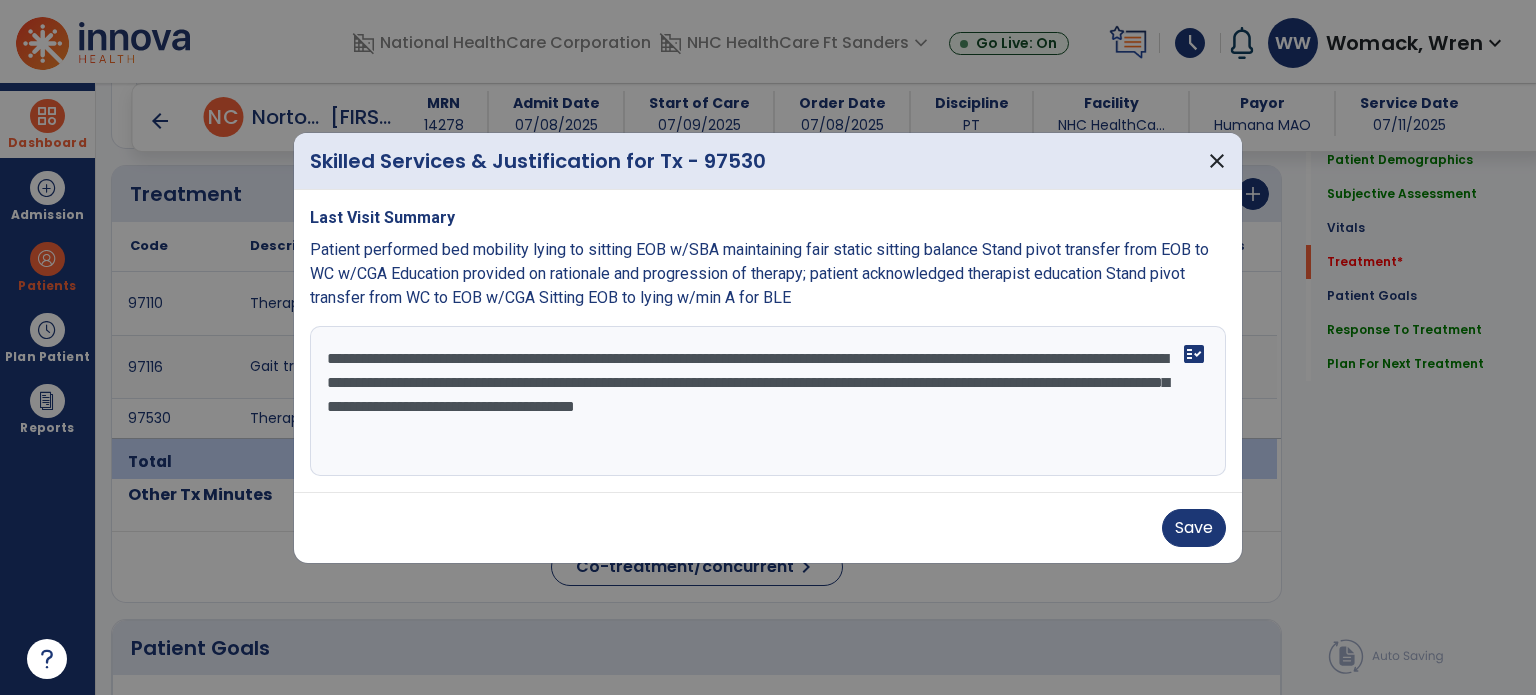 scroll, scrollTop: 24, scrollLeft: 0, axis: vertical 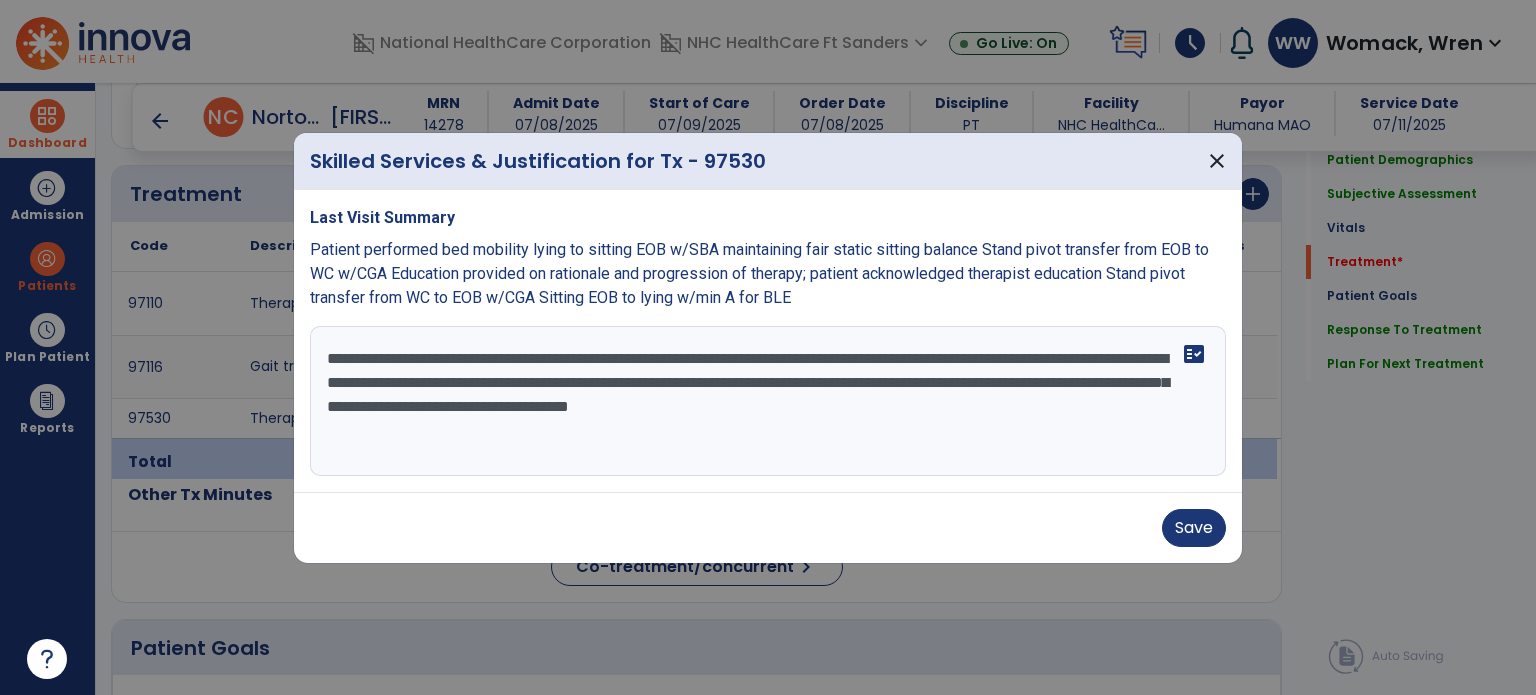 click on "**********" at bounding box center (768, 401) 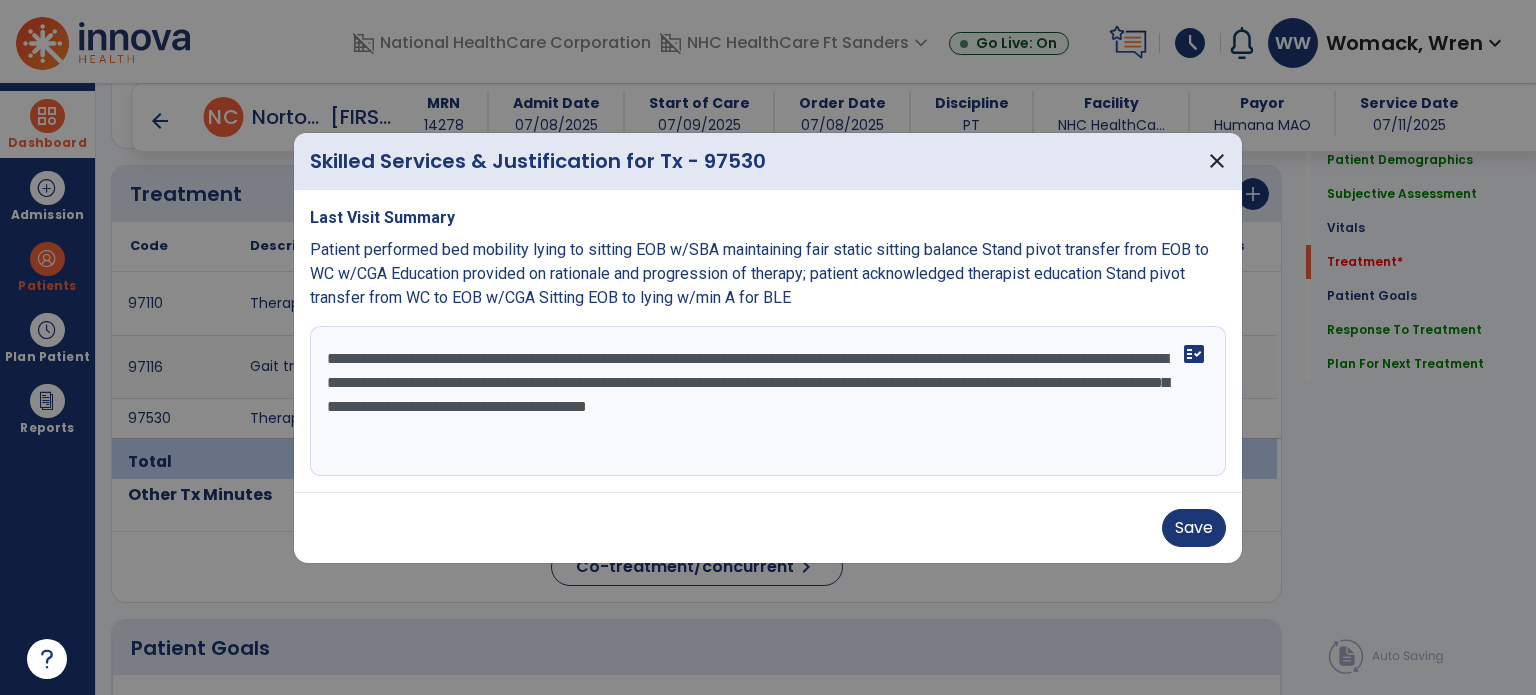 click on "**********" at bounding box center (768, 401) 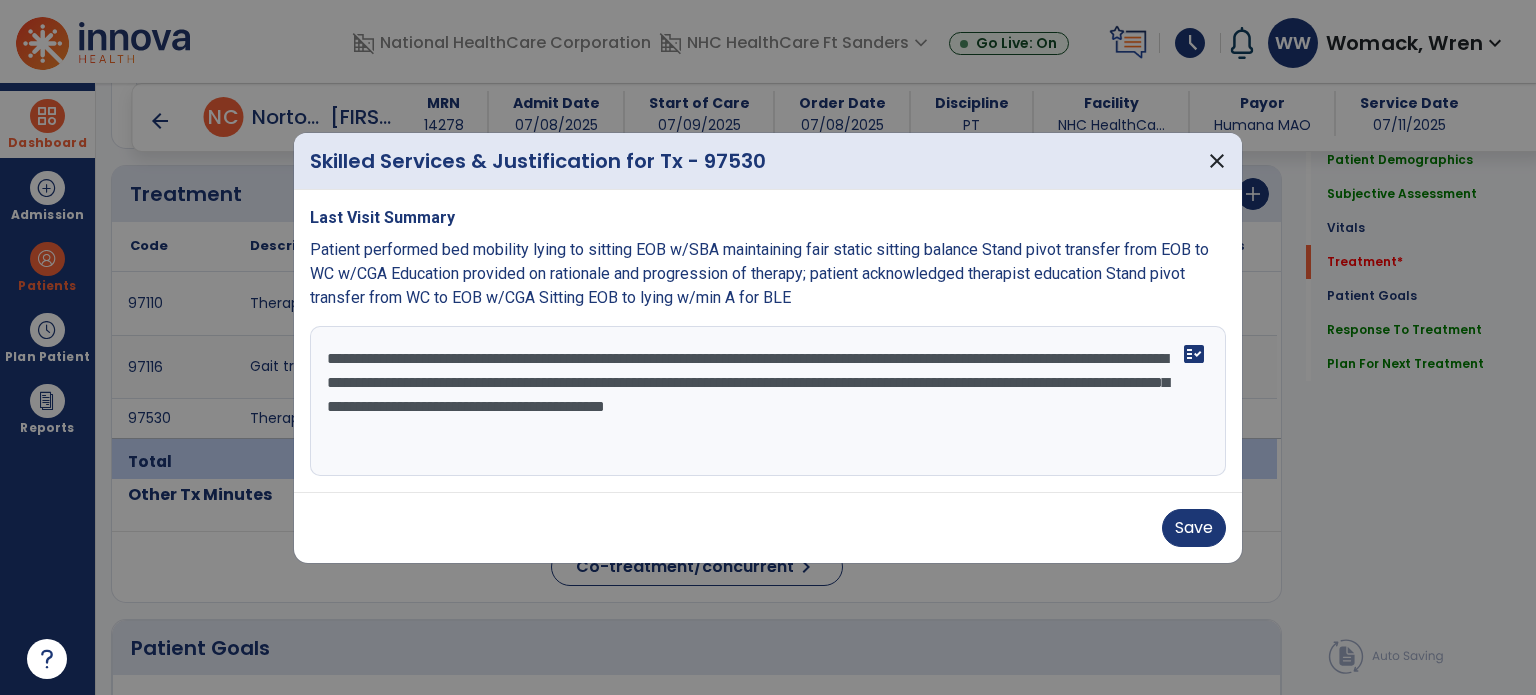 click on "**********" at bounding box center (768, 401) 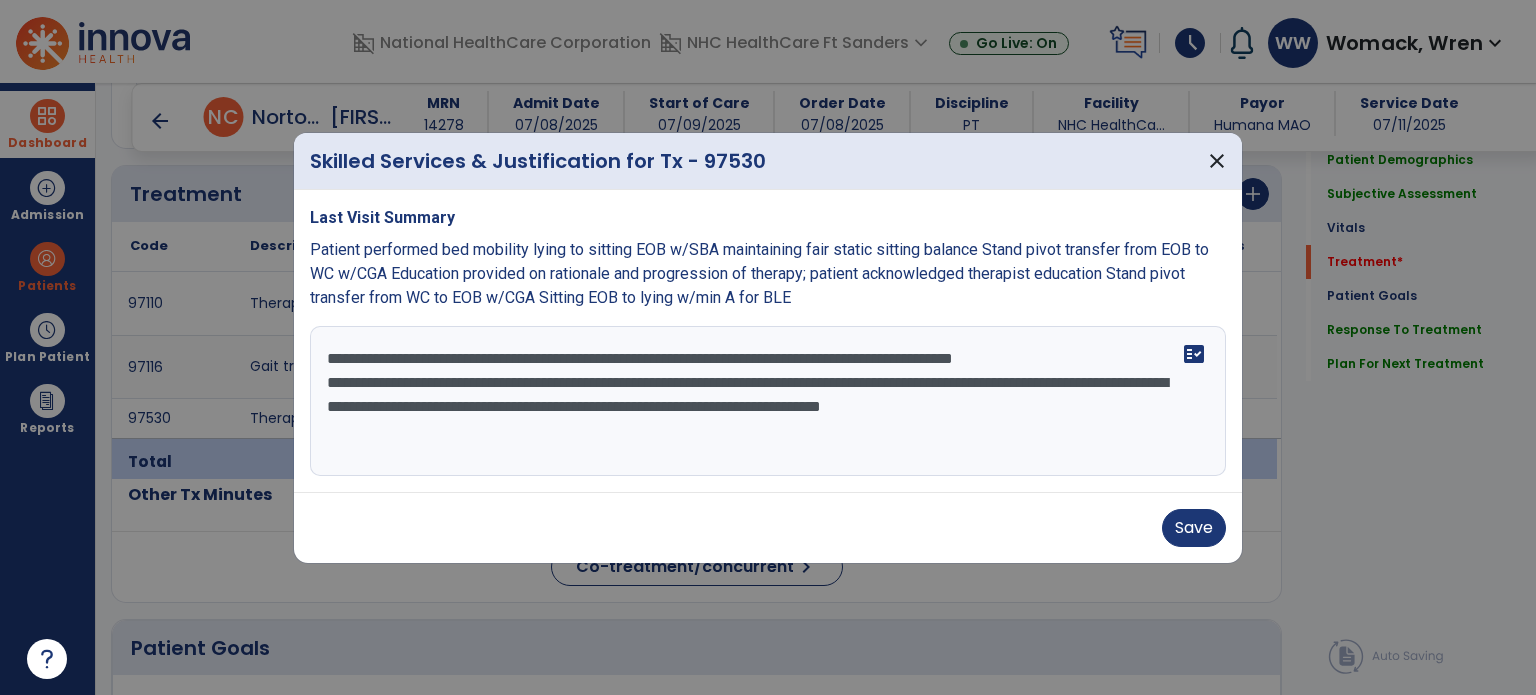 drag, startPoint x: 678, startPoint y: 379, endPoint x: 664, endPoint y: 415, distance: 38.626415 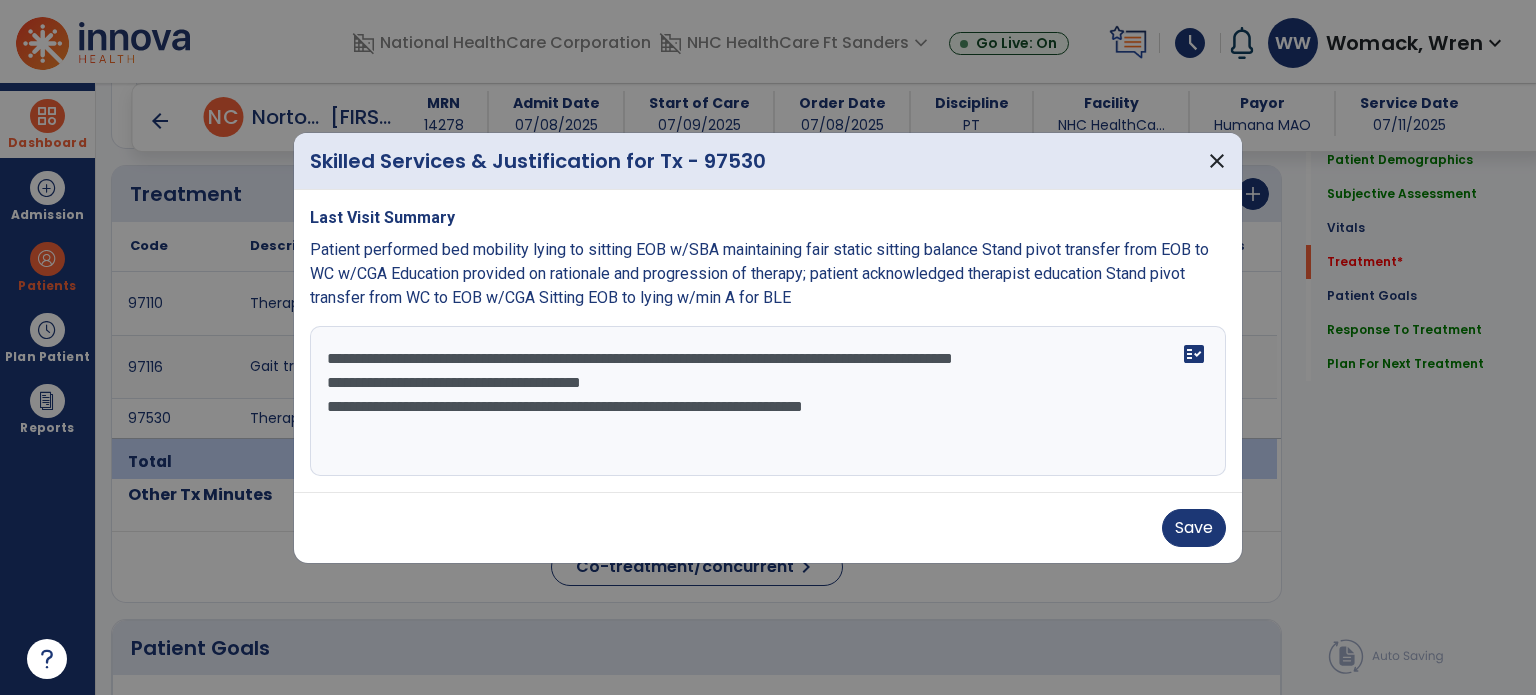 click on "**********" at bounding box center [768, 401] 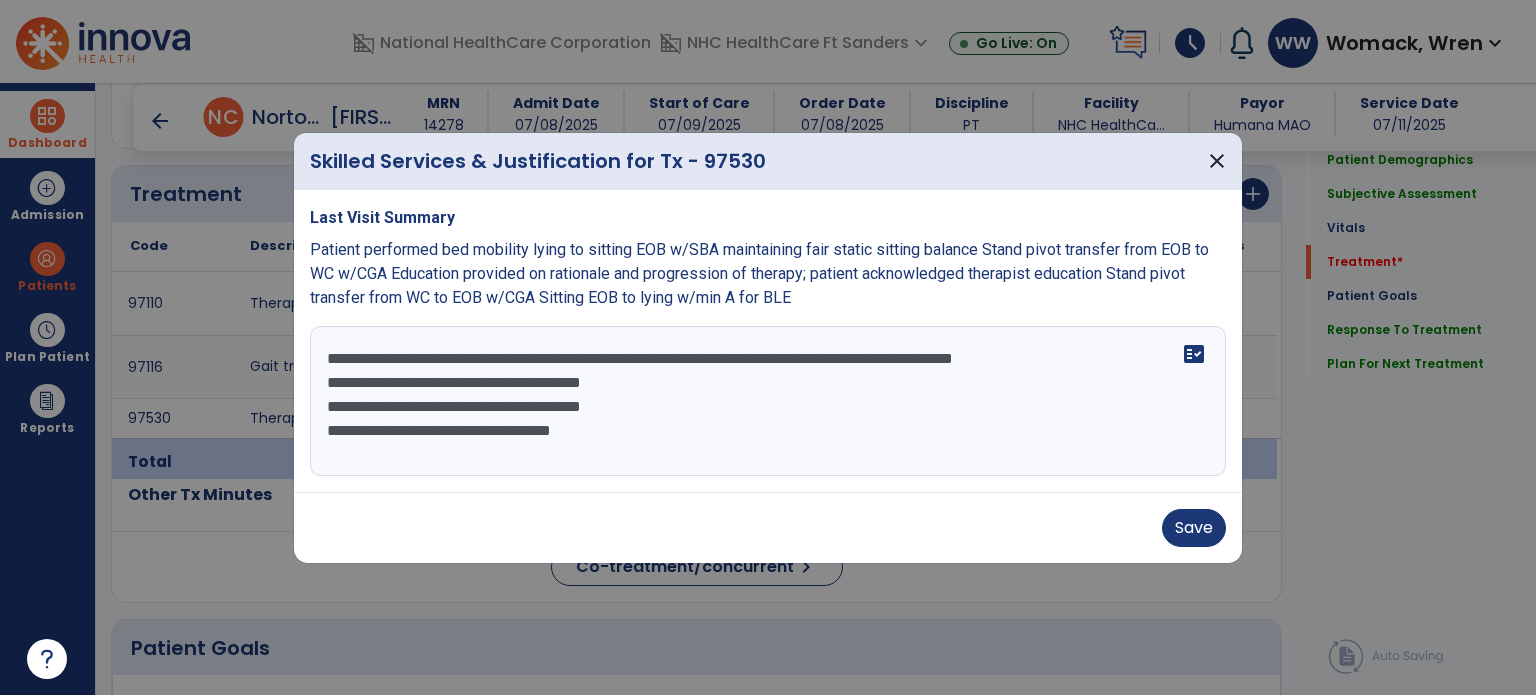 click on "**********" at bounding box center [768, 401] 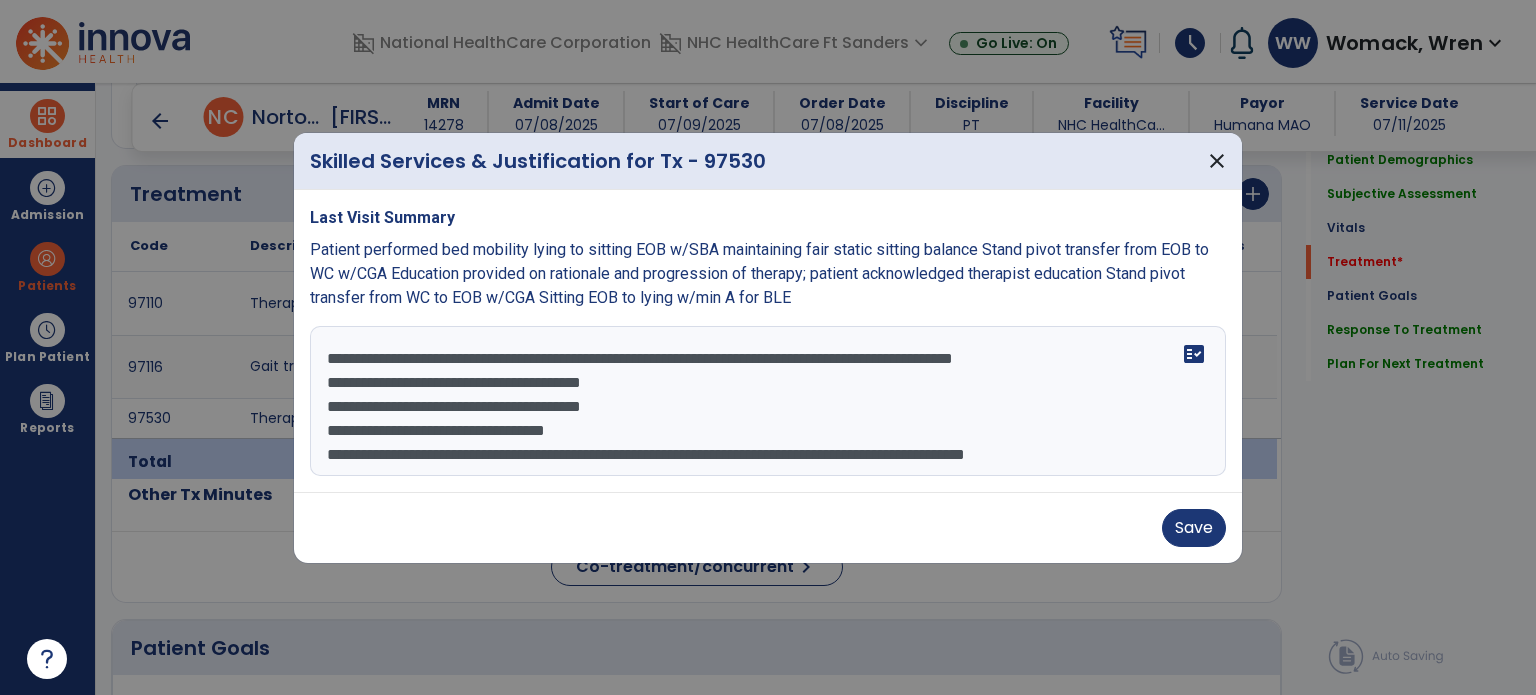 scroll, scrollTop: 15, scrollLeft: 0, axis: vertical 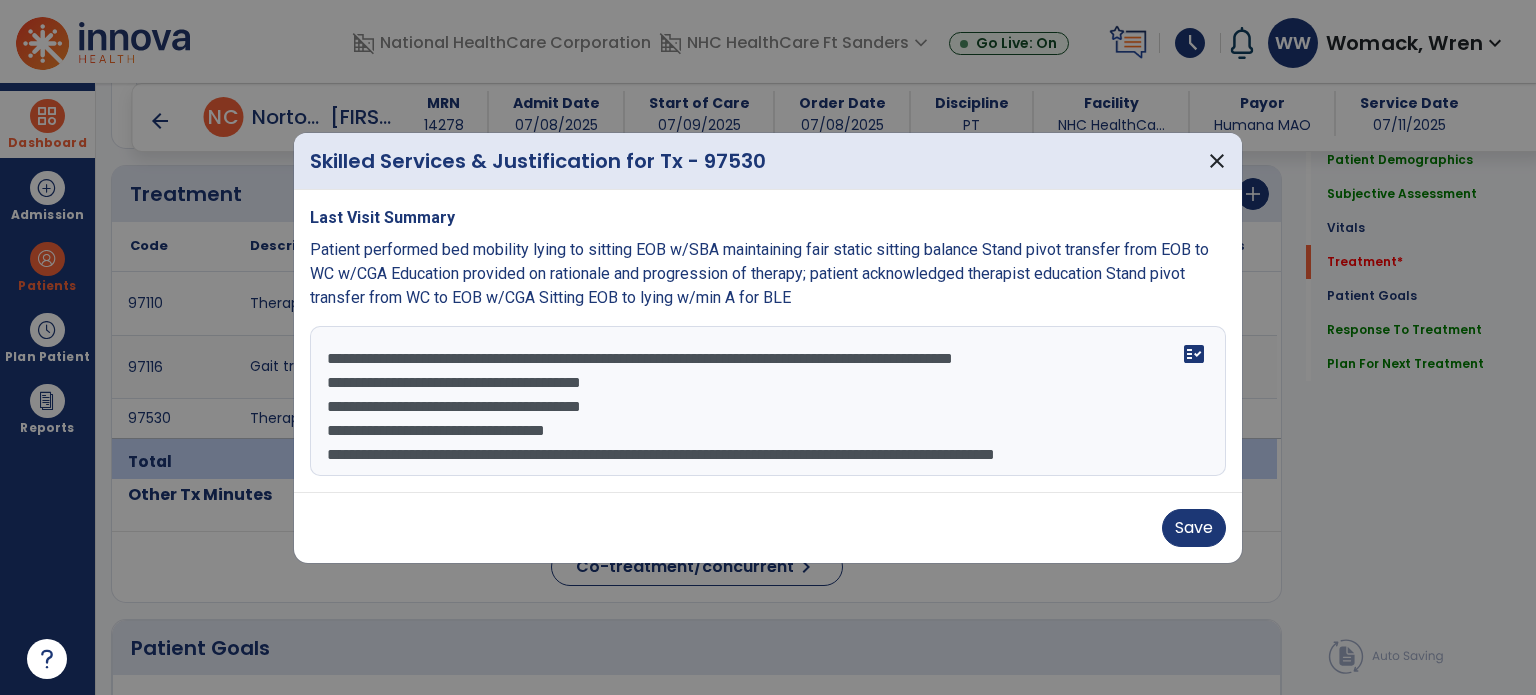 click on "**********" at bounding box center [768, 401] 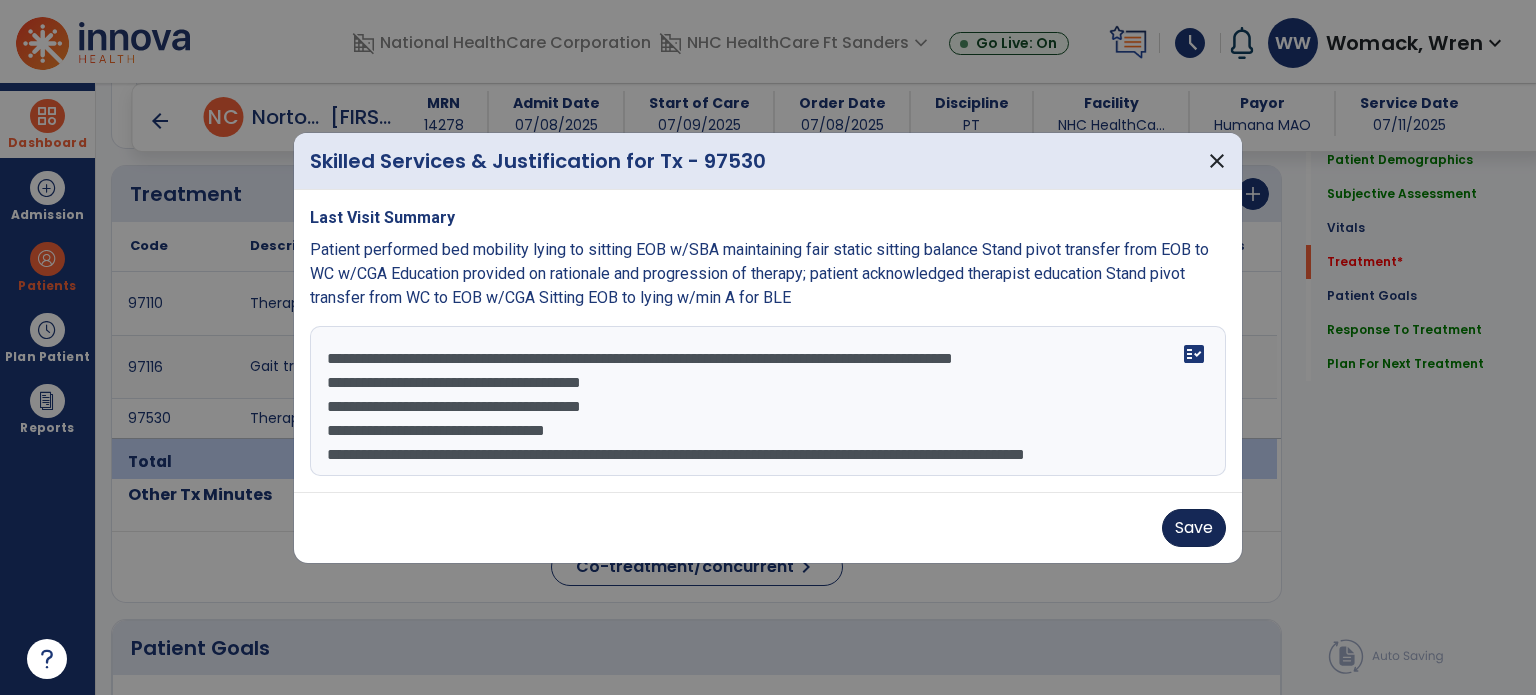 type on "**********" 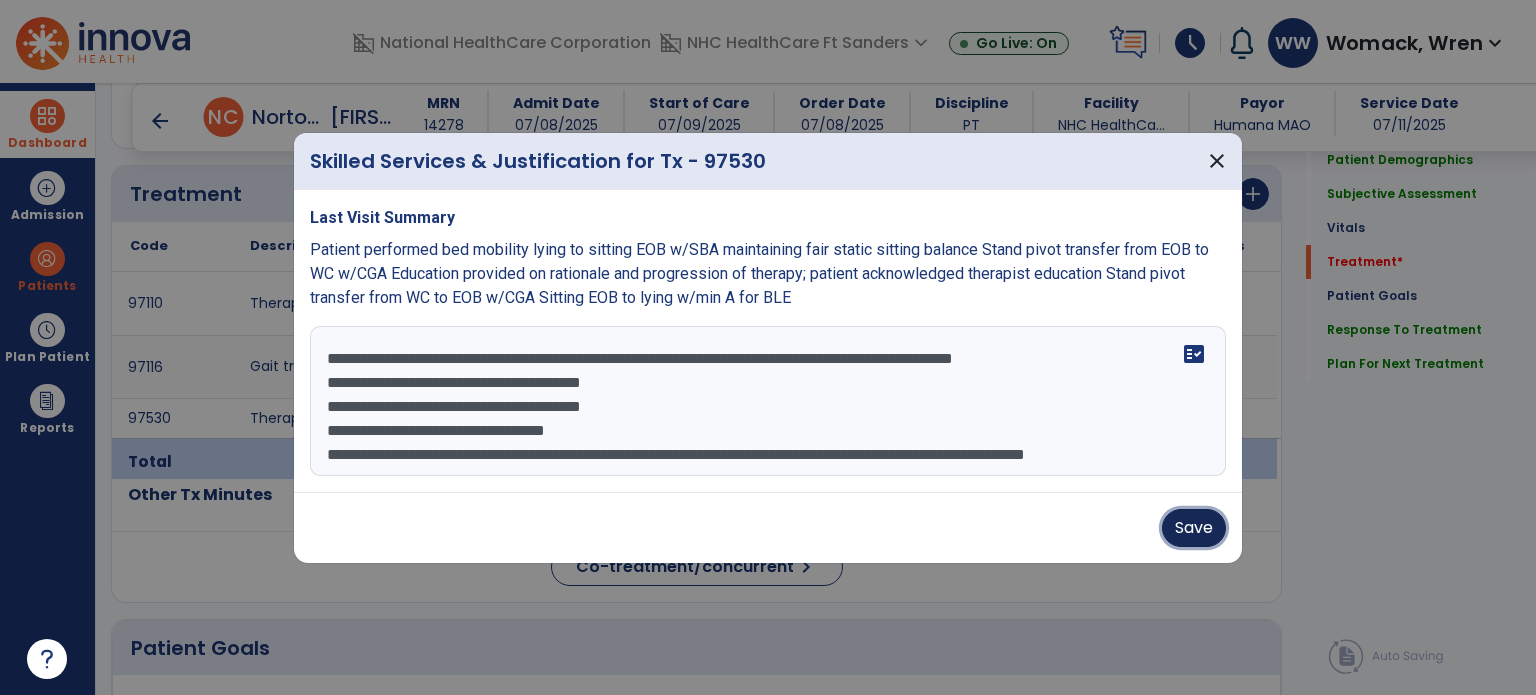 click on "Save" at bounding box center (1194, 528) 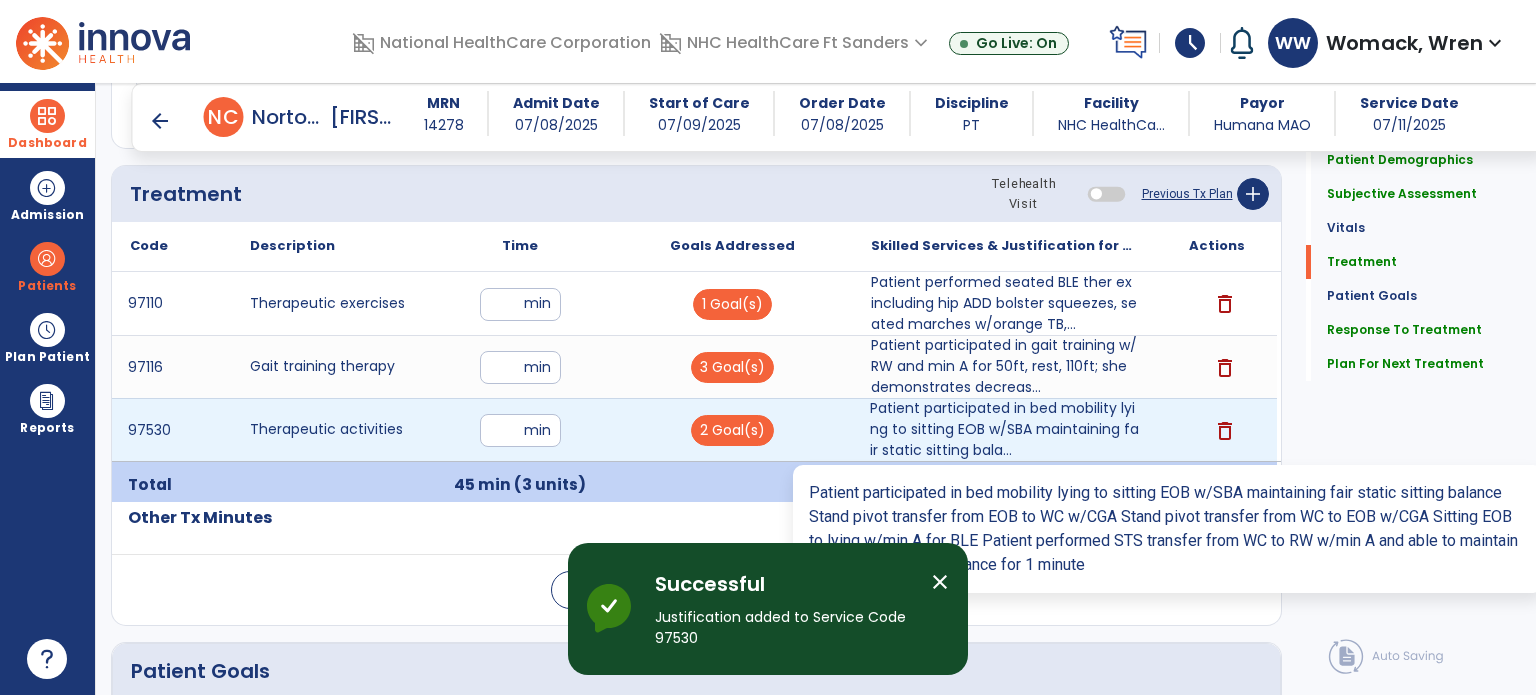click on "Patient participated in bed mobility lying to sitting EOB w/SBA maintaining fair static sitting bala..." at bounding box center (1004, 429) 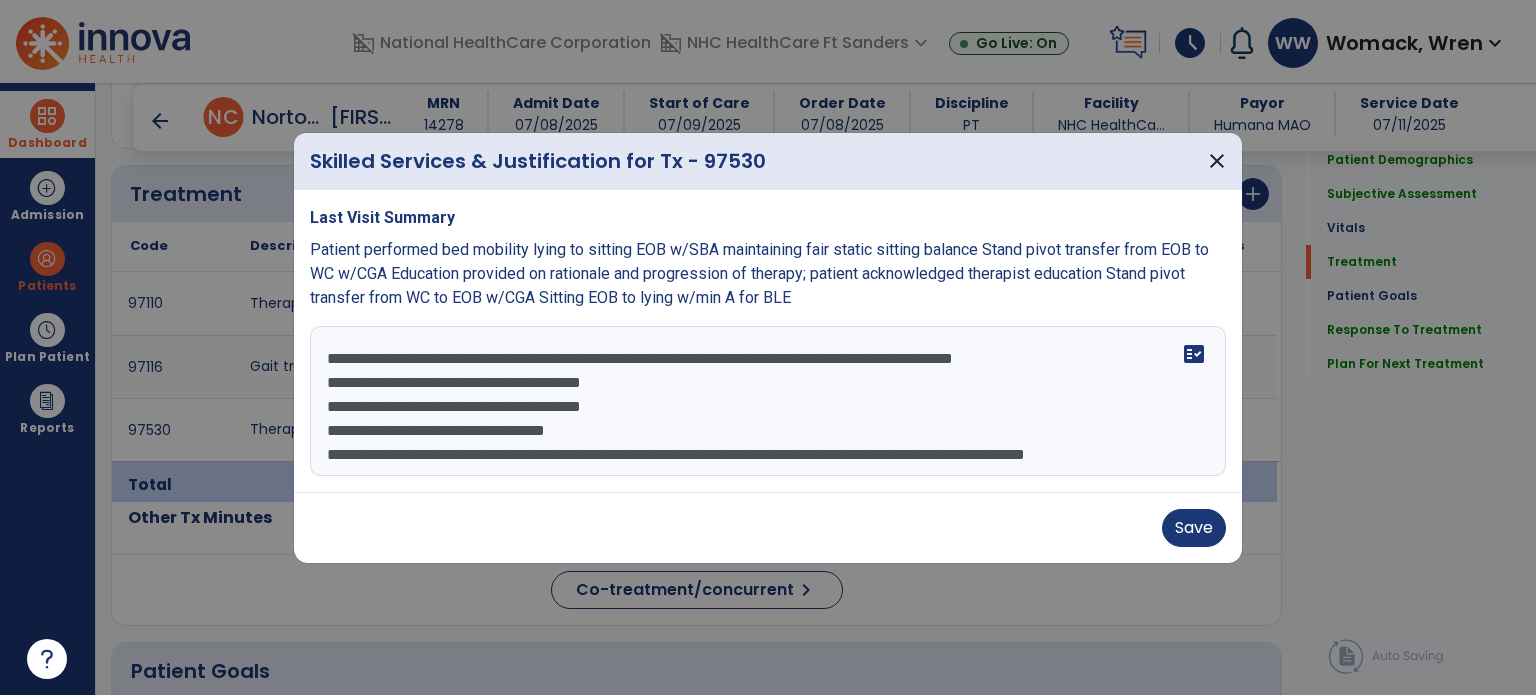 scroll, scrollTop: 48, scrollLeft: 0, axis: vertical 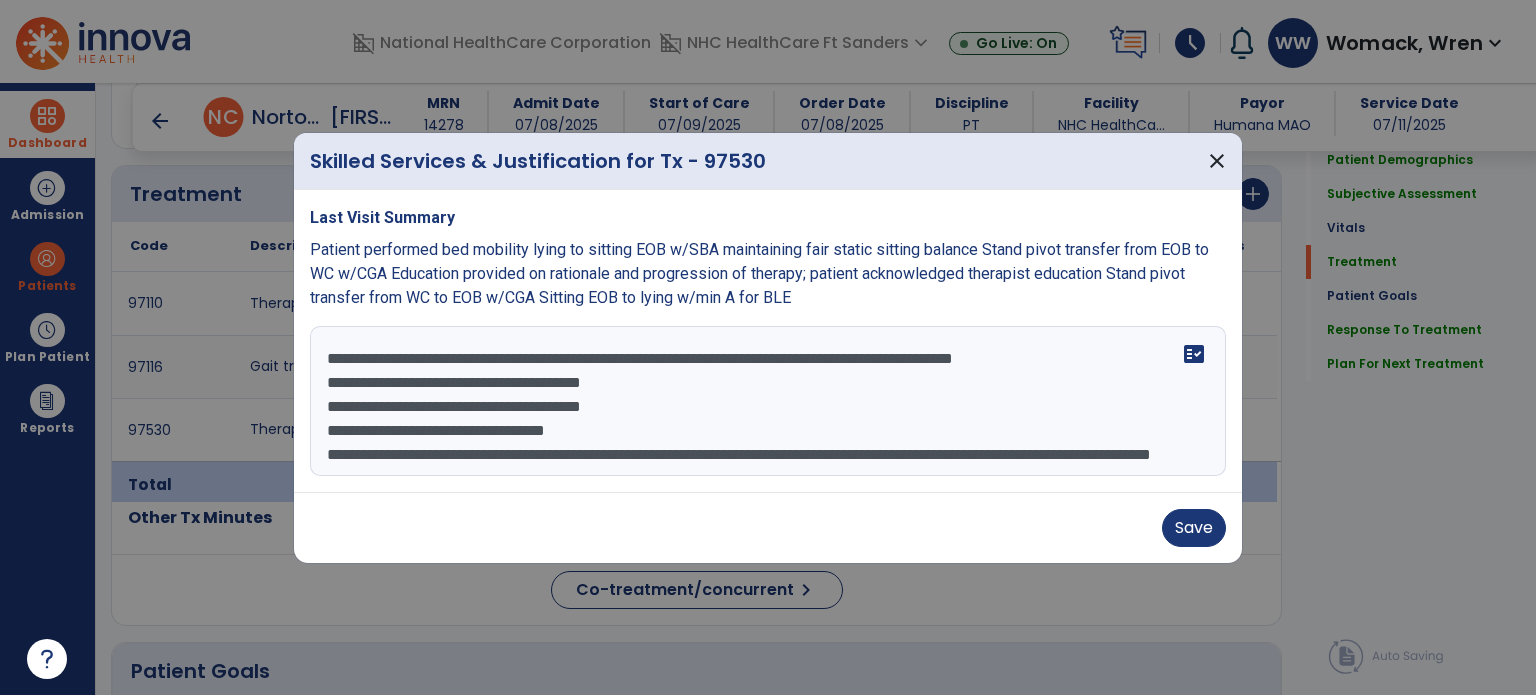 click on "**********" at bounding box center [768, 401] 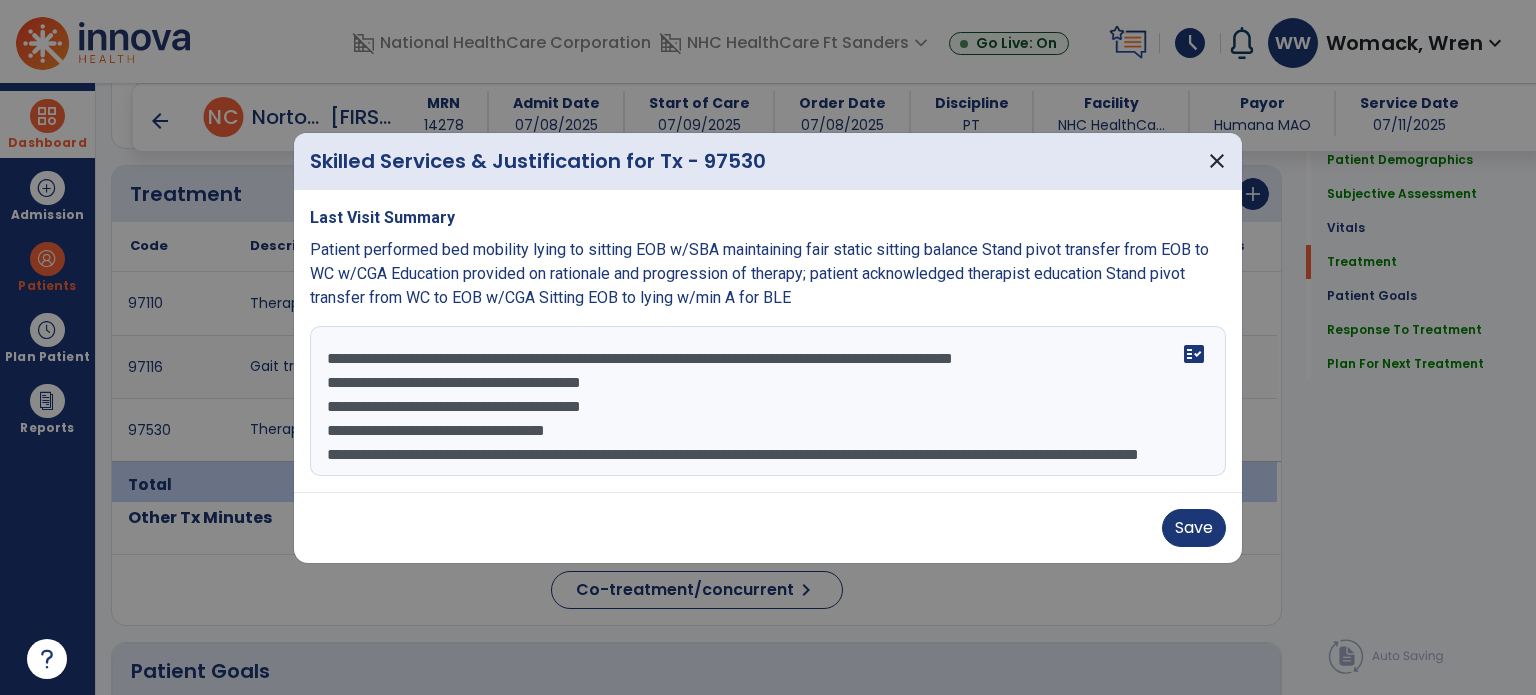 click on "**********" at bounding box center (768, 401) 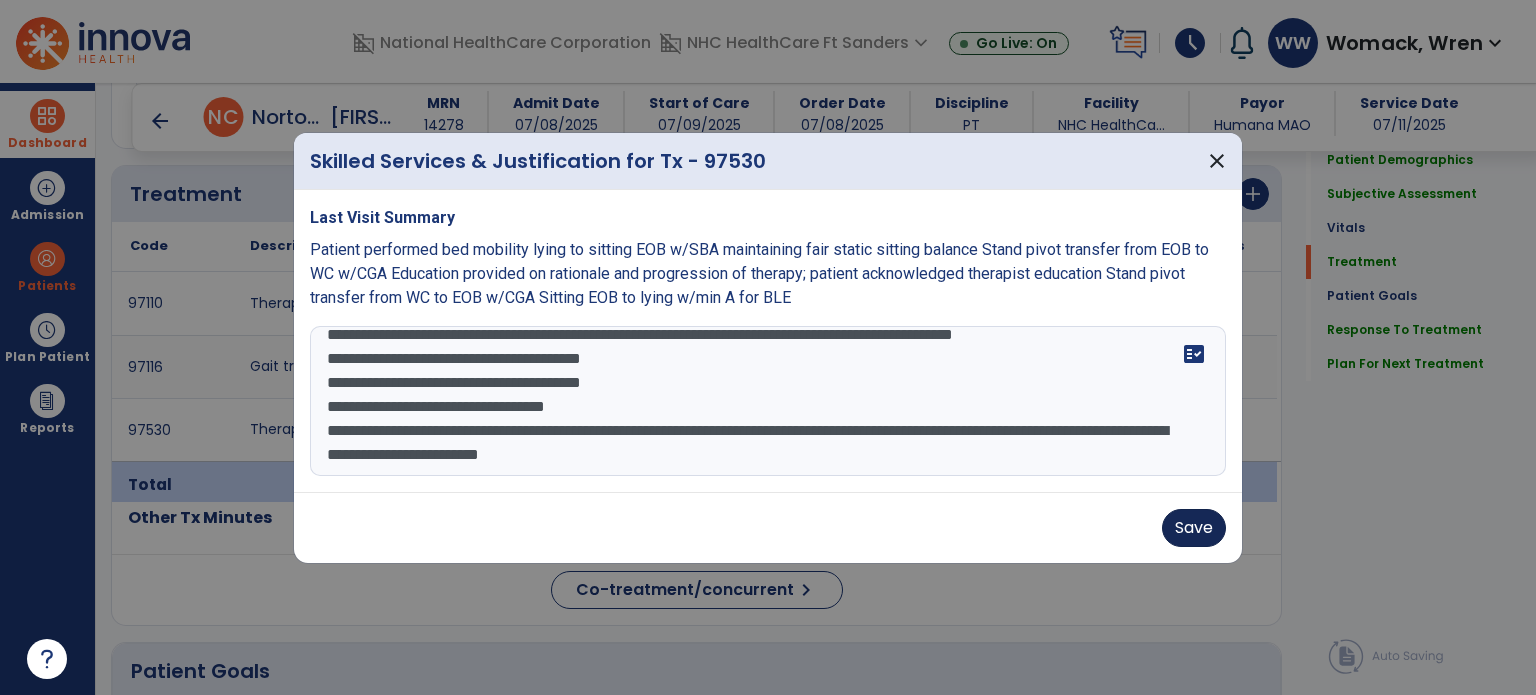 type on "**********" 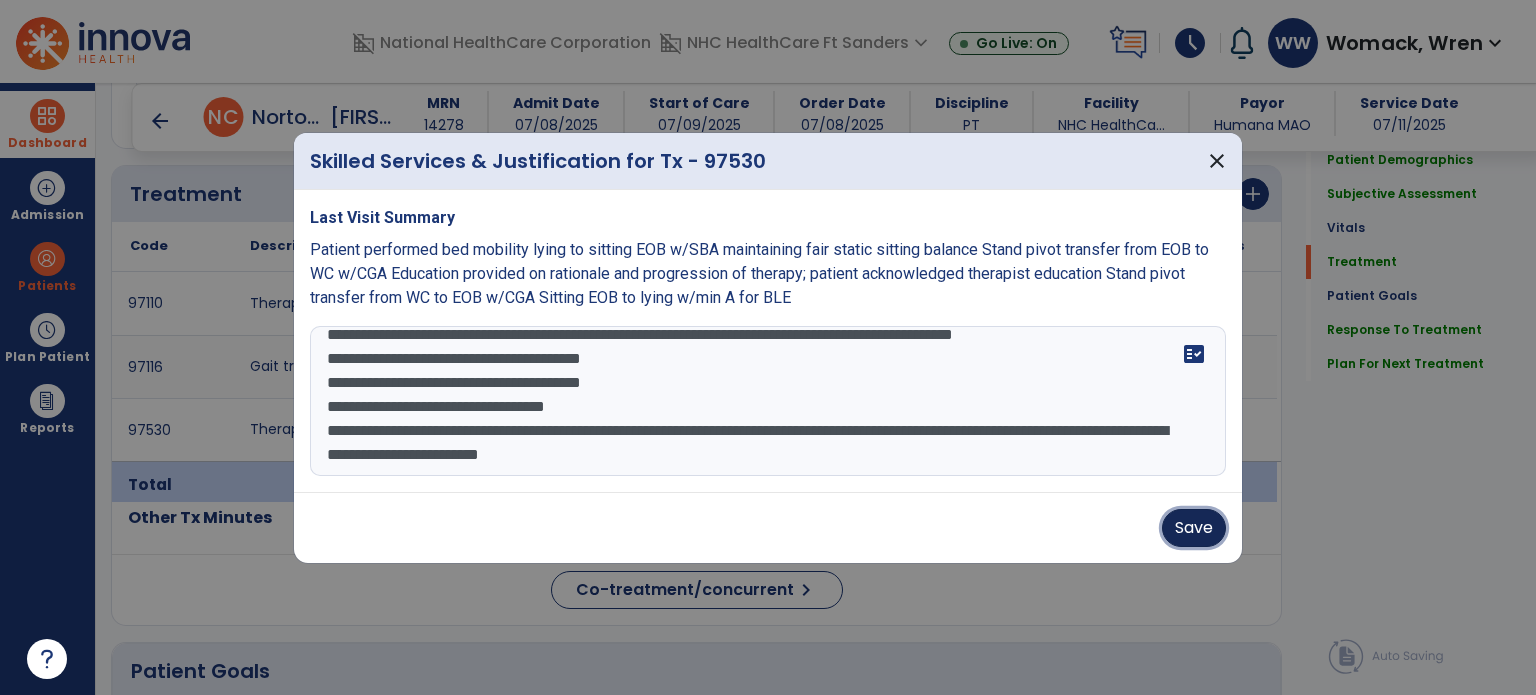click on "Save" at bounding box center [1194, 528] 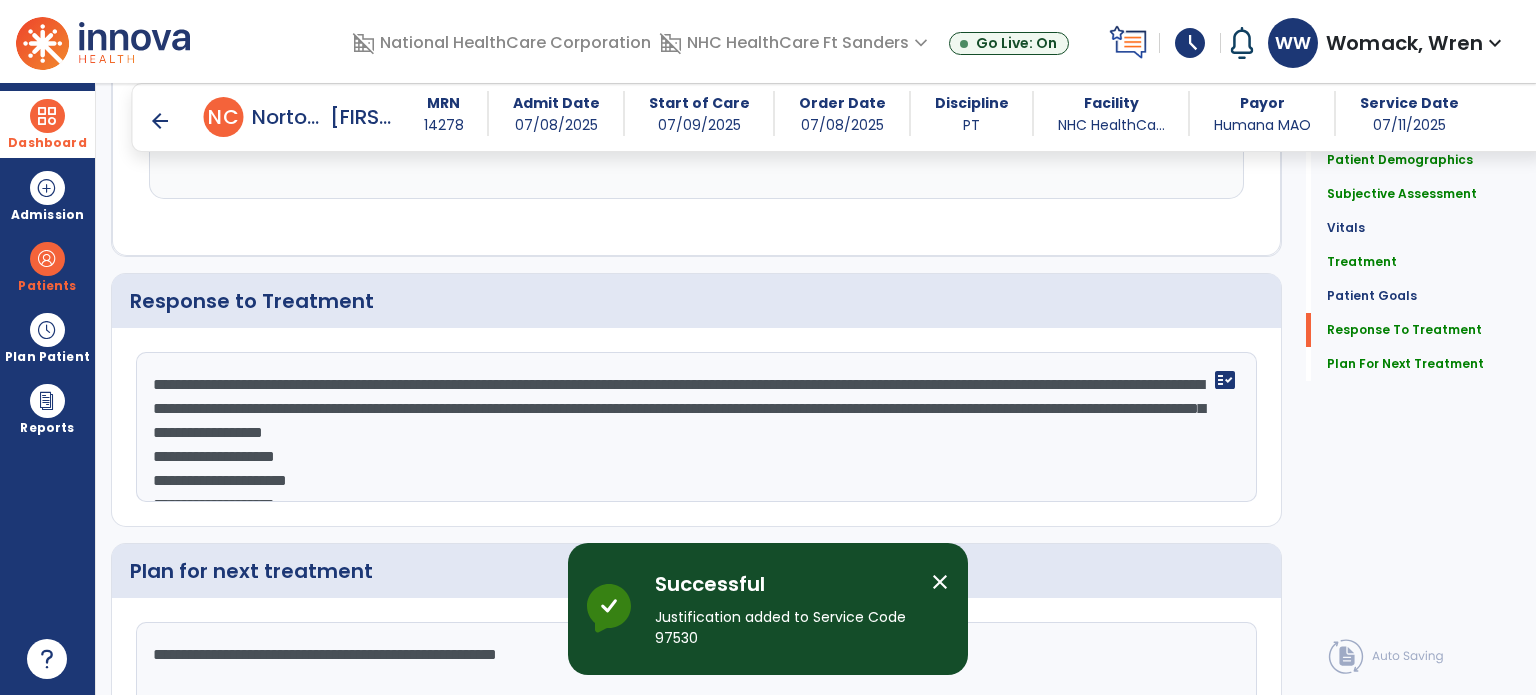 scroll, scrollTop: 3604, scrollLeft: 0, axis: vertical 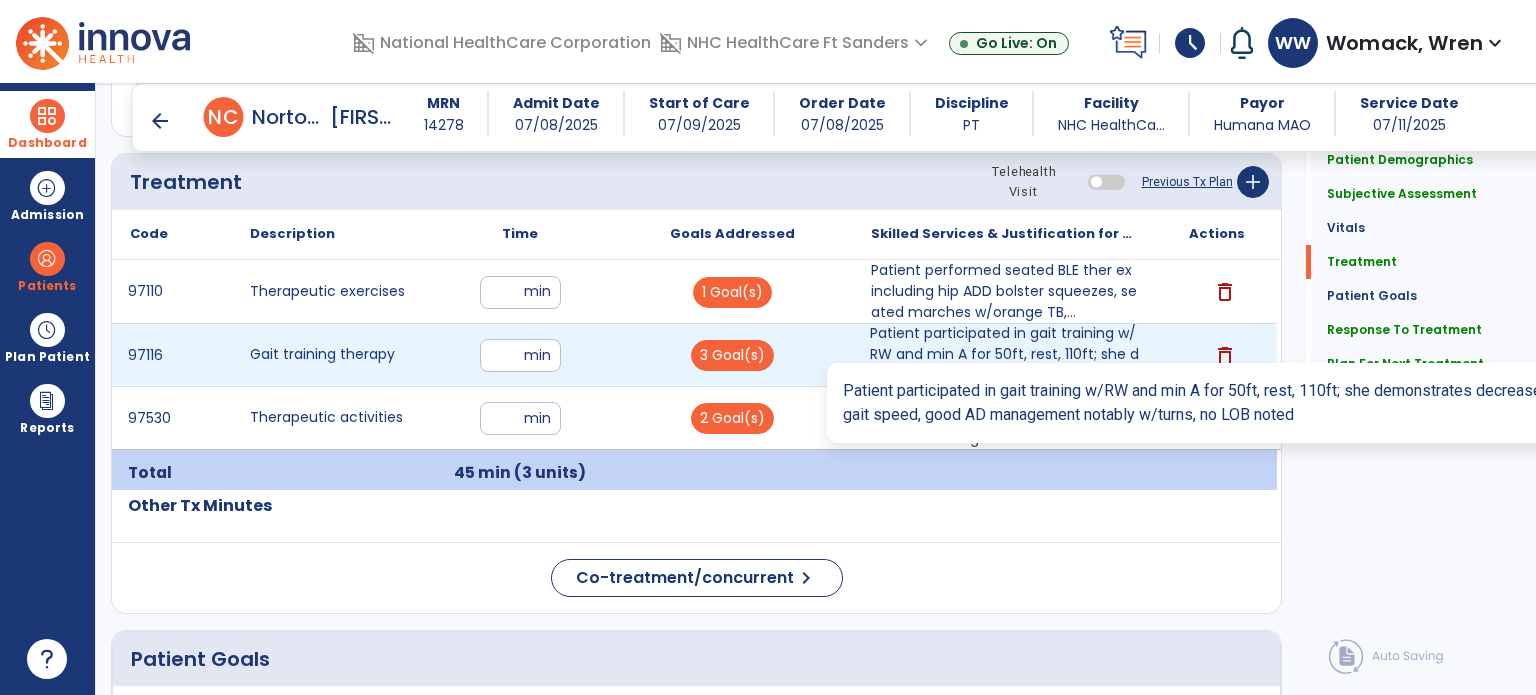 click on "Patient participated in gait training w/RW and min A for 50ft, rest, 110ft; she demonstrates decreas..." at bounding box center (1004, 354) 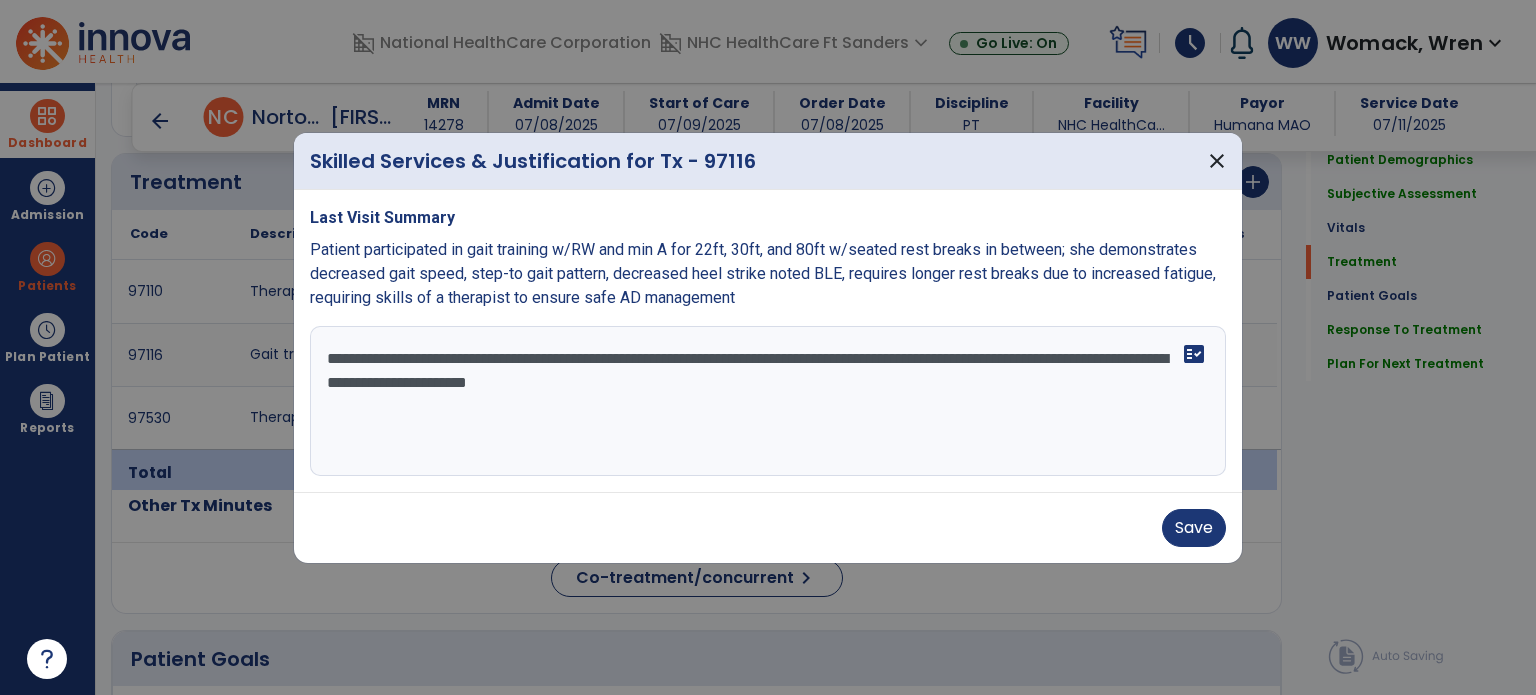 click on "**********" at bounding box center (768, 401) 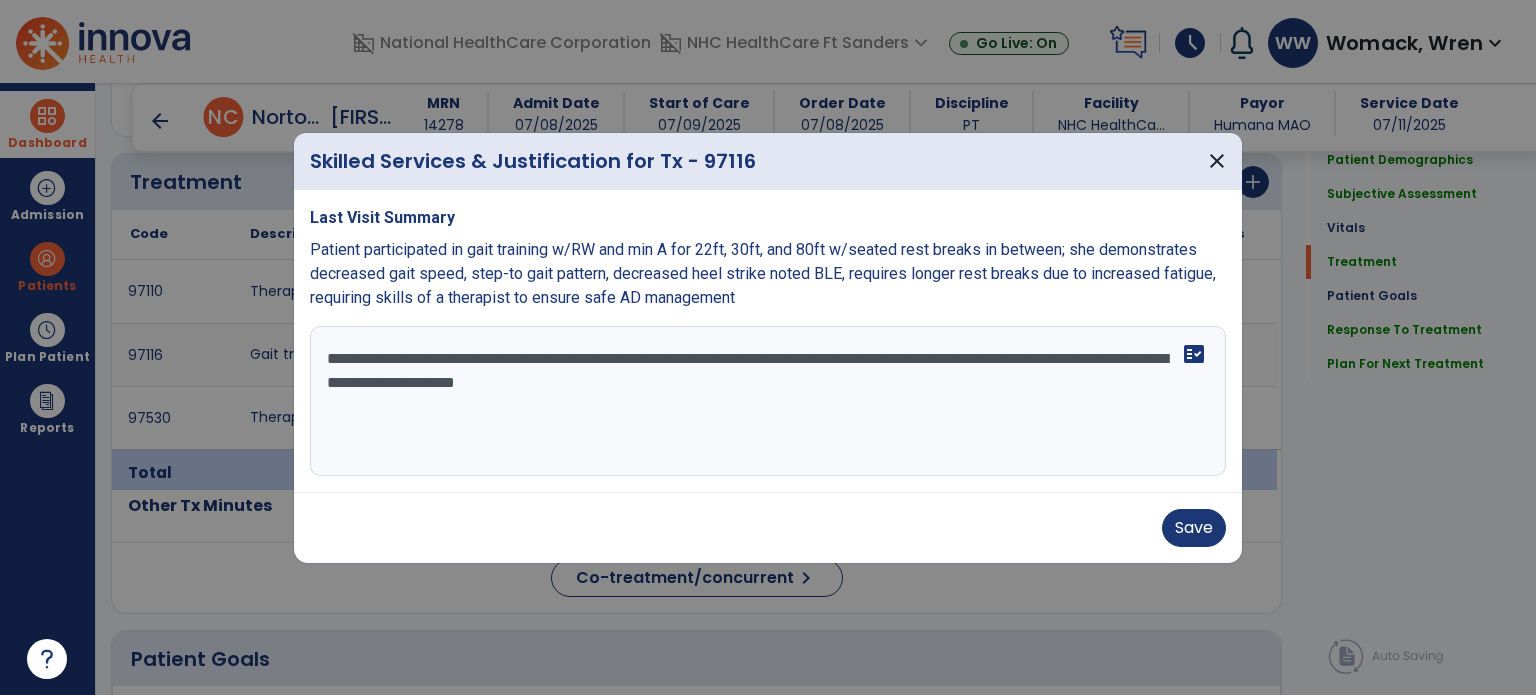 type on "**********" 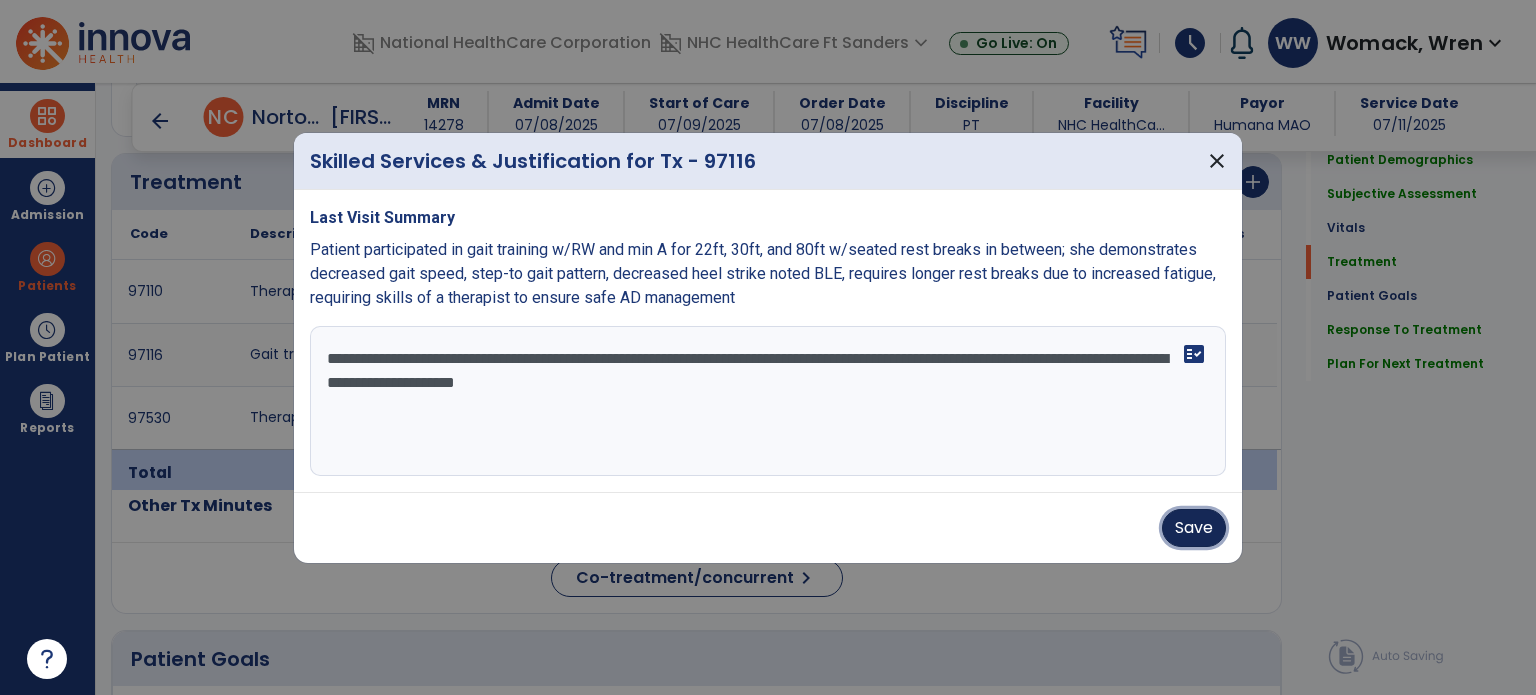 click on "Save" at bounding box center [1194, 528] 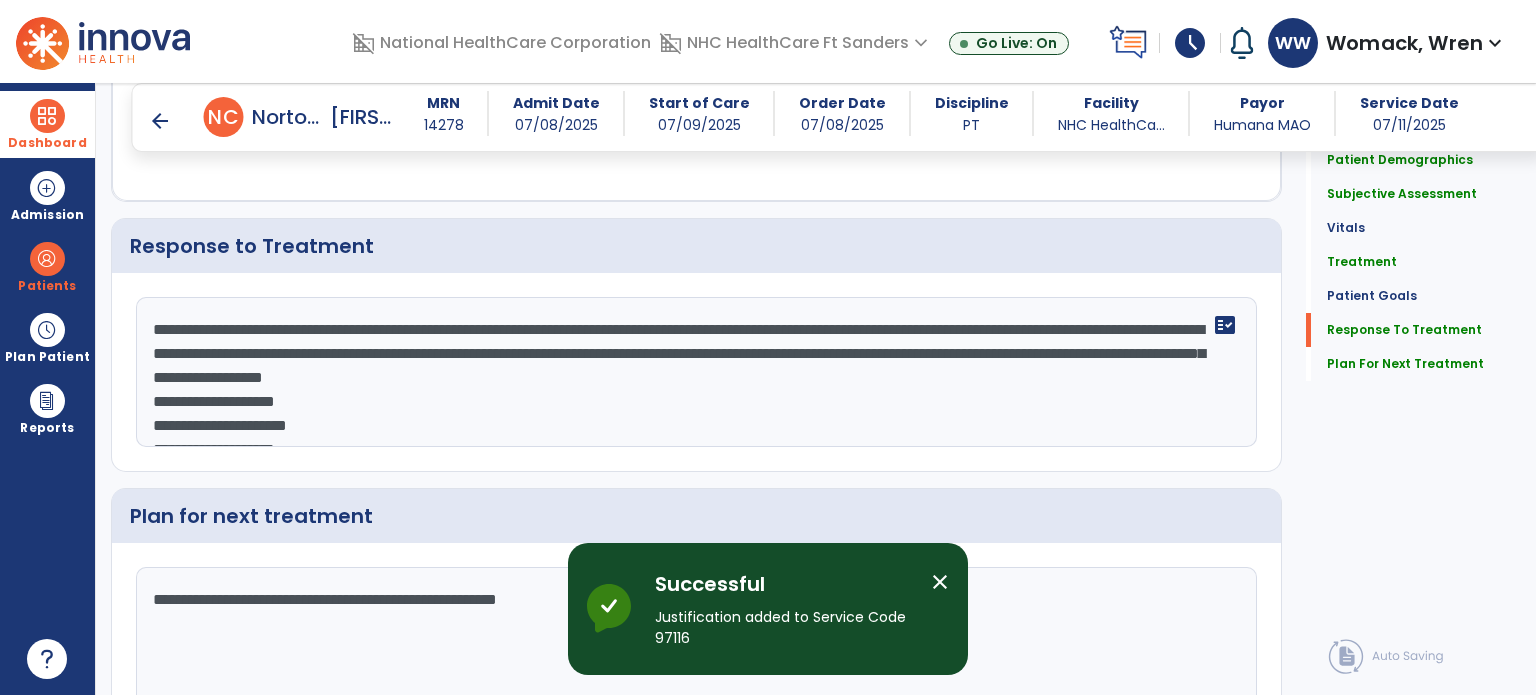 scroll, scrollTop: 3604, scrollLeft: 0, axis: vertical 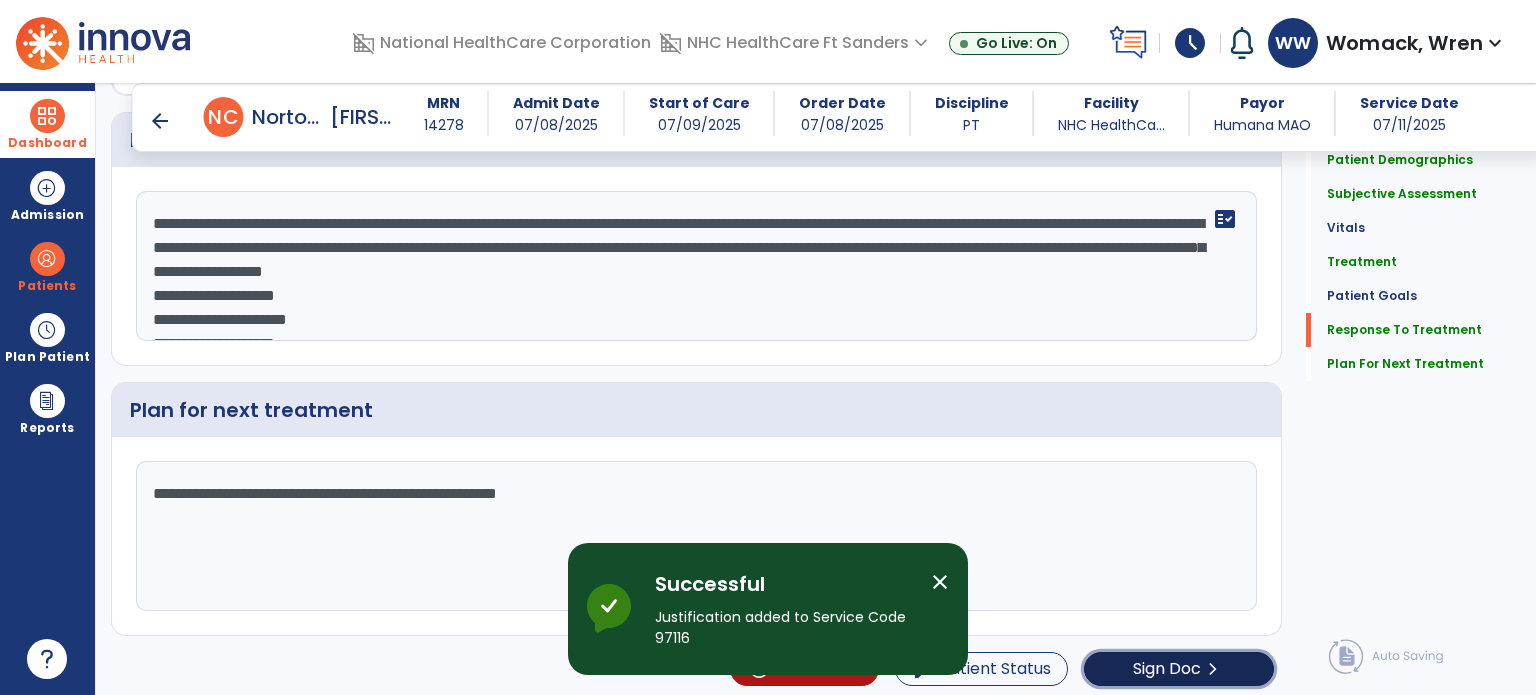 click on "Sign Doc" 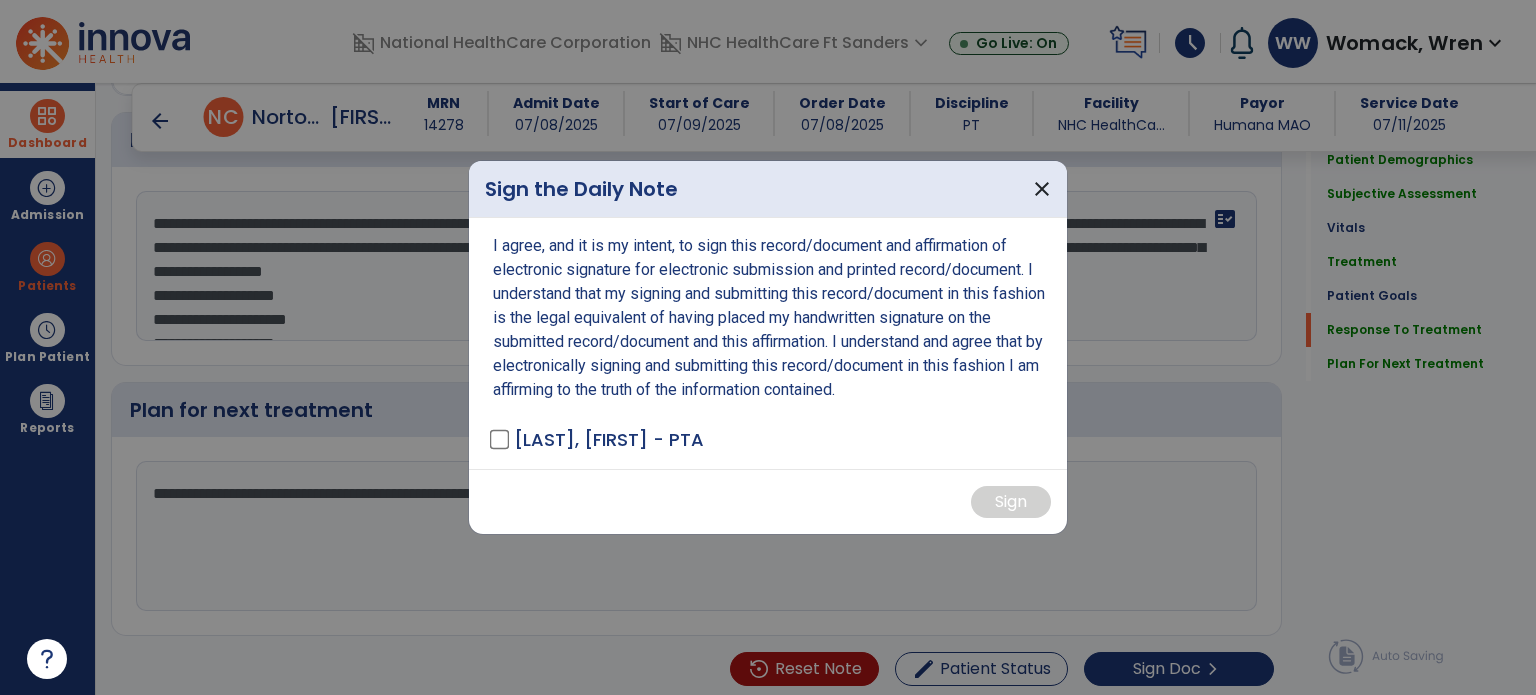 click at bounding box center [768, 347] 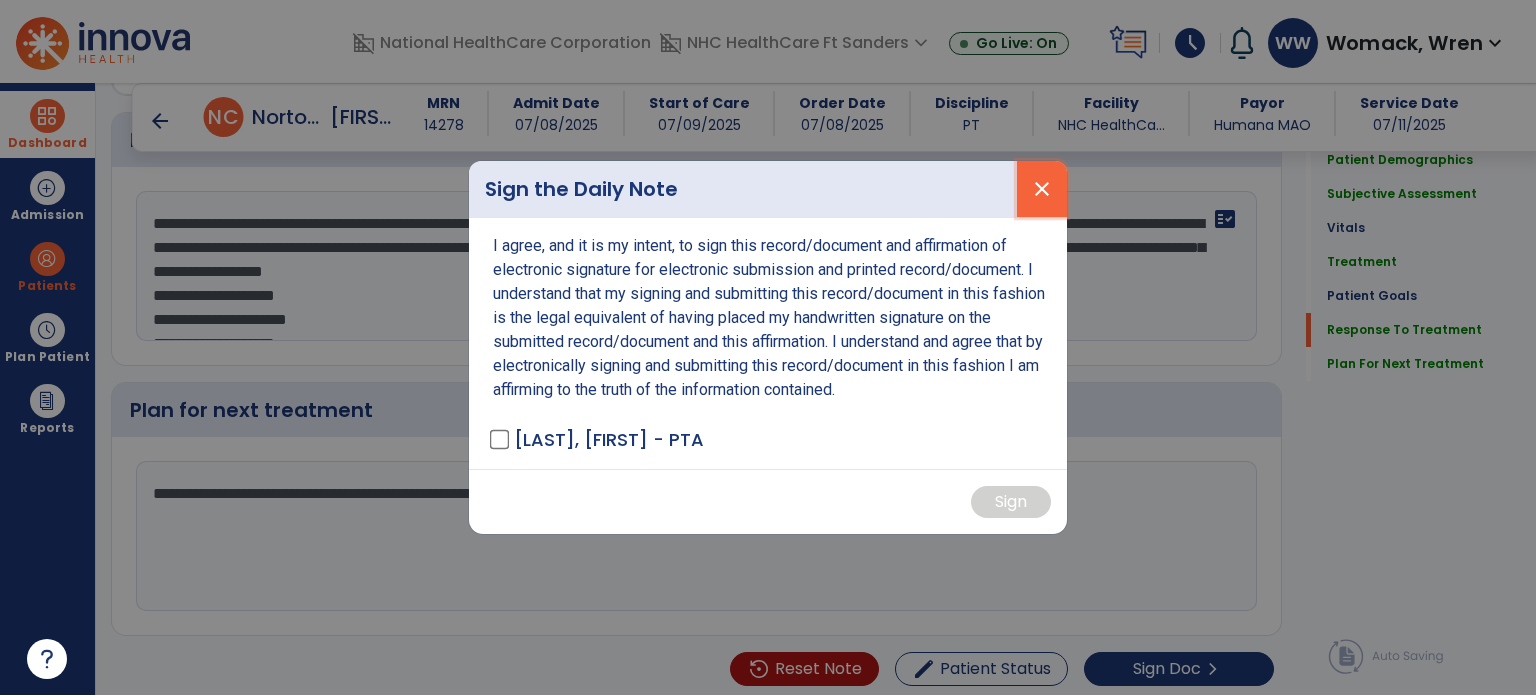 click on "close" at bounding box center [1042, 189] 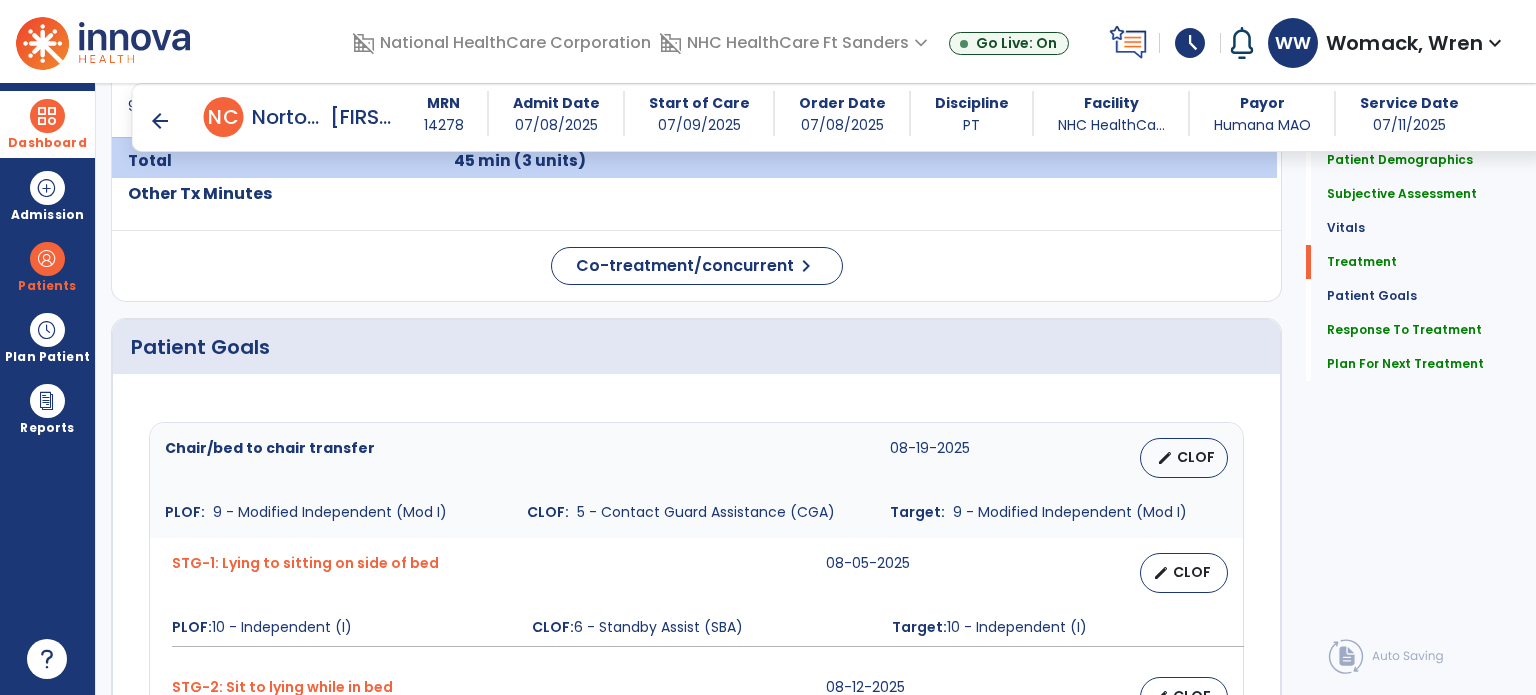 scroll, scrollTop: 1959, scrollLeft: 0, axis: vertical 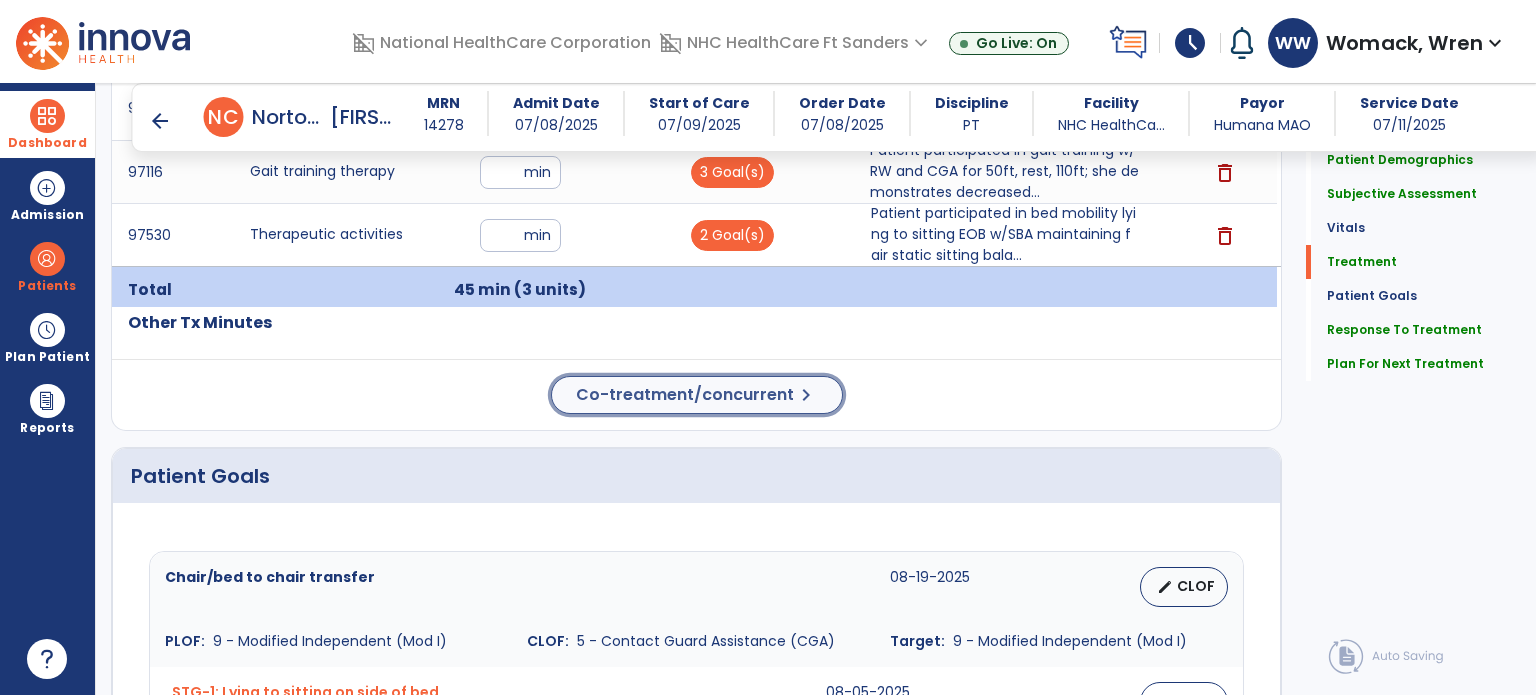 click on "Co-treatment/concurrent" 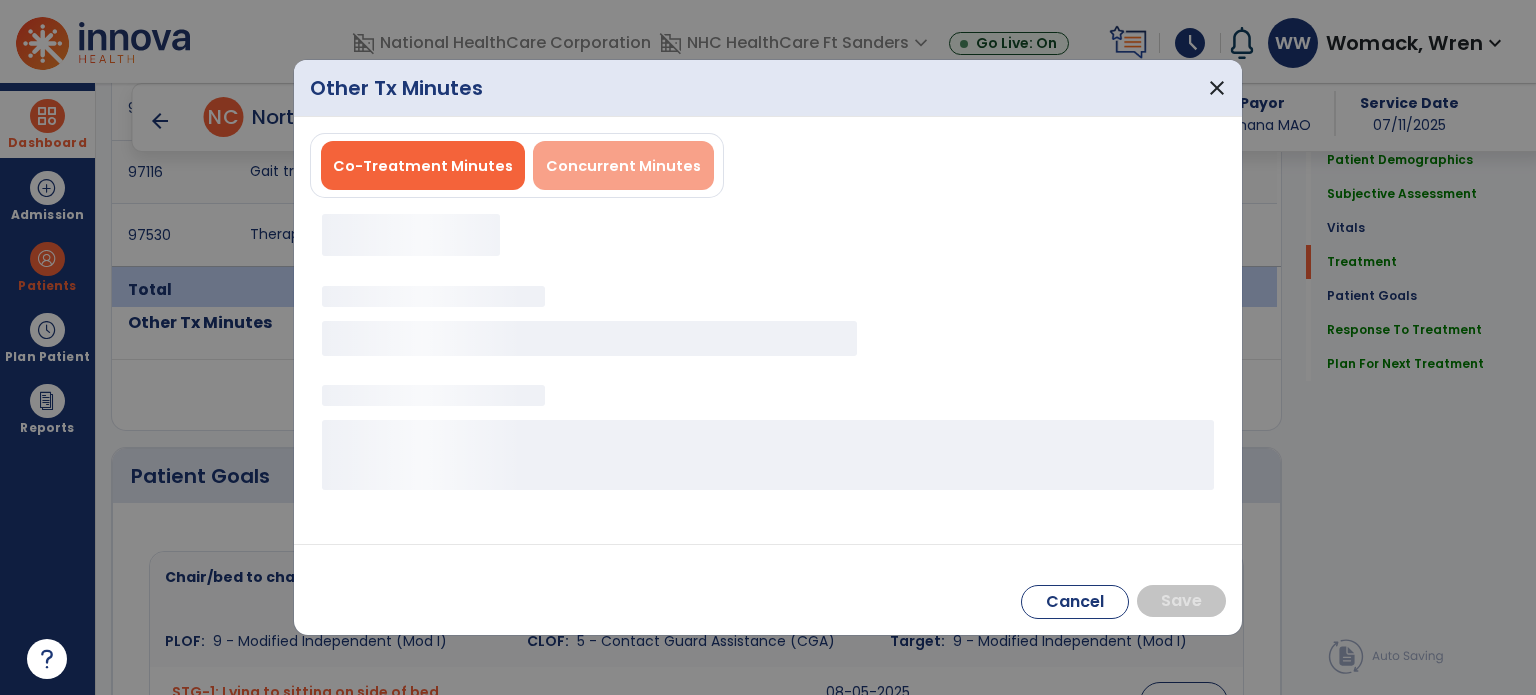 click on "Concurrent Minutes" at bounding box center (623, 166) 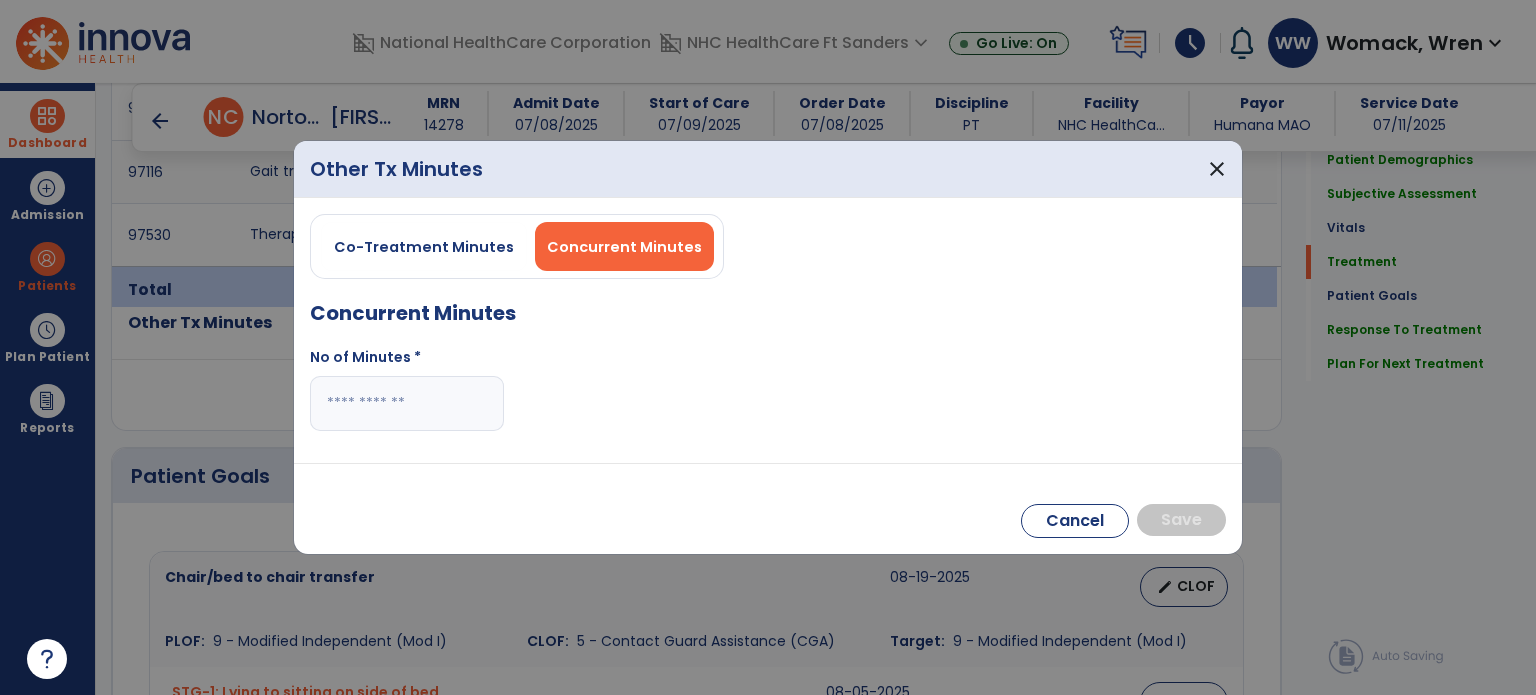 click at bounding box center [407, 403] 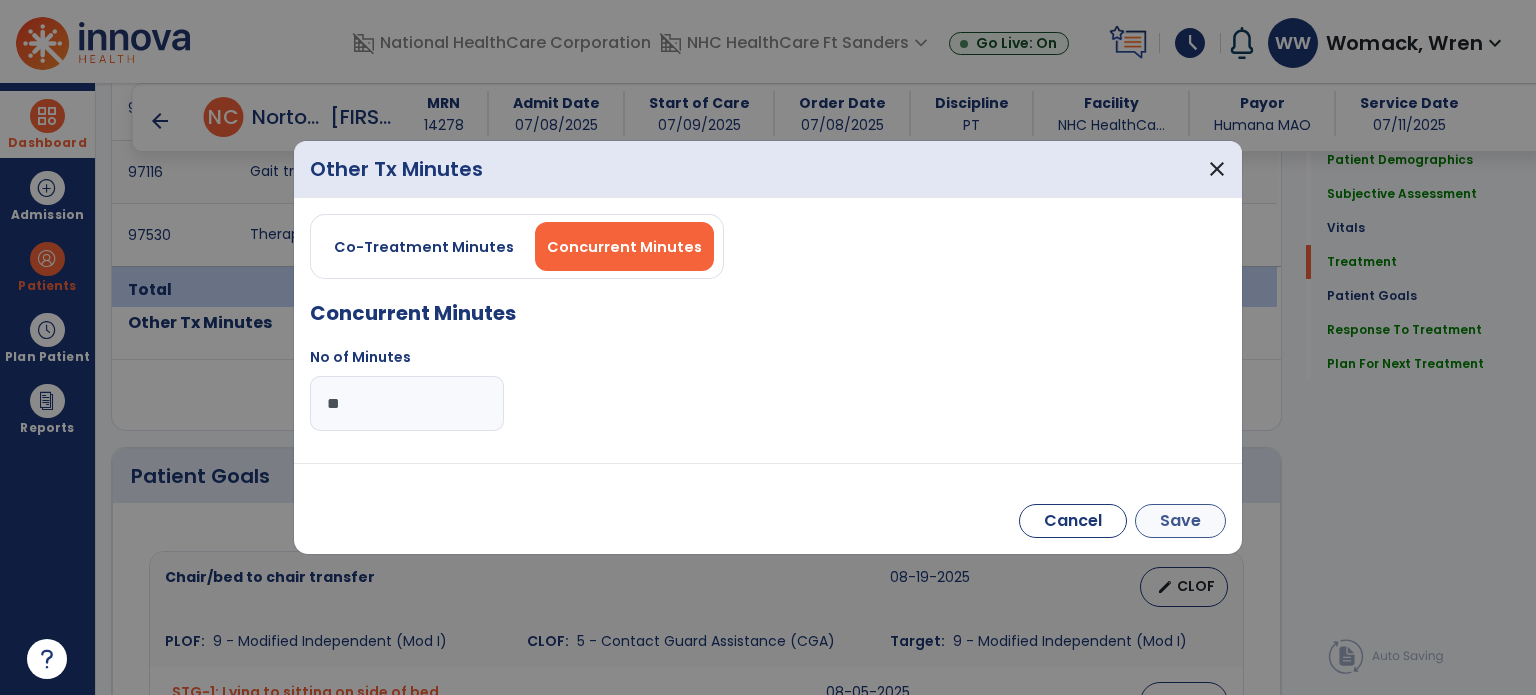 type on "**" 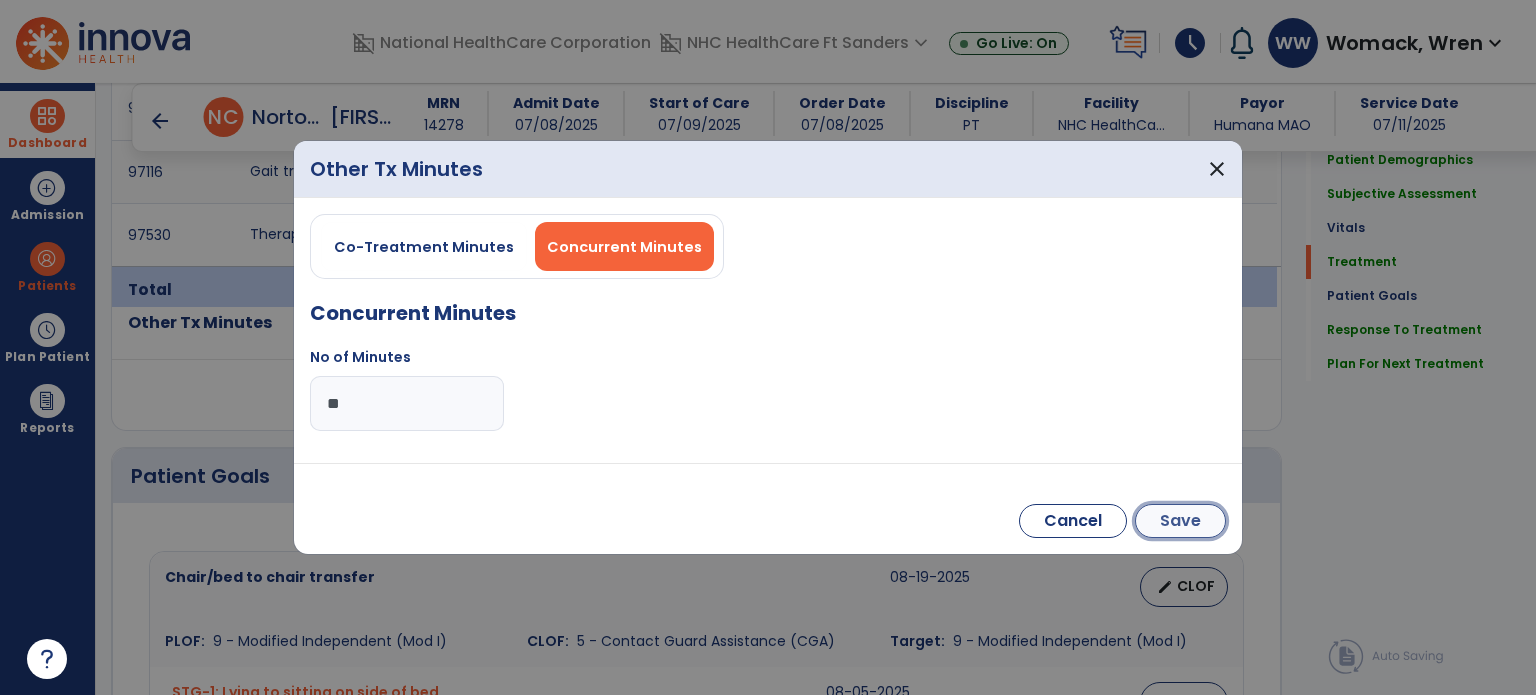 click on "Save" at bounding box center (1180, 521) 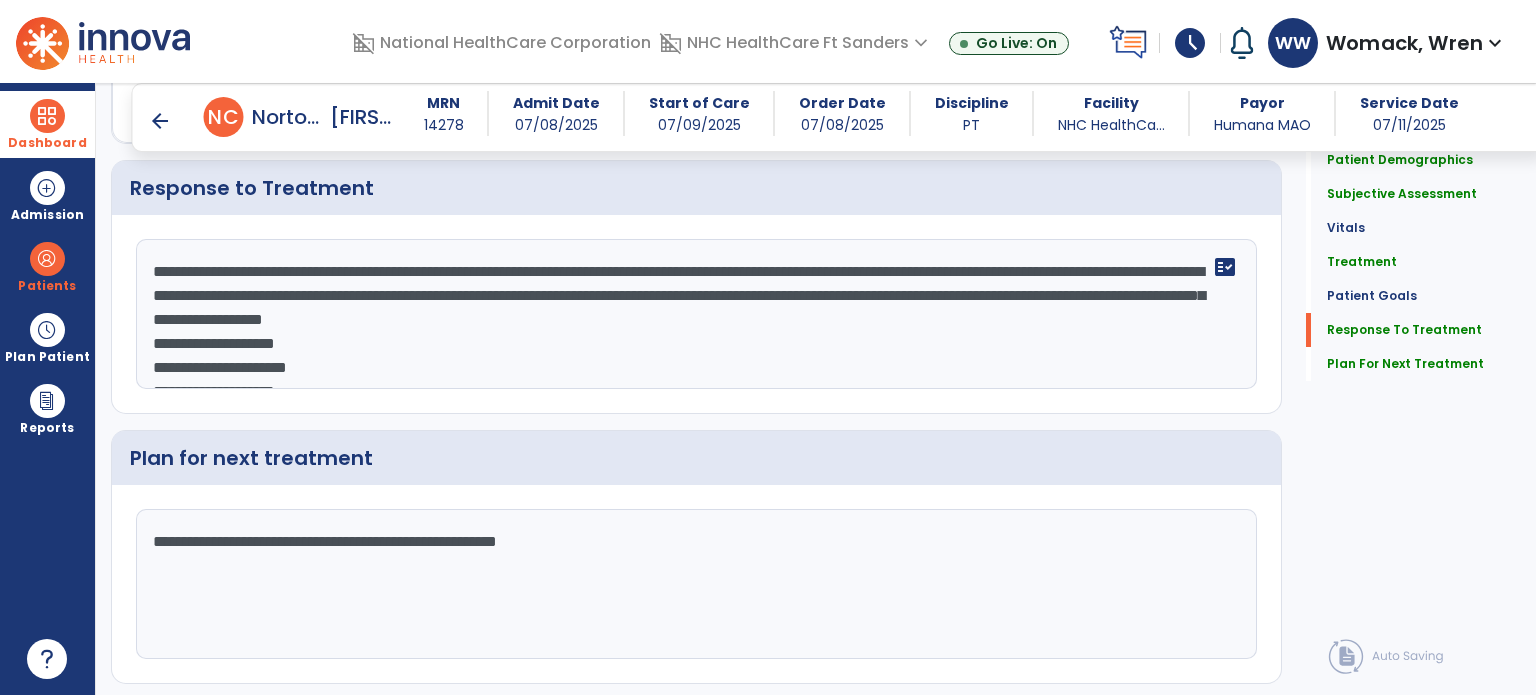 scroll, scrollTop: 3680, scrollLeft: 0, axis: vertical 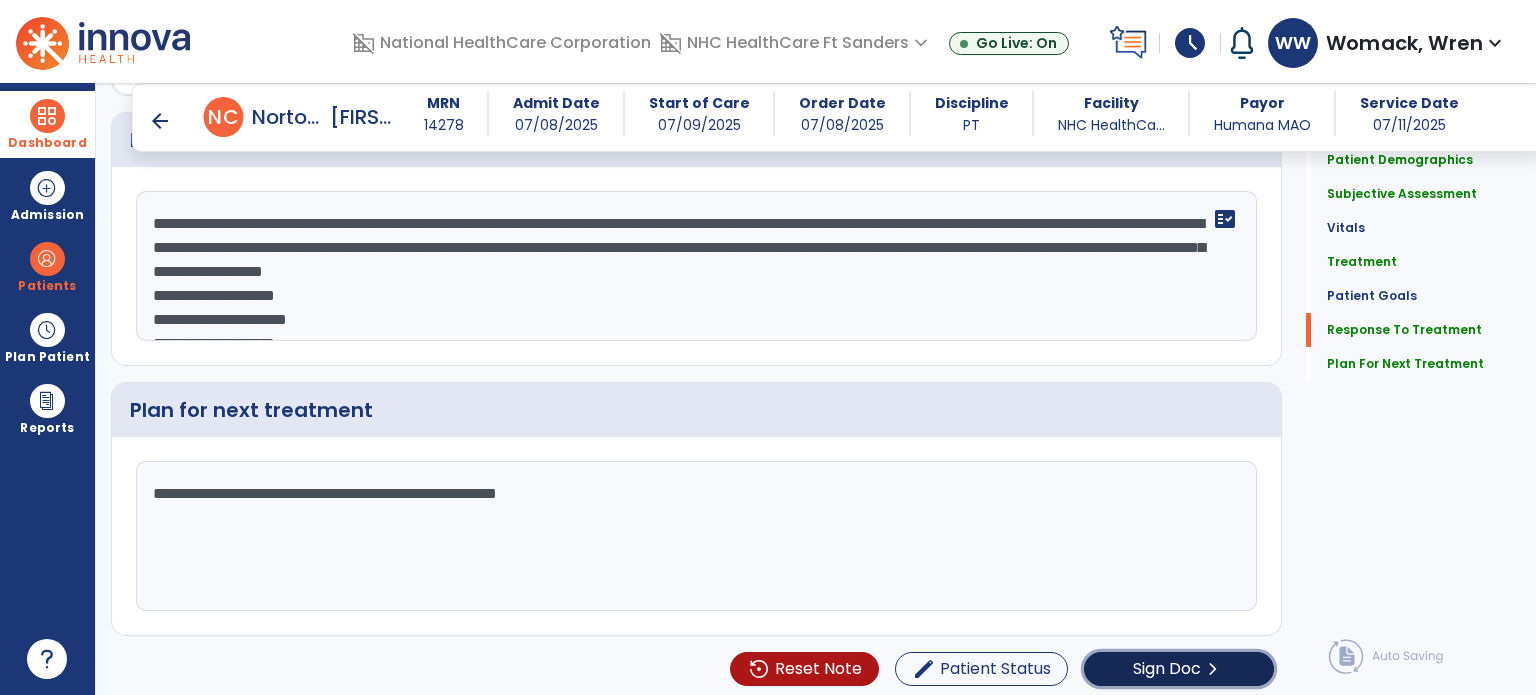 click on "Sign Doc  chevron_right" 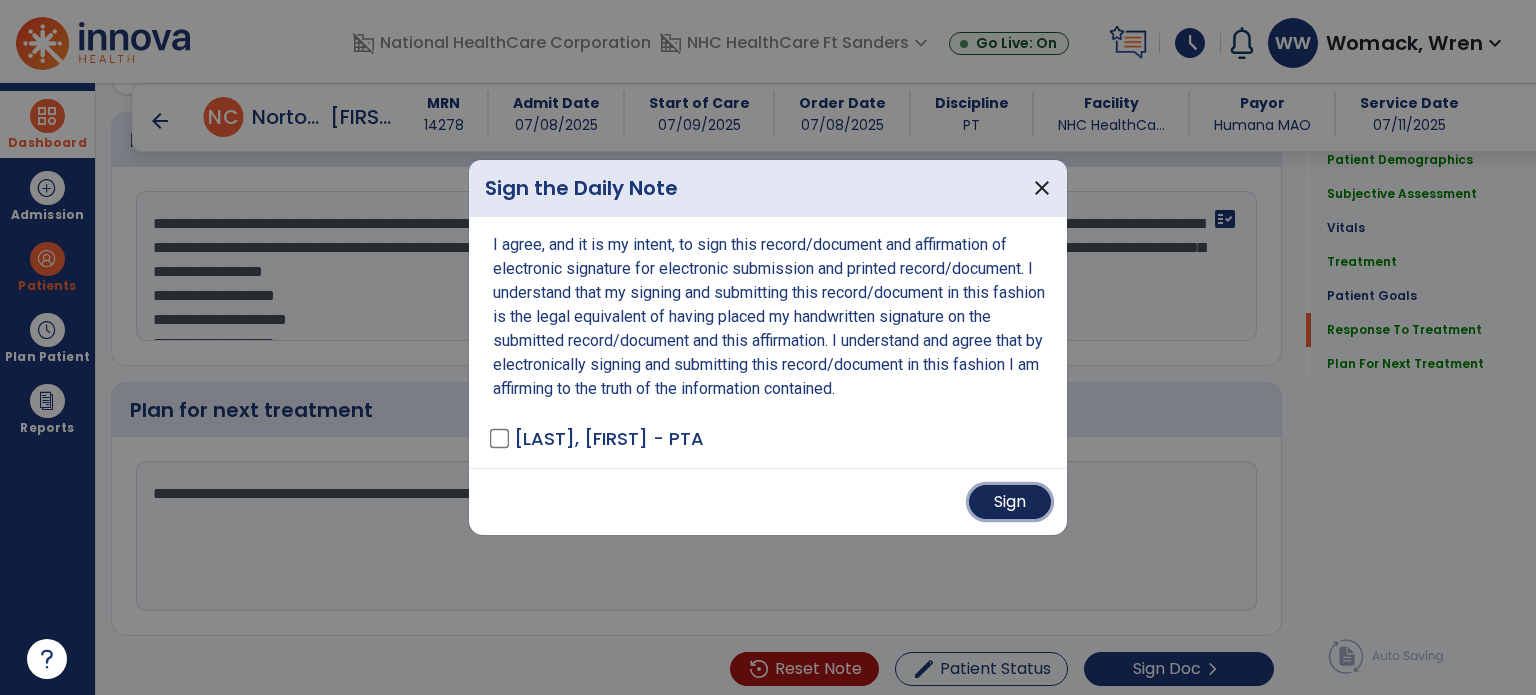 click on "Sign" at bounding box center (1010, 502) 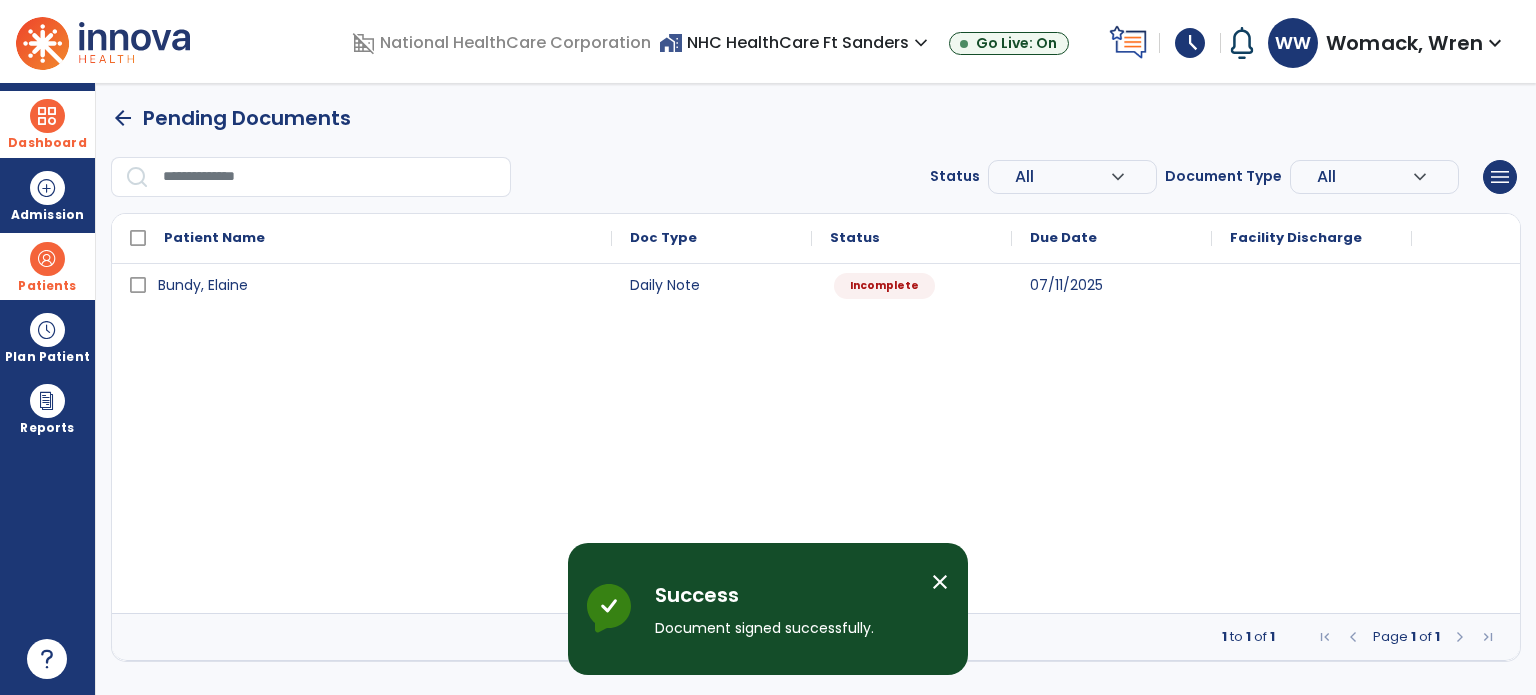 scroll, scrollTop: 0, scrollLeft: 0, axis: both 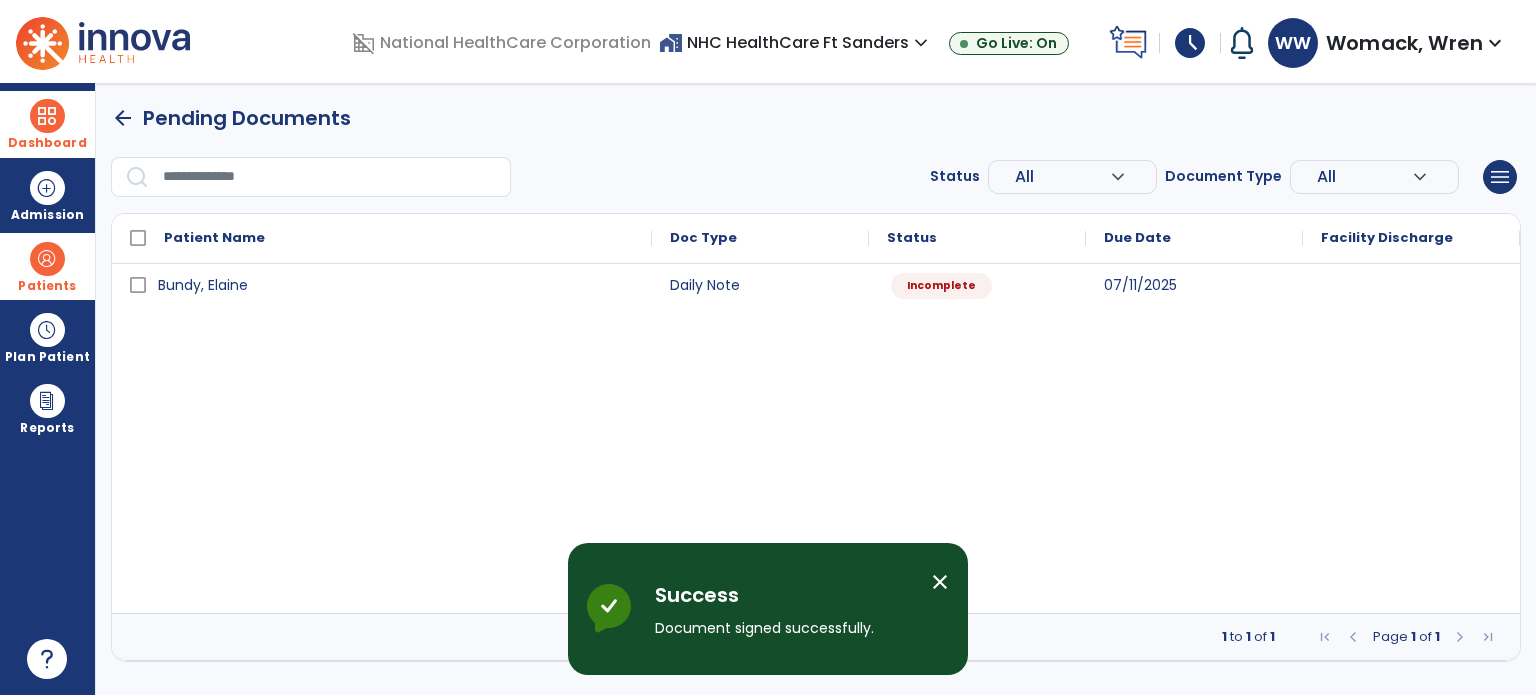 click at bounding box center [47, 259] 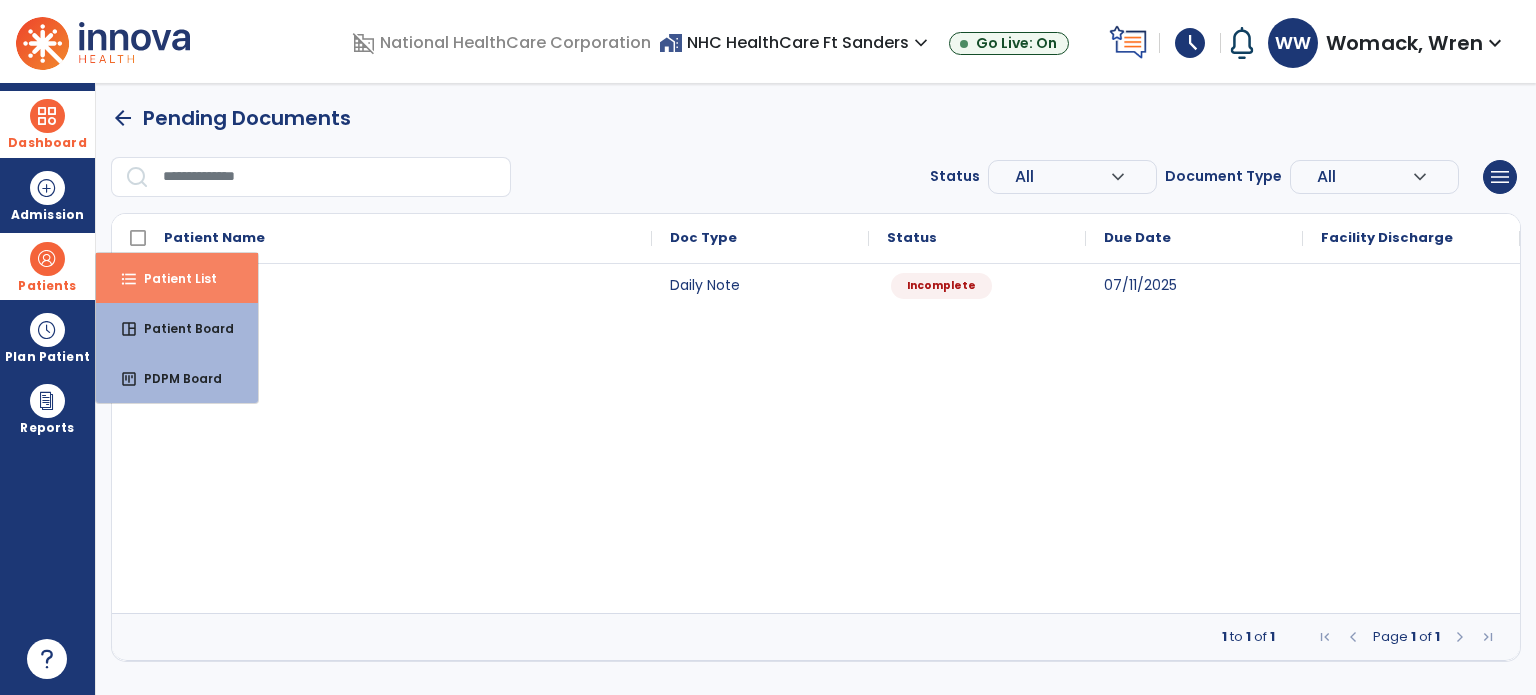 click on "Patient List" at bounding box center (172, 278) 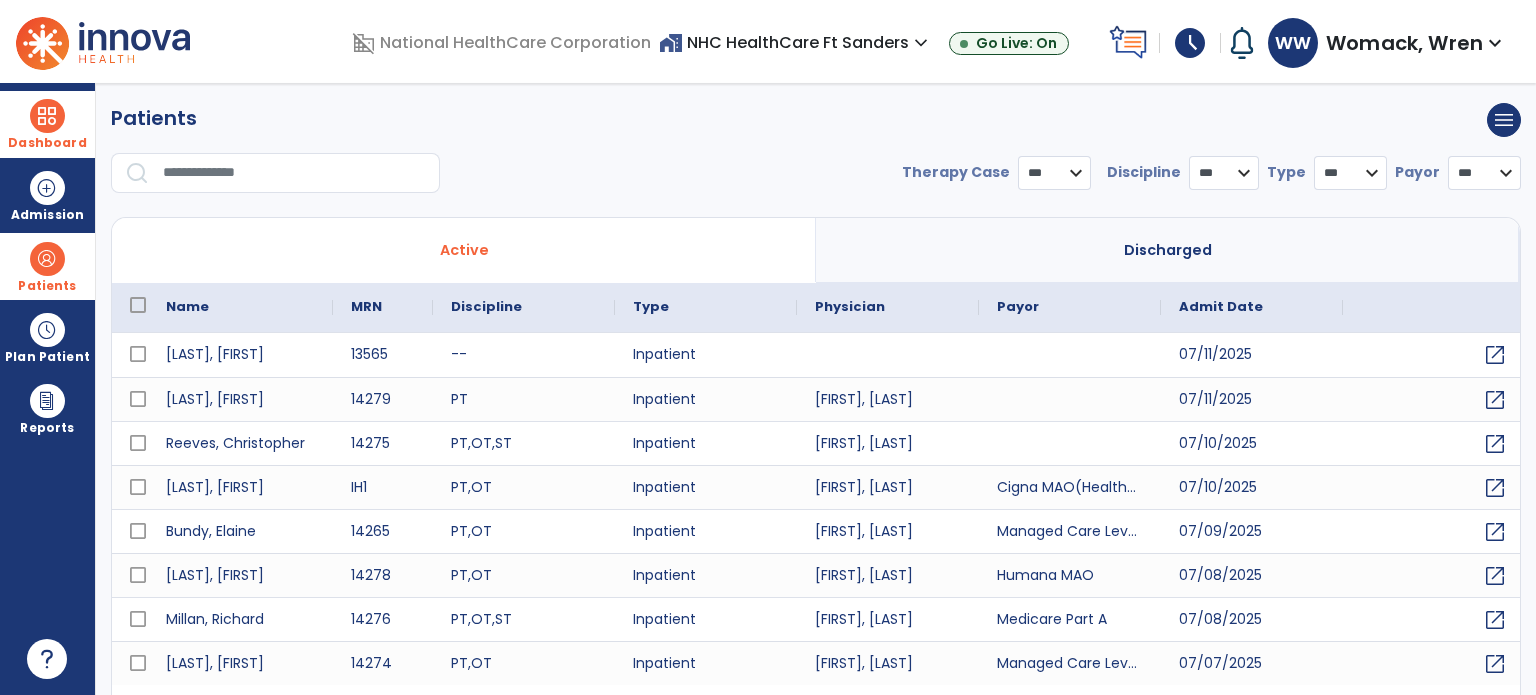 click at bounding box center (294, 173) 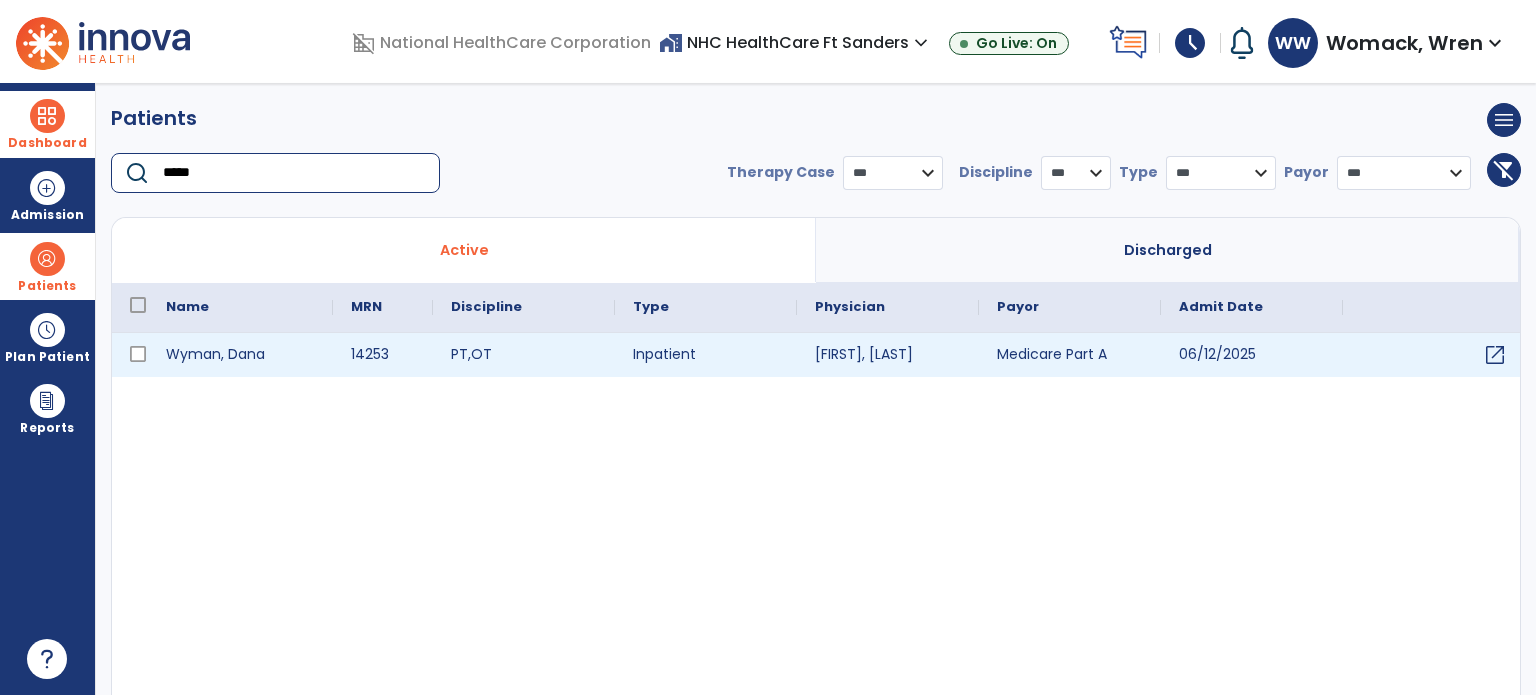 type on "*****" 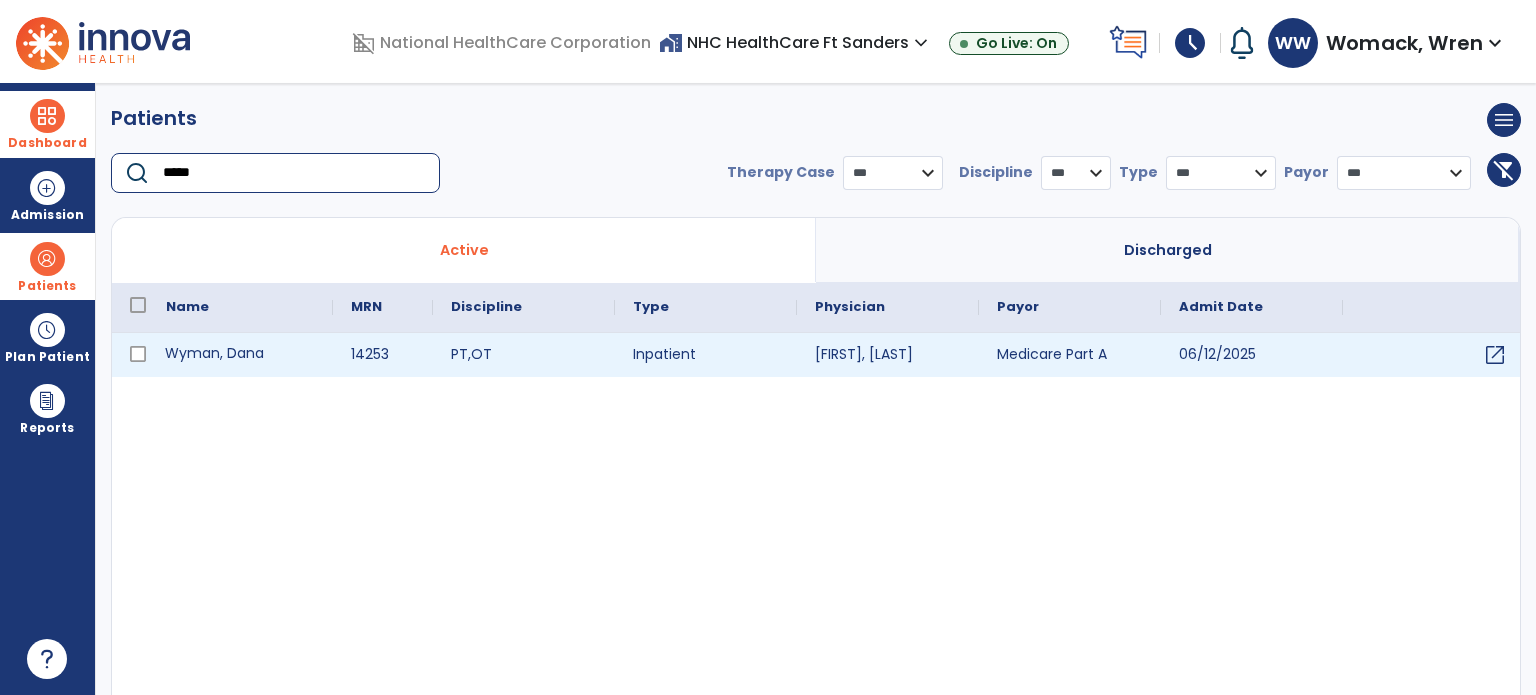 click on "Wyman, Dana" at bounding box center (240, 355) 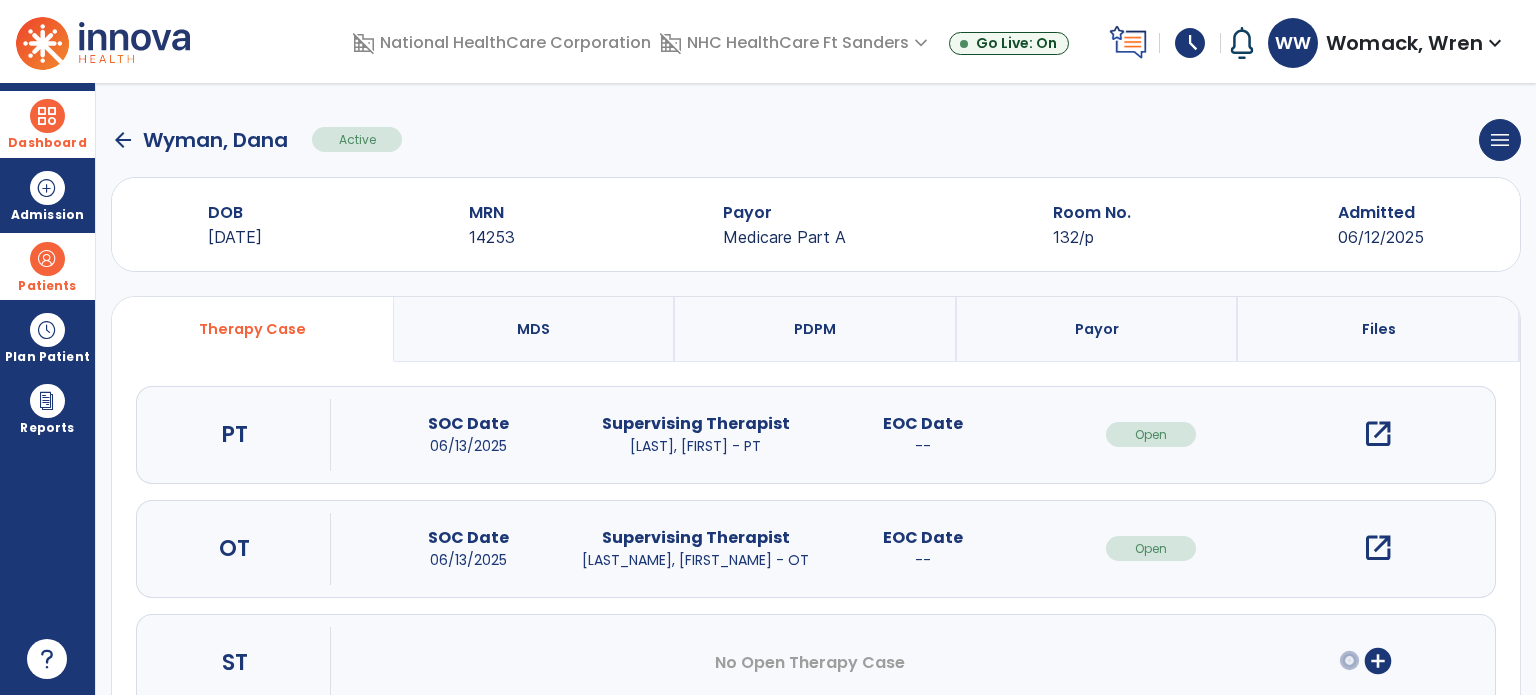 click on "open_in_new" at bounding box center (1378, 434) 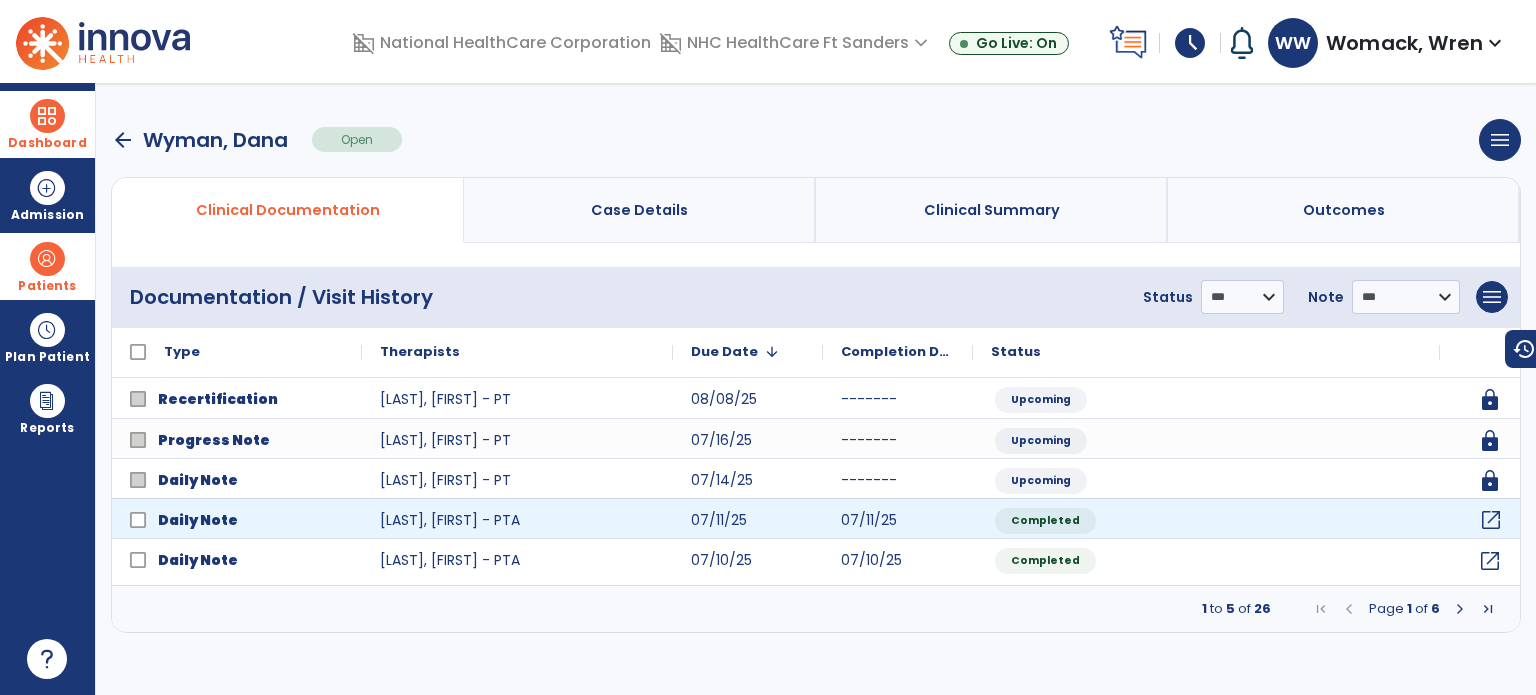 click on "open_in_new" 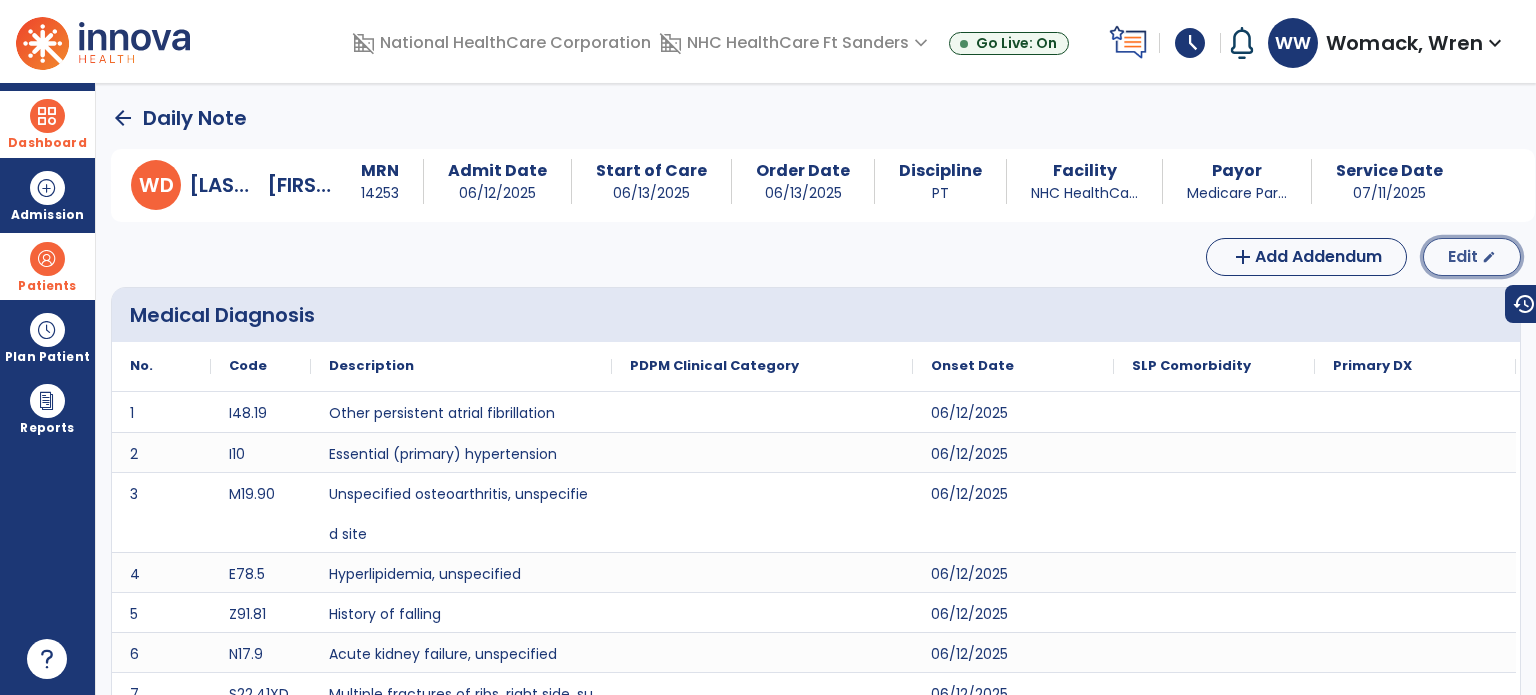 click on "Edit" 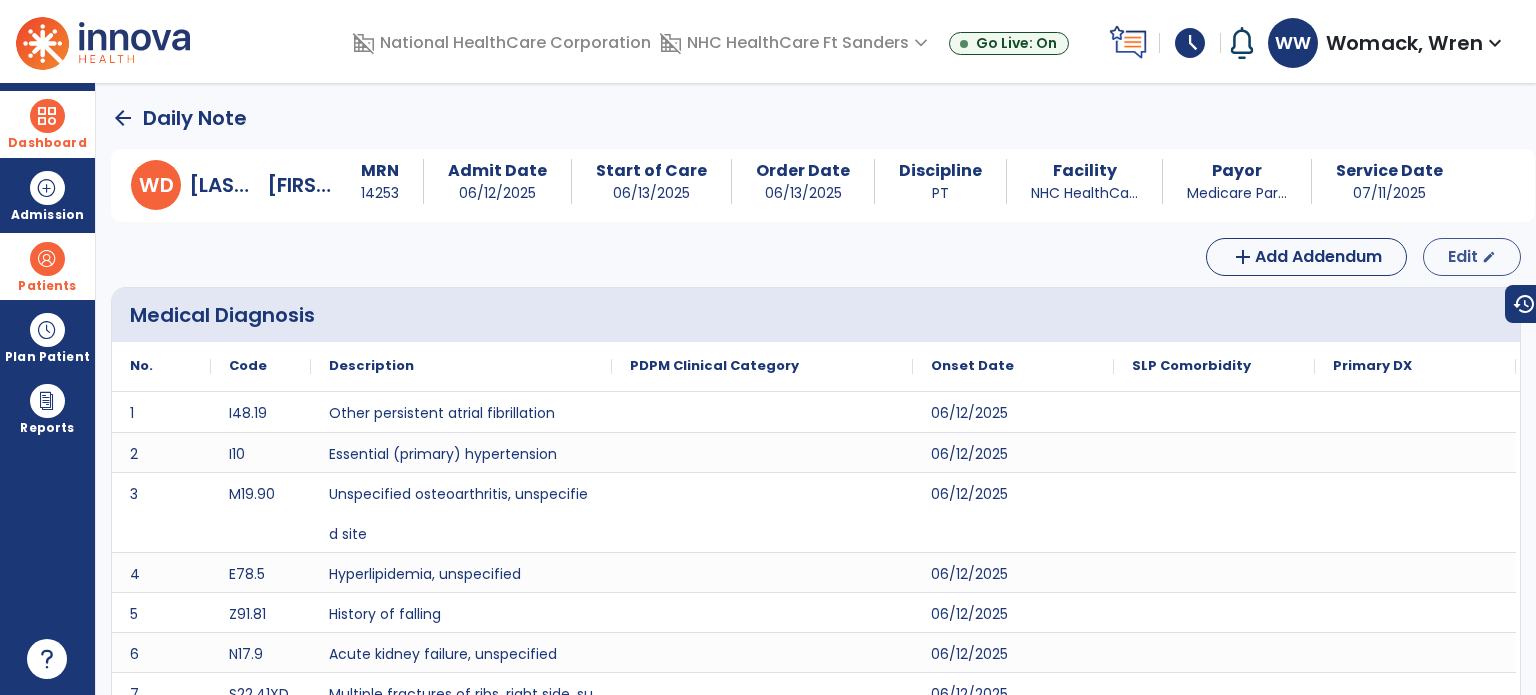 select on "*" 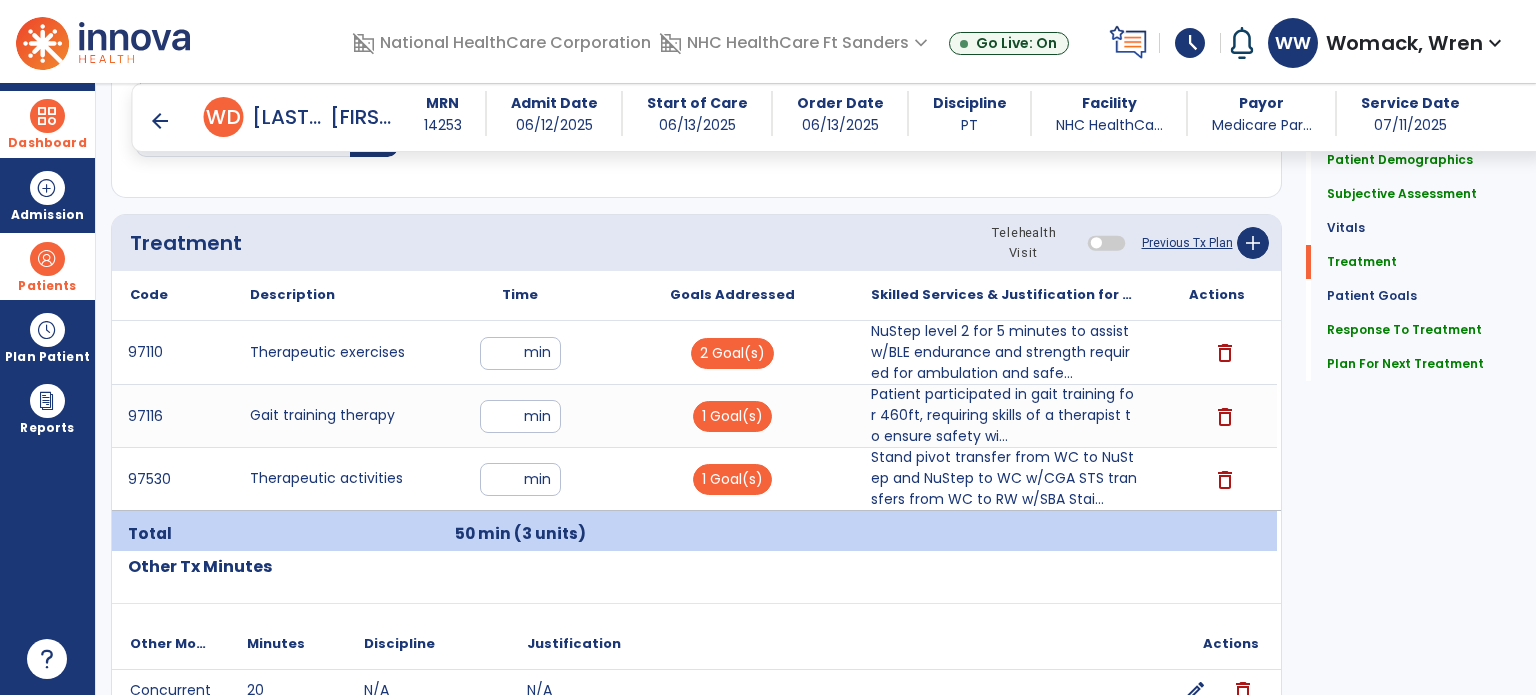scroll, scrollTop: 1524, scrollLeft: 0, axis: vertical 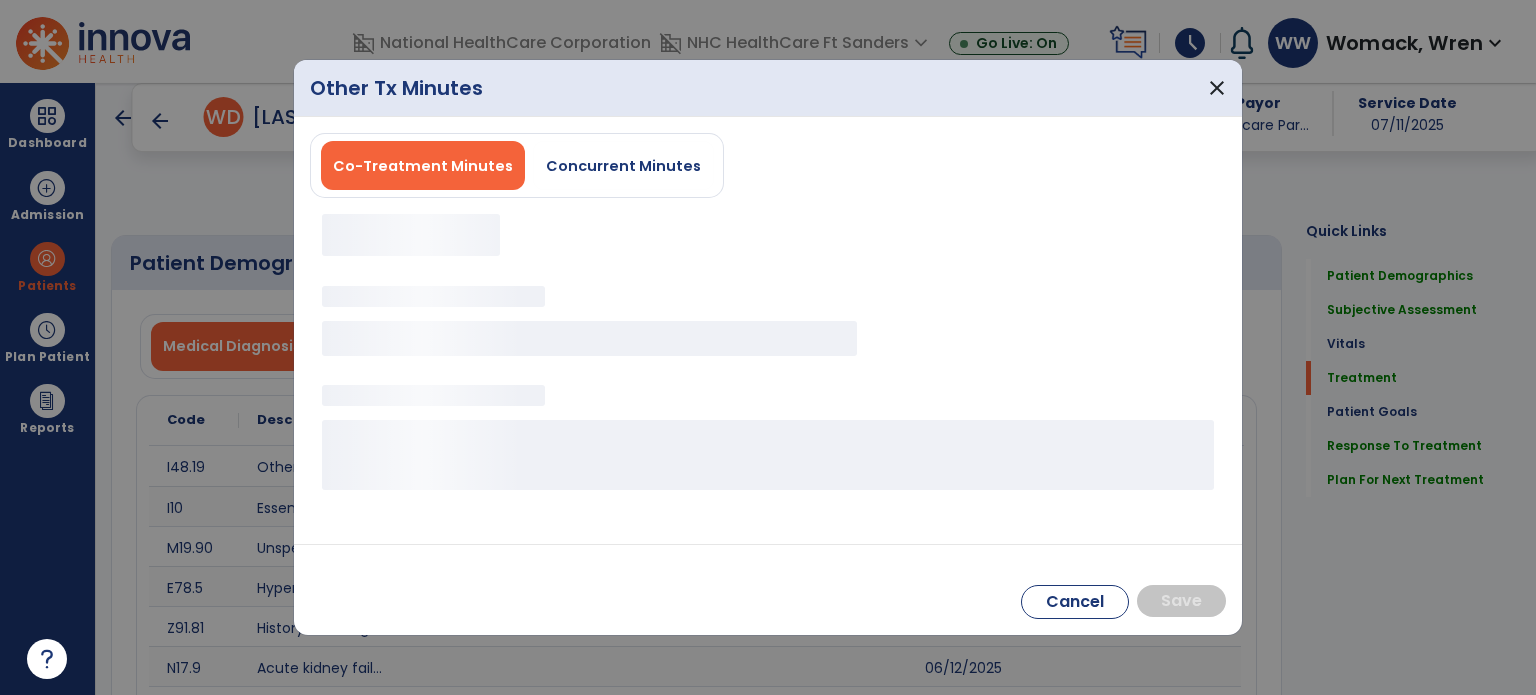 select on "*" 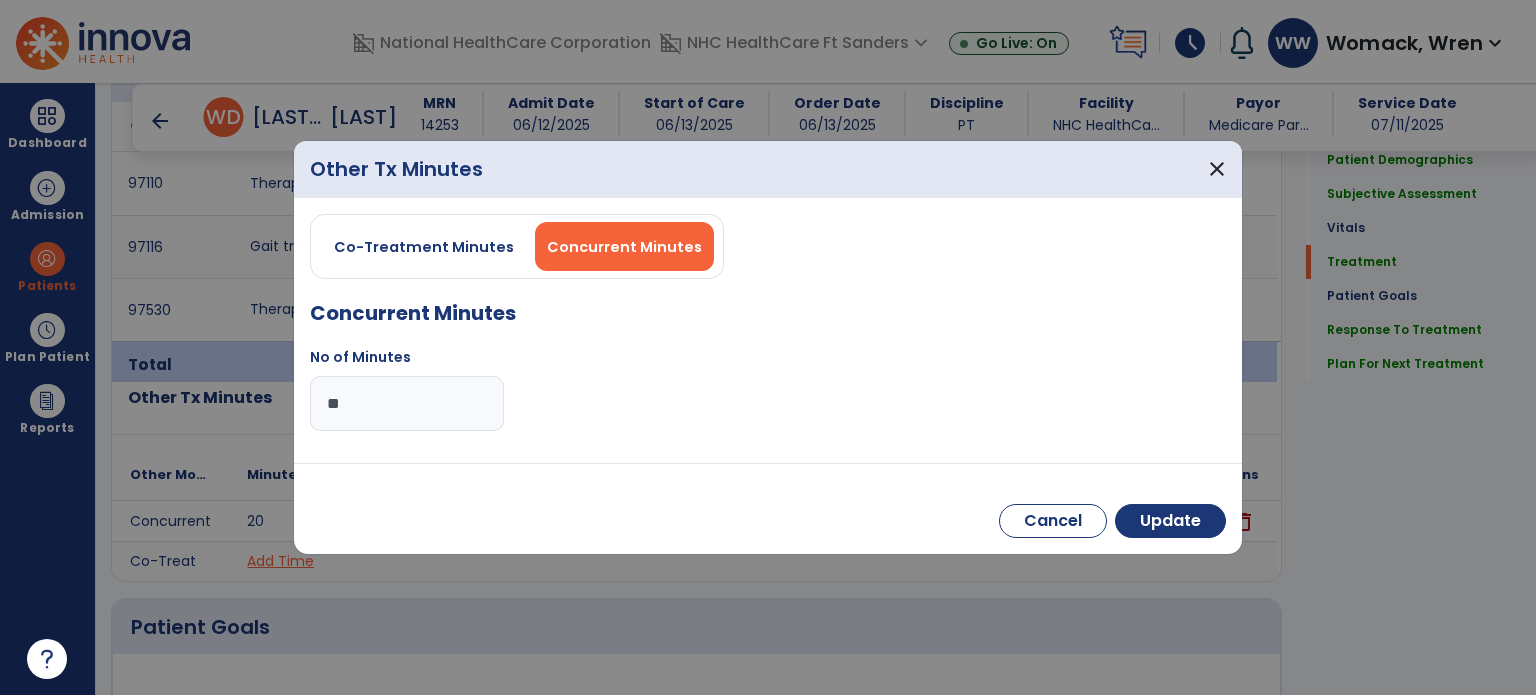 click on "**" at bounding box center (407, 403) 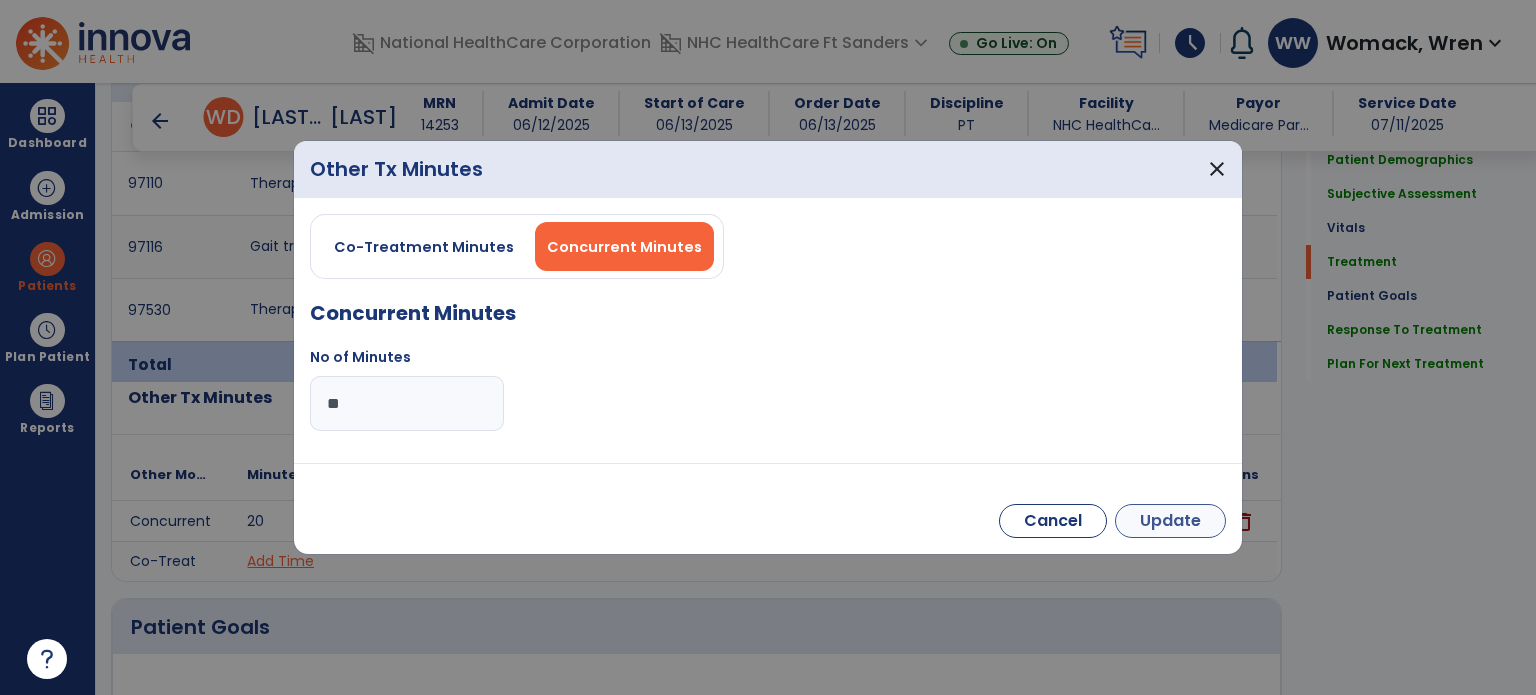 type on "**" 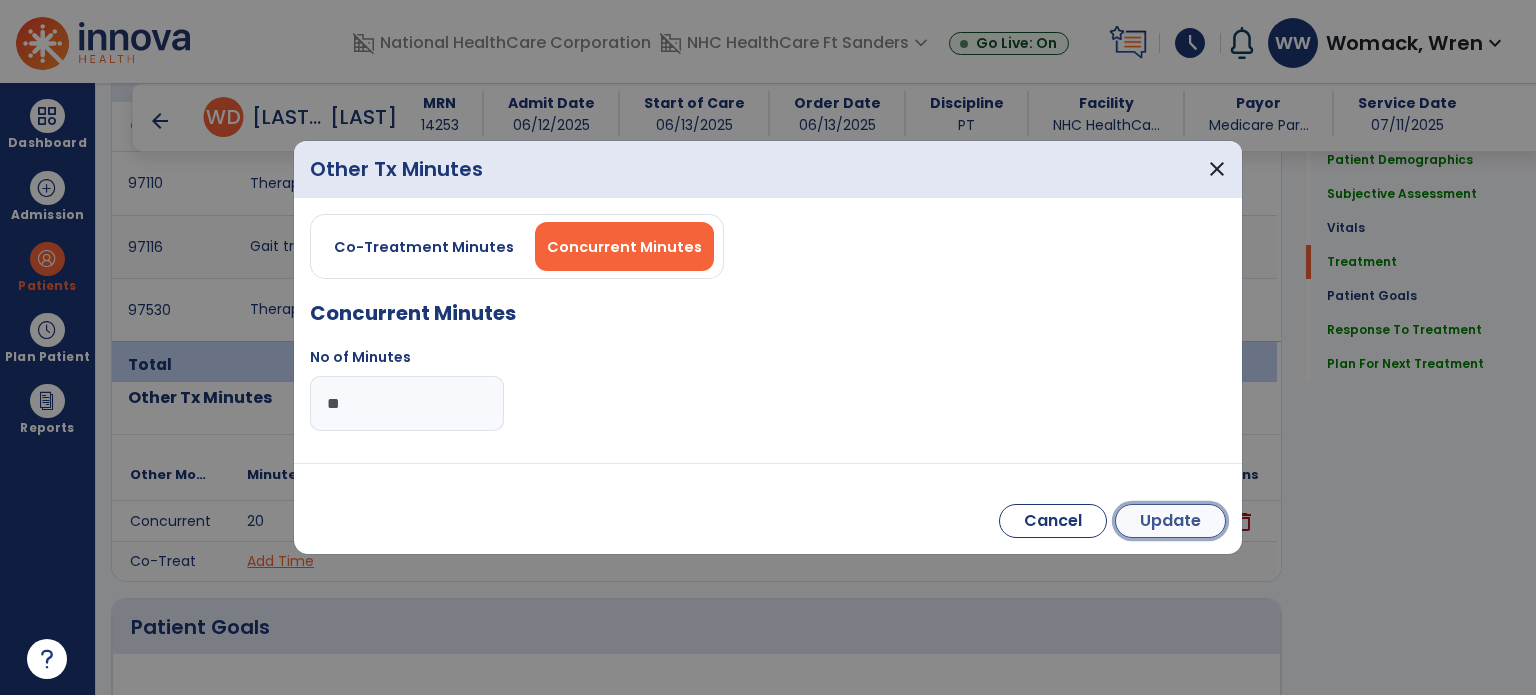 click on "Update" at bounding box center [1170, 521] 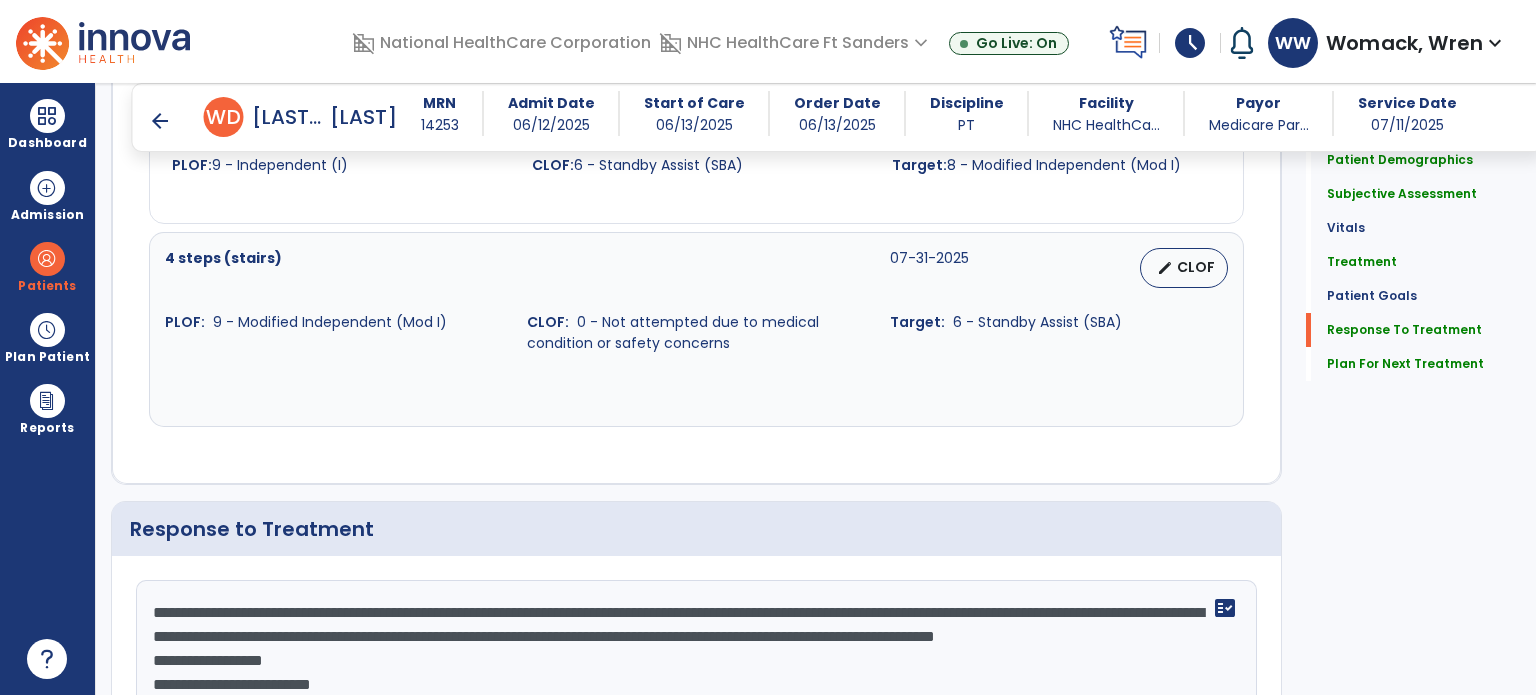 scroll, scrollTop: 3175, scrollLeft: 0, axis: vertical 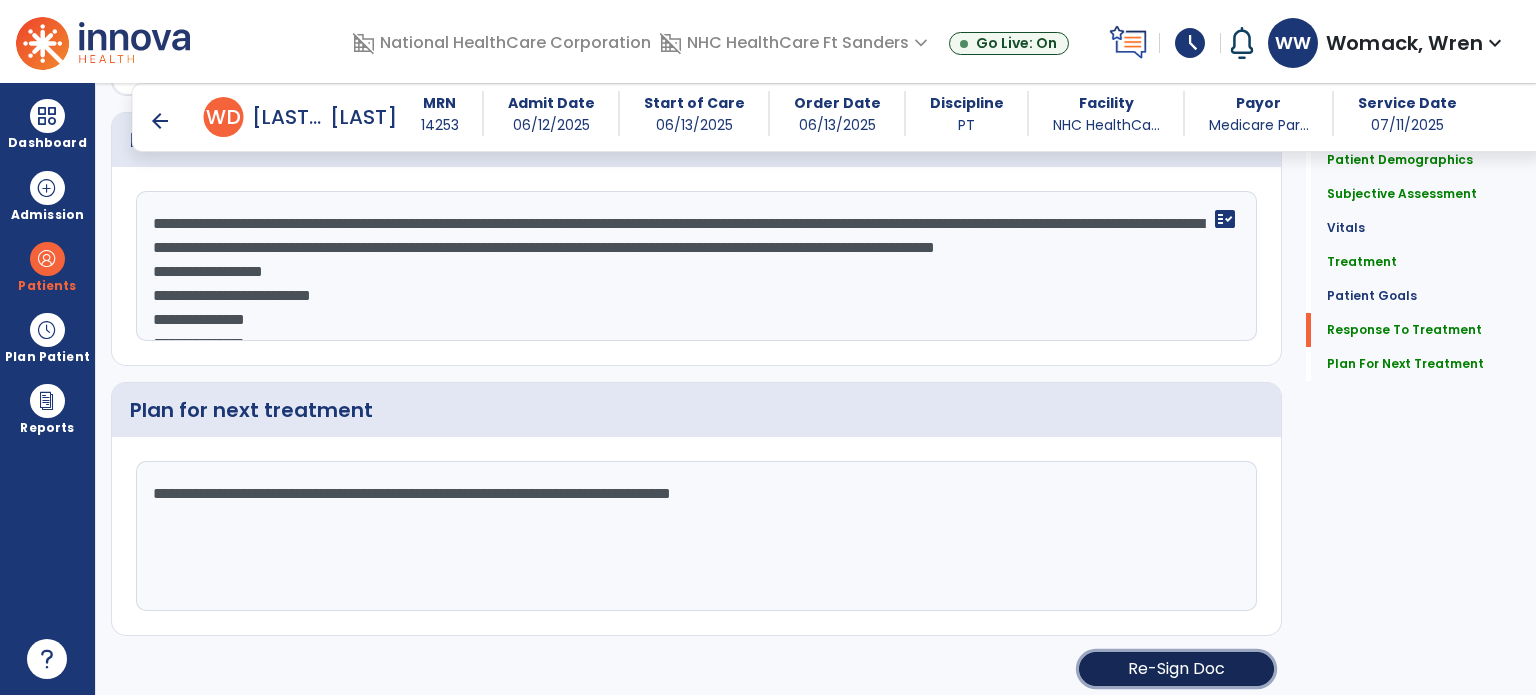 click on "Re-Sign Doc" 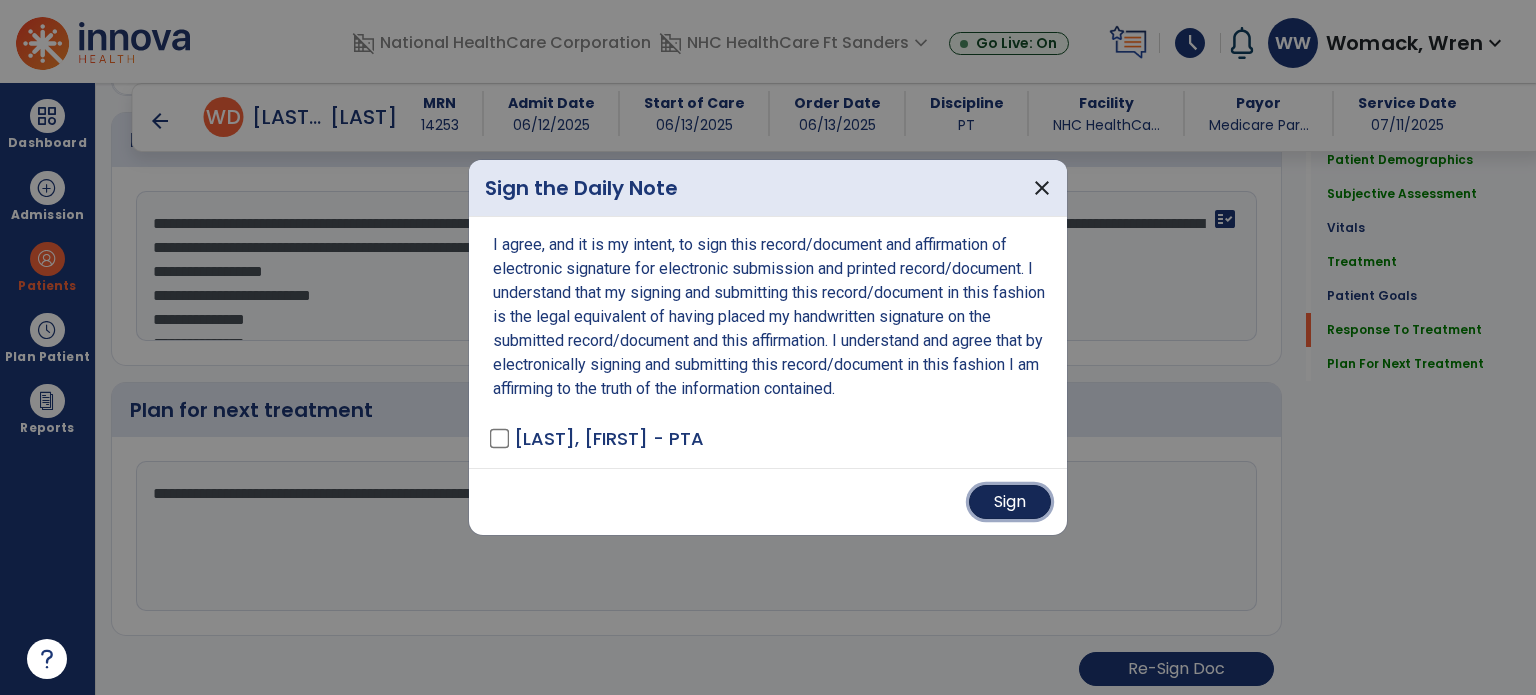 click on "Sign" at bounding box center [1010, 502] 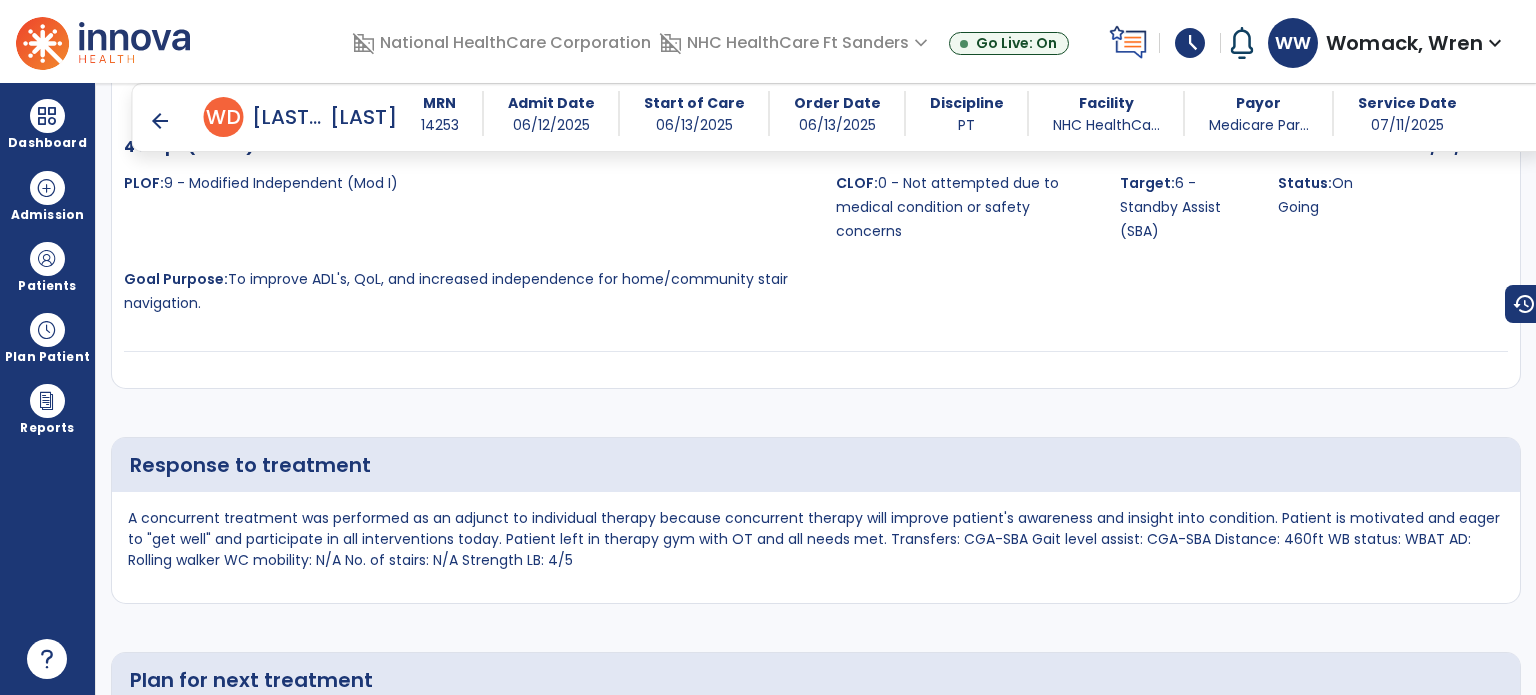 scroll, scrollTop: 4795, scrollLeft: 0, axis: vertical 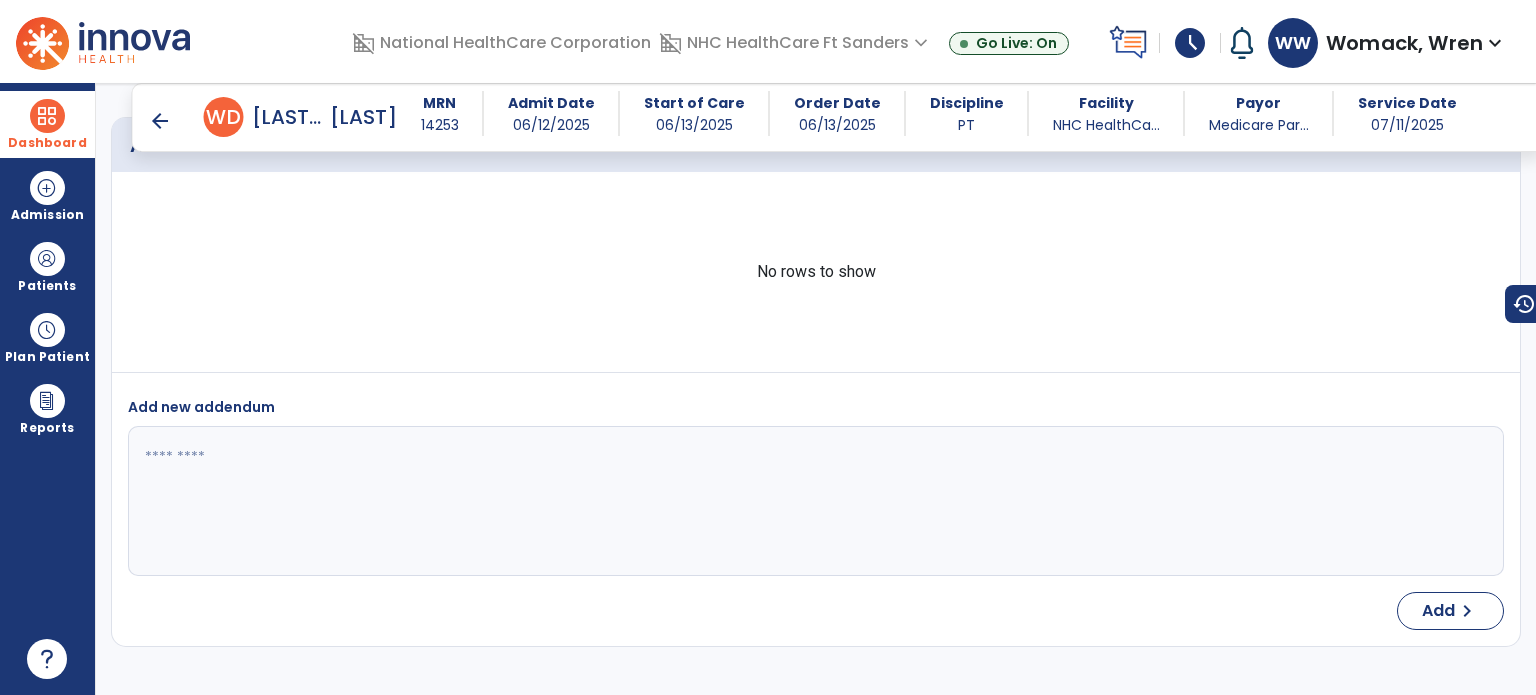 click at bounding box center (47, 116) 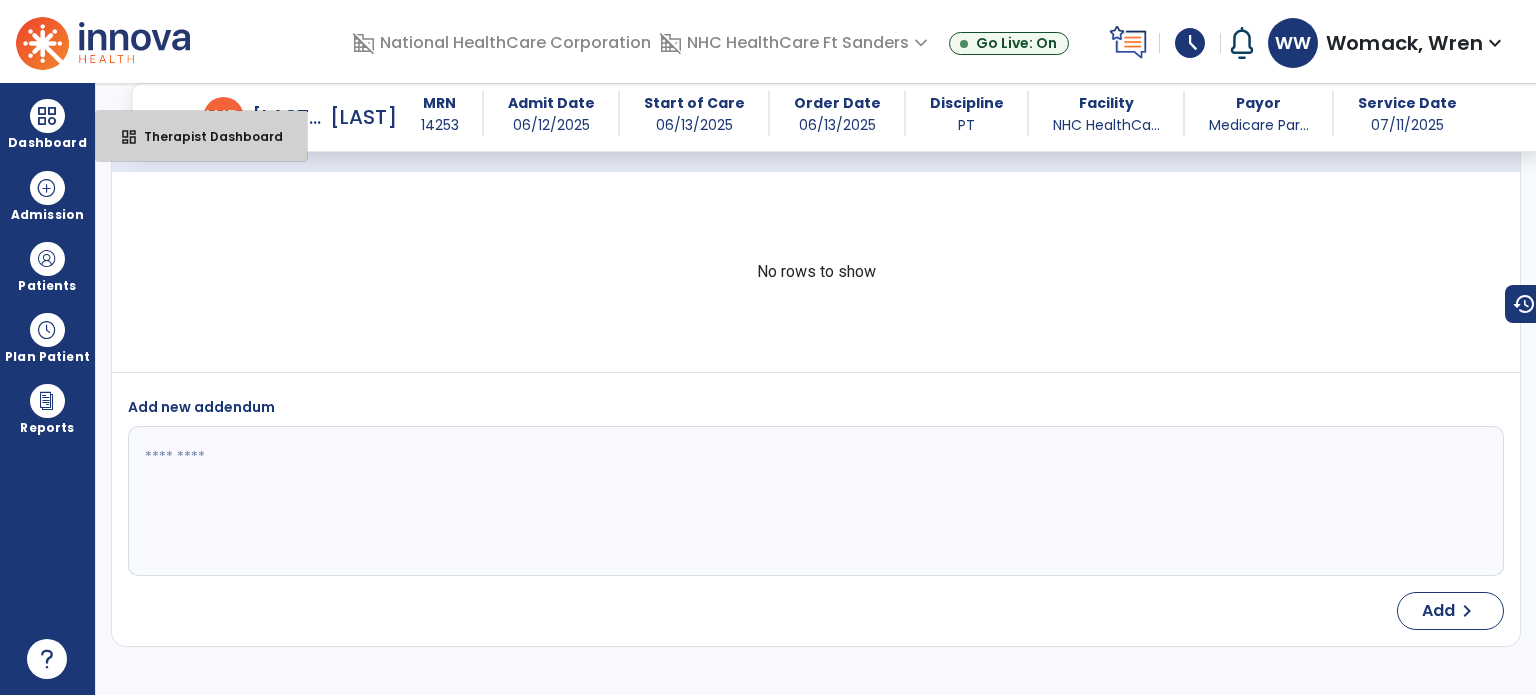 click on "dashboard  Therapist Dashboard" at bounding box center (201, 136) 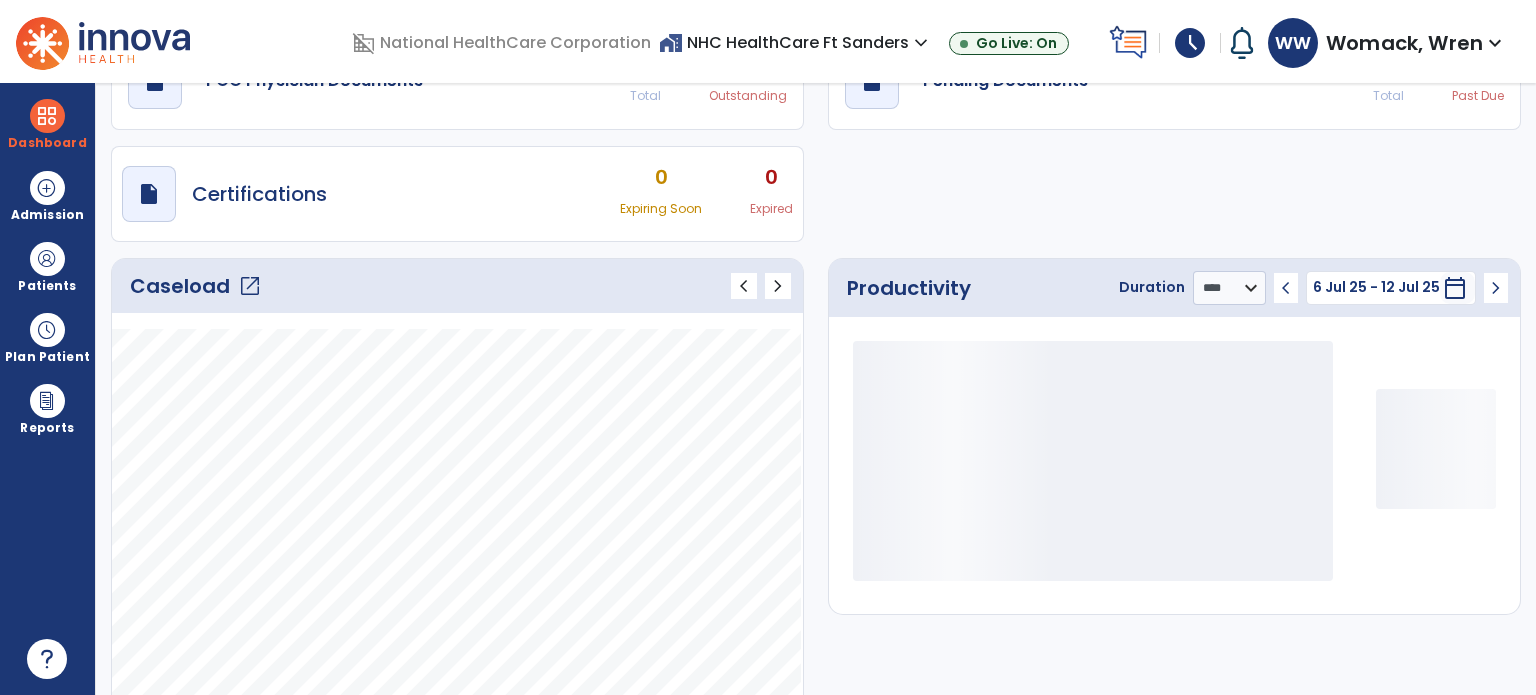 scroll, scrollTop: 109, scrollLeft: 0, axis: vertical 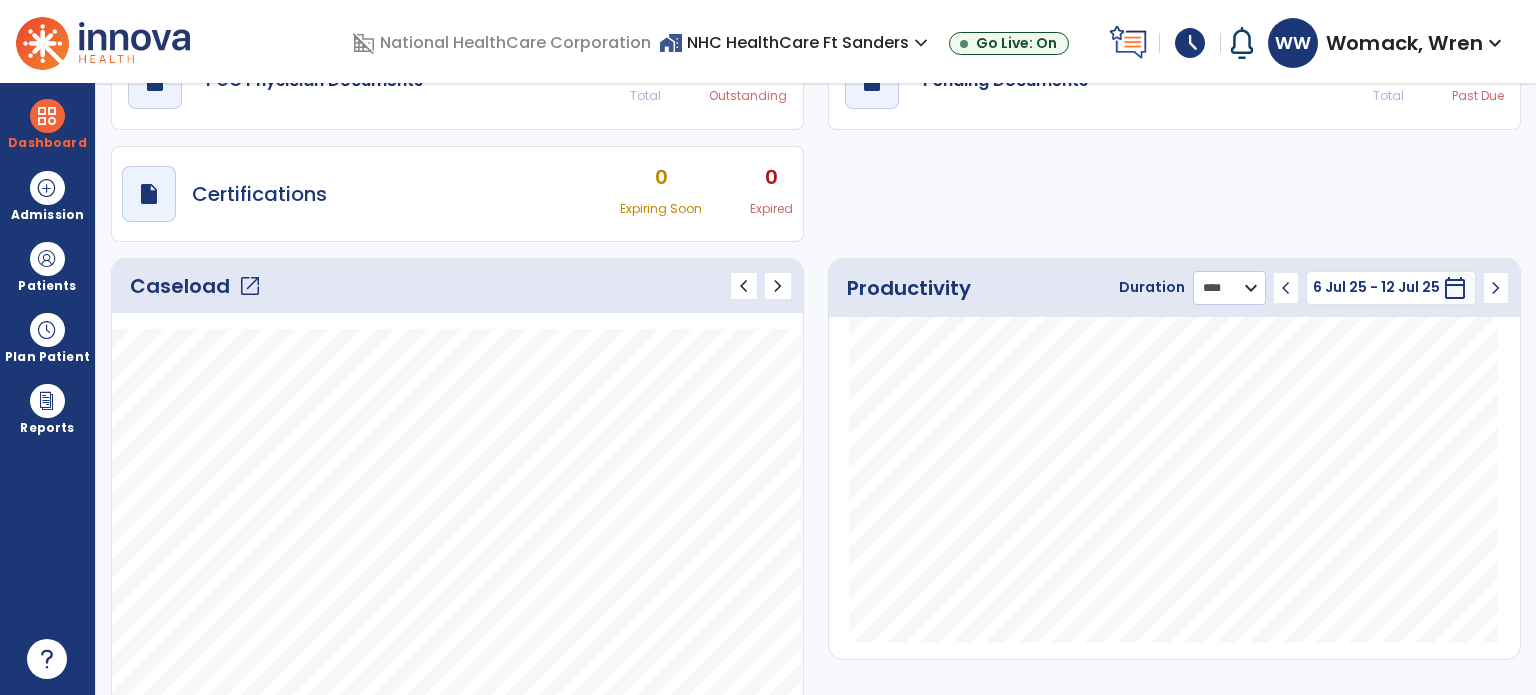 click on "******** **** ***" 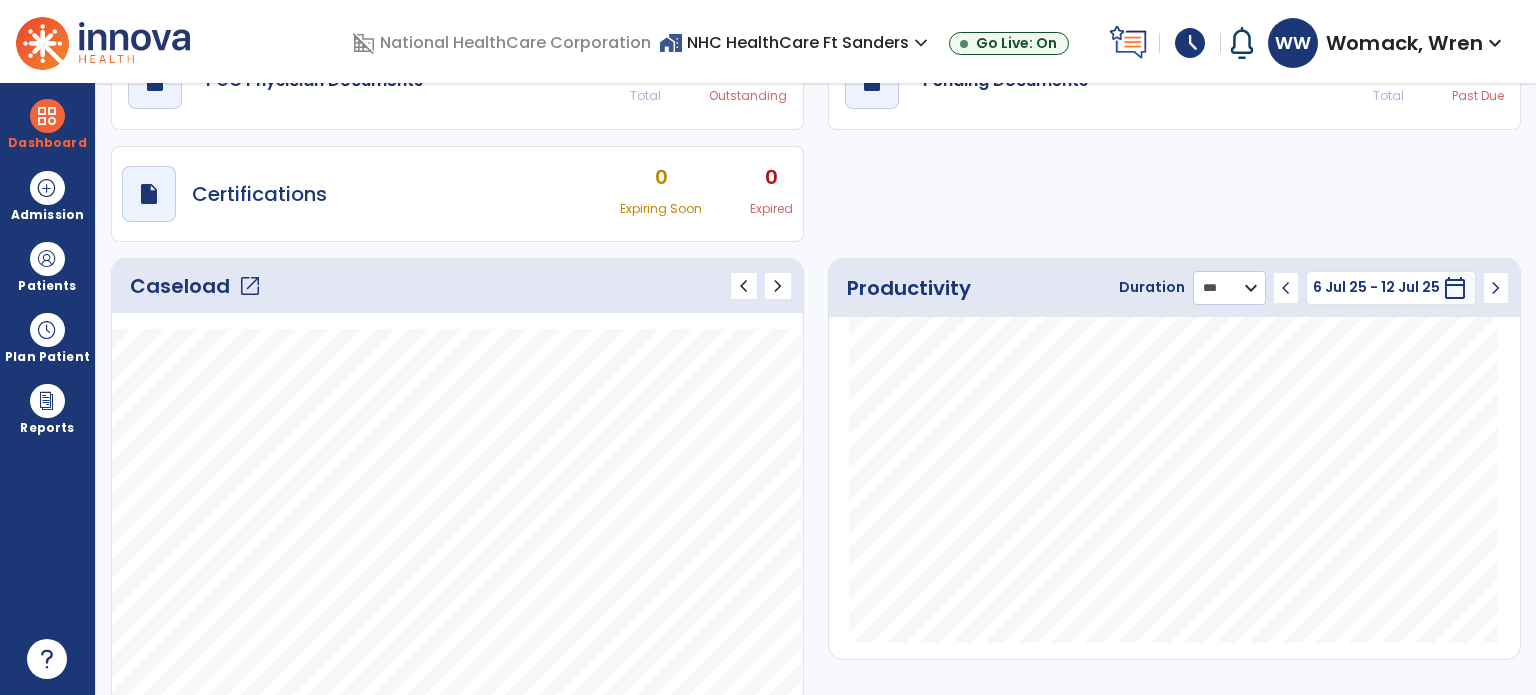 click on "******** **** ***" 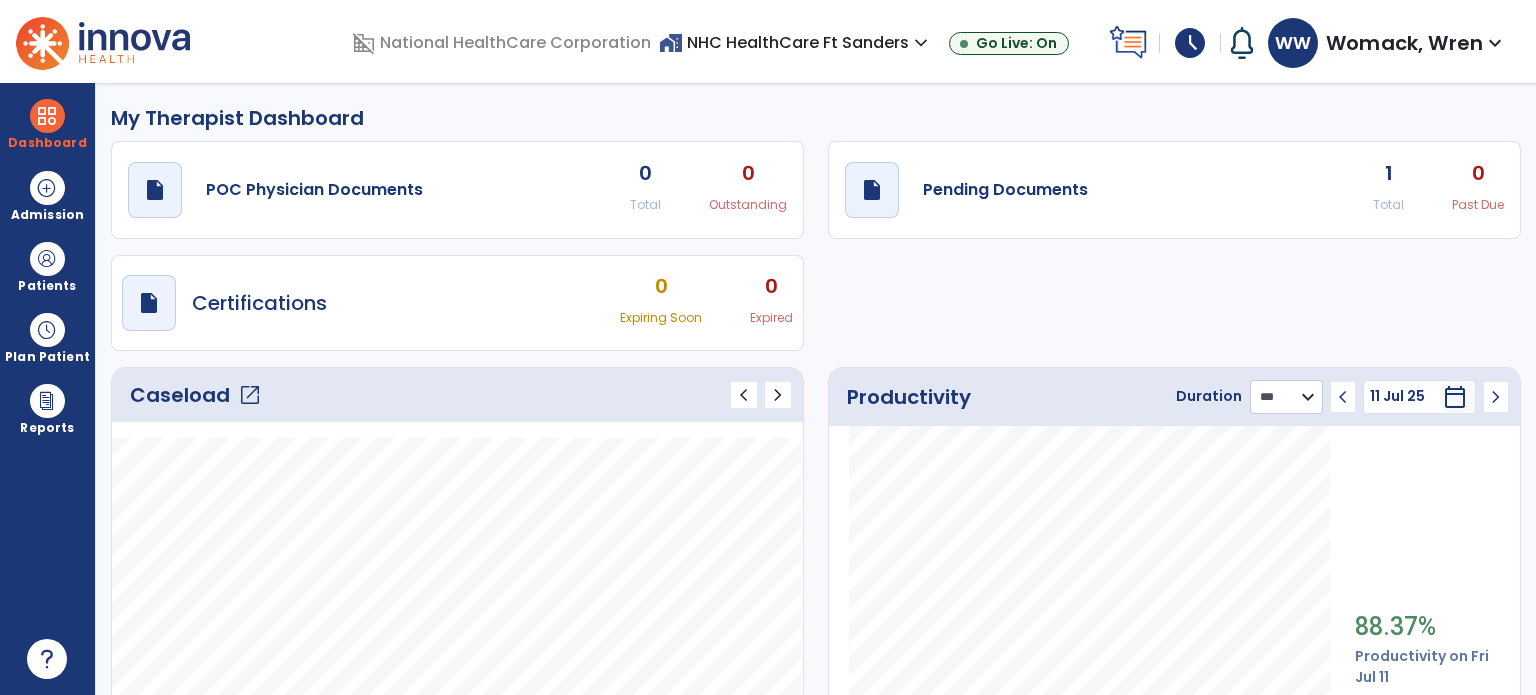 scroll, scrollTop: 0, scrollLeft: 0, axis: both 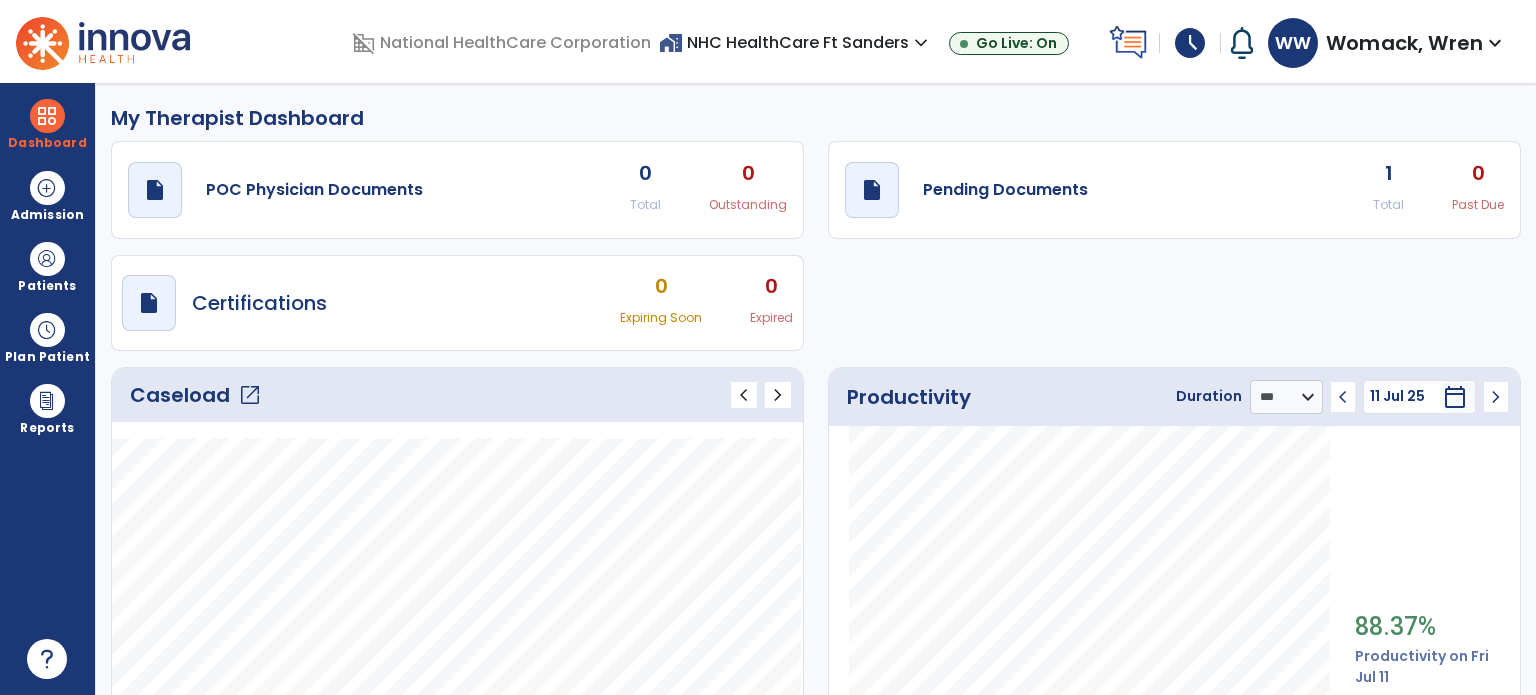 click on "1 Total" 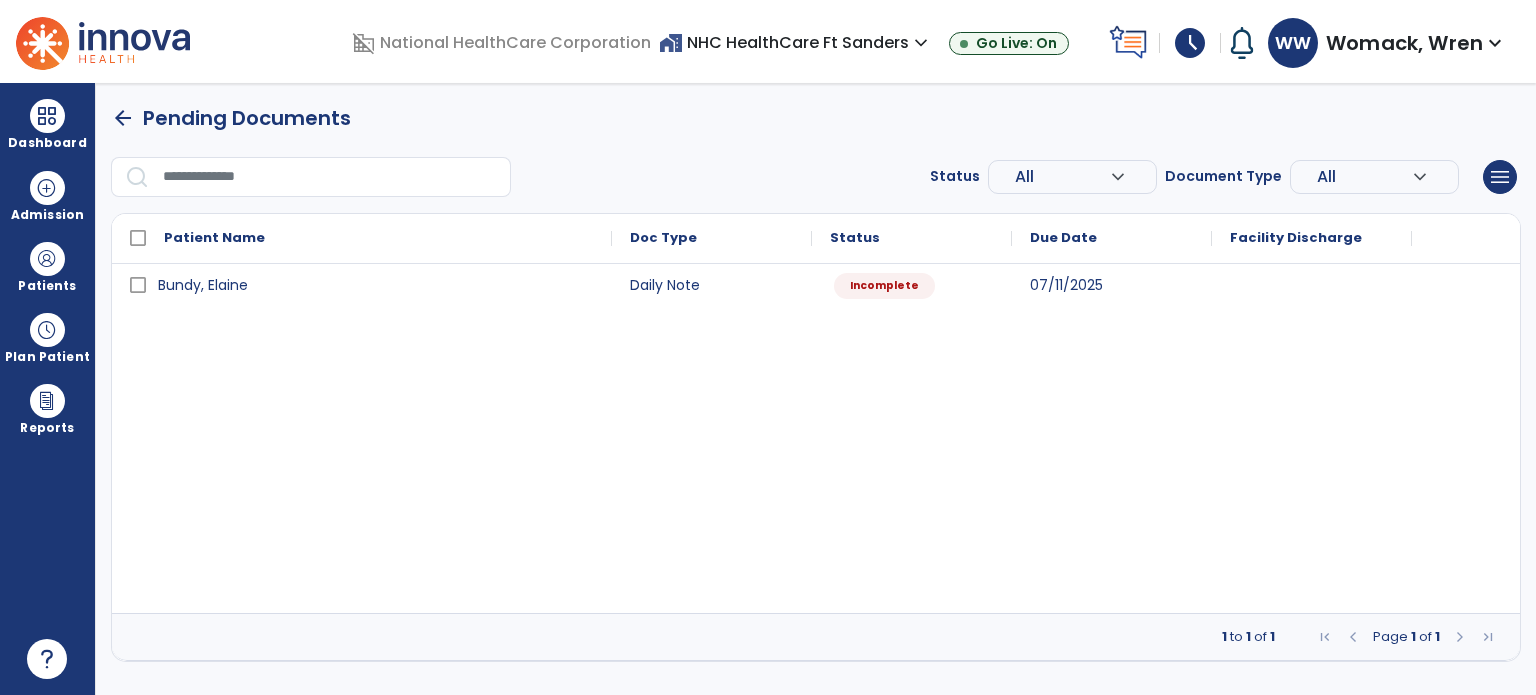 scroll, scrollTop: 0, scrollLeft: 0, axis: both 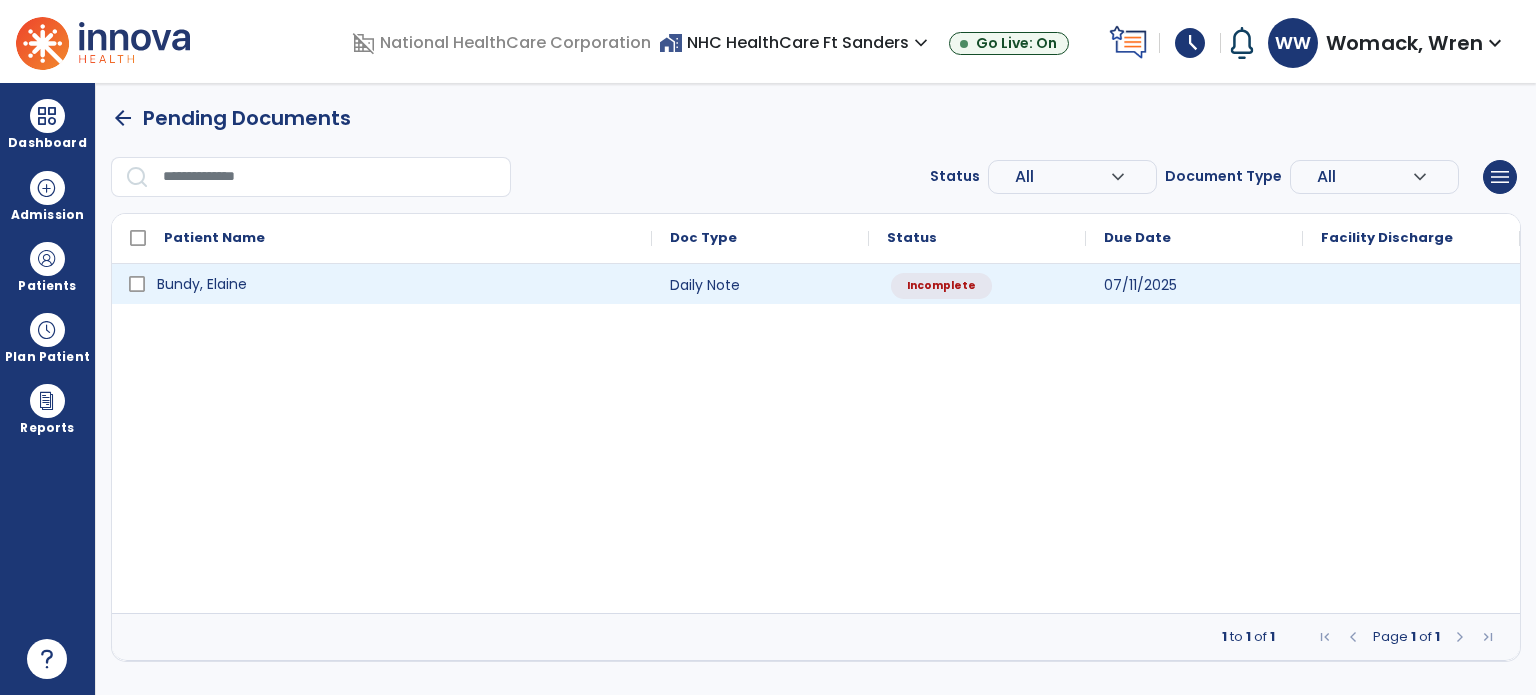 click on "Bundy, Elaine" at bounding box center [396, 284] 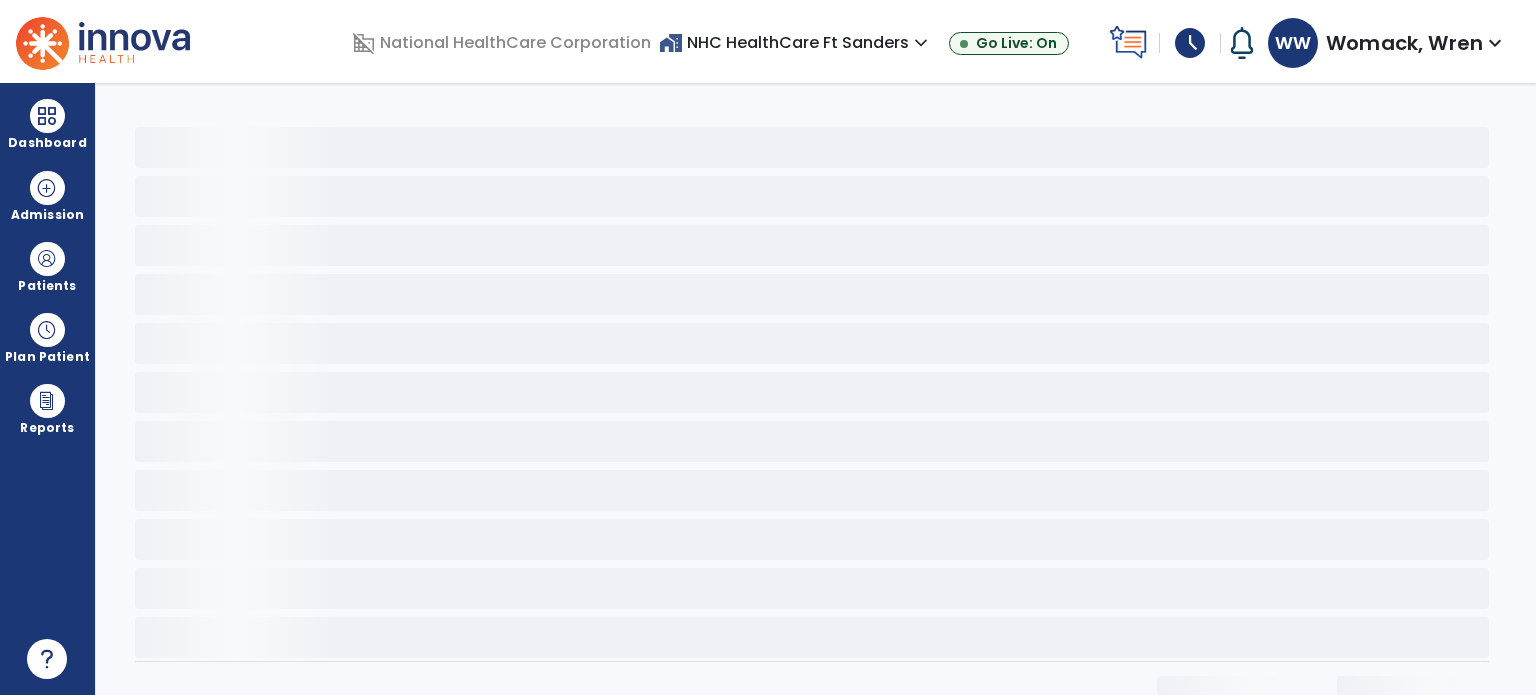 select on "*" 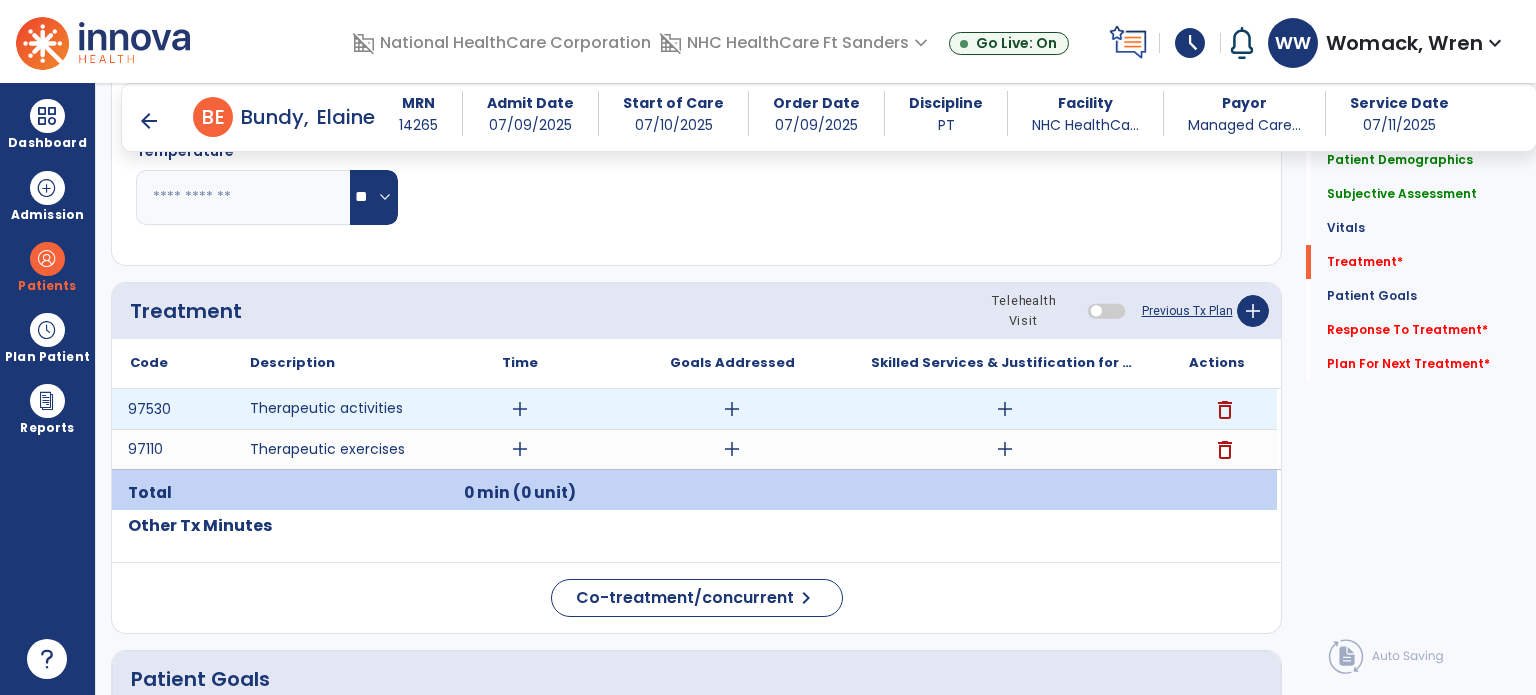 scroll, scrollTop: 967, scrollLeft: 0, axis: vertical 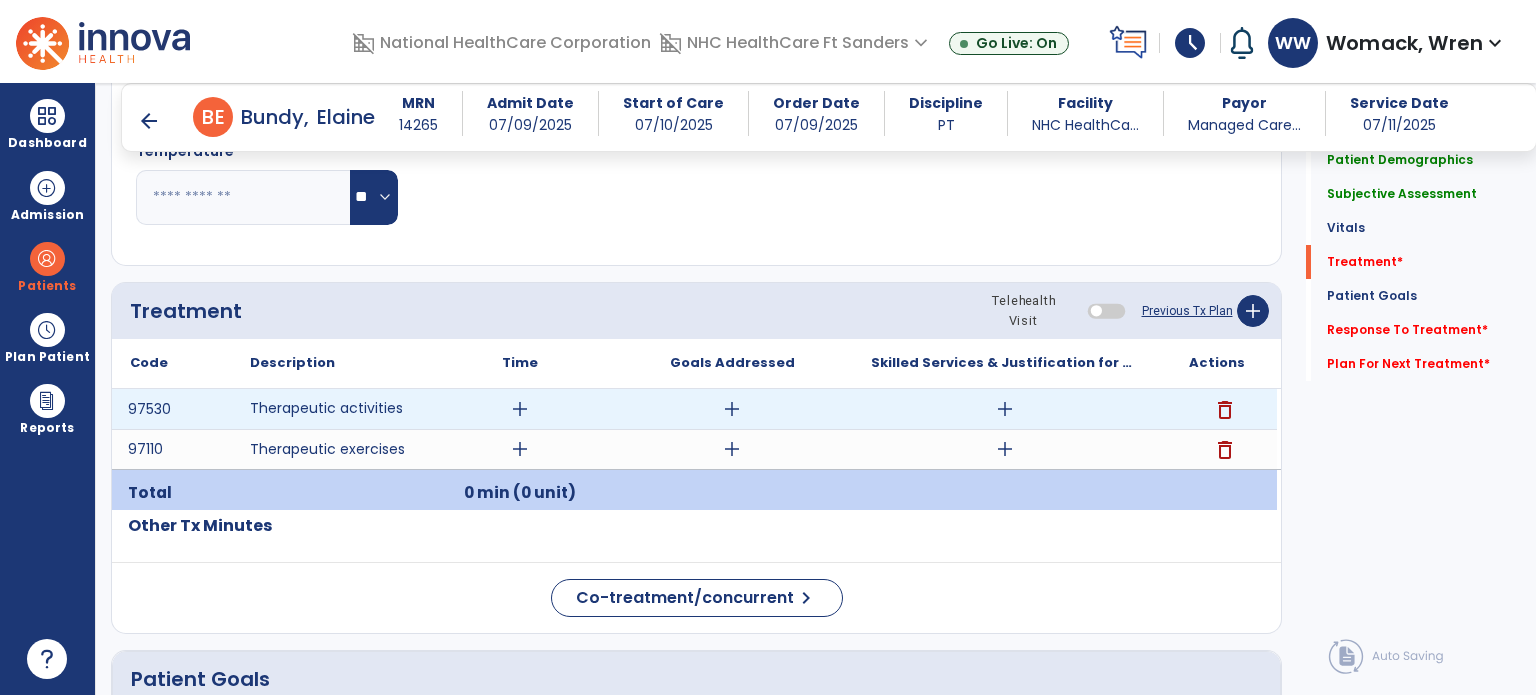 click on "add" at bounding box center [732, 409] 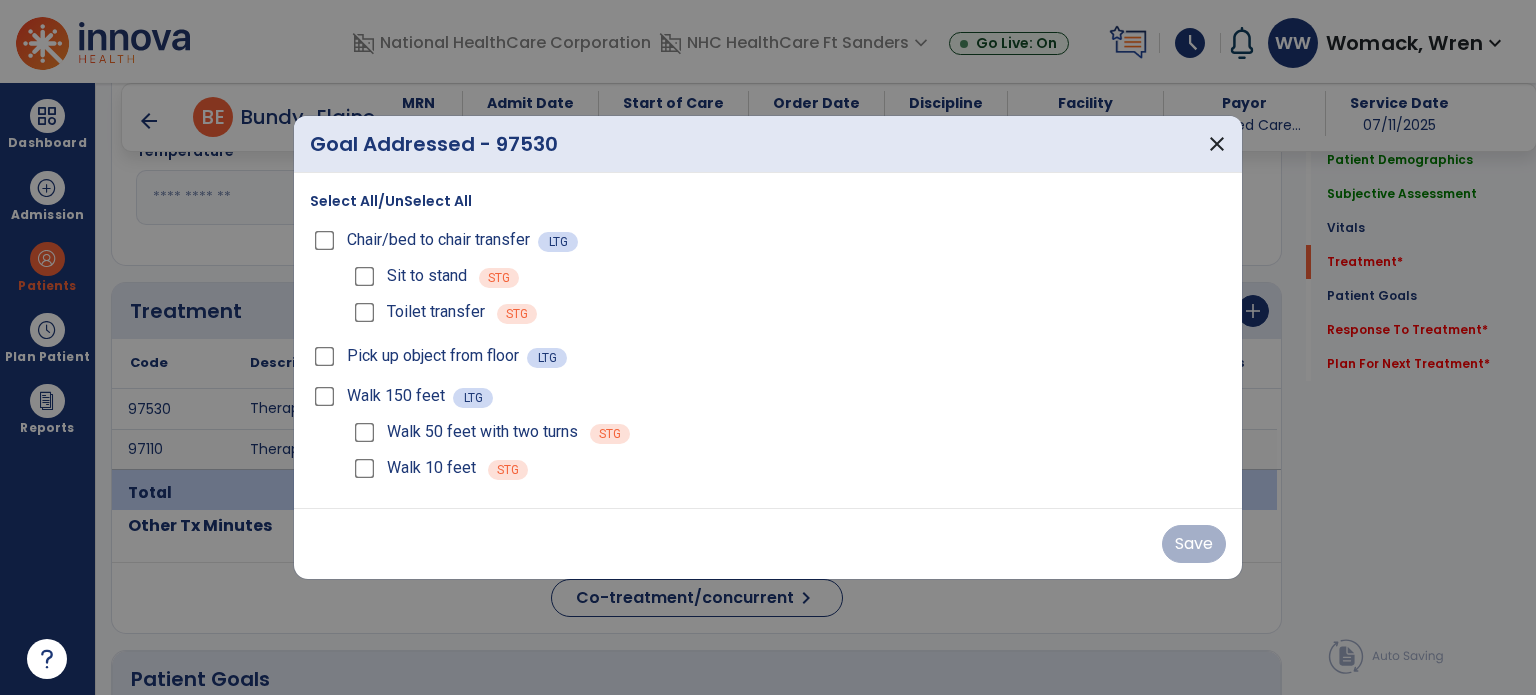 click on "Sit to stand" at bounding box center [408, 276] 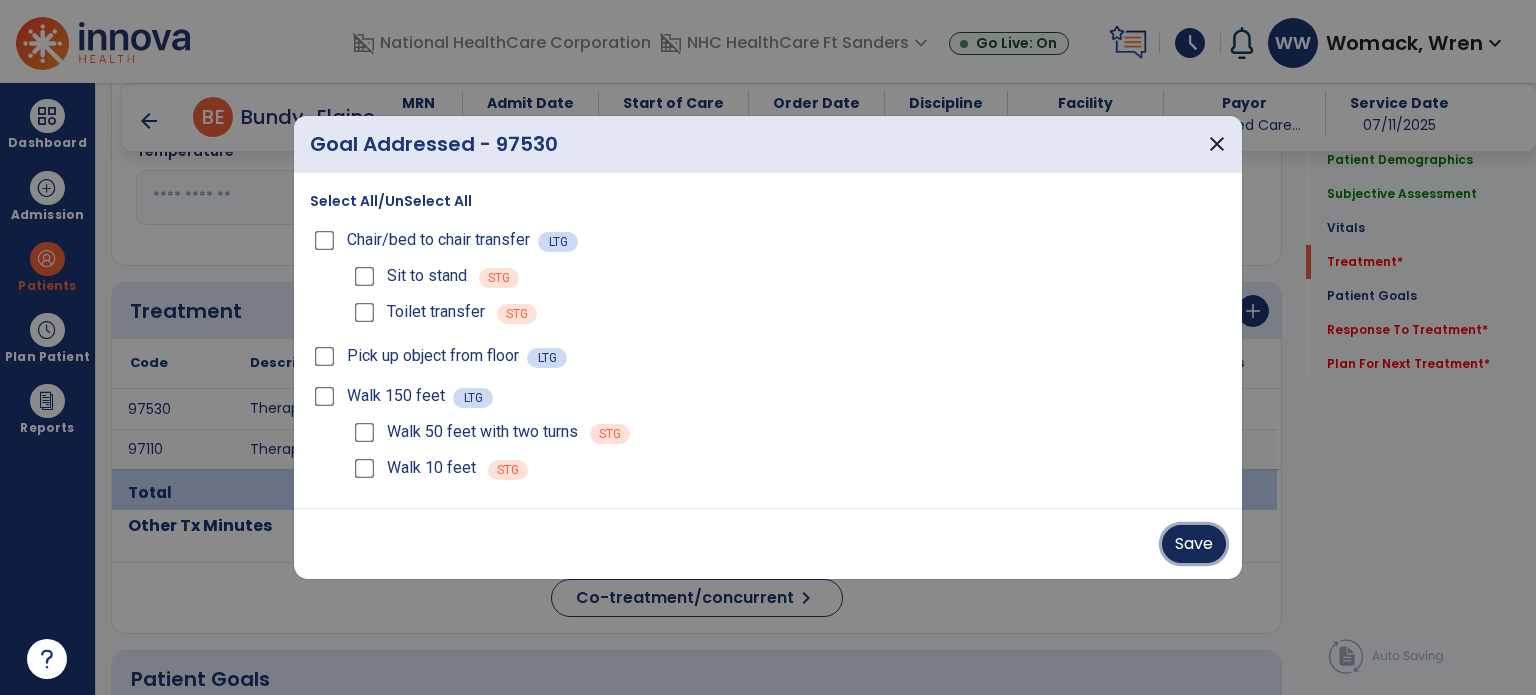 click on "Save" at bounding box center [1194, 544] 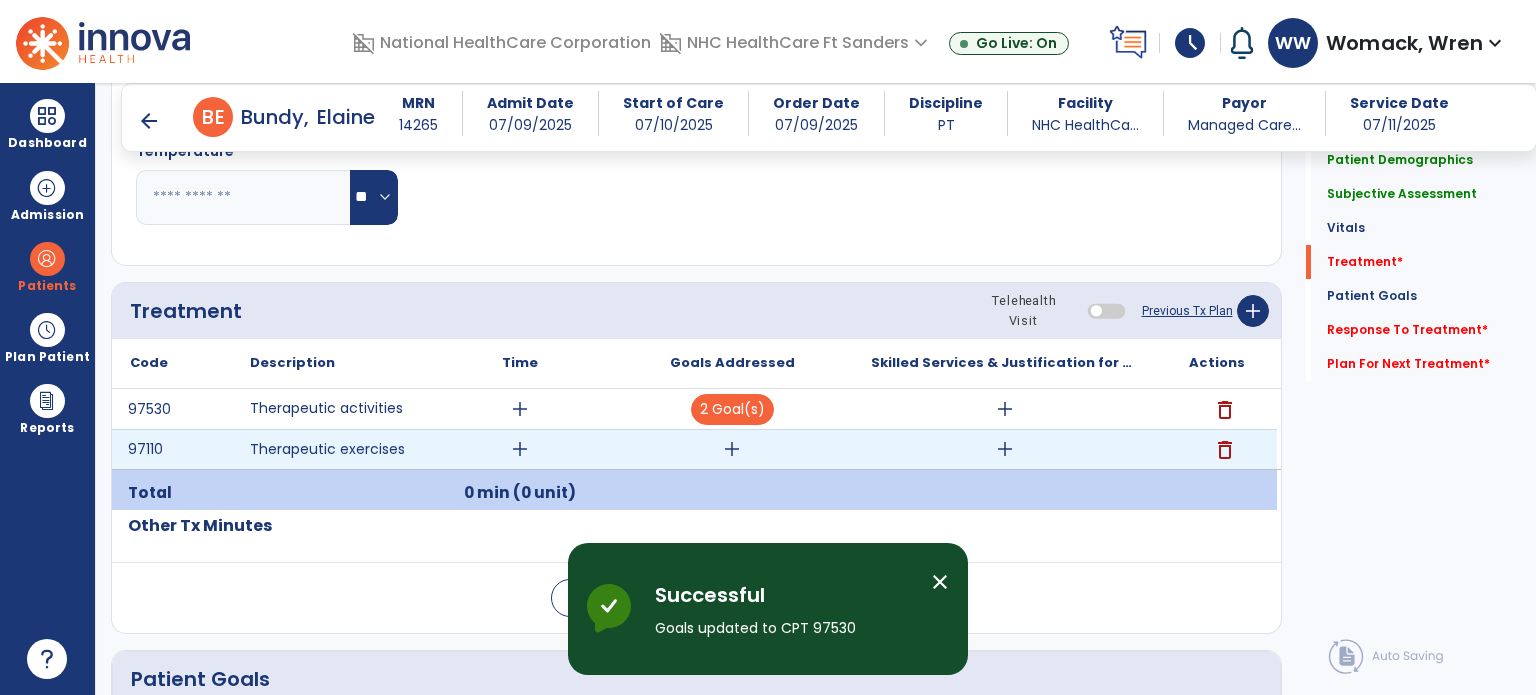 click on "add" at bounding box center [732, 449] 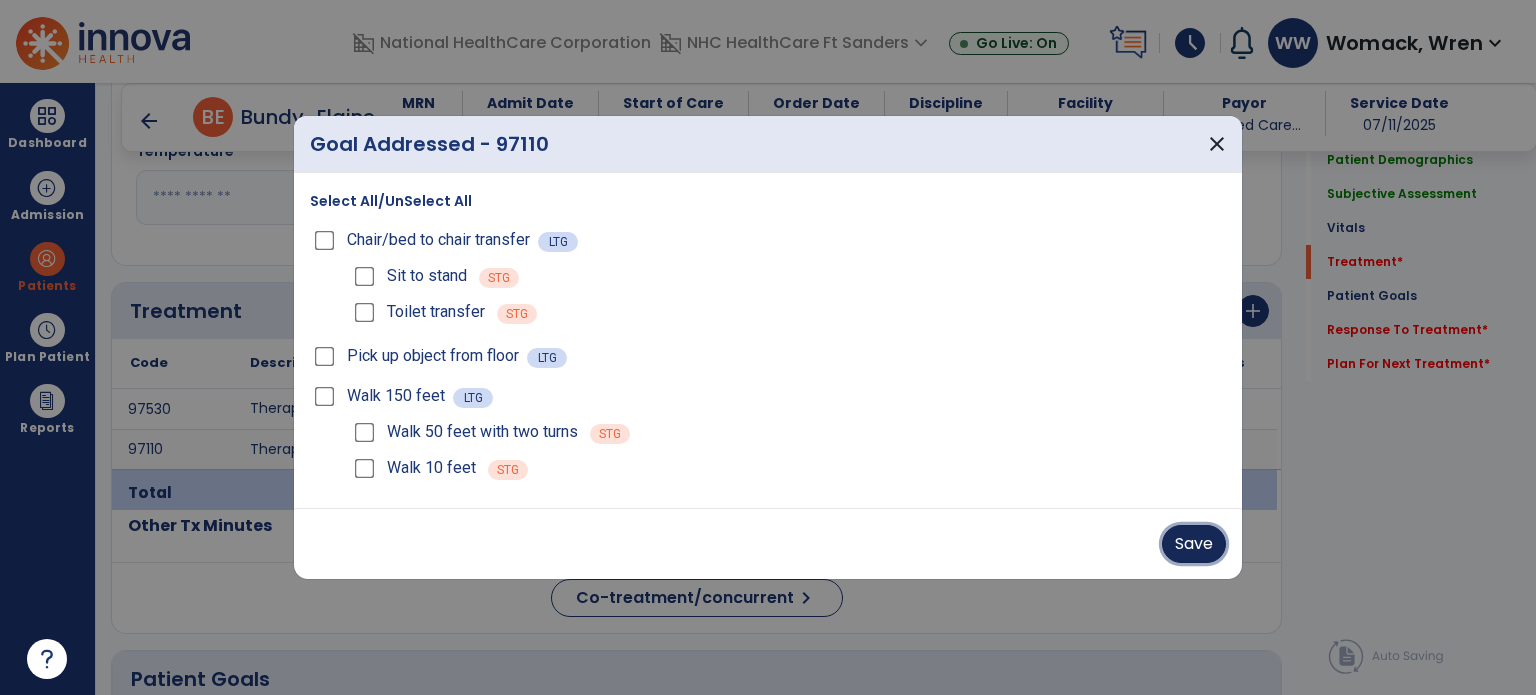 click on "Save" at bounding box center [1194, 544] 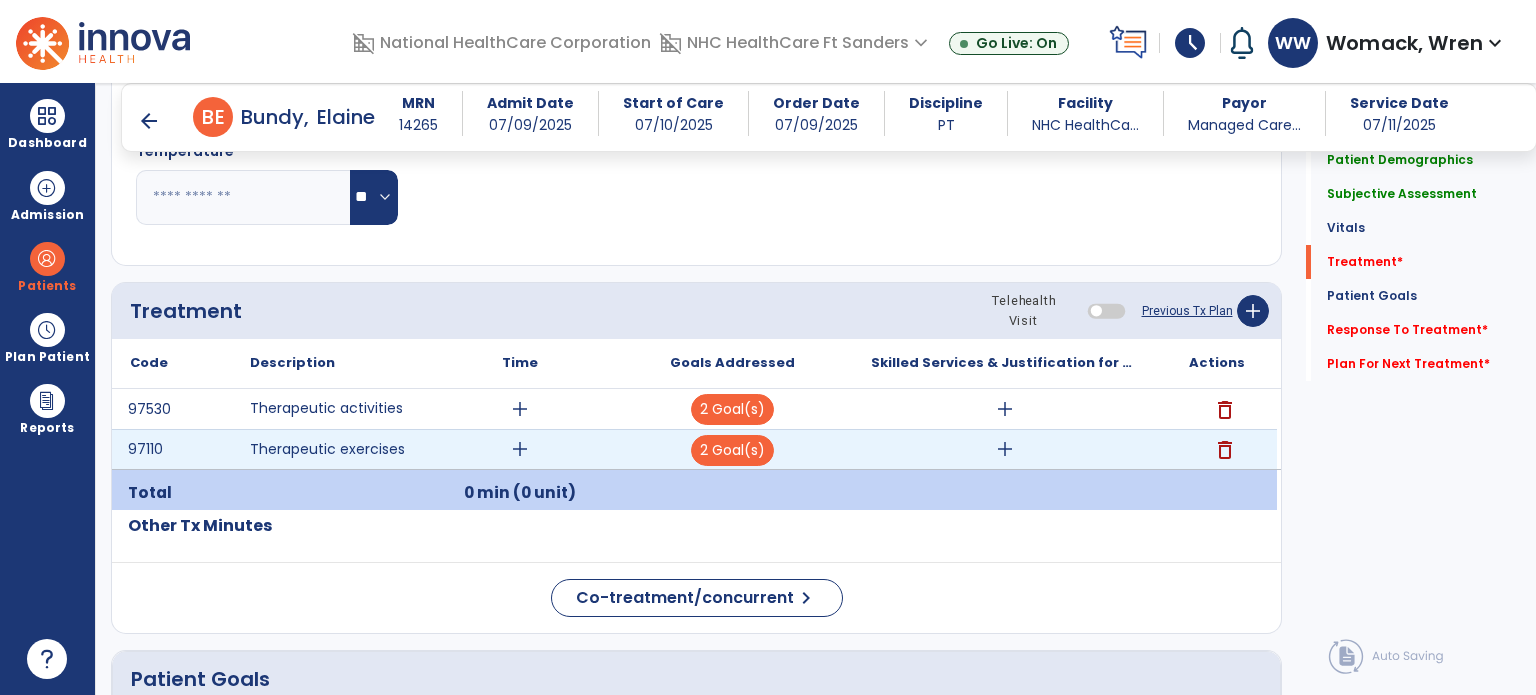 click on "add" at bounding box center [520, 449] 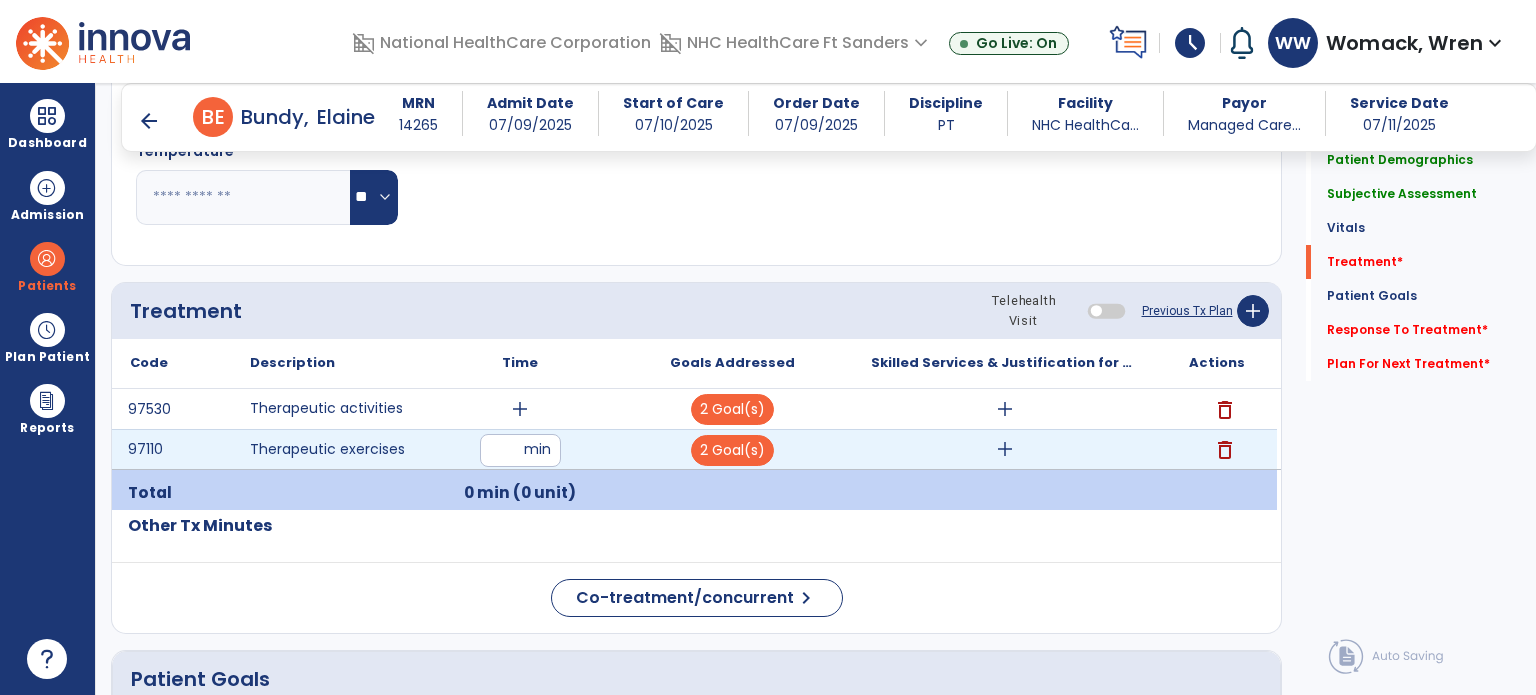 type on "**" 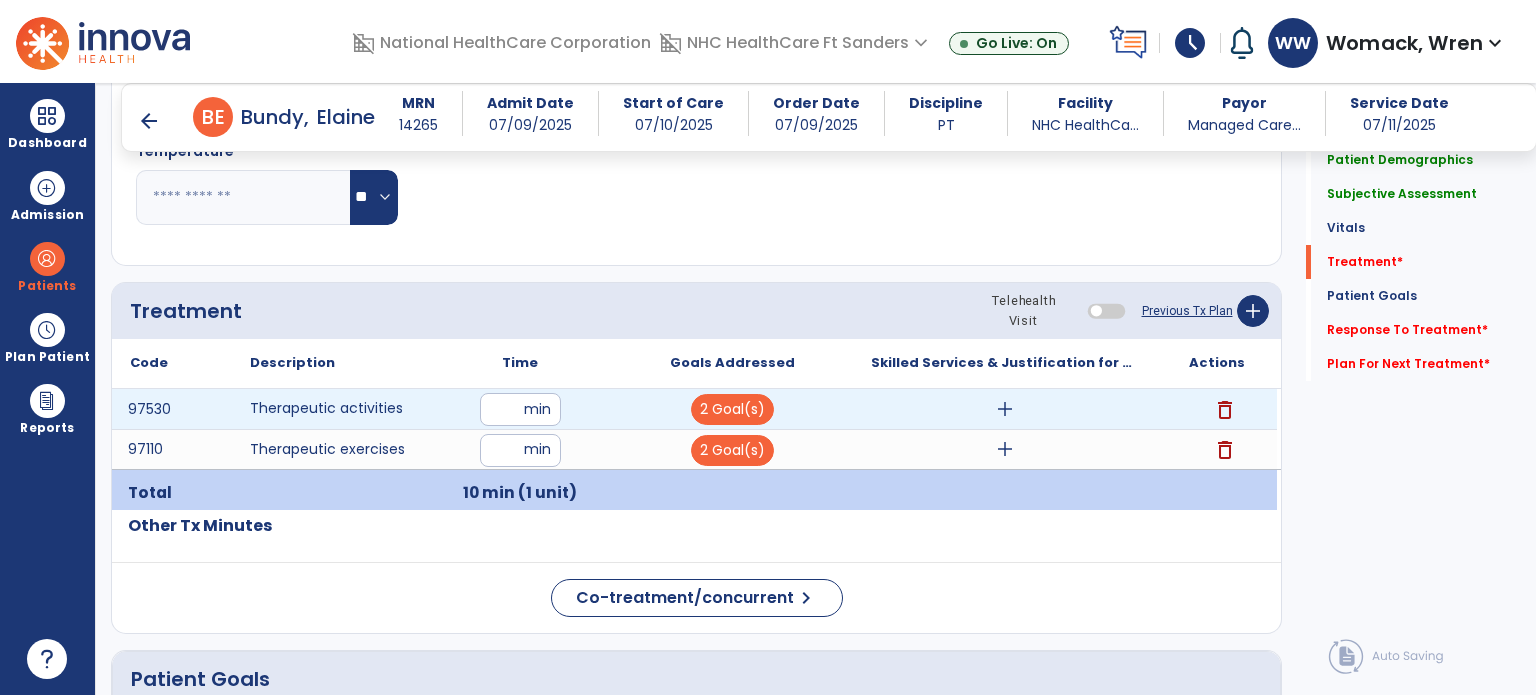 type on "**" 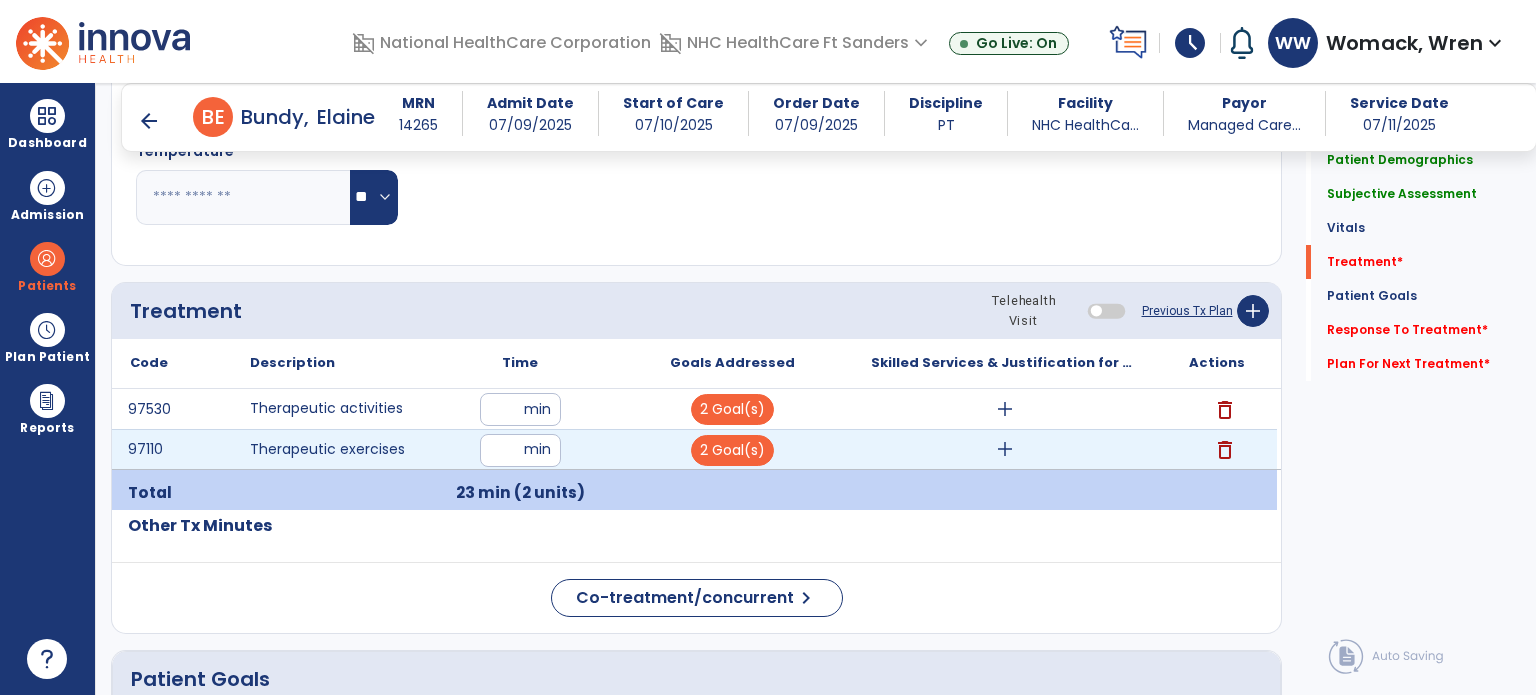 click on "add" at bounding box center (1005, 449) 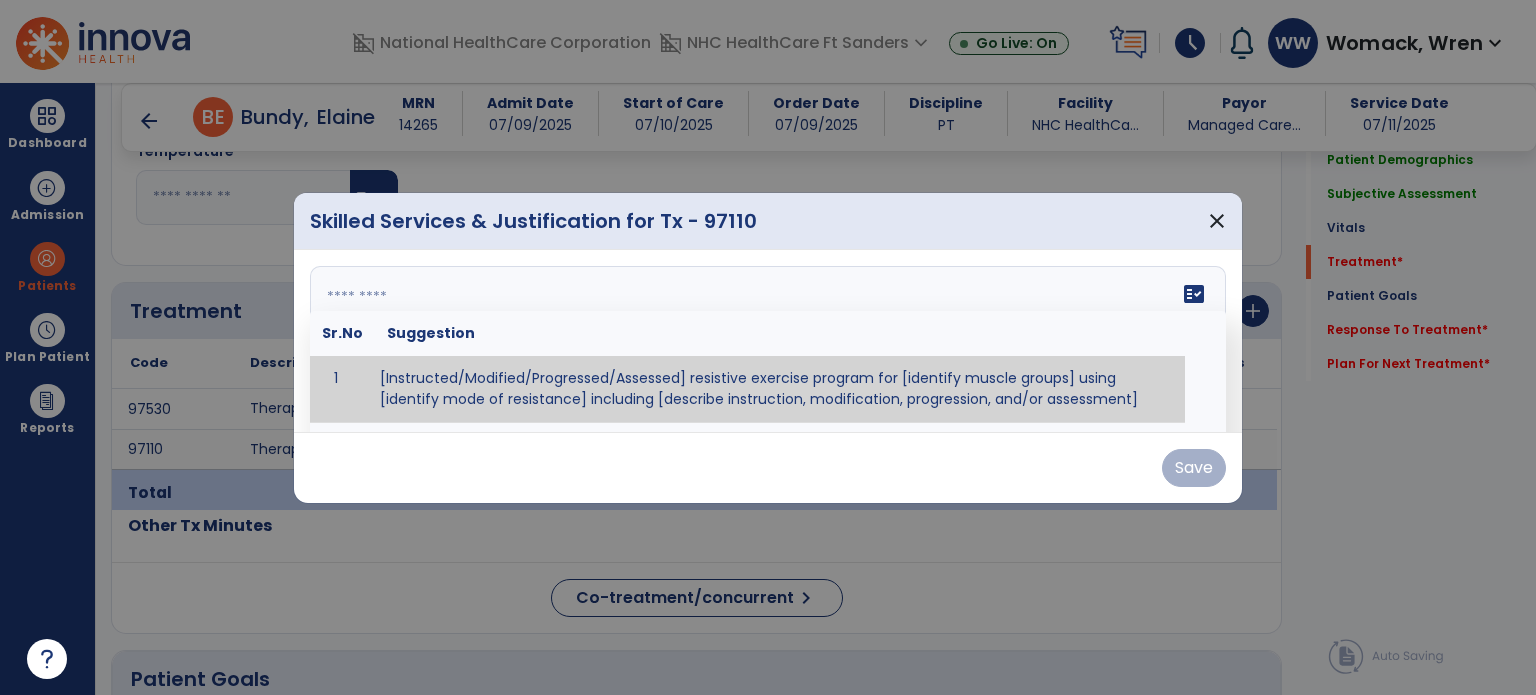click on "fact_check  Sr.No Suggestion 1 [Instructed/Modified/Progressed/Assessed] resistive exercise program for [identify muscle groups] using [identify mode of resistance] including [describe instruction, modification, progression, and/or assessment] 2 [Instructed/Modified/Progressed/Assessed] aerobic exercise program using [identify equipment/mode] including [describe instruction, modification,progression, and/or assessment] 3 [Instructed/Modified/Progressed/Assessed] [PROM/A/AROM/AROM] program for [identify joint movements] using [contract-relax, over-pressure, inhibitory techniques, other] 4 [Assessed/Tested] aerobic capacity with administration of [aerobic capacity test]" at bounding box center (768, 341) 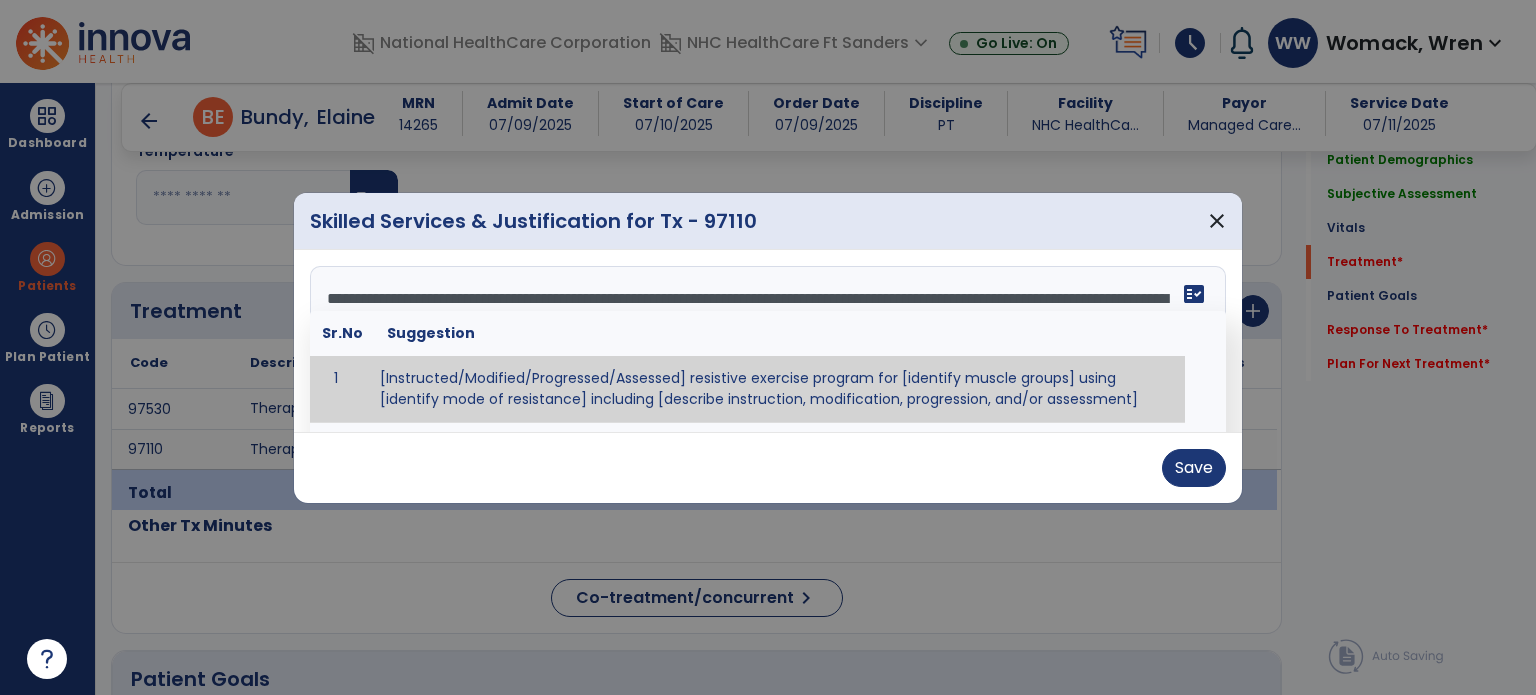 scroll, scrollTop: 63, scrollLeft: 0, axis: vertical 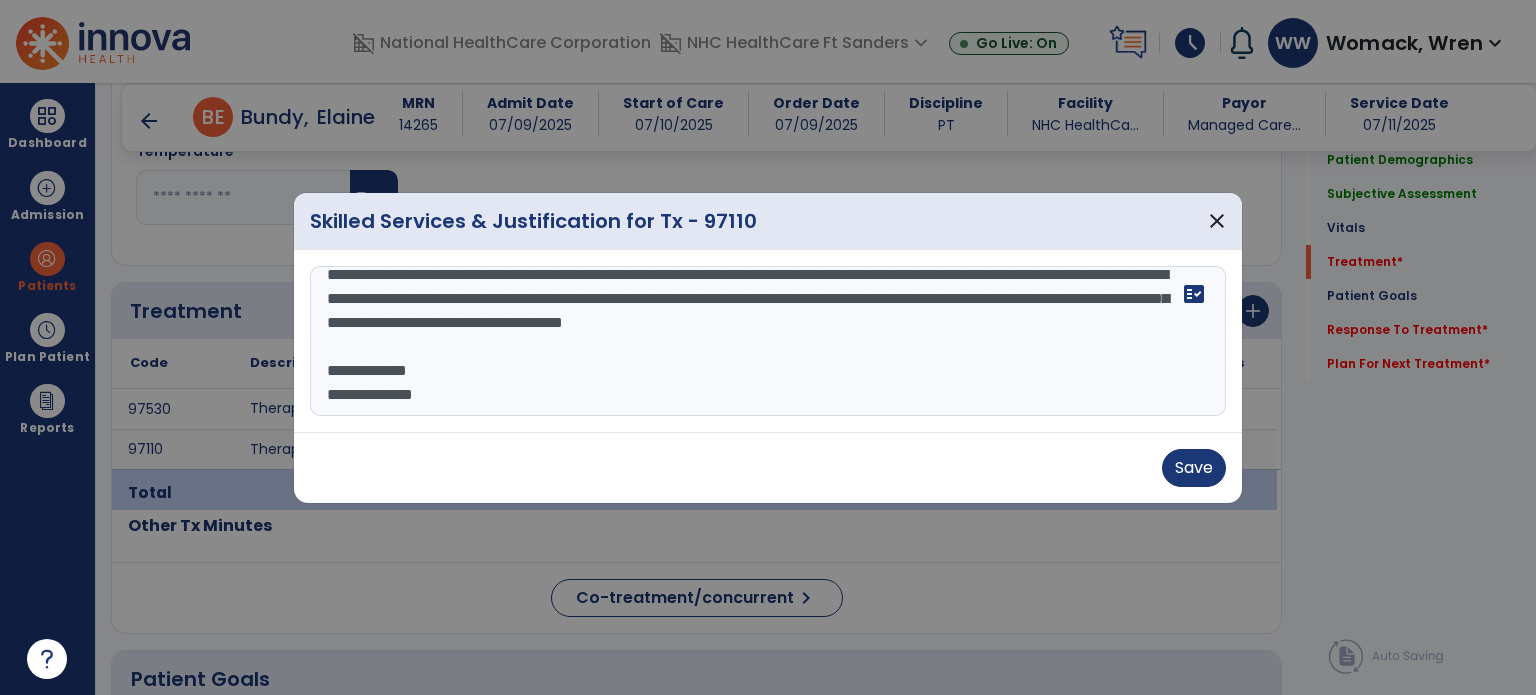 drag, startPoint x: 449, startPoint y: 373, endPoint x: 309, endPoint y: 352, distance: 141.56624 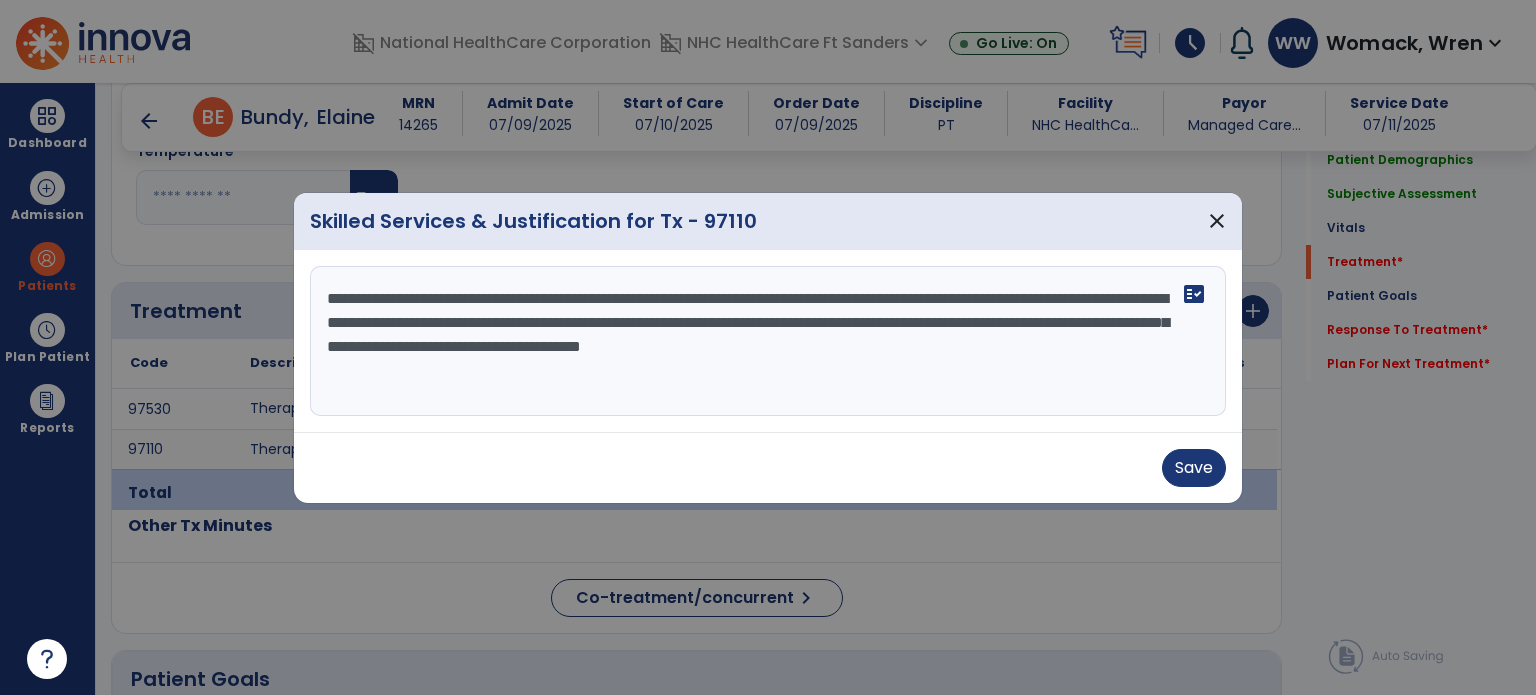 scroll, scrollTop: 48, scrollLeft: 0, axis: vertical 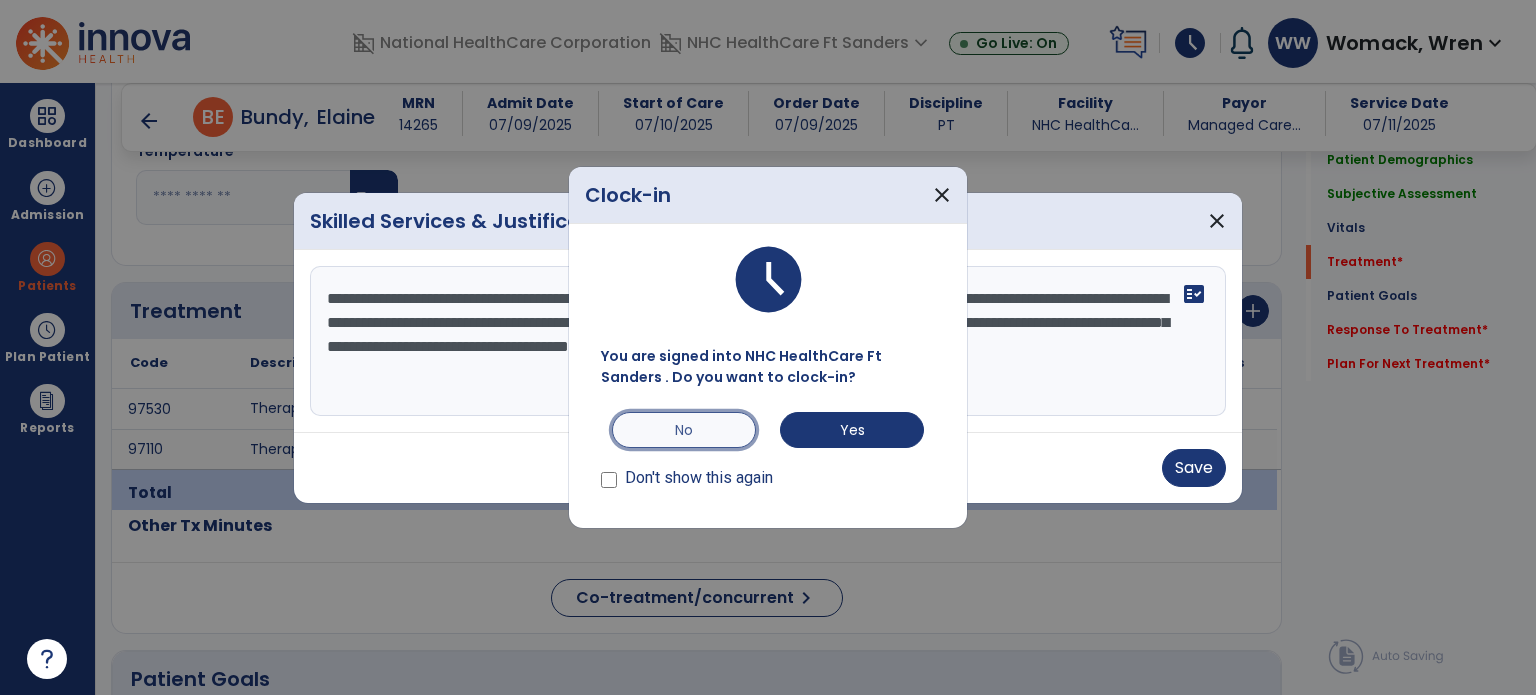 click on "No" at bounding box center [684, 430] 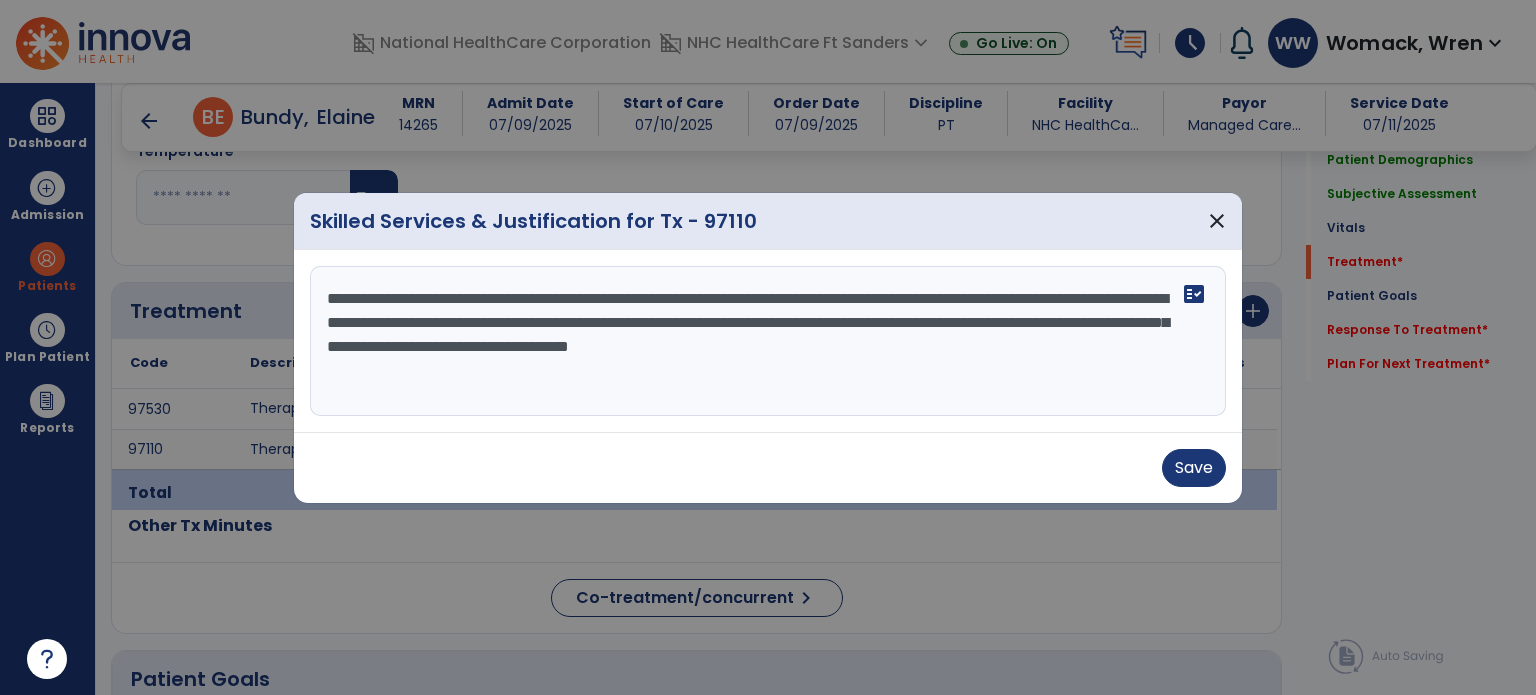 click on "**********" at bounding box center [768, 341] 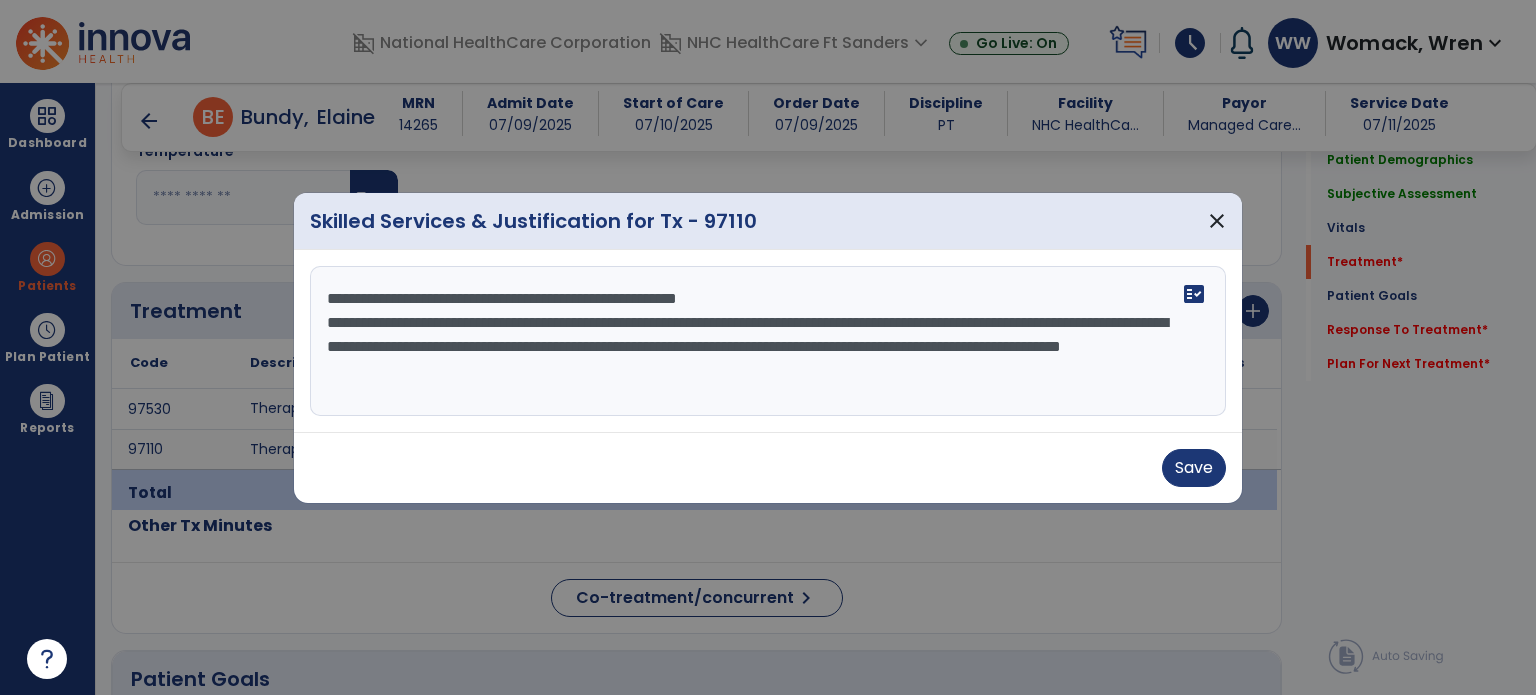 drag, startPoint x: 627, startPoint y: 326, endPoint x: 315, endPoint y: 323, distance: 312.01443 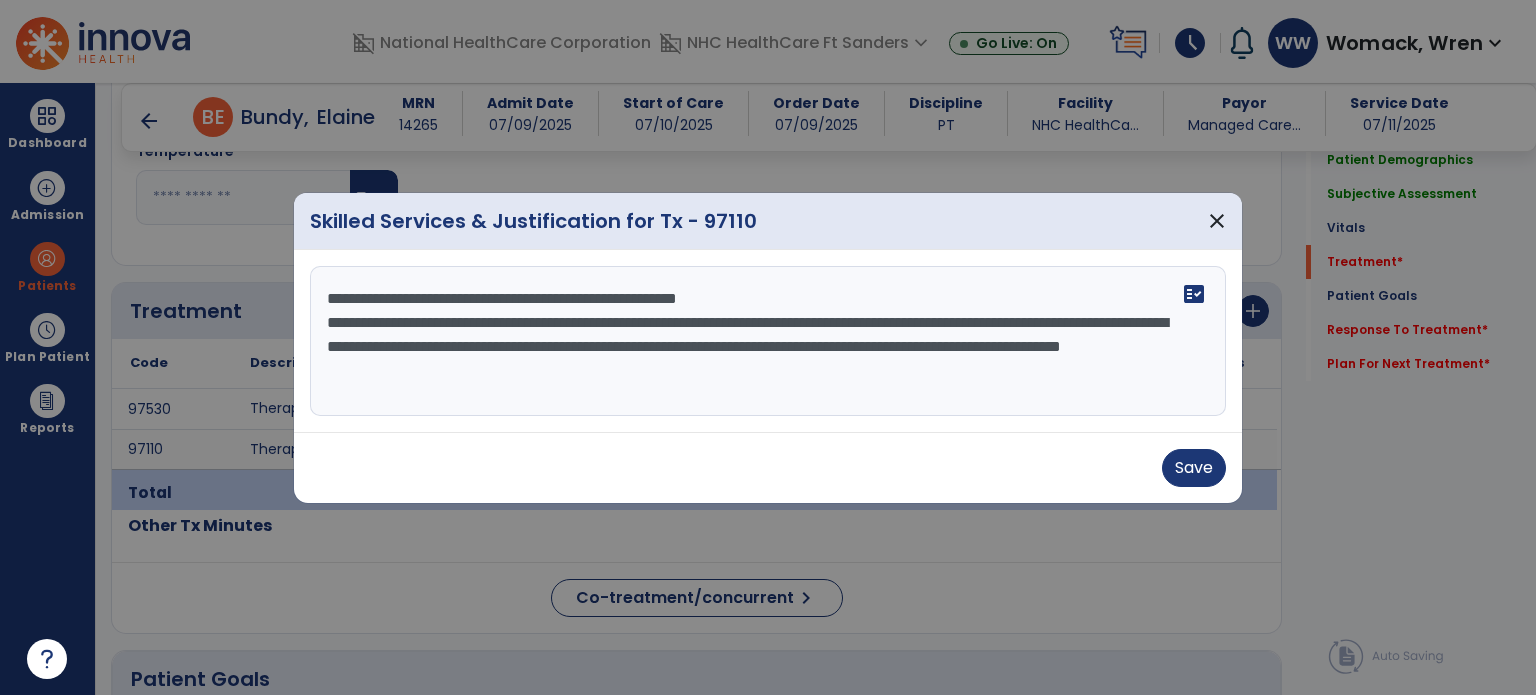 click on "**********" at bounding box center (768, 341) 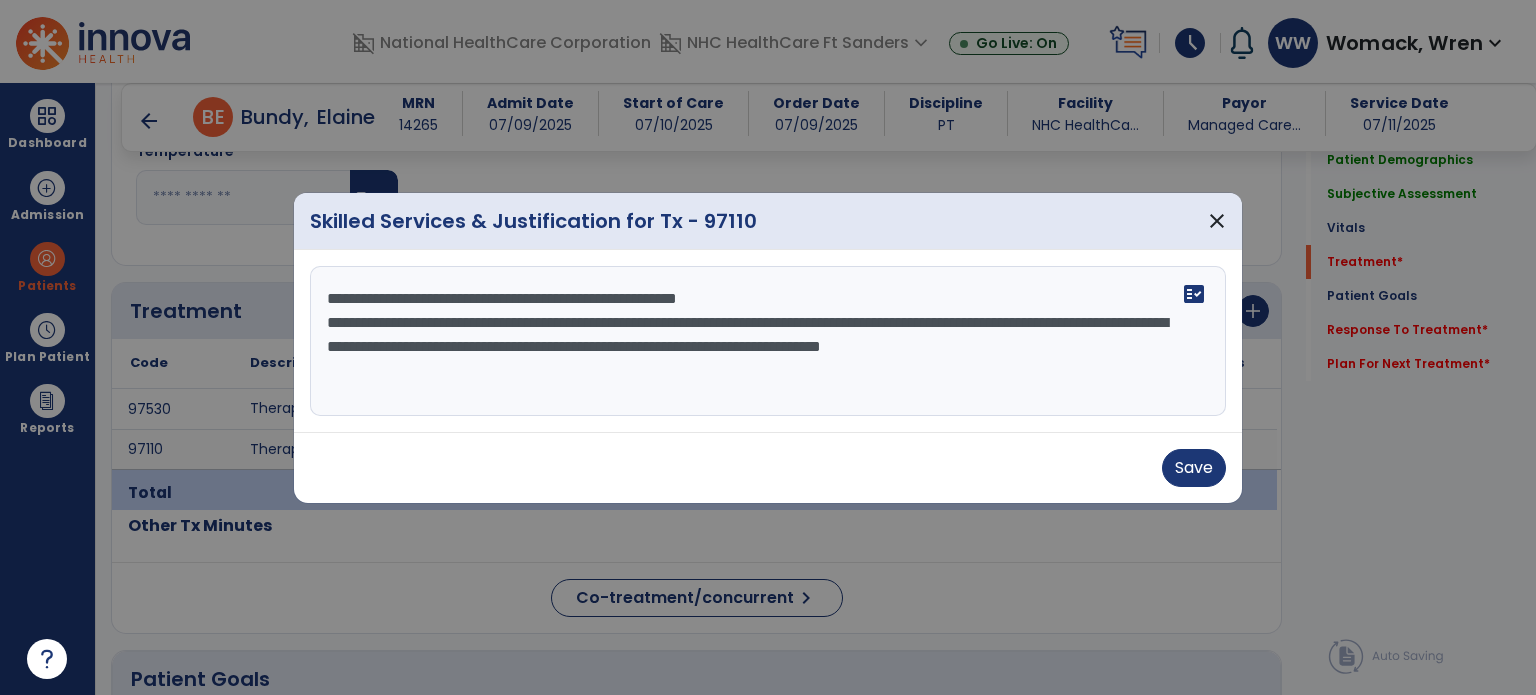 click on "**********" at bounding box center [768, 341] 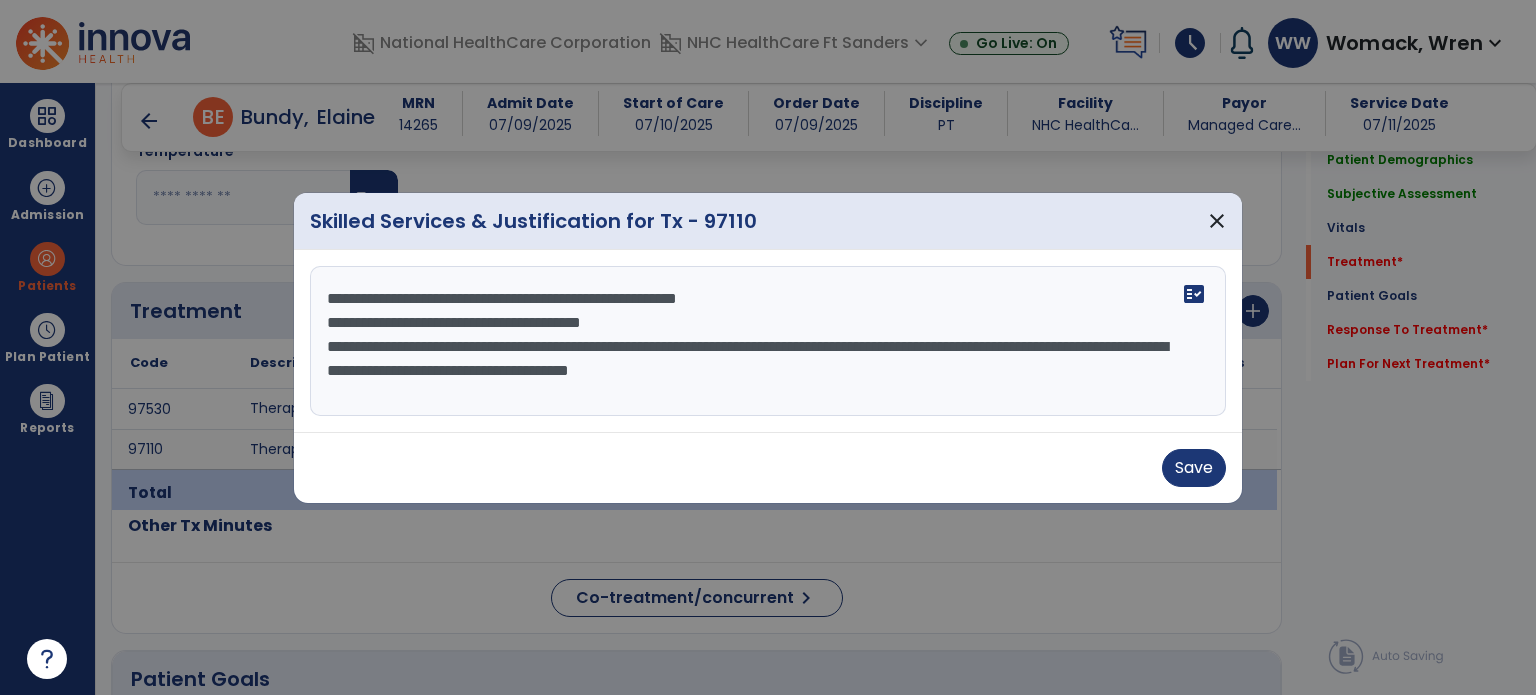 click on "**********" at bounding box center (768, 341) 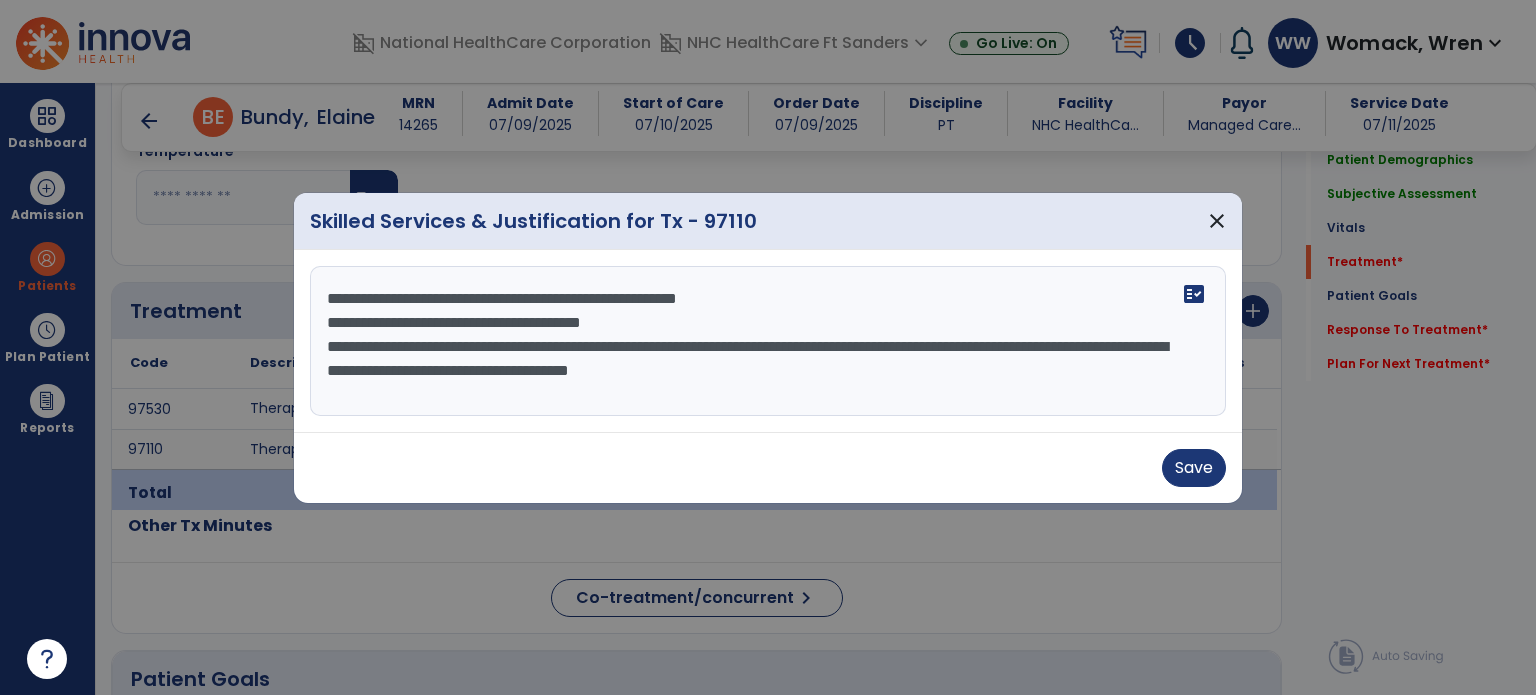 click on "**********" at bounding box center [768, 341] 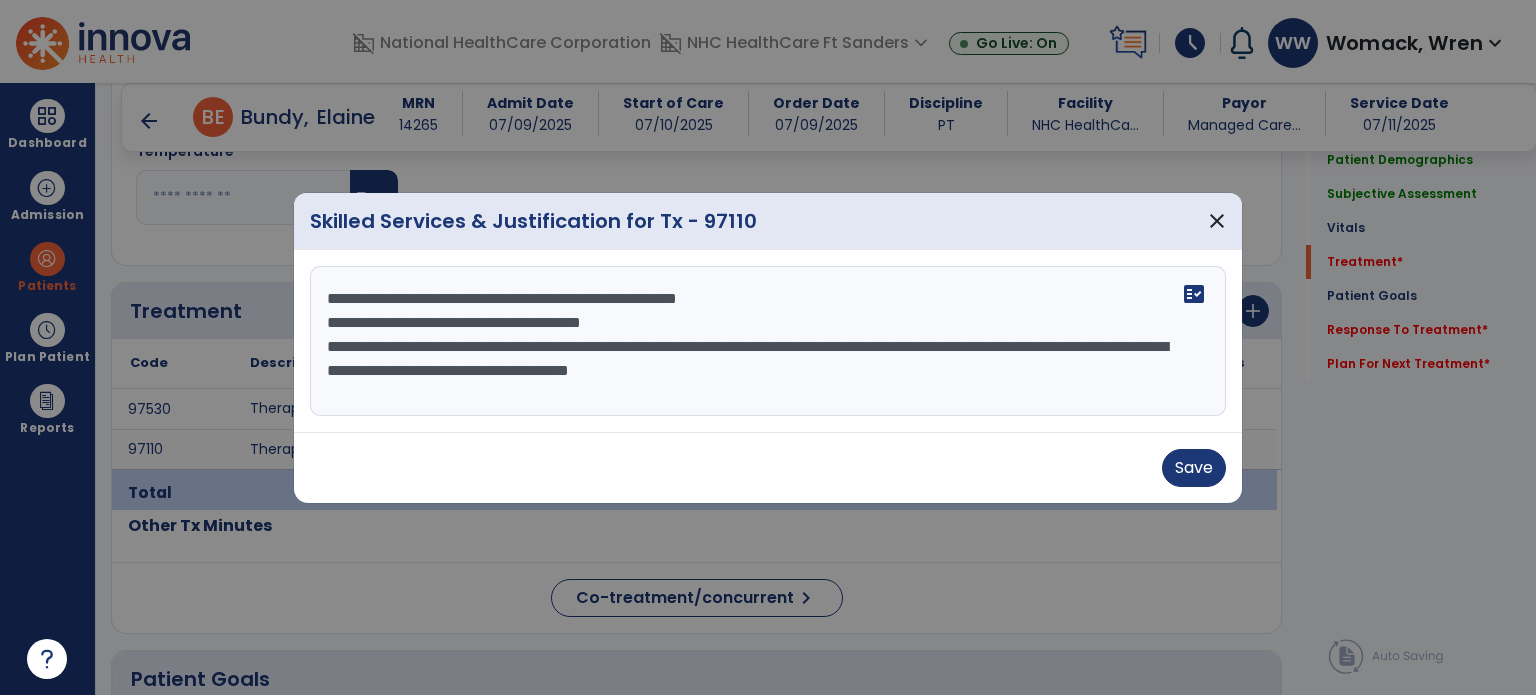 drag, startPoint x: 1161, startPoint y: 348, endPoint x: 314, endPoint y: 347, distance: 847.0006 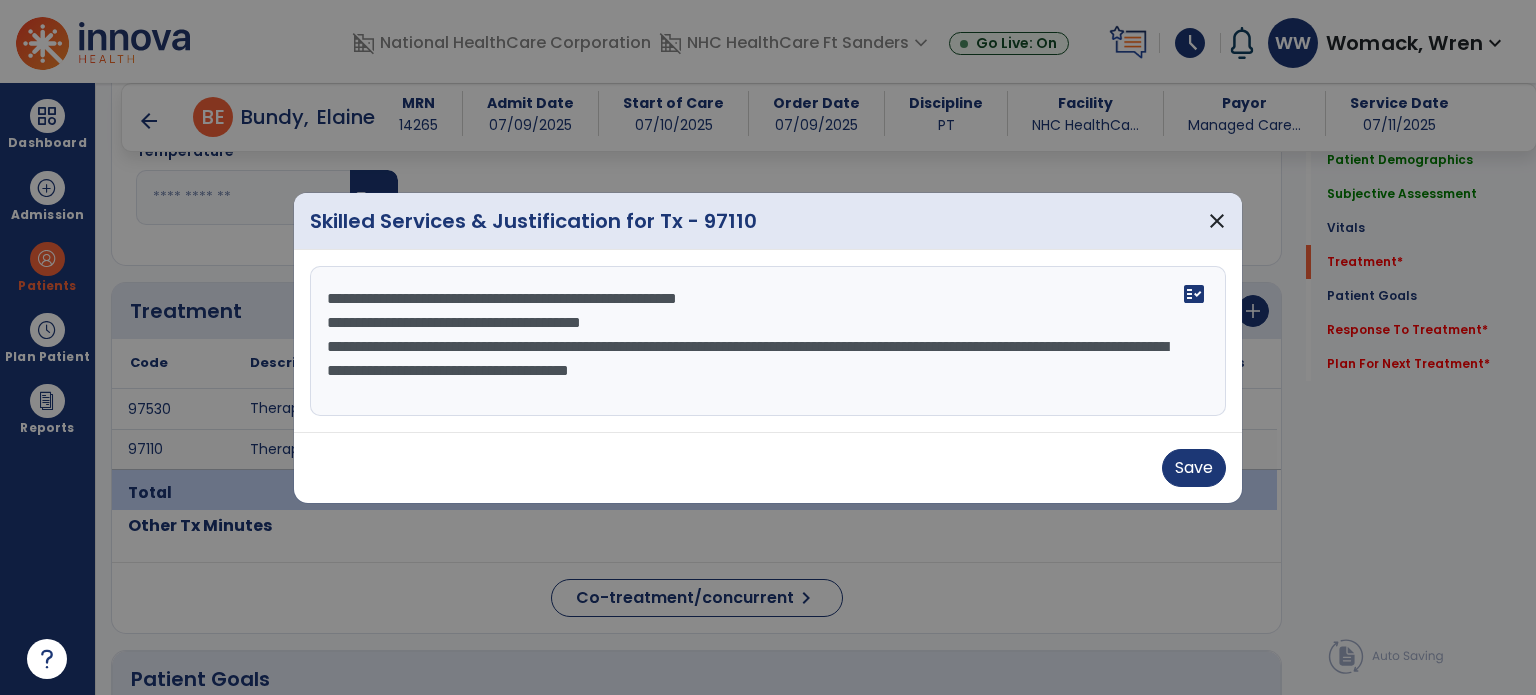 click on "**********" at bounding box center (768, 341) 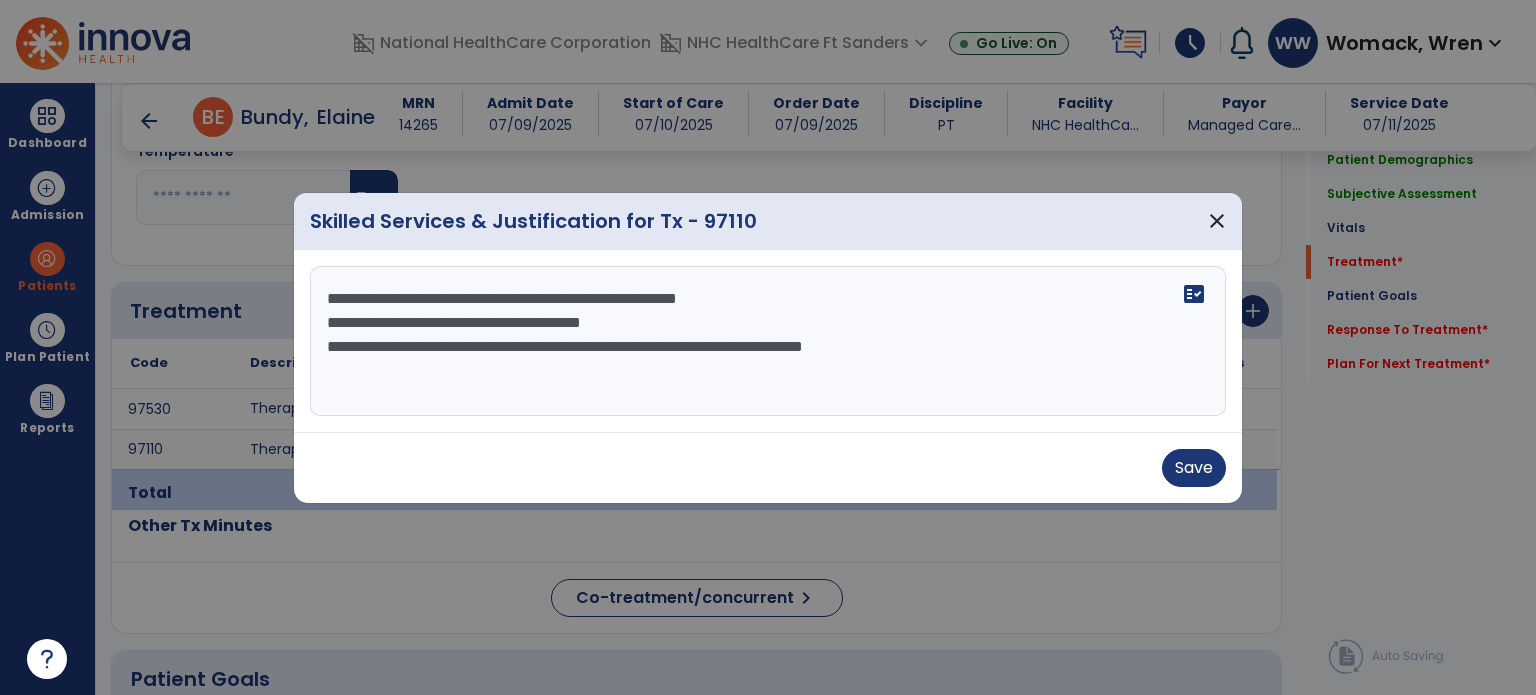 drag, startPoint x: 964, startPoint y: 350, endPoint x: 315, endPoint y: 347, distance: 649.00696 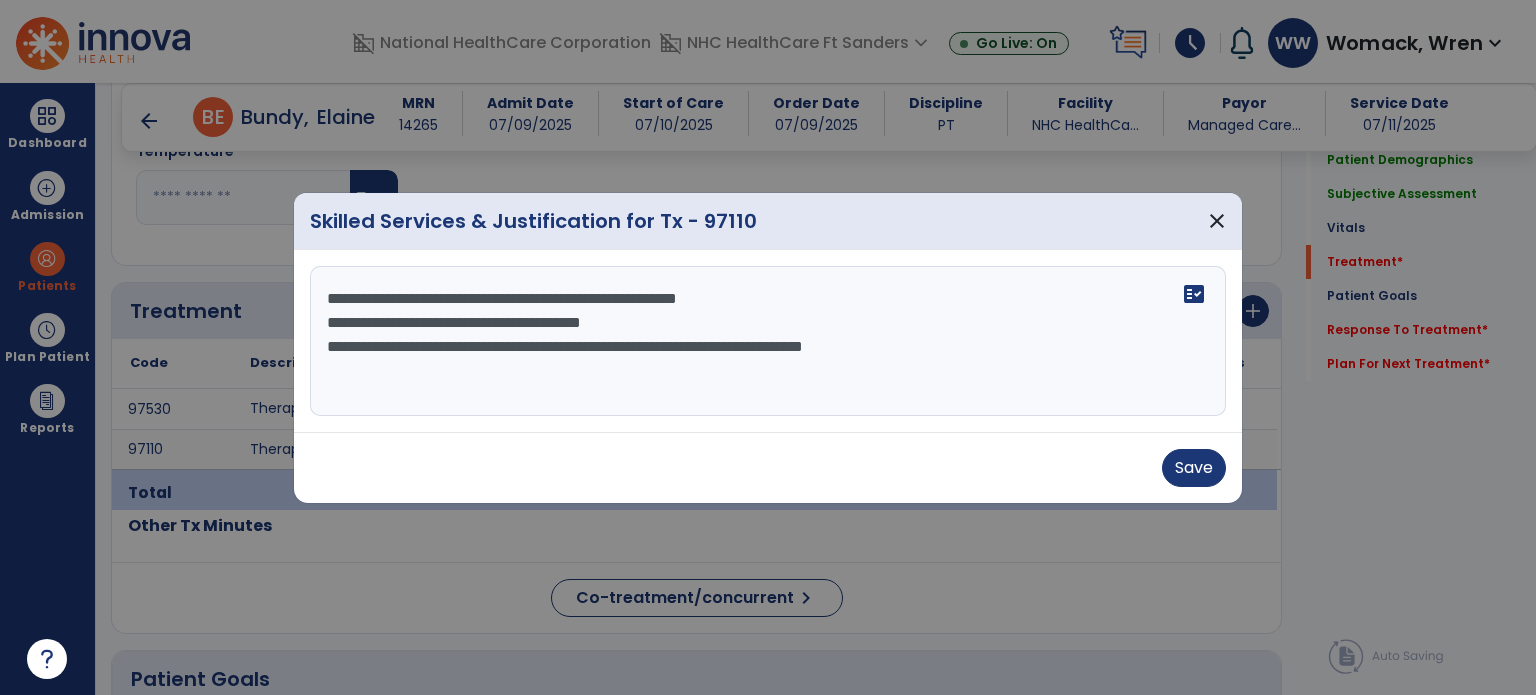 click on "**********" at bounding box center [768, 341] 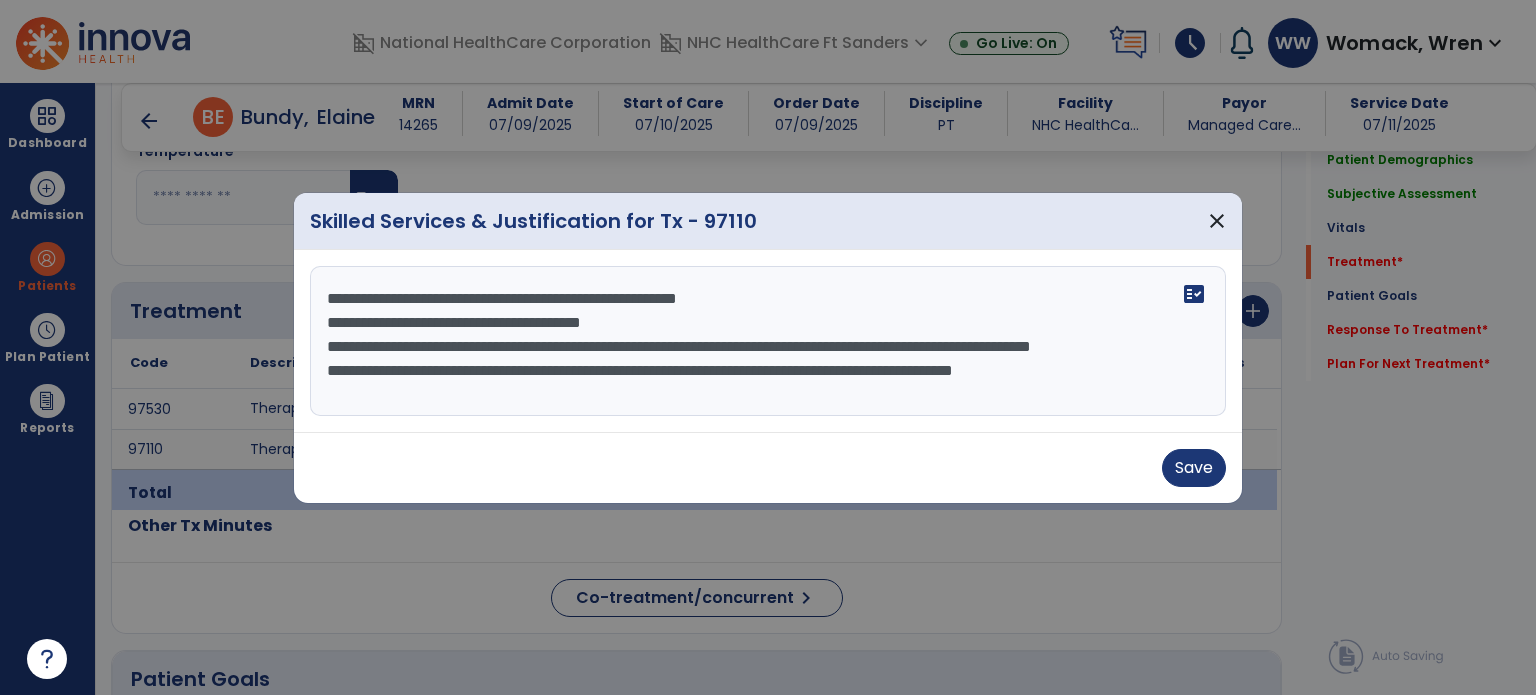 scroll, scrollTop: 15, scrollLeft: 0, axis: vertical 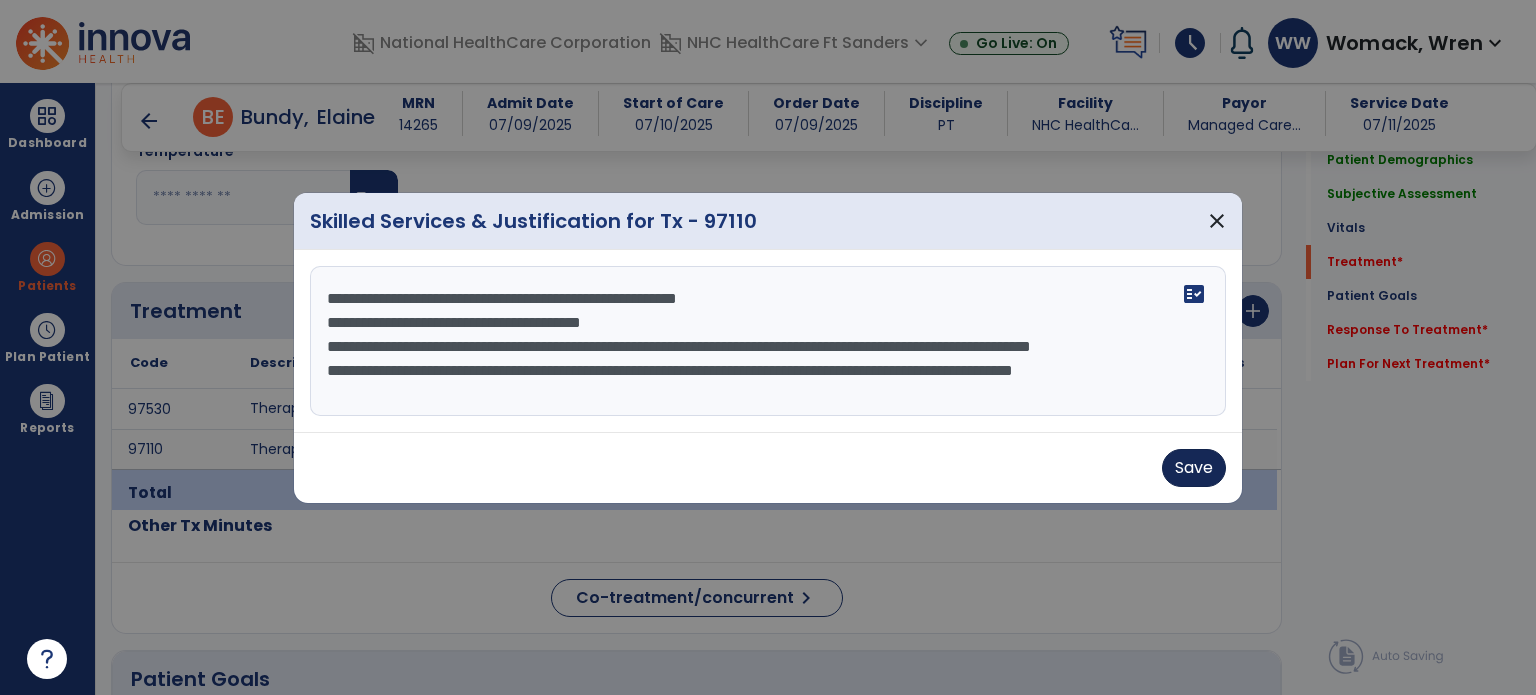 type on "**********" 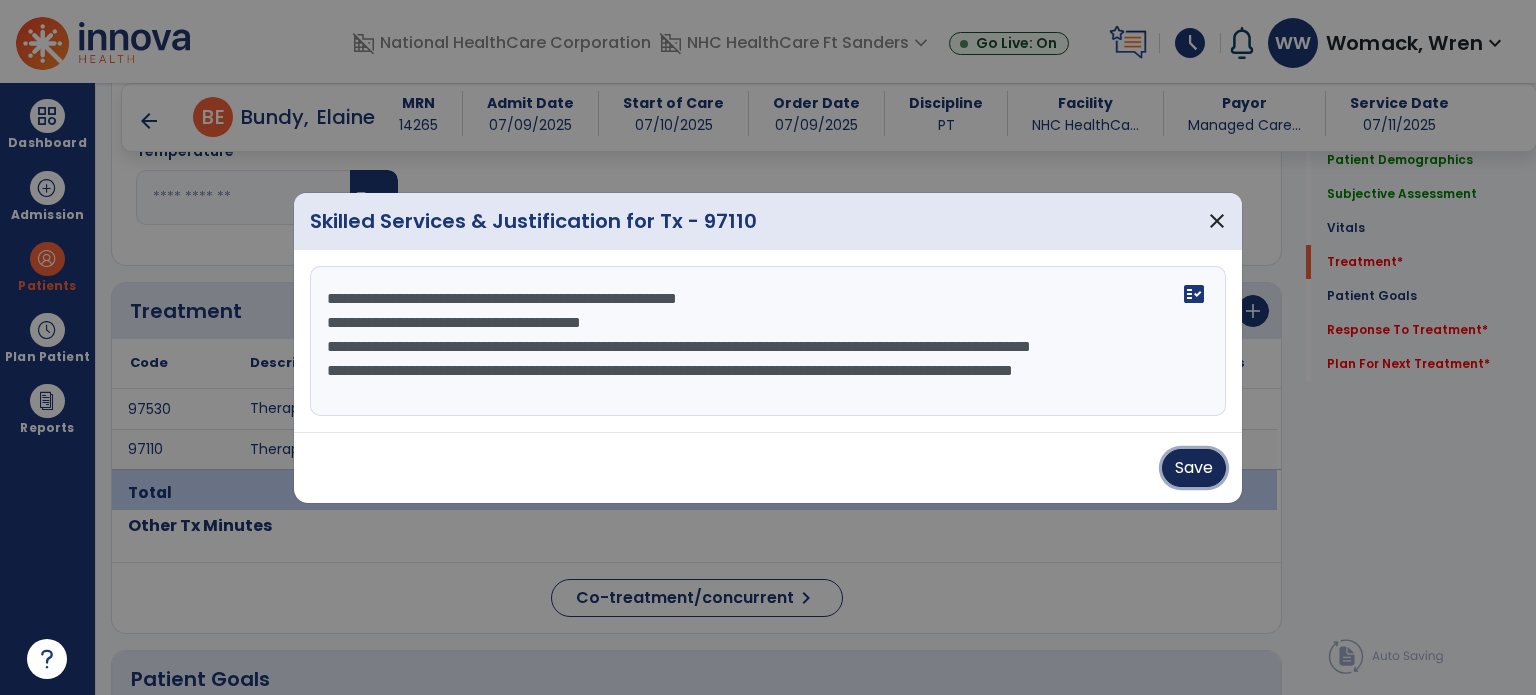 click on "Save" at bounding box center [1194, 468] 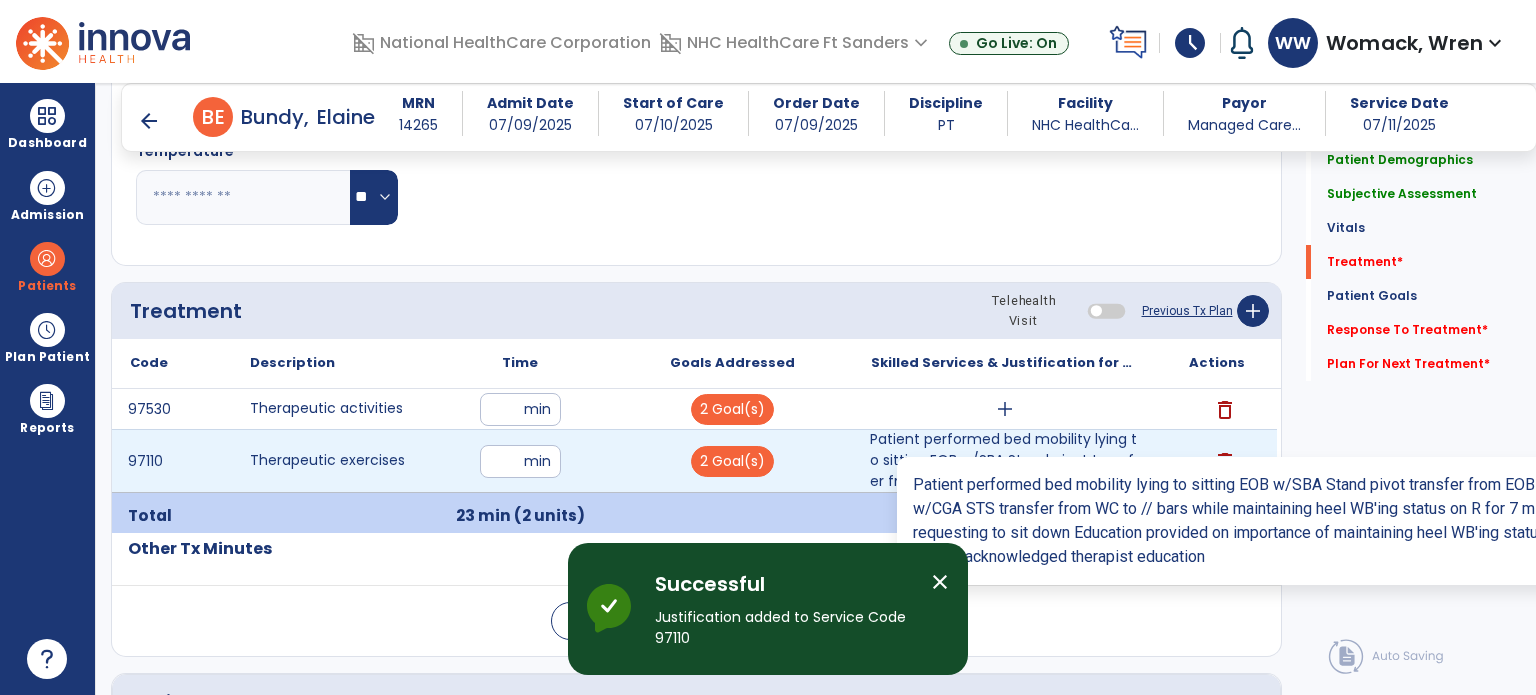 click on "Patient performed bed mobility lying to sitting EOB w/SBA
Stand pivot transfer from EOB to WC w/CGA..." at bounding box center (1004, 460) 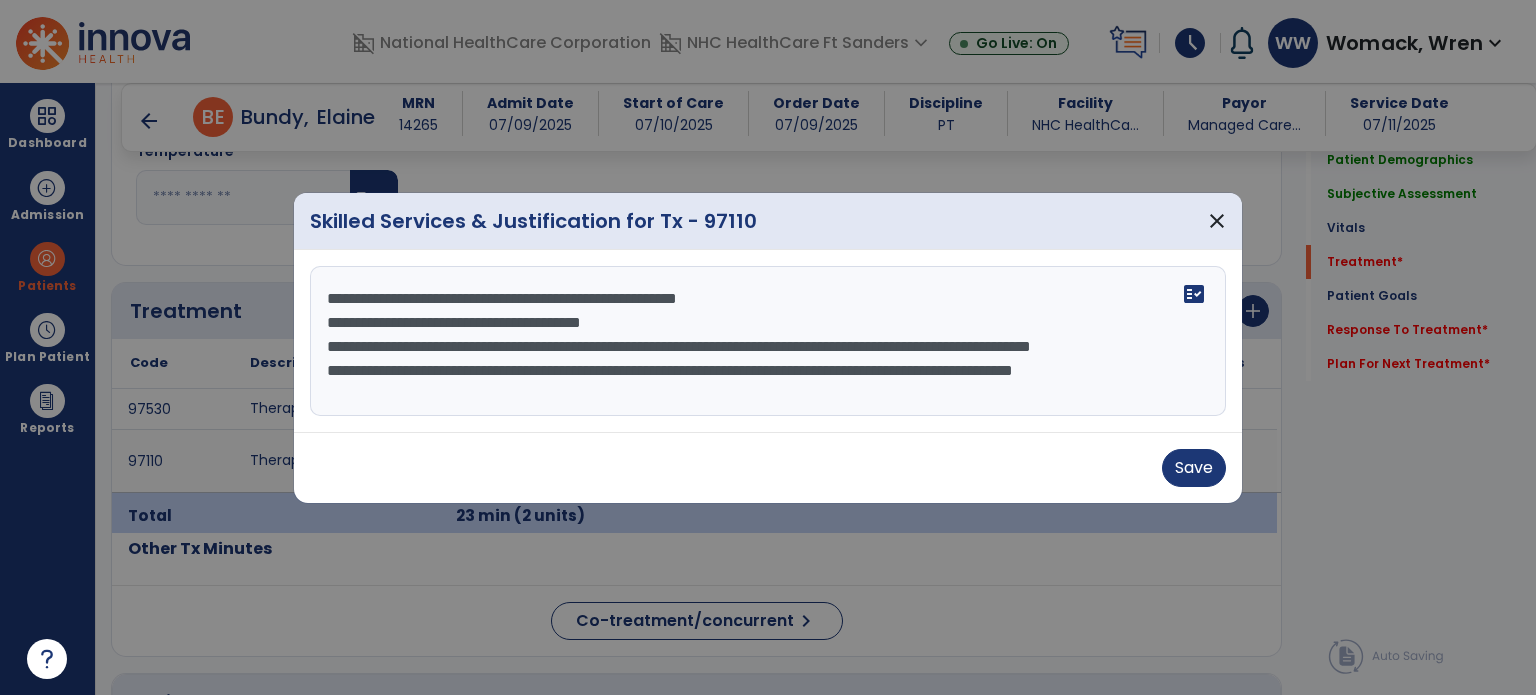 scroll, scrollTop: 48, scrollLeft: 0, axis: vertical 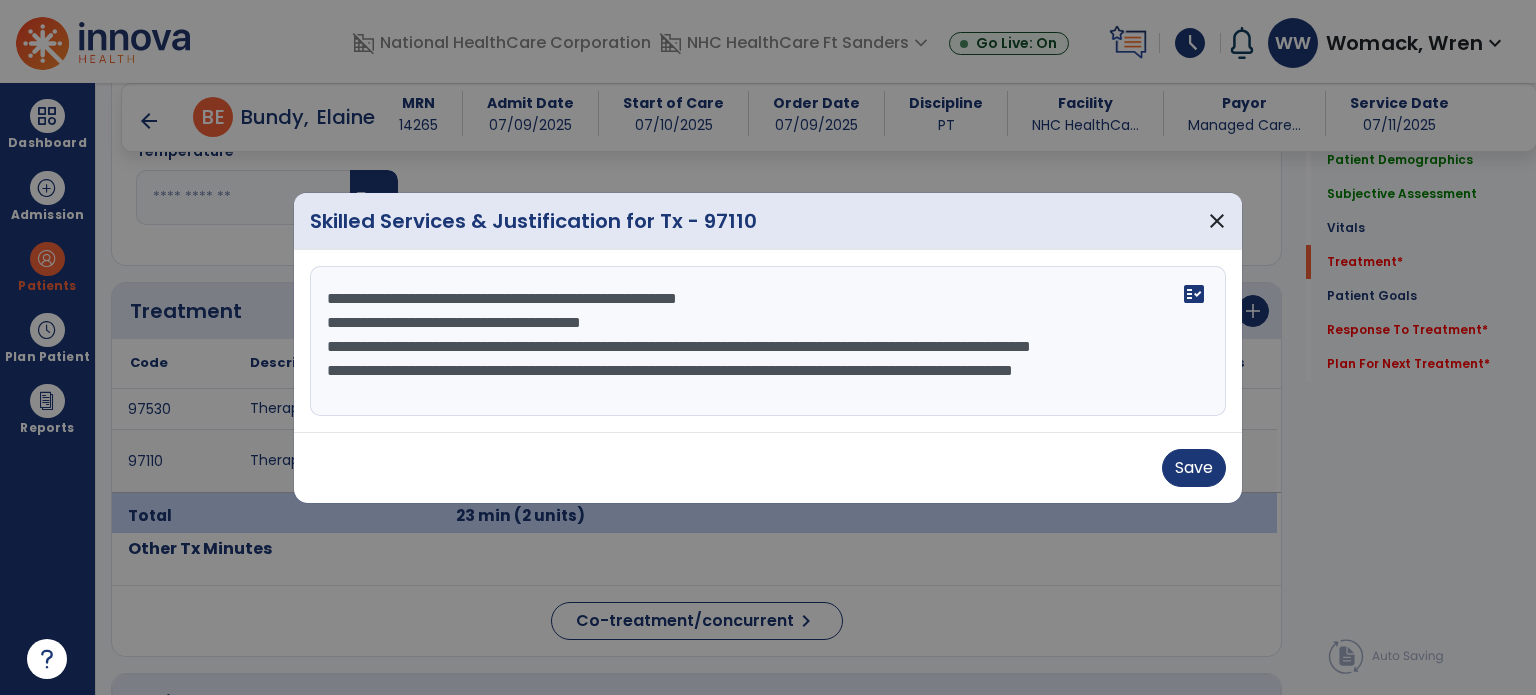 drag, startPoint x: 324, startPoint y: 295, endPoint x: 548, endPoint y: 439, distance: 266.29306 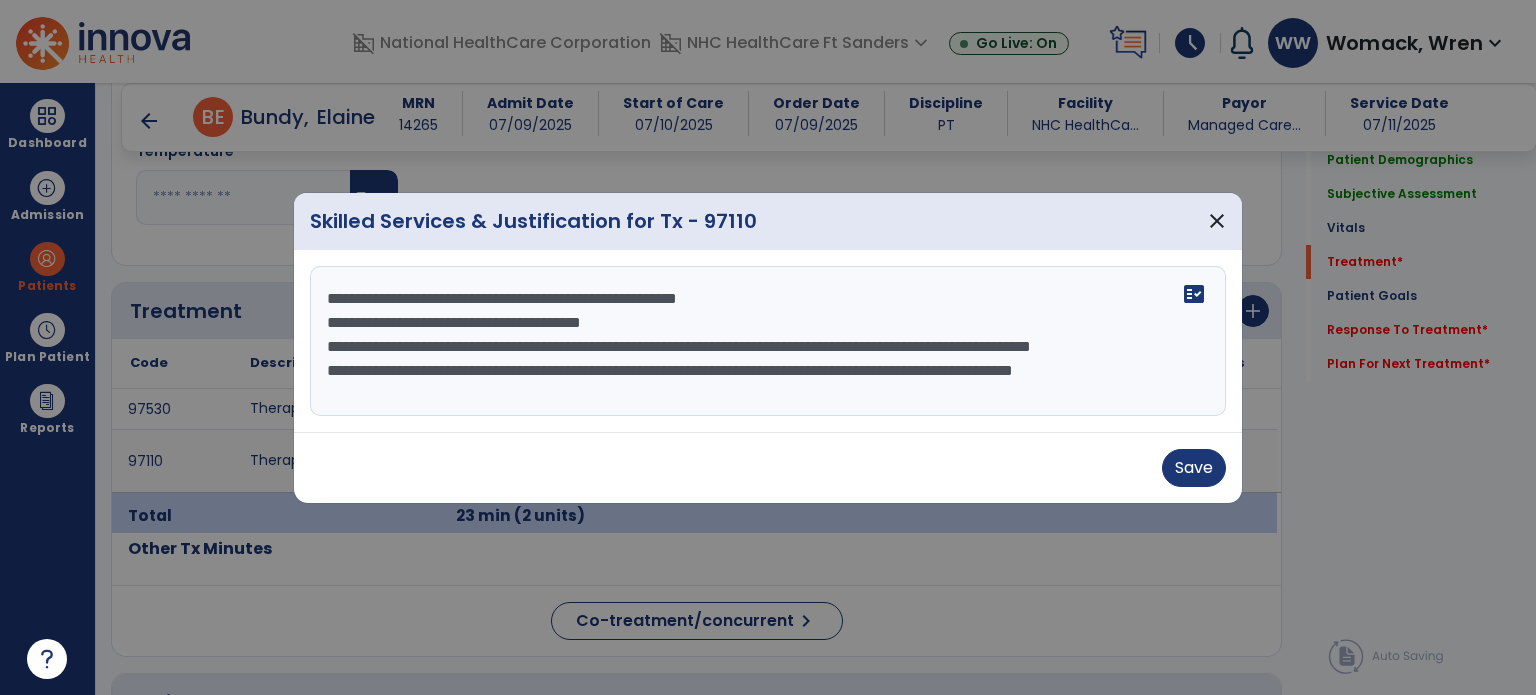 click on "**********" at bounding box center [768, 348] 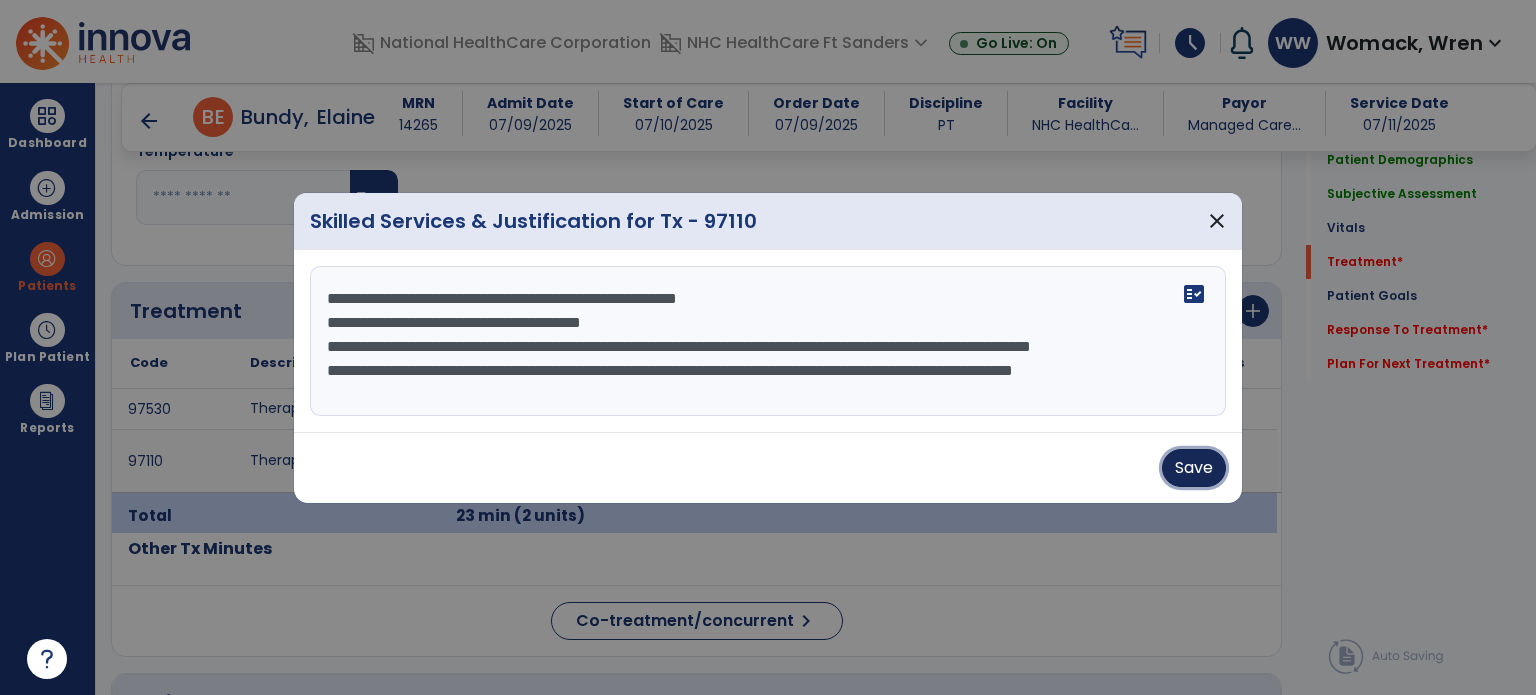 click on "Save" at bounding box center (1194, 468) 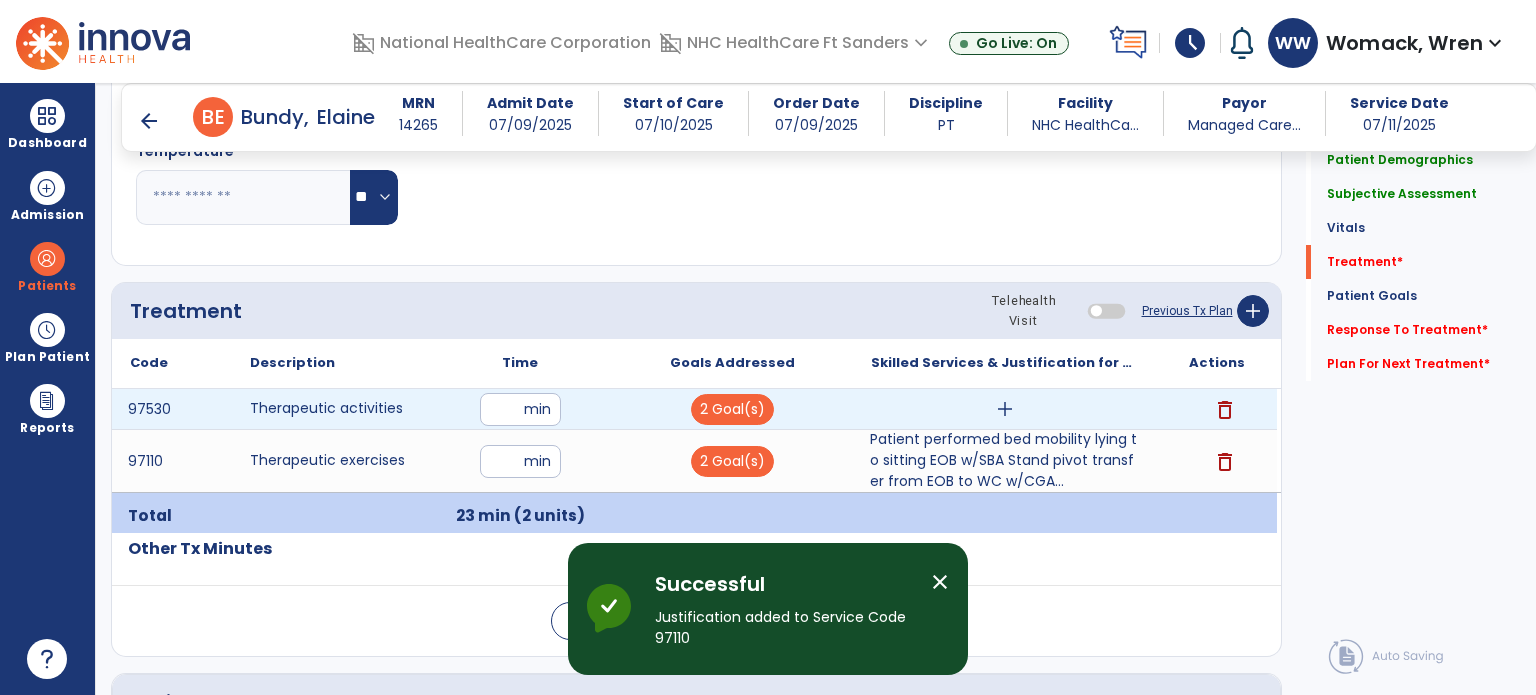 click on "add" at bounding box center (1005, 409) 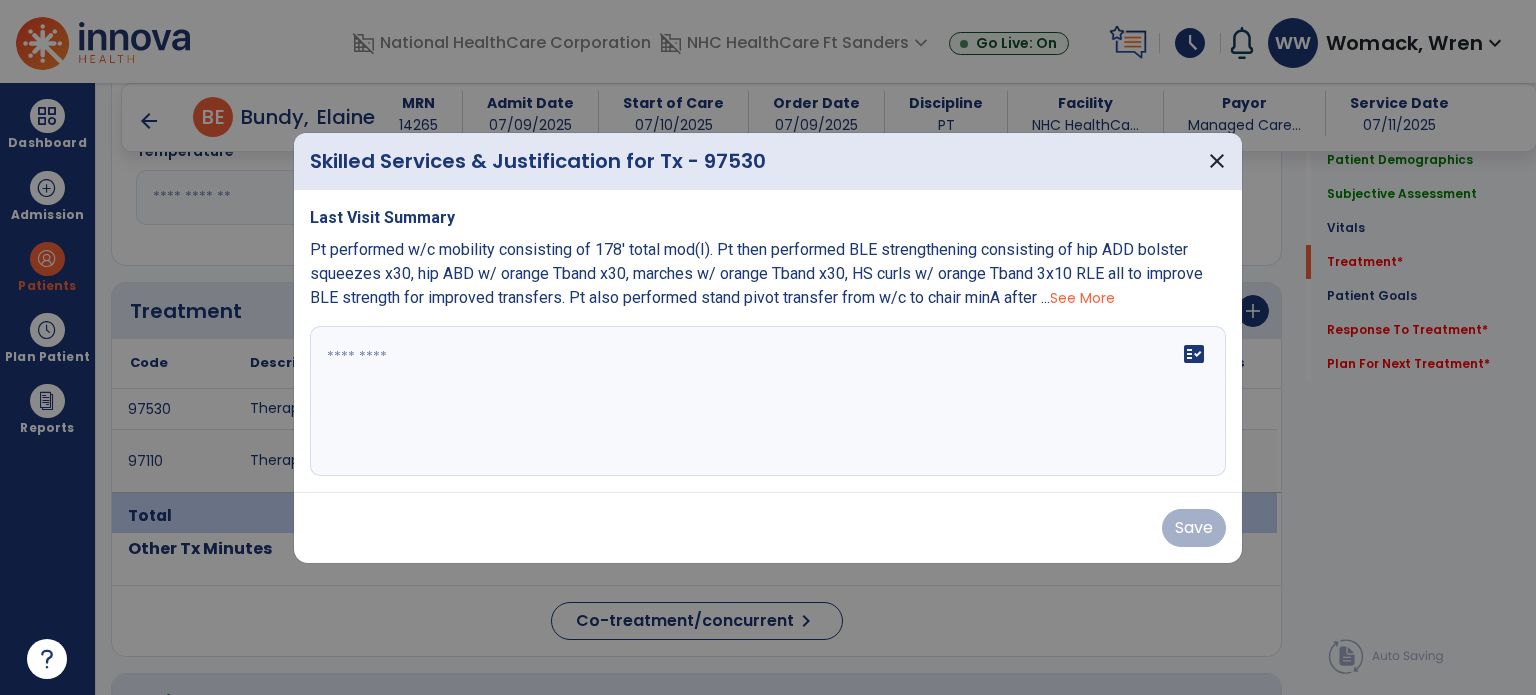 click on "fact_check" at bounding box center [768, 401] 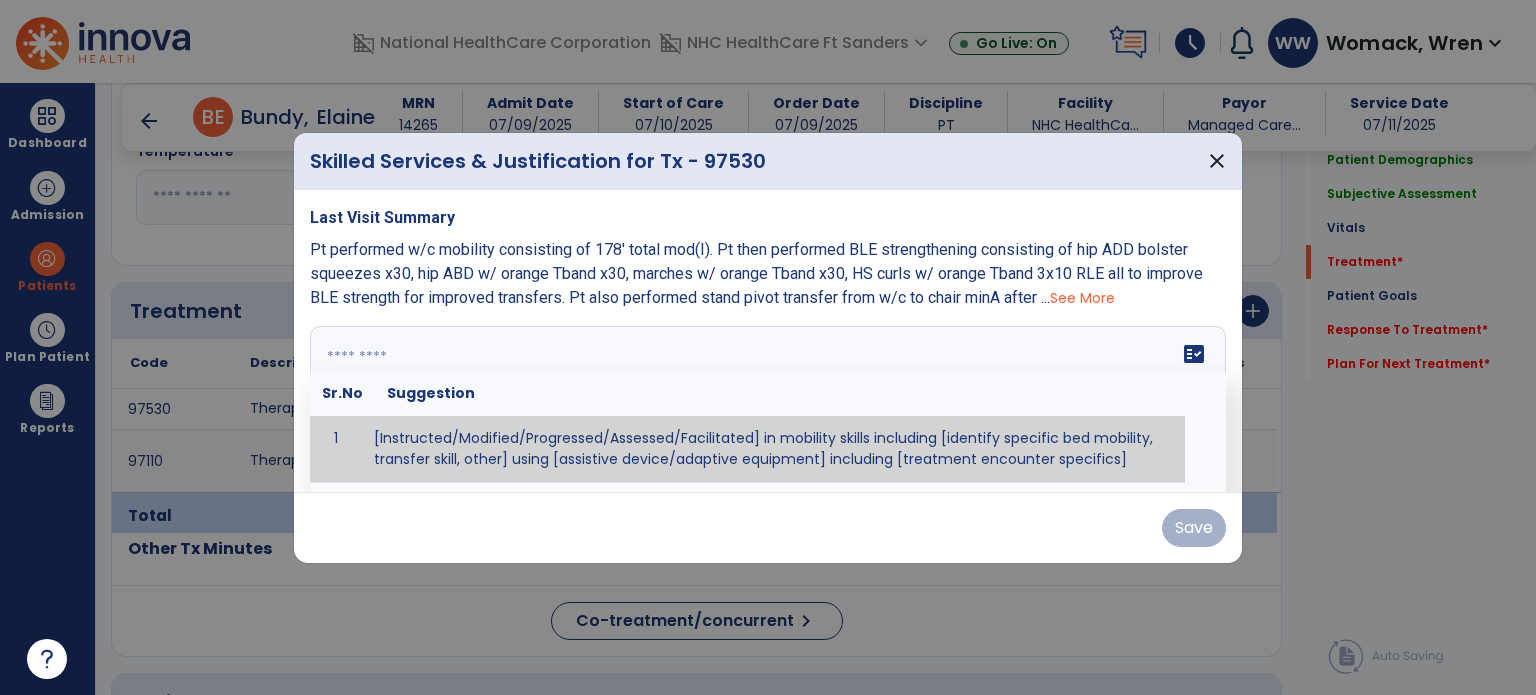 paste on "**********" 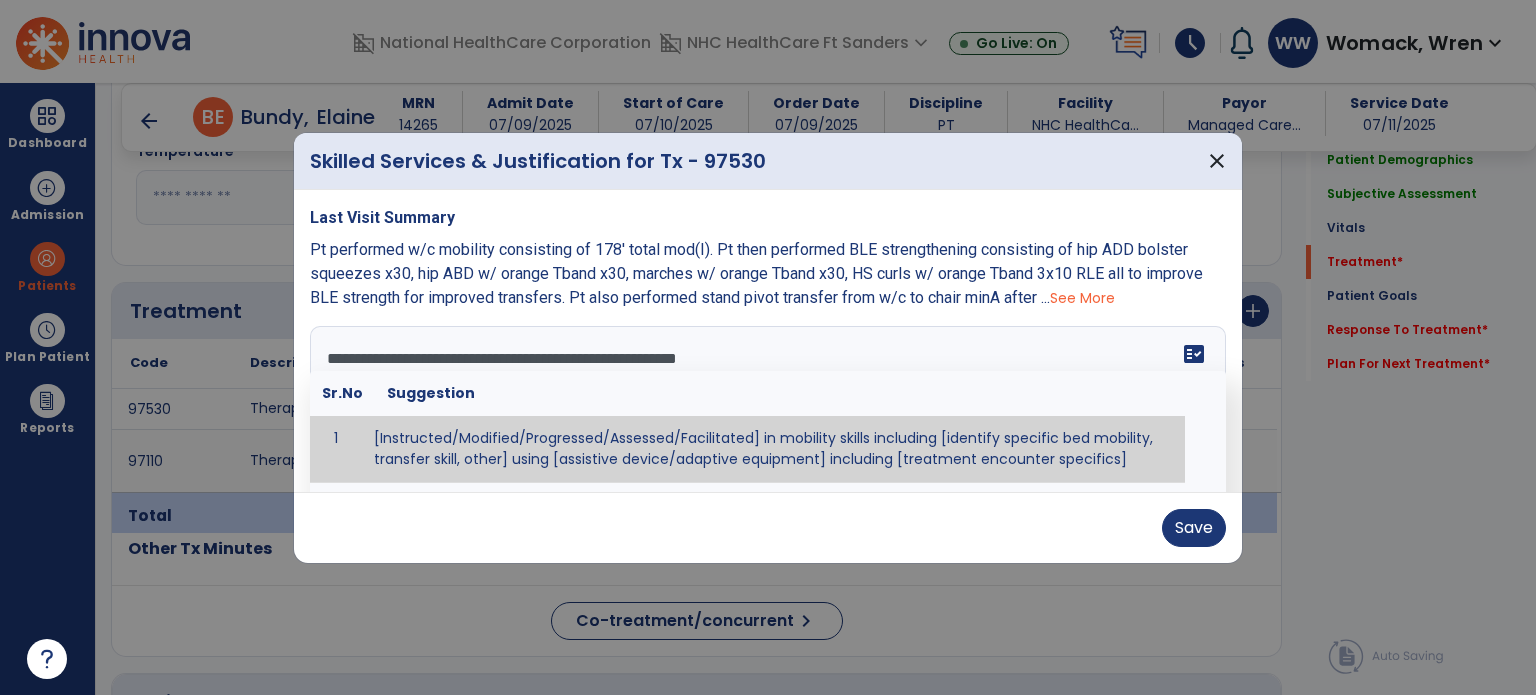 scroll, scrollTop: 39, scrollLeft: 0, axis: vertical 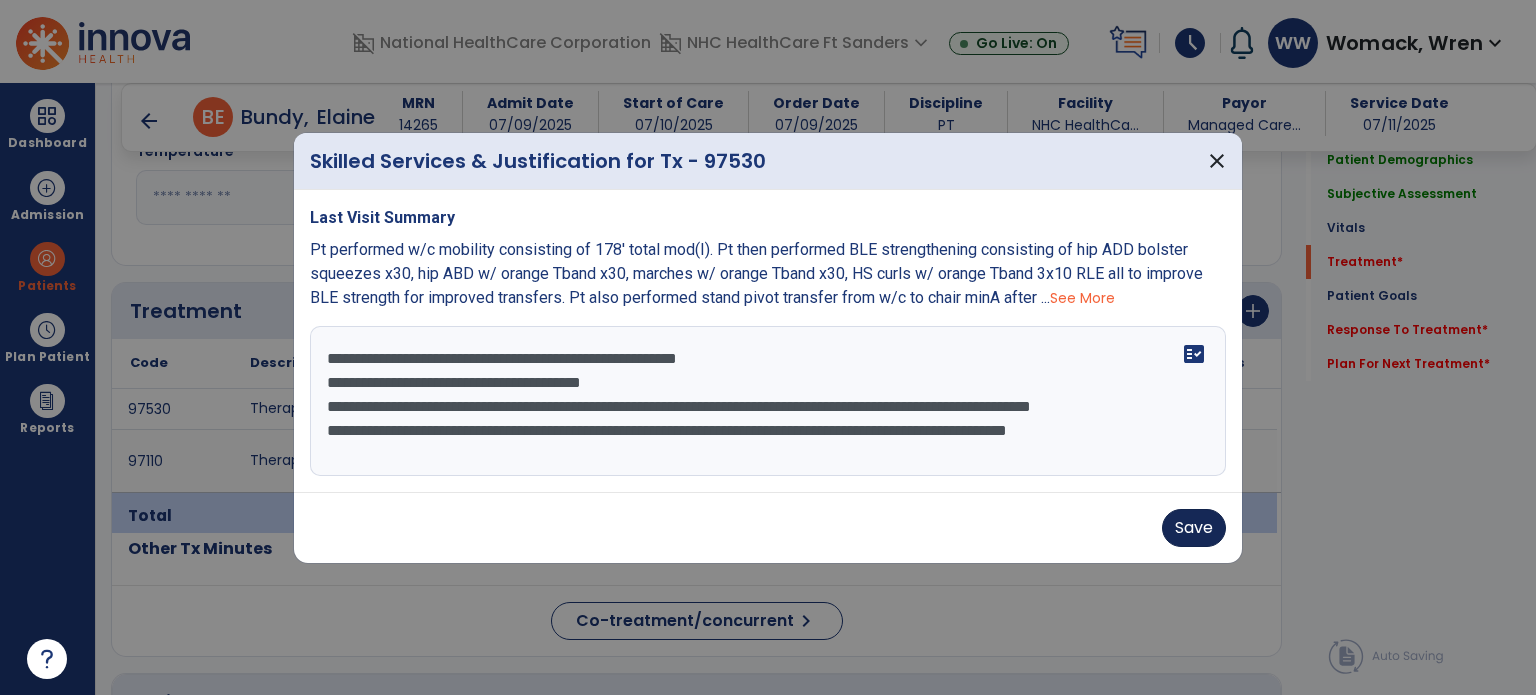 type on "**********" 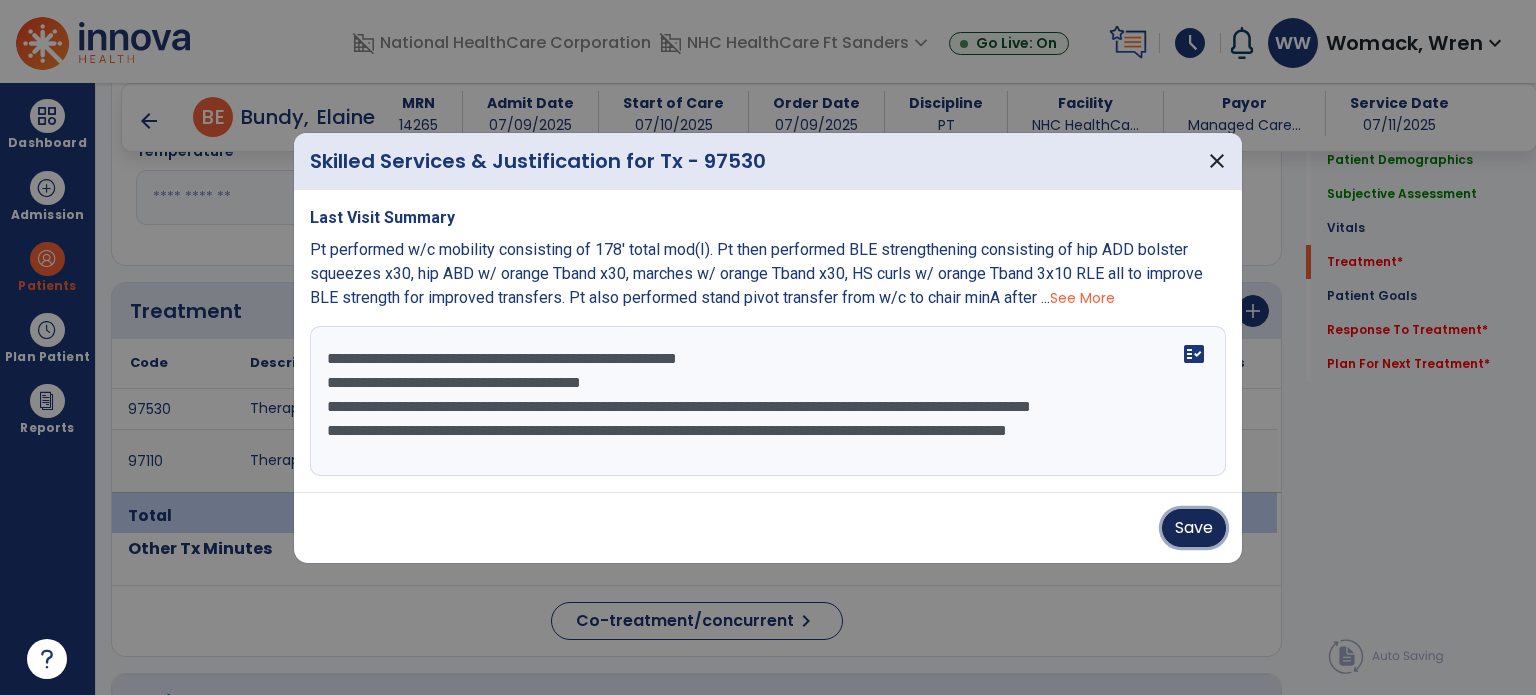 click on "Save" at bounding box center [1194, 528] 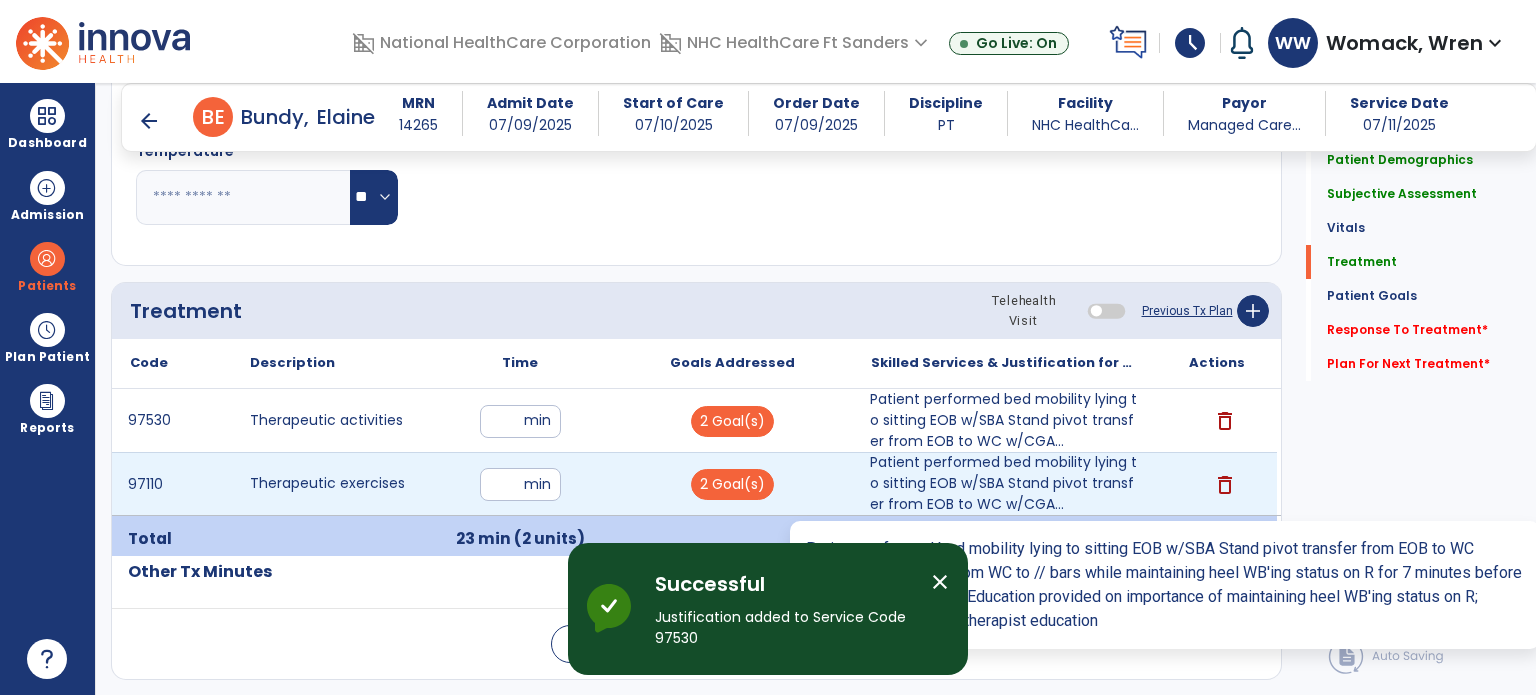 click on "Patient performed bed mobility lying to sitting EOB w/SBA
Stand pivot transfer from EOB to WC w/CGA..." at bounding box center [1004, 483] 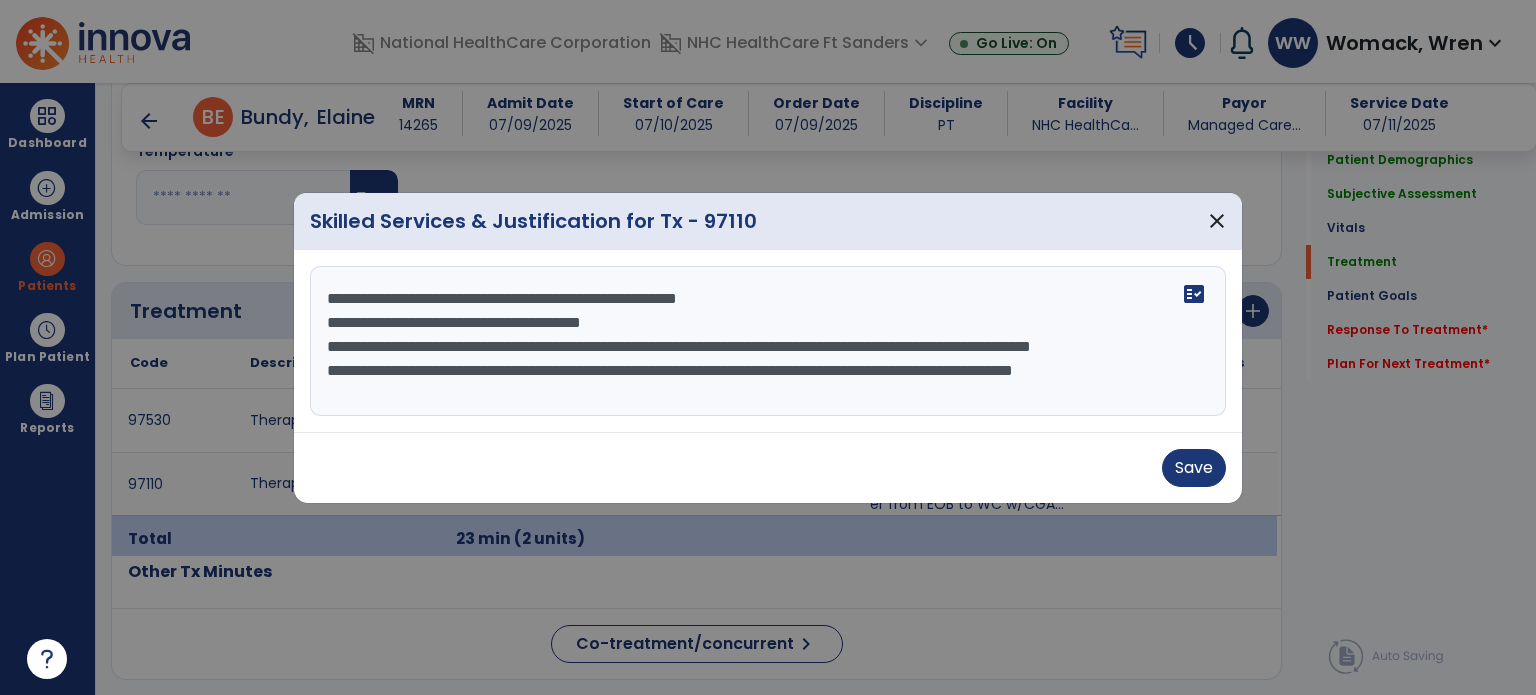 scroll, scrollTop: 48, scrollLeft: 0, axis: vertical 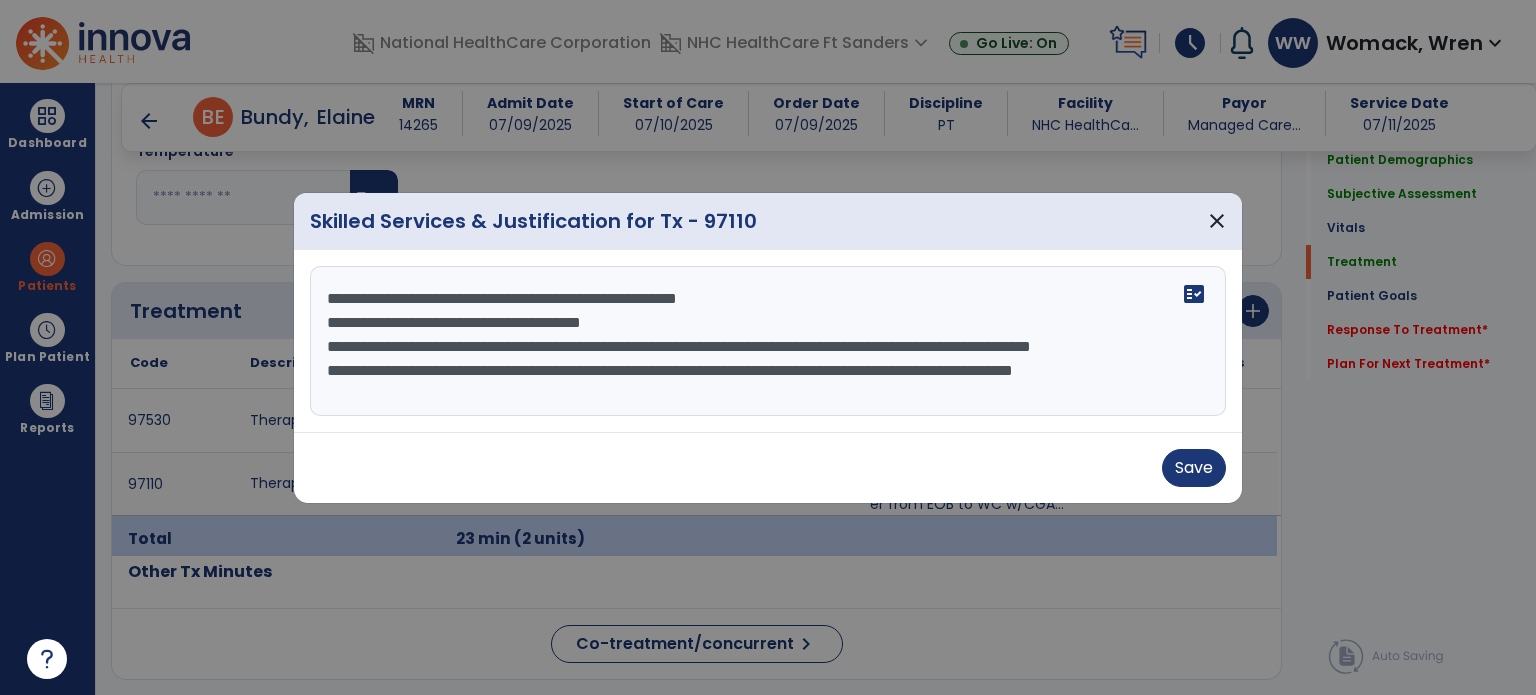 drag, startPoint x: 321, startPoint y: 297, endPoint x: 604, endPoint y: 462, distance: 327.58817 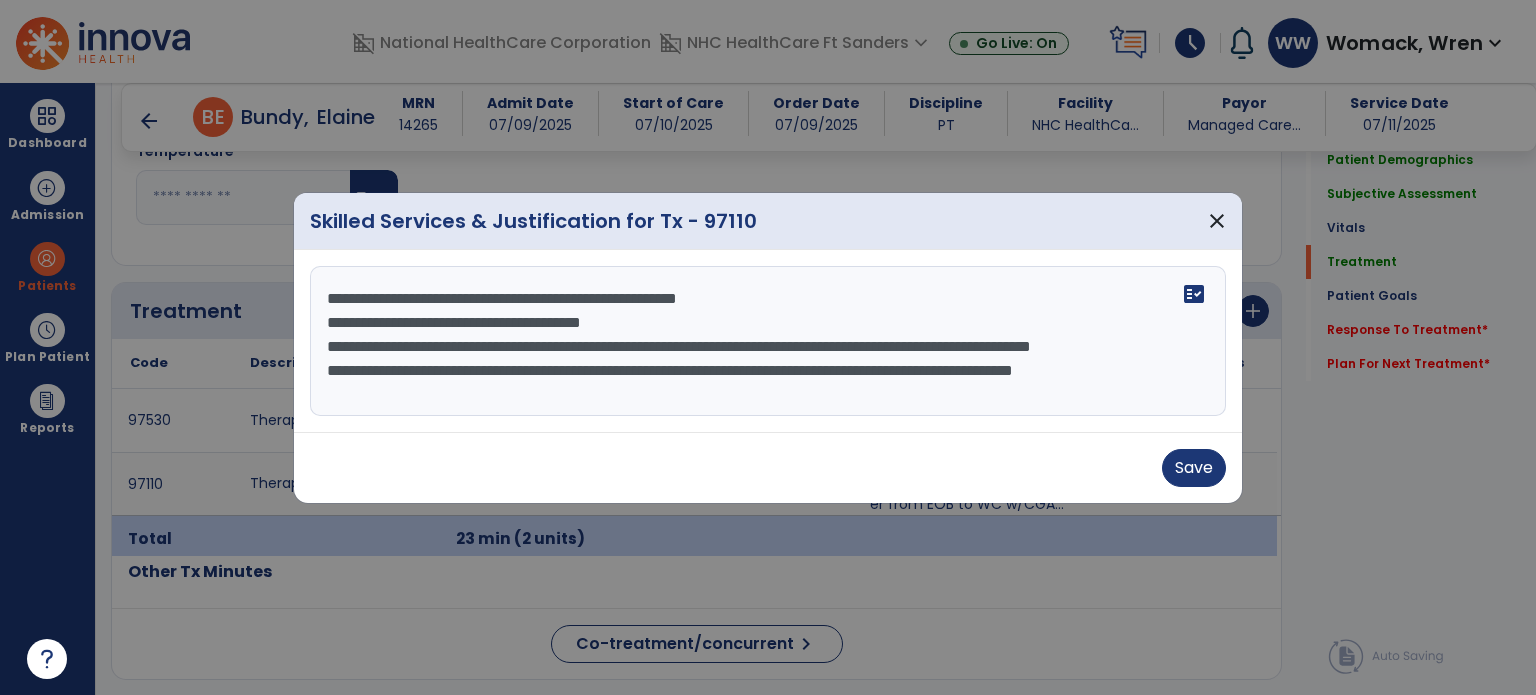 click on "**********" at bounding box center (768, 348) 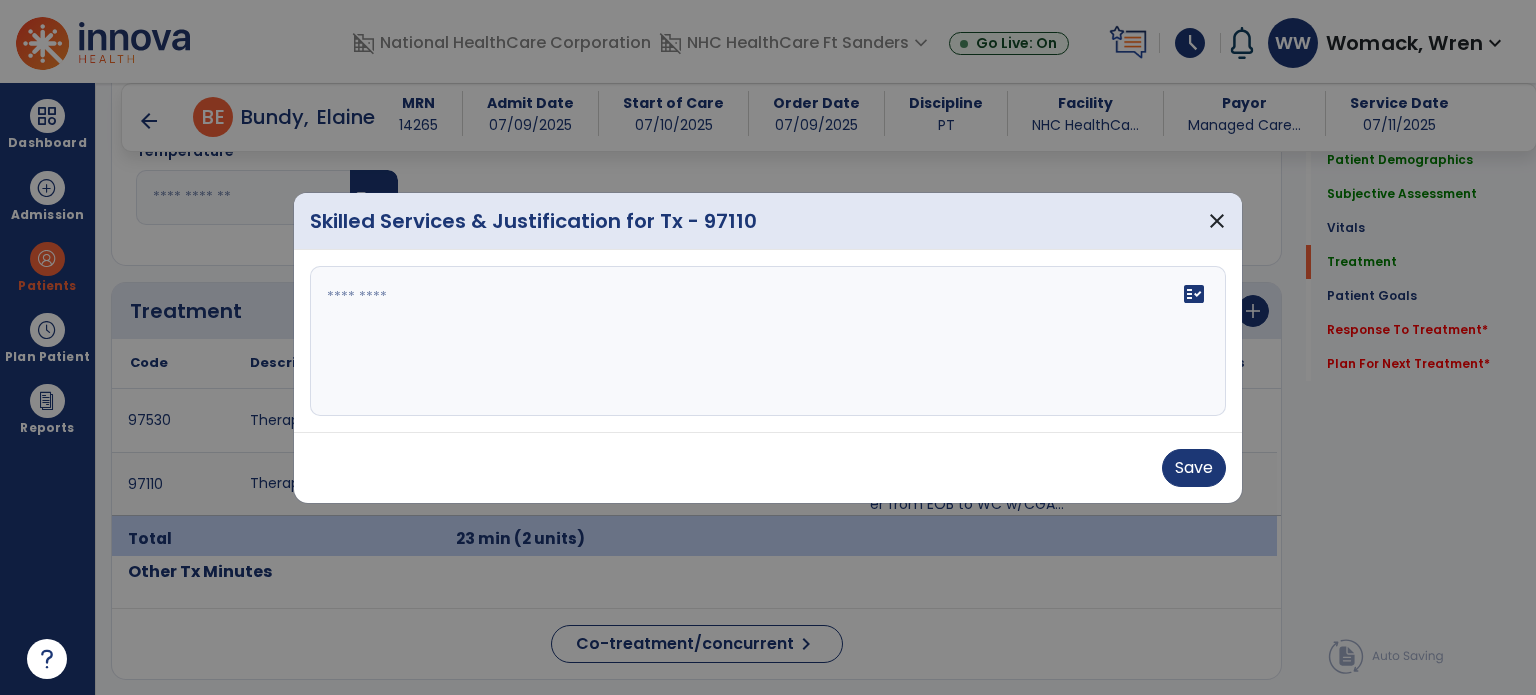scroll, scrollTop: 0, scrollLeft: 0, axis: both 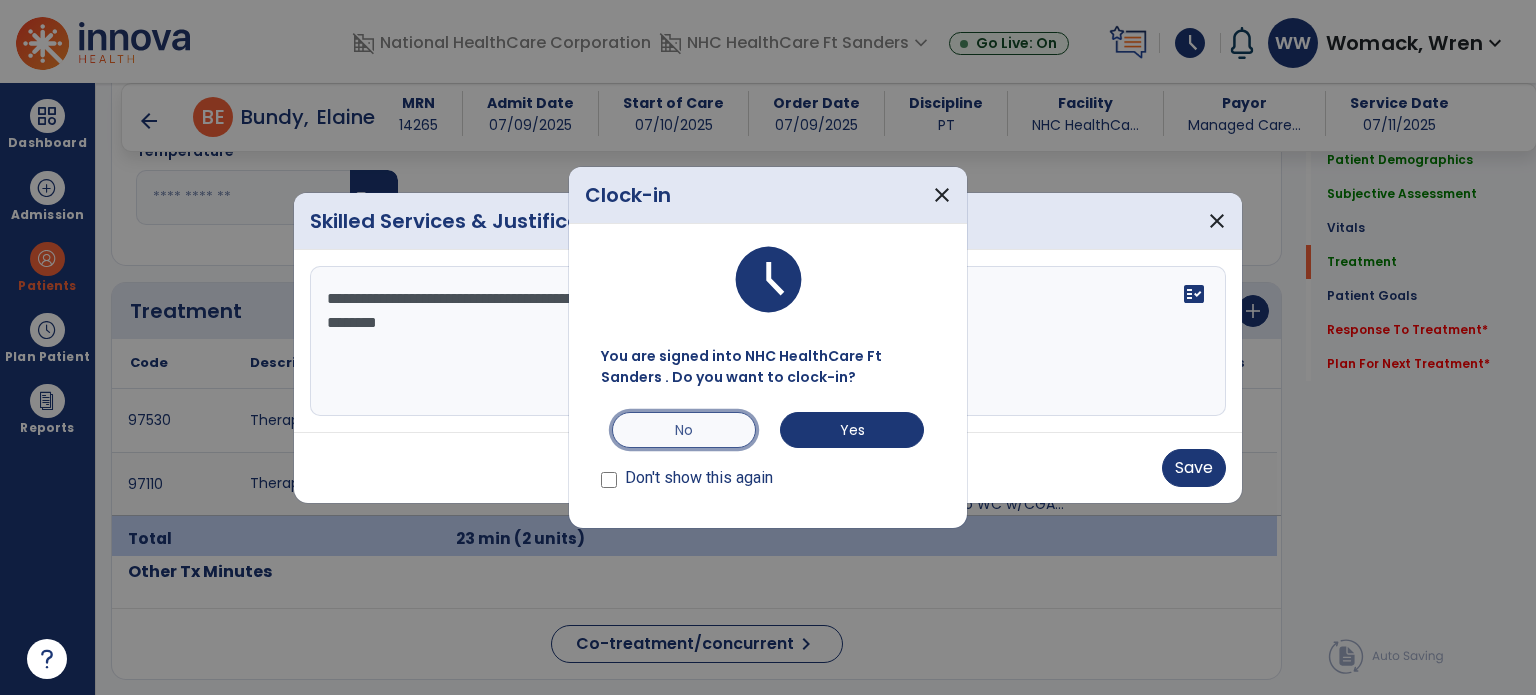 click on "No" at bounding box center [684, 430] 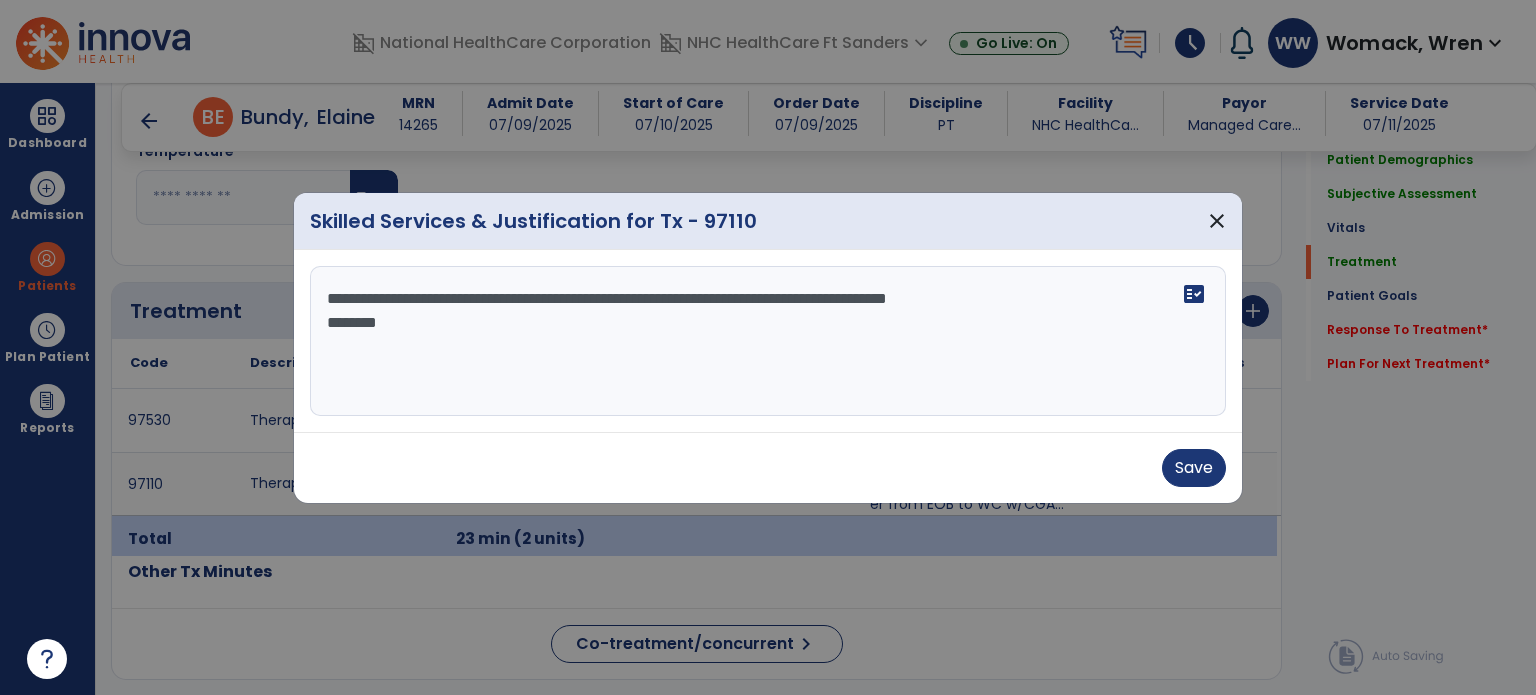 click on "**********" at bounding box center [768, 341] 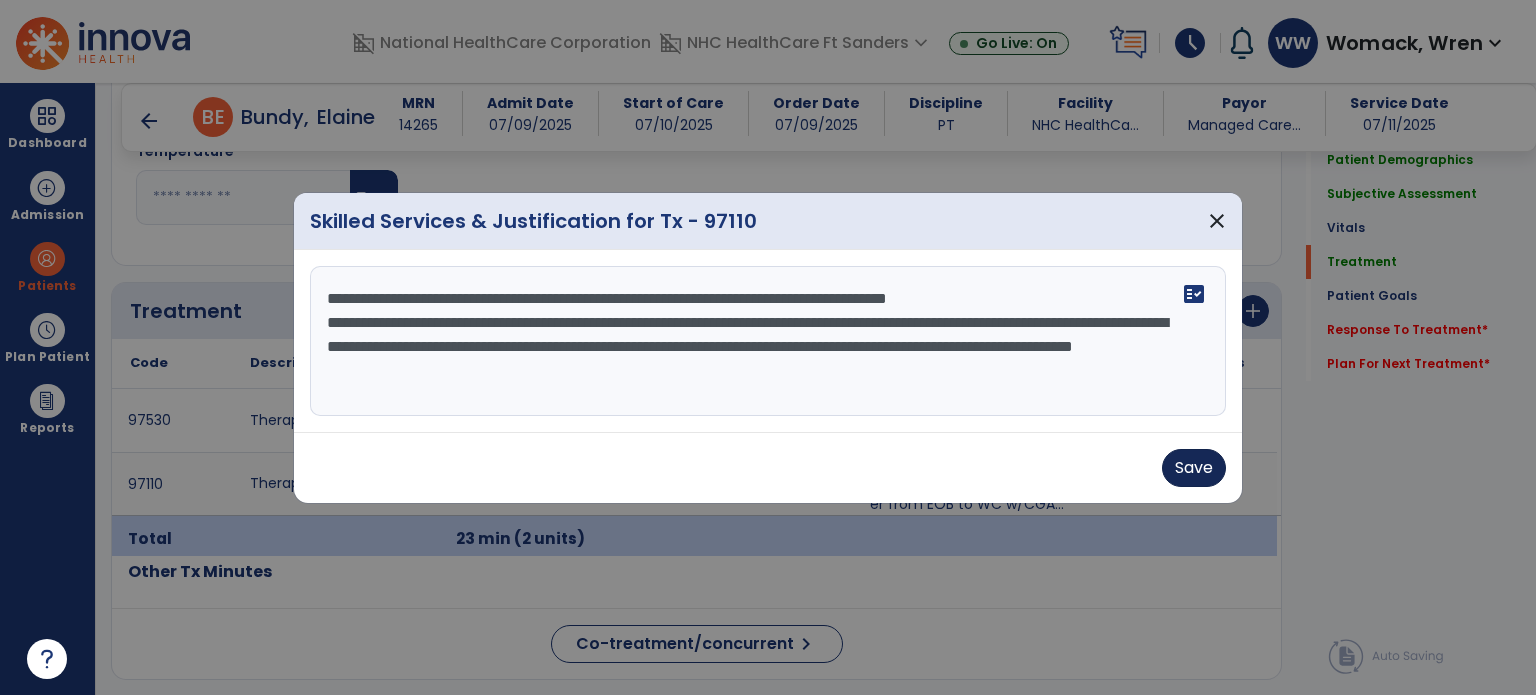 type on "**********" 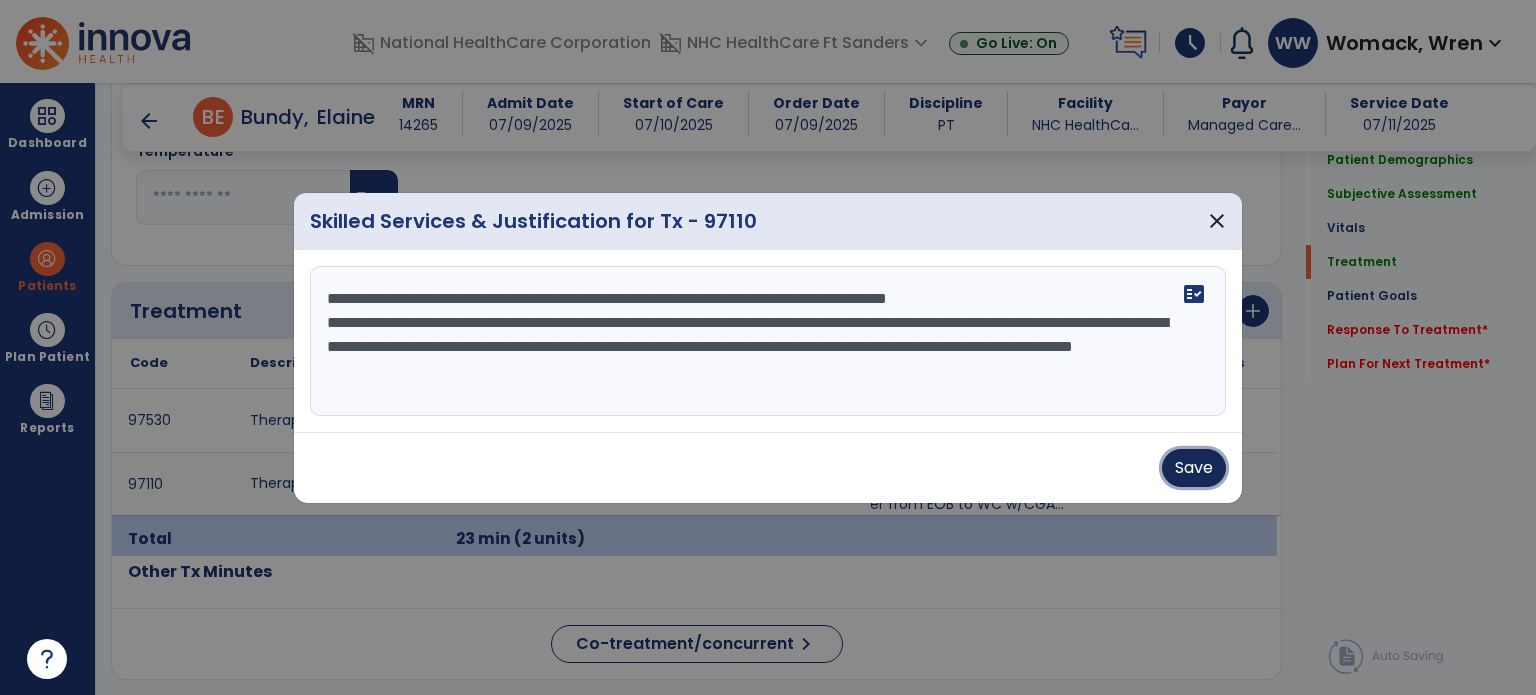 click on "Save" at bounding box center [1194, 468] 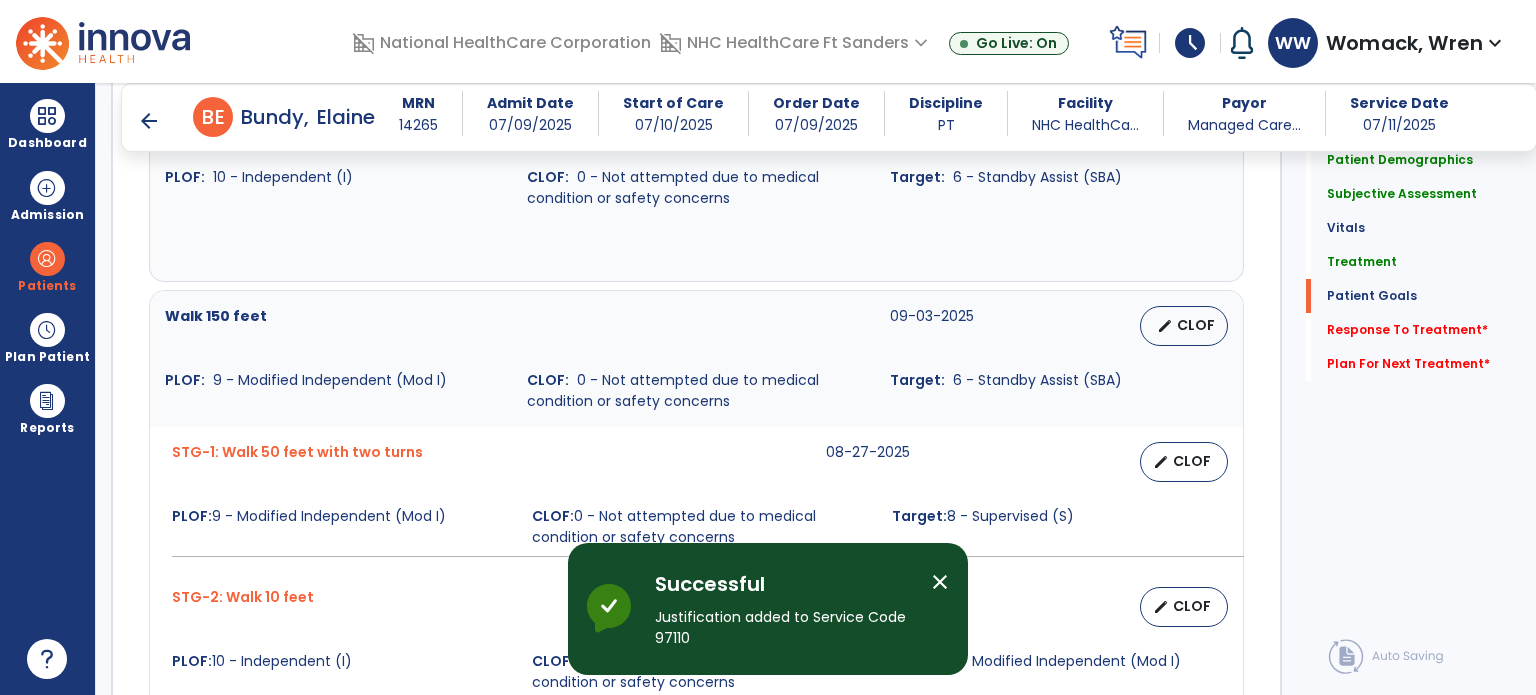 scroll, scrollTop: 2779, scrollLeft: 0, axis: vertical 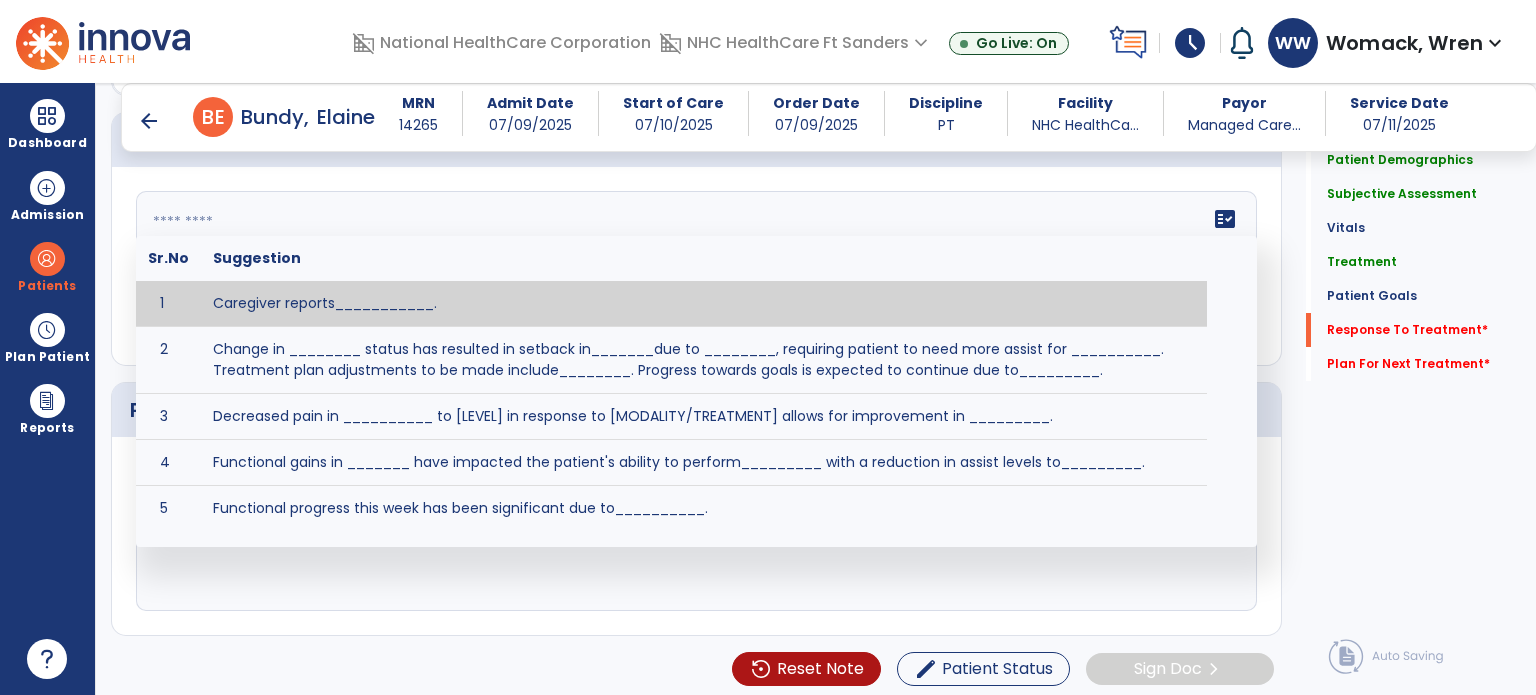 click on "fact_check  Sr.No Suggestion 1 Caregiver reports___________. 2 Change in ________ status has resulted in setback in_______due to ________, requiring patient to need more assist for __________.   Treatment plan adjustments to be made include________.  Progress towards goals is expected to continue due to_________. 3 Decreased pain in __________ to [LEVEL] in response to [MODALITY/TREATMENT] allows for improvement in _________. 4 Functional gains in _______ have impacted the patient's ability to perform_________ with a reduction in assist levels to_________. 5 Functional progress this week has been significant due to__________. 6 Gains in ________ have improved the patient's ability to perform ______with decreased levels of assist to___________. 7 Improvement in ________allows patient to tolerate higher levels of challenges in_________. 8 Pain in [AREA] has decreased to [LEVEL] in response to [TREATMENT/MODALITY], allowing fore ease in completing__________. 9 10 11 12 13 14 15 16 17 18 19 20 21" 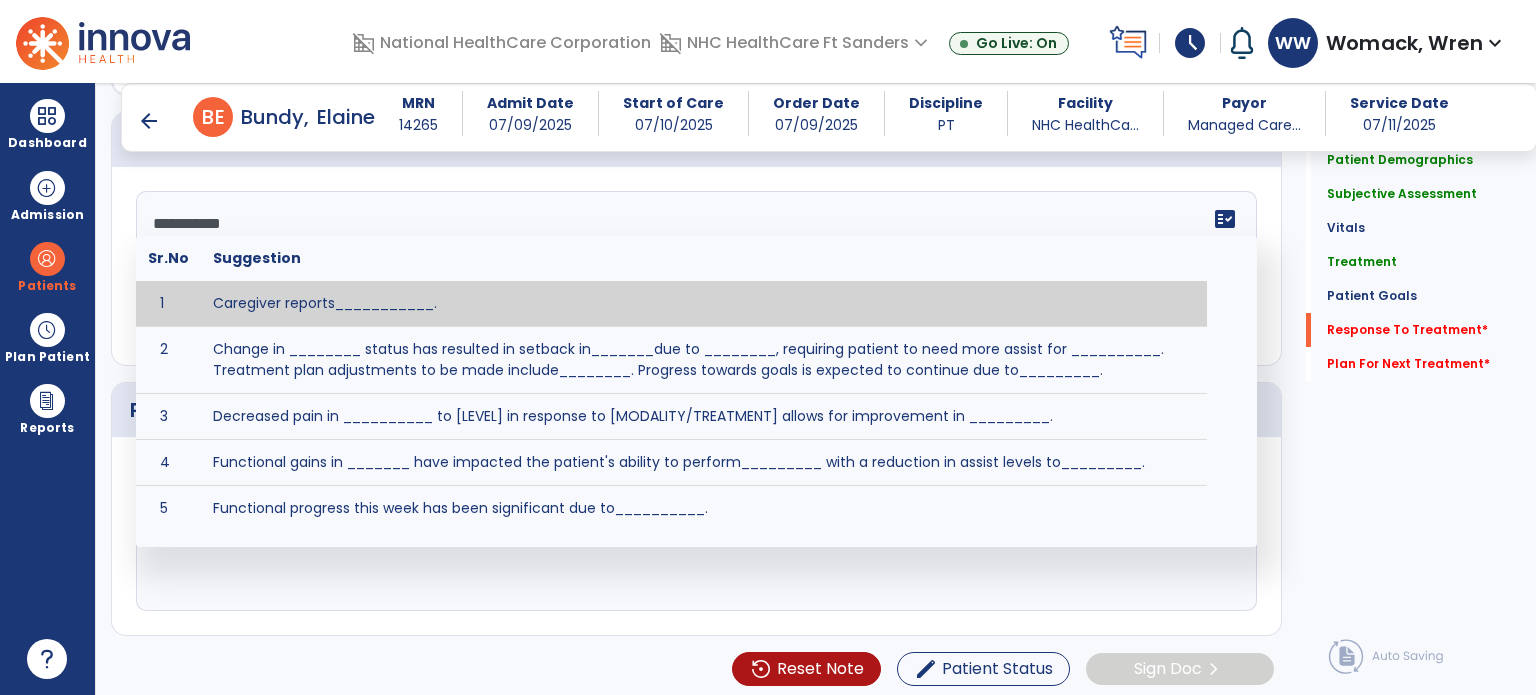 scroll, scrollTop: 87, scrollLeft: 0, axis: vertical 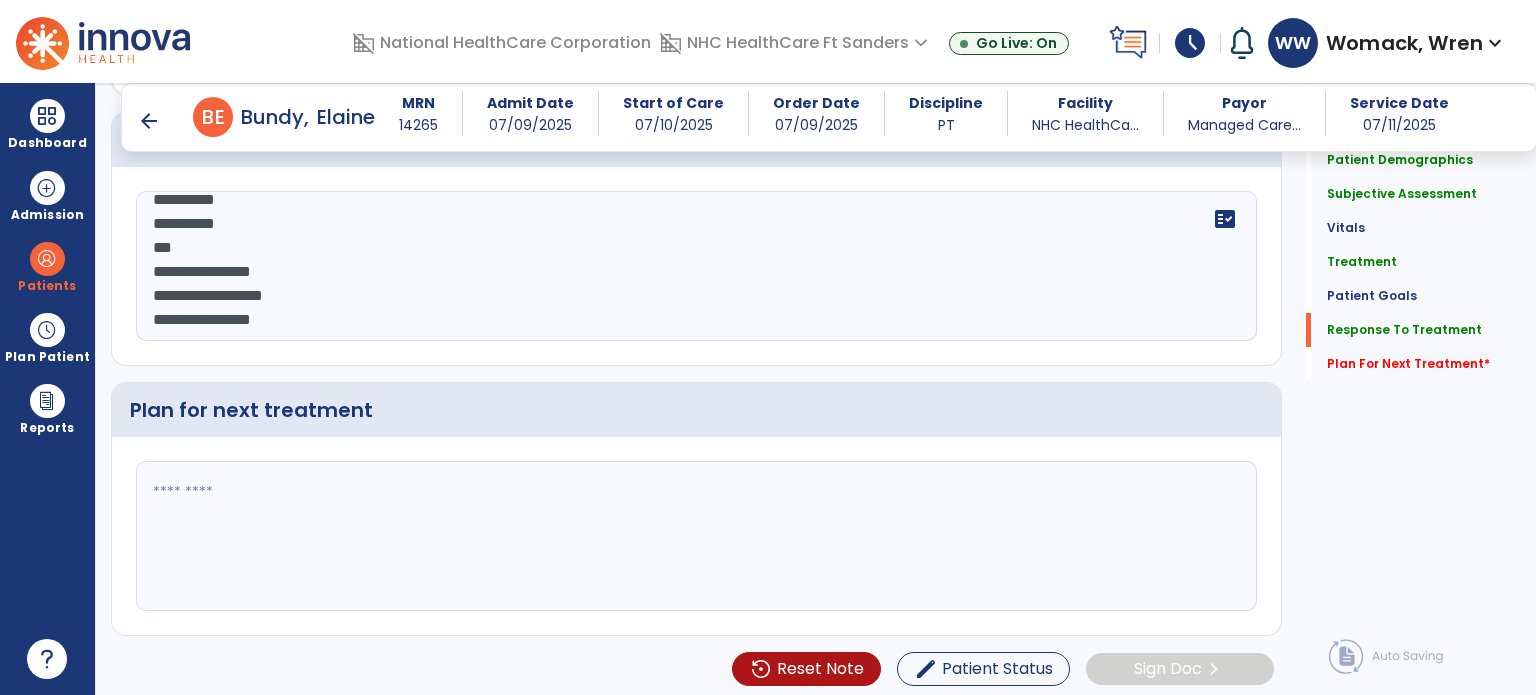type on "**********" 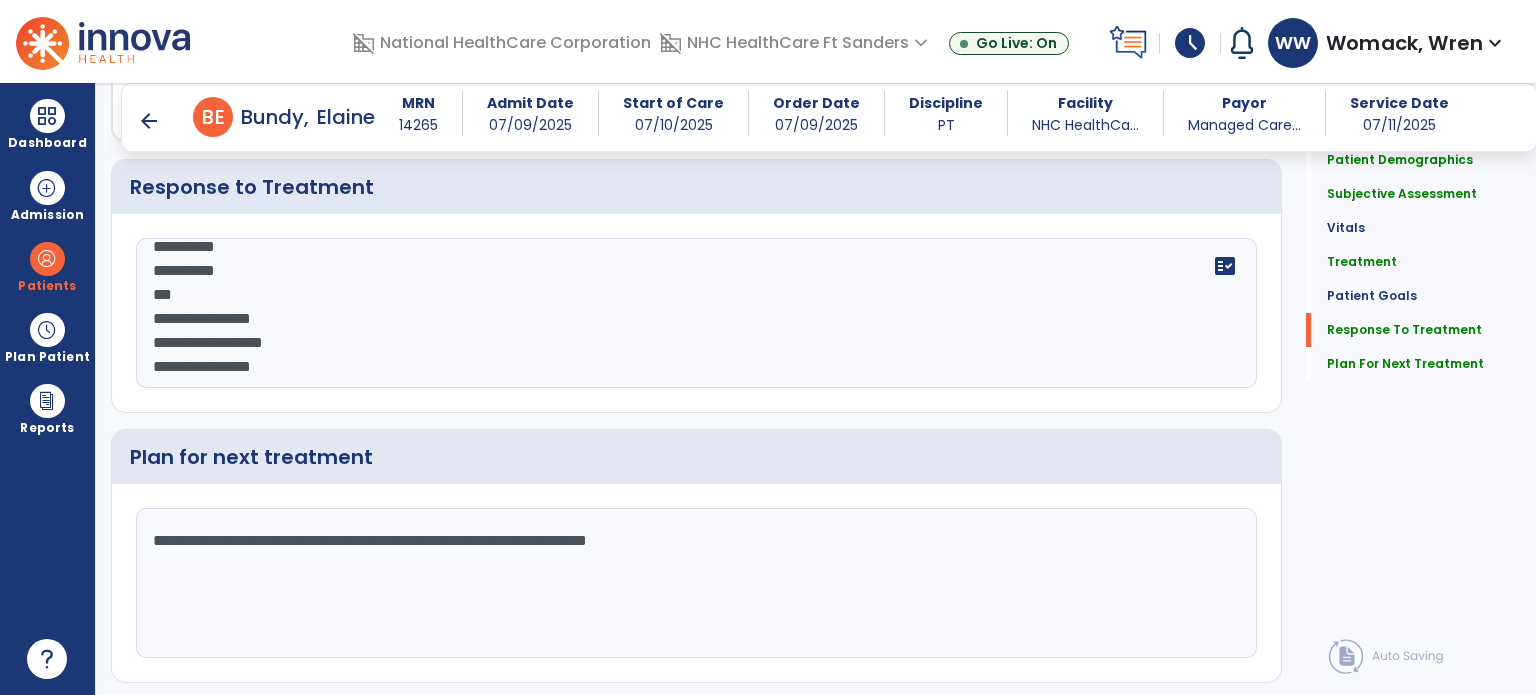 scroll, scrollTop: 2779, scrollLeft: 0, axis: vertical 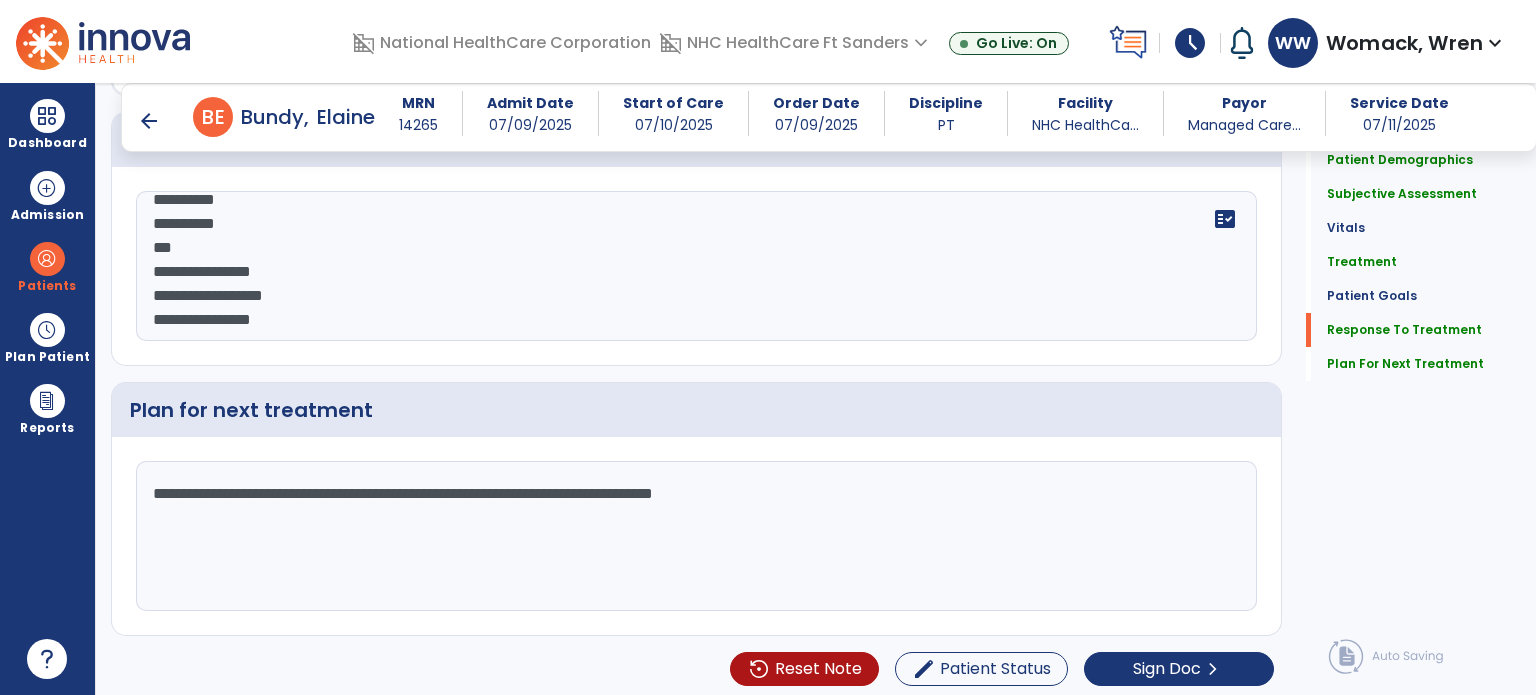 type on "**********" 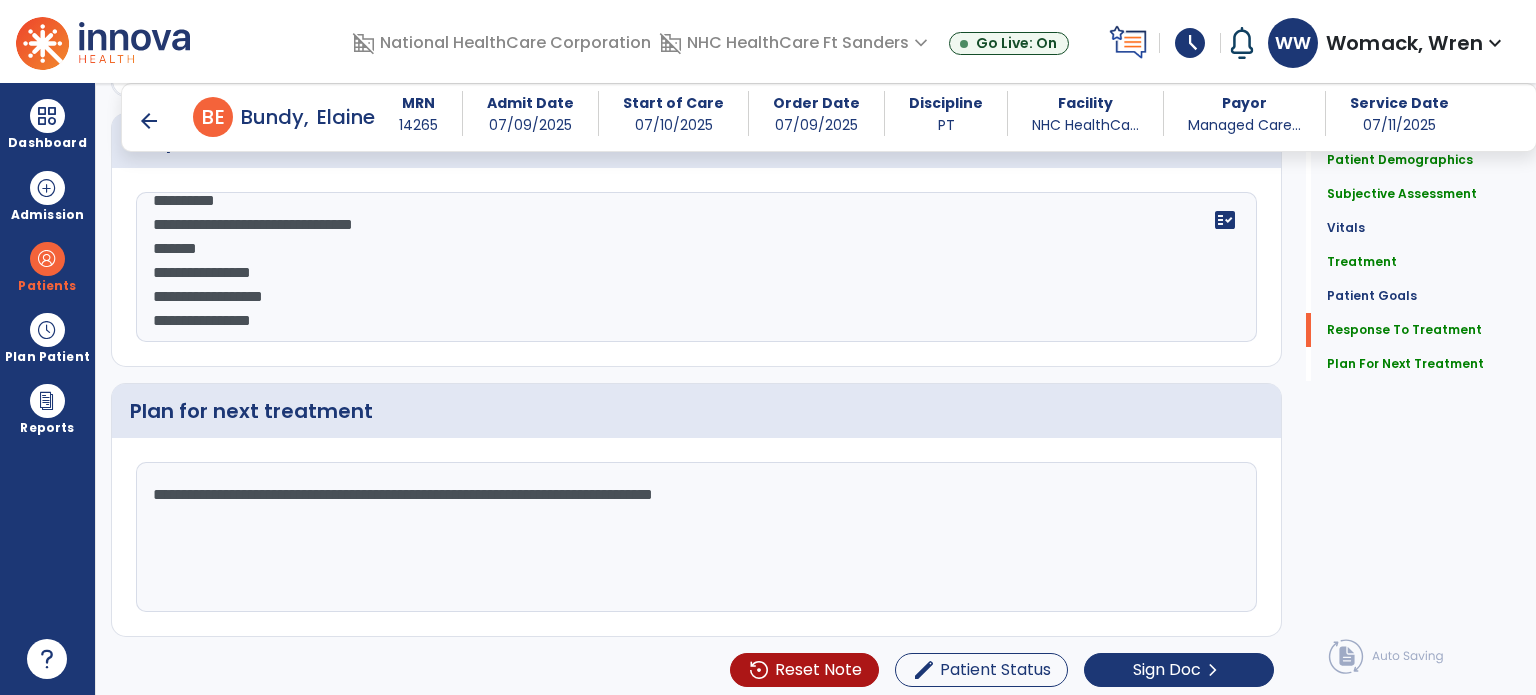 scroll, scrollTop: 2779, scrollLeft: 0, axis: vertical 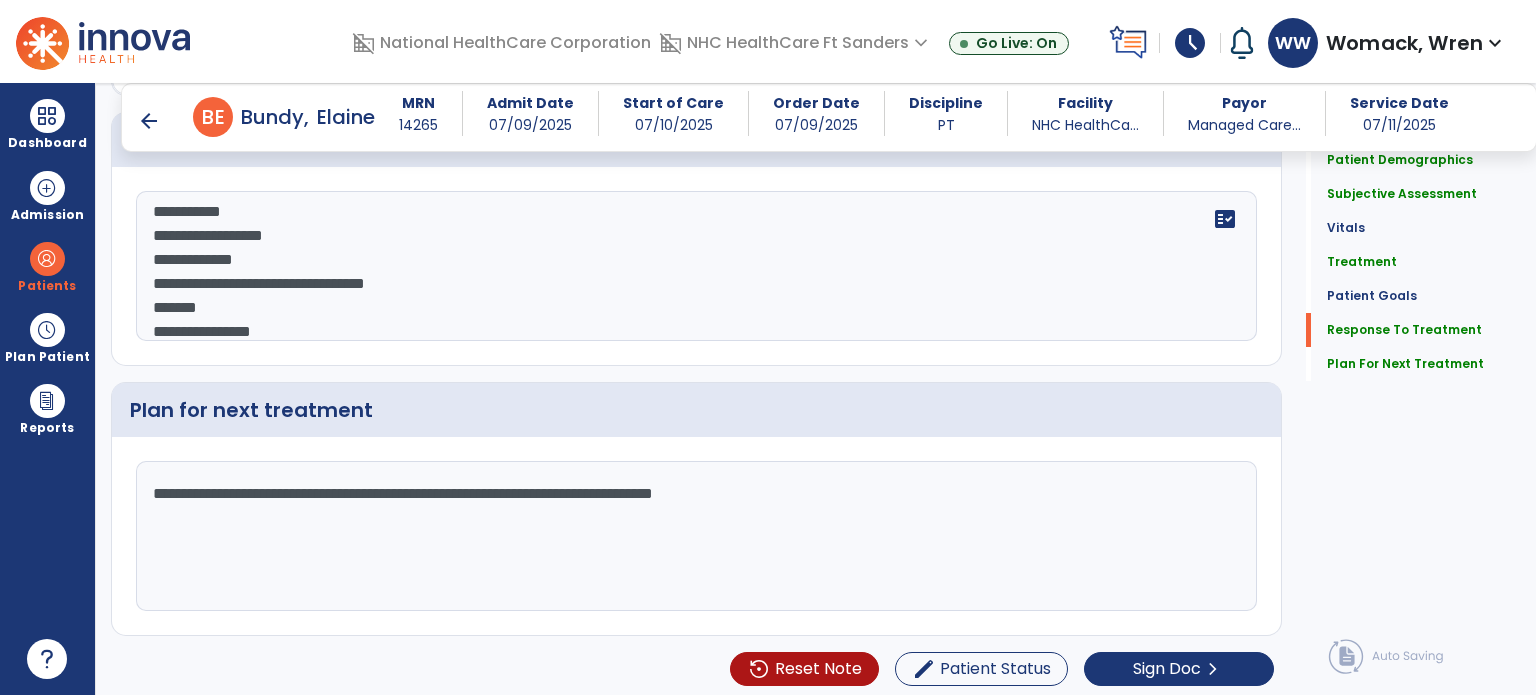 click on "**********" 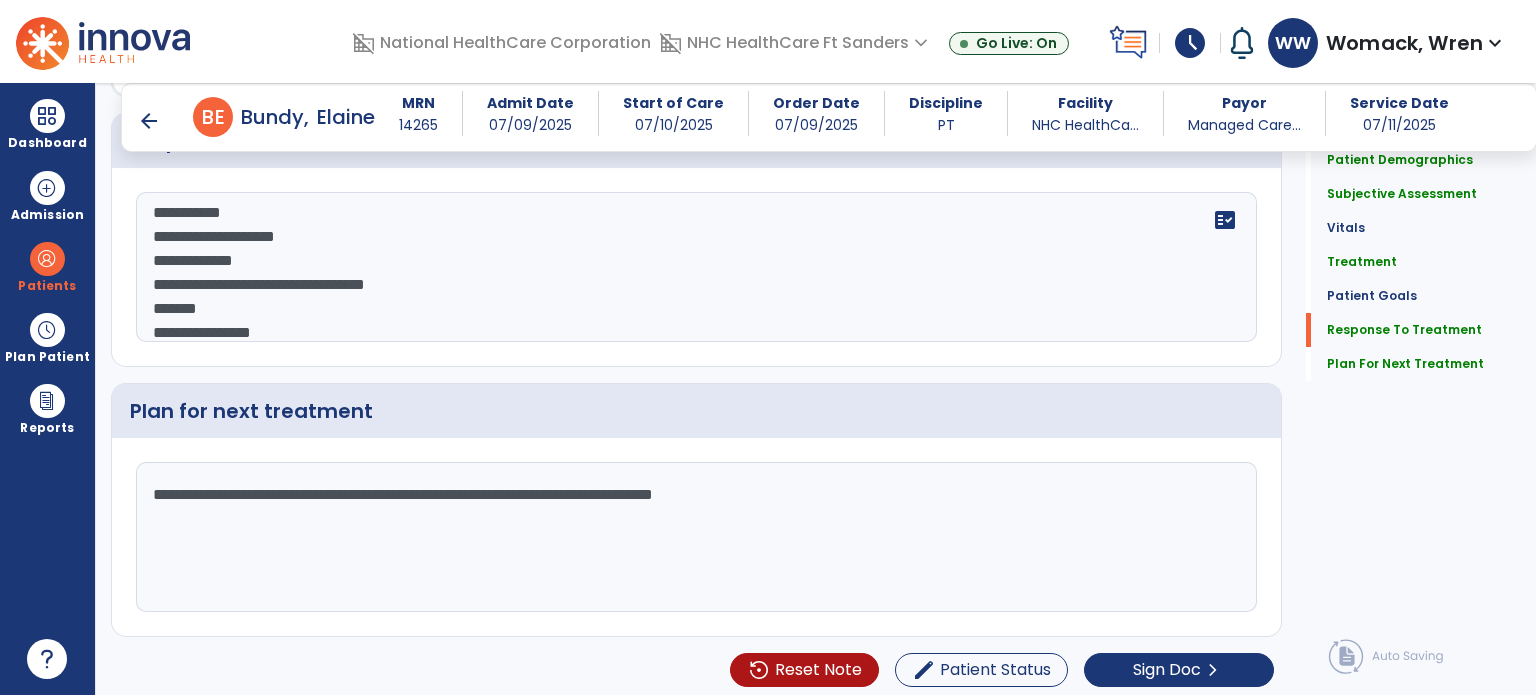 scroll, scrollTop: 2779, scrollLeft: 0, axis: vertical 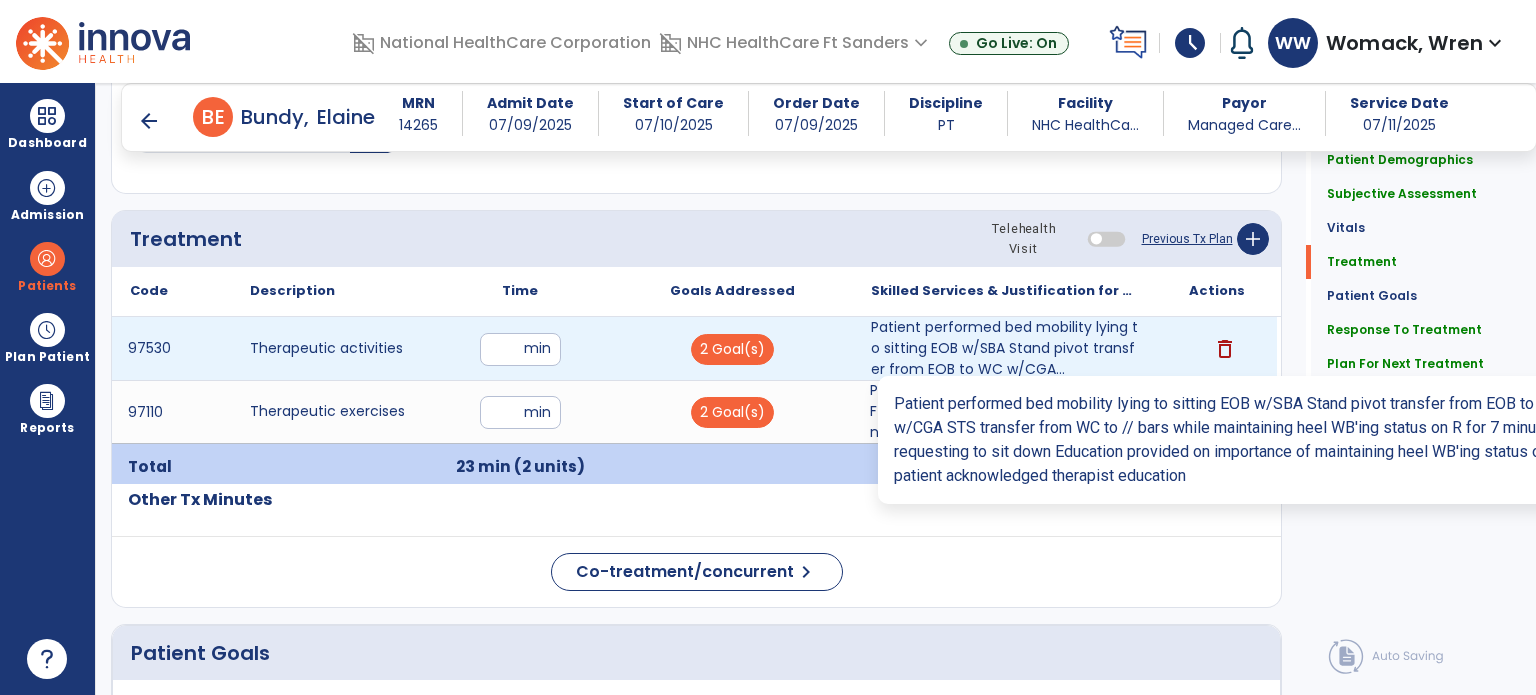 type on "**********" 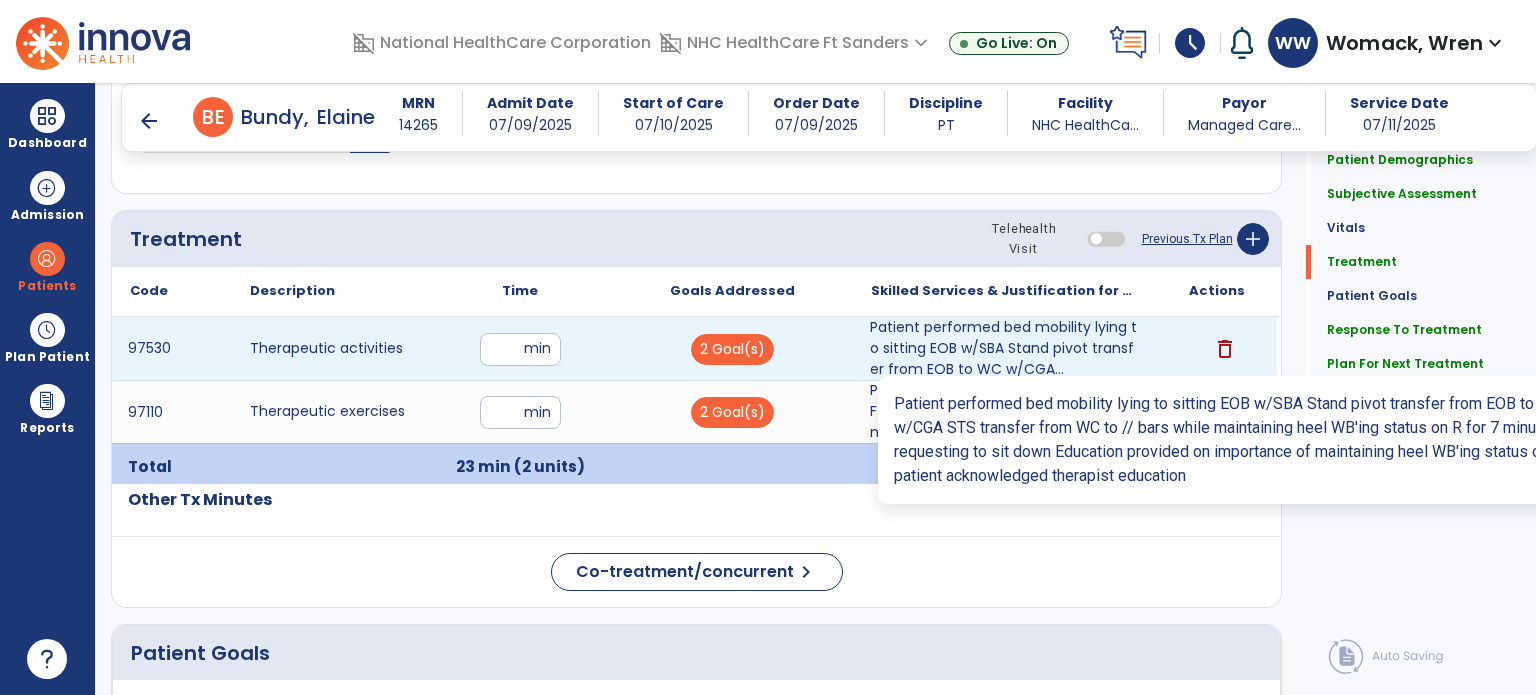 click on "Patient performed bed mobility lying to sitting EOB w/SBA
Stand pivot transfer from EOB to WC w/CGA..." at bounding box center [1004, 348] 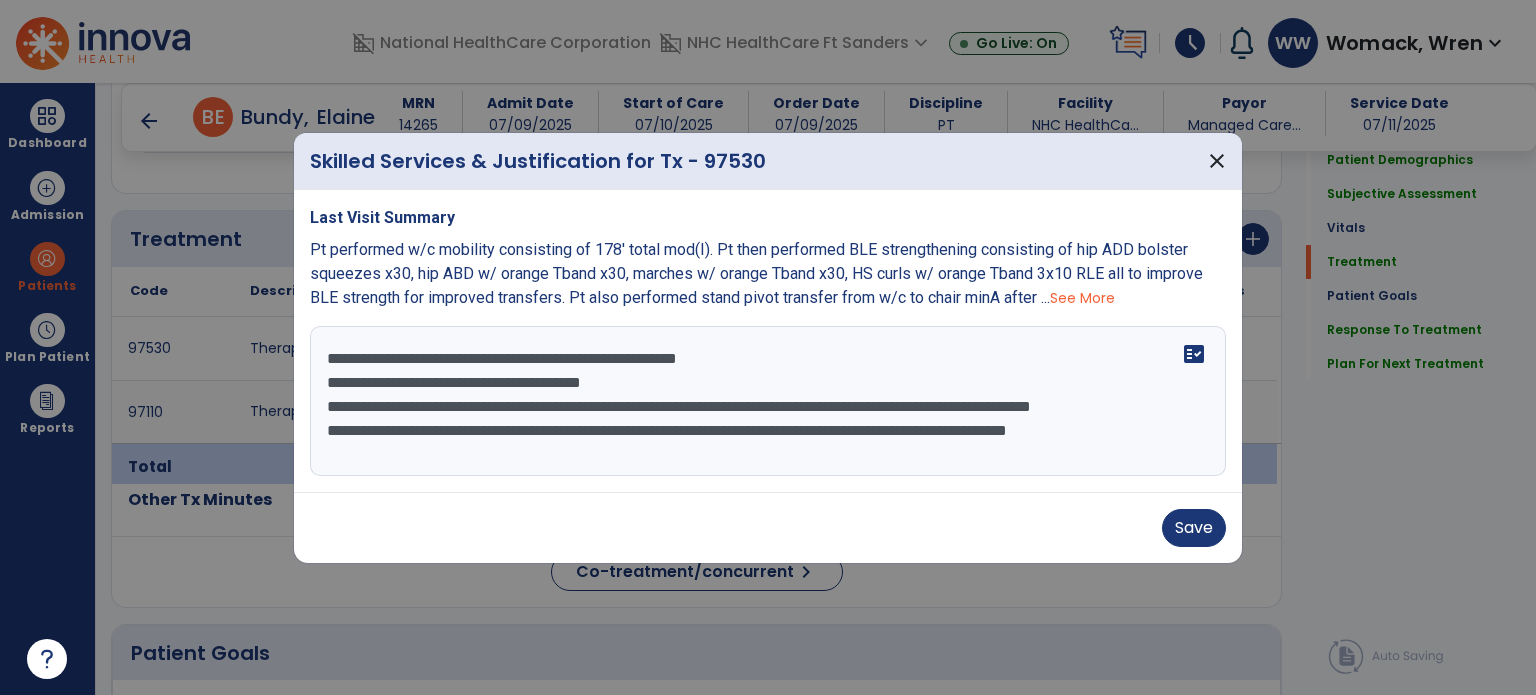 click on "**********" at bounding box center [768, 401] 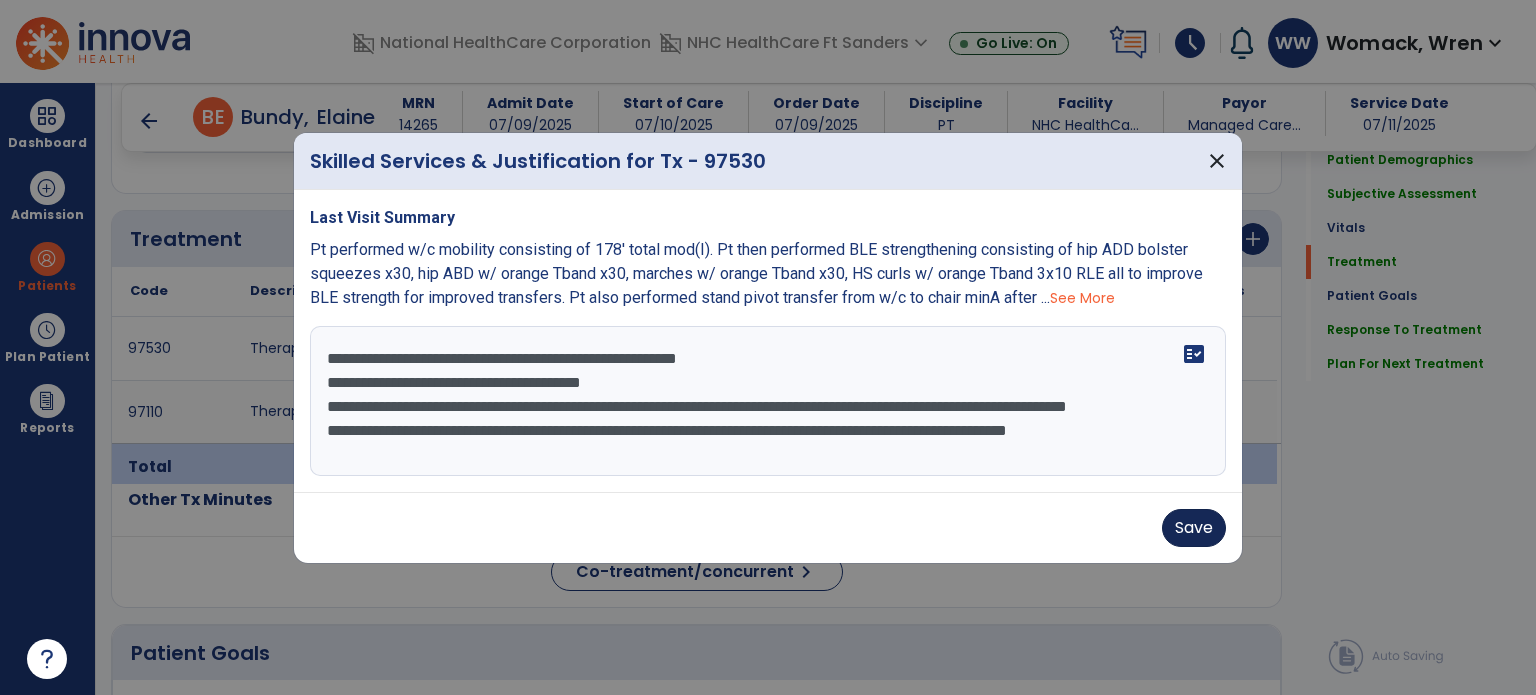 type on "**********" 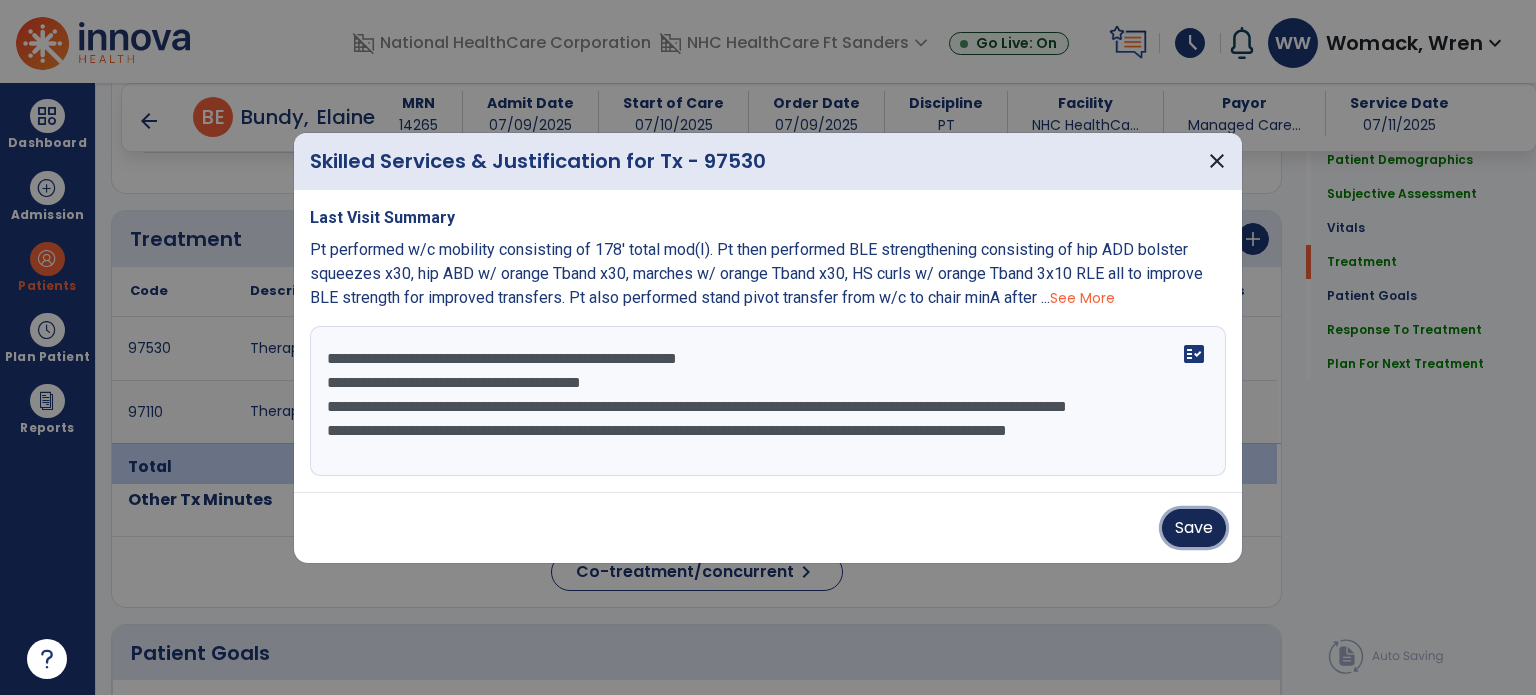 click on "Save" at bounding box center (1194, 528) 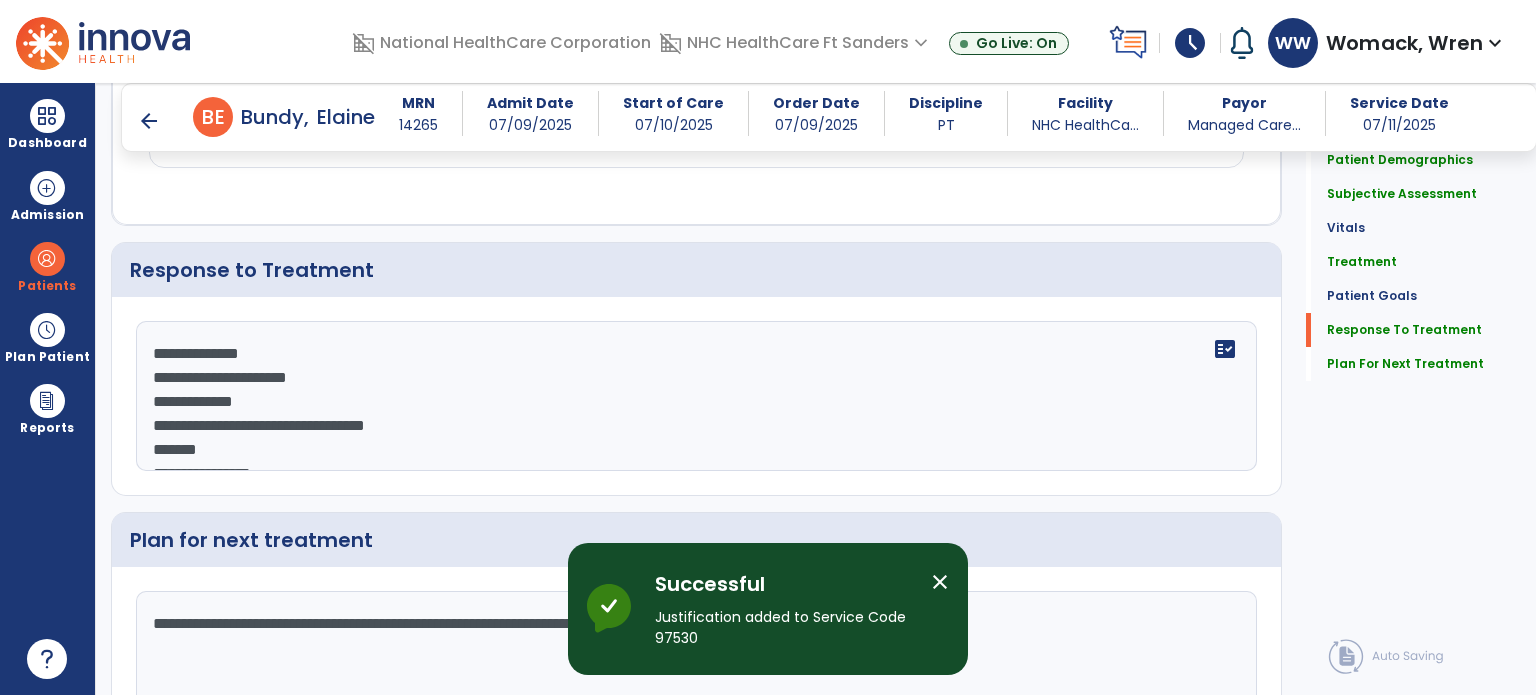 scroll, scrollTop: 2779, scrollLeft: 0, axis: vertical 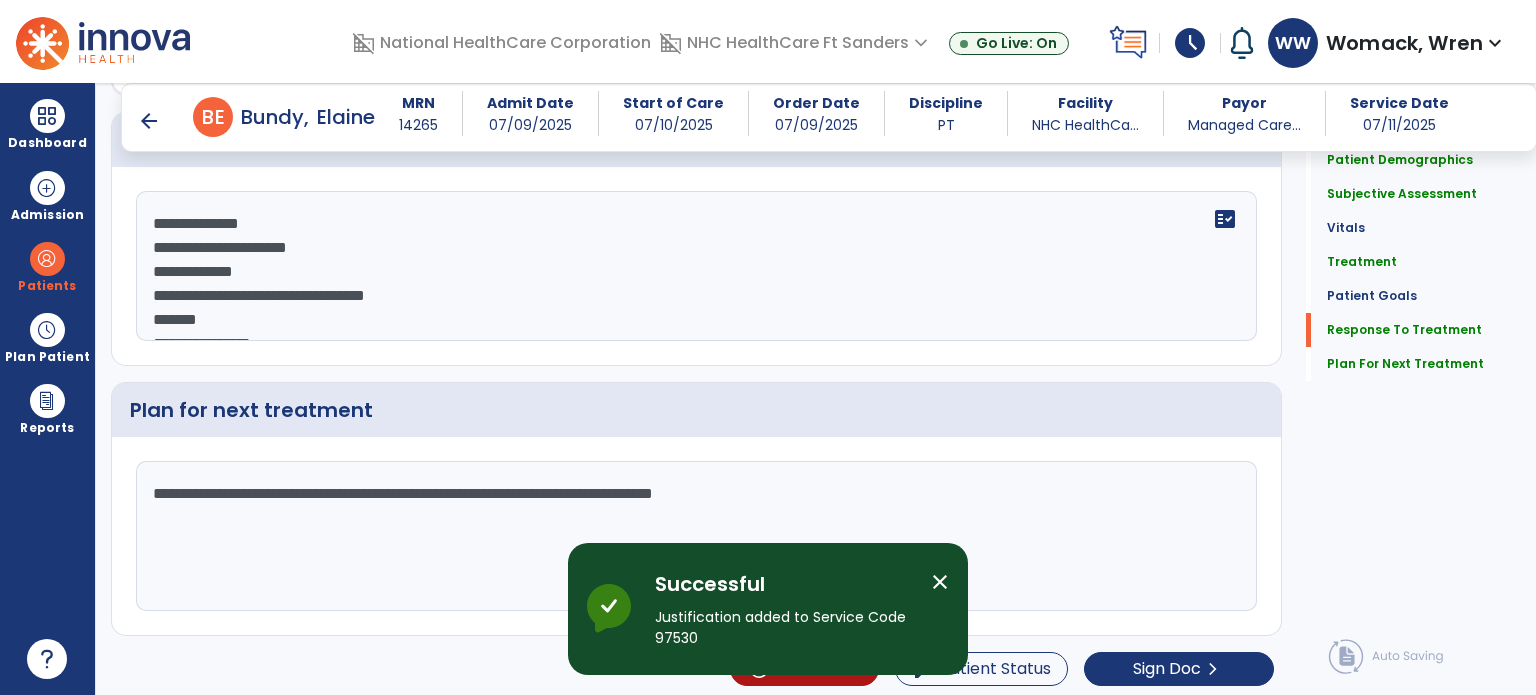 click on "**********" 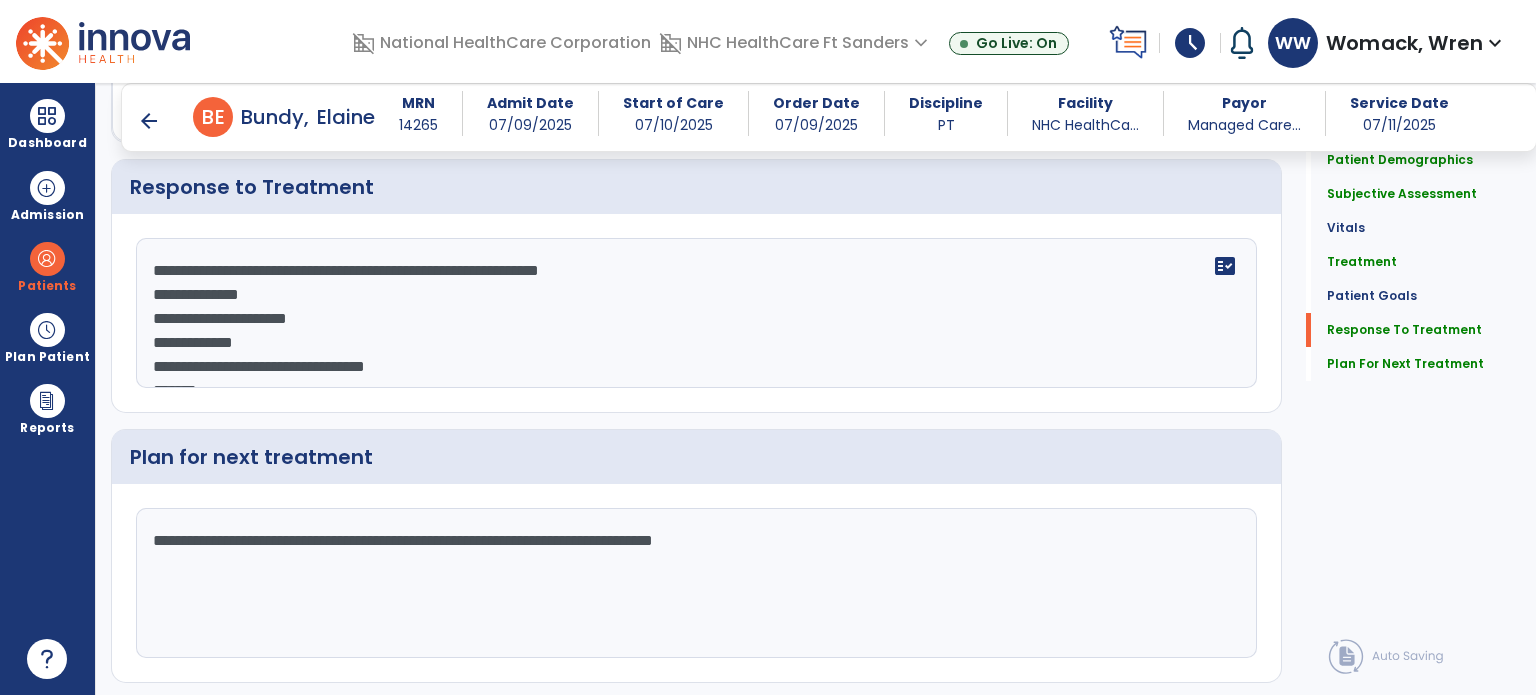 scroll, scrollTop: 2779, scrollLeft: 0, axis: vertical 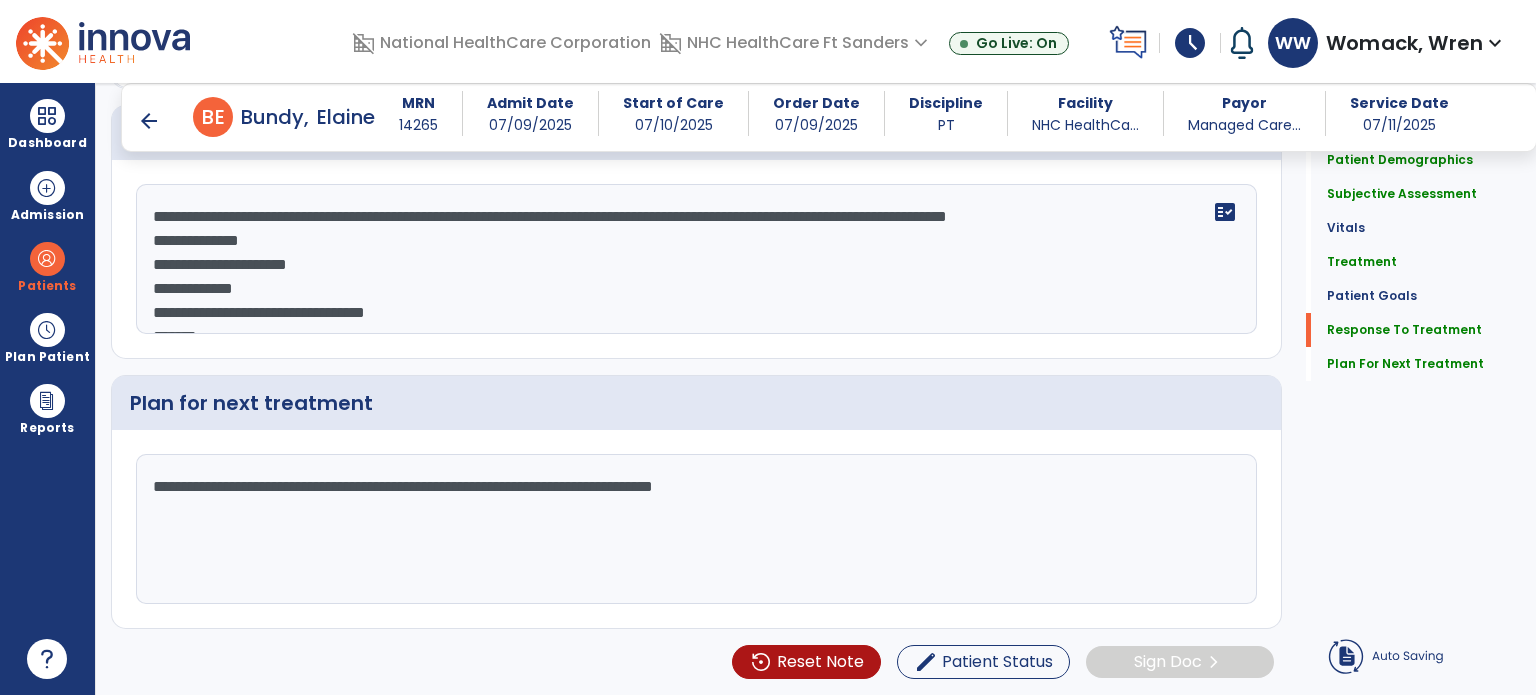 type on "**********" 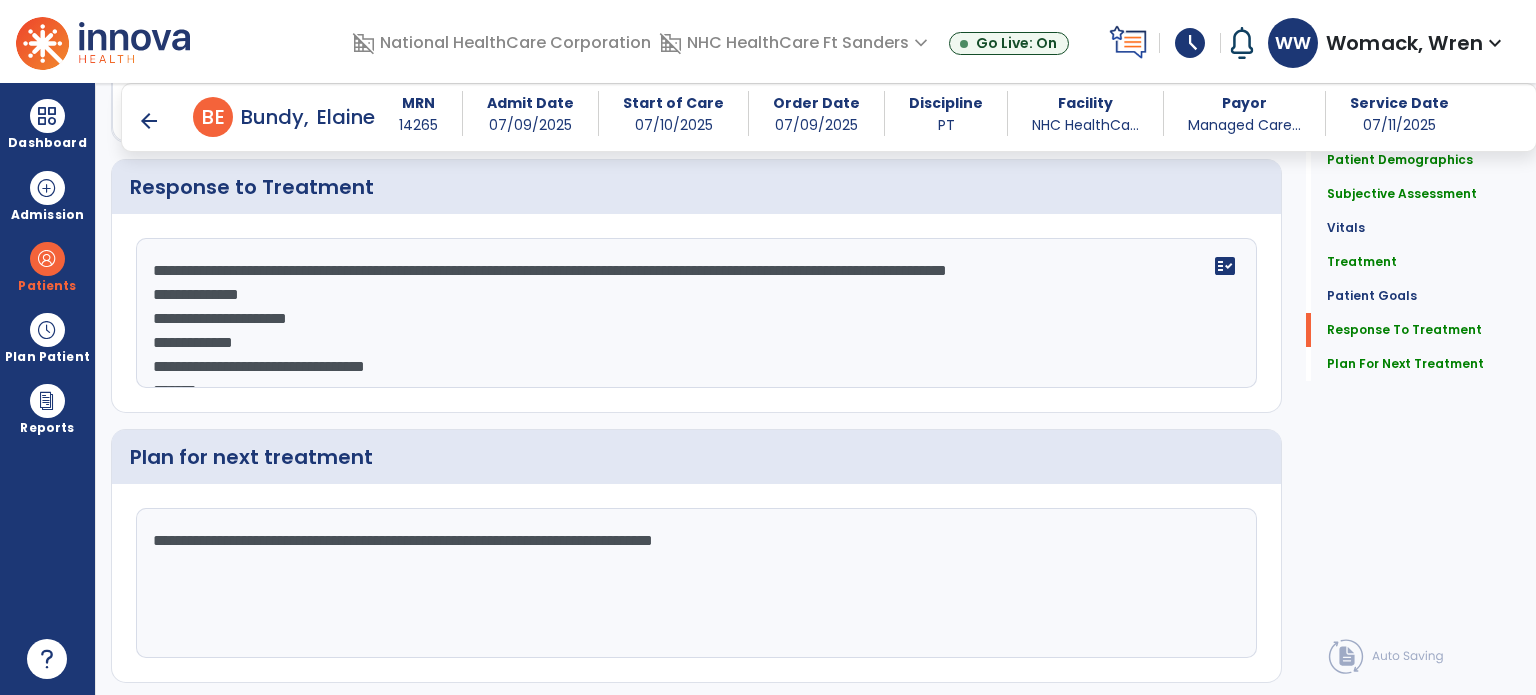 scroll, scrollTop: 2778, scrollLeft: 0, axis: vertical 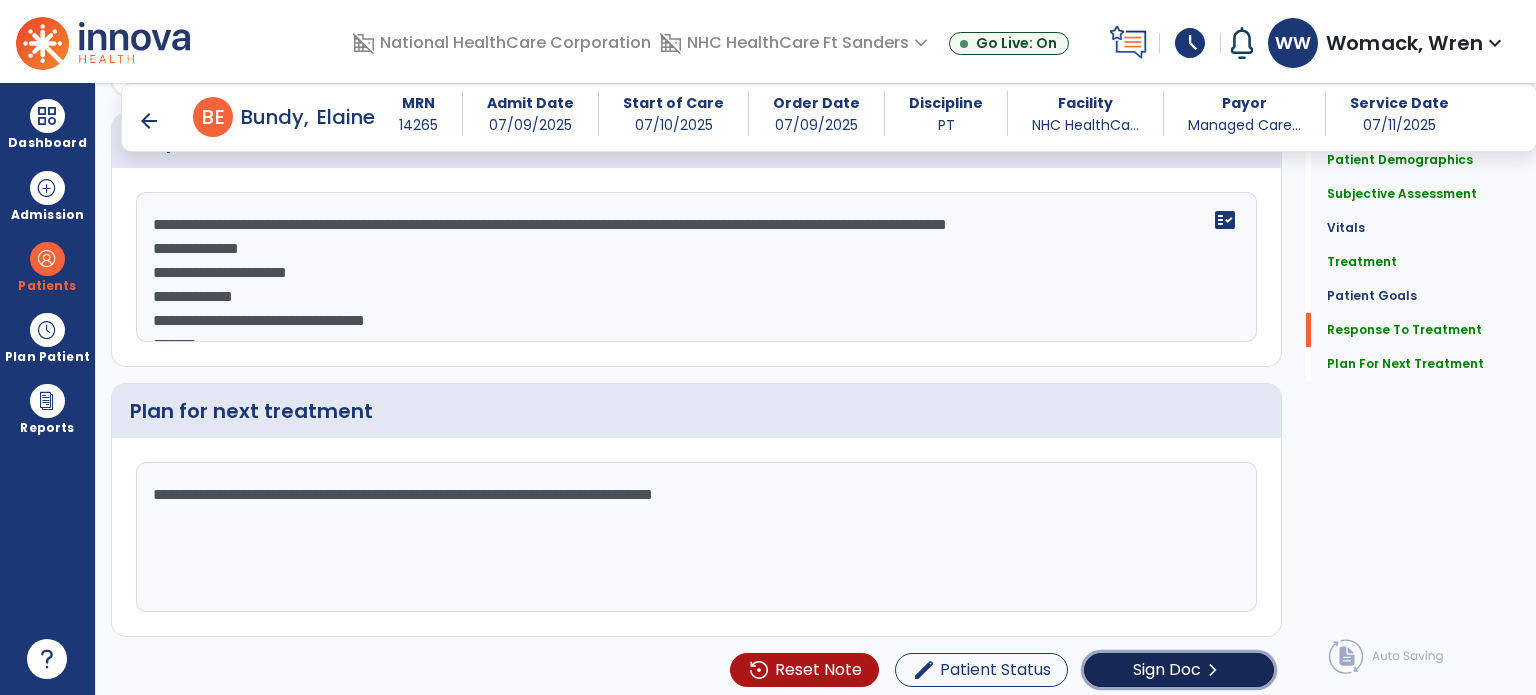 click on "Sign Doc  chevron_right" 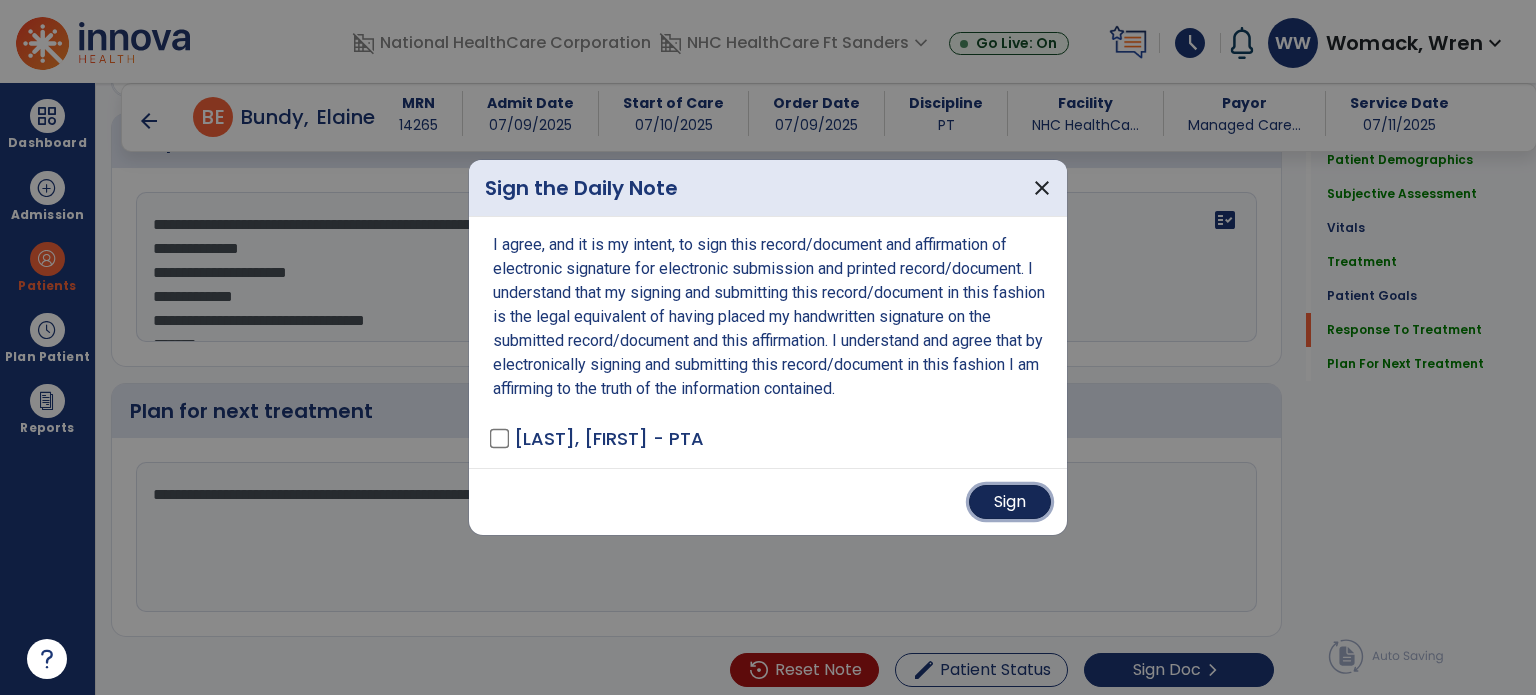 click on "Sign" at bounding box center (1010, 502) 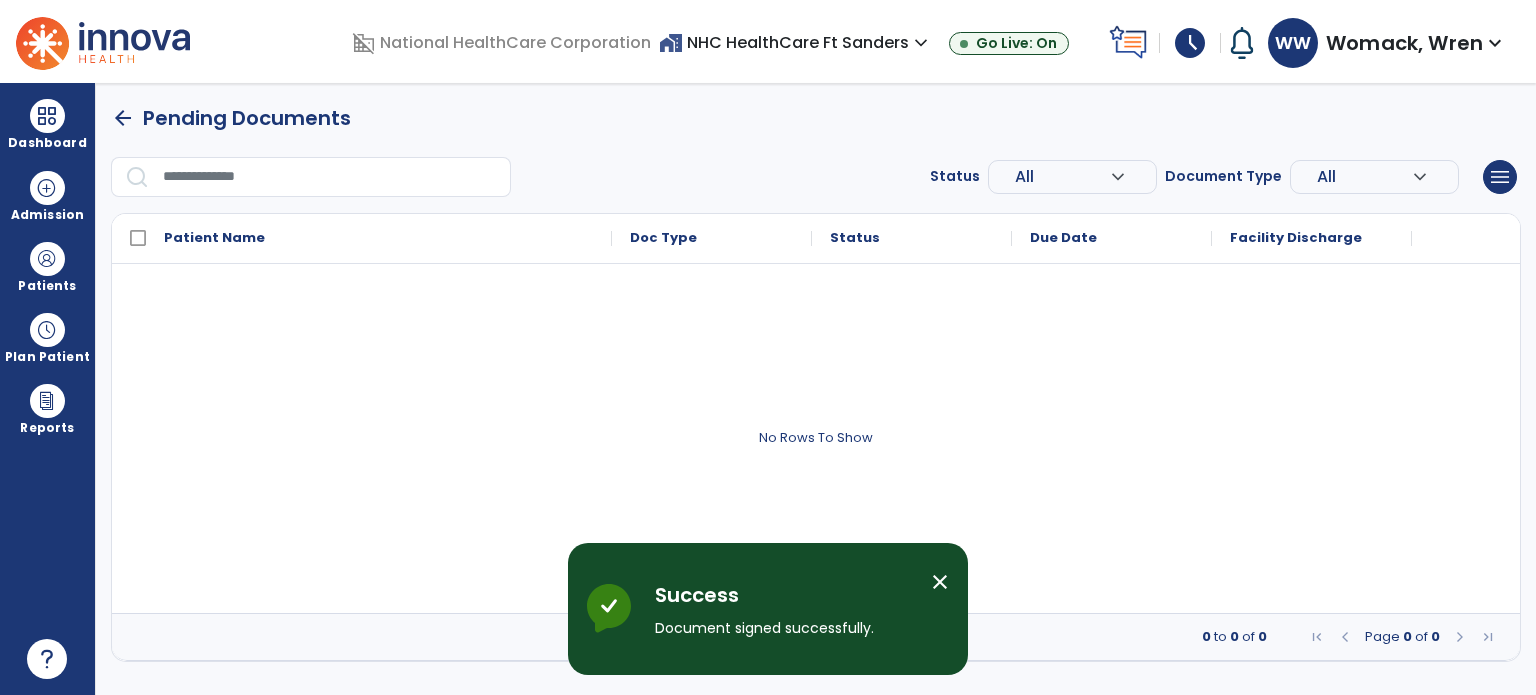 scroll, scrollTop: 0, scrollLeft: 0, axis: both 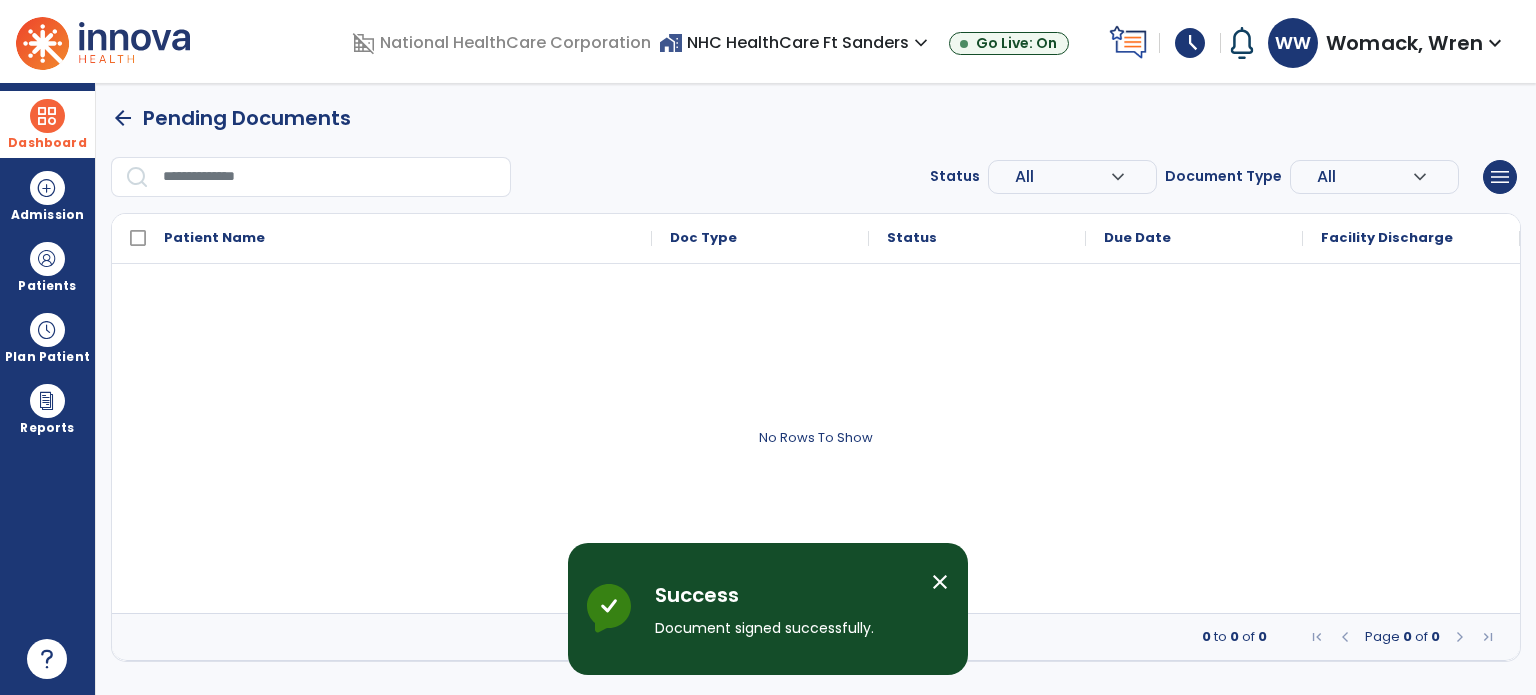 click at bounding box center (47, 116) 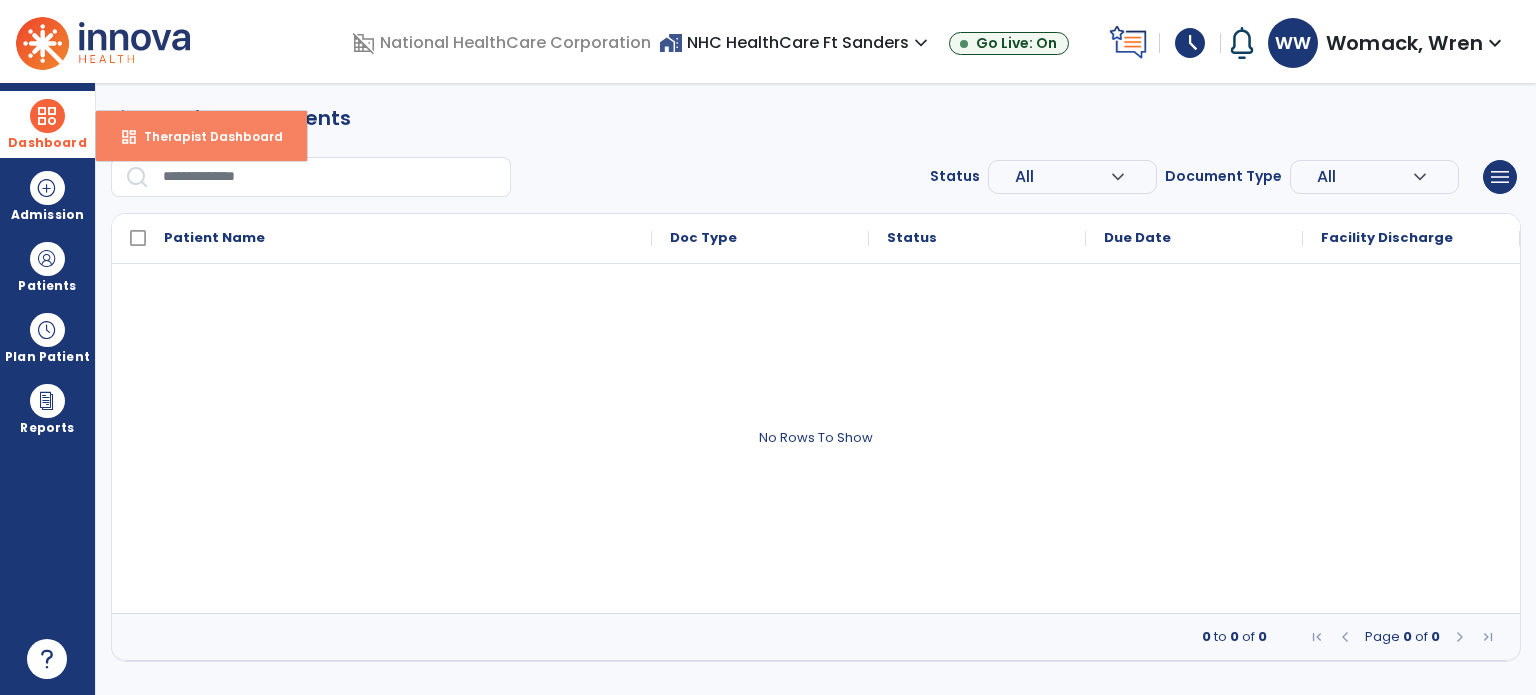 click on "dashboard  Therapist Dashboard" at bounding box center [201, 136] 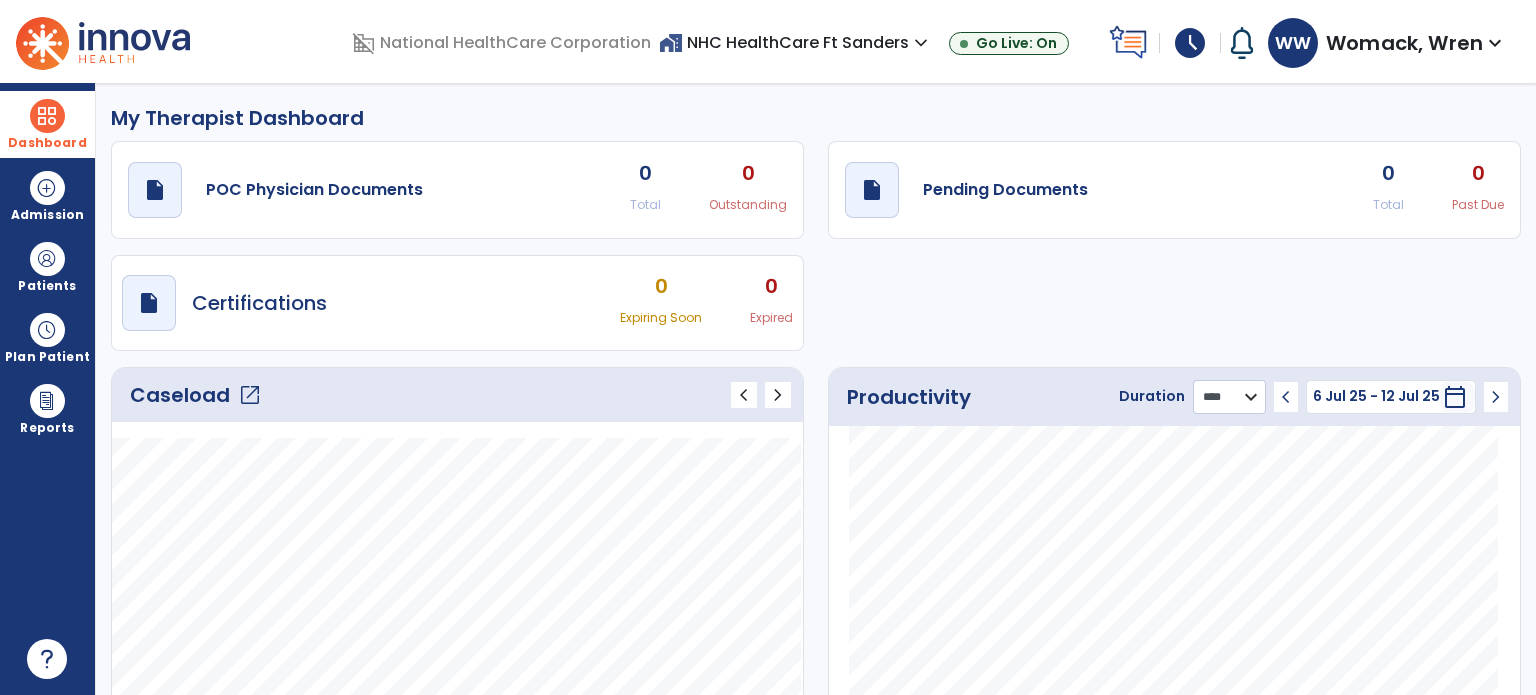 click on "******** **** ***" 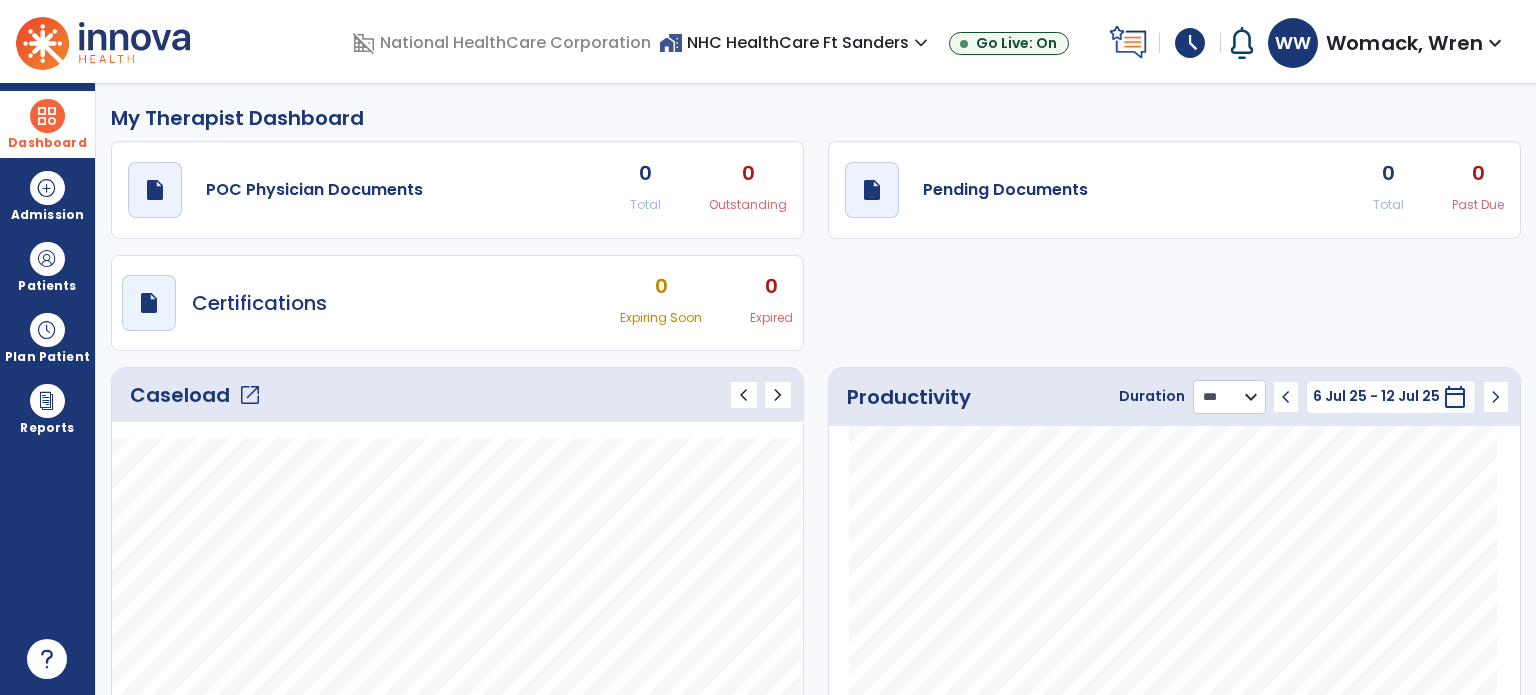 click on "******** **** ***" 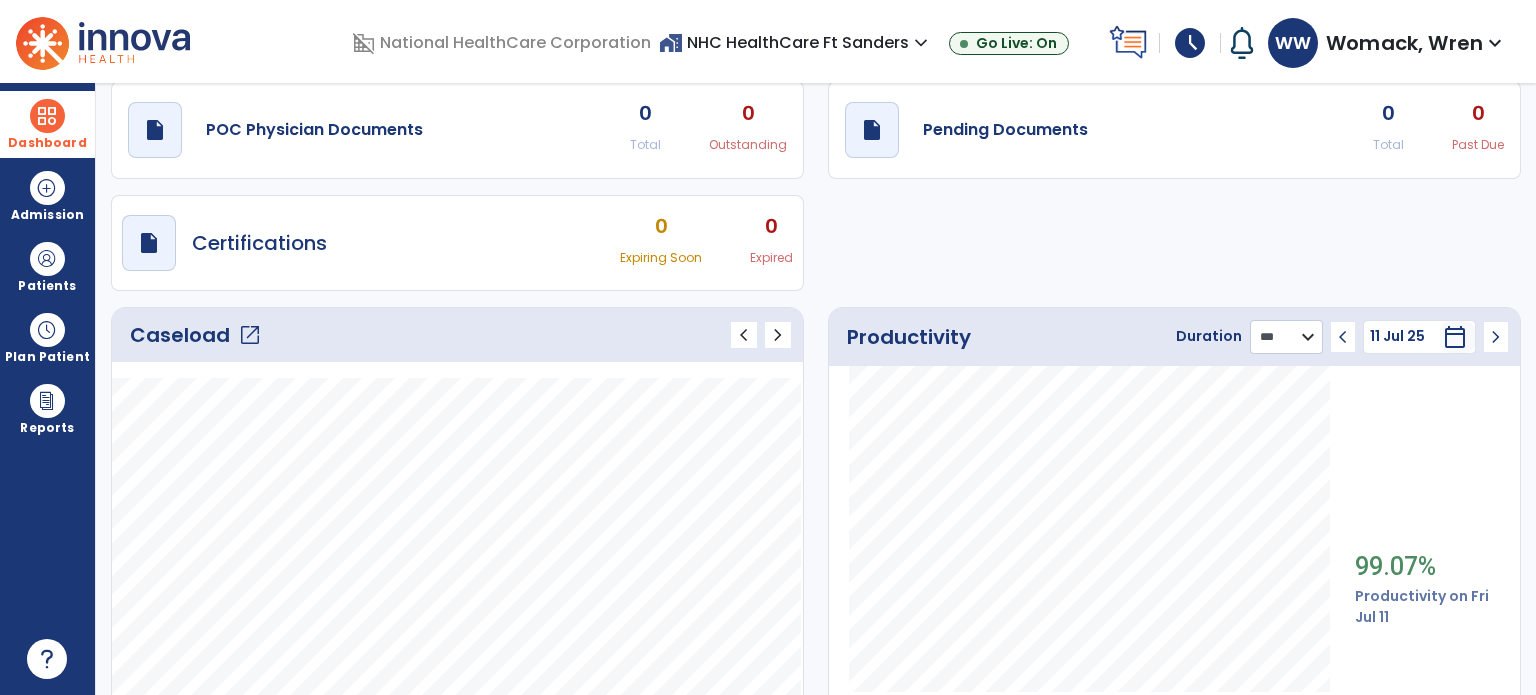 scroll, scrollTop: 0, scrollLeft: 0, axis: both 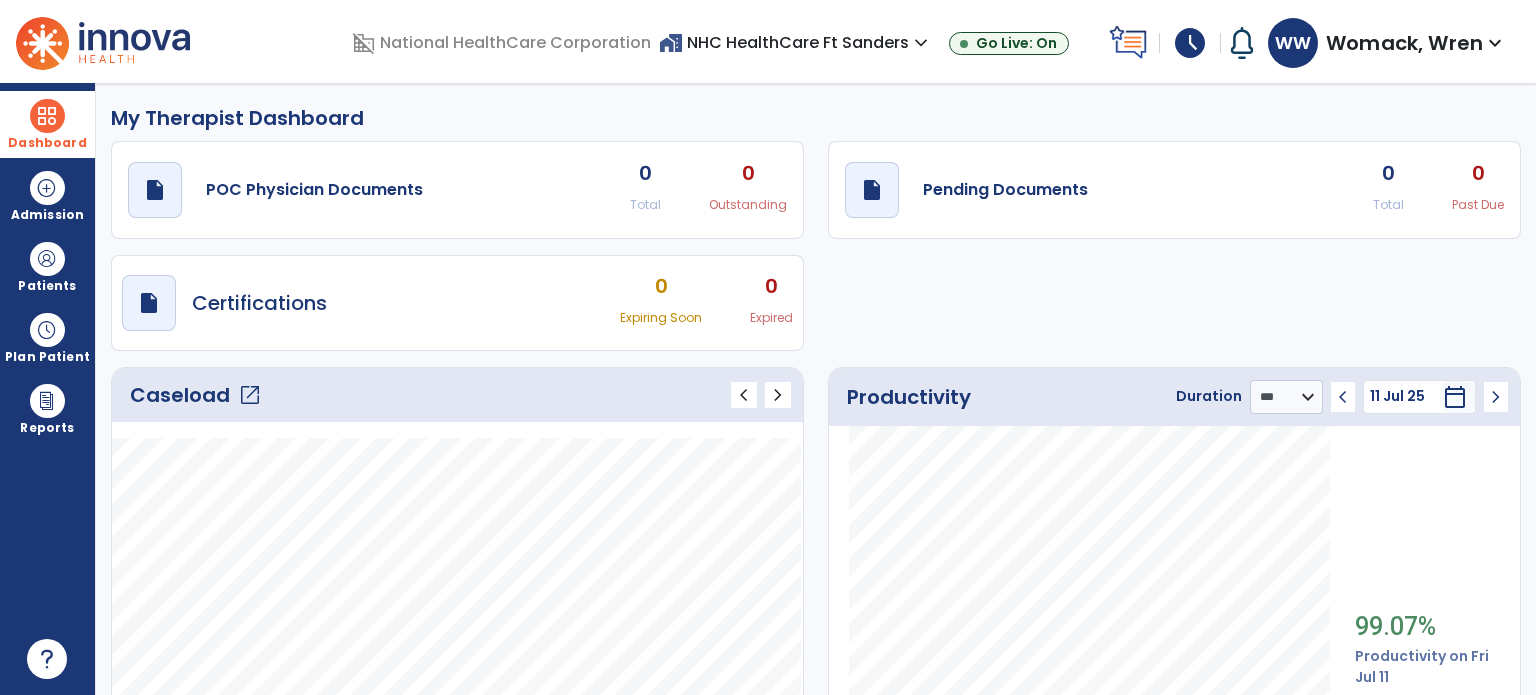click on "schedule" at bounding box center [1190, 43] 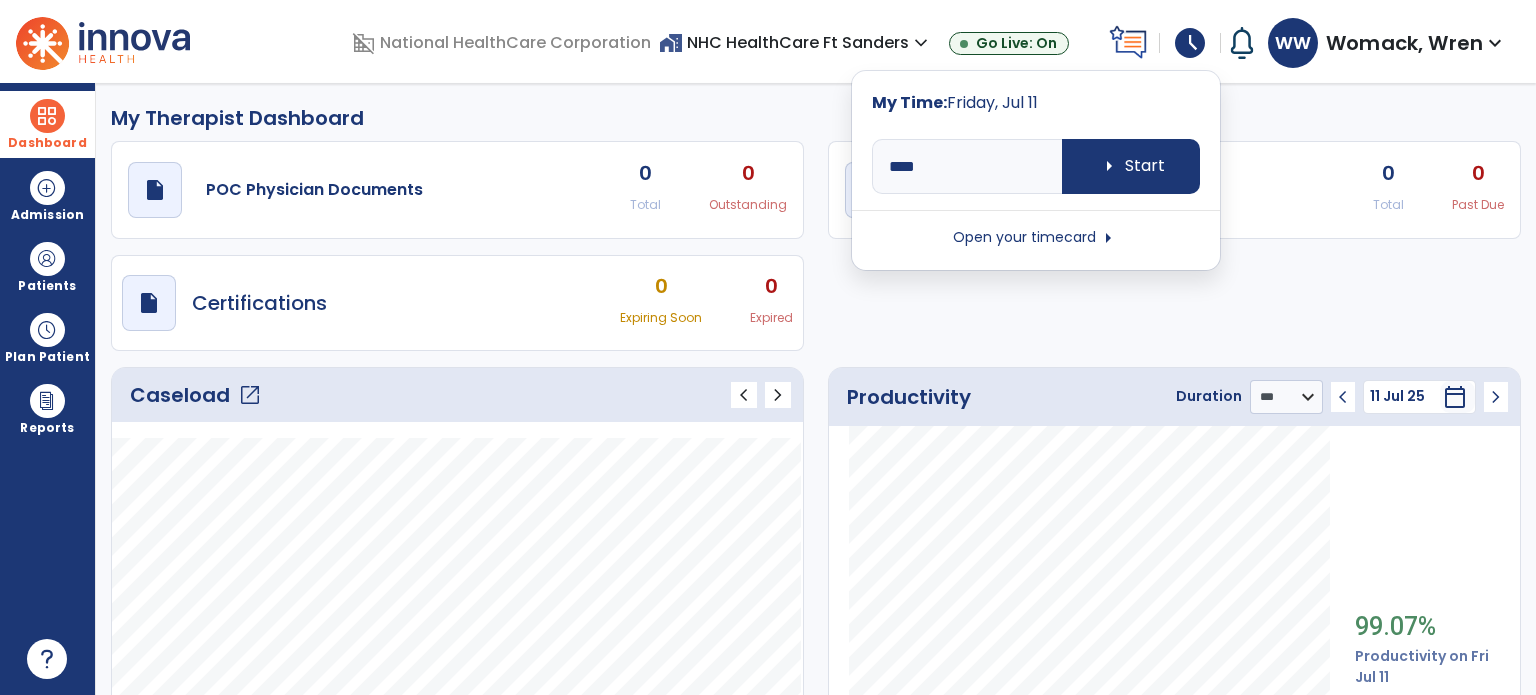 click on "schedule" at bounding box center (1190, 43) 